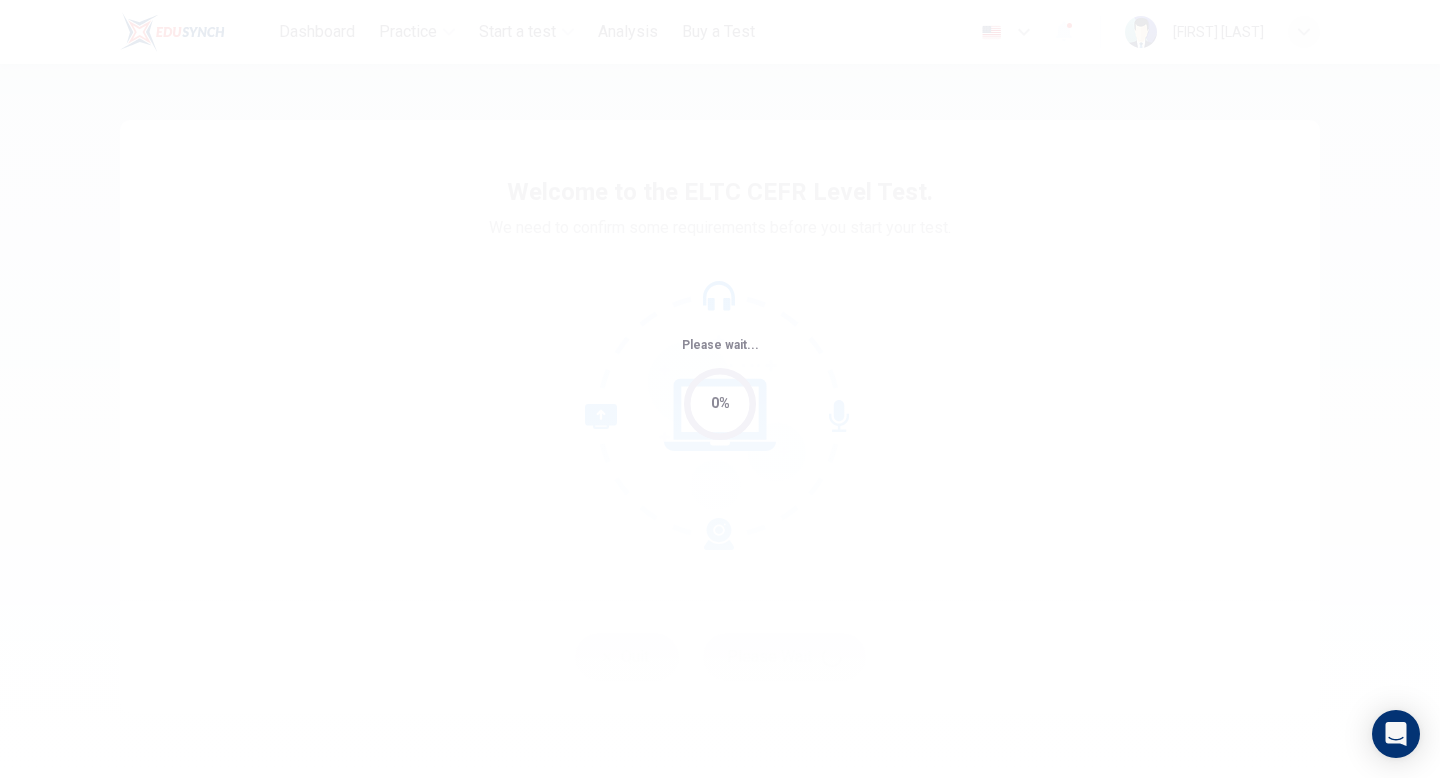 scroll, scrollTop: 0, scrollLeft: 0, axis: both 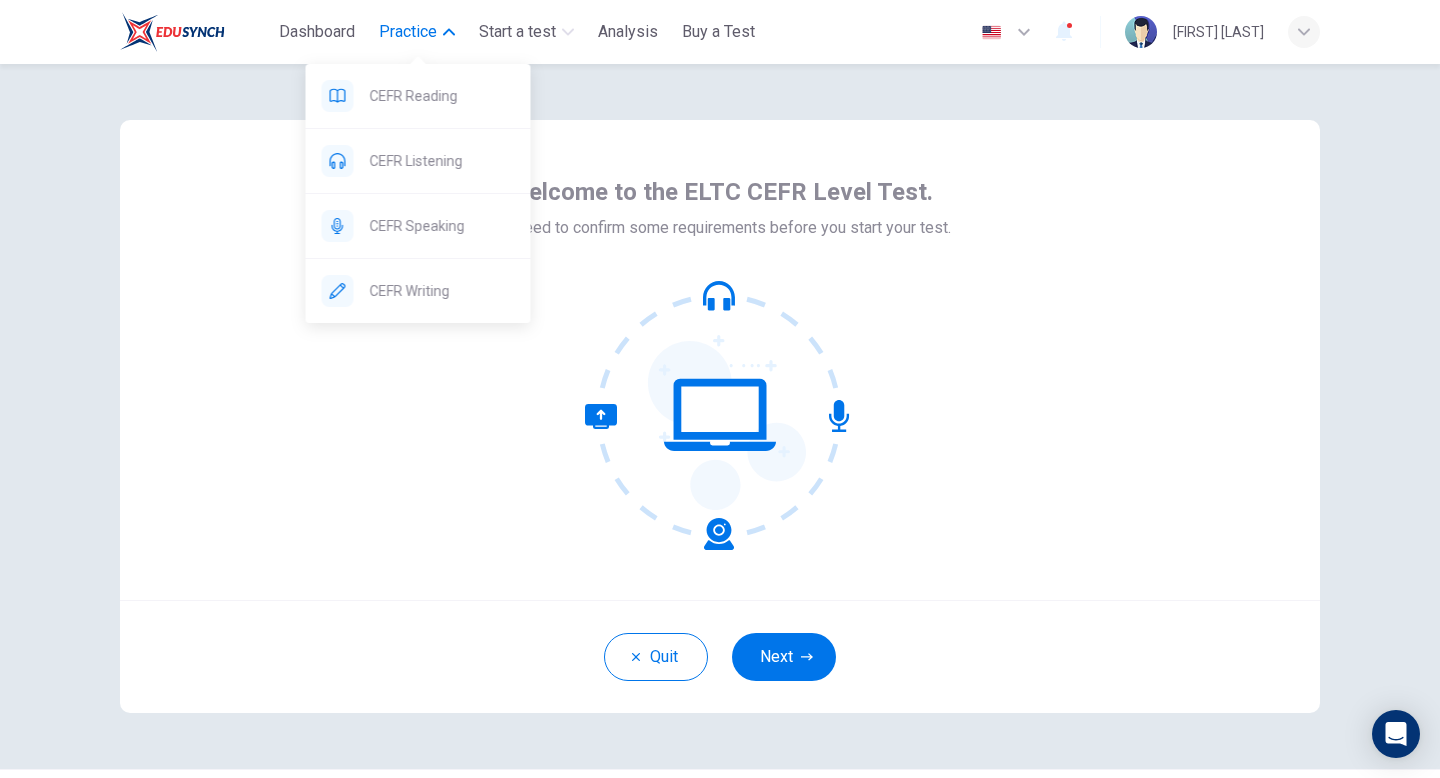 click on "Practice" at bounding box center [408, 32] 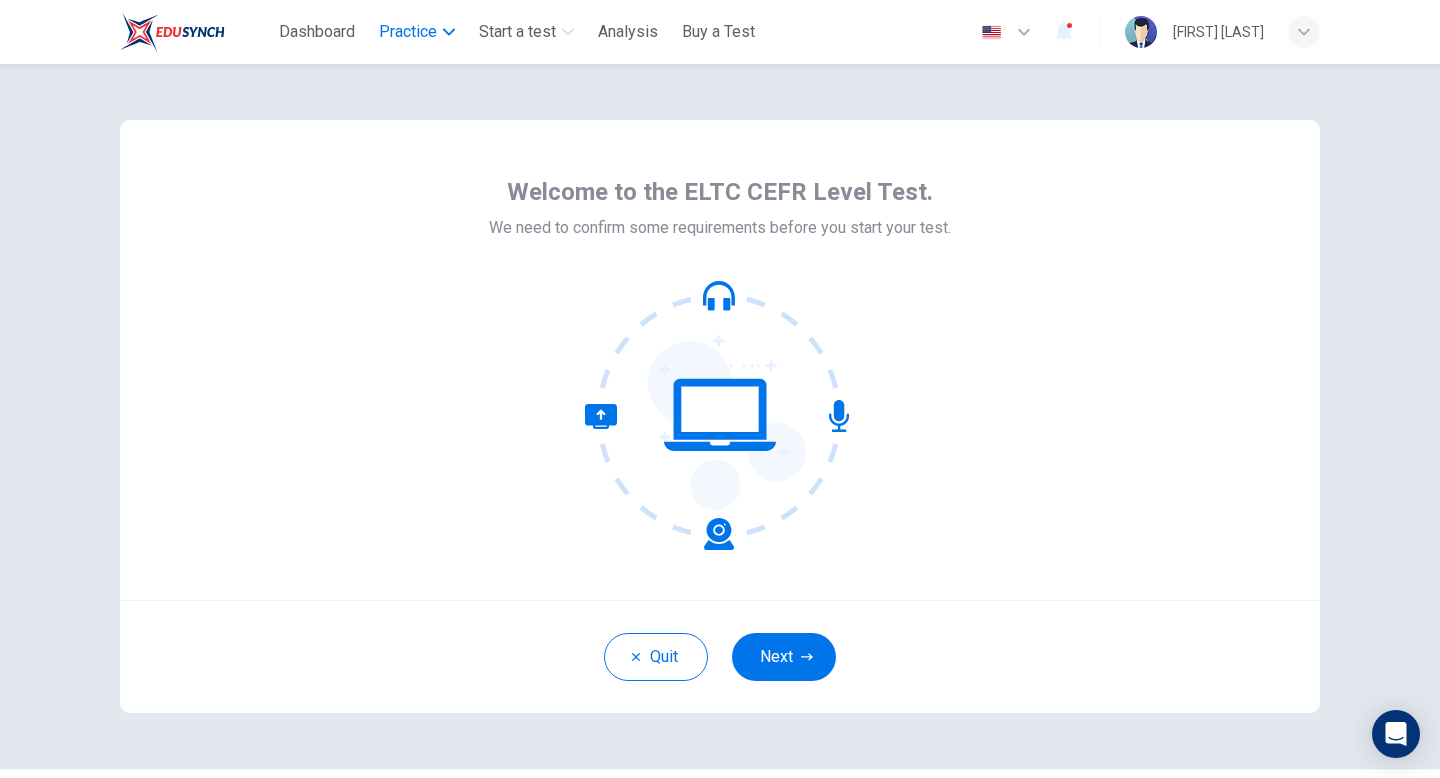 click on "Practice" at bounding box center [408, 32] 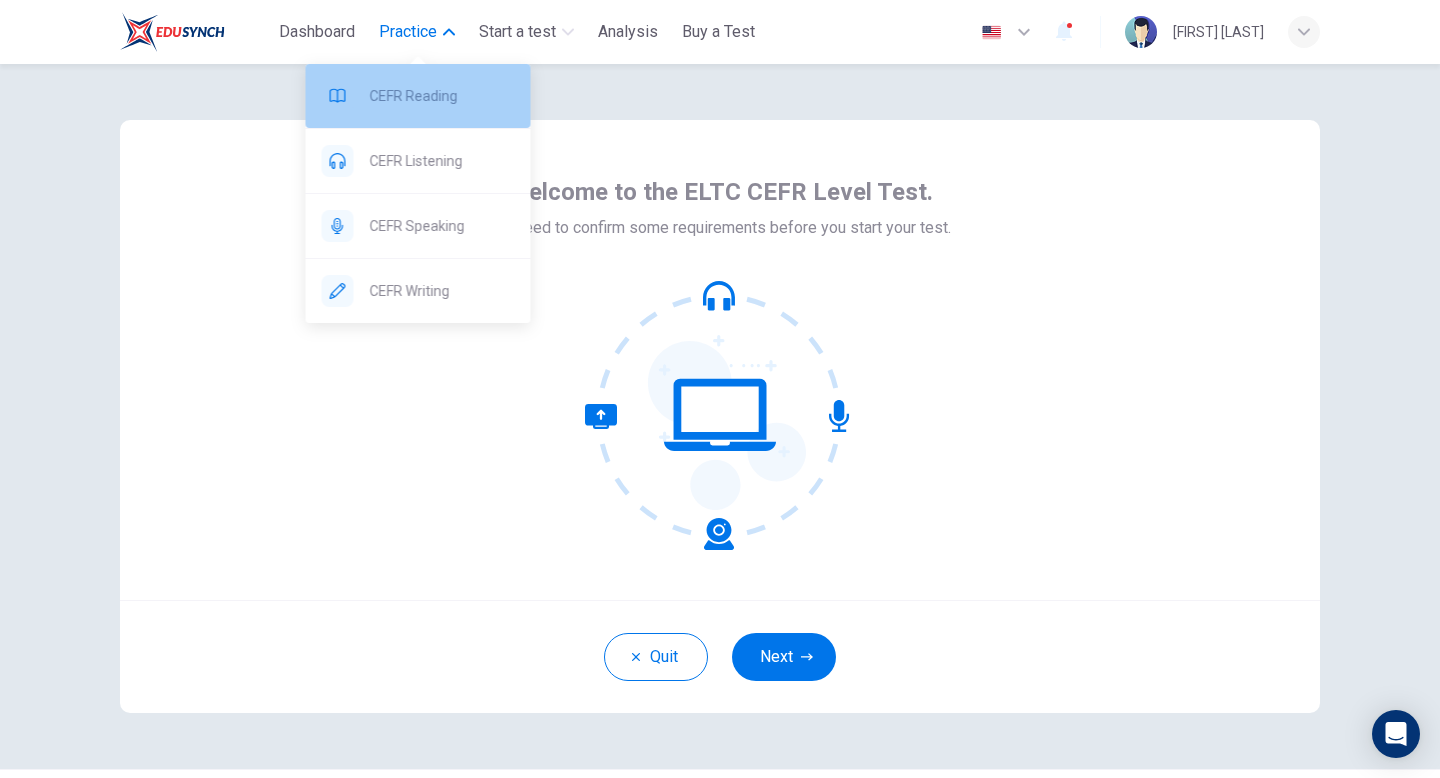 click on "CEFR Reading" at bounding box center [418, 96] 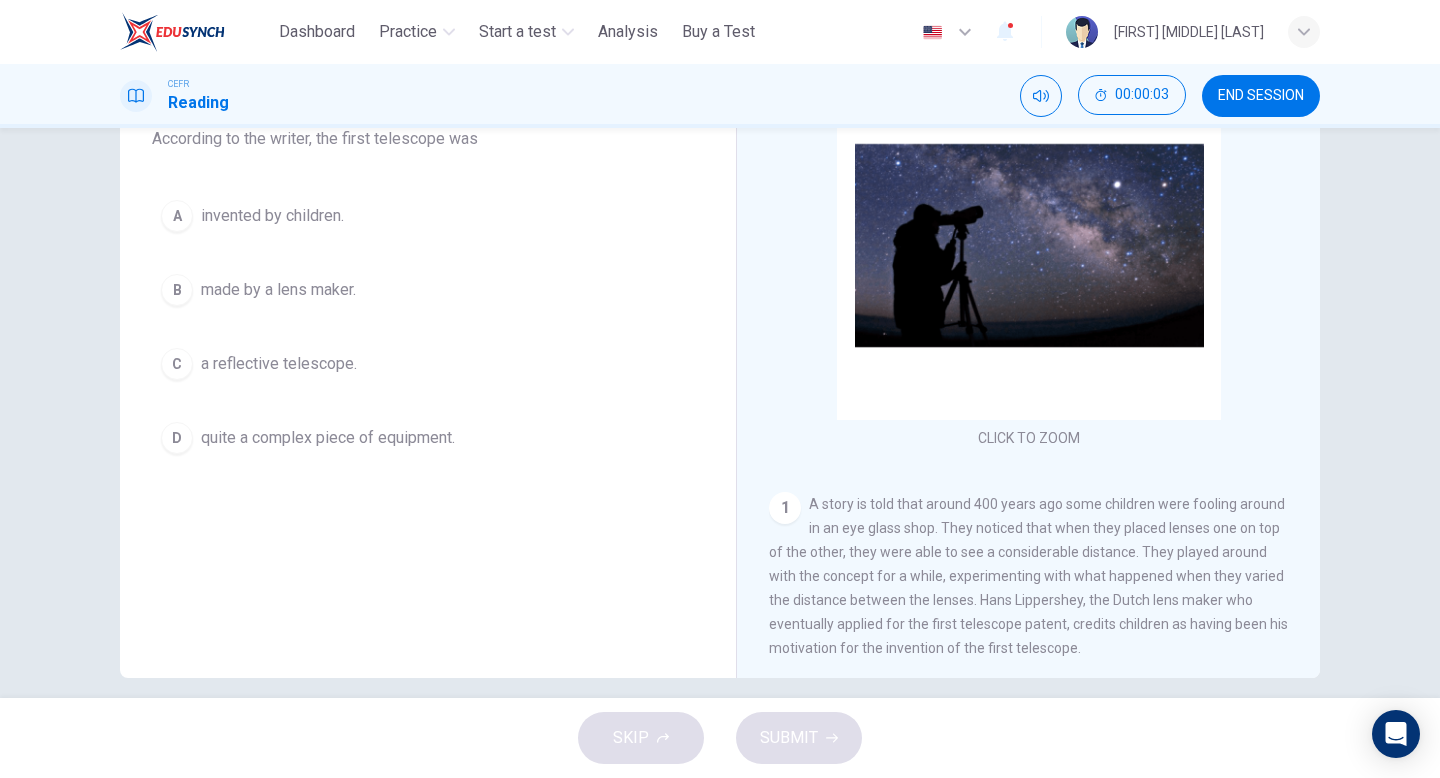 scroll, scrollTop: 205, scrollLeft: 0, axis: vertical 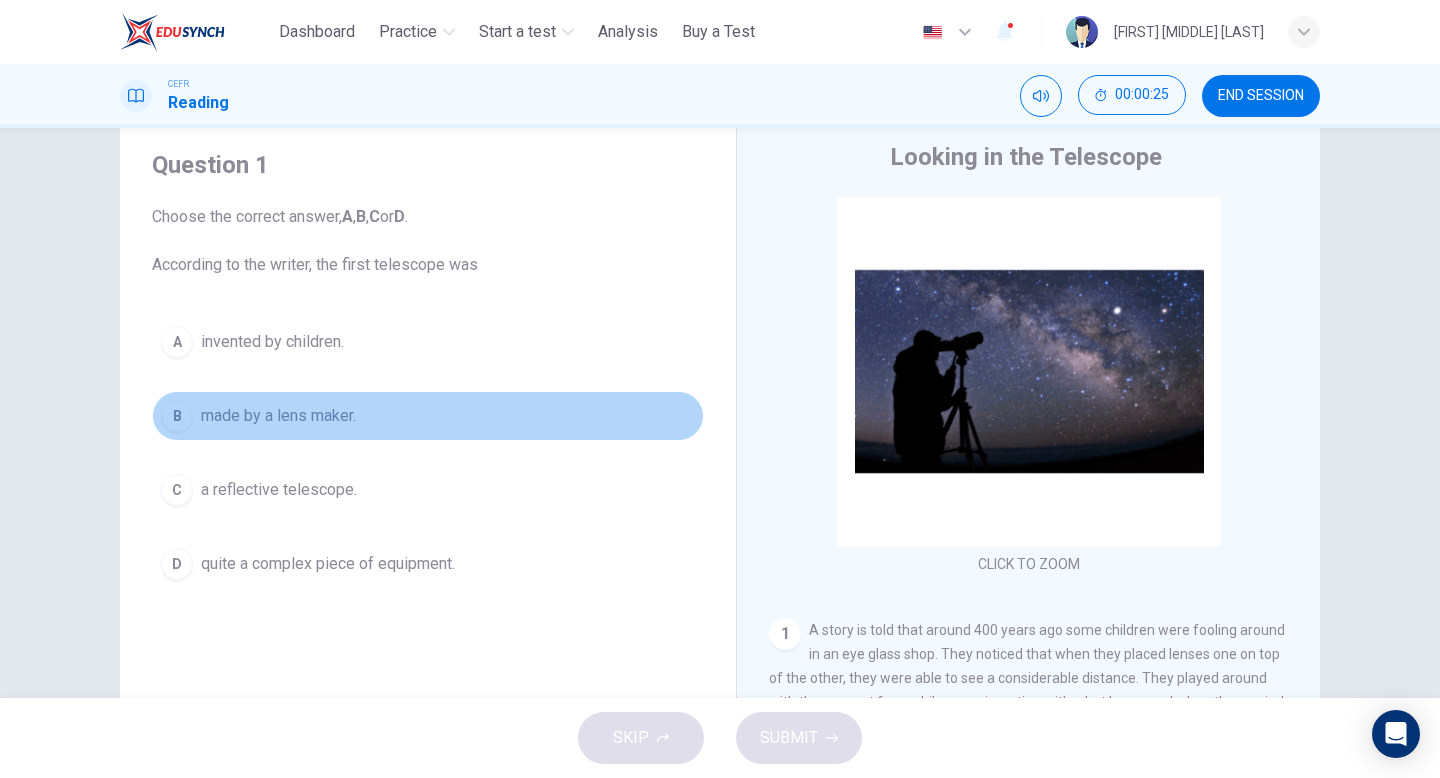 click on "B" at bounding box center (177, 416) 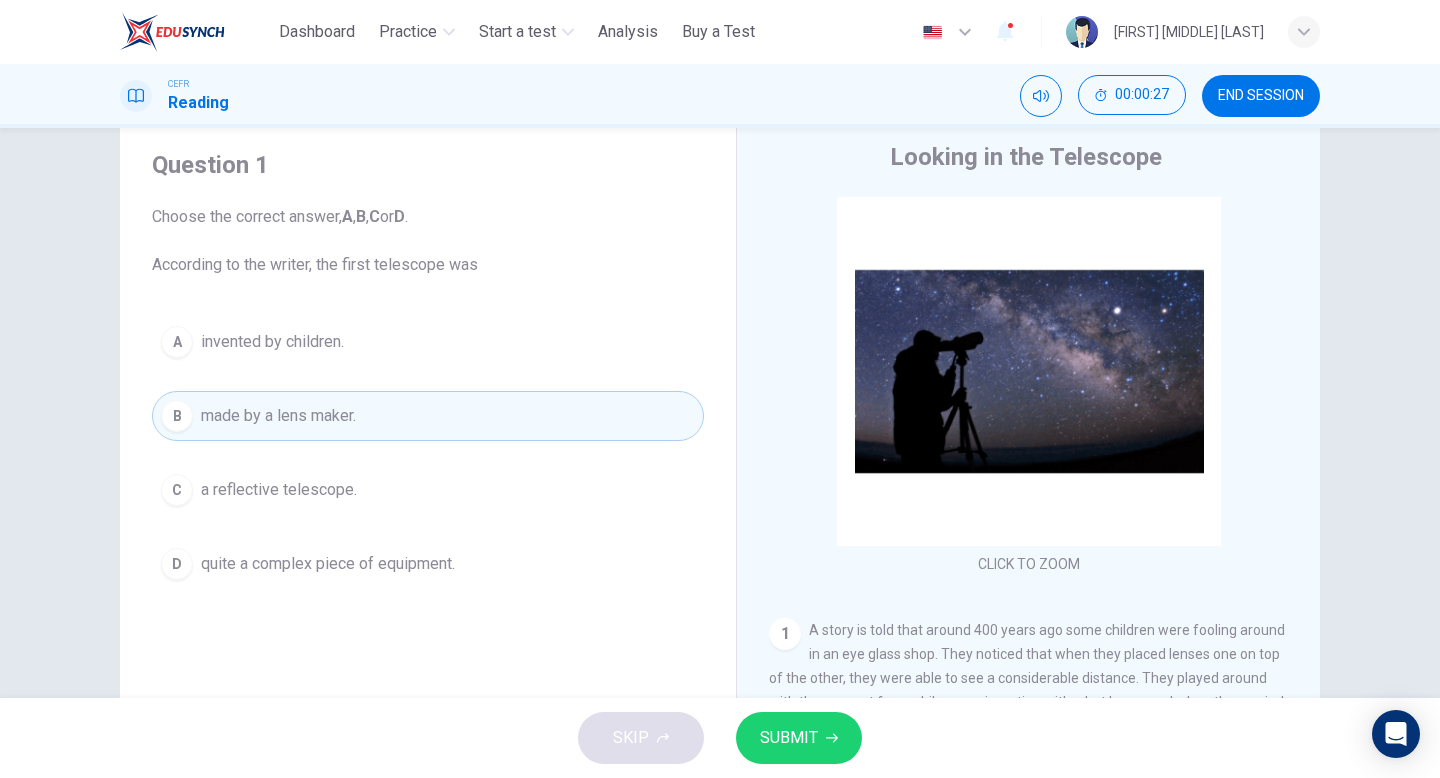 click on "a reflective telescope." at bounding box center [279, 490] 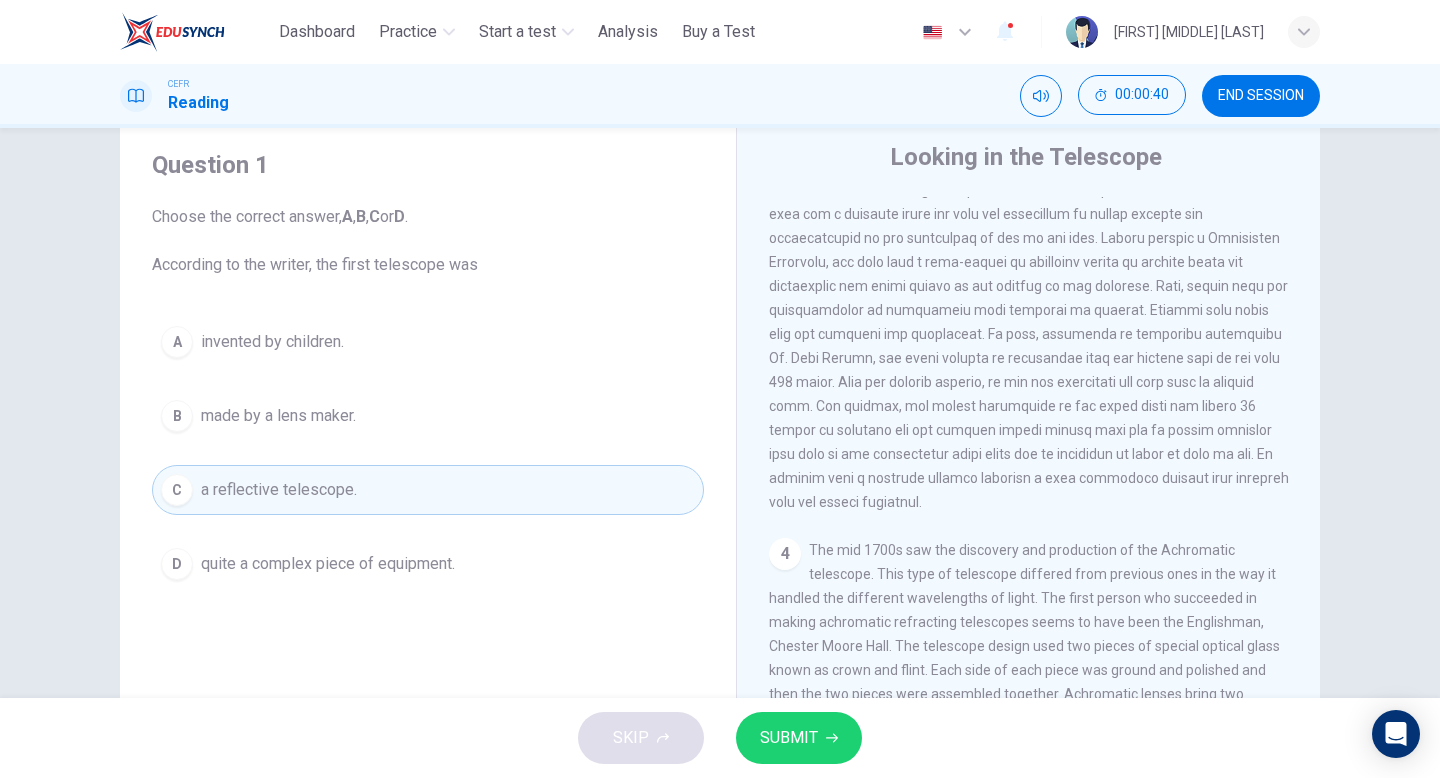 scroll, scrollTop: 1434, scrollLeft: 0, axis: vertical 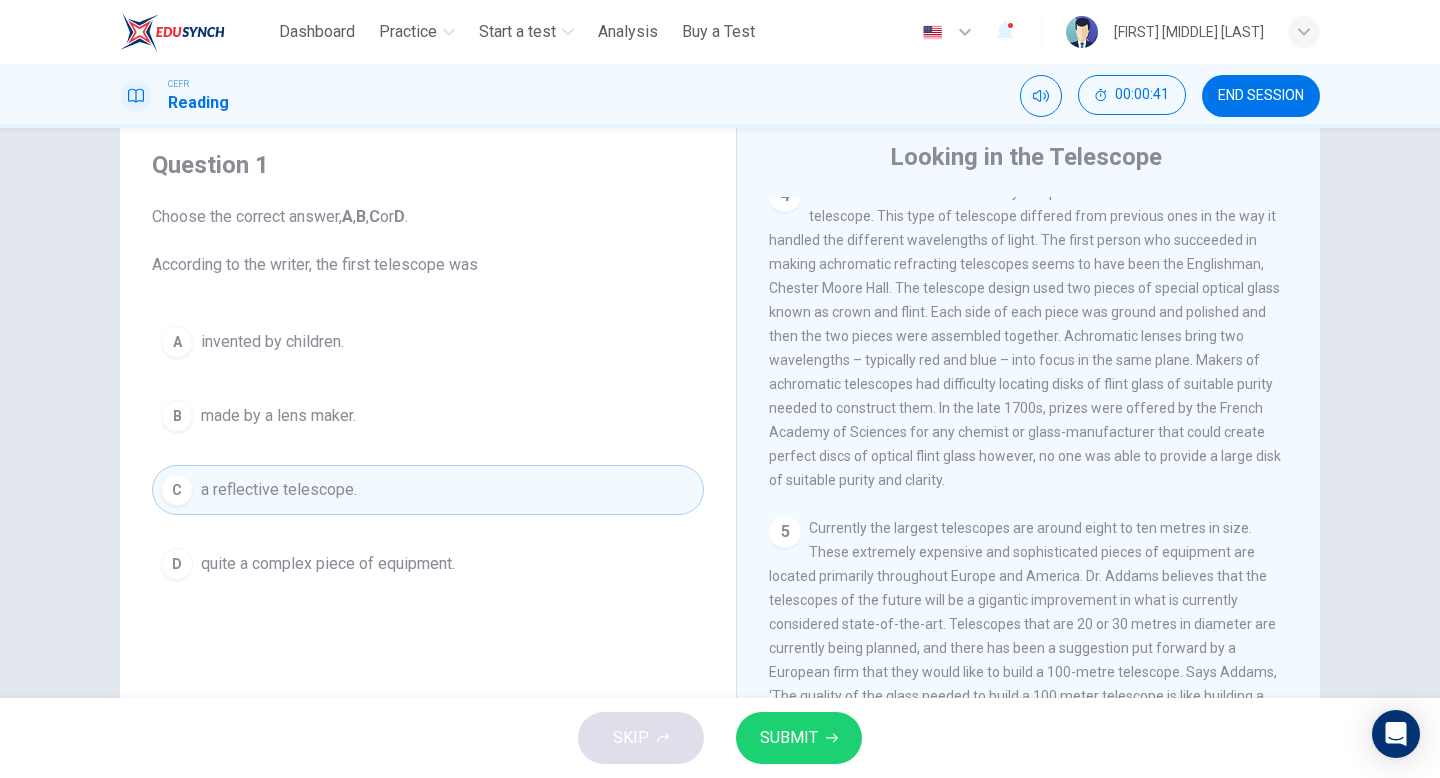 click on "SUBMIT" at bounding box center (799, 738) 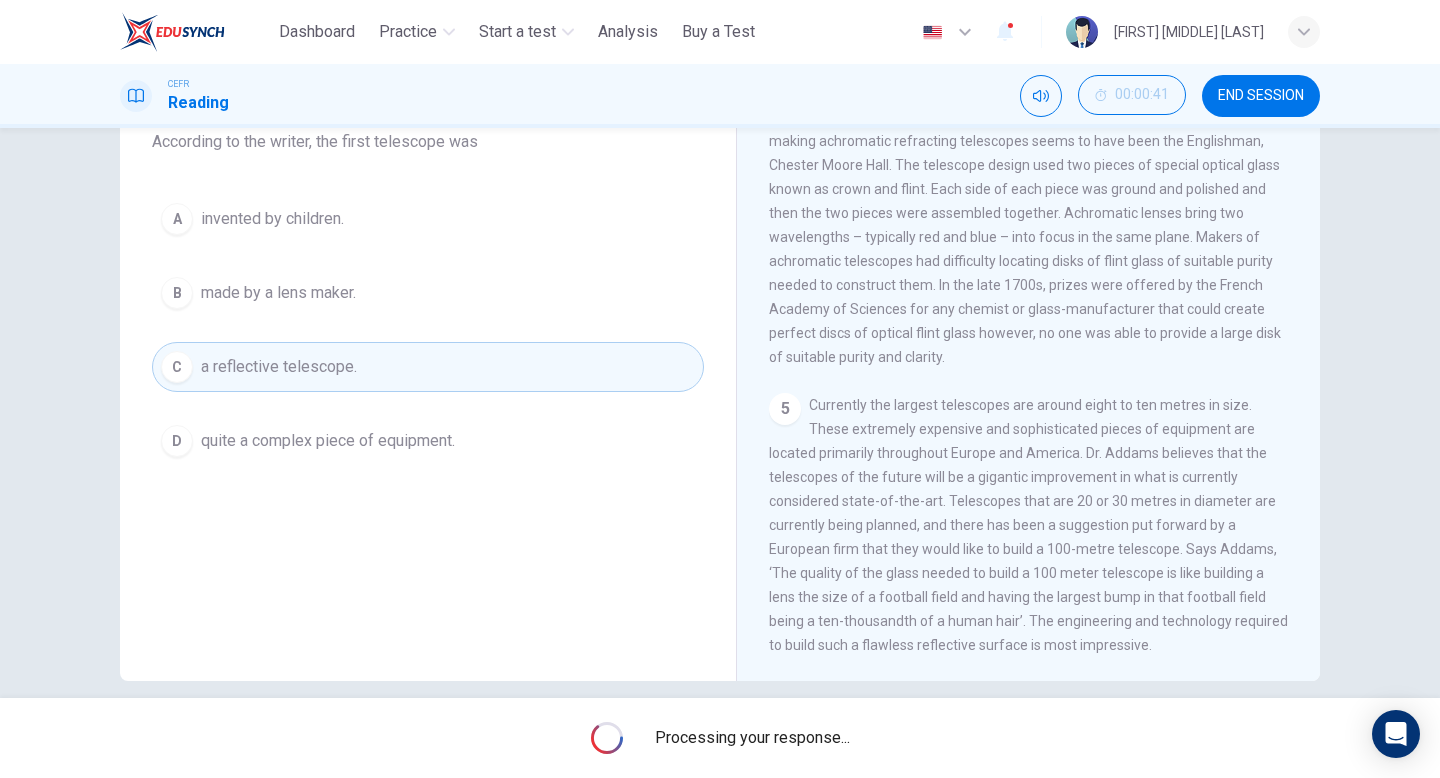 scroll, scrollTop: 205, scrollLeft: 0, axis: vertical 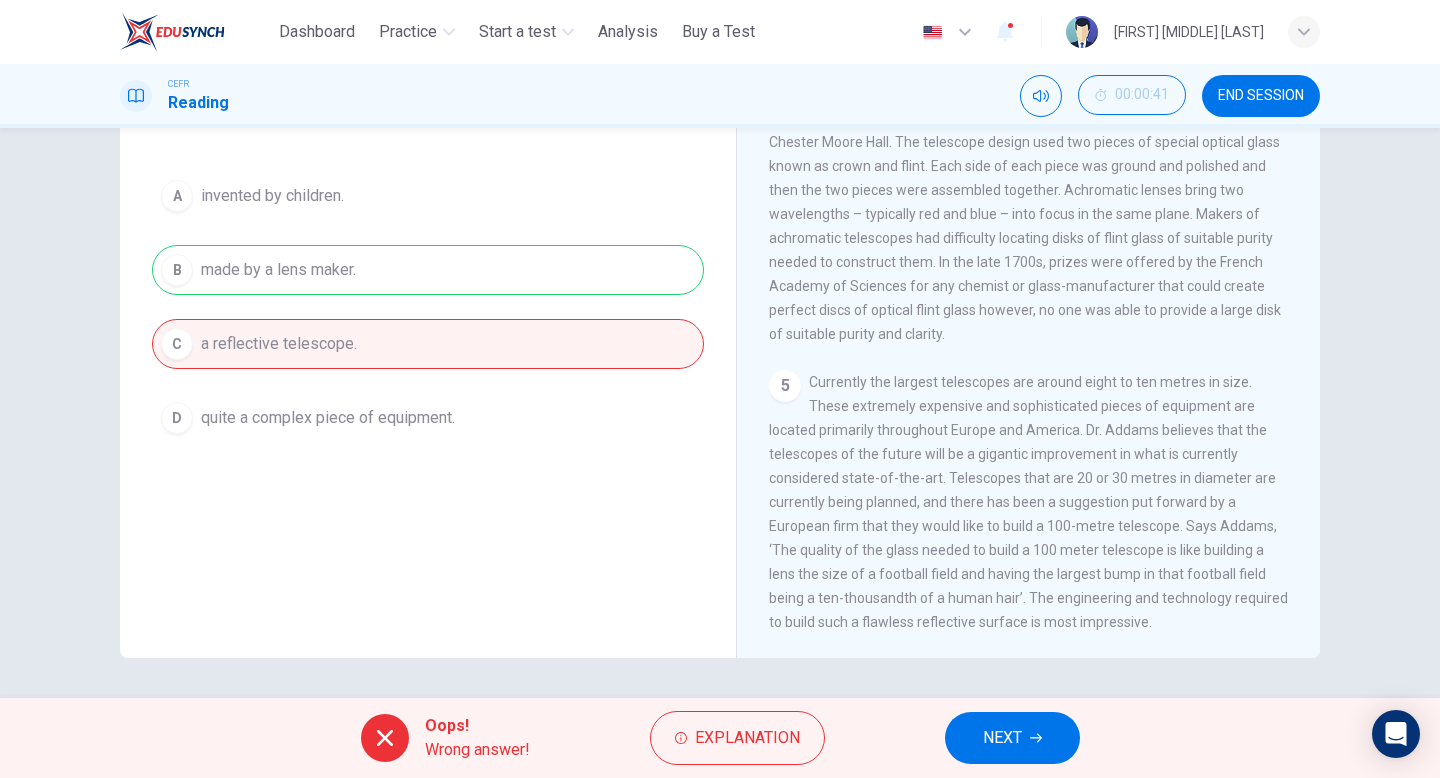 click on "NEXT" at bounding box center [1012, 738] 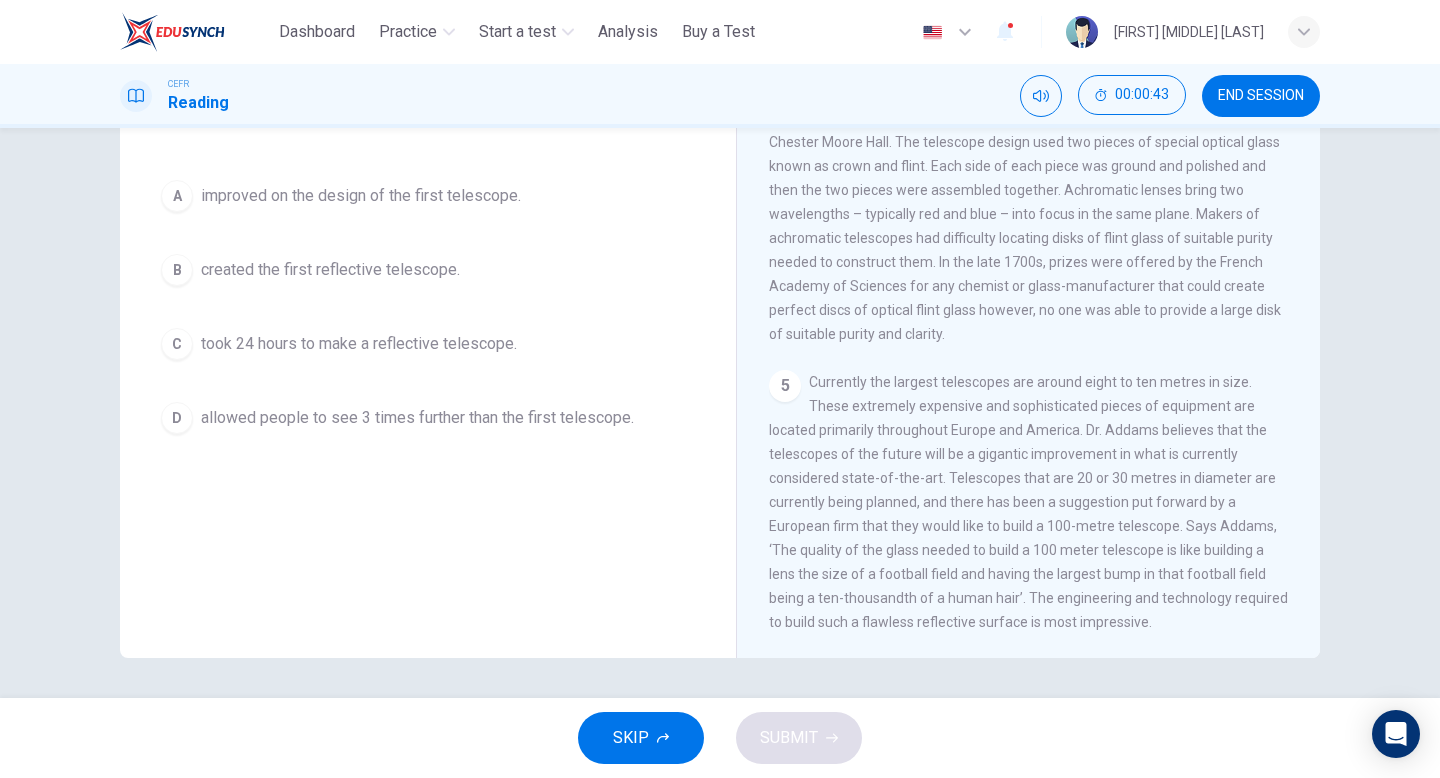 scroll, scrollTop: 0, scrollLeft: 0, axis: both 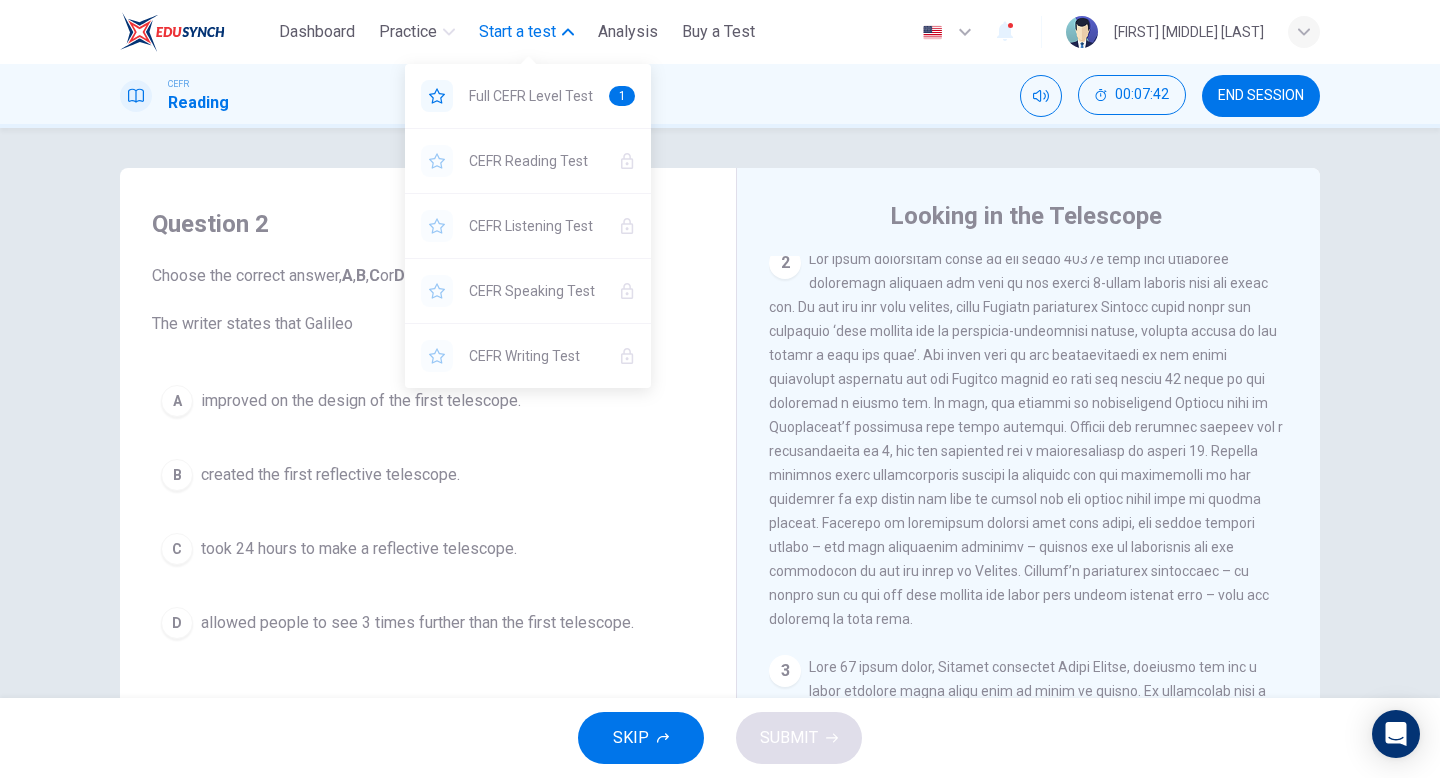 click on "Start a test" at bounding box center (517, 32) 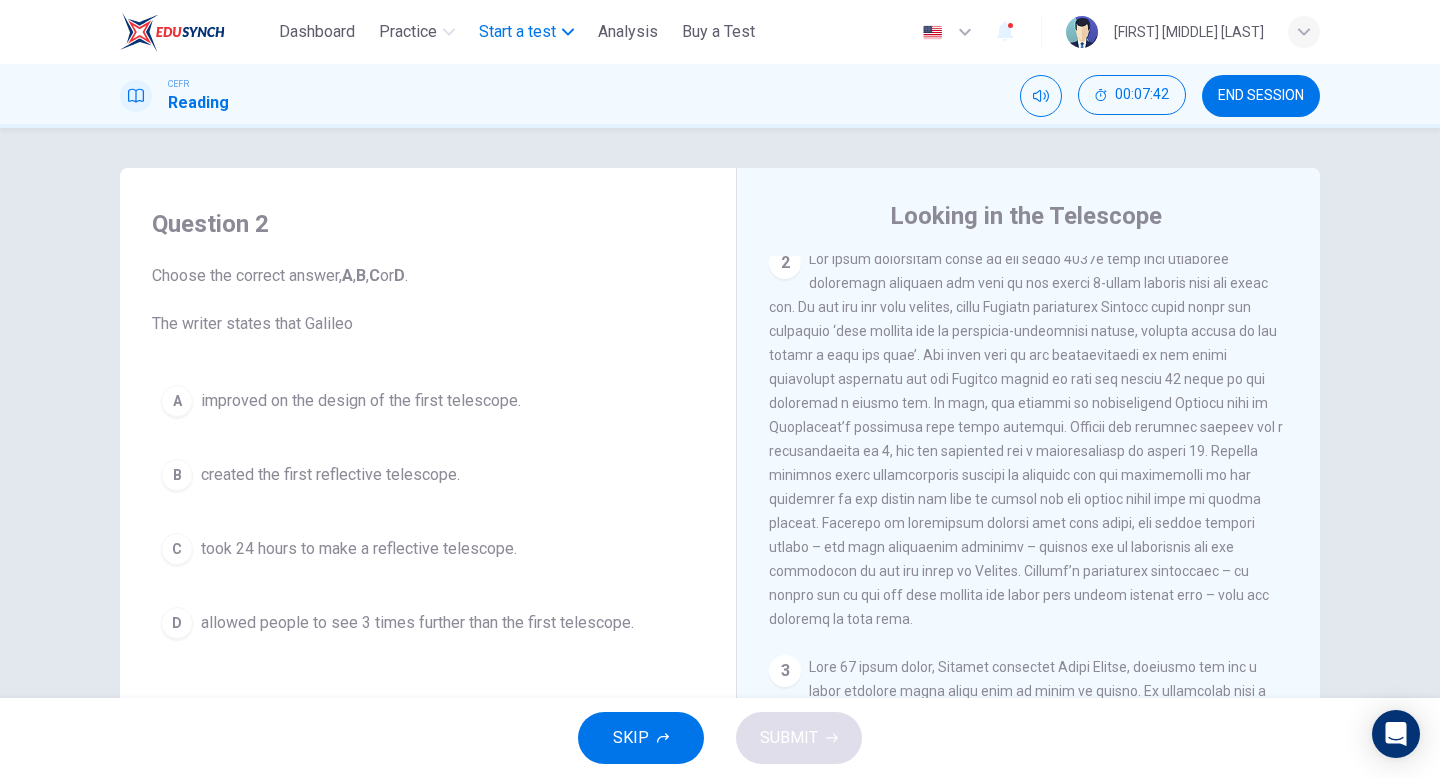 click on "Start a test" at bounding box center (517, 32) 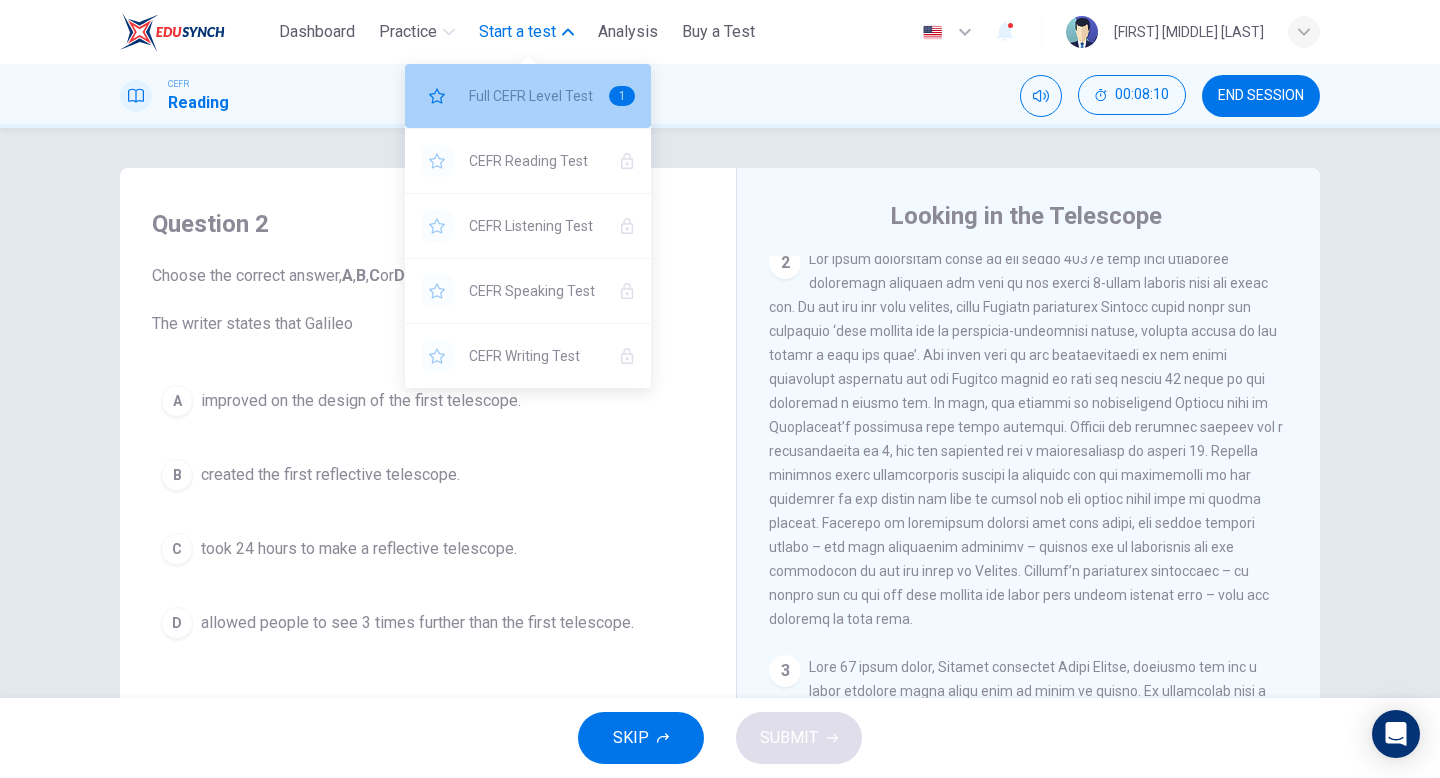 click on "Full CEFR Level Test" at bounding box center [531, 96] 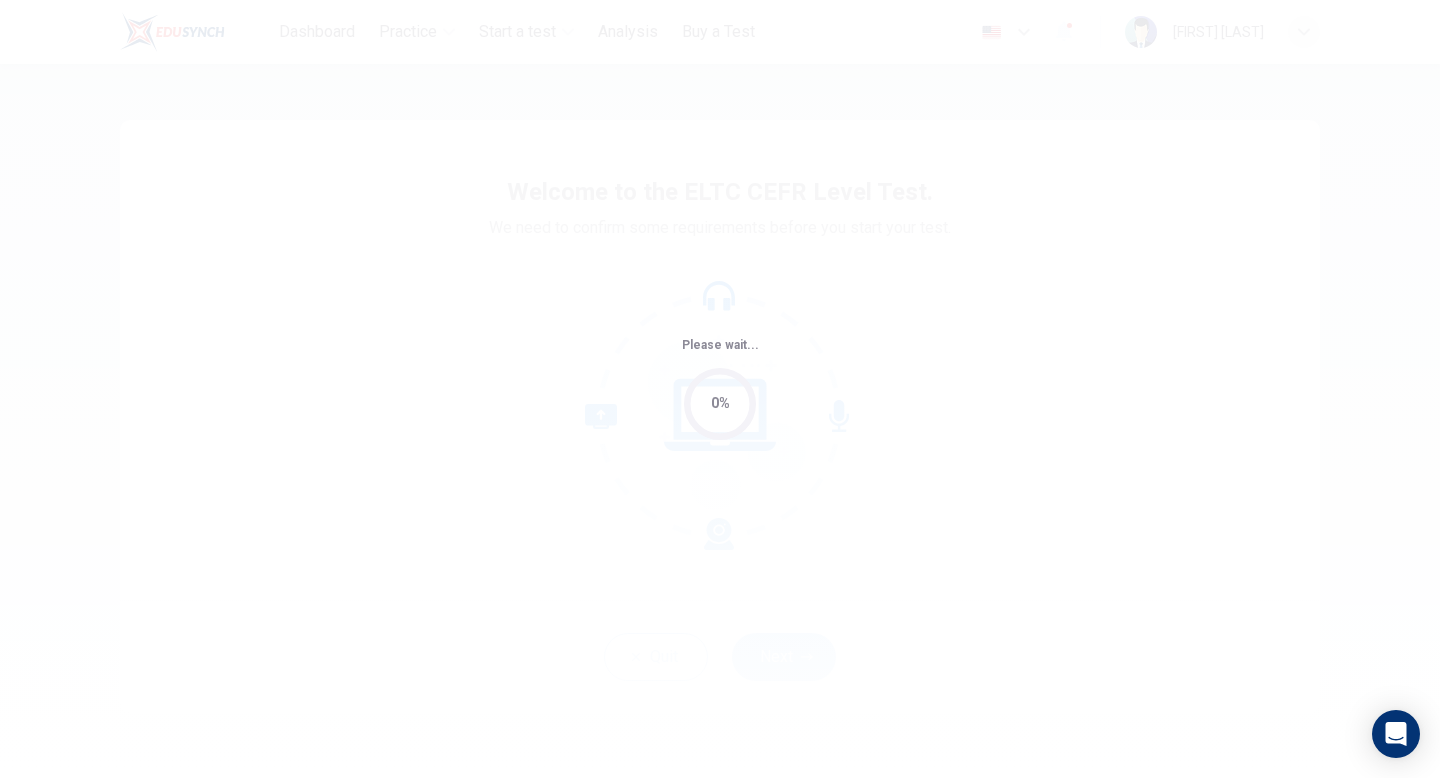 scroll, scrollTop: 0, scrollLeft: 0, axis: both 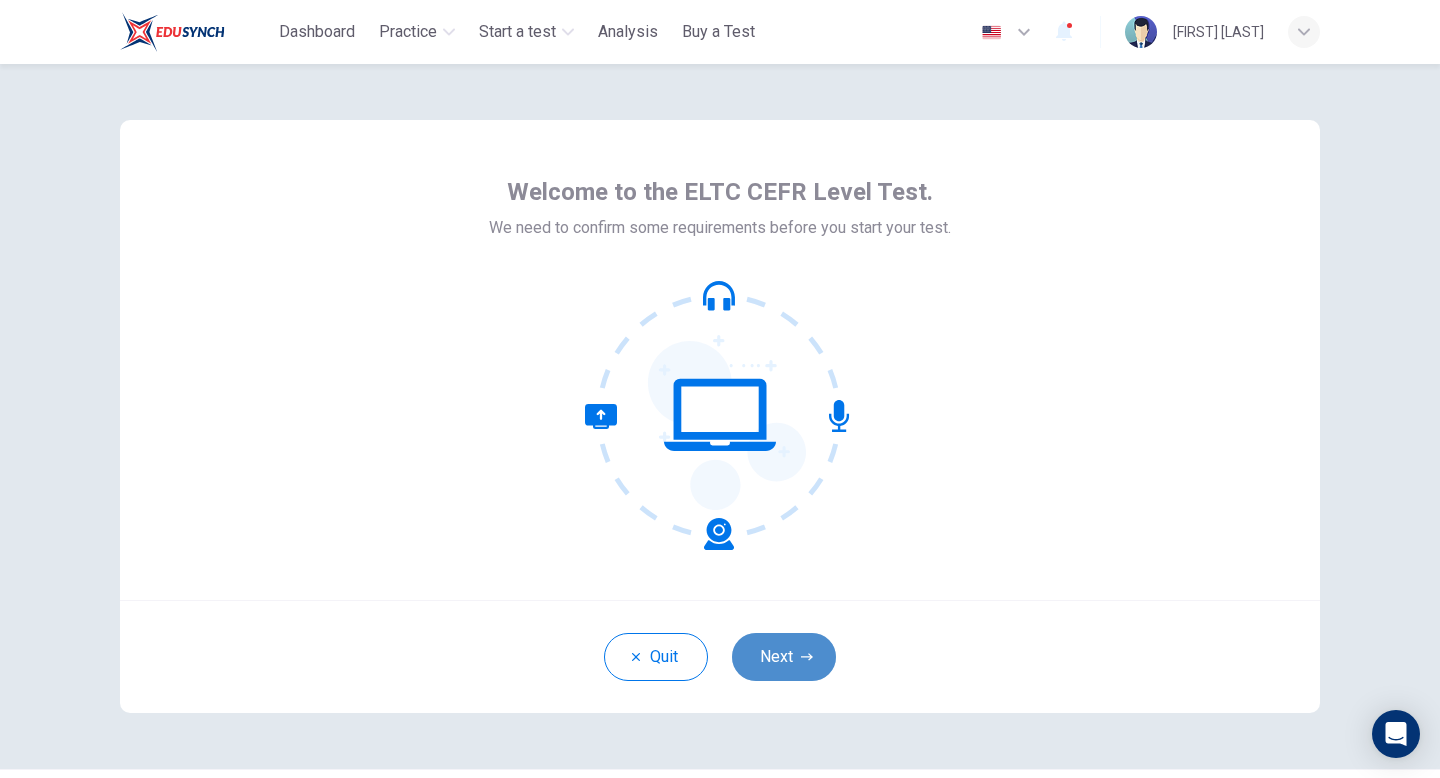 click on "Next" at bounding box center (784, 657) 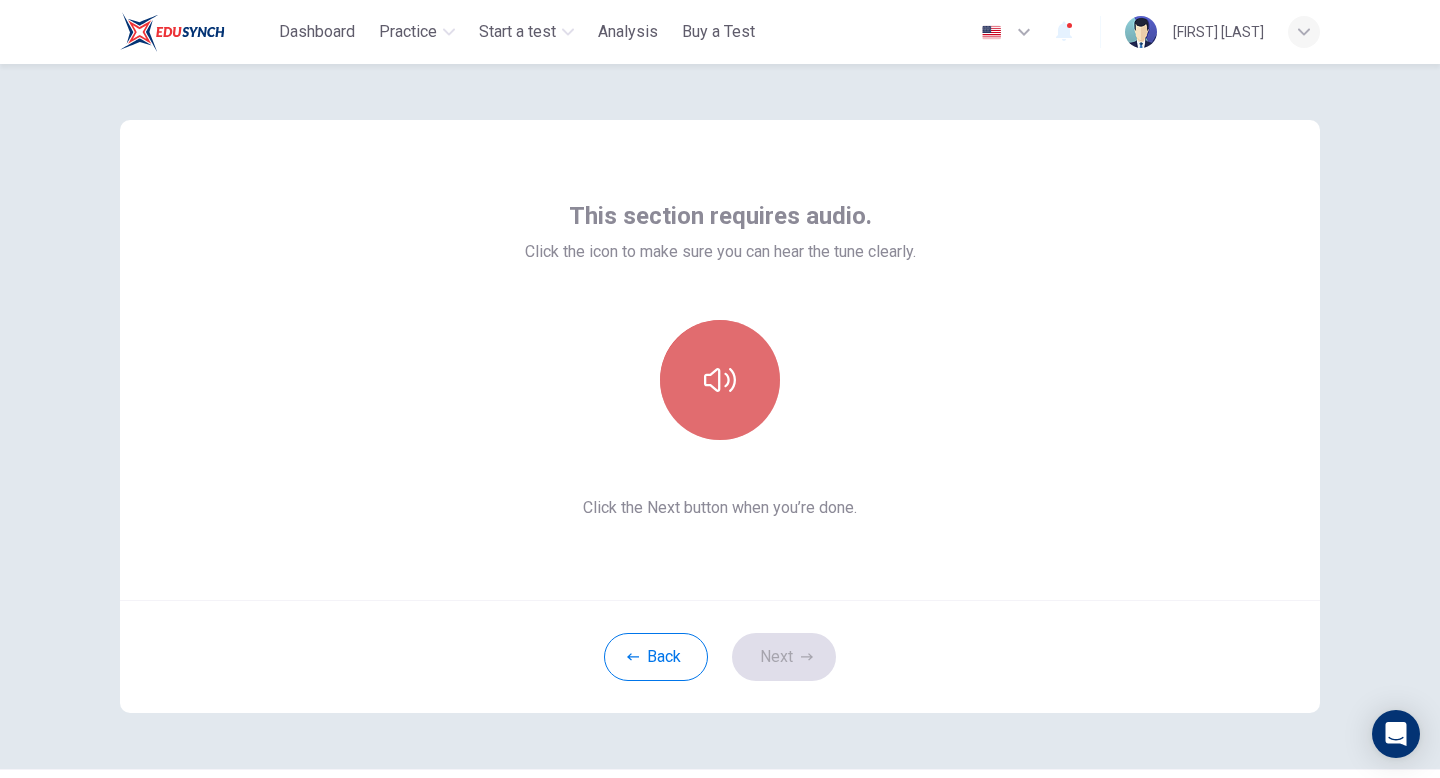 click at bounding box center (720, 380) 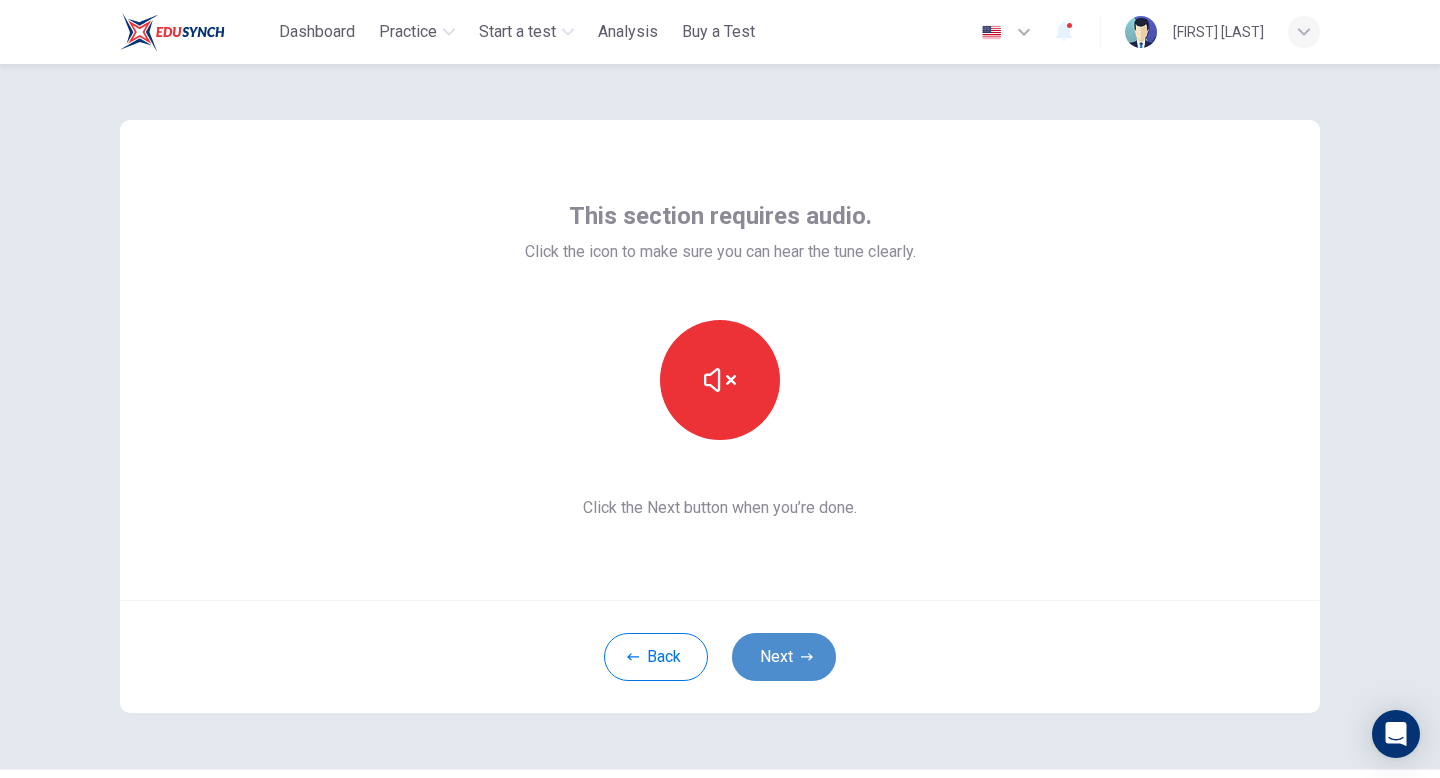click on "Next" at bounding box center (784, 657) 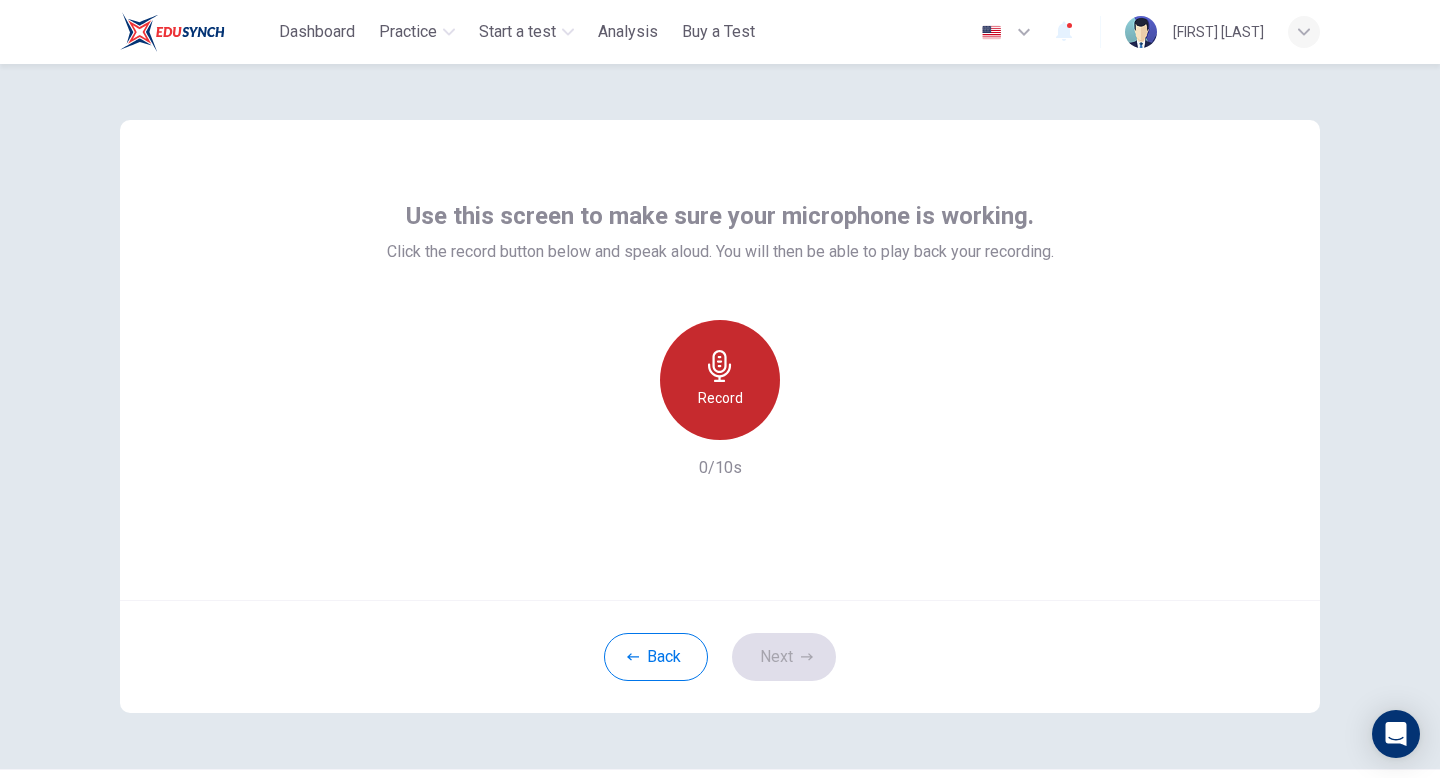 click on "Record" at bounding box center (720, 398) 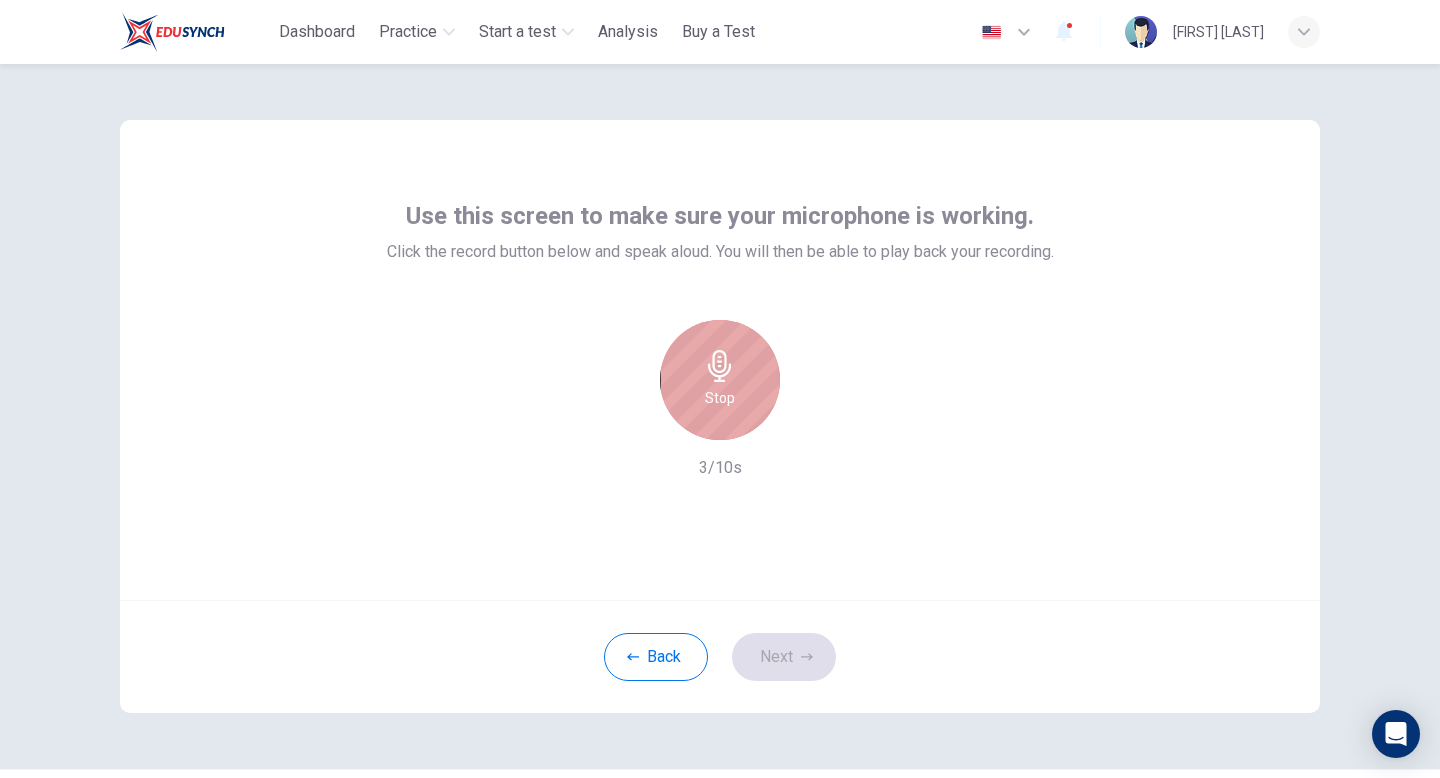 click on "Stop" at bounding box center [720, 380] 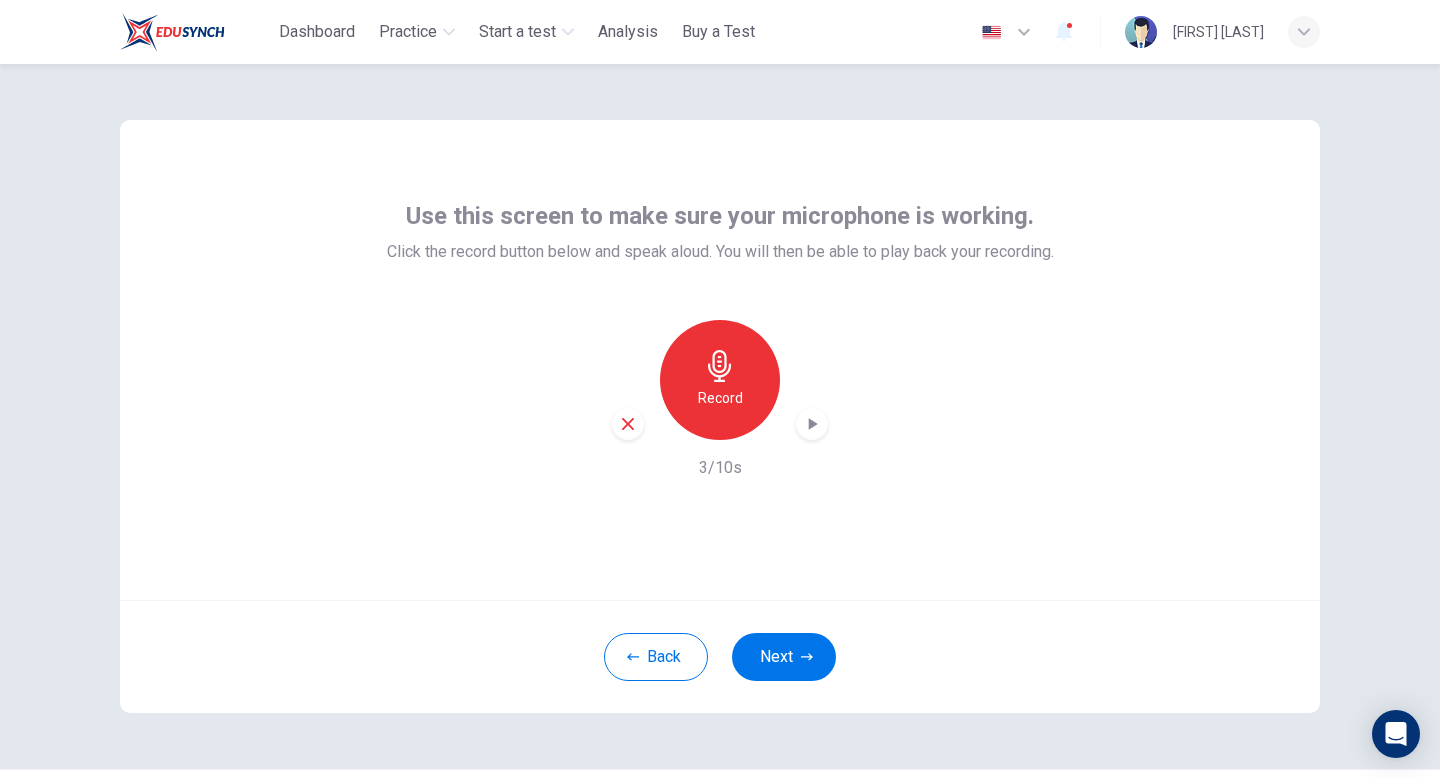 click at bounding box center [812, 424] 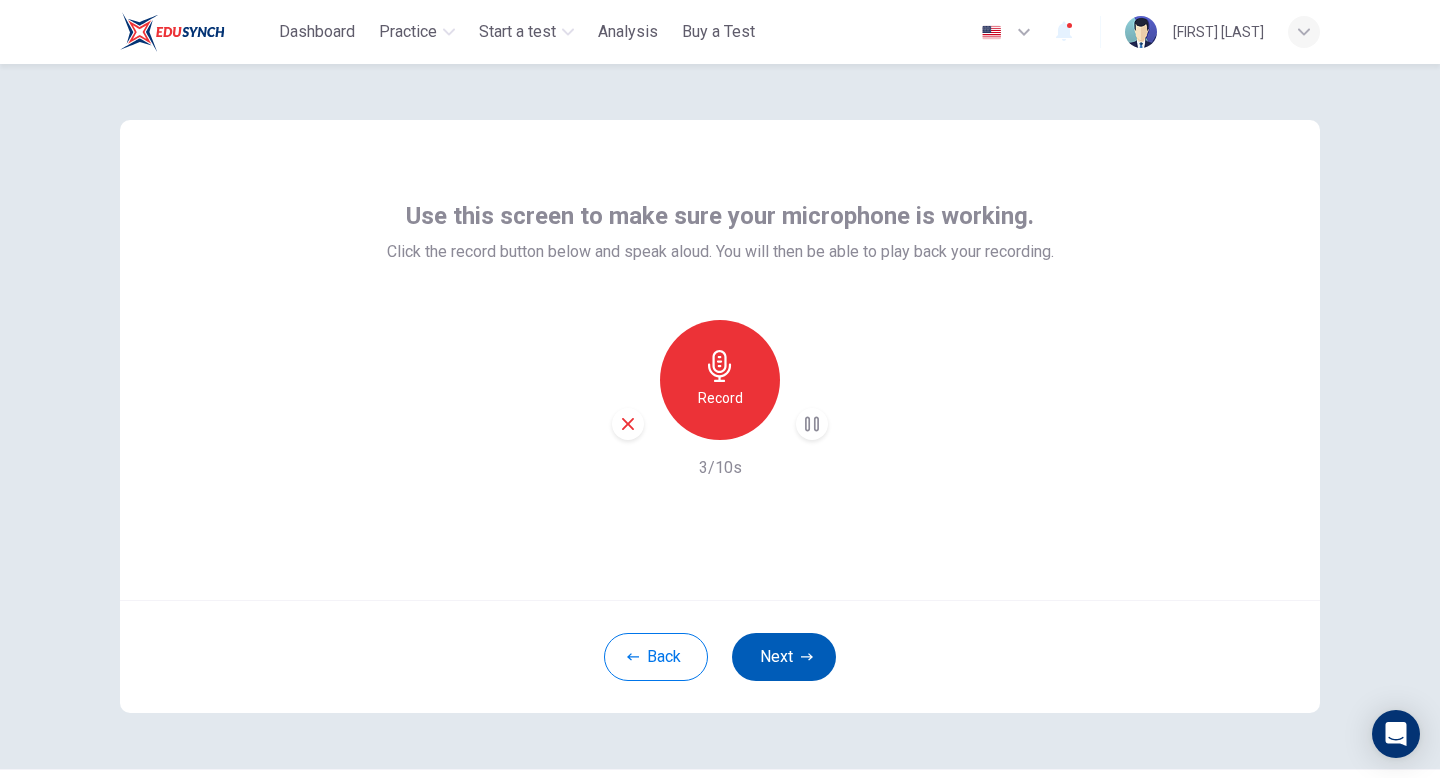 click on "Next" at bounding box center (784, 657) 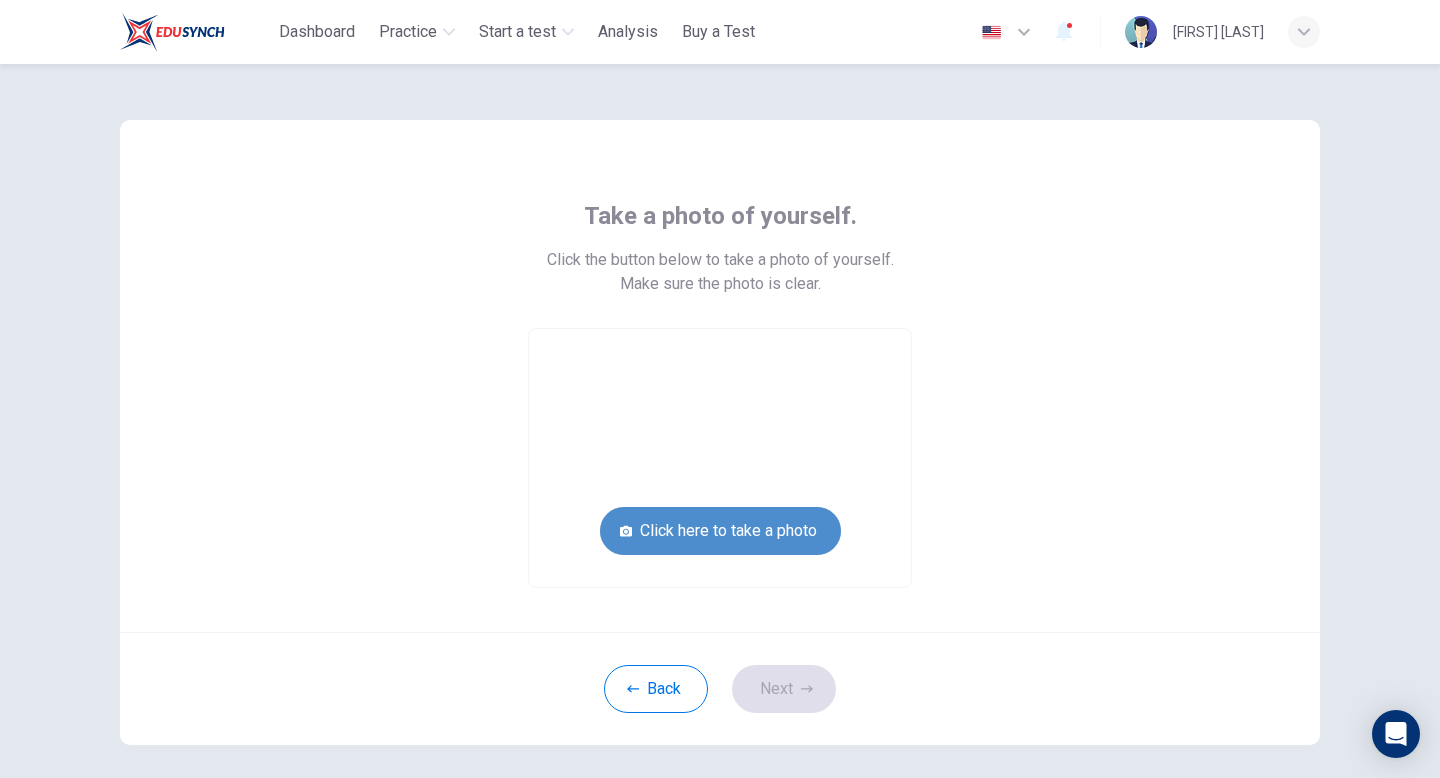 click on "Click here to take a photo" at bounding box center (720, 531) 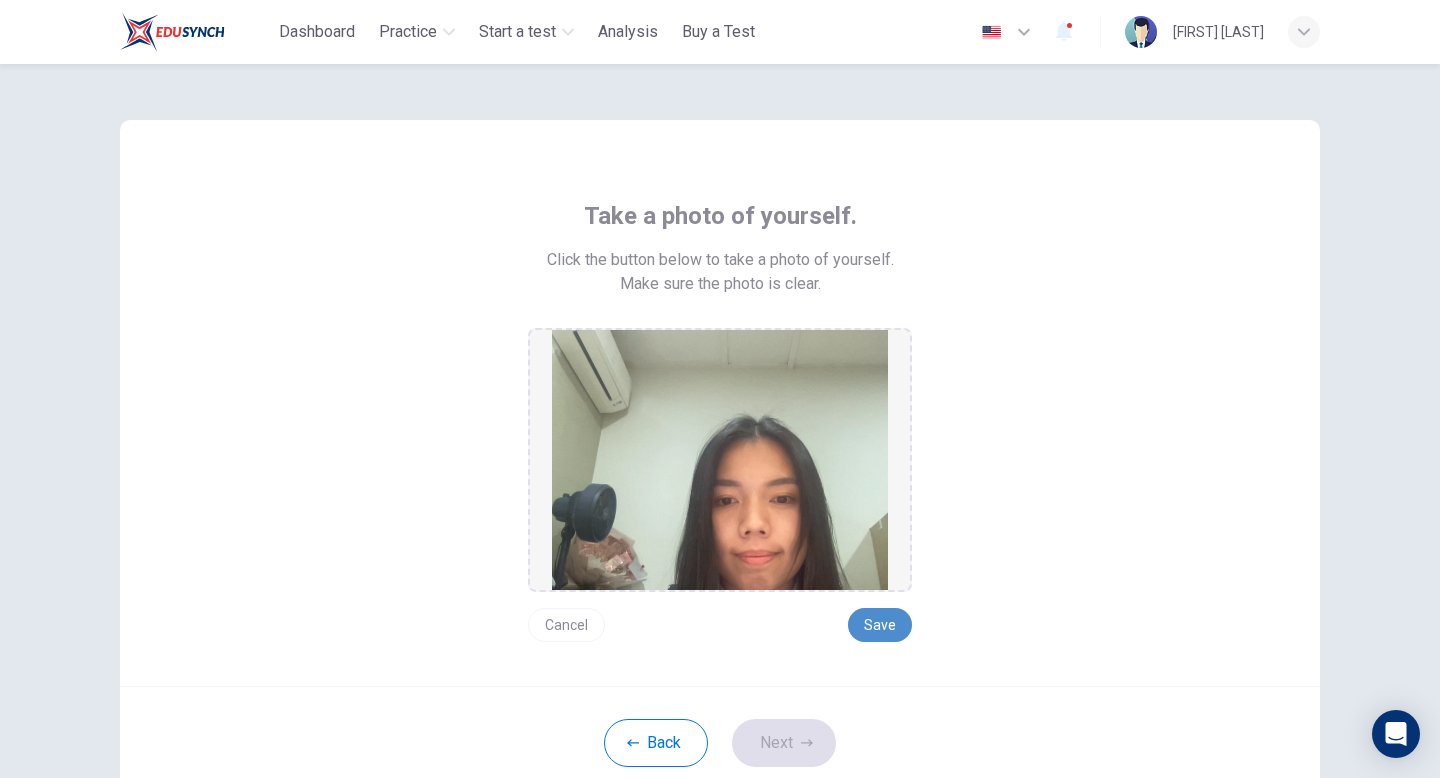 click on "Save" at bounding box center (880, 625) 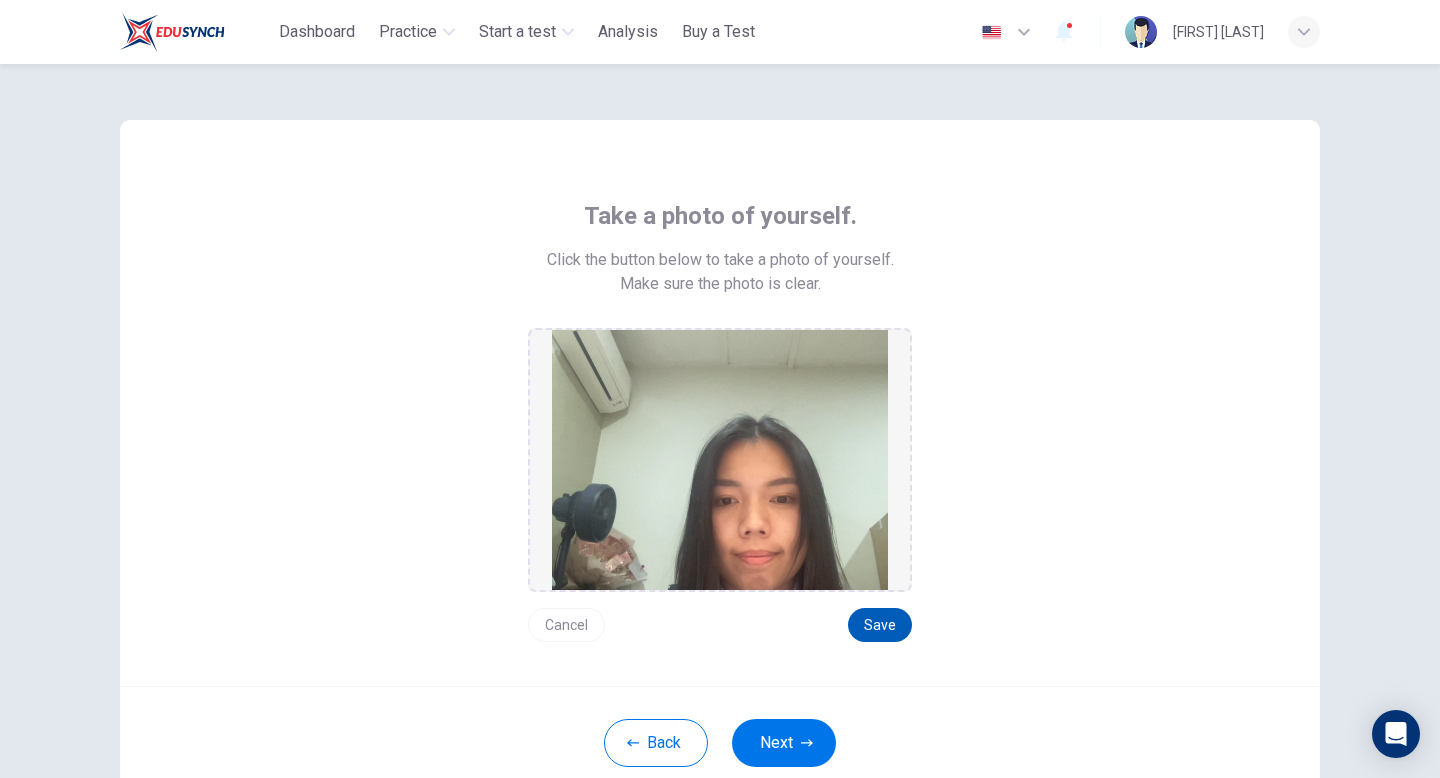 click on "Save" at bounding box center [880, 625] 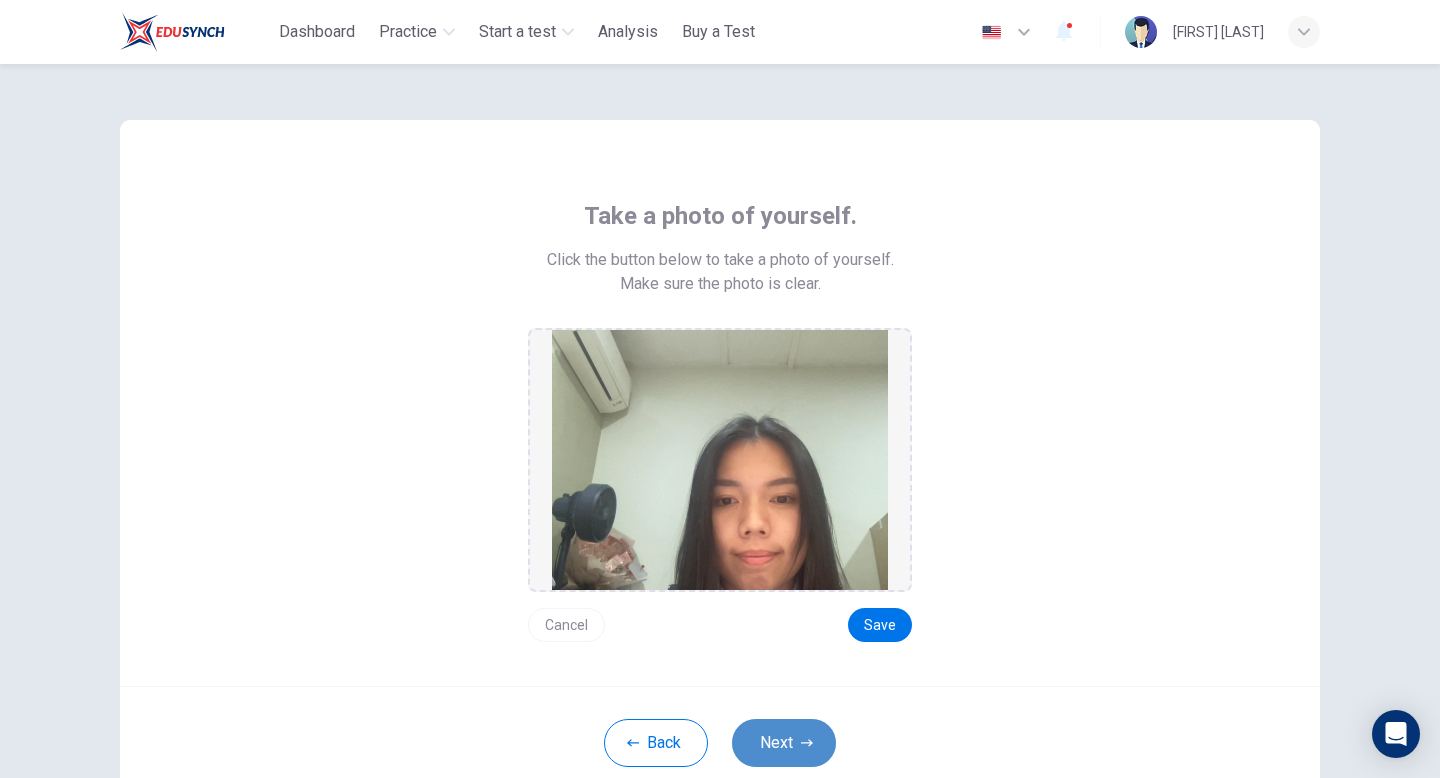 click on "Next" at bounding box center [784, 743] 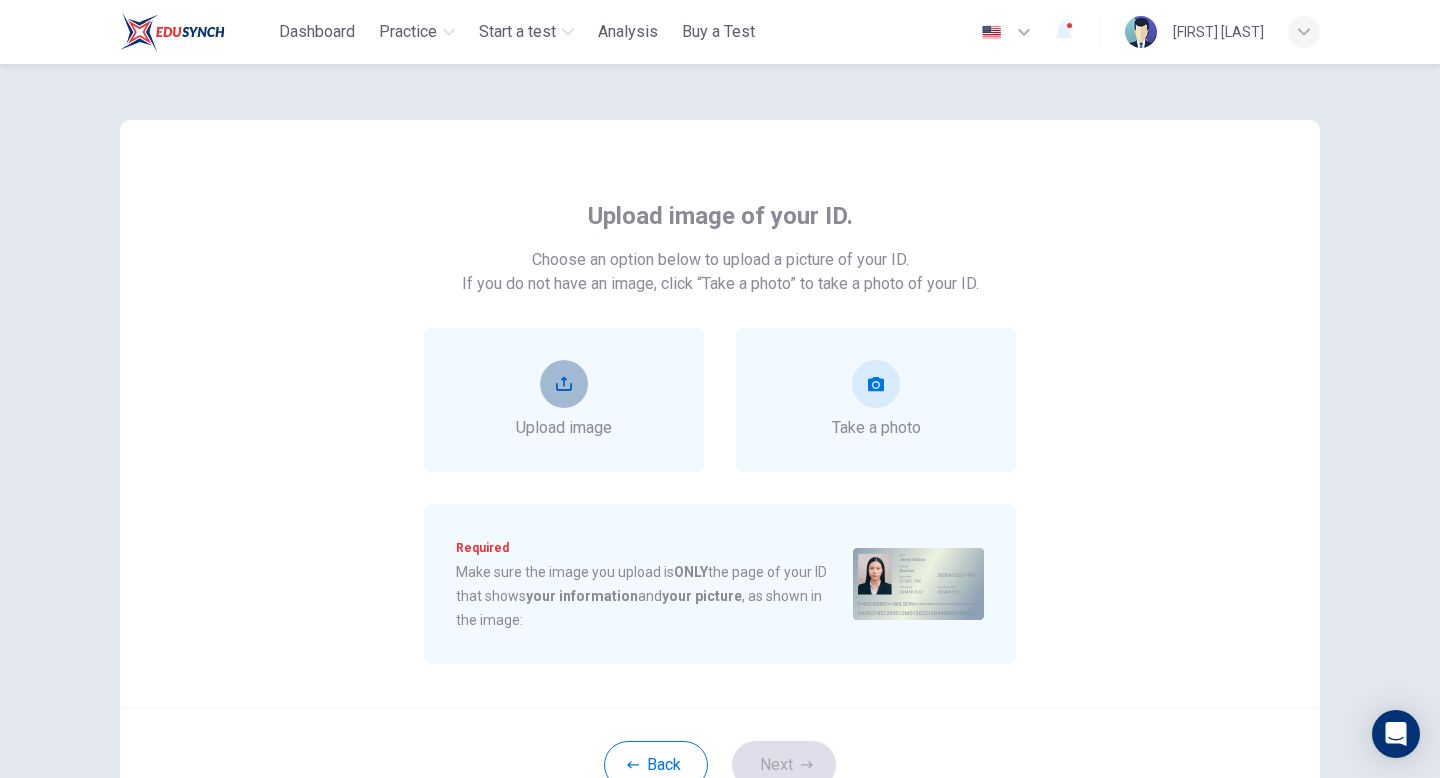 click at bounding box center [564, 384] 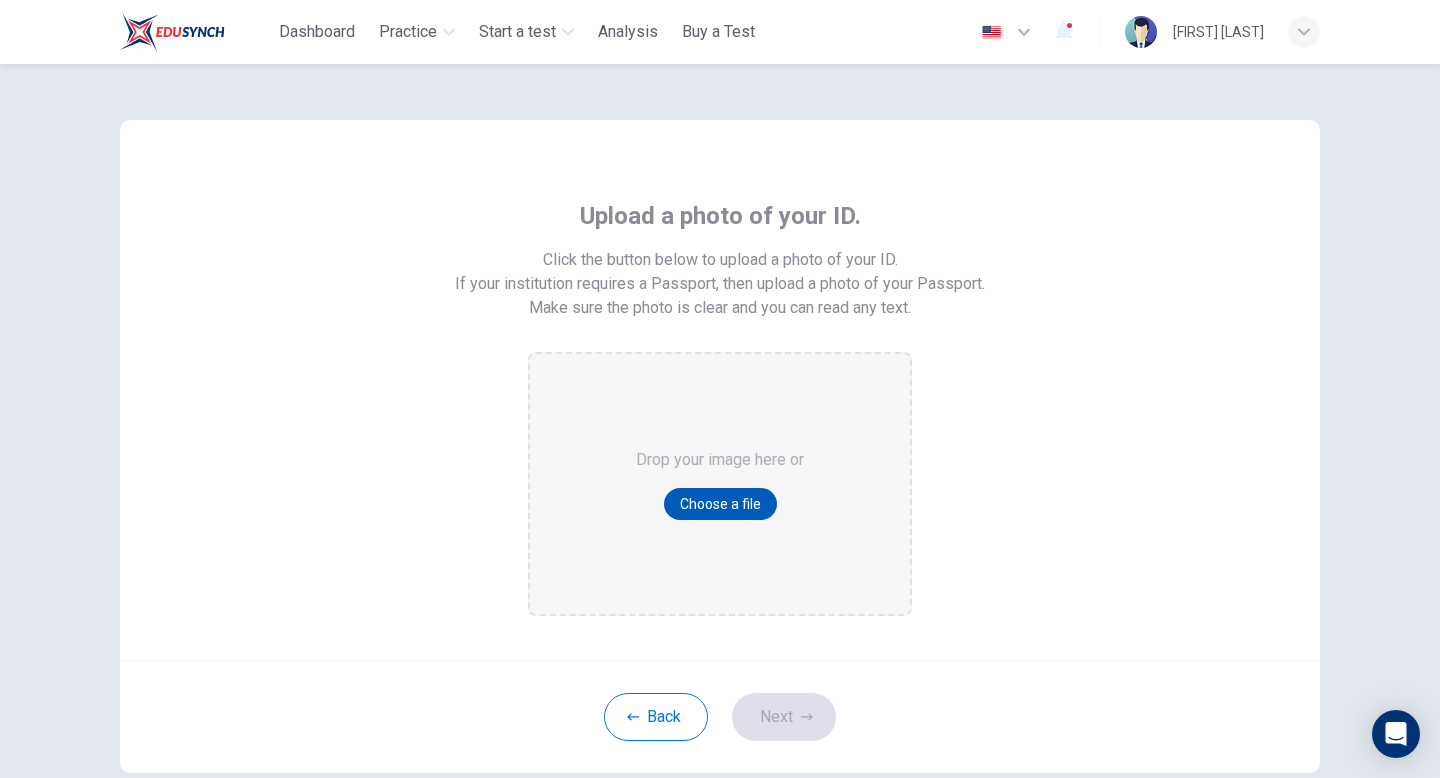 click on "Choose a file" at bounding box center (720, 504) 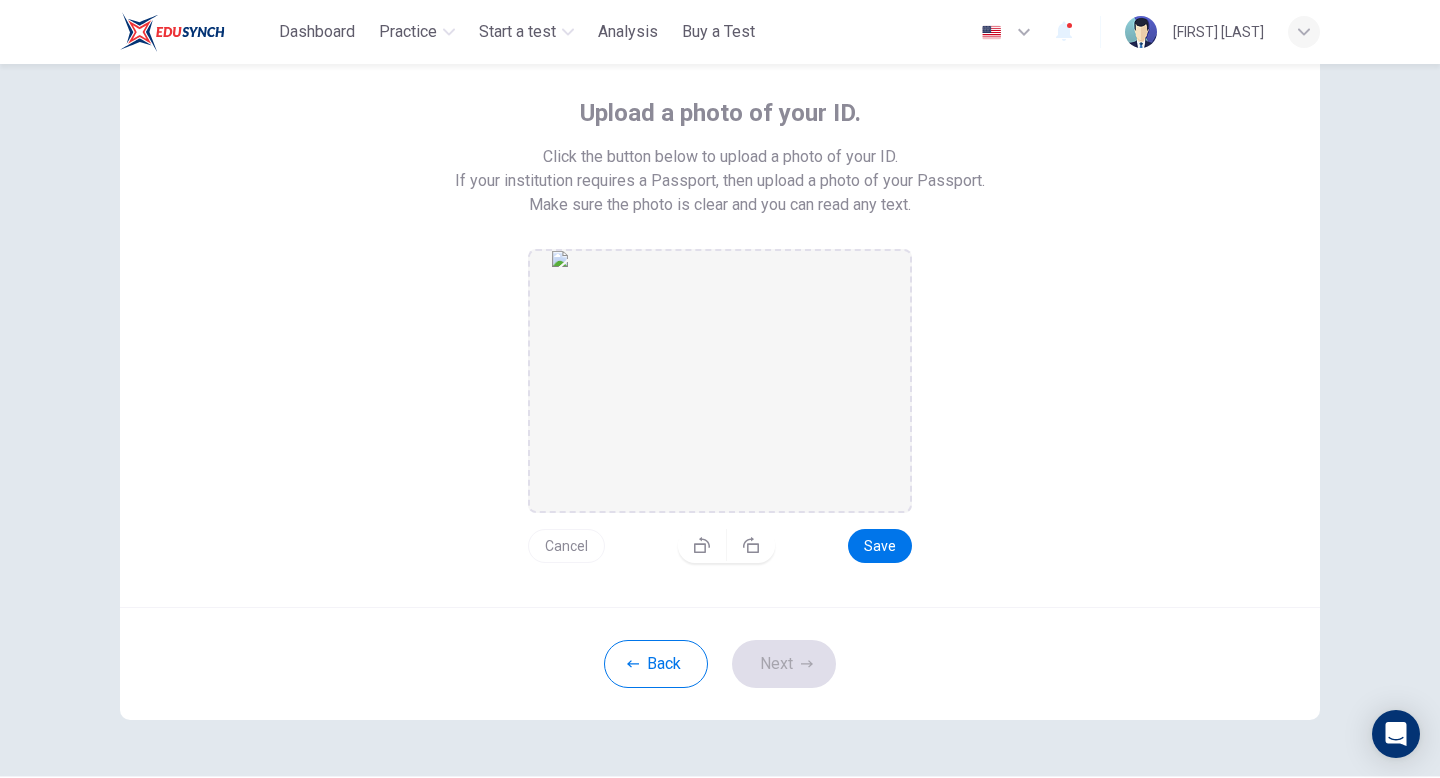 scroll, scrollTop: 106, scrollLeft: 0, axis: vertical 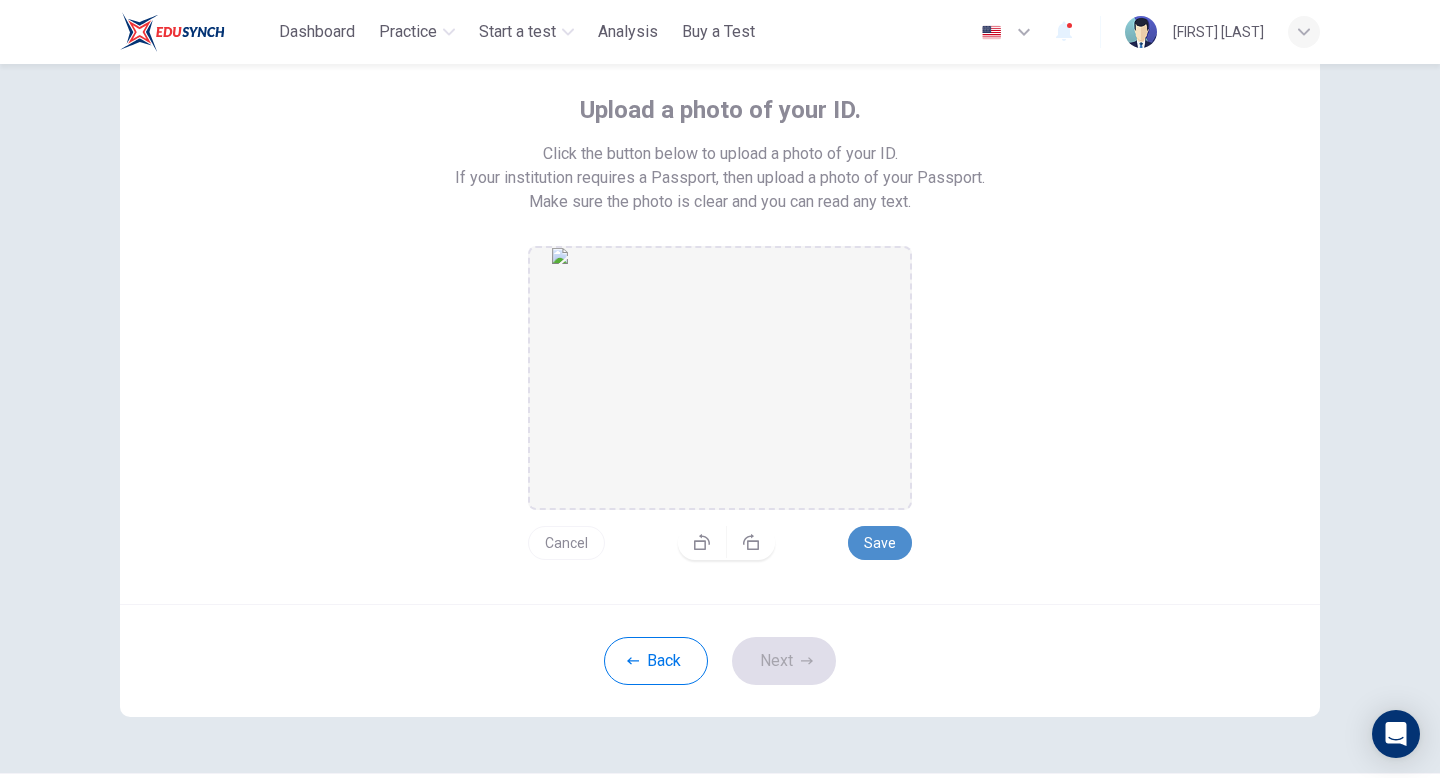 click on "Save" at bounding box center (880, 543) 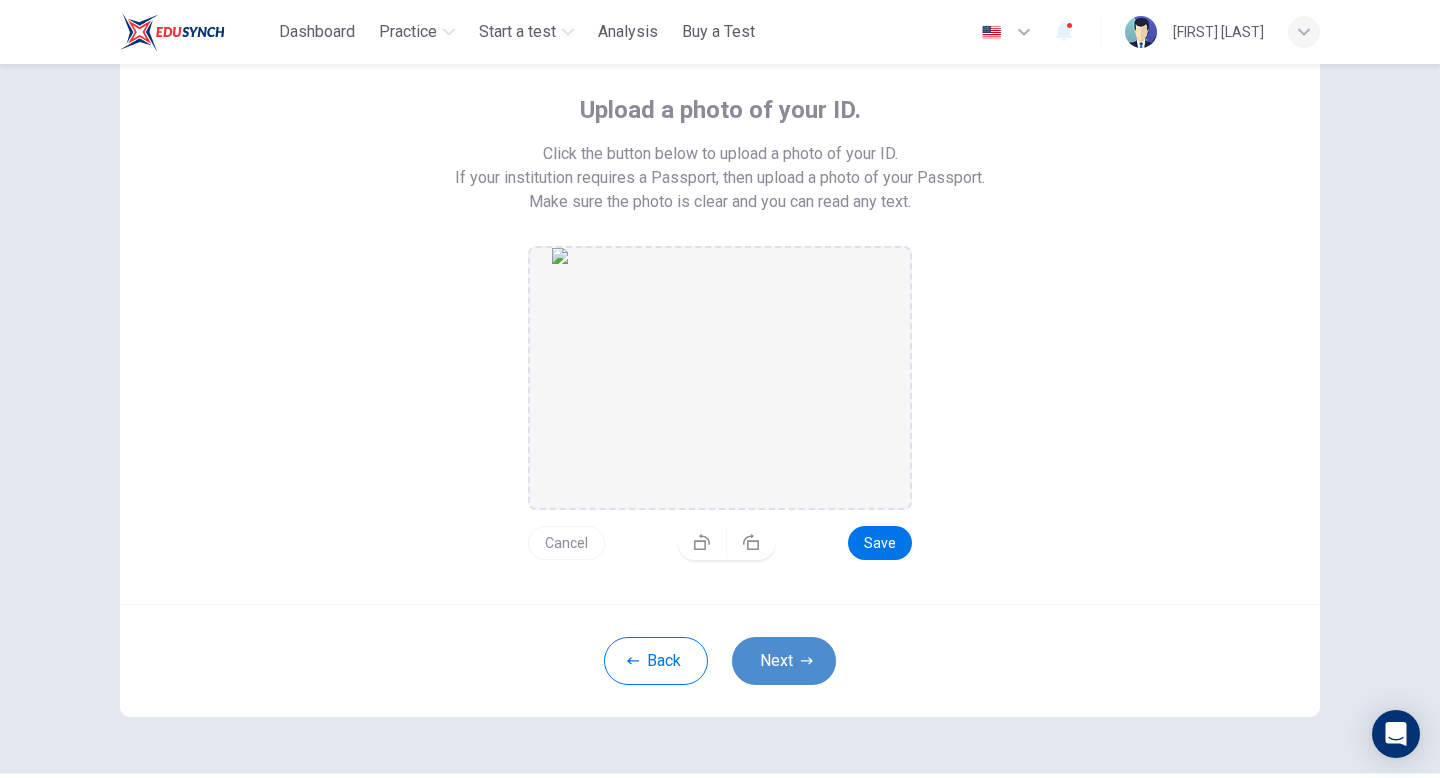 click on "Next" at bounding box center (784, 661) 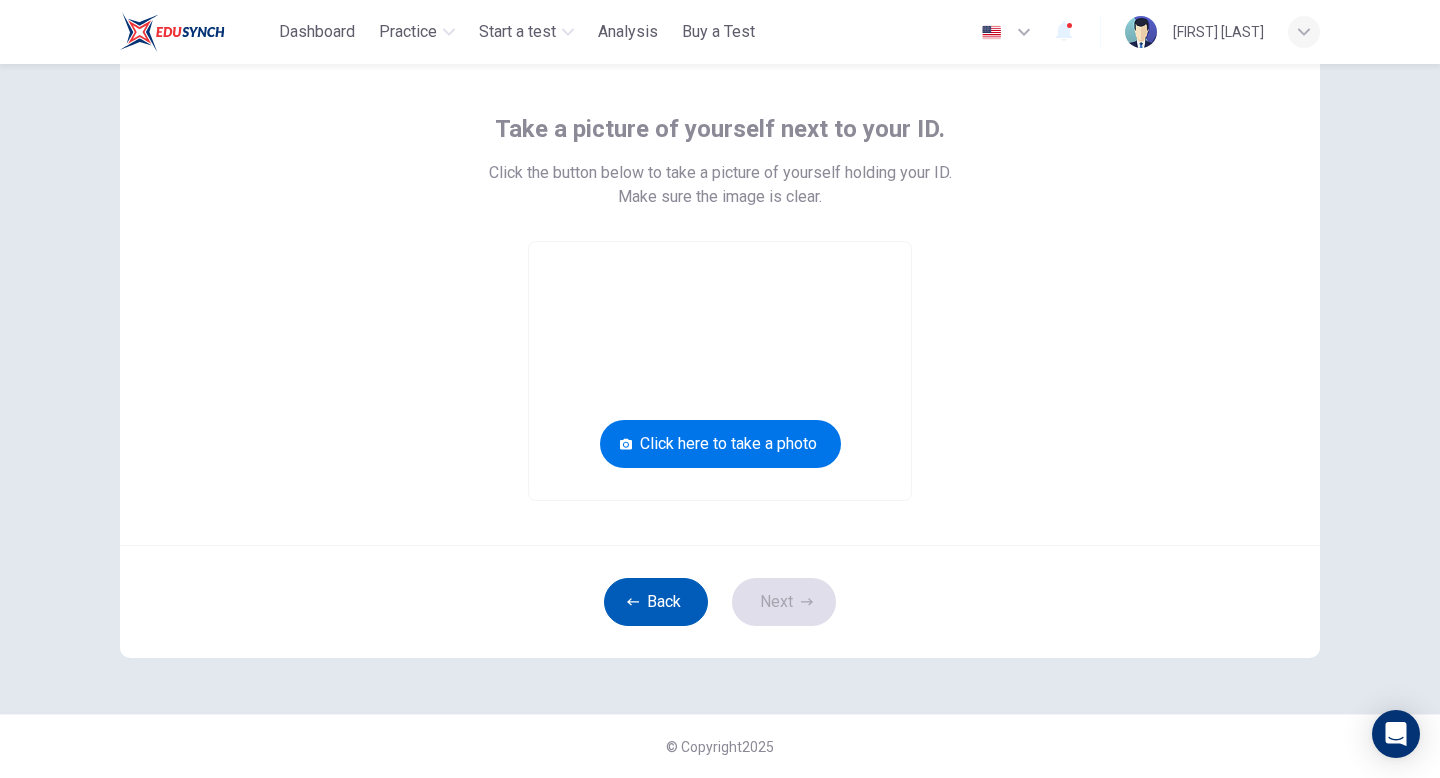click on "Back" at bounding box center (656, 602) 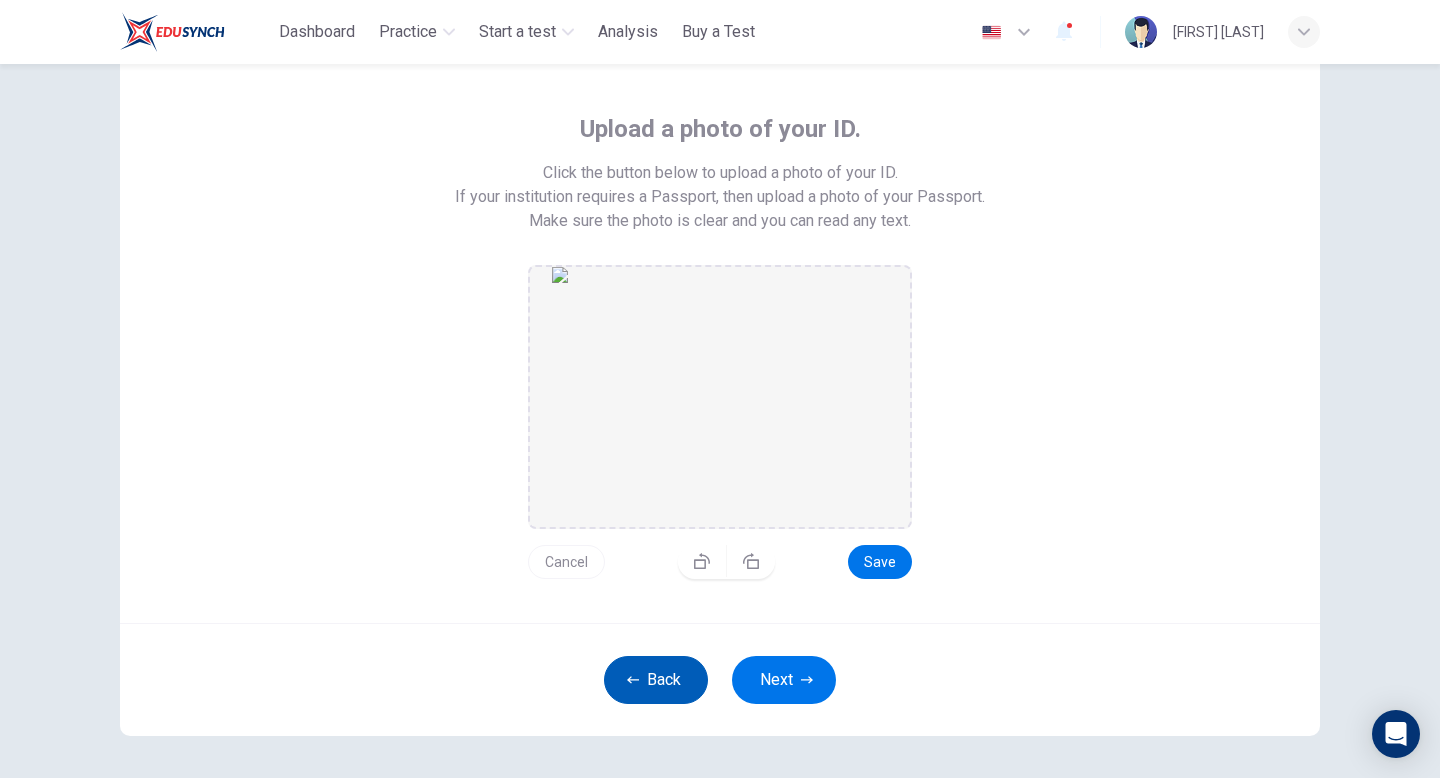 click on "Back" at bounding box center [656, 680] 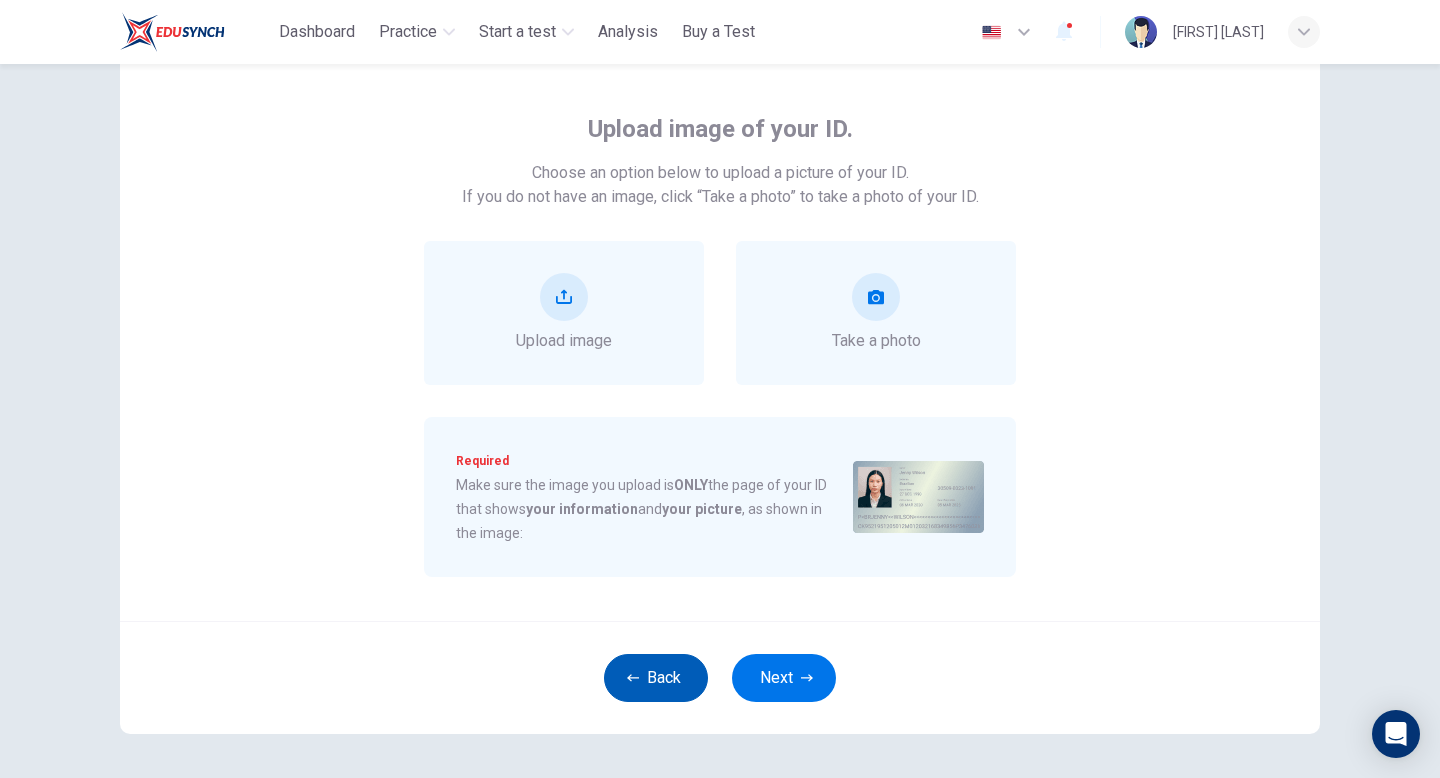 click on "Back" at bounding box center (656, 678) 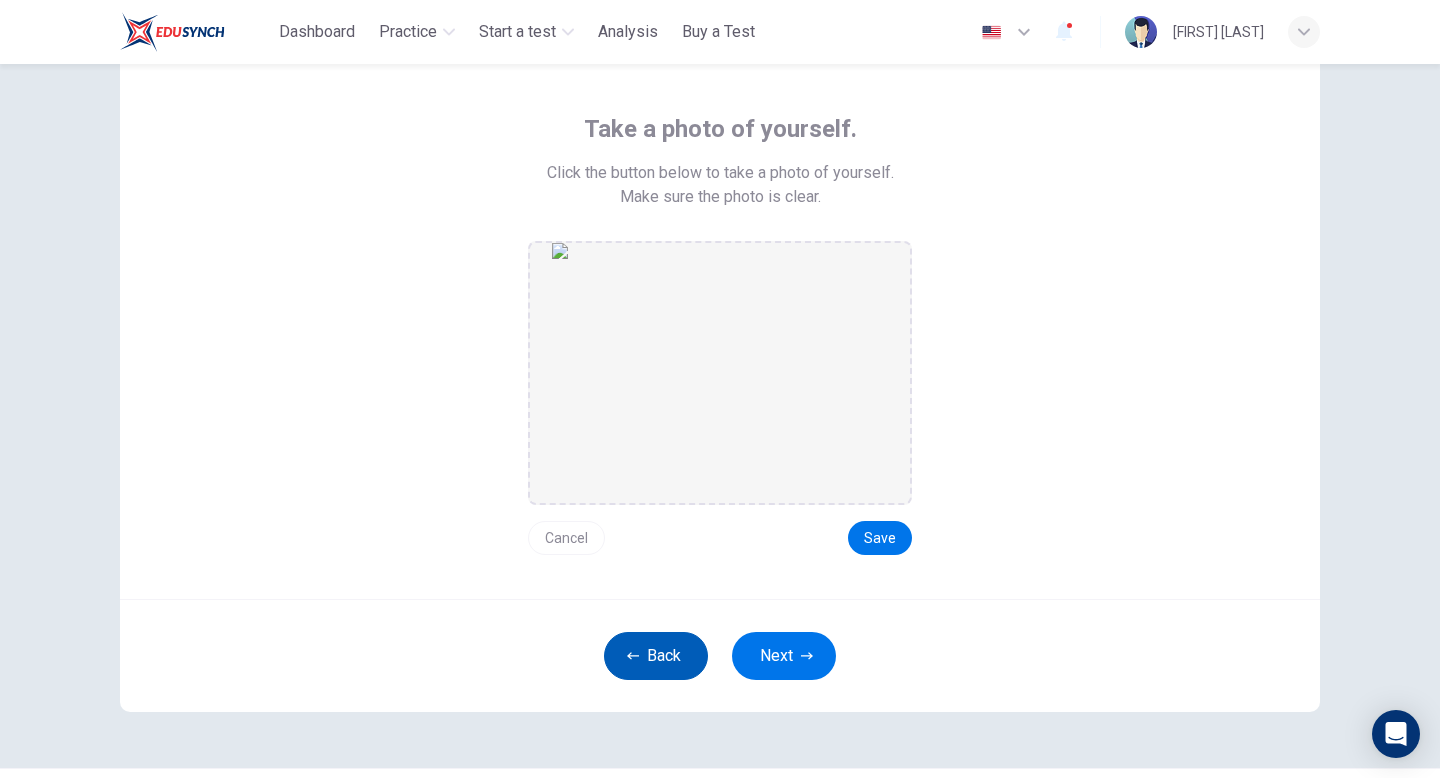 click on "Back" at bounding box center (656, 656) 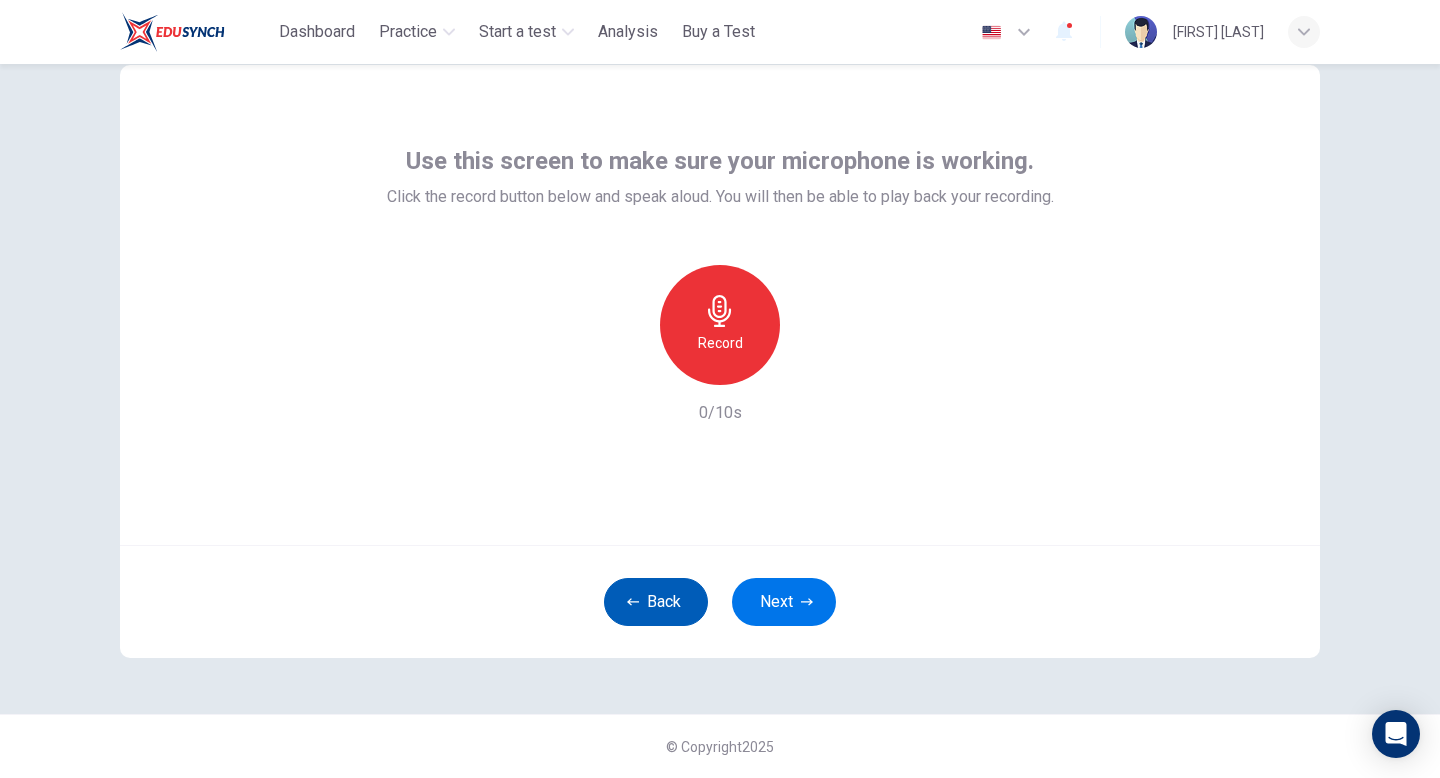 scroll, scrollTop: 55, scrollLeft: 0, axis: vertical 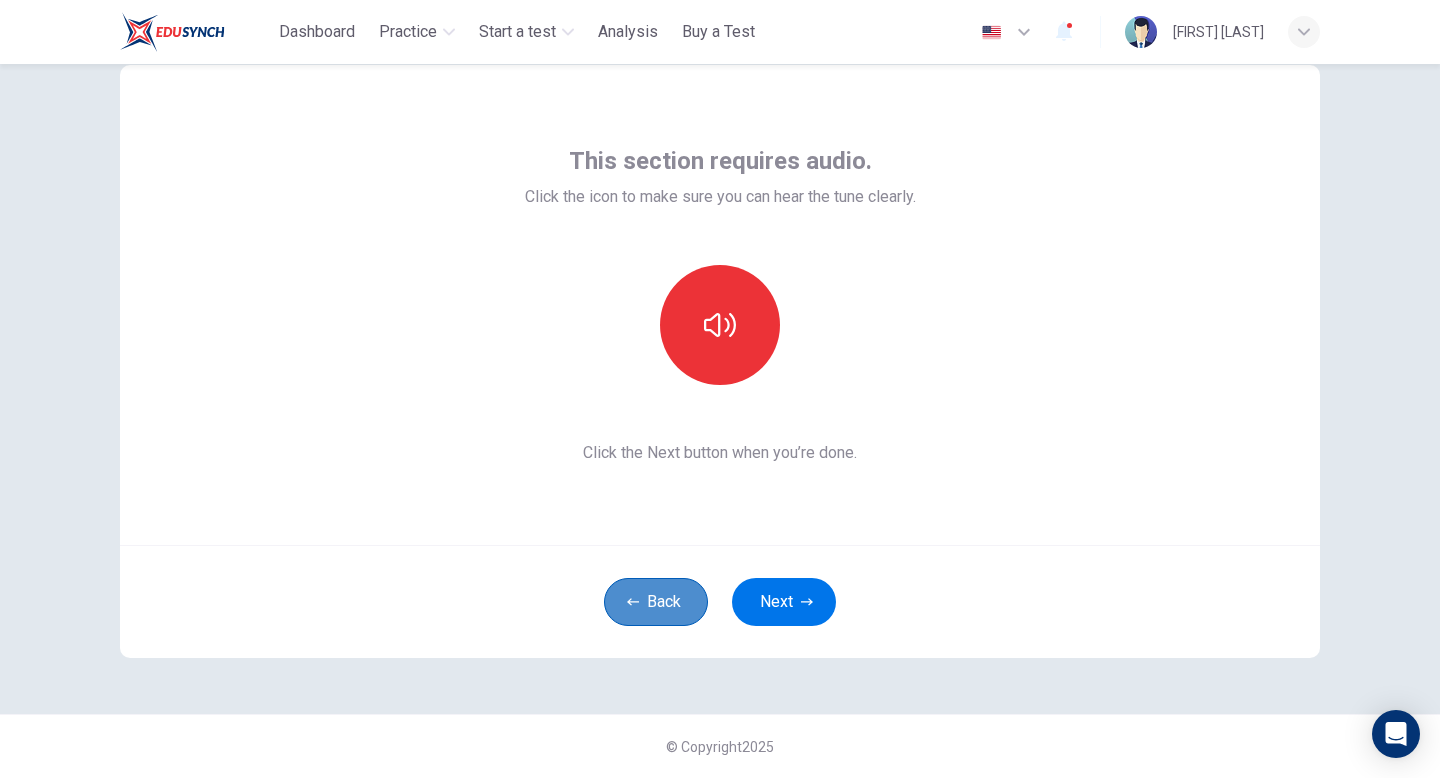 click on "Back" at bounding box center [656, 602] 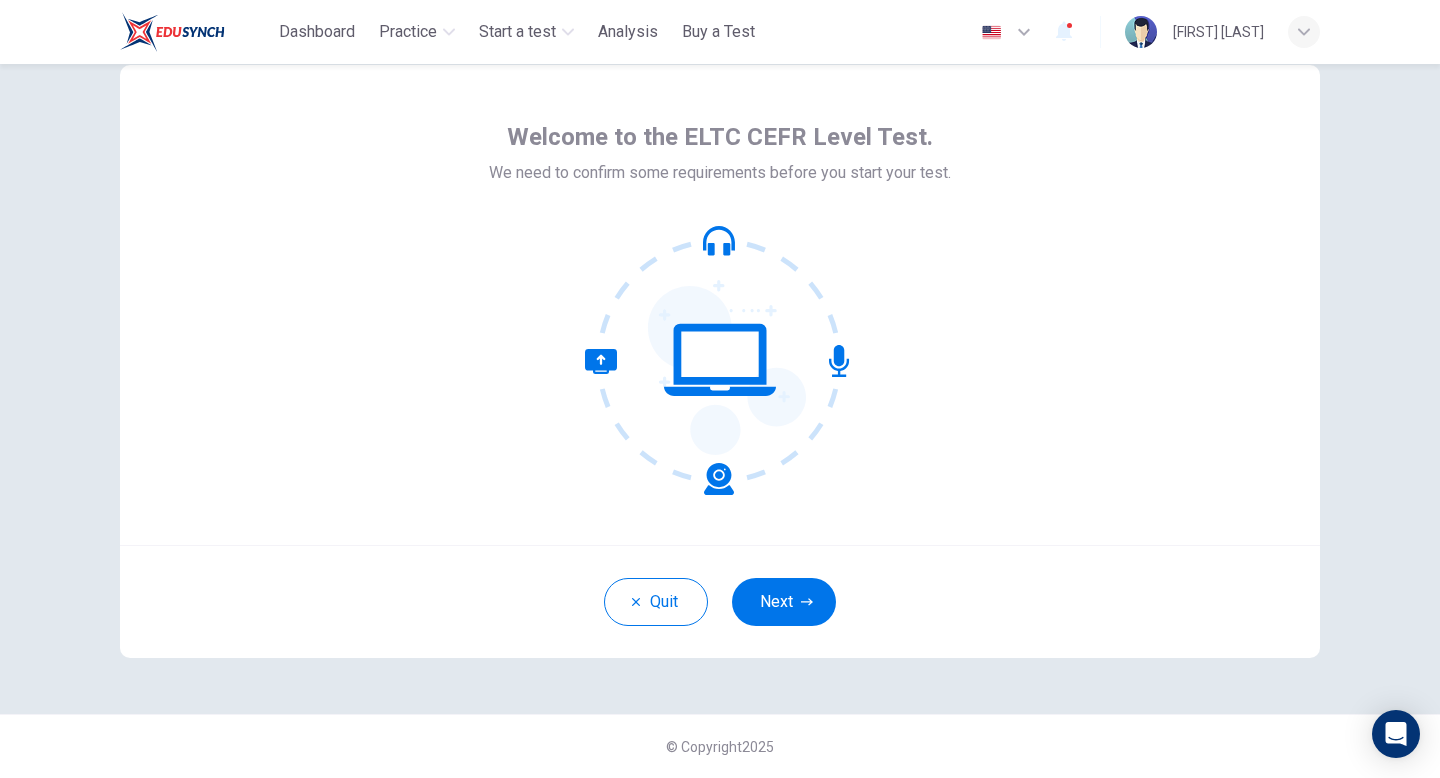 click 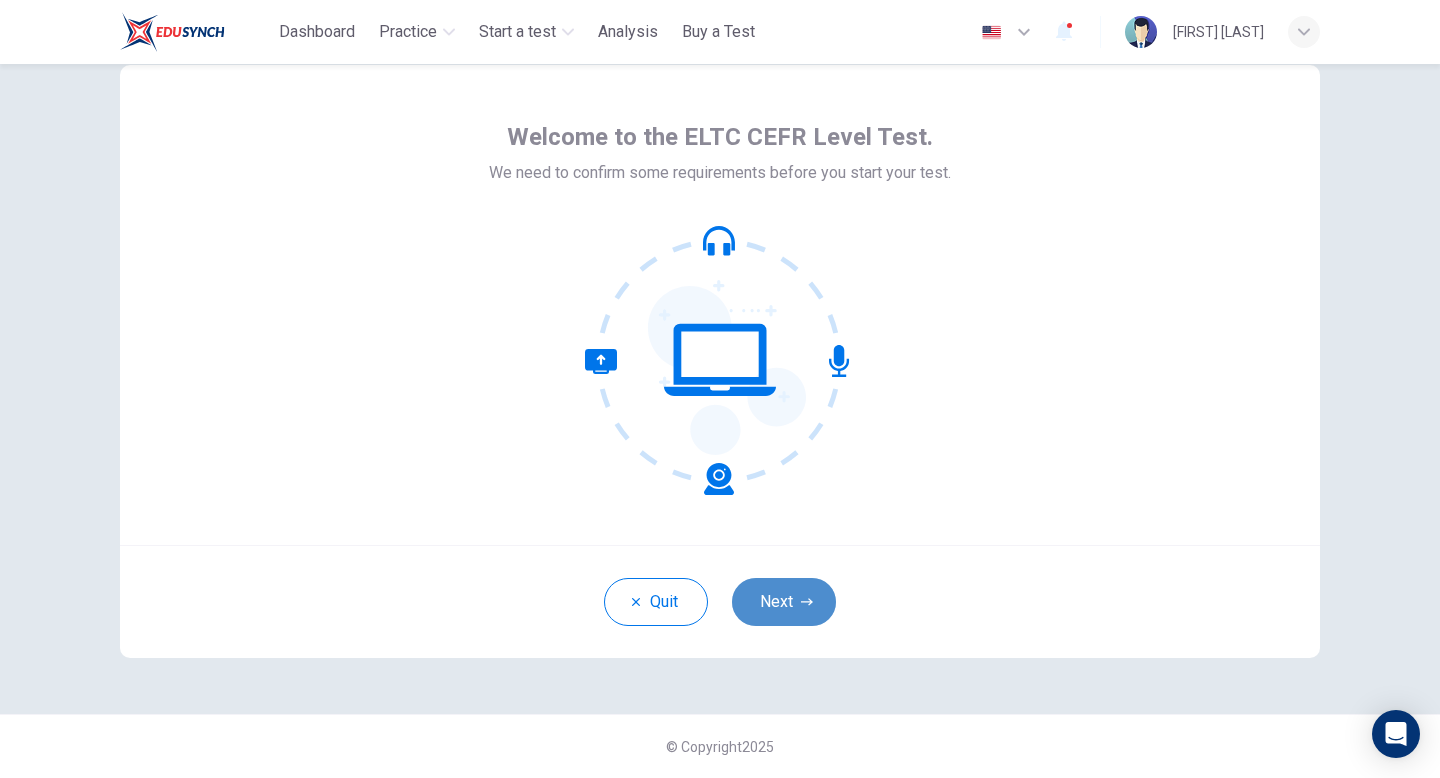 click on "Next" at bounding box center [784, 602] 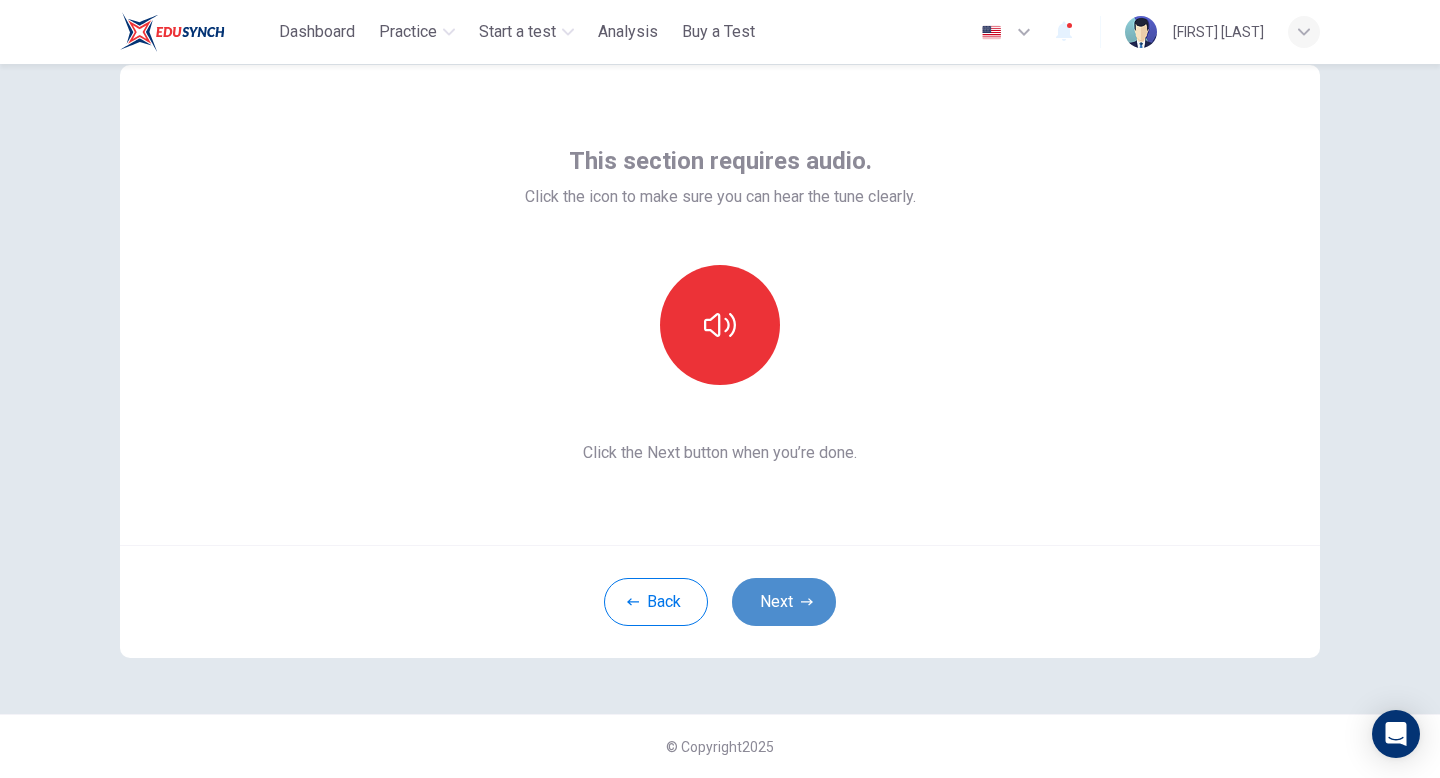 click on "Next" at bounding box center [784, 602] 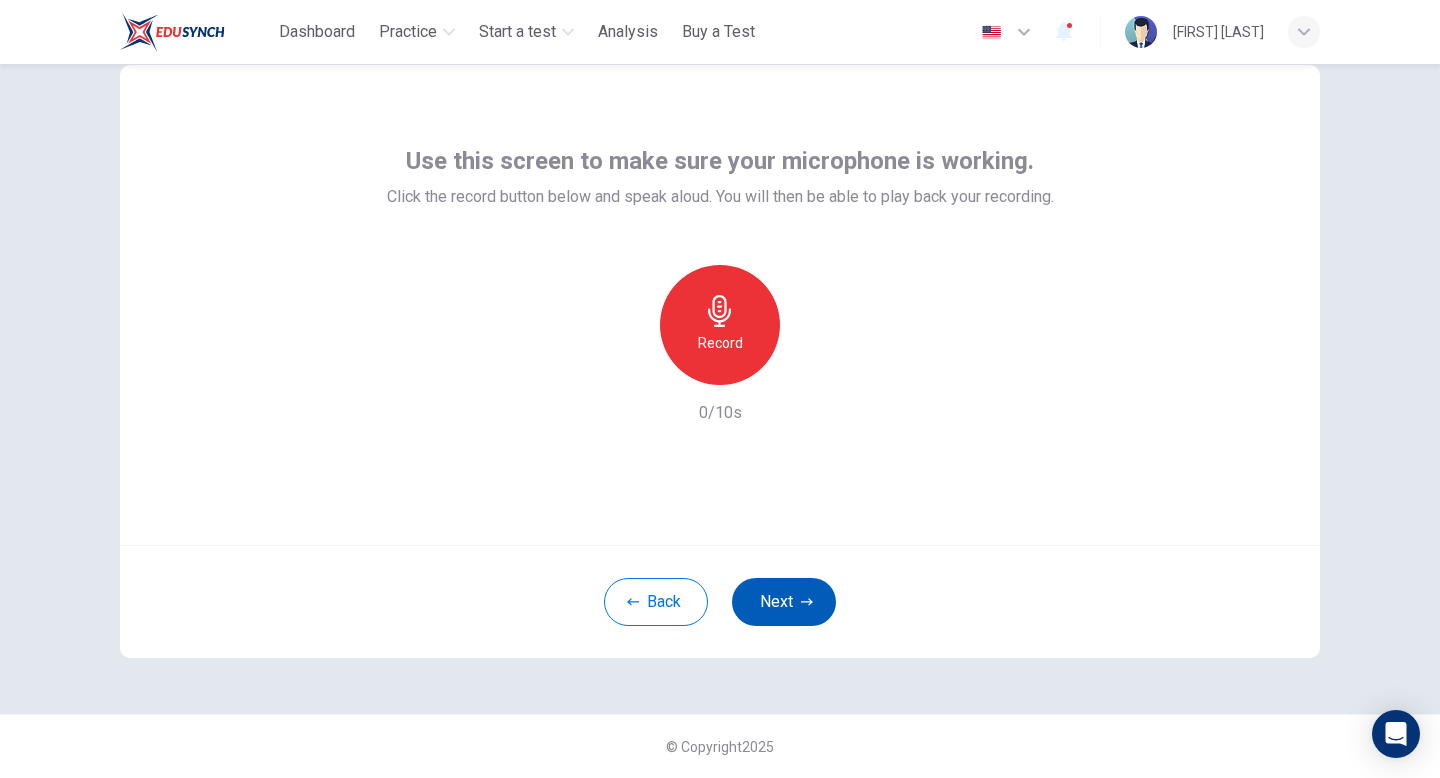 click on "Next" at bounding box center [784, 602] 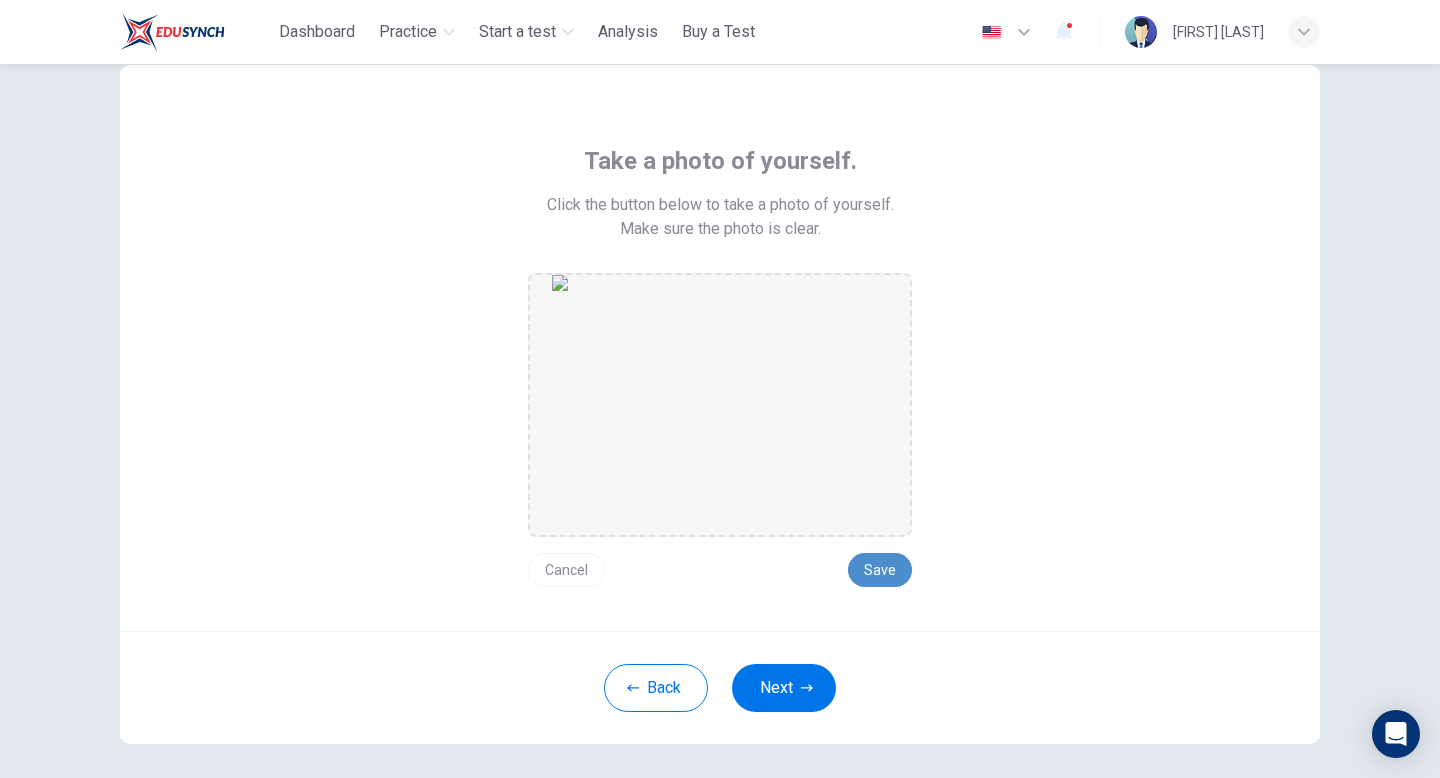 click on "Save" at bounding box center (880, 570) 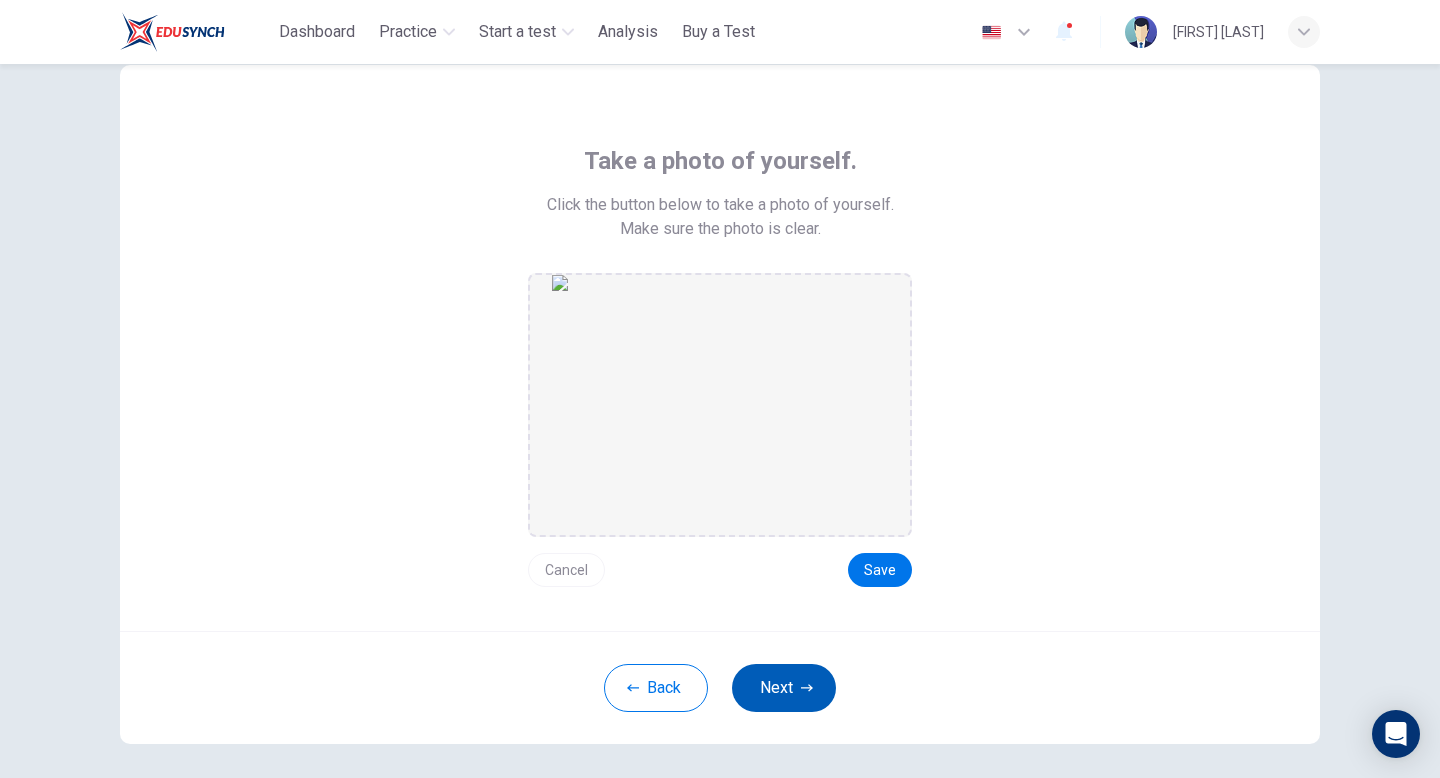 click 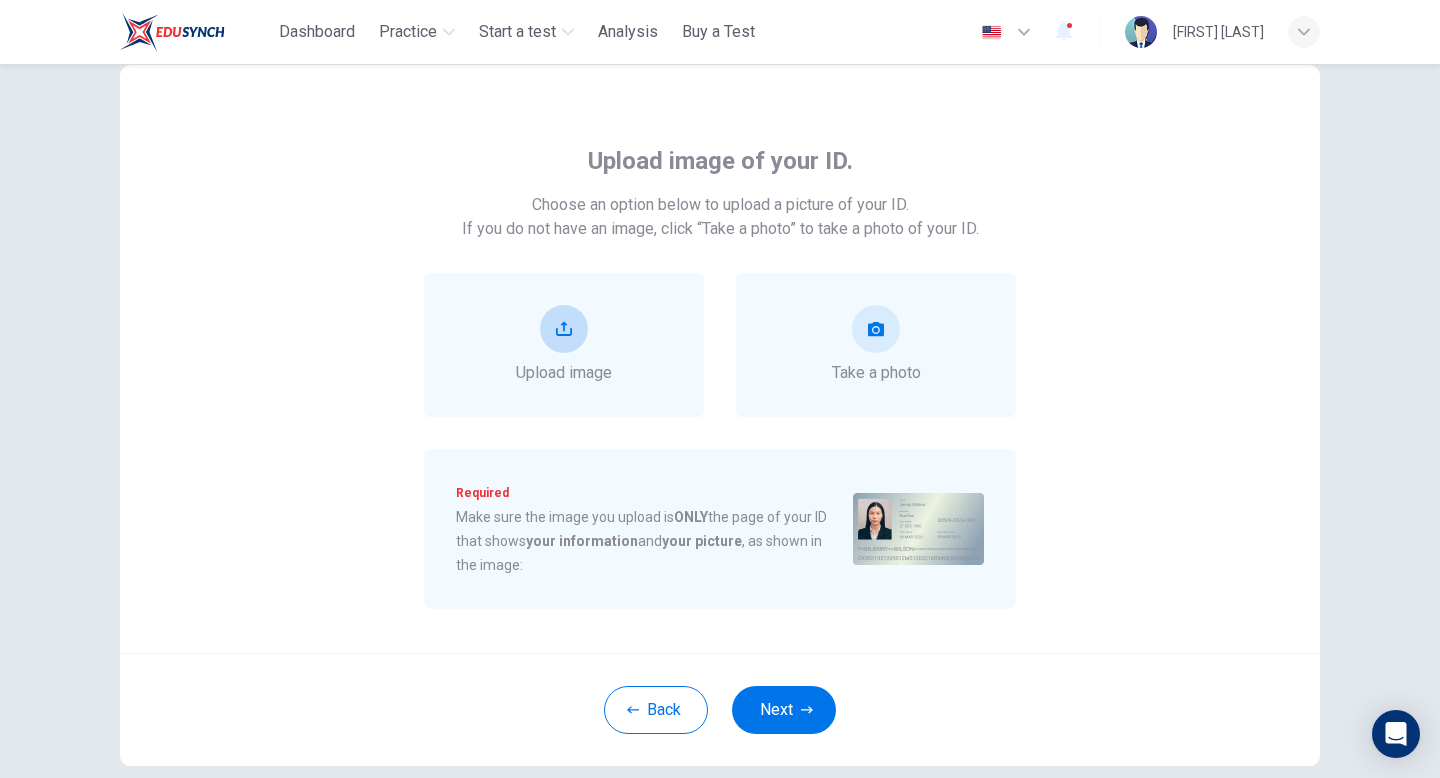 click on "Upload image" at bounding box center [564, 345] 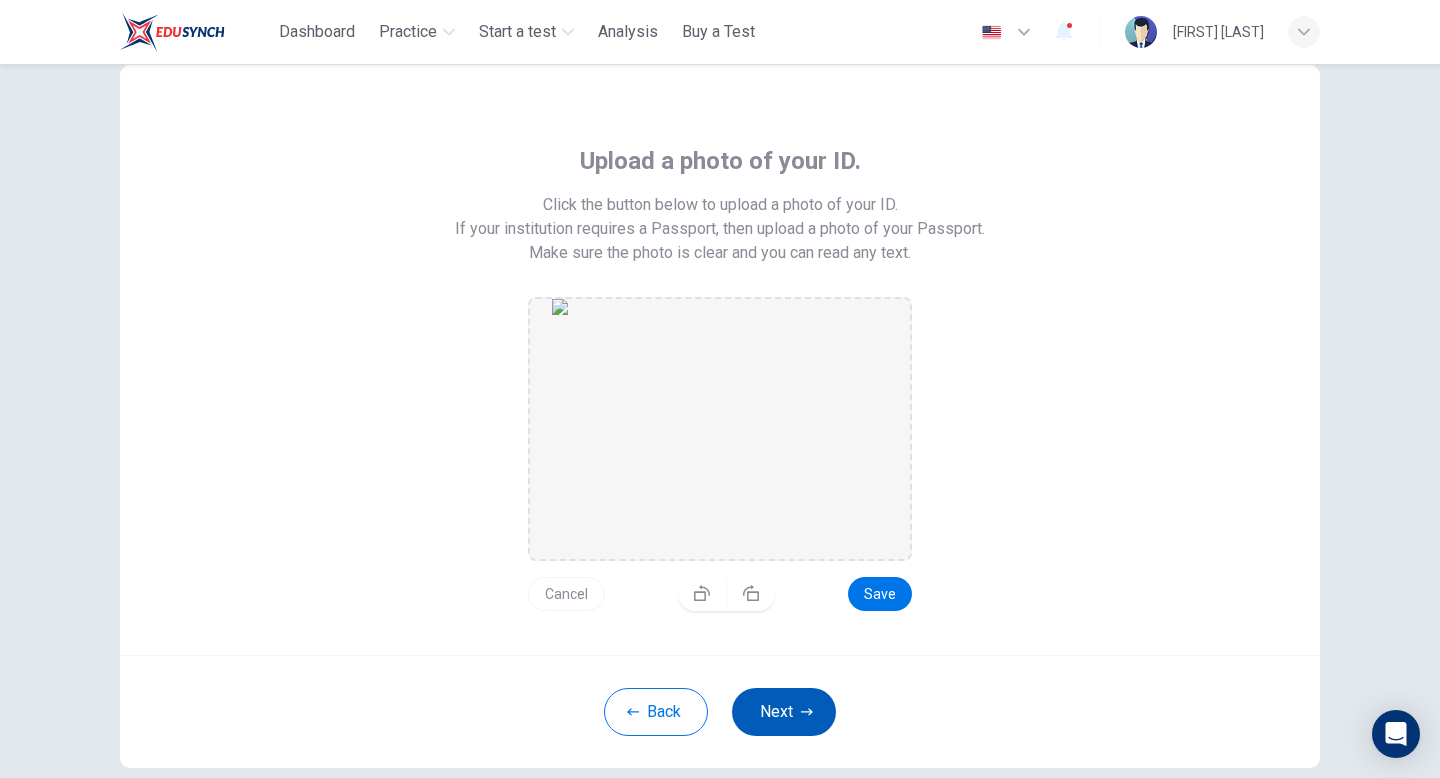 click on "Next" at bounding box center (784, 712) 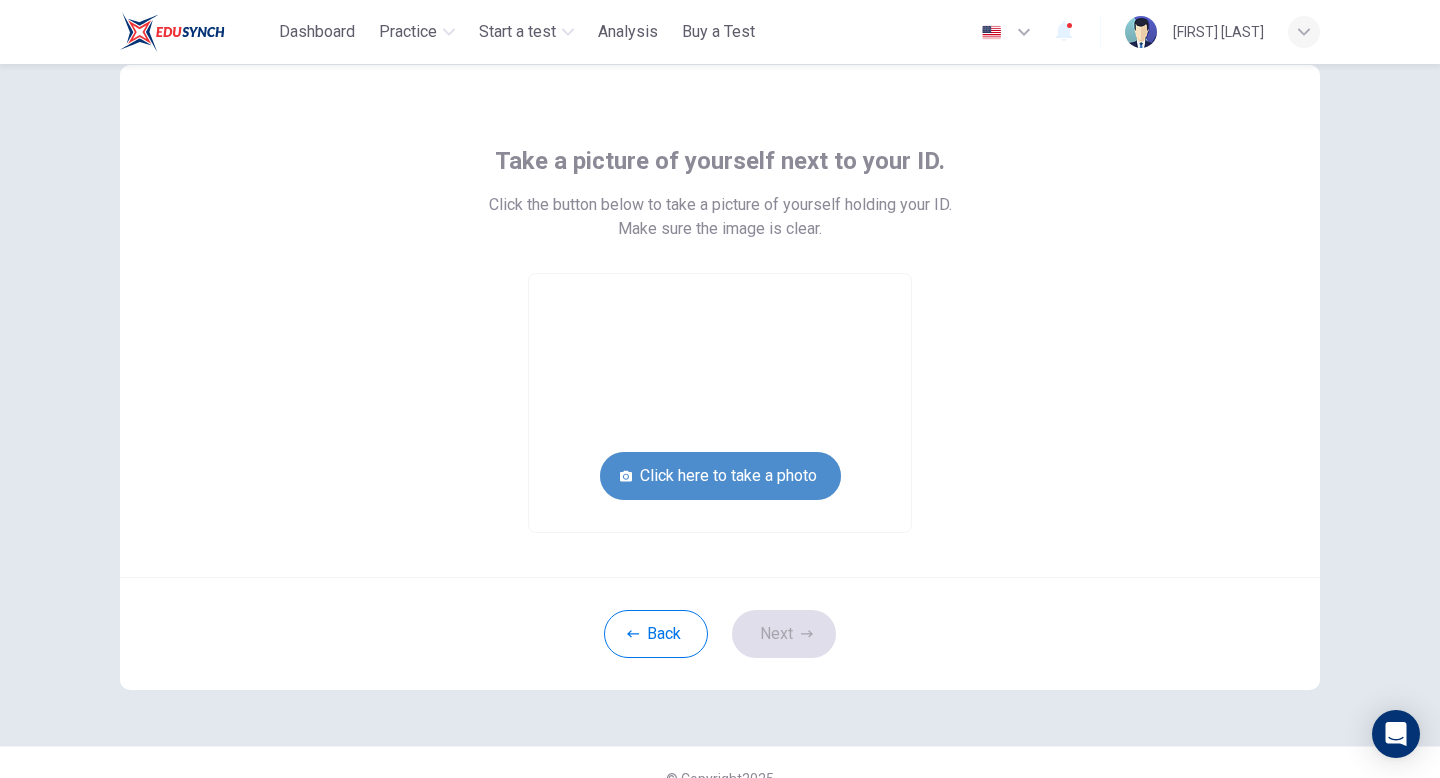 click on "Click here to take a photo" at bounding box center [720, 476] 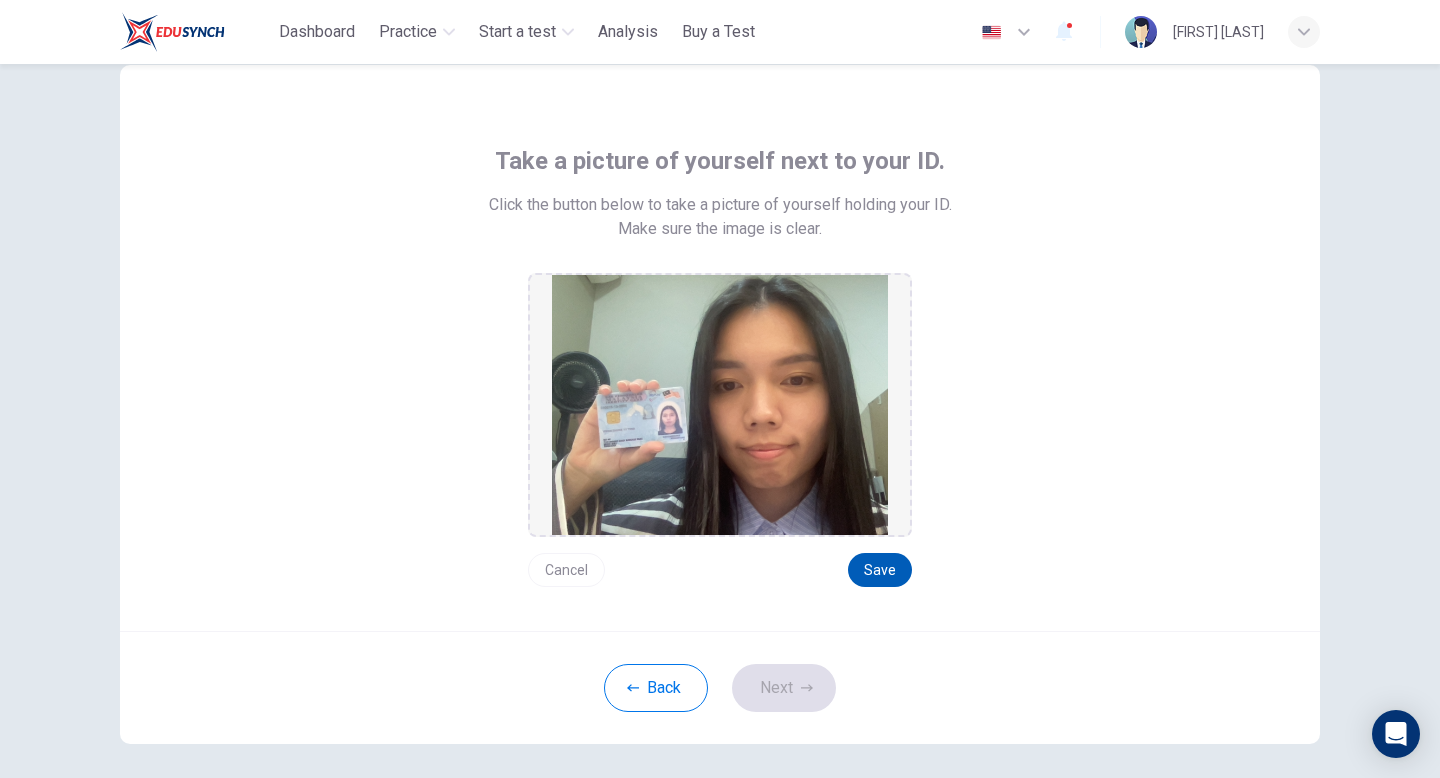 click on "Save" at bounding box center (880, 570) 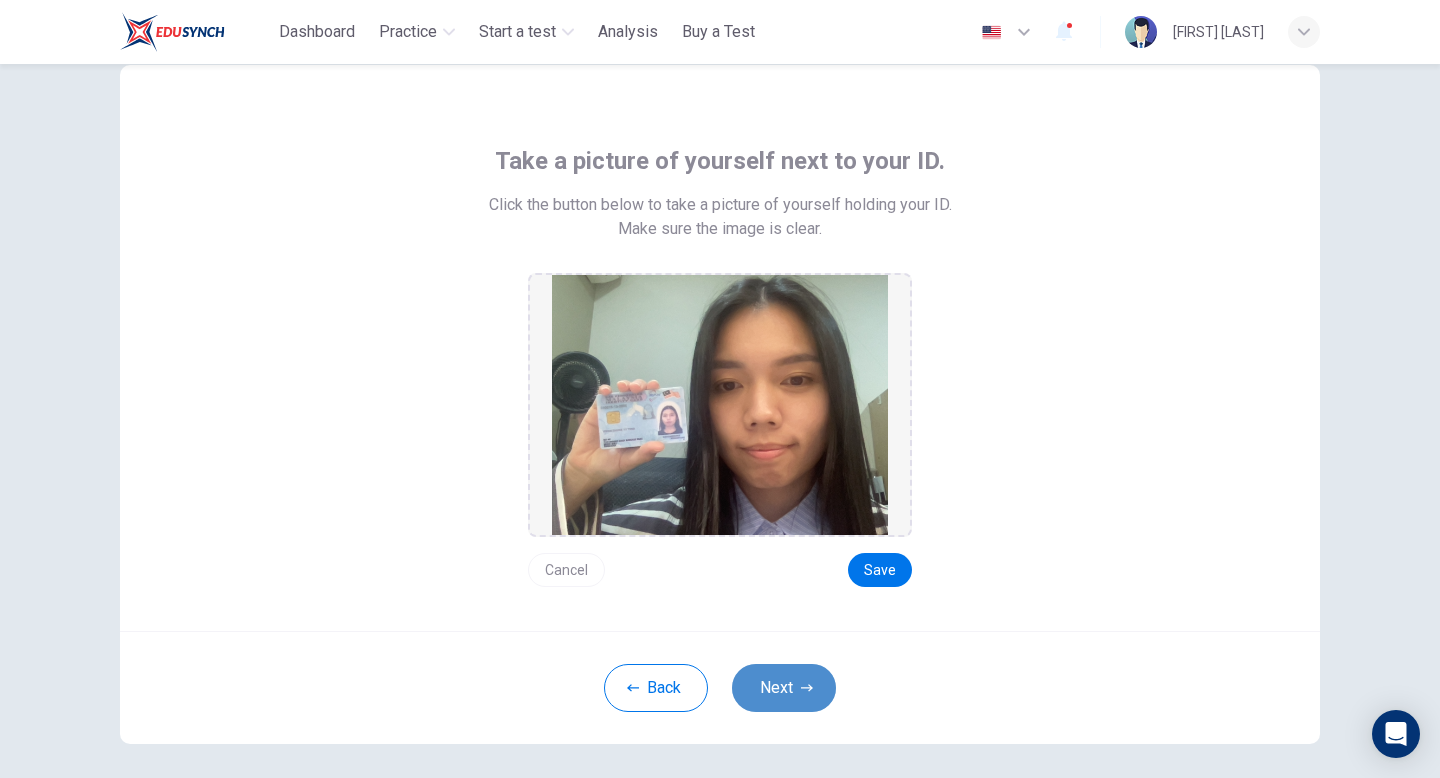 click 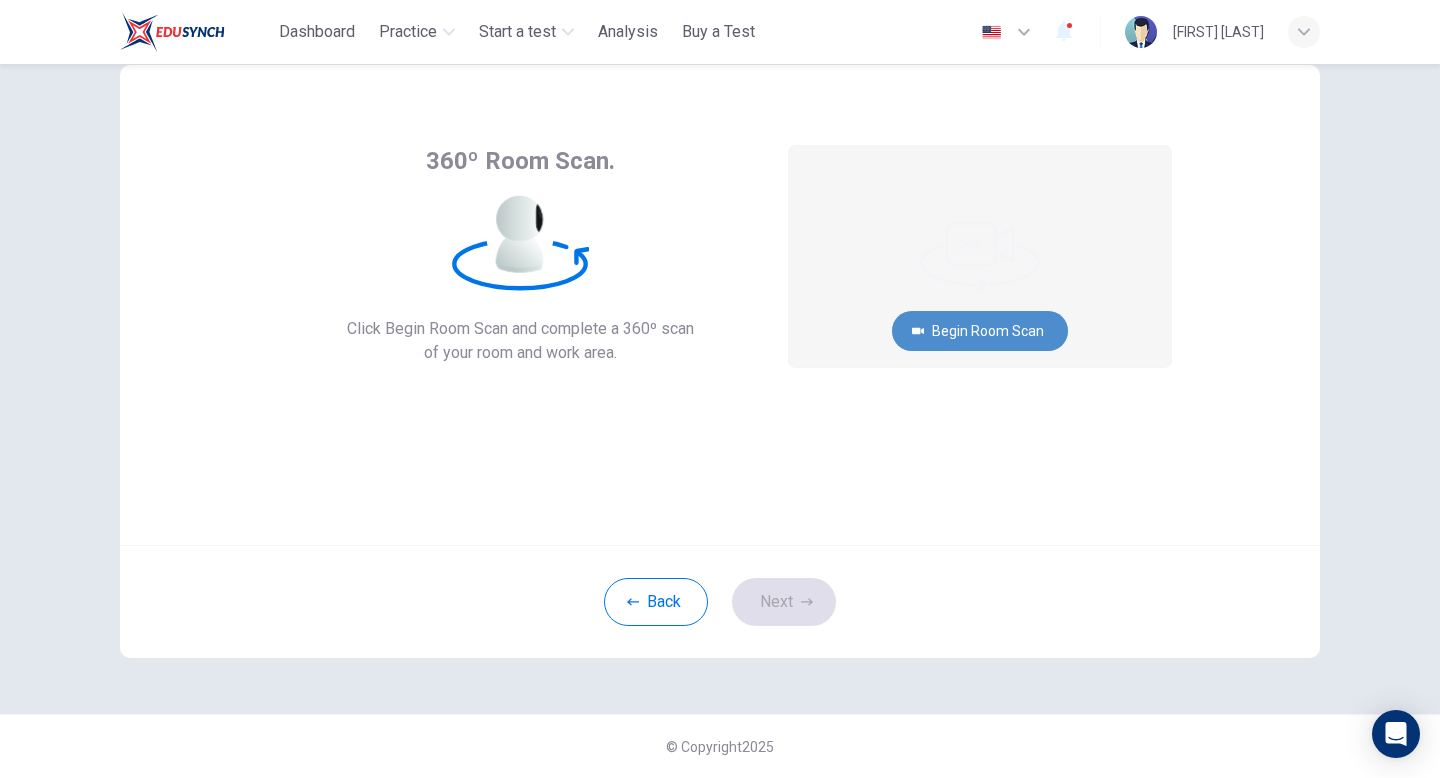 click on "Begin Room Scan" at bounding box center [980, 331] 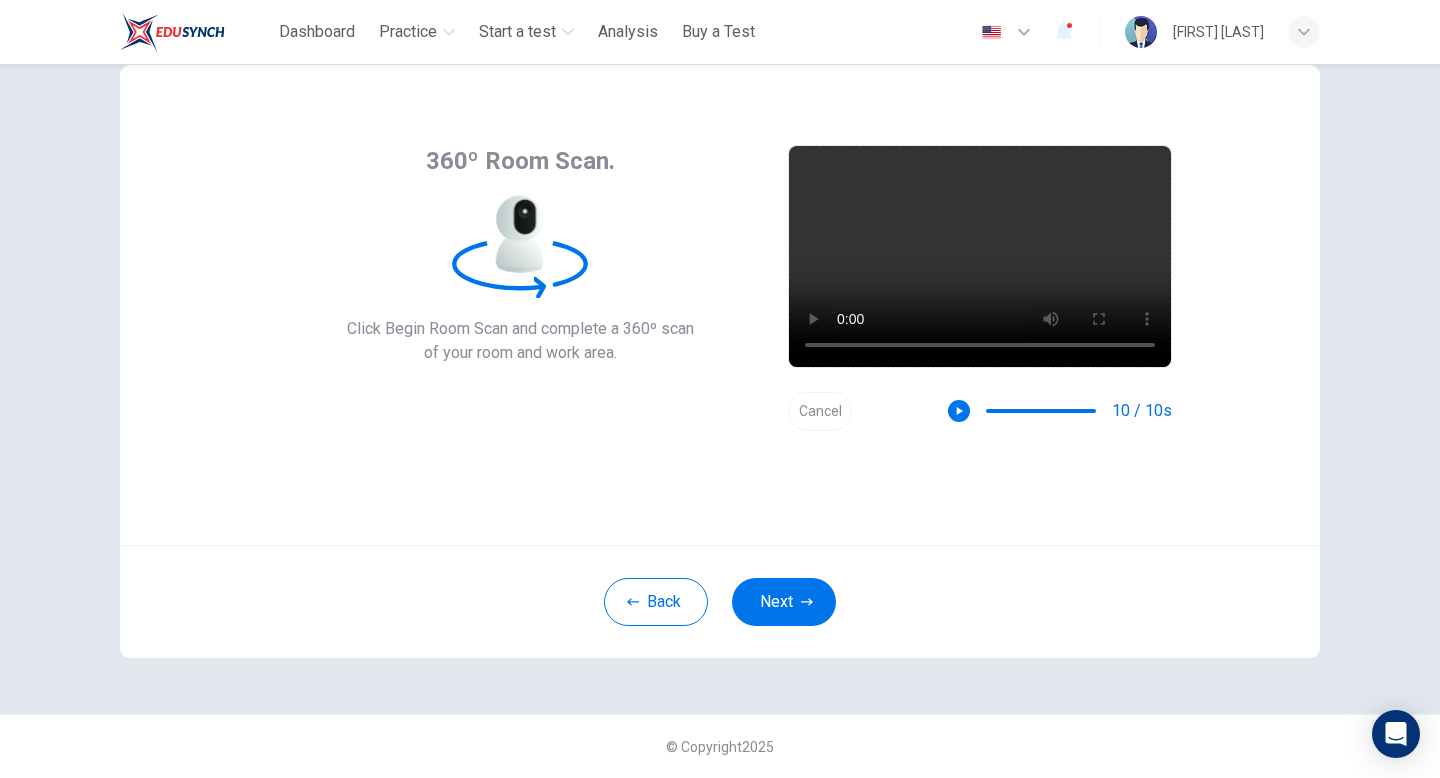click on "Cancel" at bounding box center [820, 411] 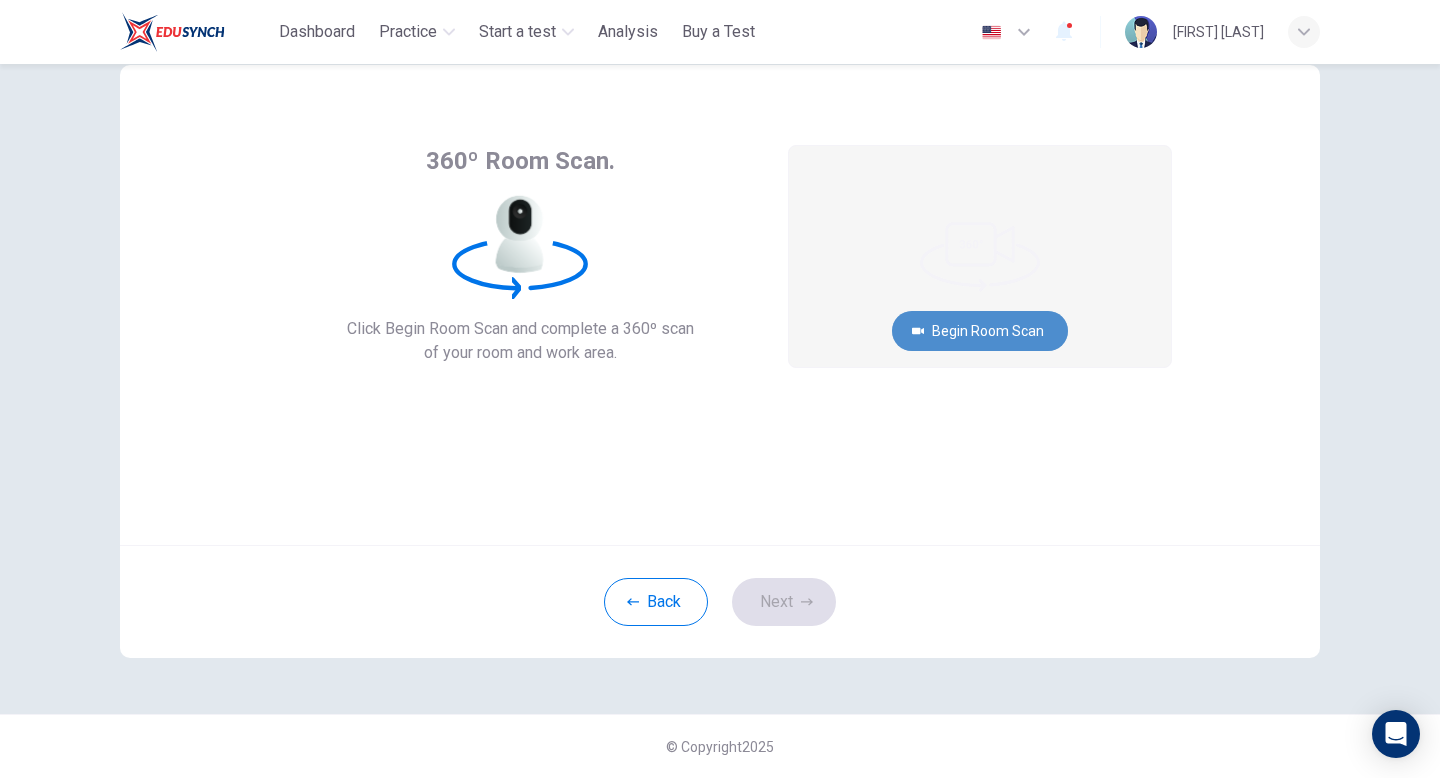 click on "Begin Room Scan" at bounding box center [980, 331] 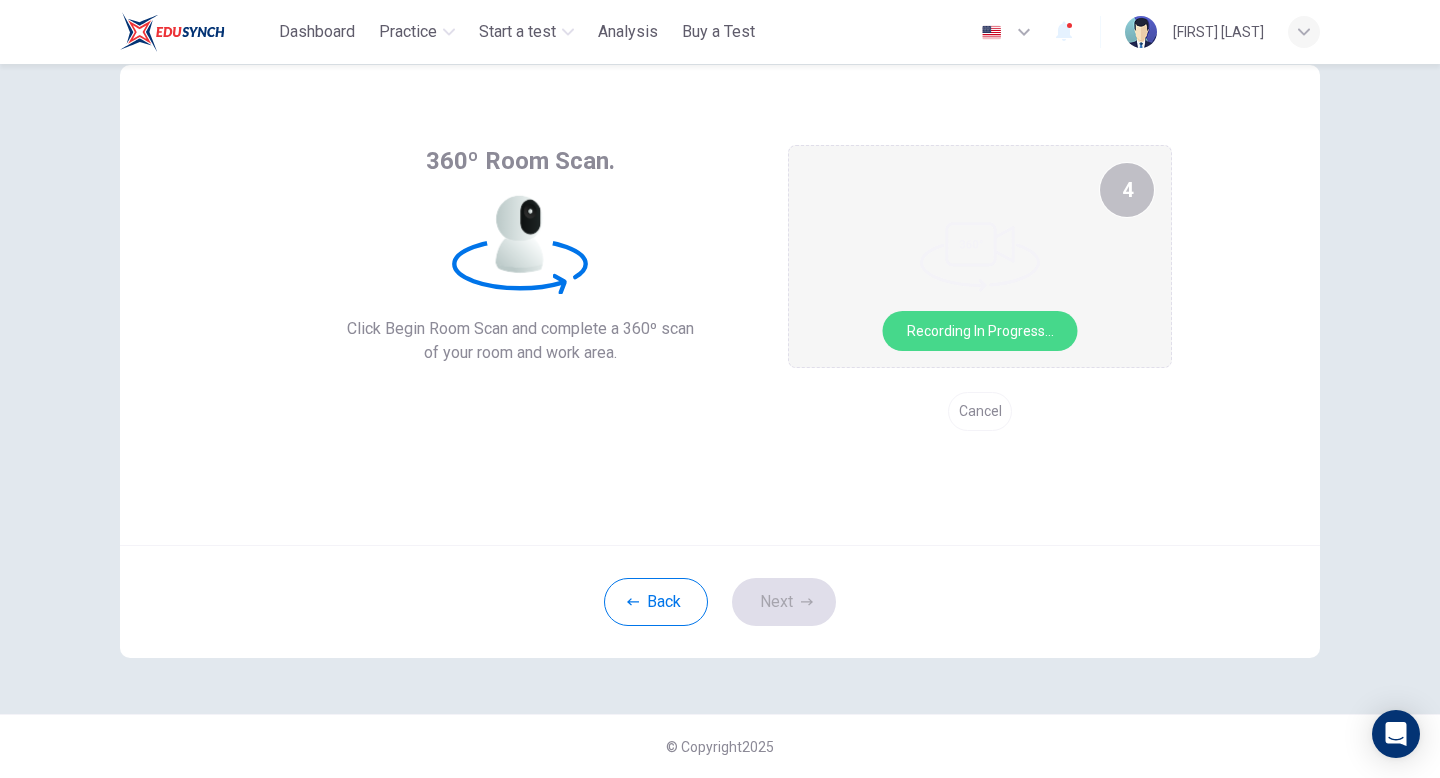 click on "Cancel" at bounding box center [980, 411] 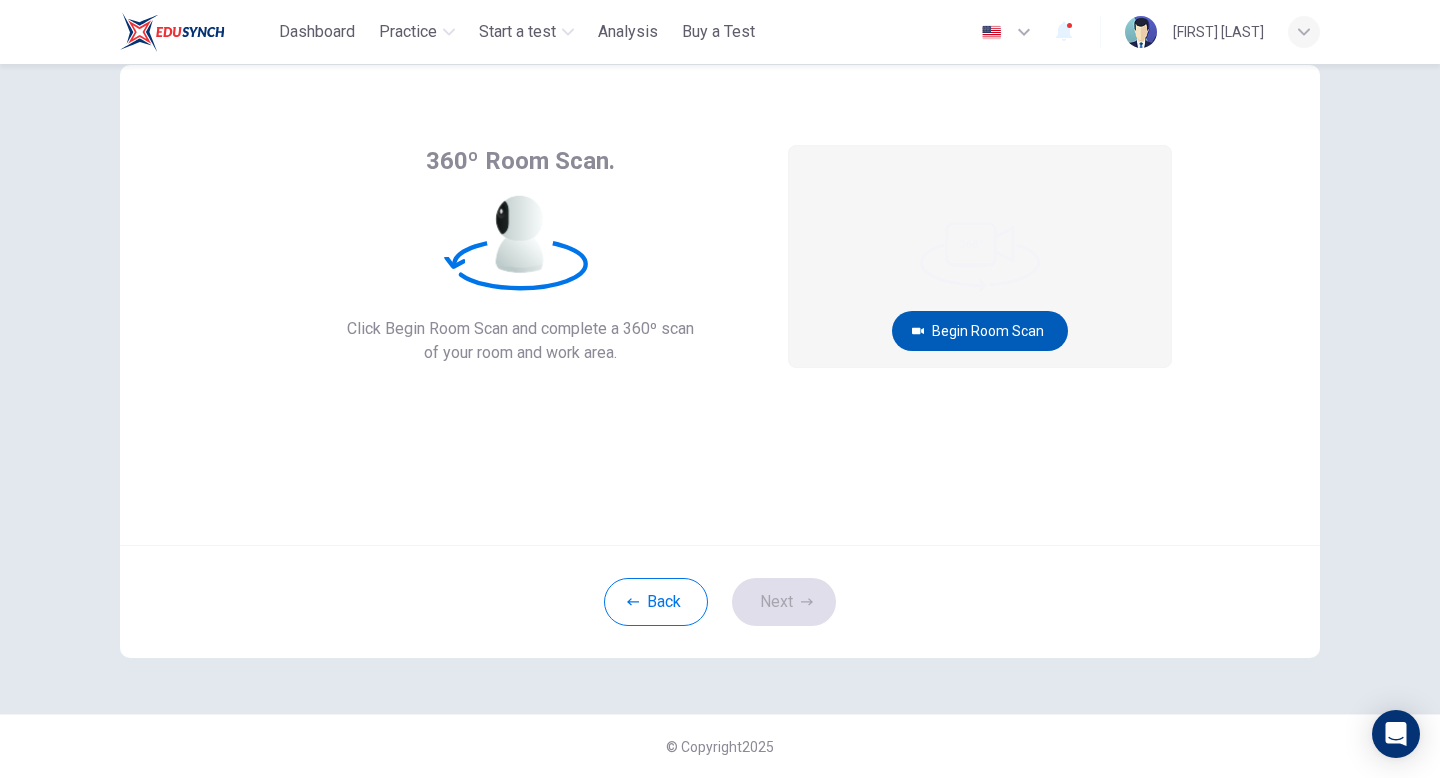 click on "Begin Room Scan" at bounding box center (980, 331) 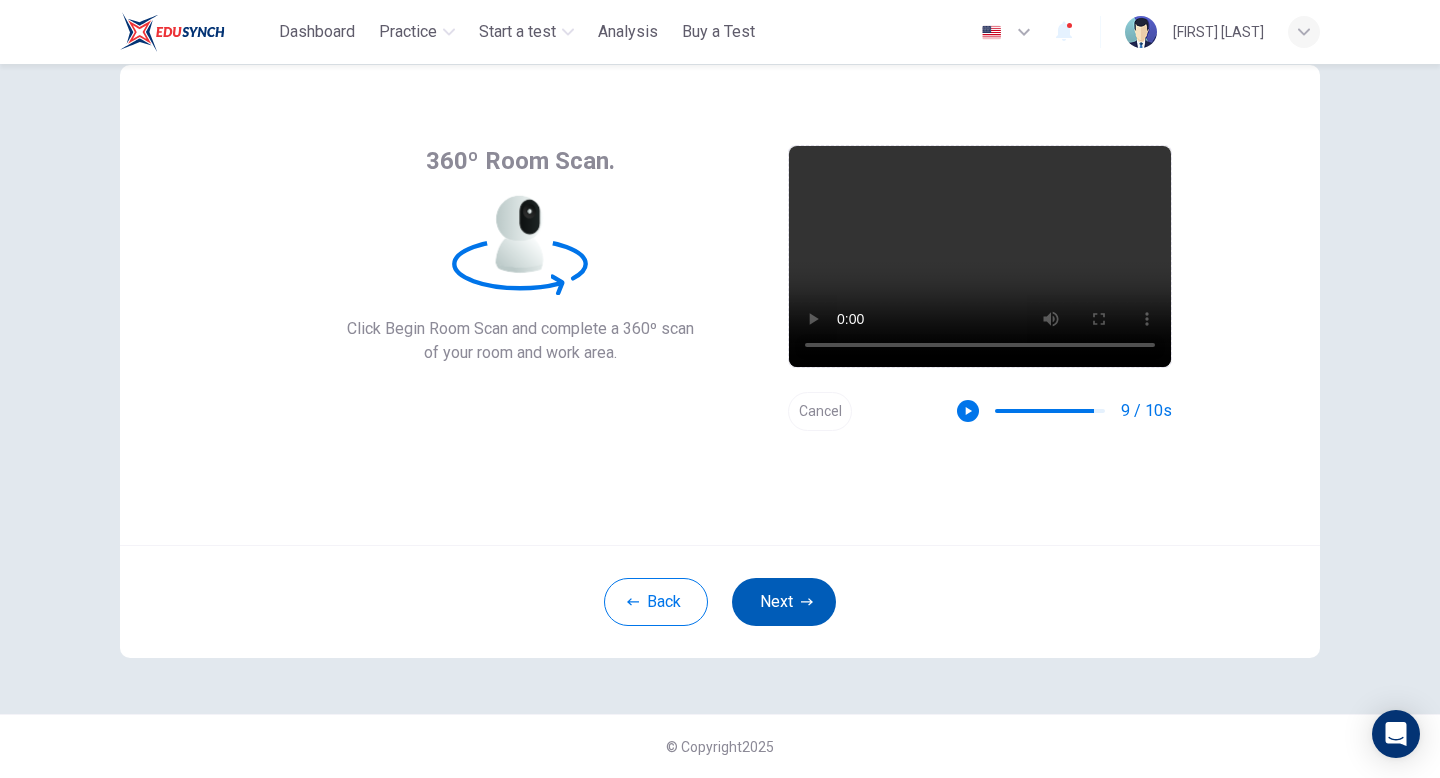 click on "Next" at bounding box center (784, 602) 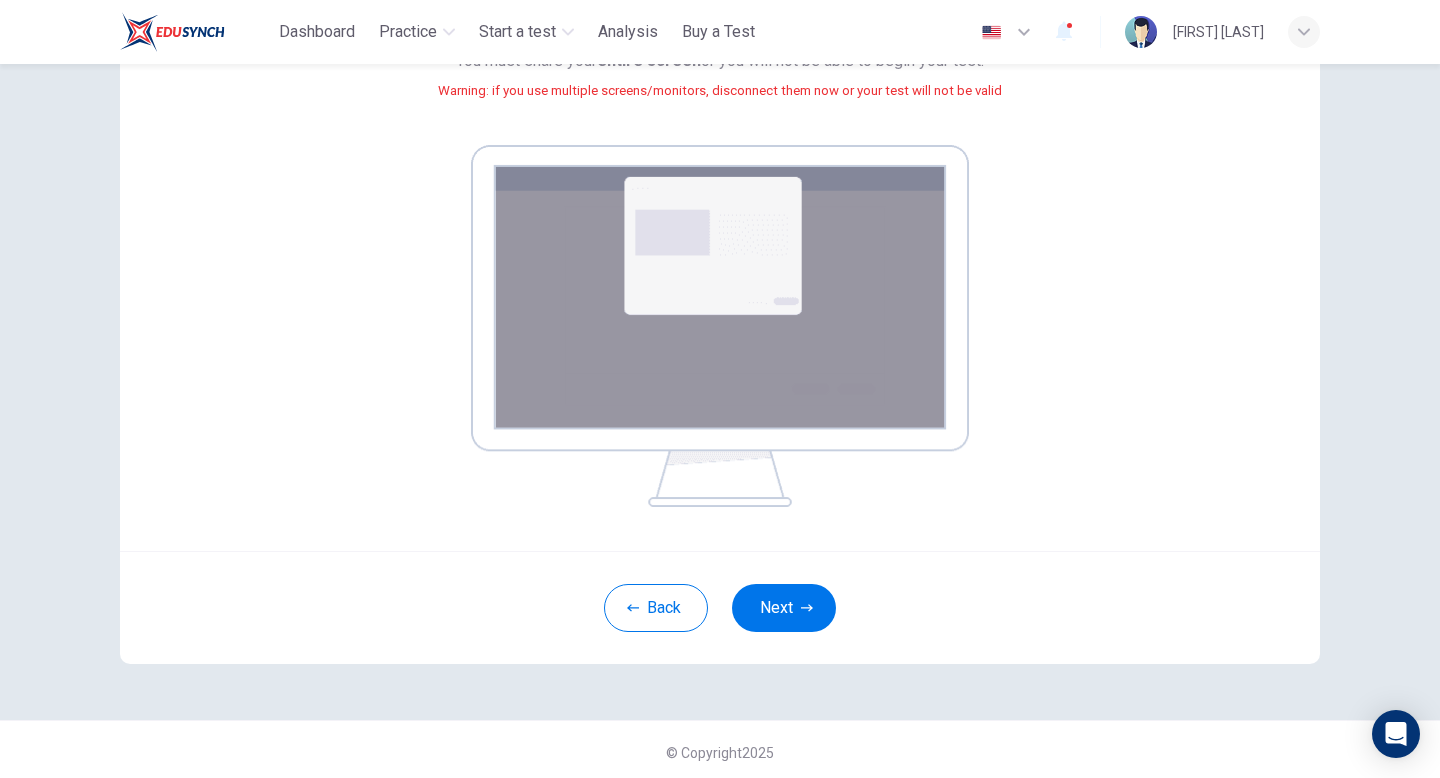 scroll, scrollTop: 260, scrollLeft: 0, axis: vertical 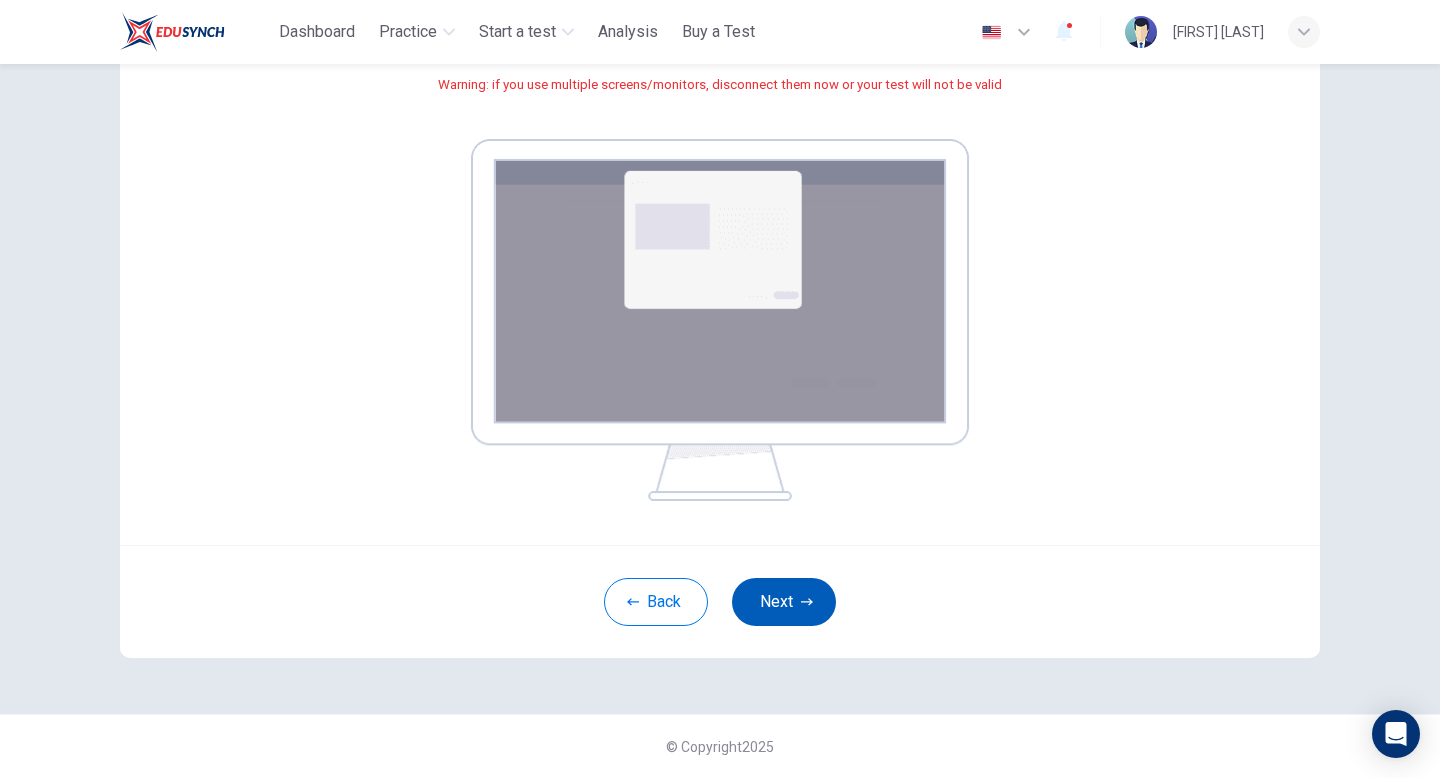 click on "Next" at bounding box center [784, 602] 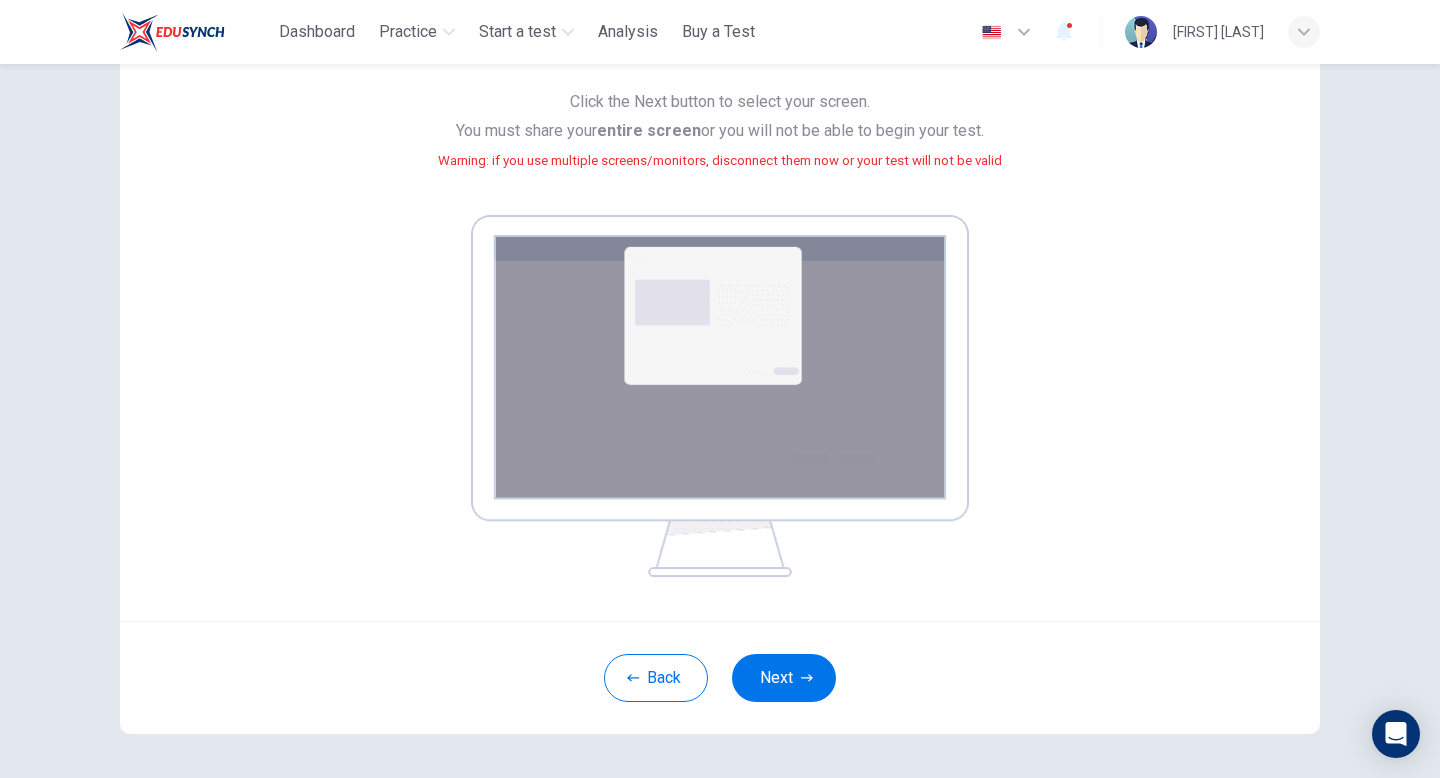 scroll, scrollTop: 199, scrollLeft: 0, axis: vertical 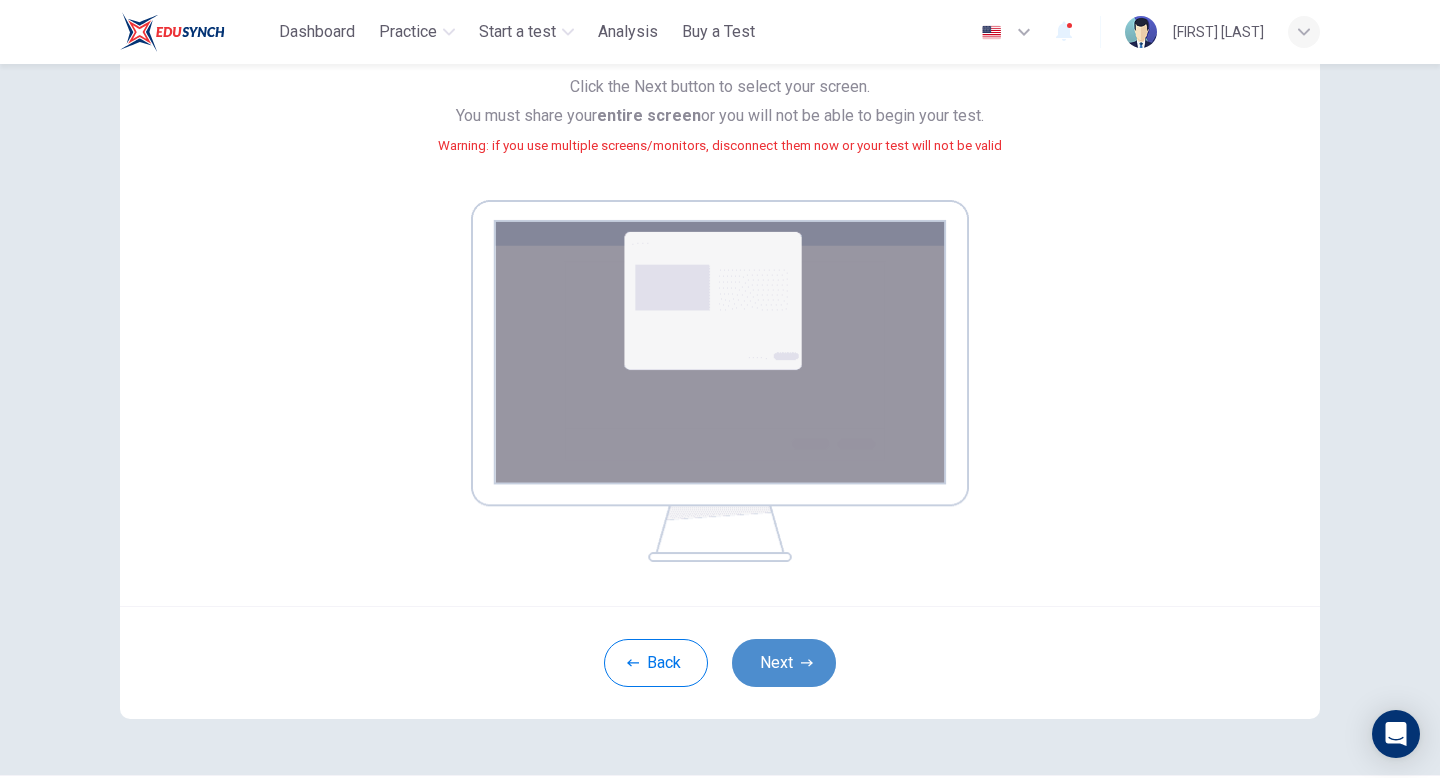 click on "Next" at bounding box center (784, 663) 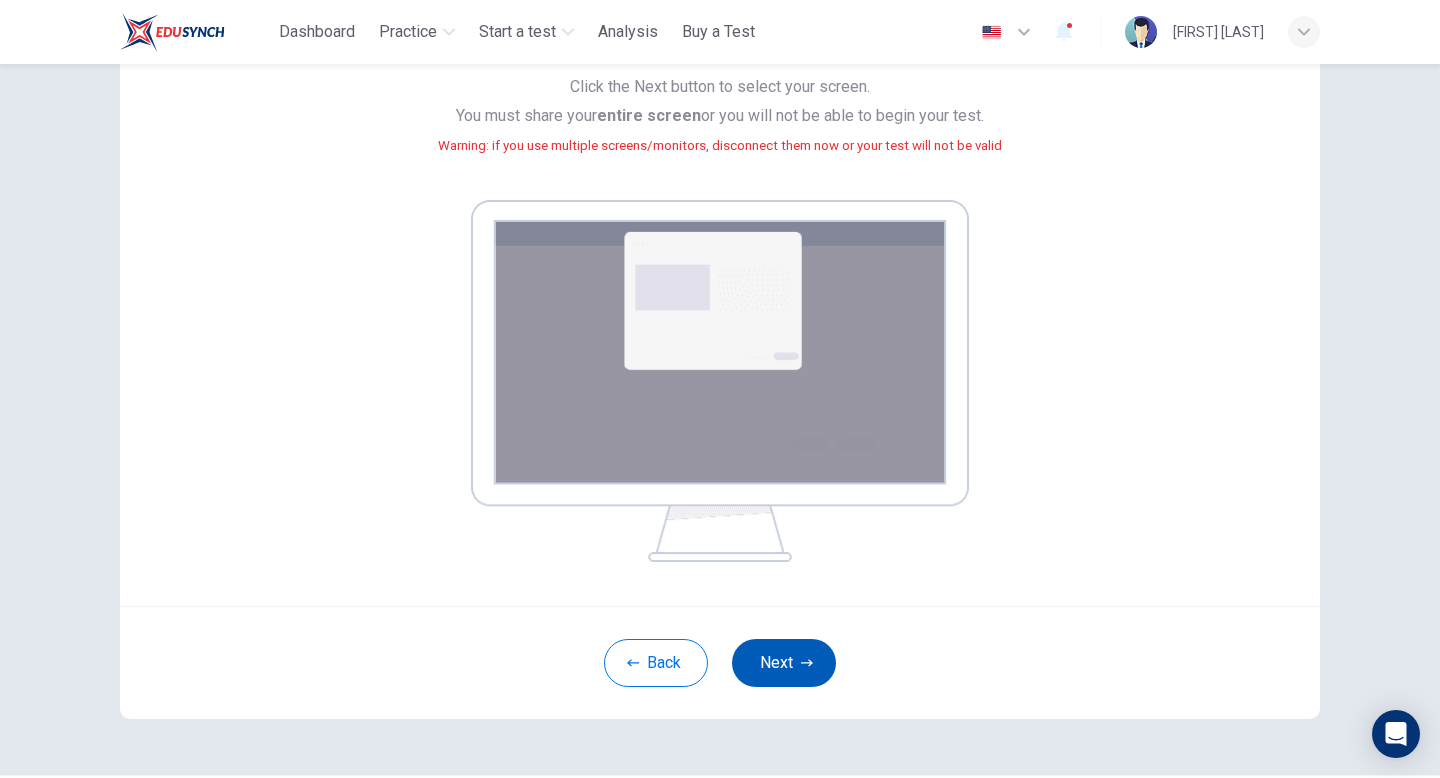 click on "Next" at bounding box center (784, 663) 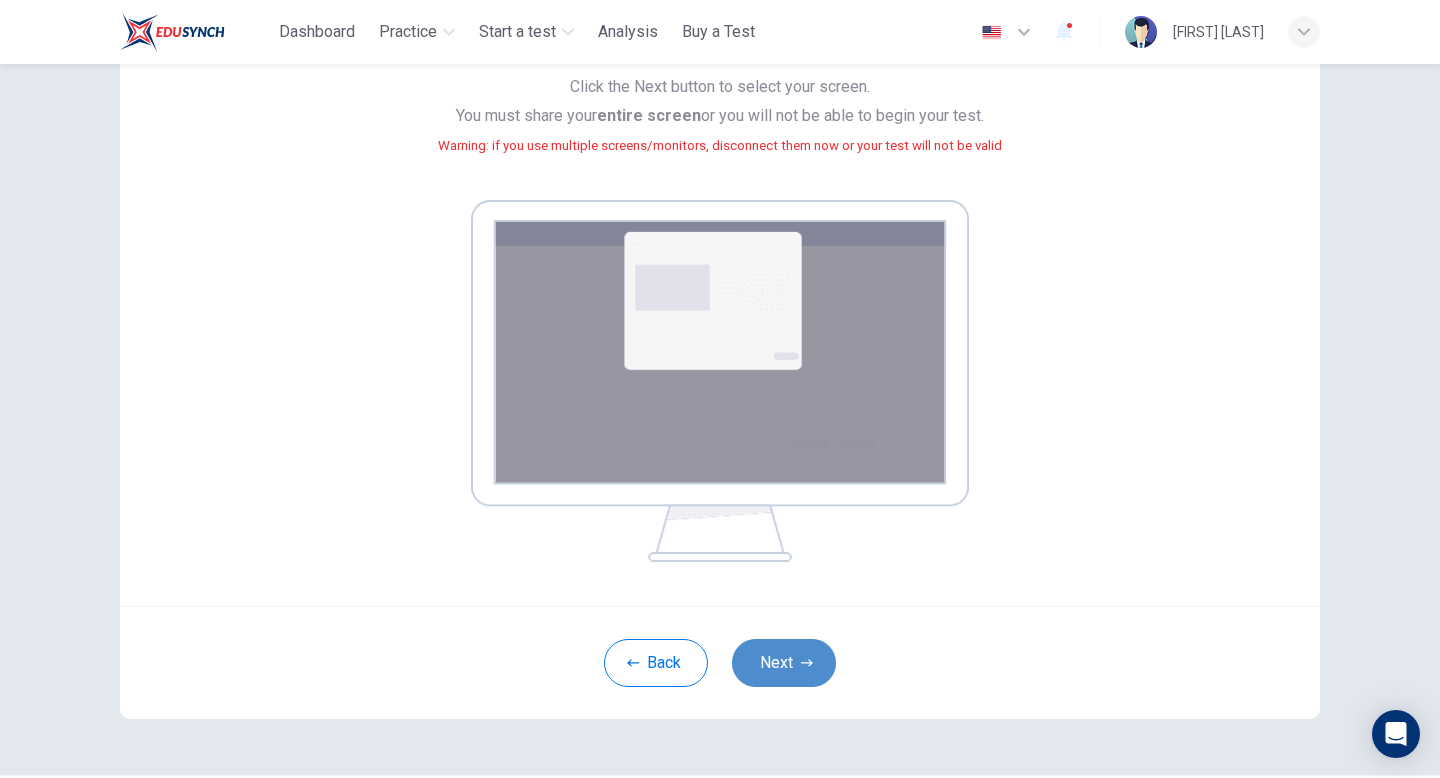 click 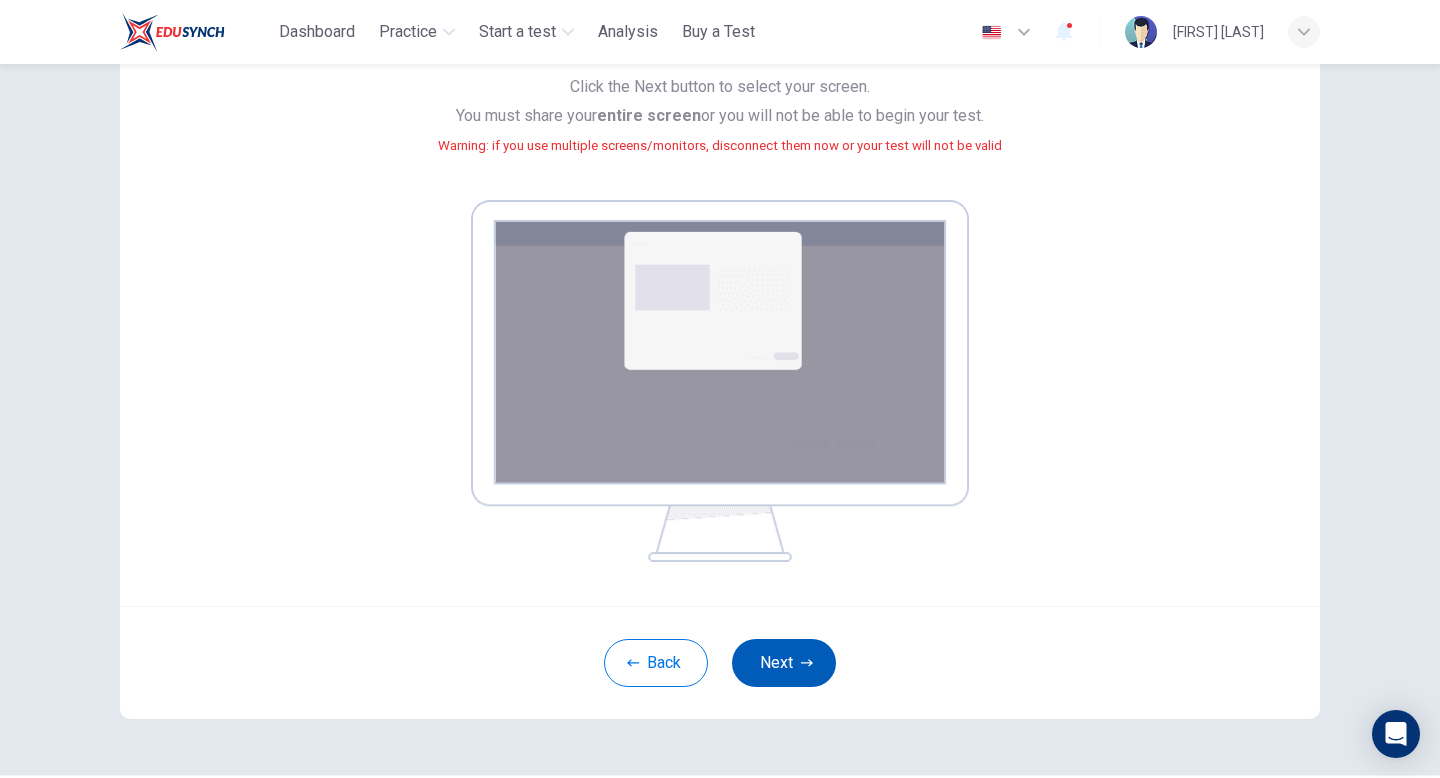 click 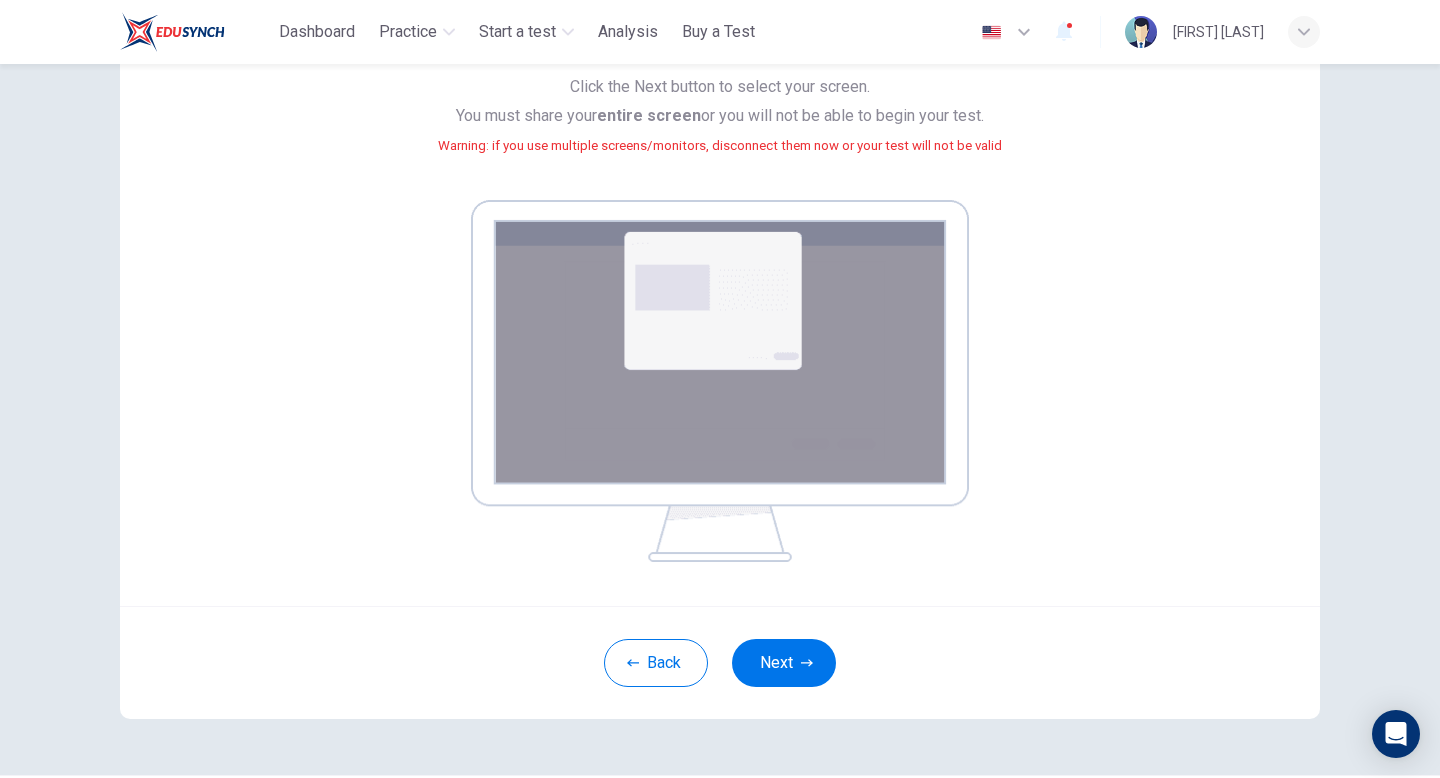 click on "Back Next" at bounding box center [720, 662] 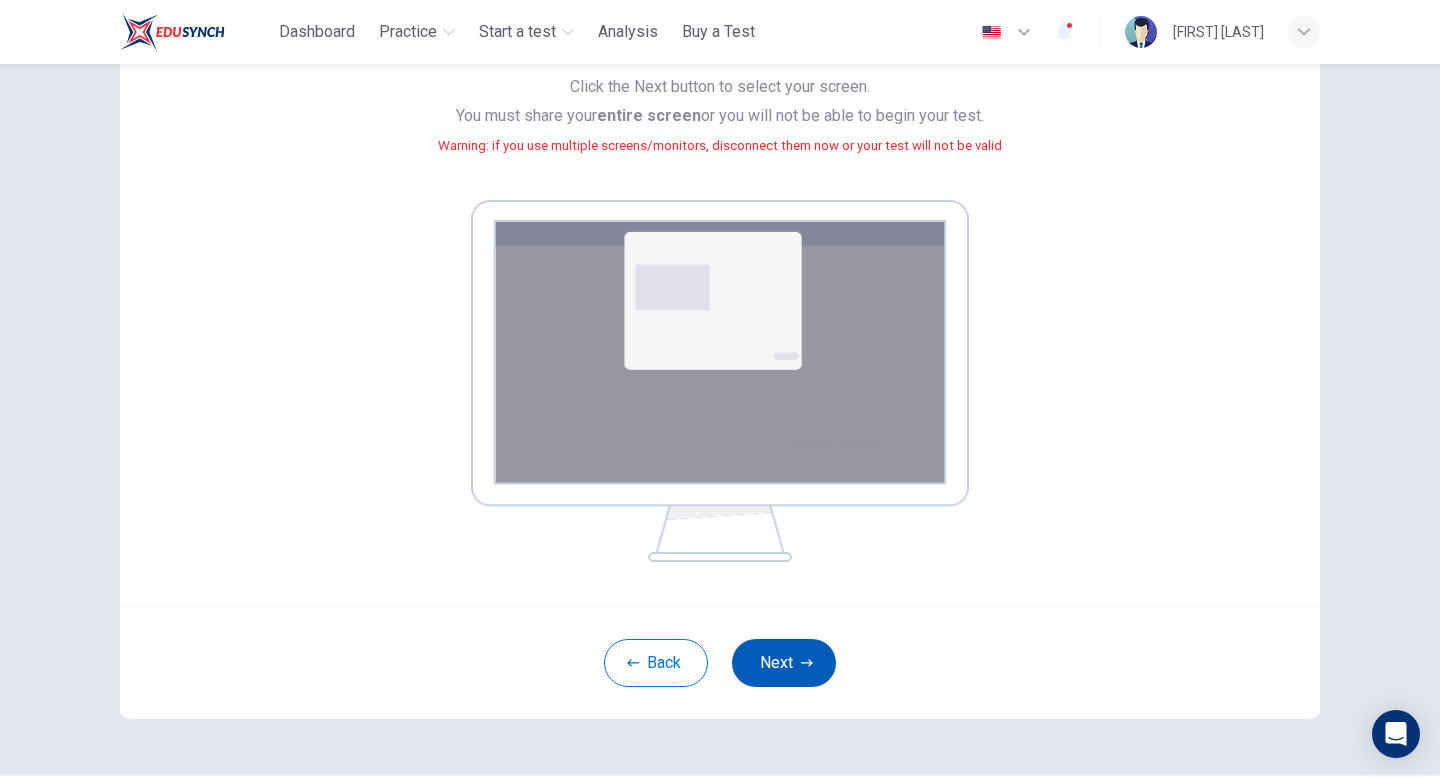 drag, startPoint x: 815, startPoint y: 635, endPoint x: 799, endPoint y: 652, distance: 23.345236 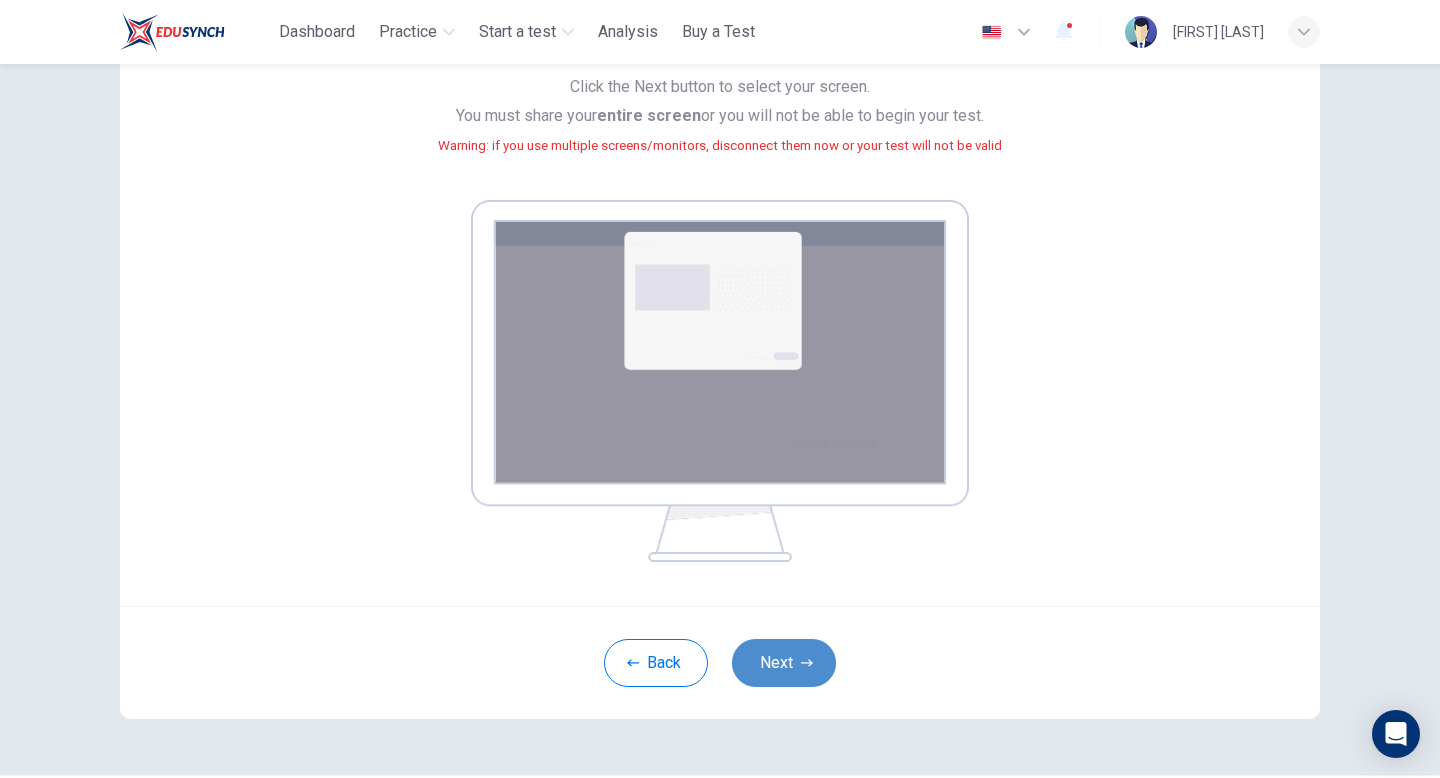 click on "Next" at bounding box center [784, 663] 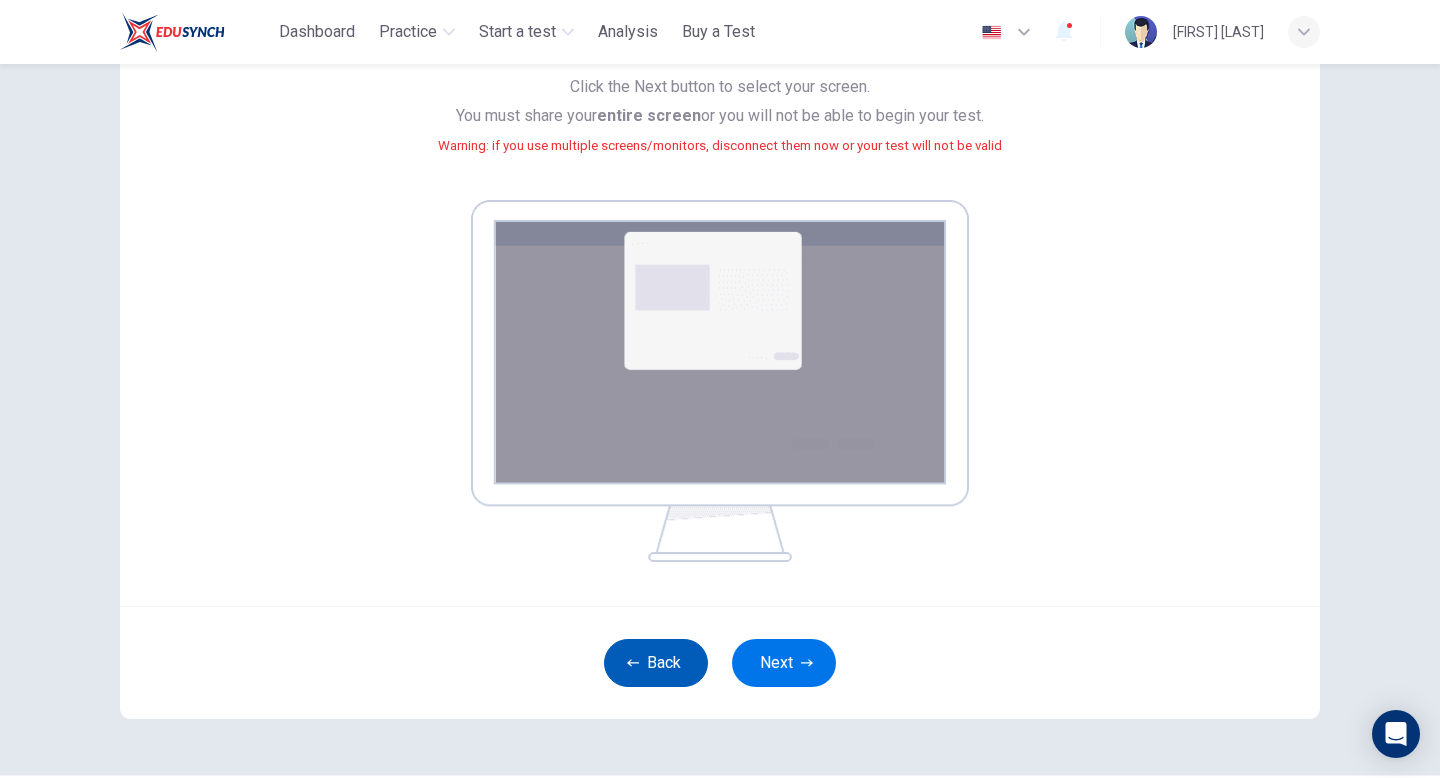 click on "Back" at bounding box center [656, 663] 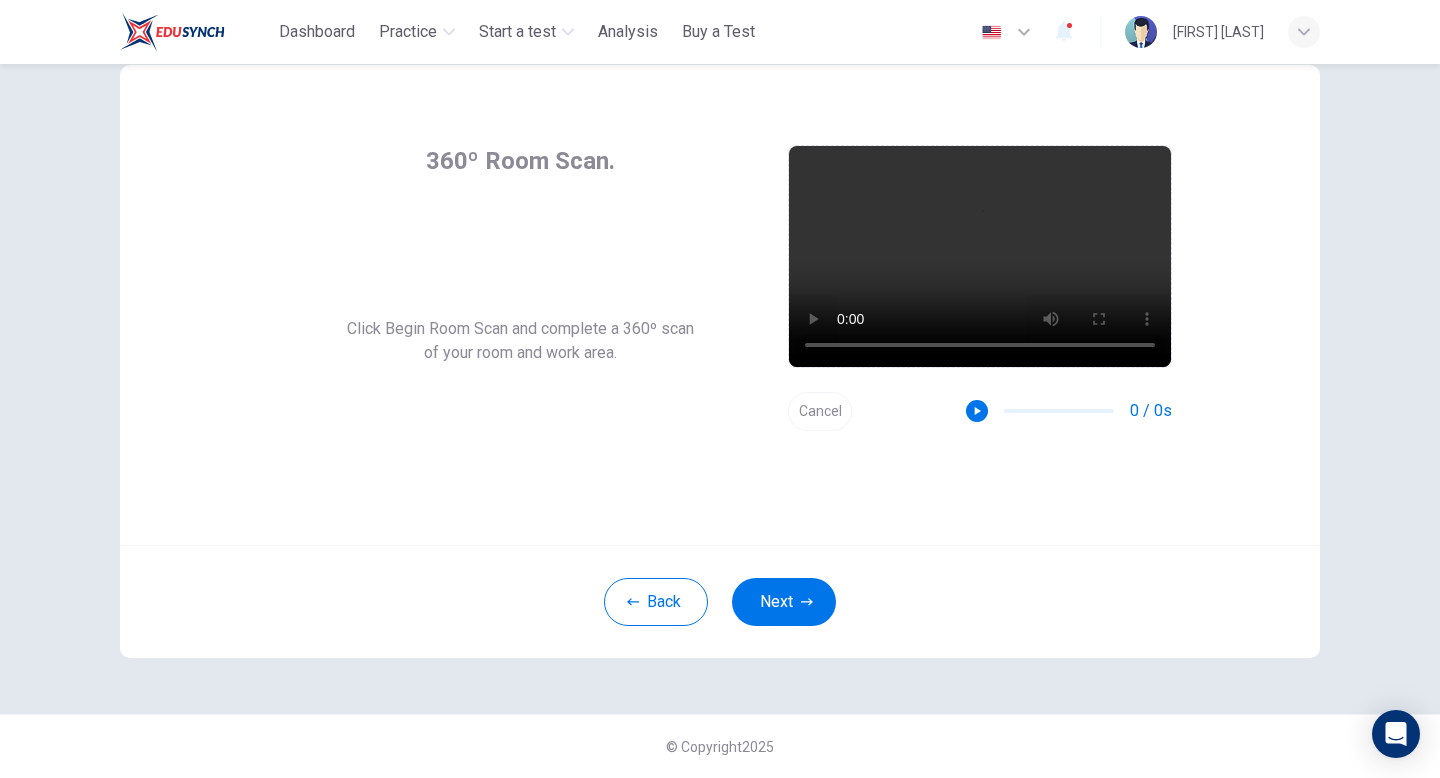 scroll, scrollTop: 55, scrollLeft: 0, axis: vertical 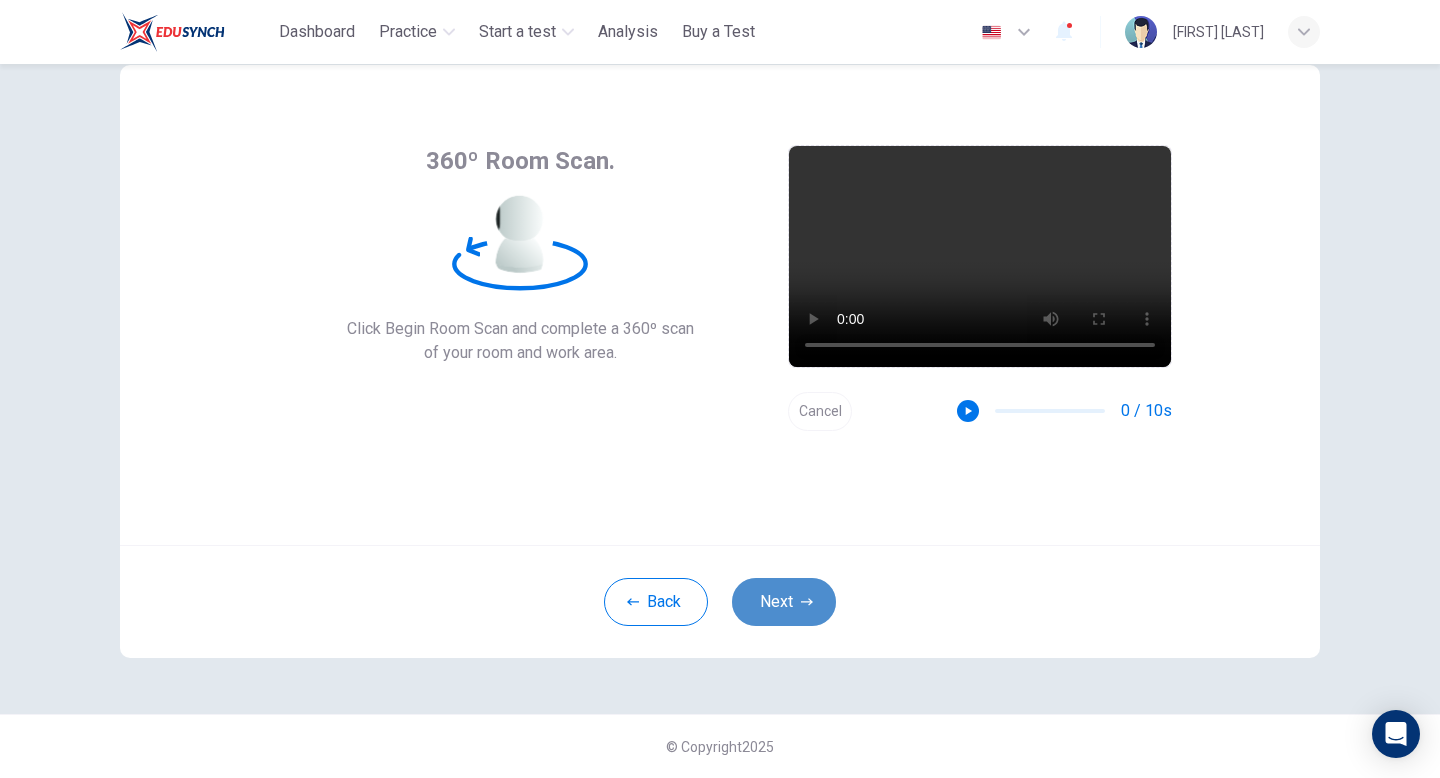 click on "Next" at bounding box center (784, 602) 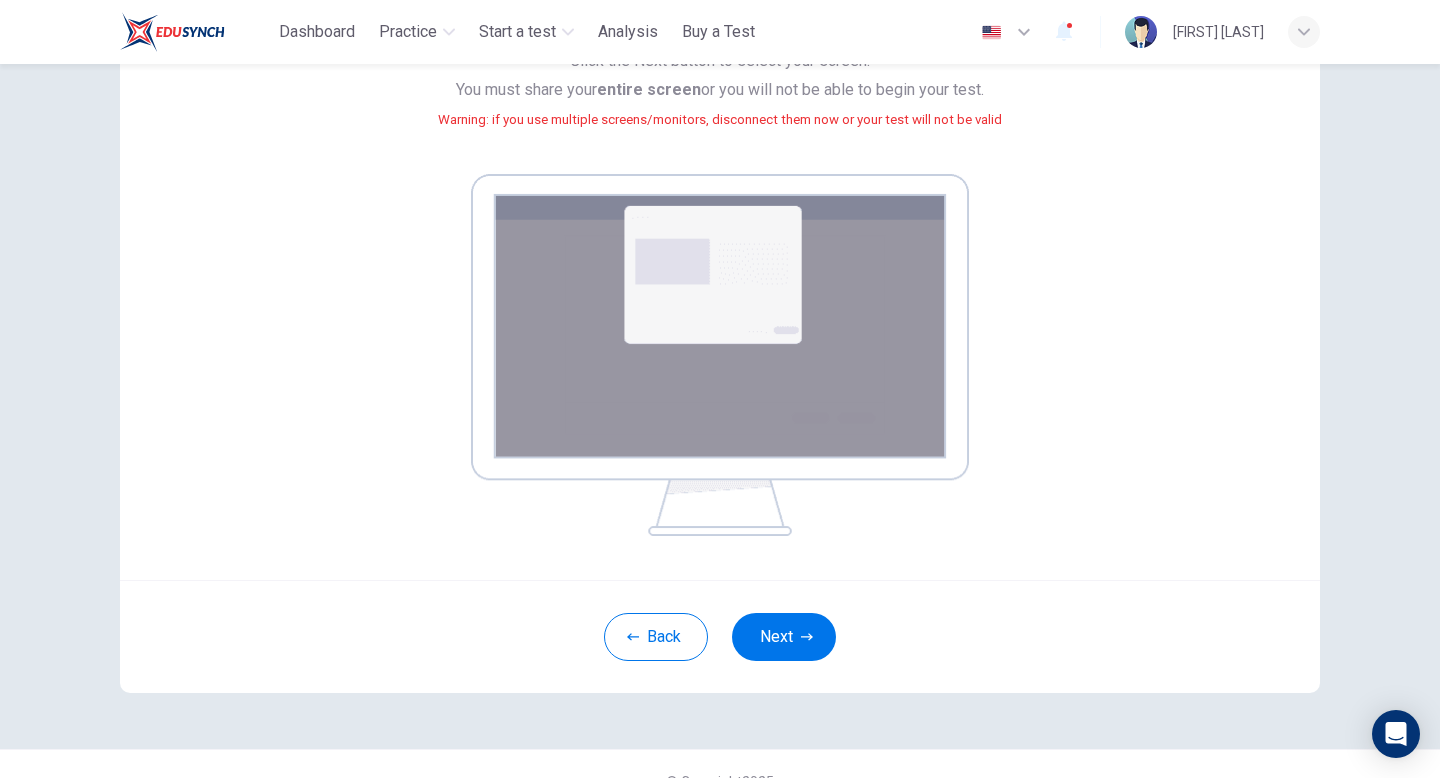 scroll, scrollTop: 230, scrollLeft: 0, axis: vertical 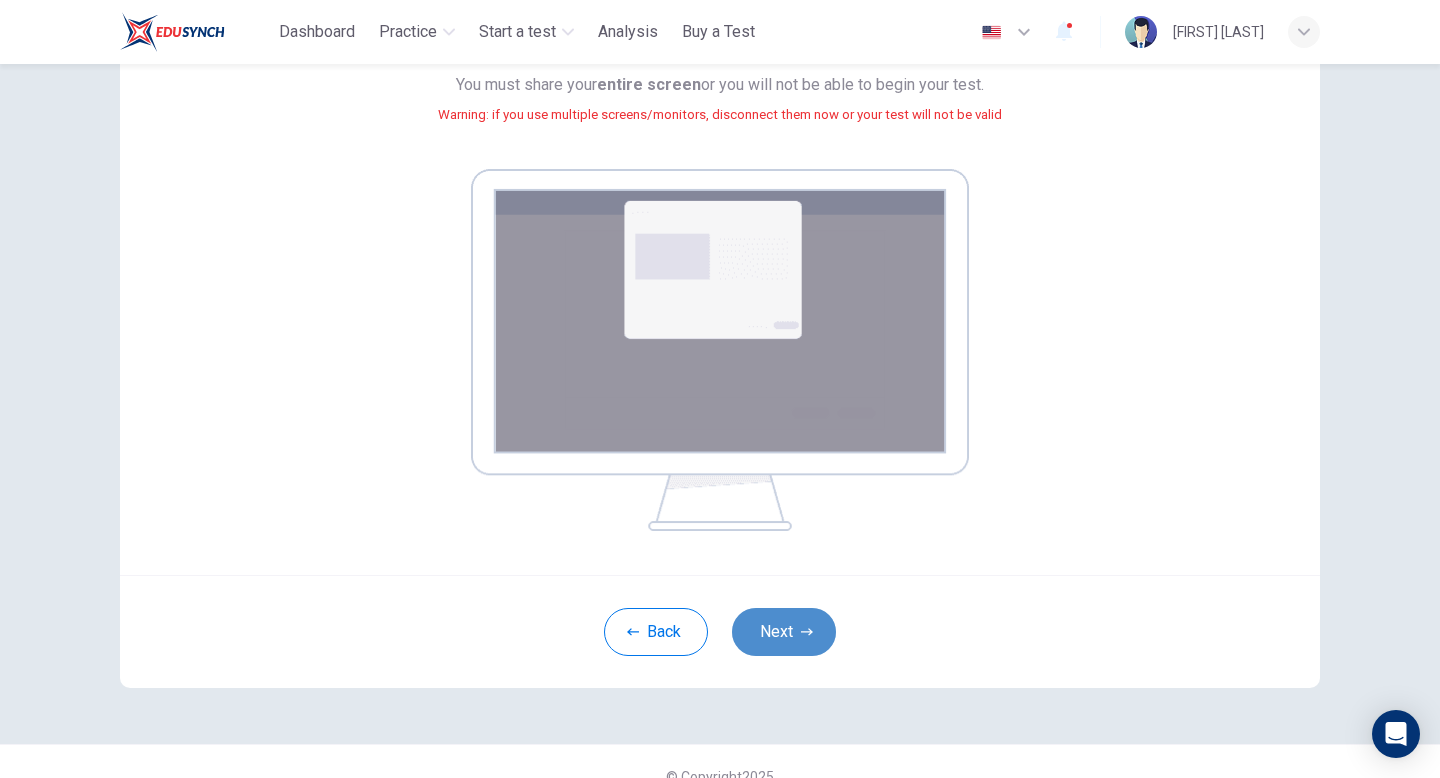 click on "Next" at bounding box center (784, 632) 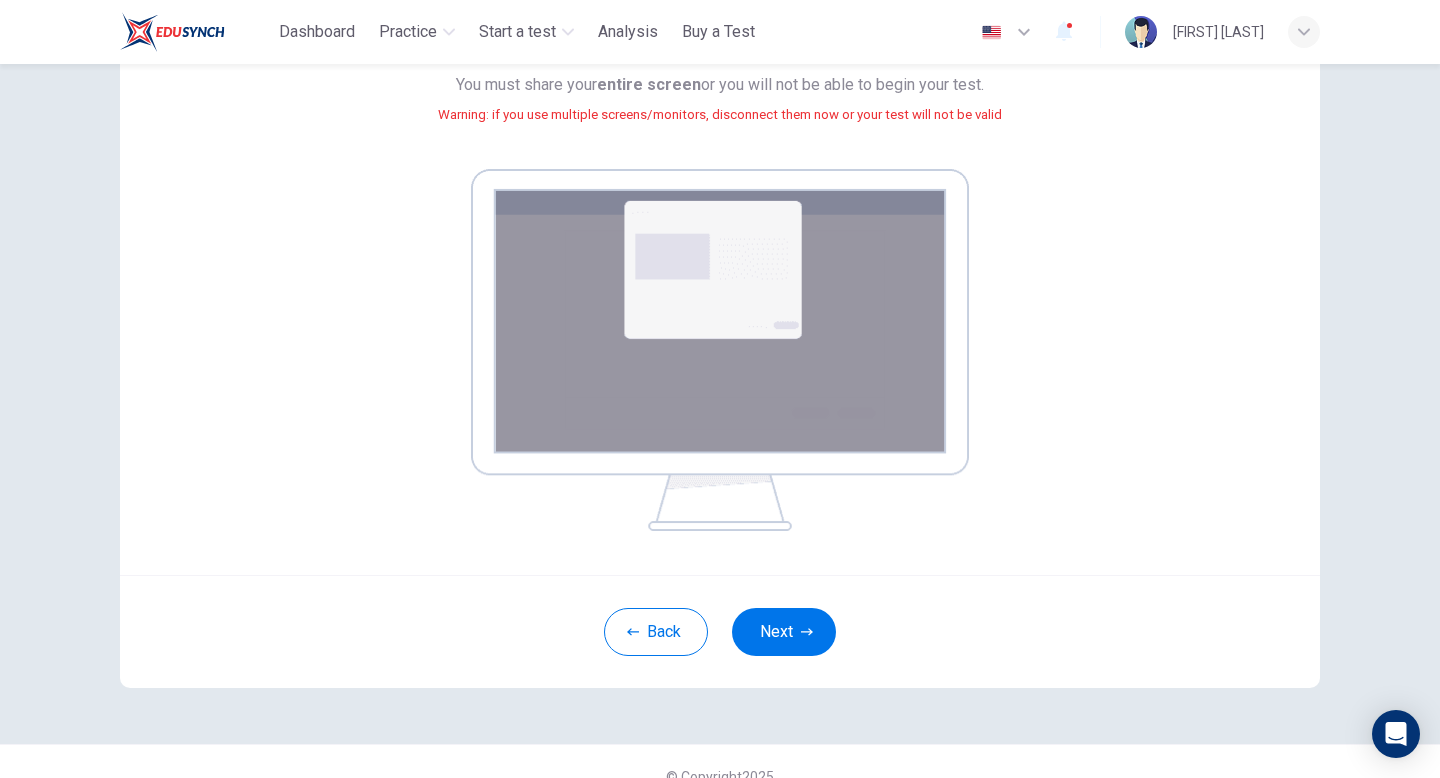 click on "Back Next" at bounding box center [720, 631] 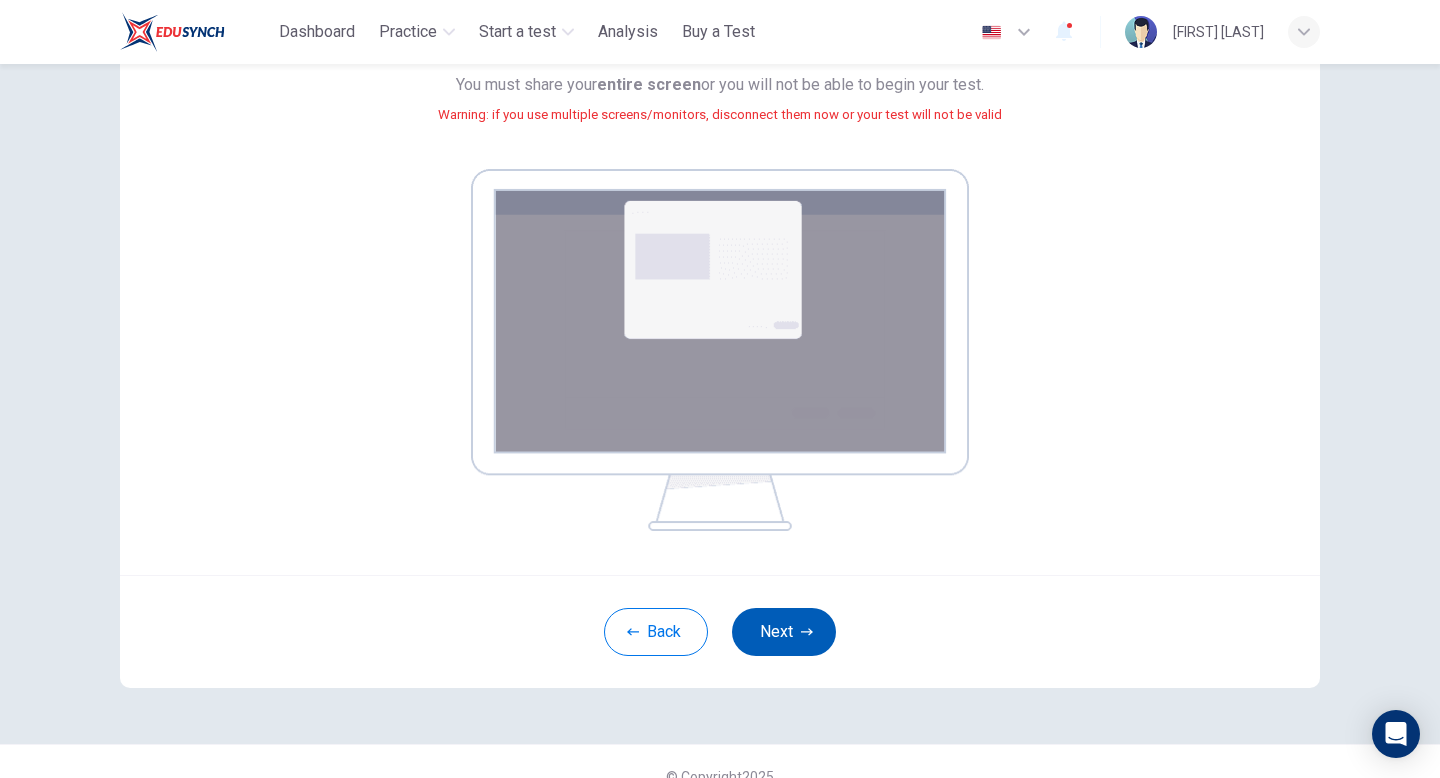 click on "Next" at bounding box center (784, 632) 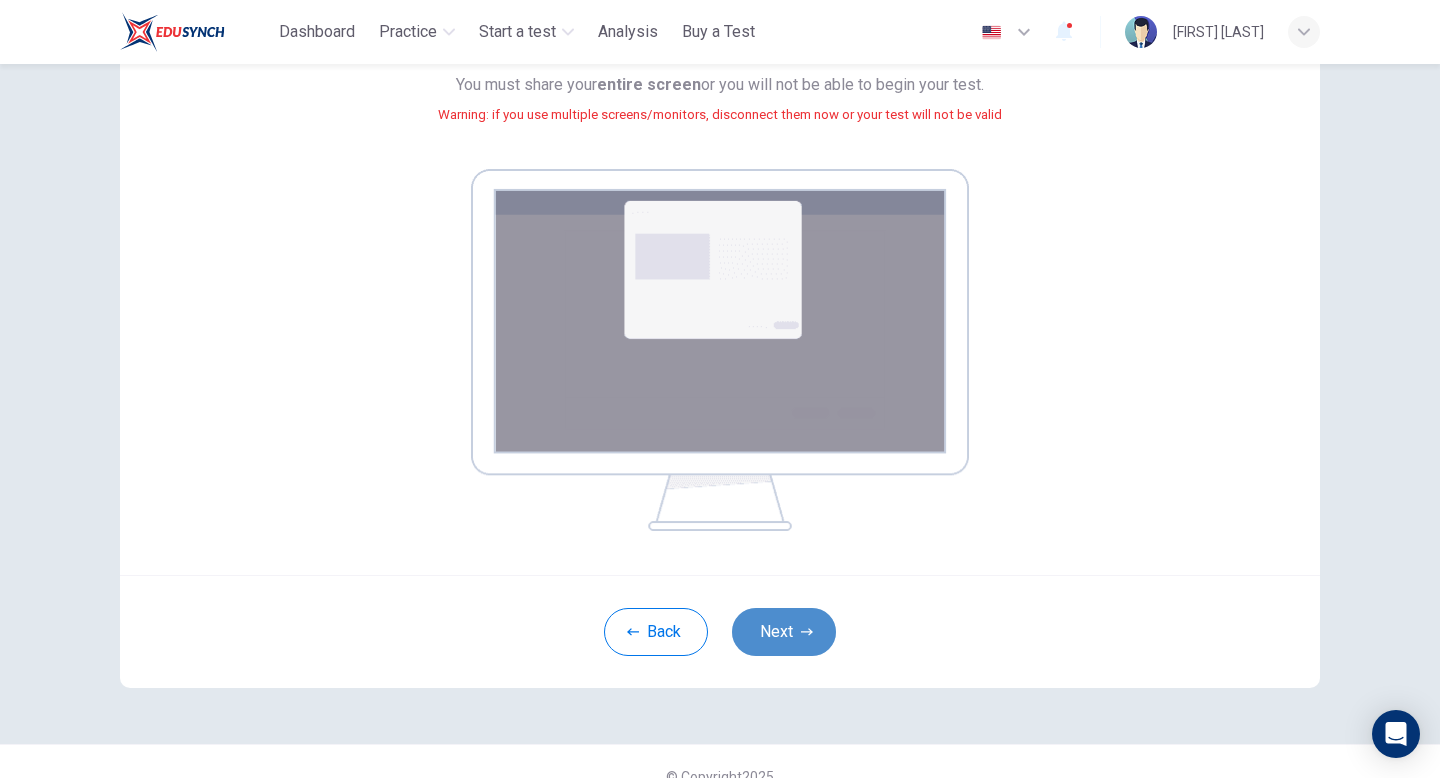 click on "Next" at bounding box center [784, 632] 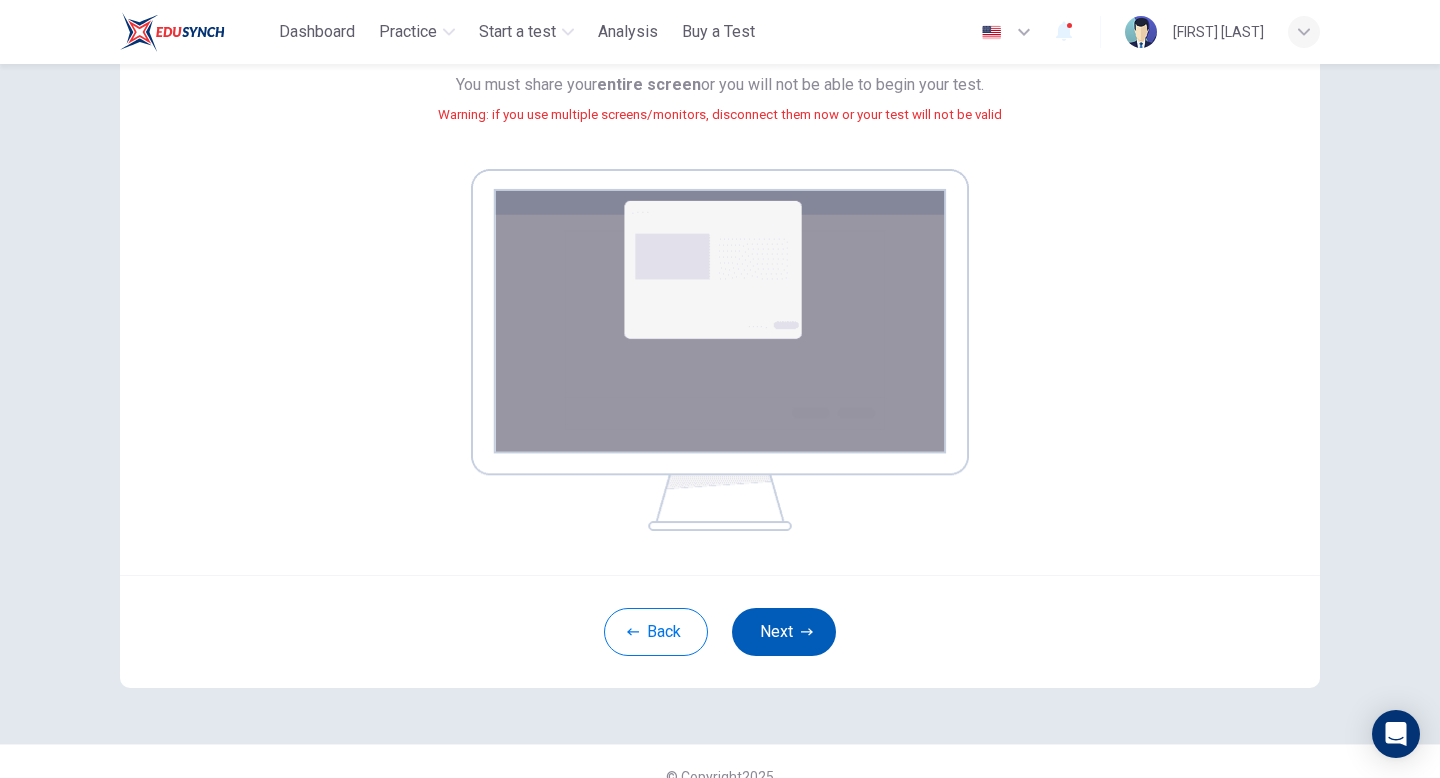 click on "Next" at bounding box center (784, 632) 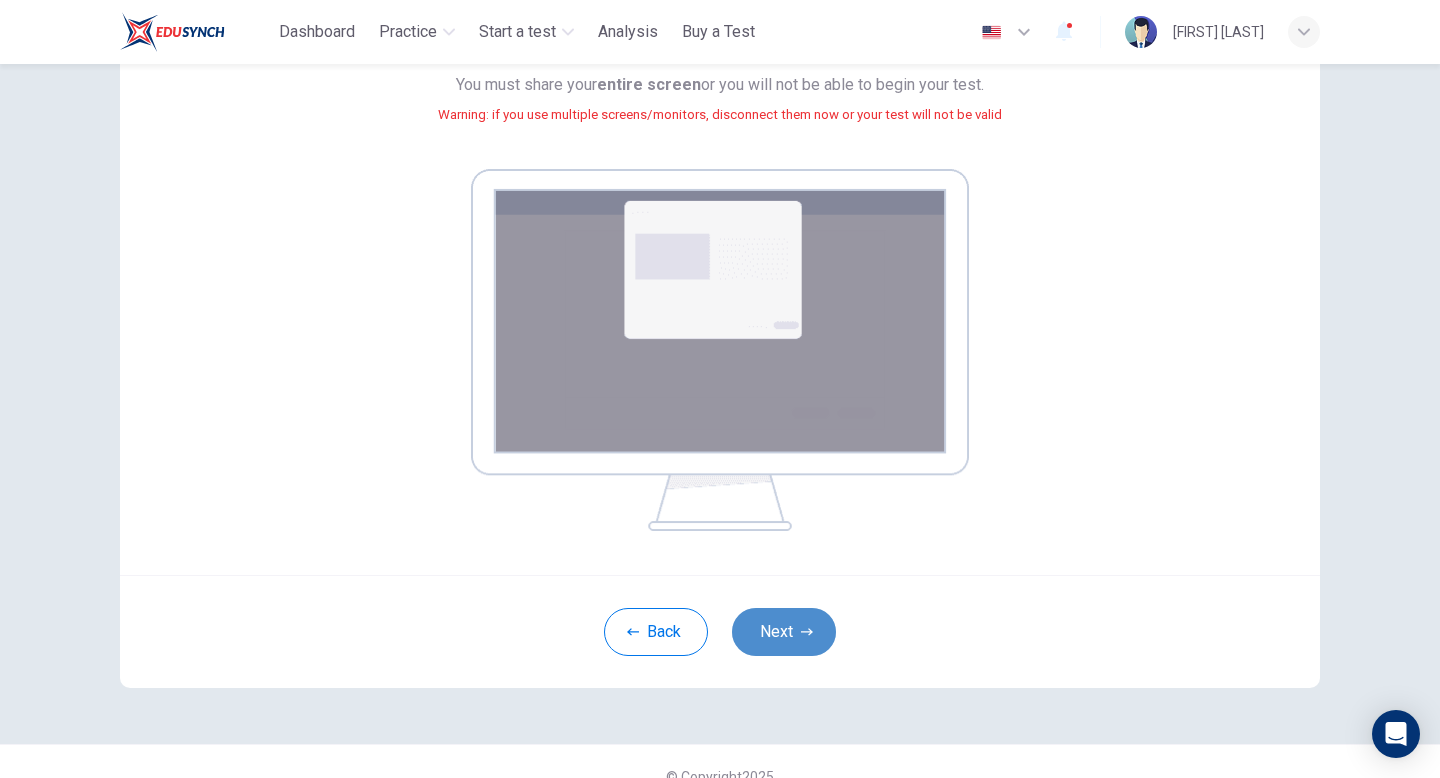 click 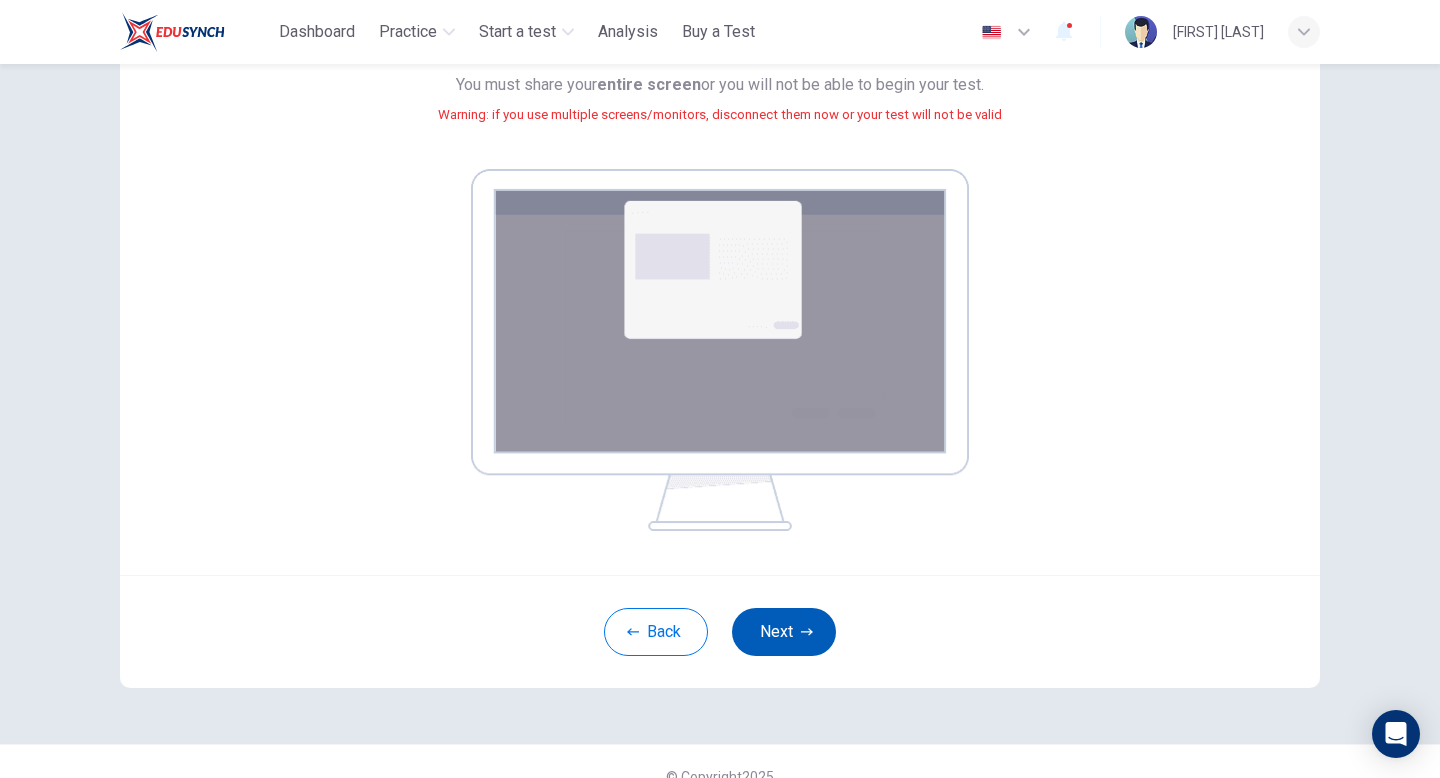 click on "Next" at bounding box center [784, 632] 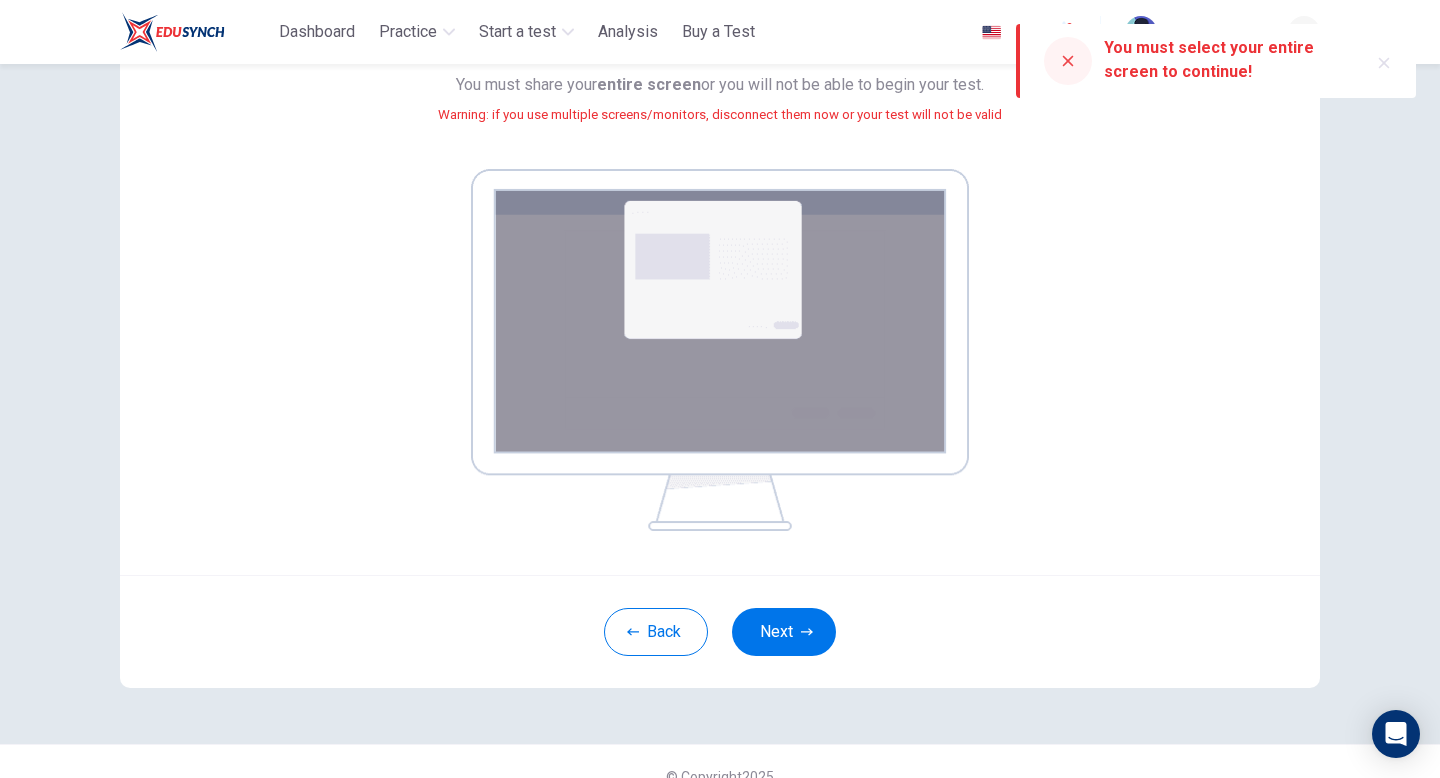 click at bounding box center (1384, 63) 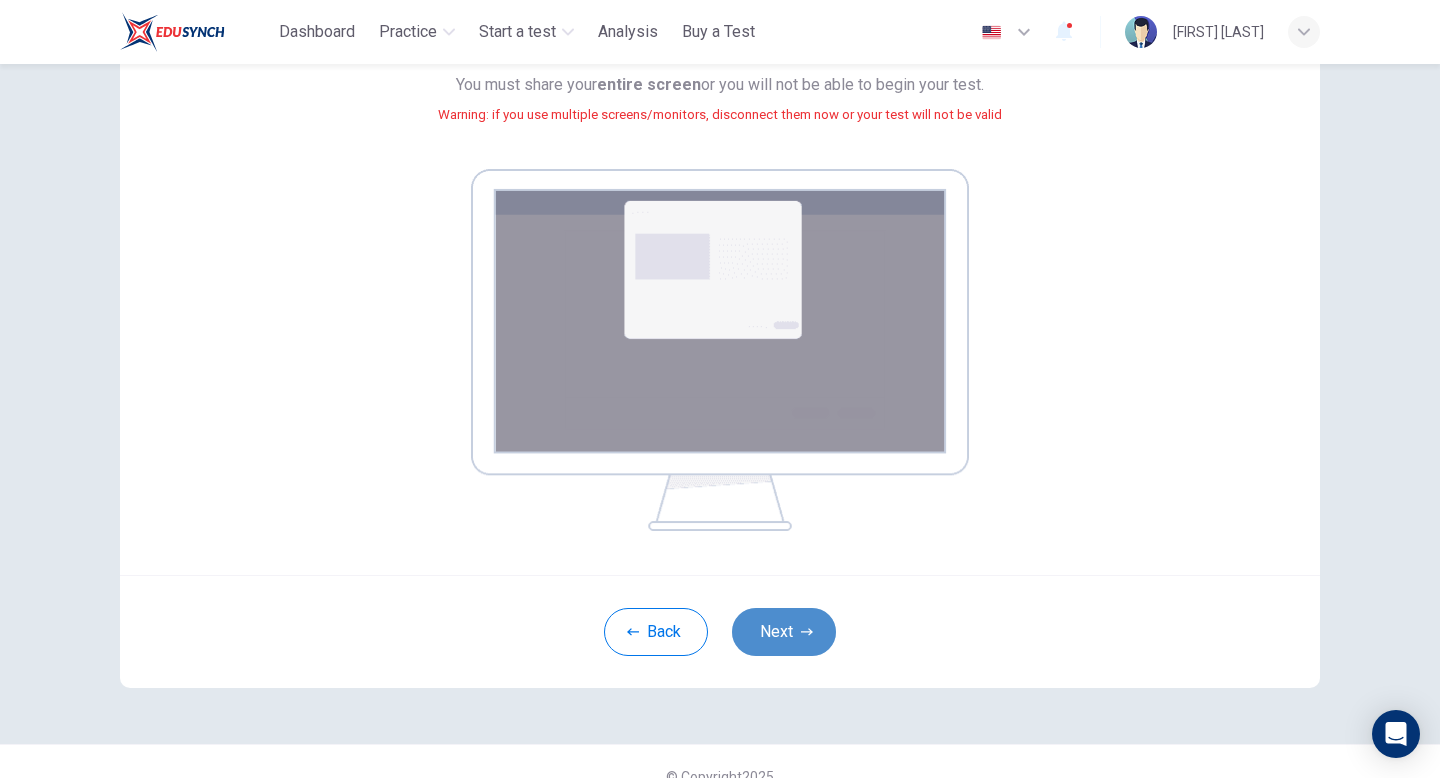 click on "Next" at bounding box center (784, 632) 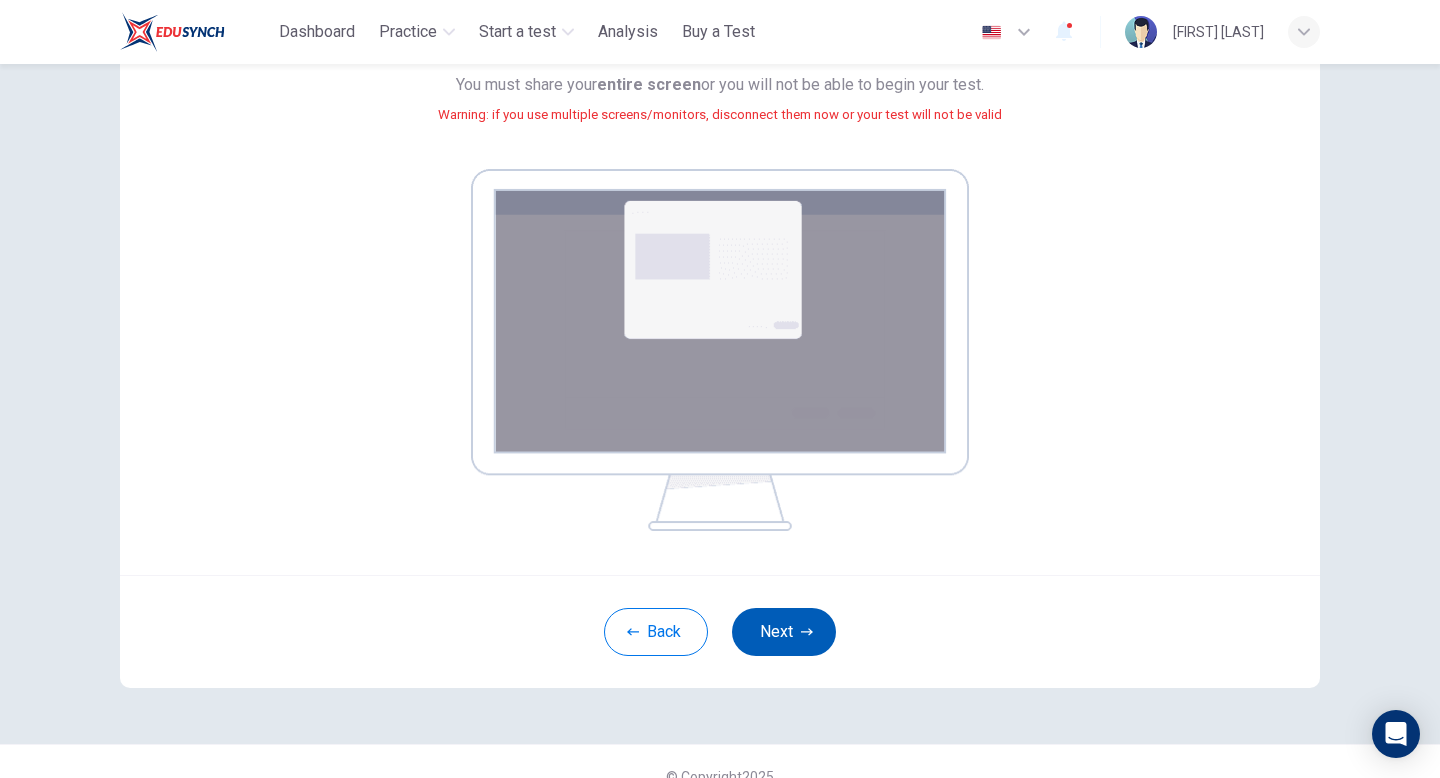click 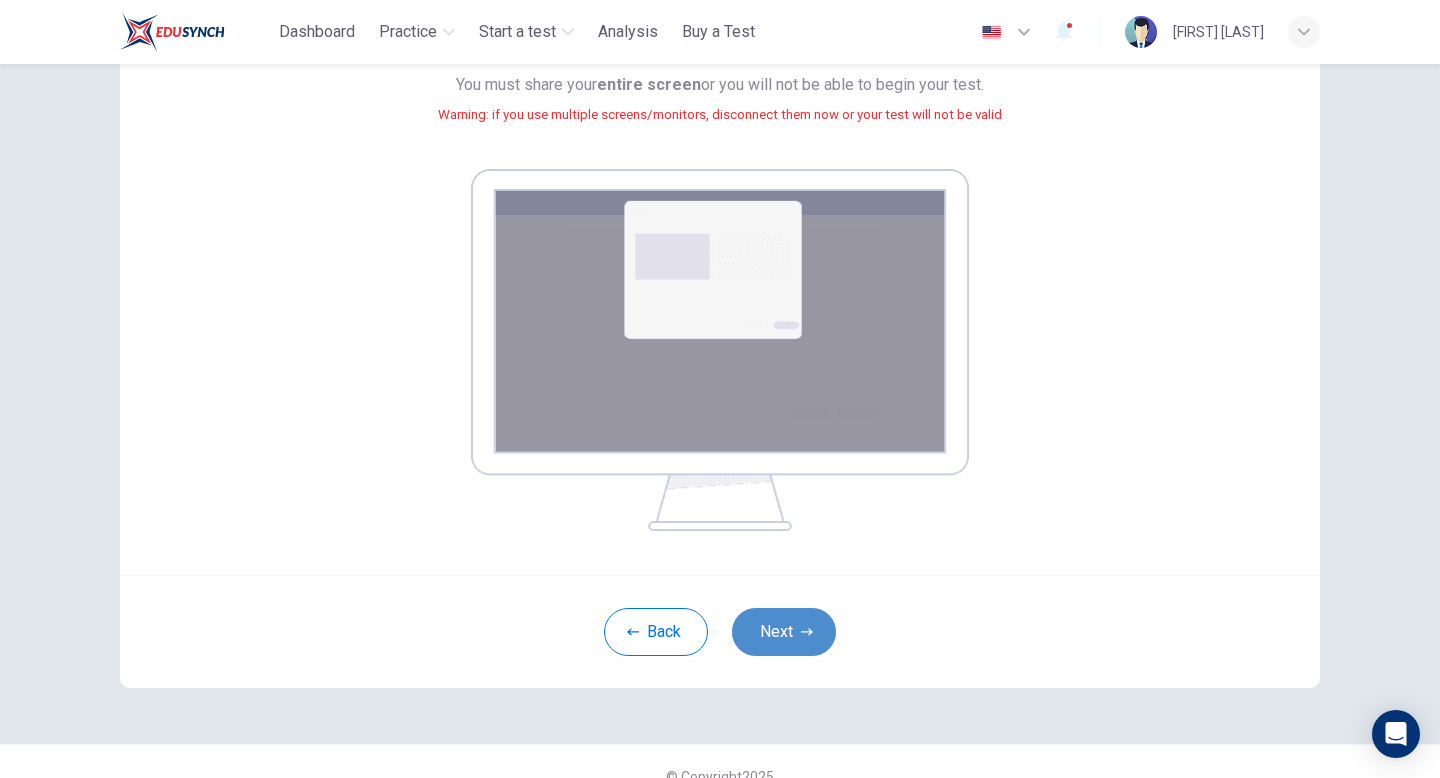 click on "Next" at bounding box center [784, 632] 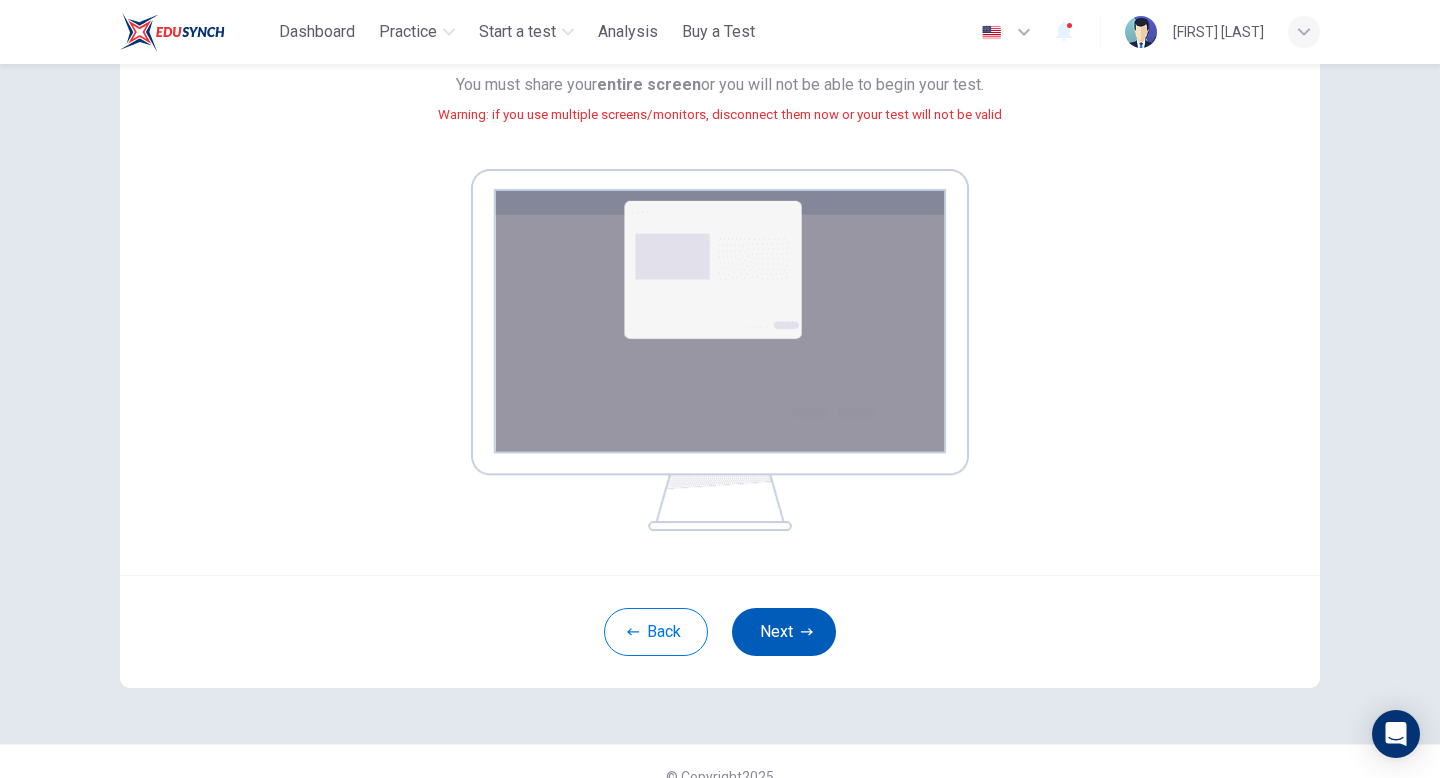 click on "Next" at bounding box center [784, 632] 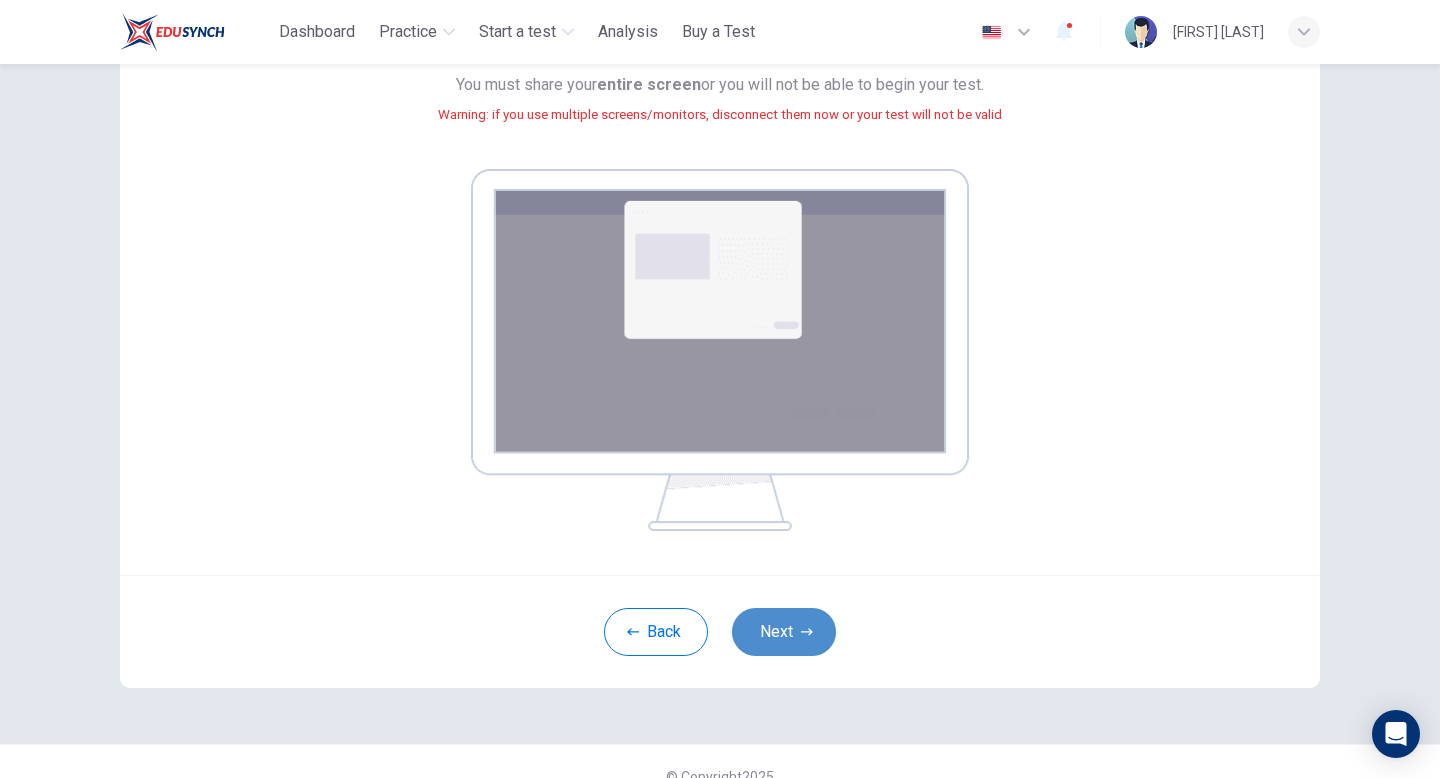 click on "Next" at bounding box center (784, 632) 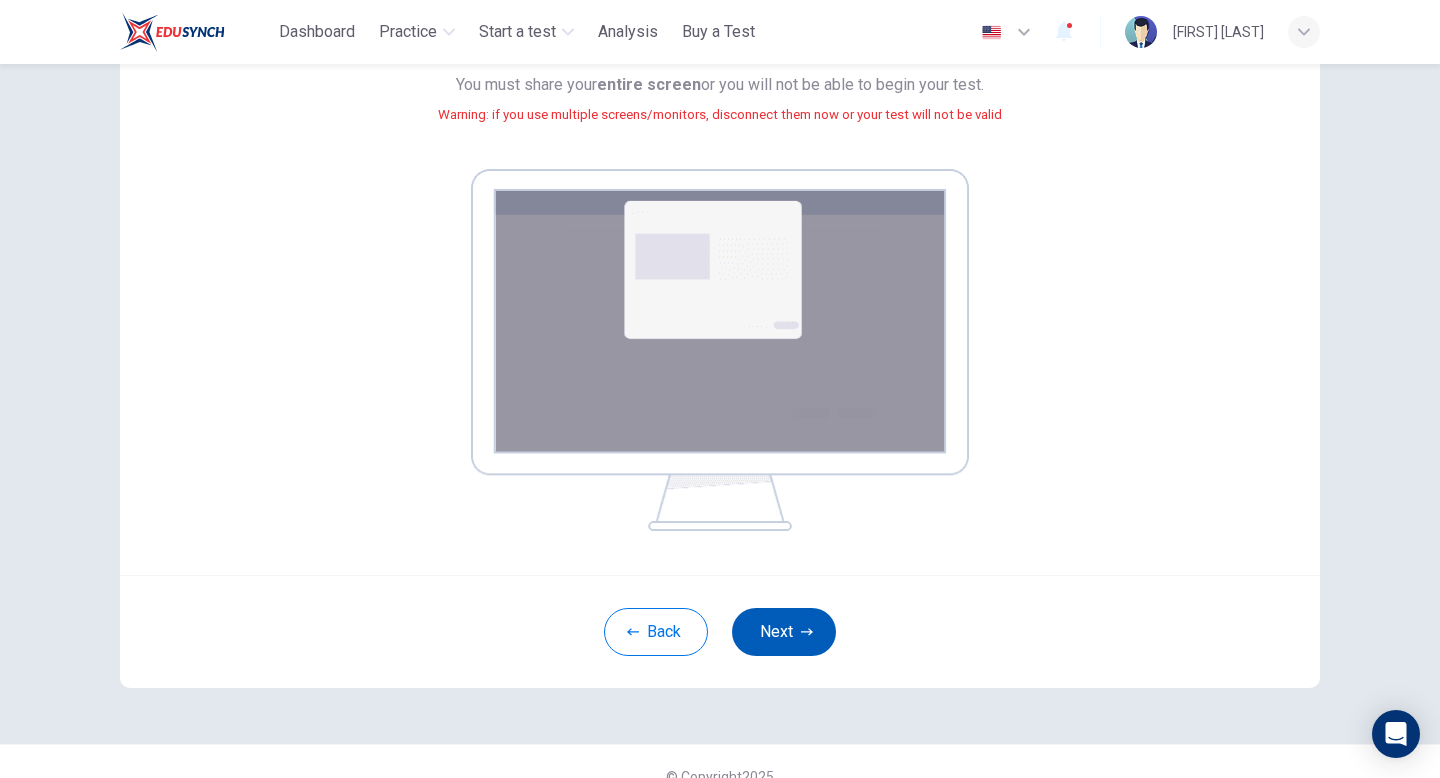 click on "Next" at bounding box center [784, 632] 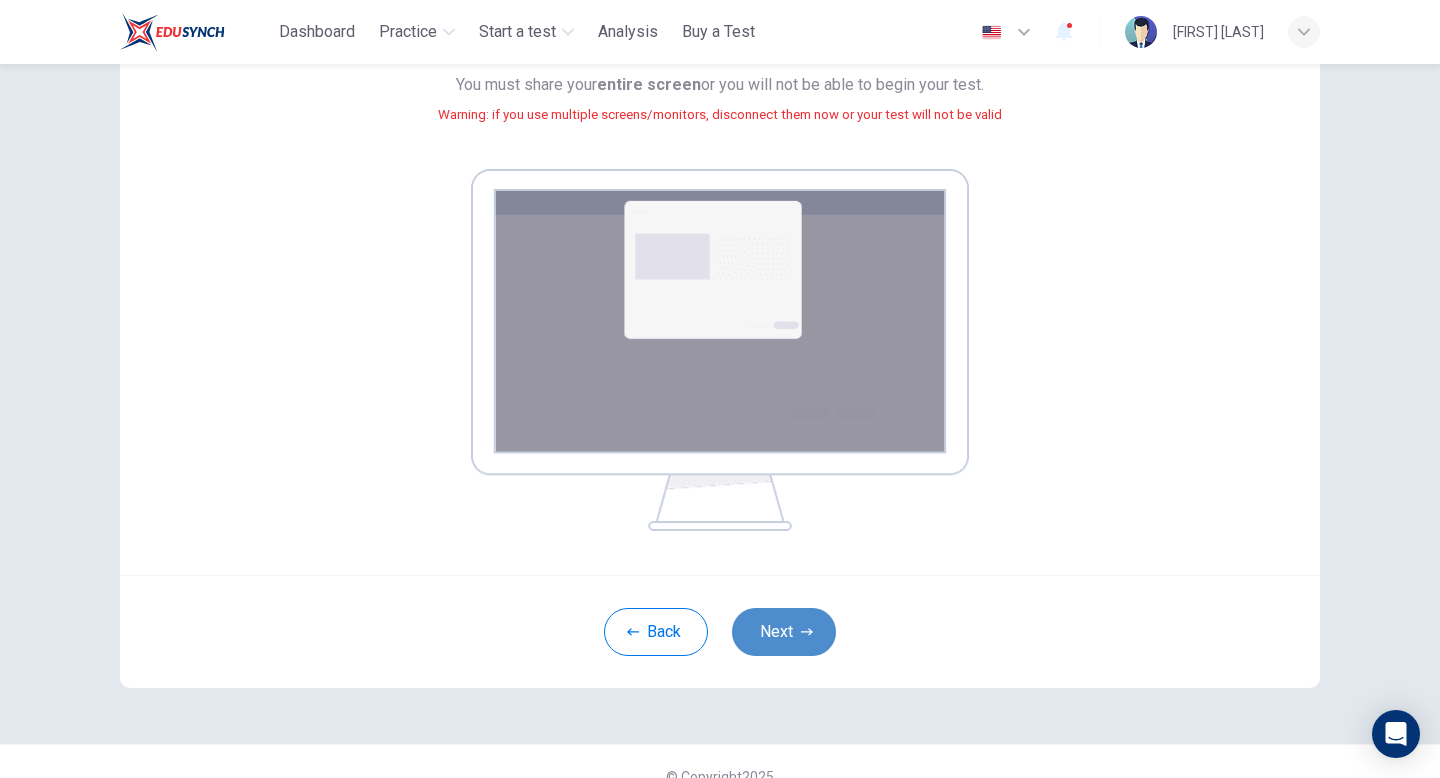 click on "Next" at bounding box center (784, 632) 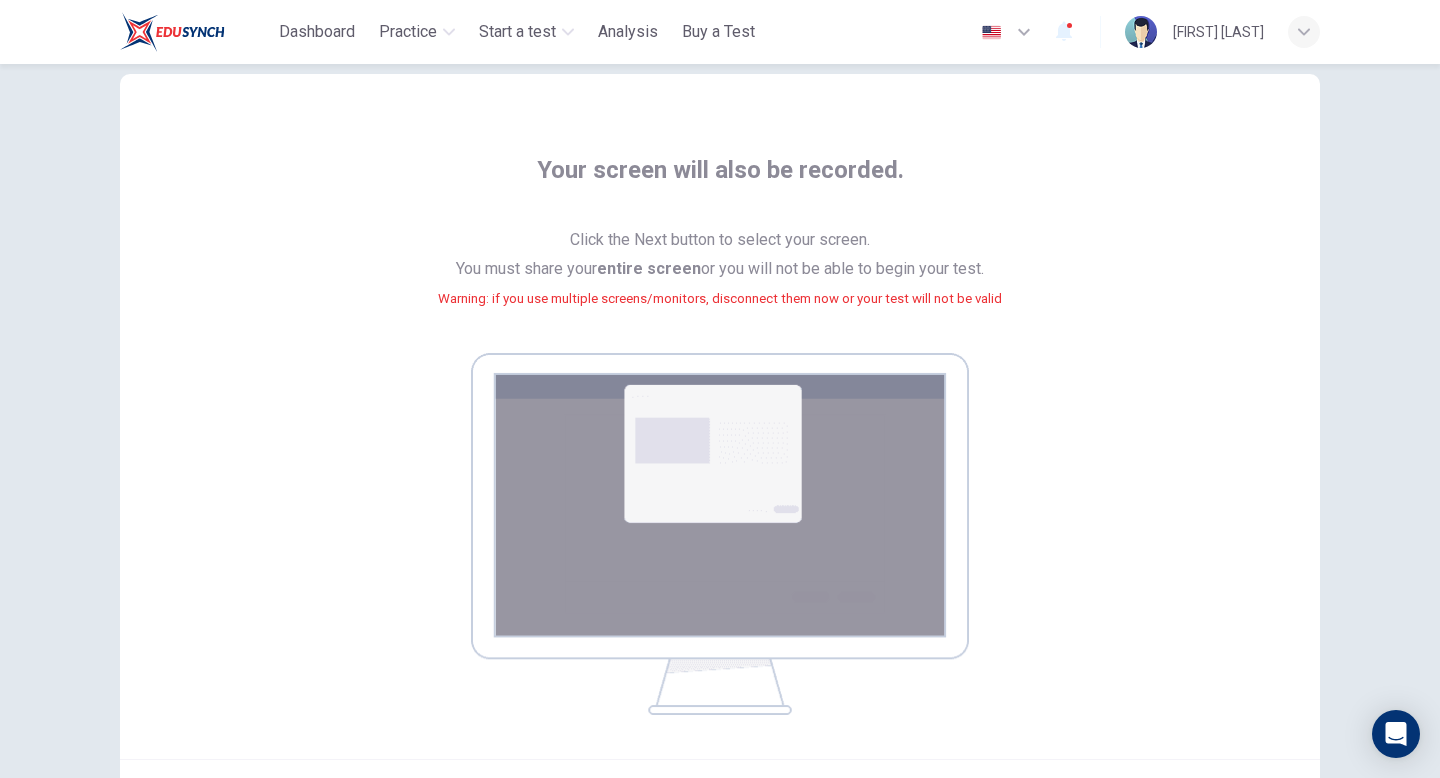 scroll, scrollTop: 260, scrollLeft: 0, axis: vertical 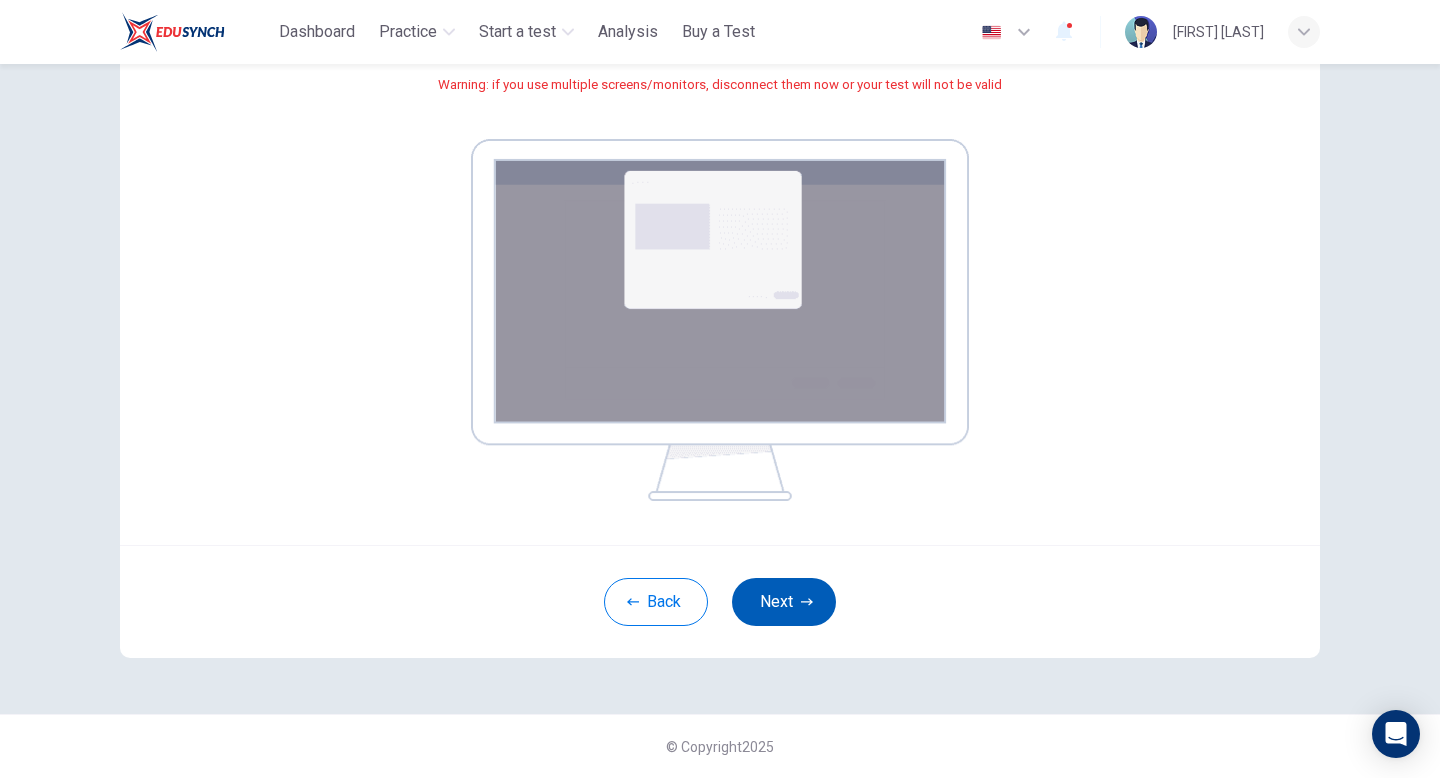 click on "Next" at bounding box center (784, 602) 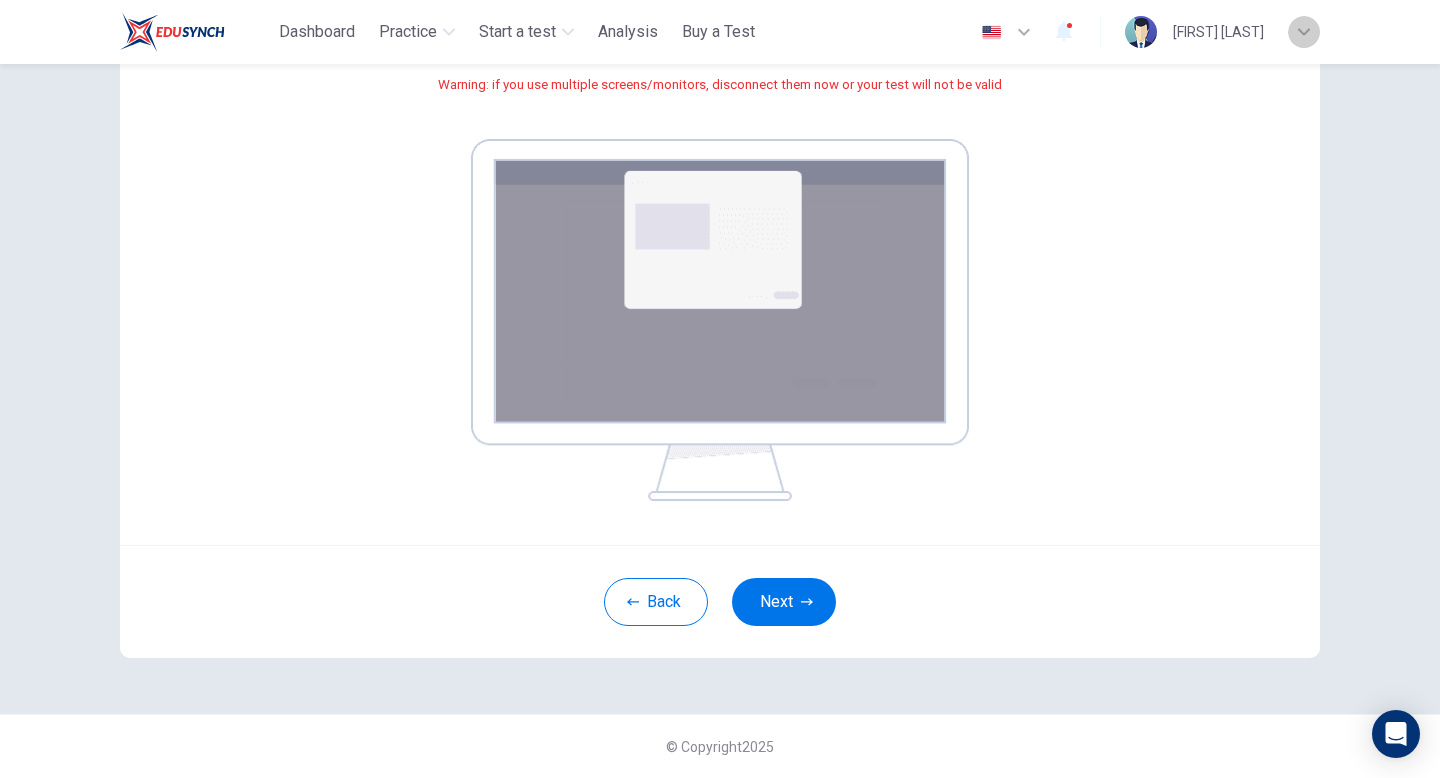 click 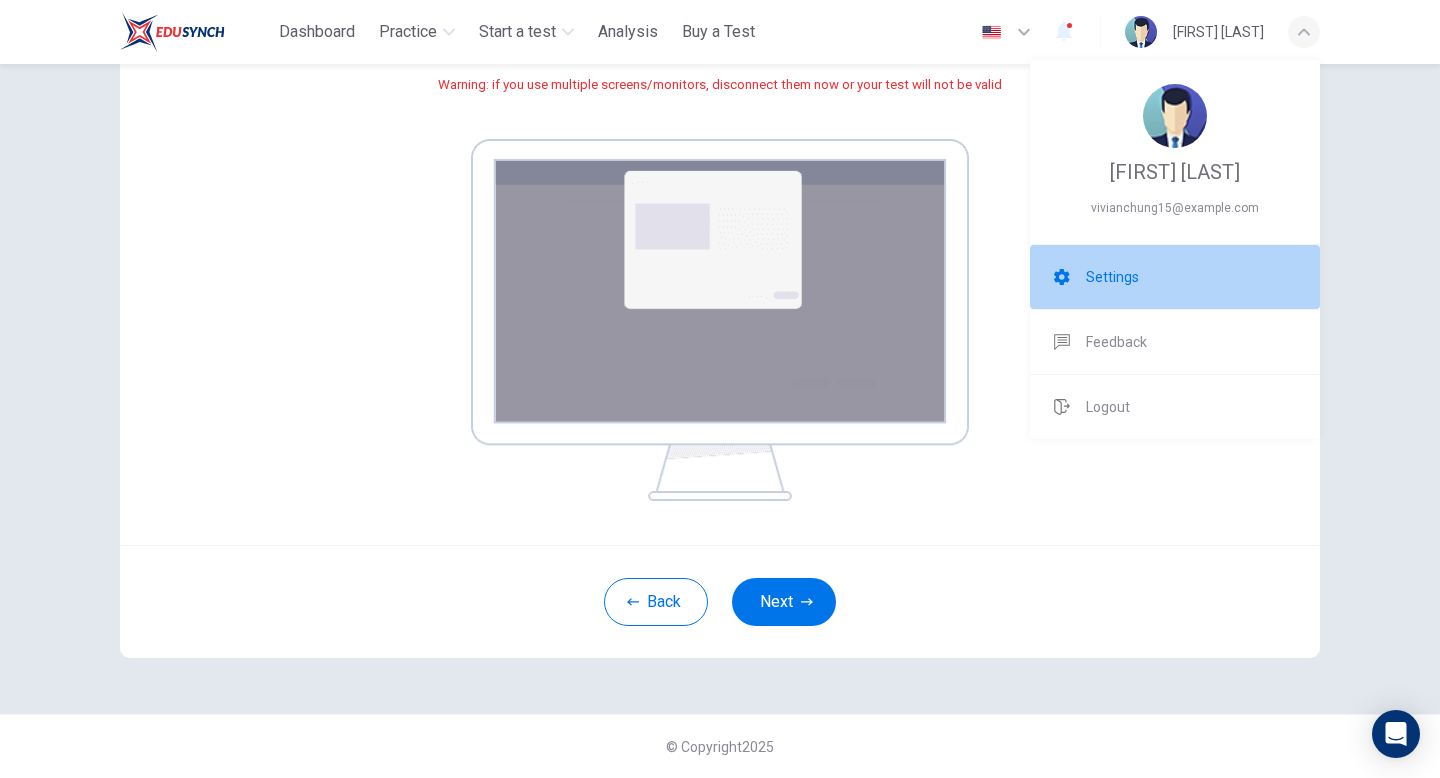 click on "Settings" at bounding box center (1112, 277) 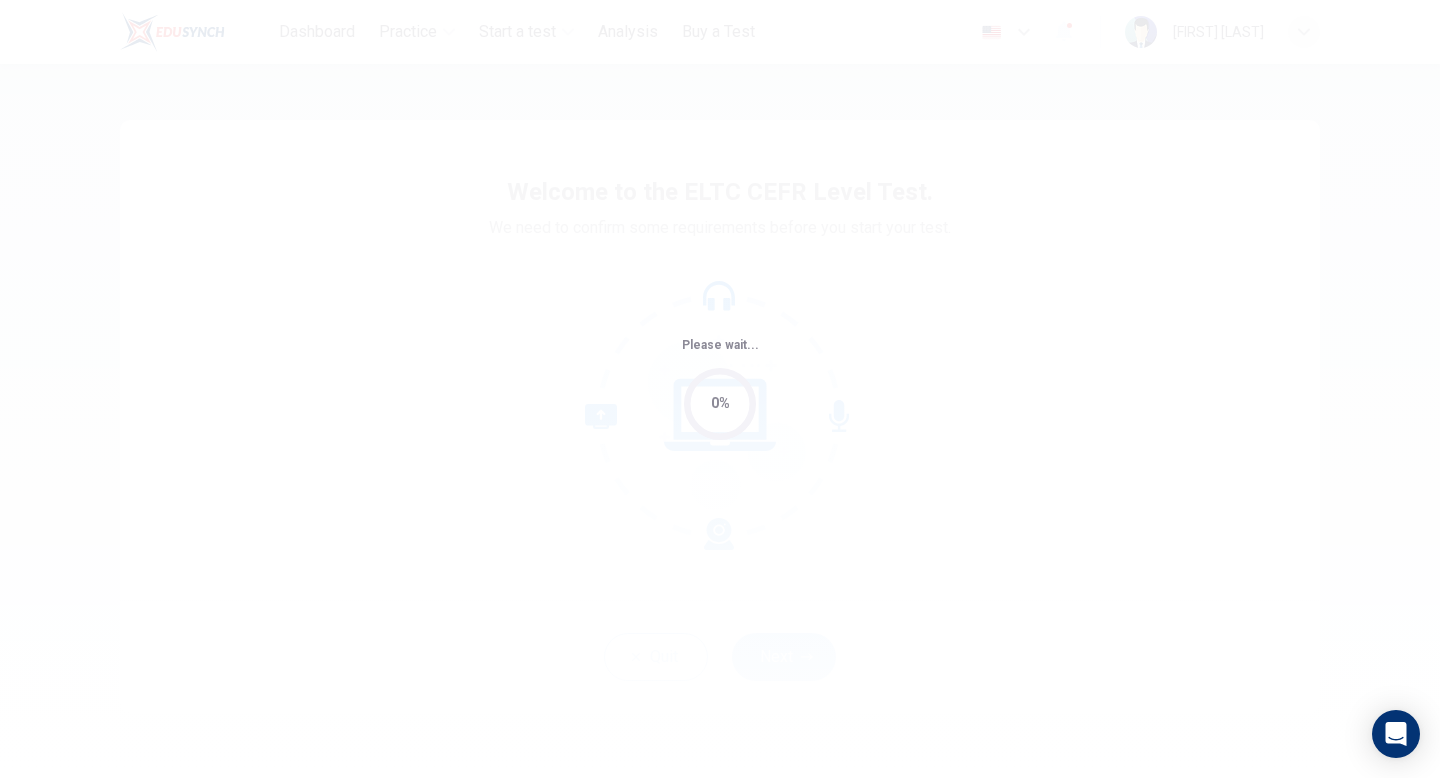 scroll, scrollTop: 0, scrollLeft: 0, axis: both 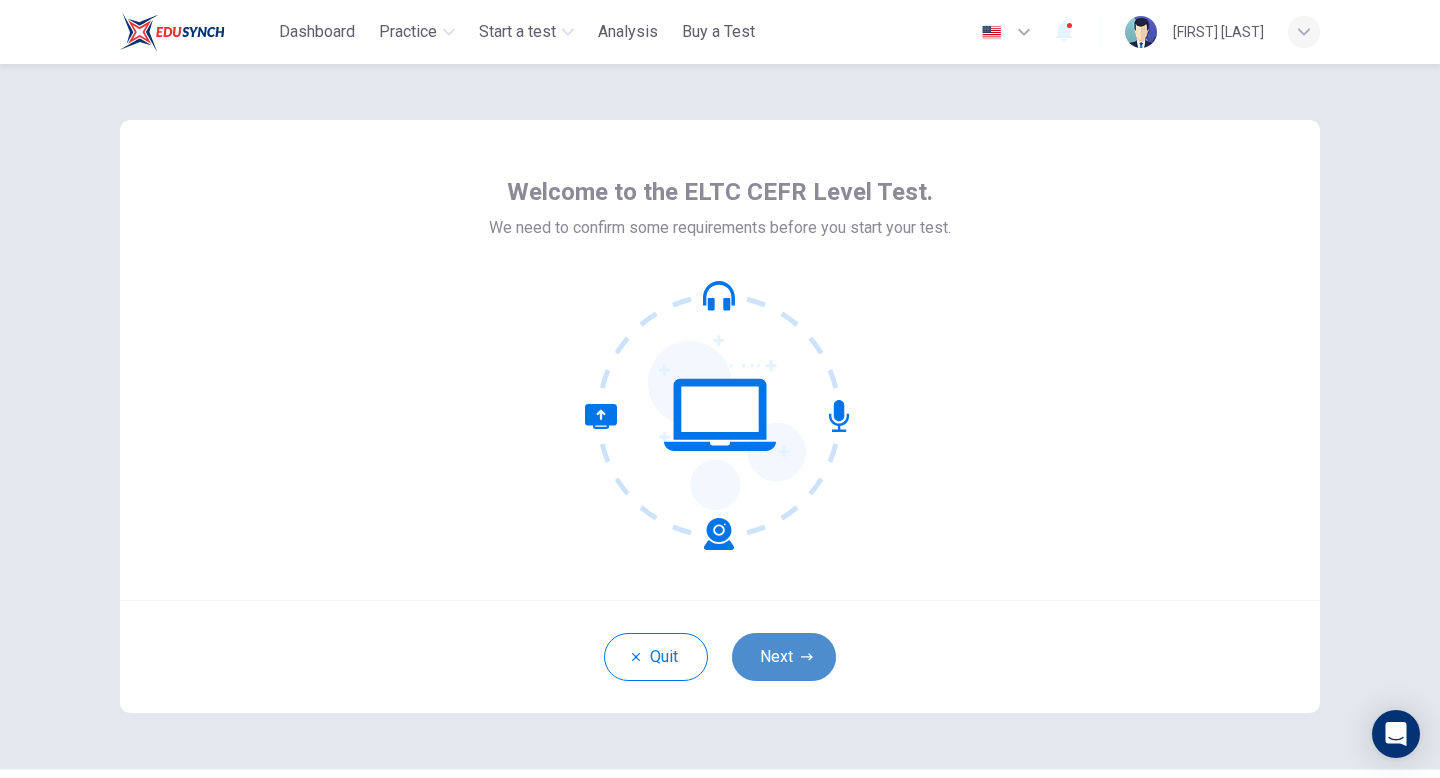 click on "Next" at bounding box center (784, 657) 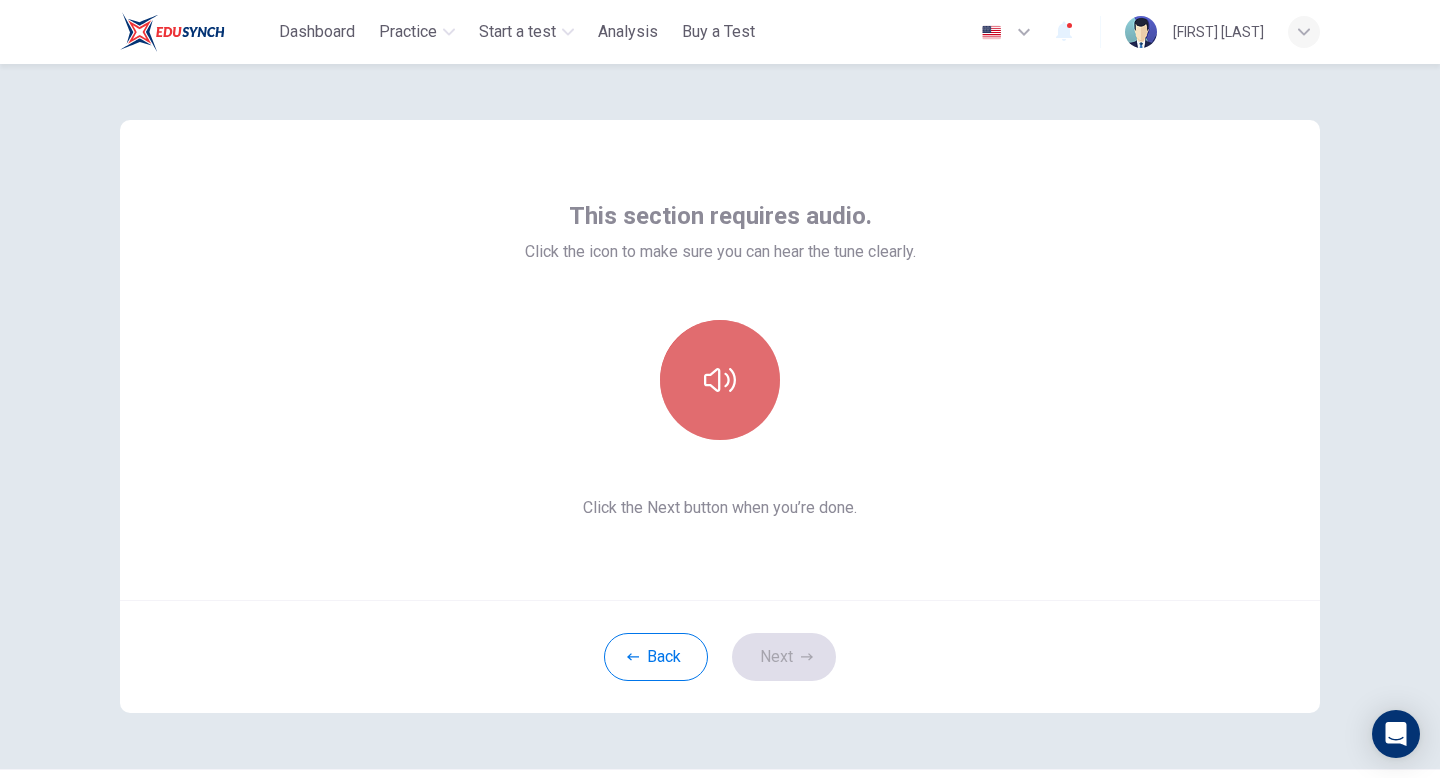 click at bounding box center [720, 380] 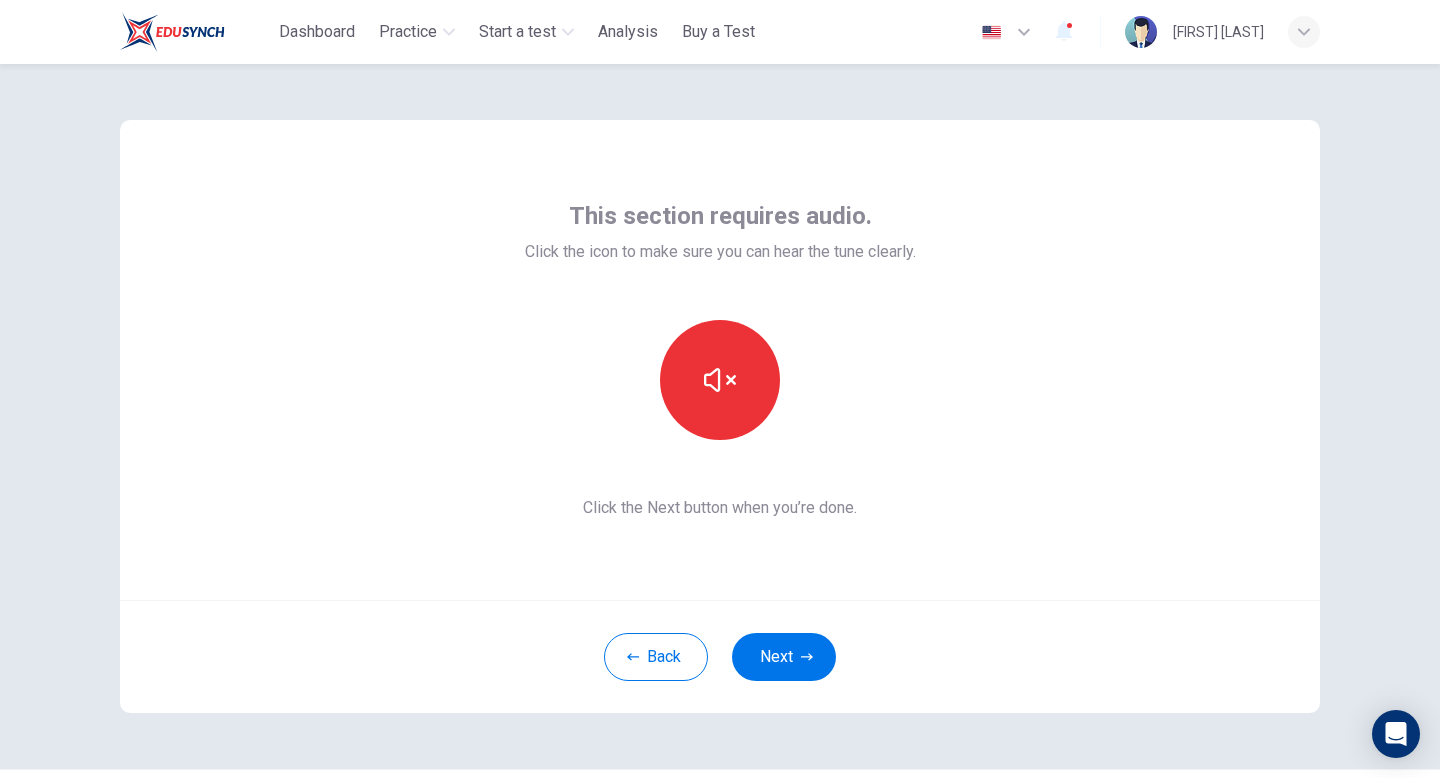 click on "Next" at bounding box center (784, 657) 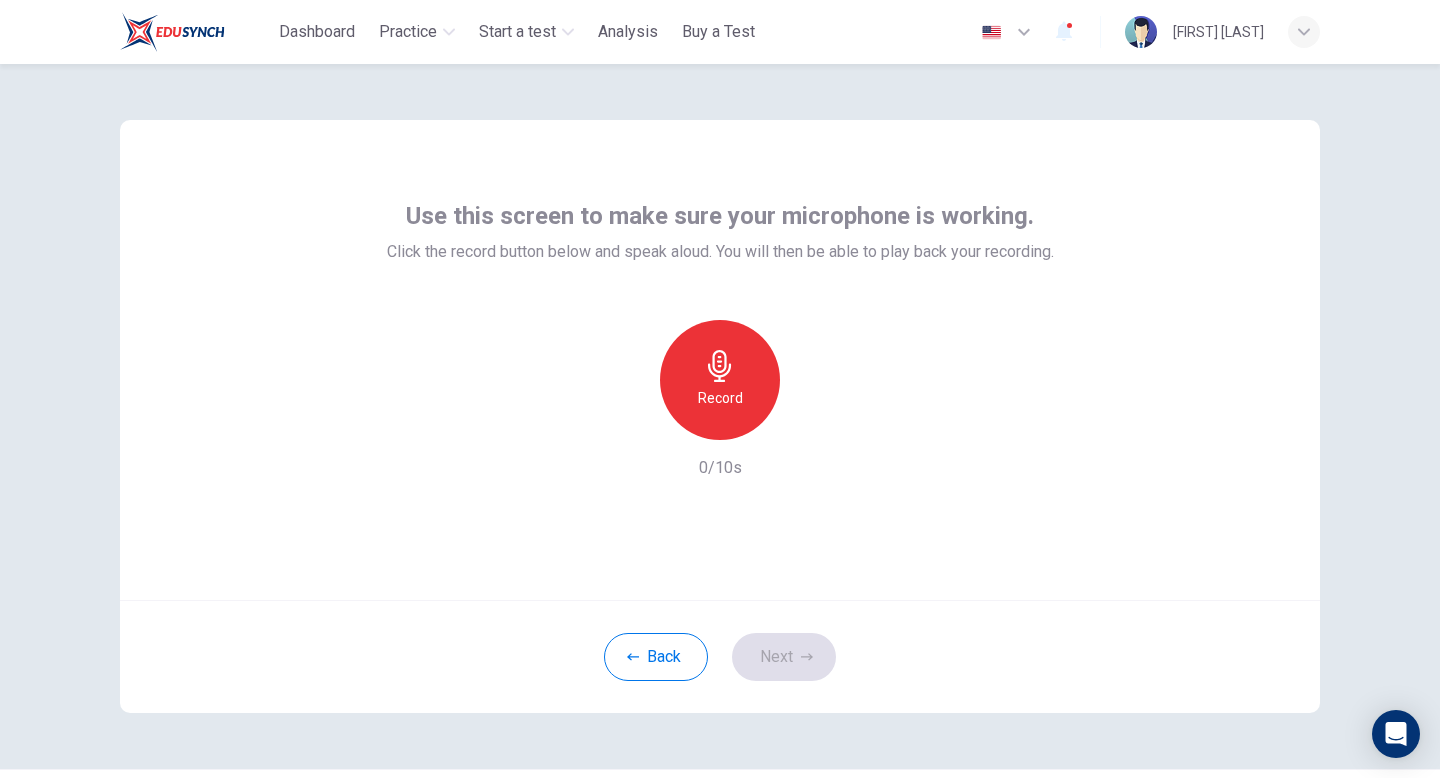 click on "Record" at bounding box center [720, 380] 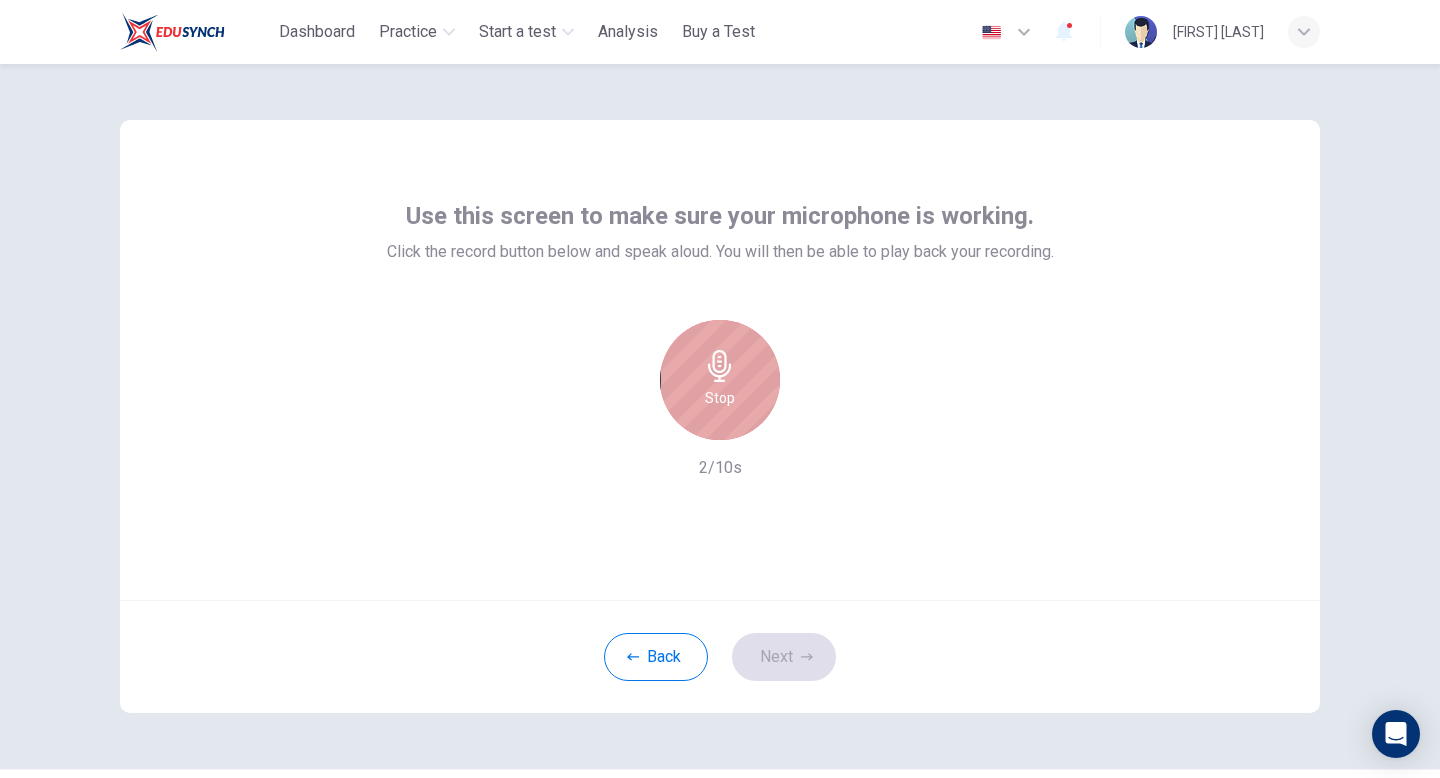 click on "Stop" at bounding box center [720, 380] 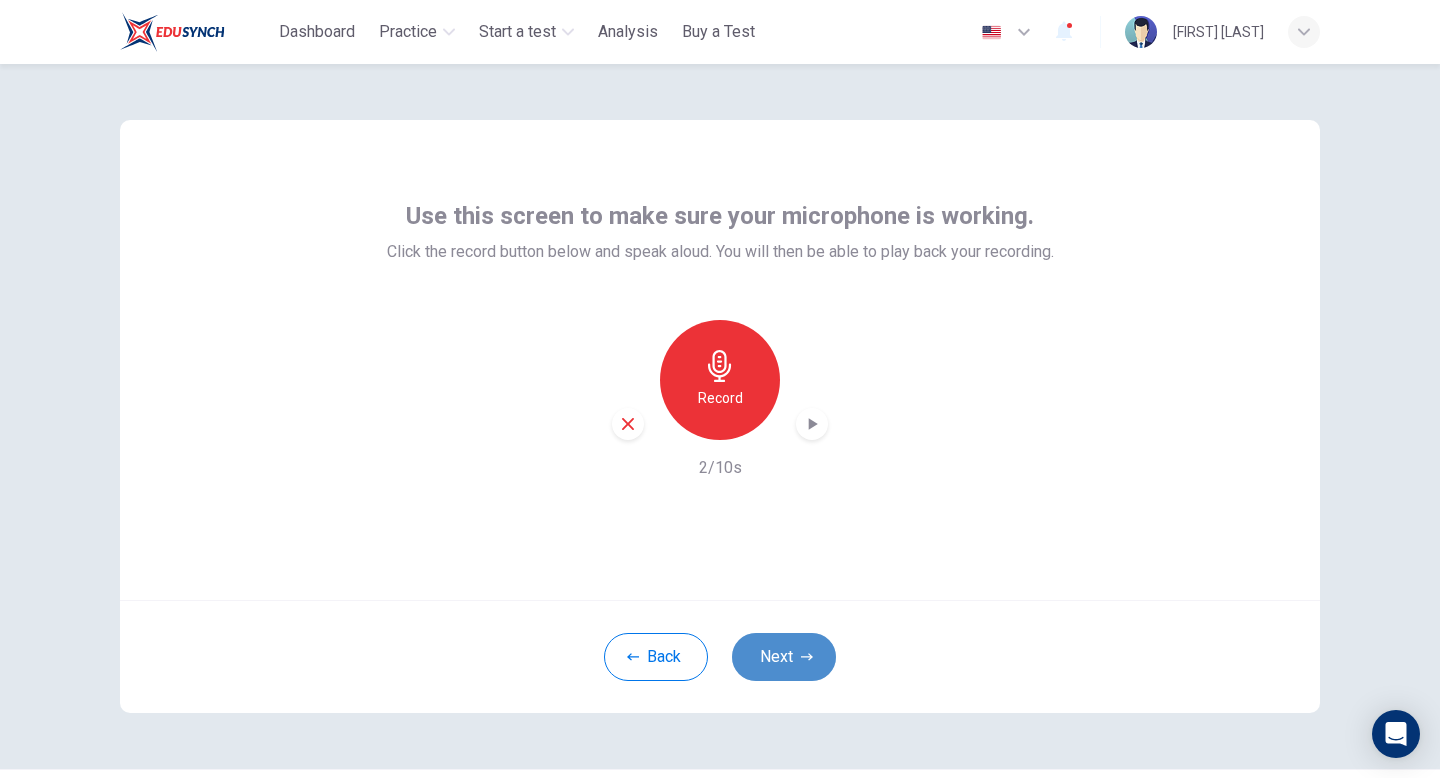 click on "Next" at bounding box center (784, 657) 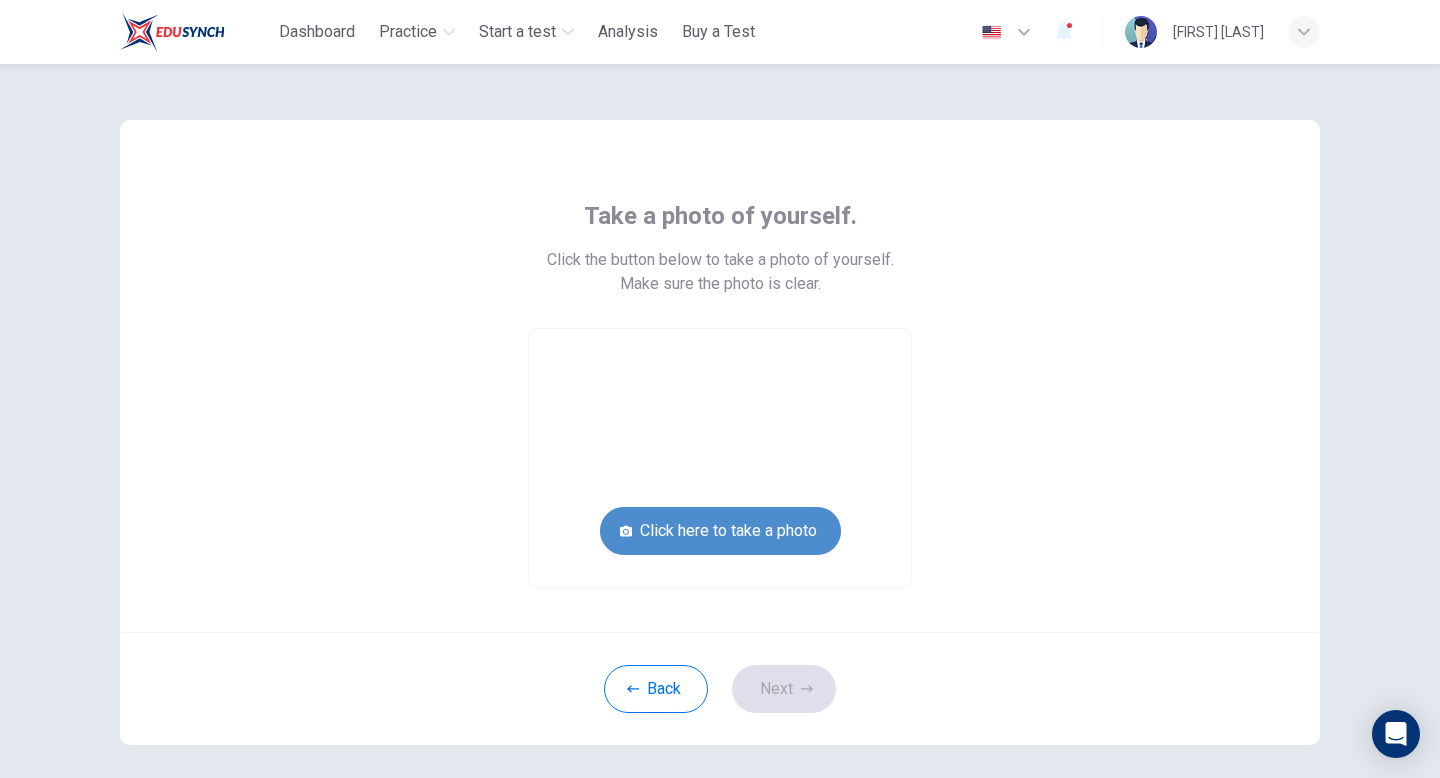 click on "Click here to take a photo" at bounding box center (720, 531) 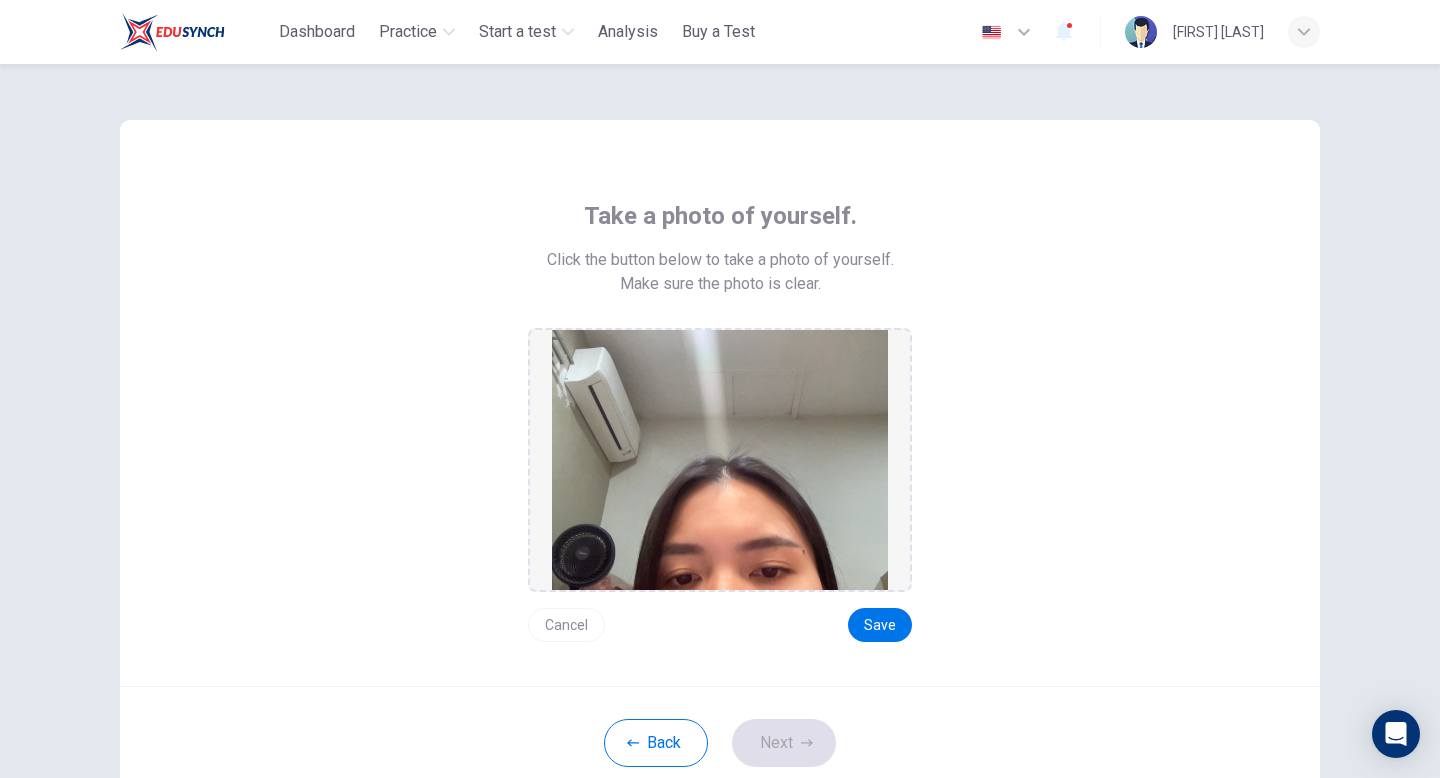 click on "Cancel" at bounding box center (566, 625) 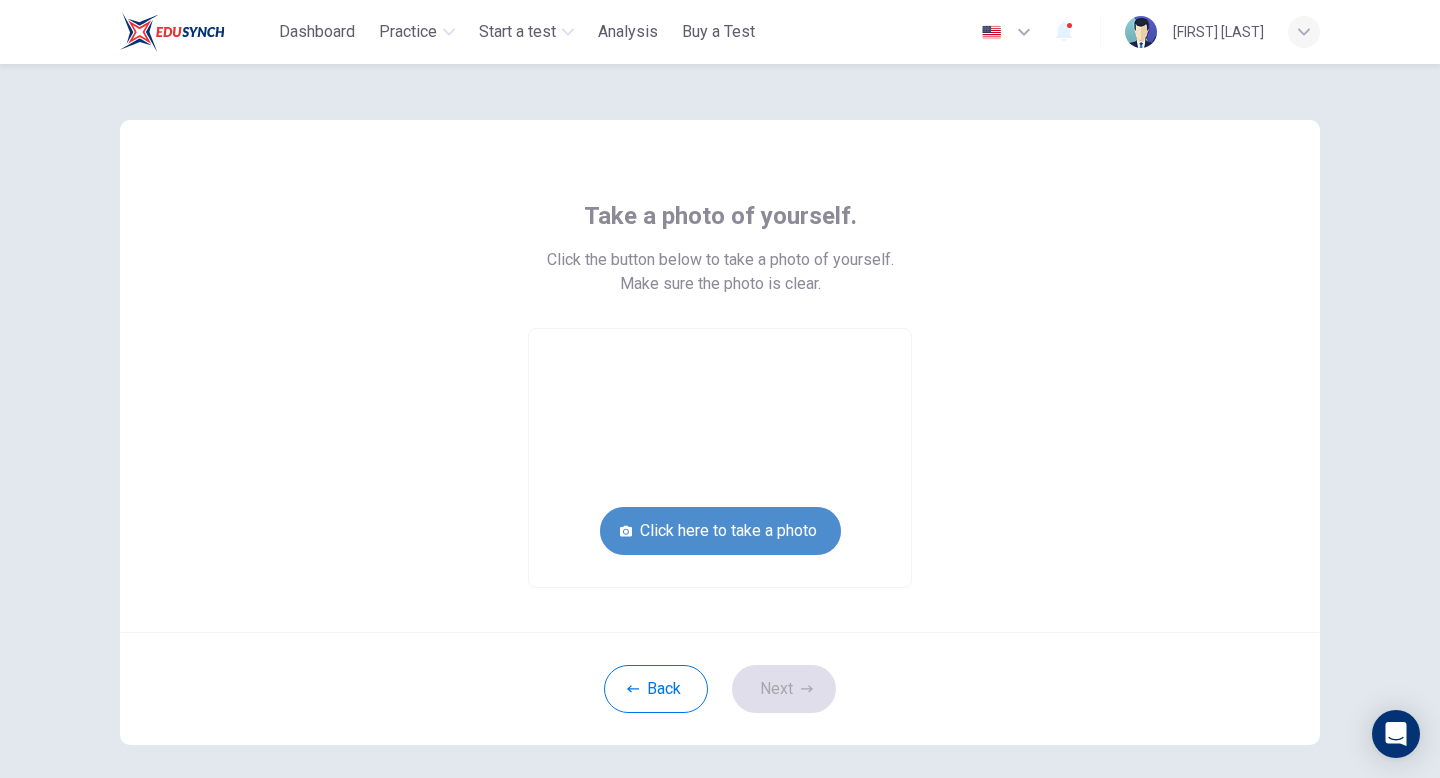 click on "Click here to take a photo" at bounding box center (720, 531) 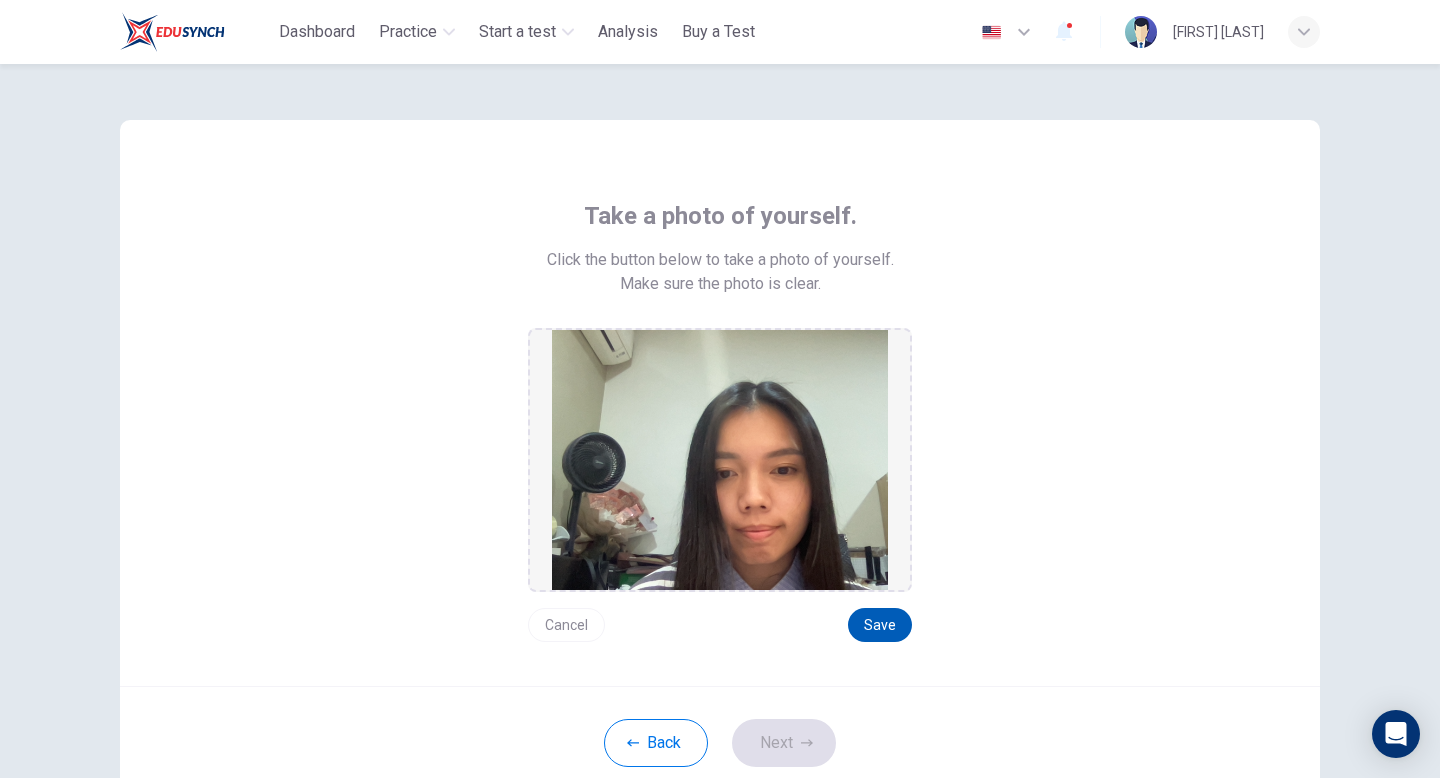 click on "Save" at bounding box center [880, 625] 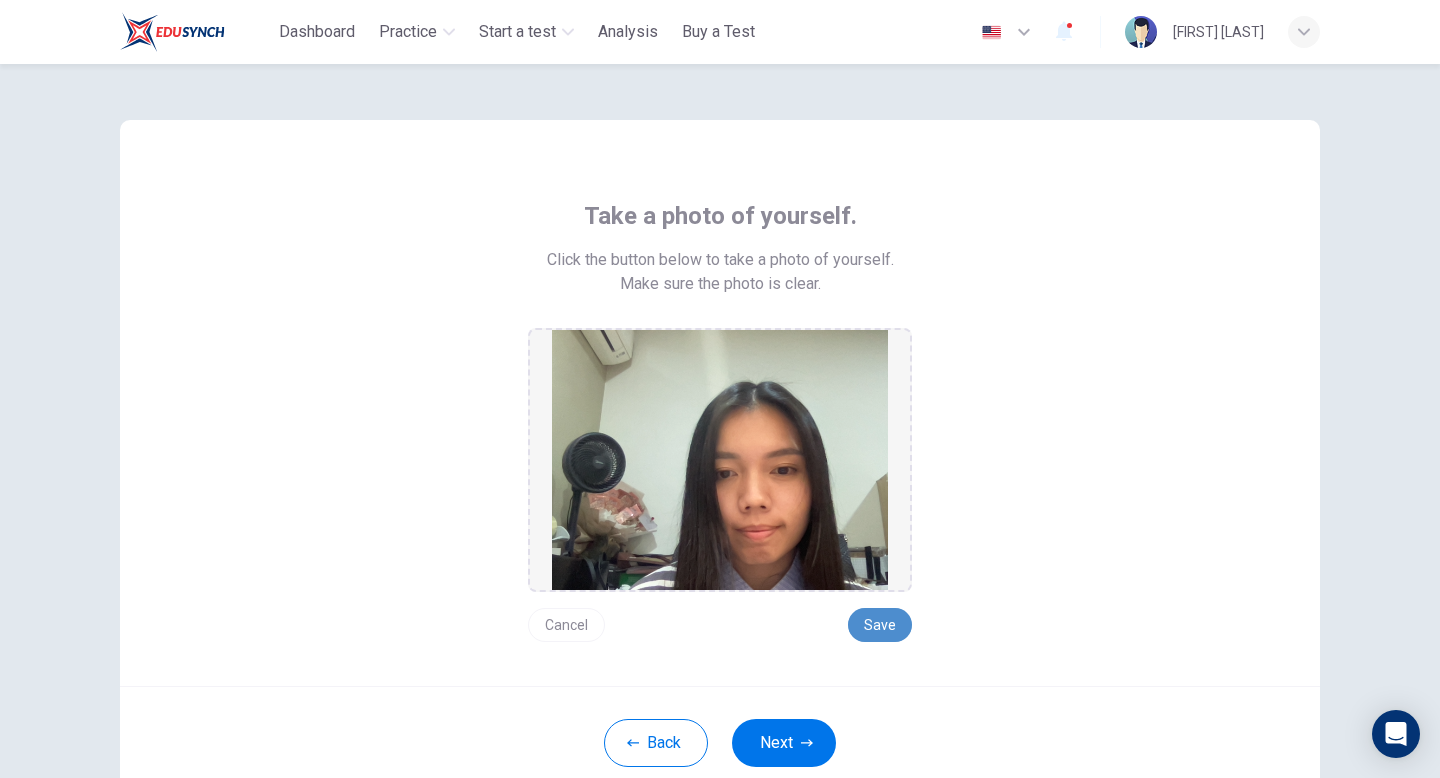 click on "Save" at bounding box center (880, 625) 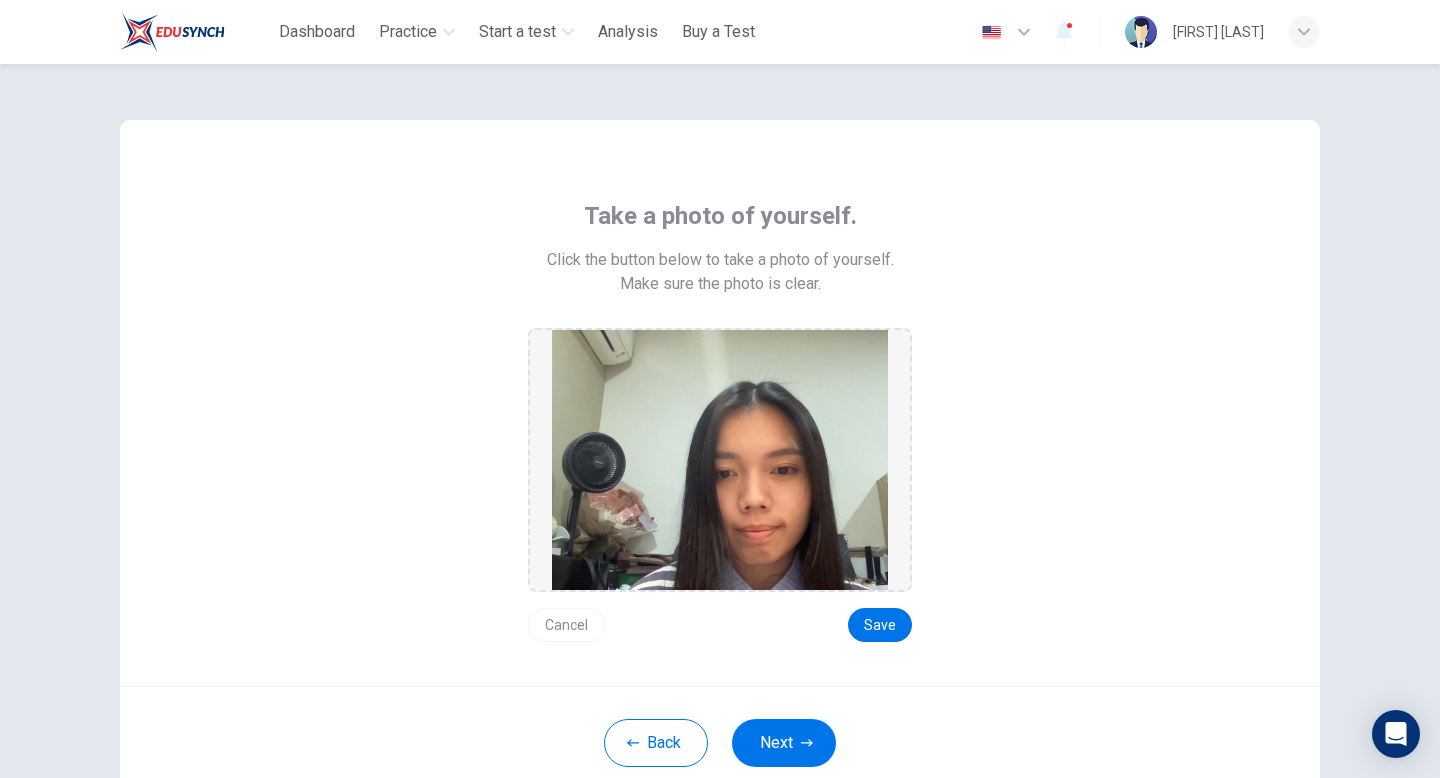 click on "Back Next" at bounding box center (720, 742) 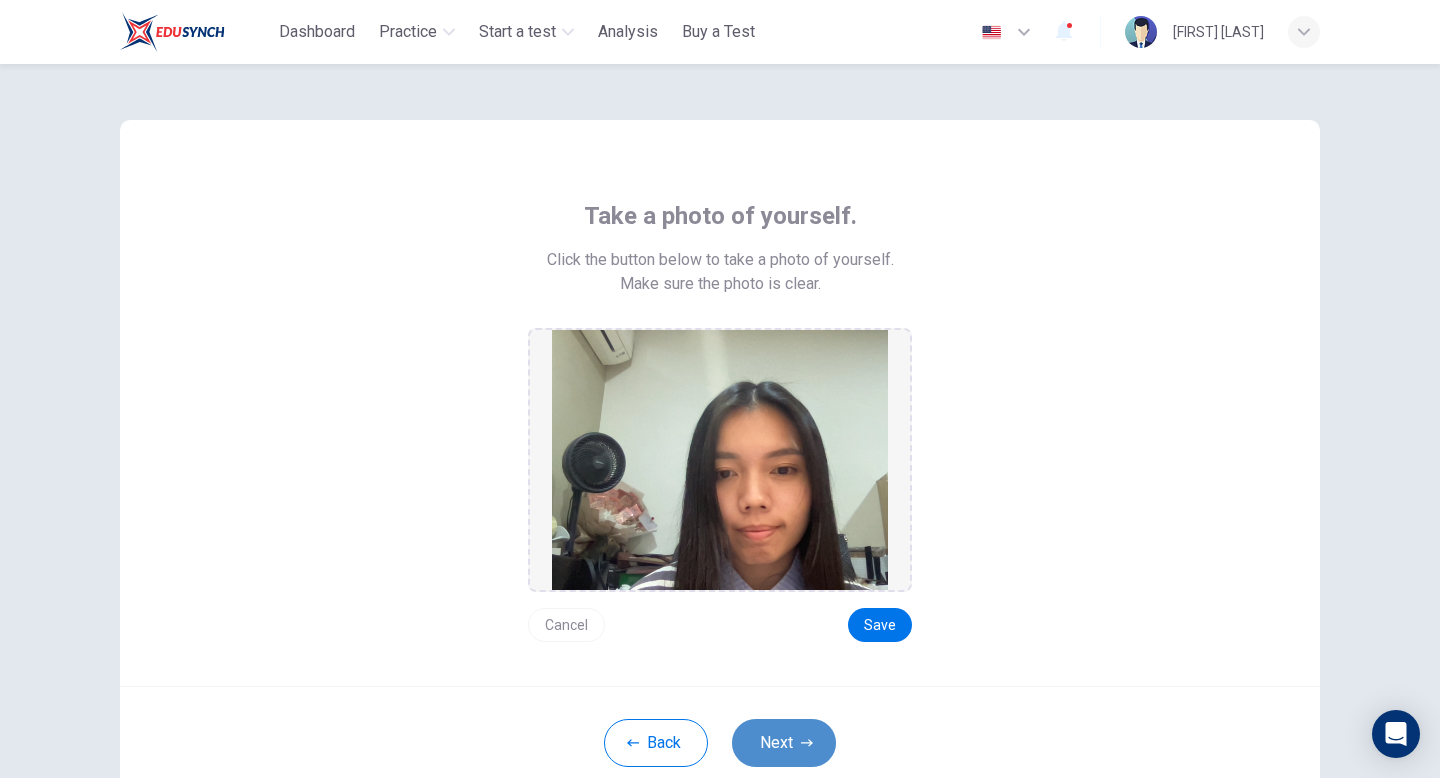 click on "Next" at bounding box center (784, 743) 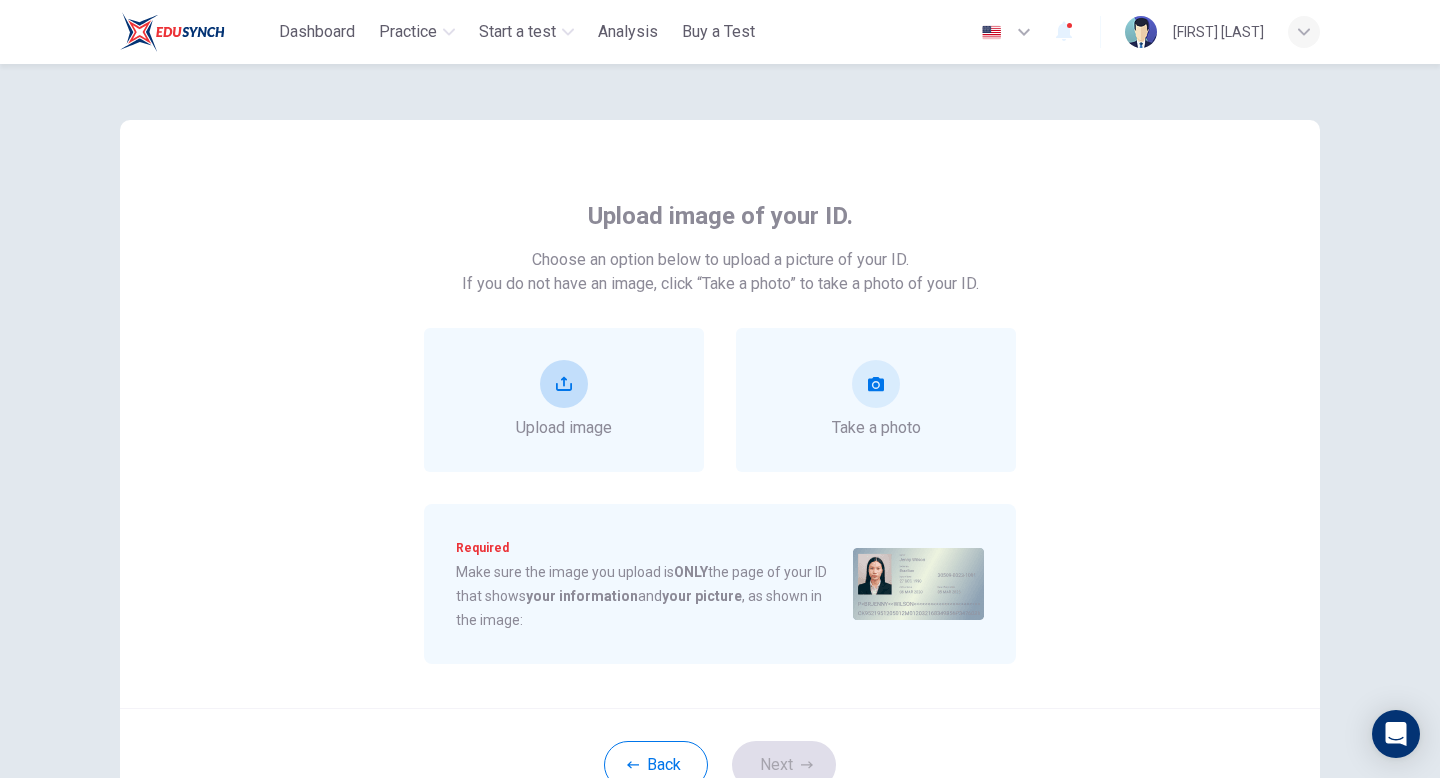click on "Upload image" at bounding box center (564, 400) 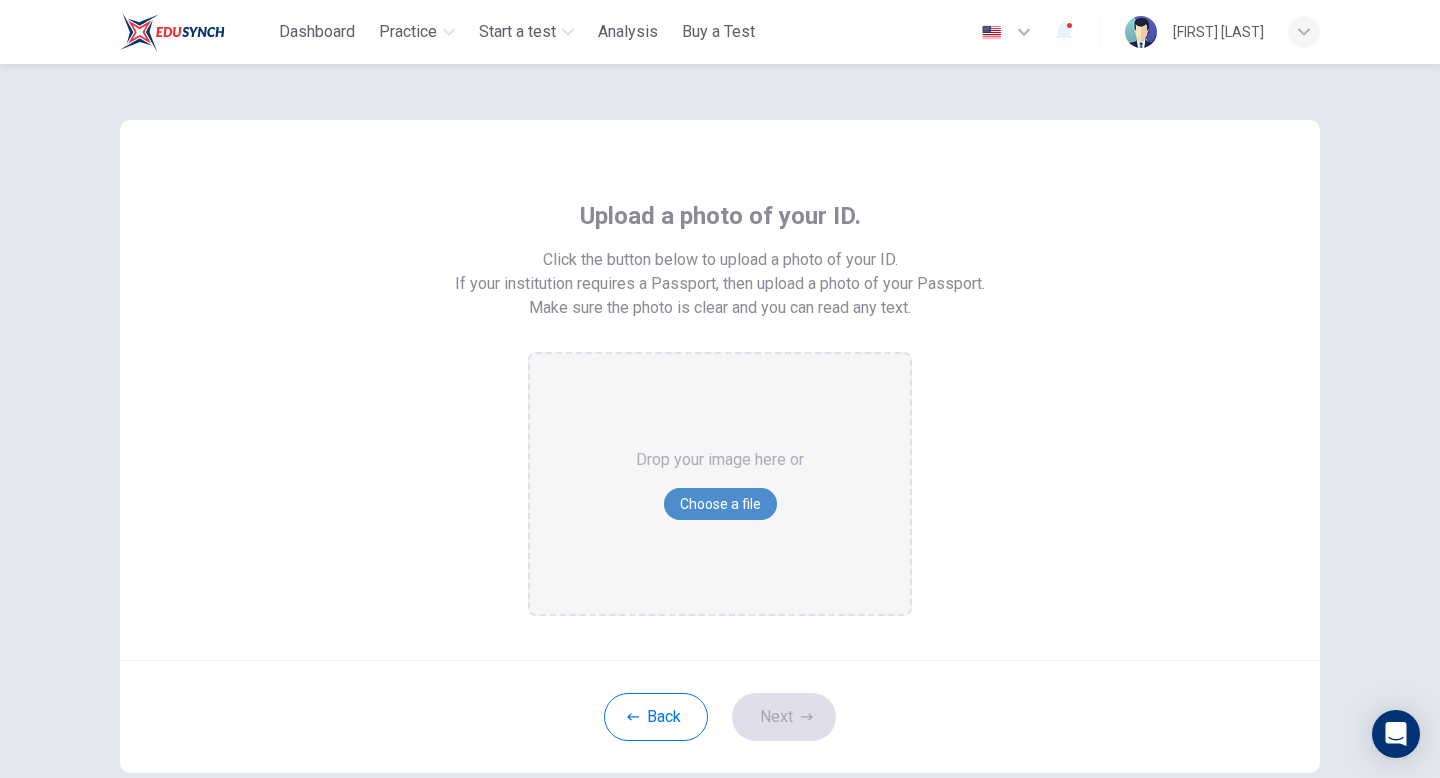 click on "Choose a file" at bounding box center (720, 504) 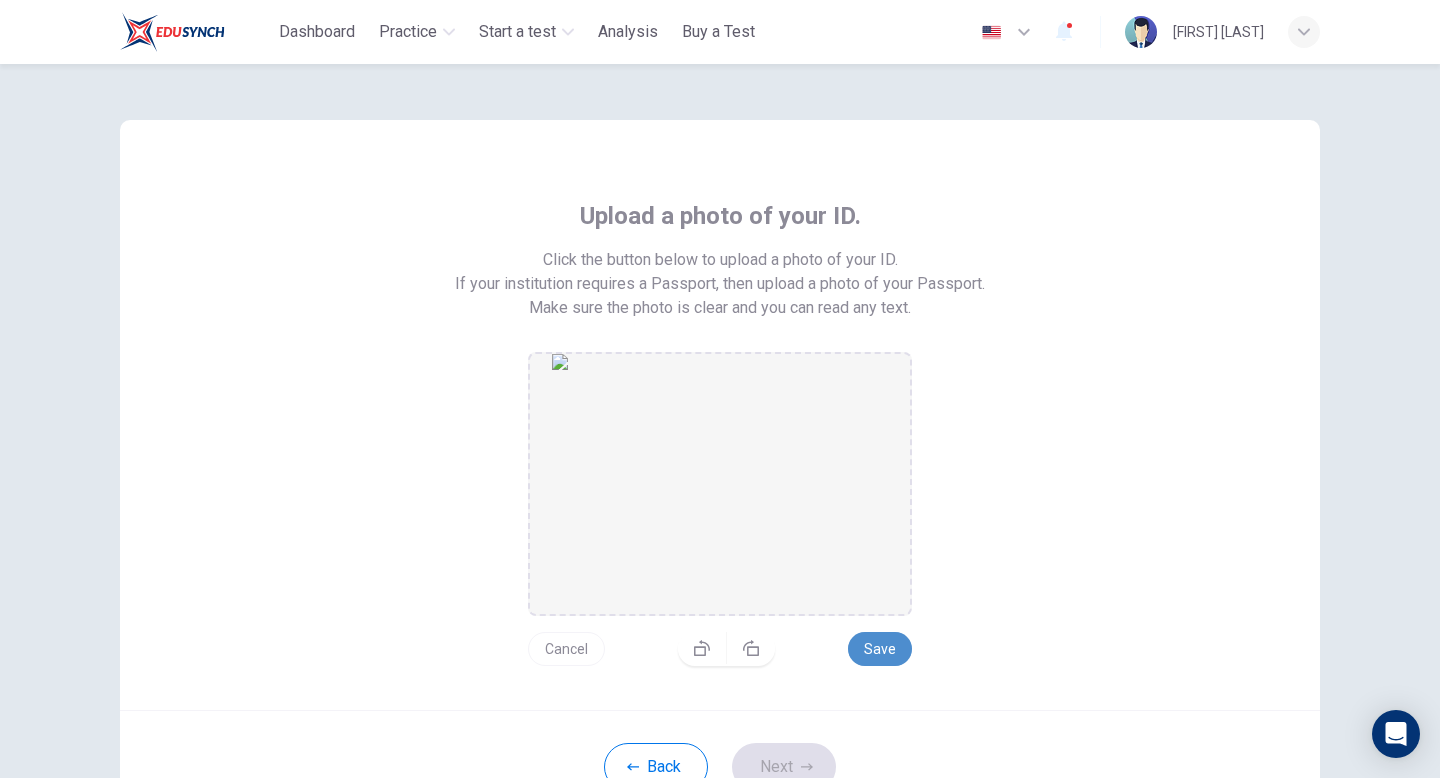 click on "Save" at bounding box center (880, 649) 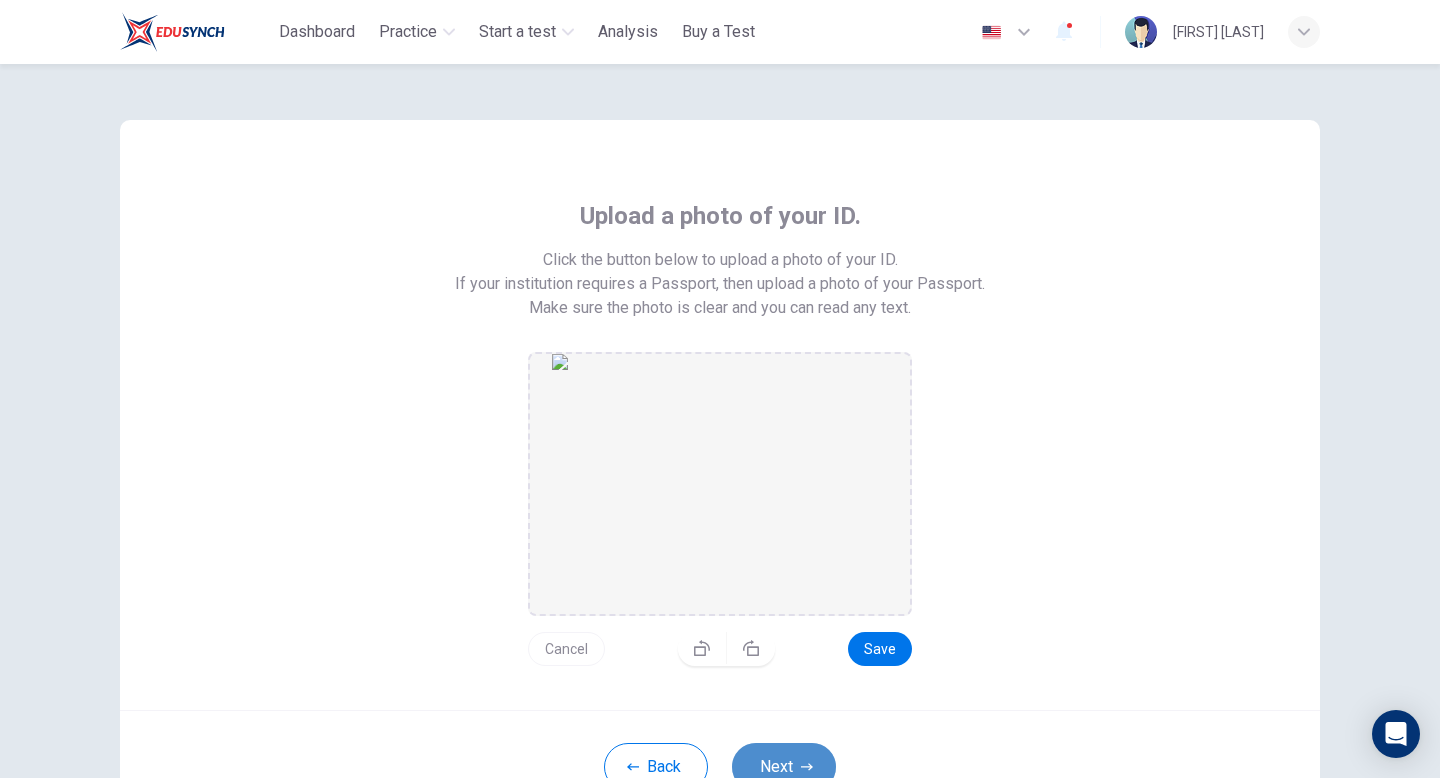 click on "Next" at bounding box center [784, 767] 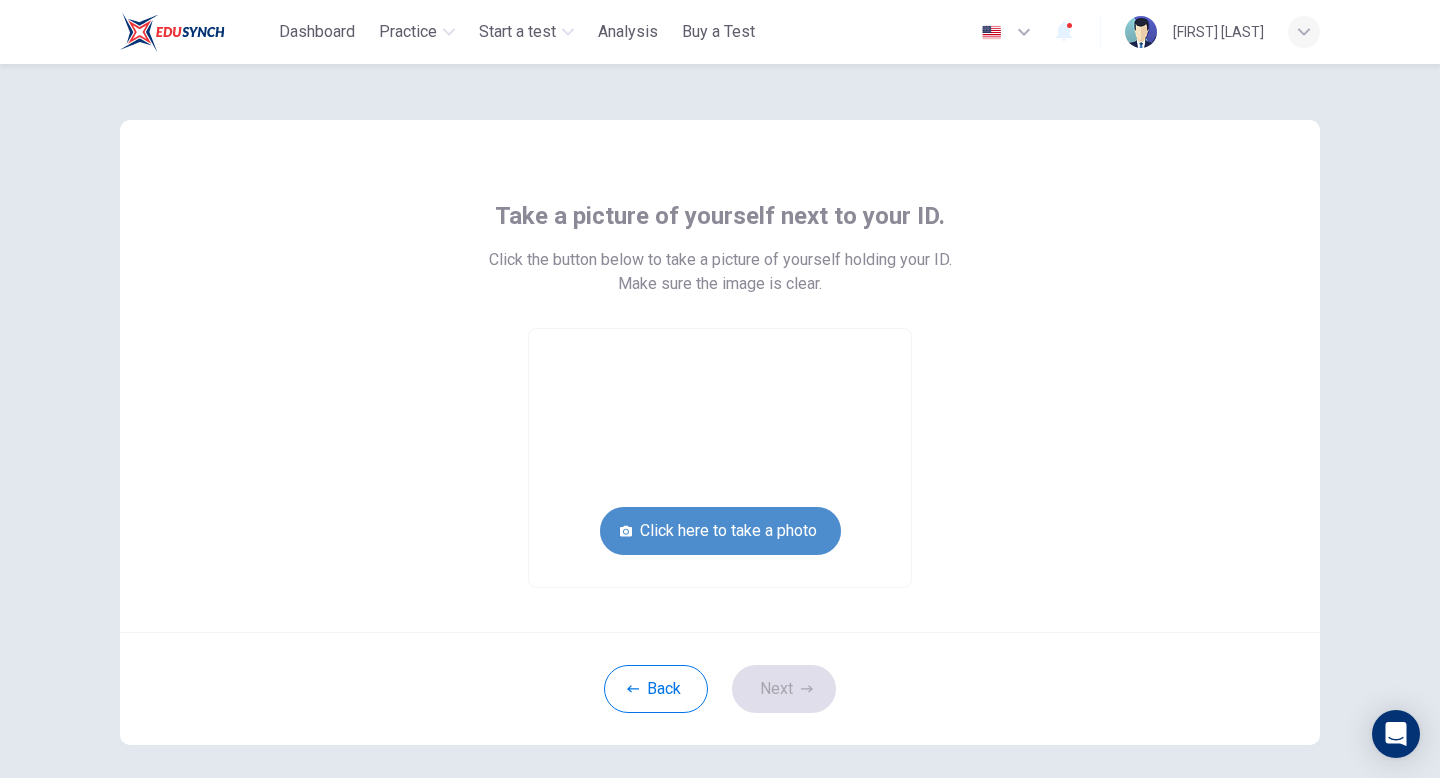 click on "Click here to take a photo" at bounding box center [720, 531] 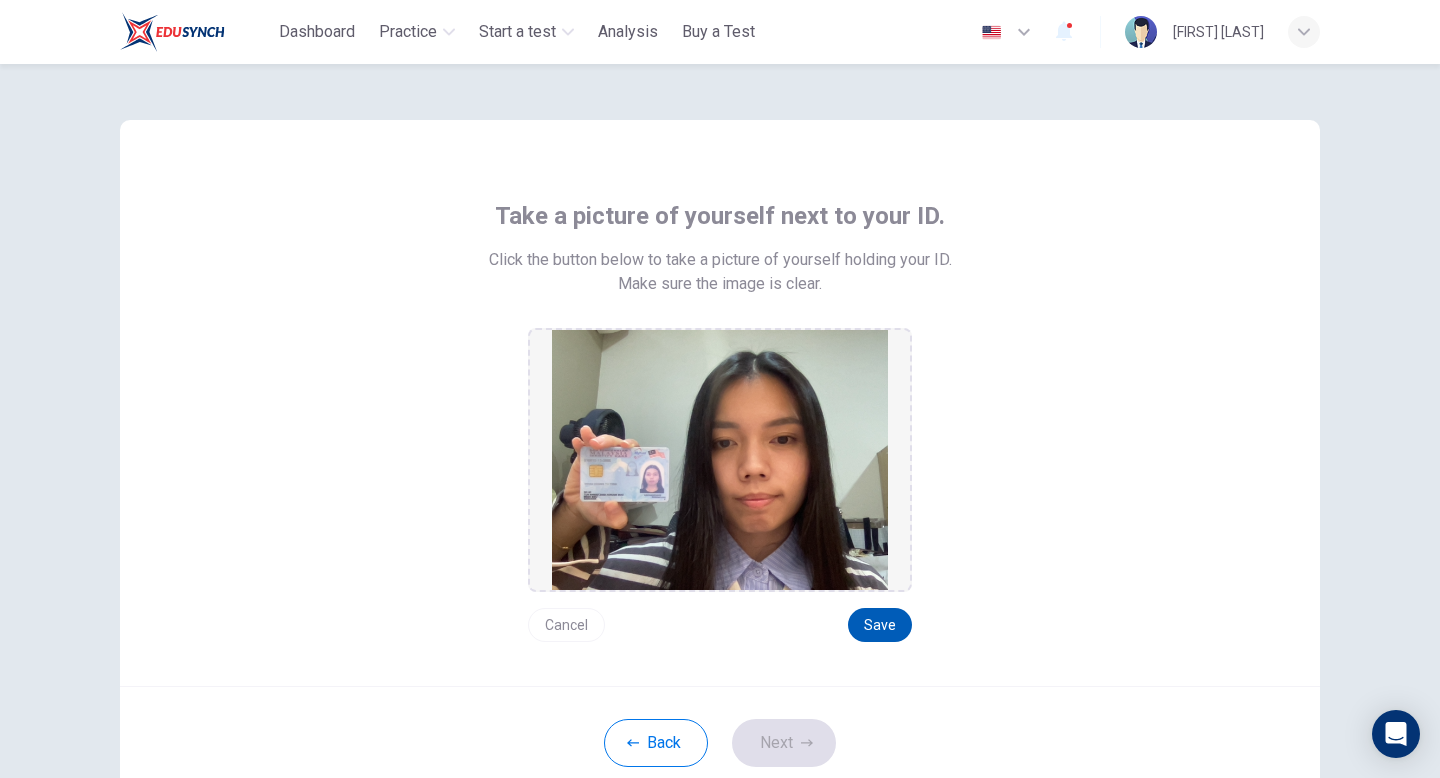click on "Save" at bounding box center [880, 625] 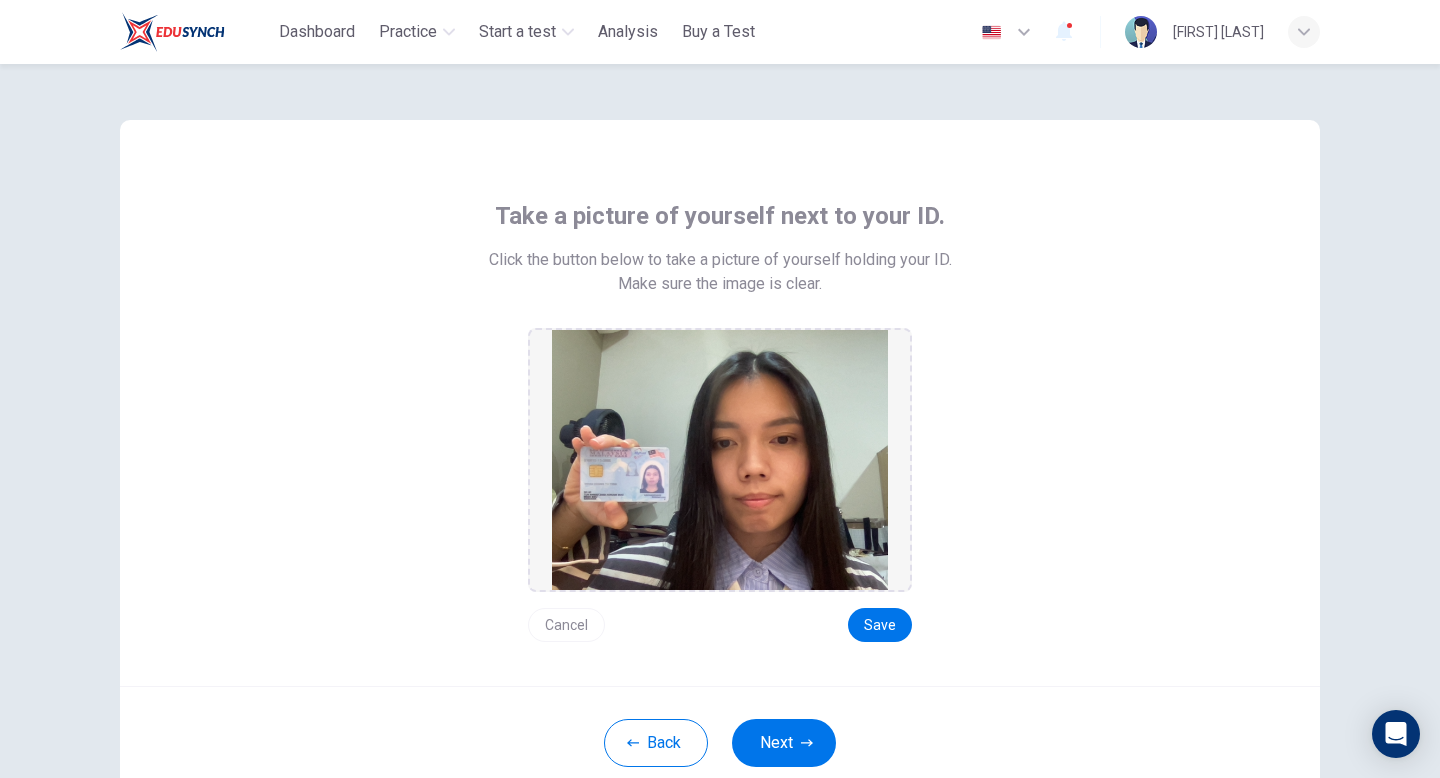 click on "Next" at bounding box center (784, 743) 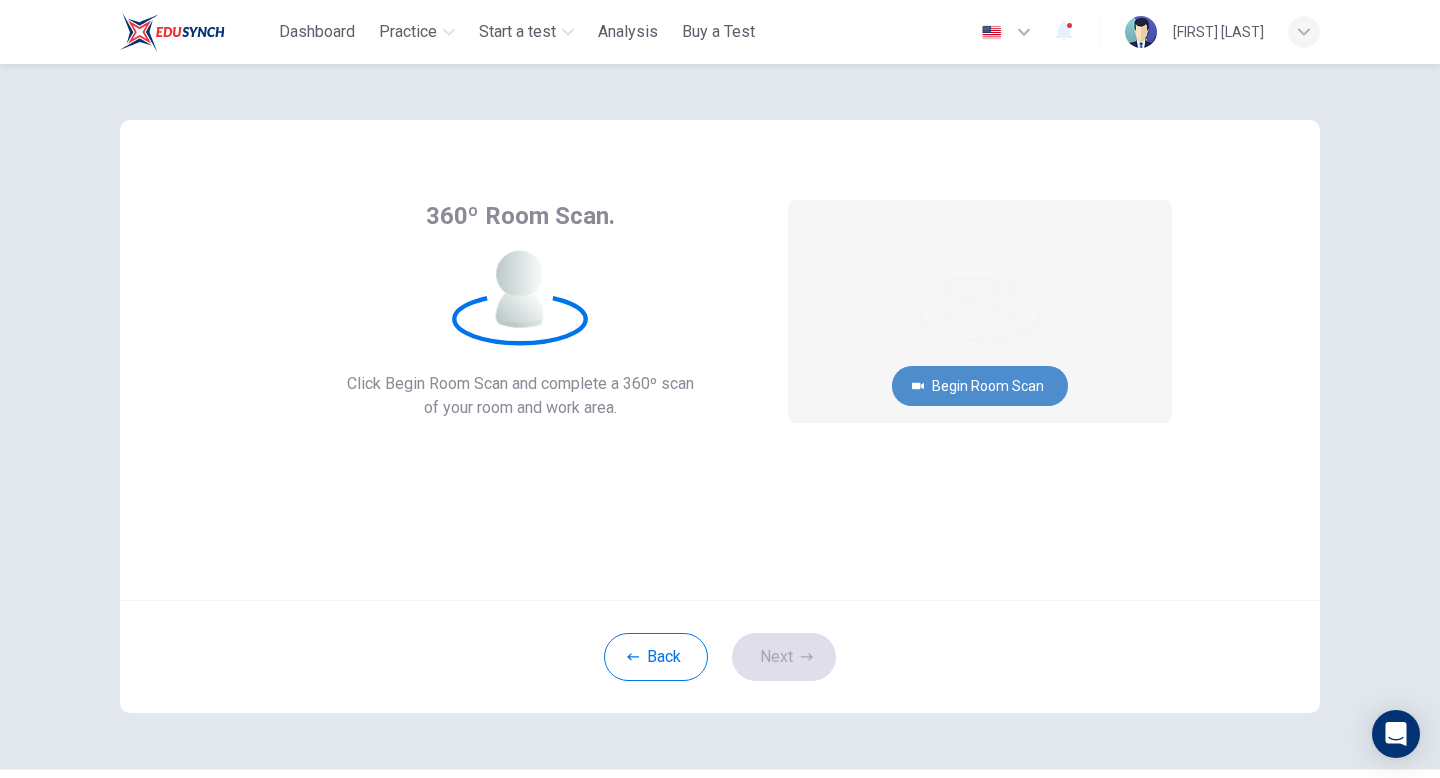 click on "Begin Room Scan" at bounding box center [980, 386] 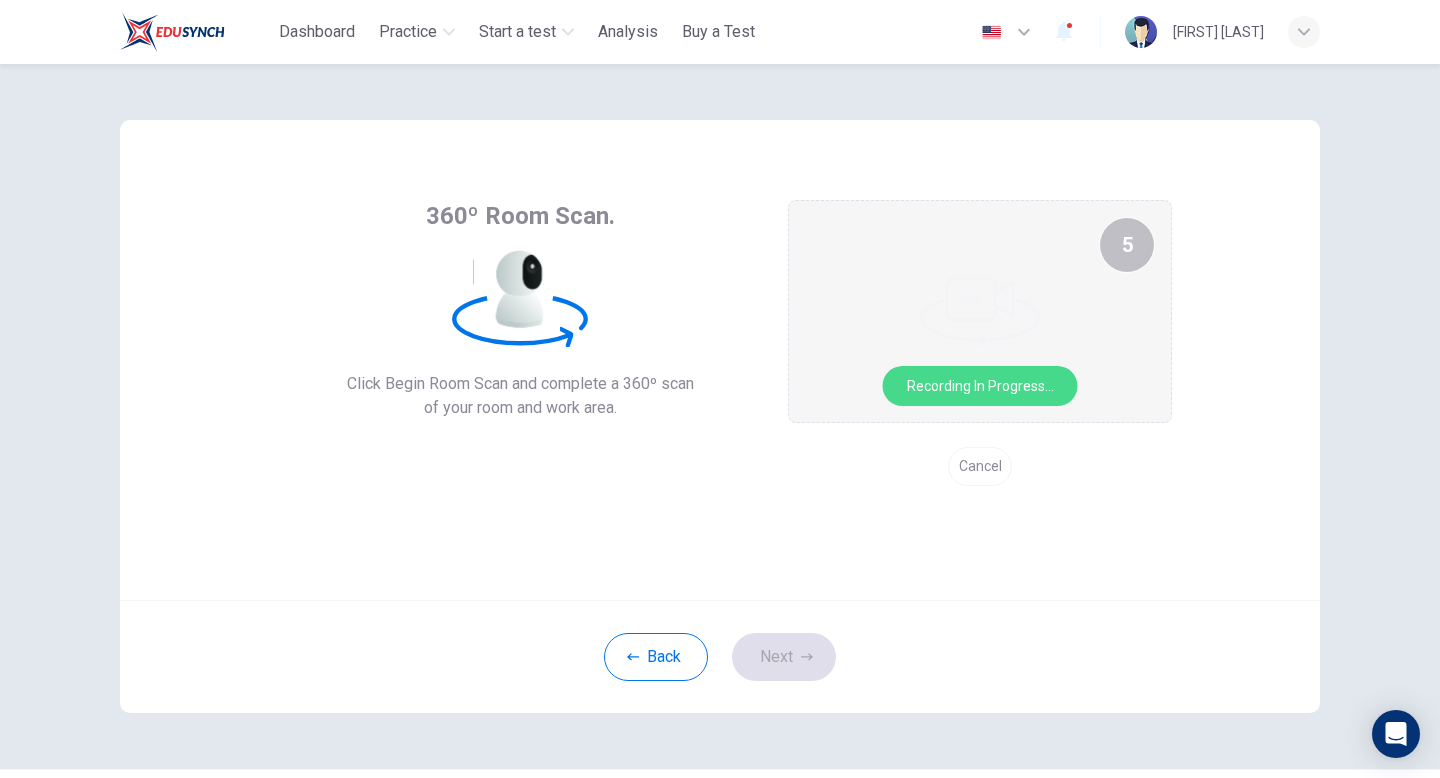 click on "Cancel" at bounding box center [980, 466] 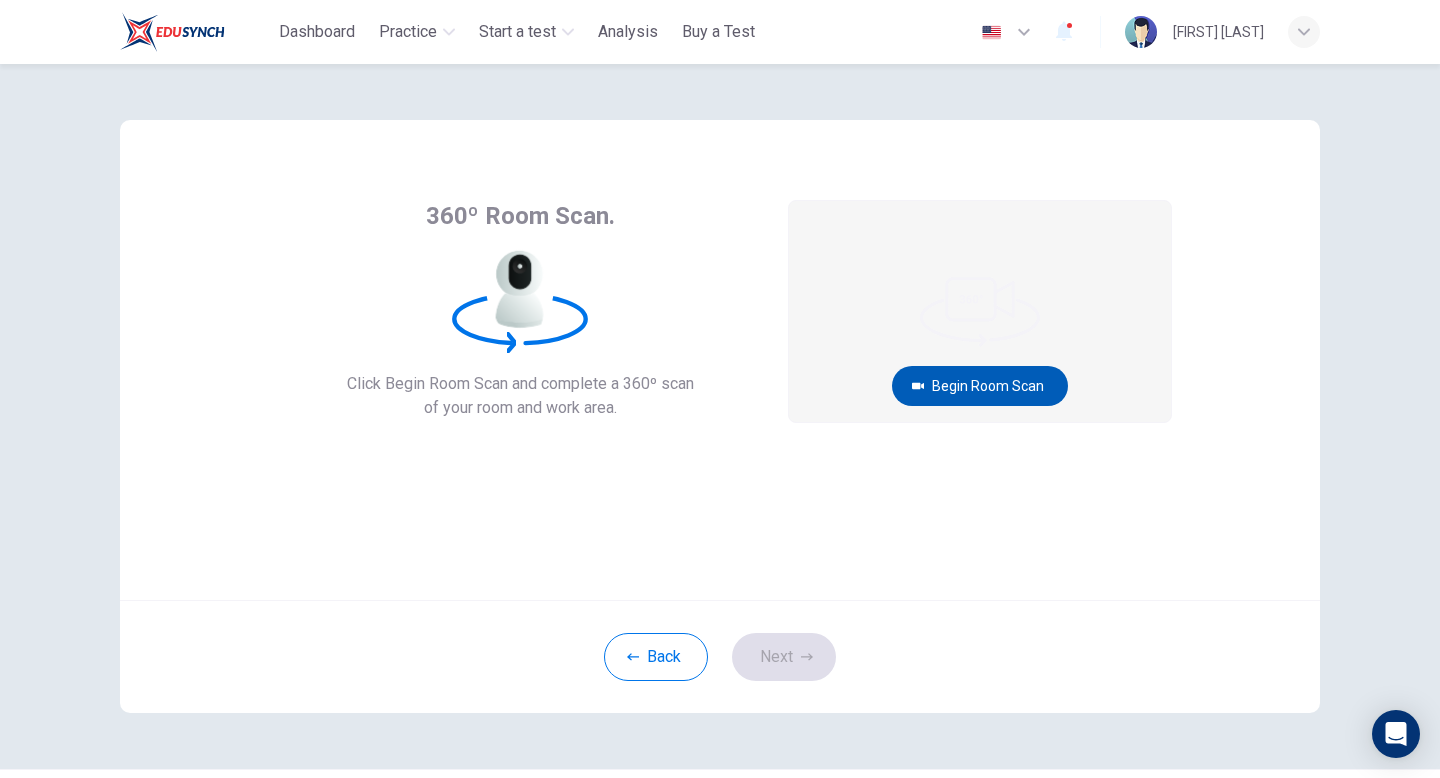 click on "Begin Room Scan" at bounding box center (980, 386) 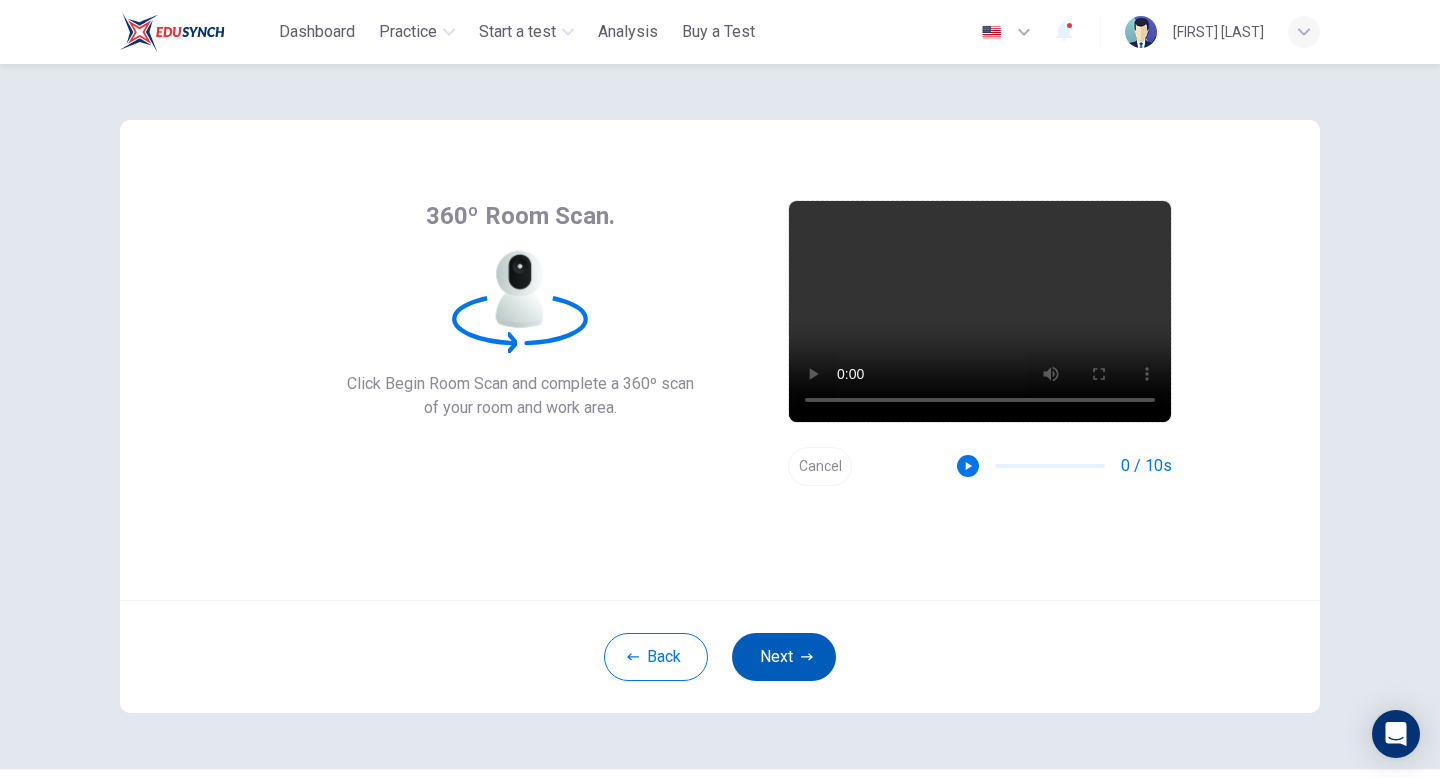 click on "Next" at bounding box center (784, 657) 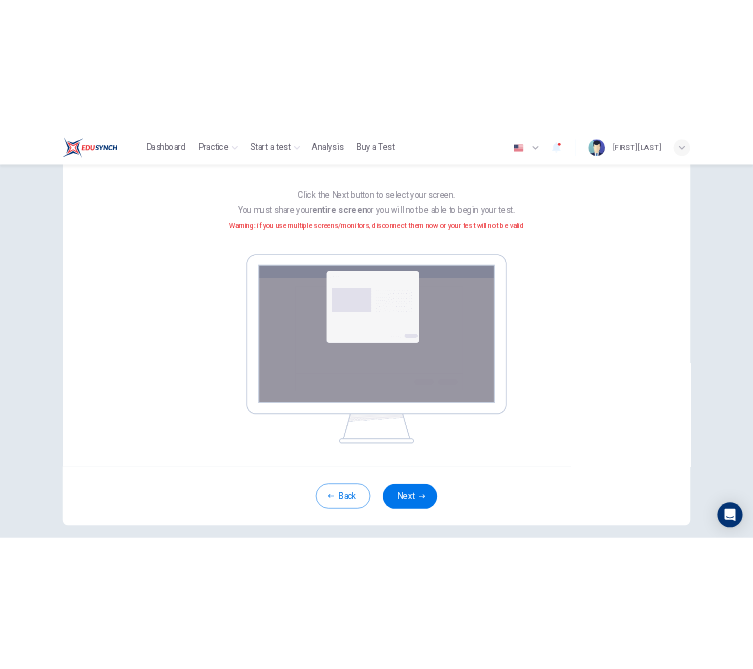 scroll, scrollTop: 169, scrollLeft: 0, axis: vertical 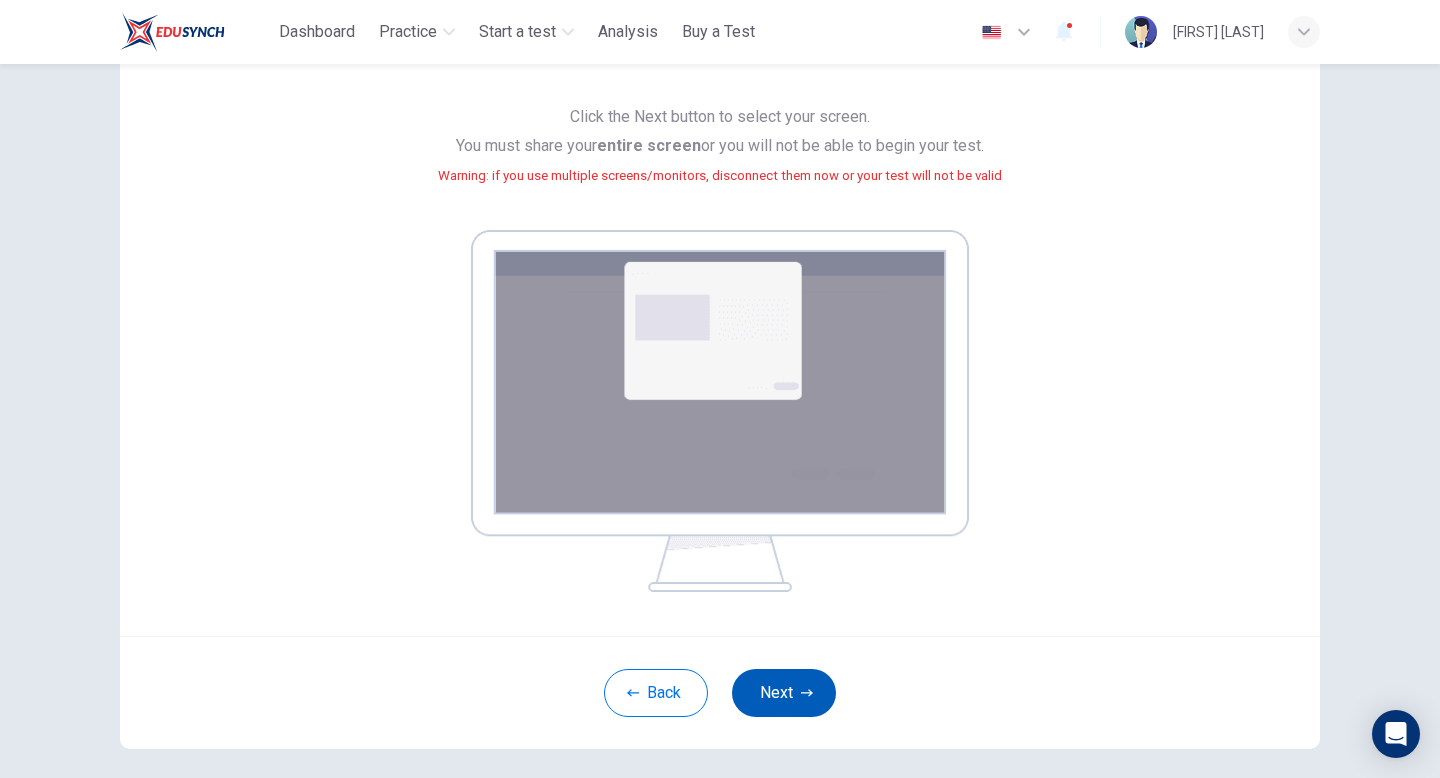 click on "Next" at bounding box center [784, 693] 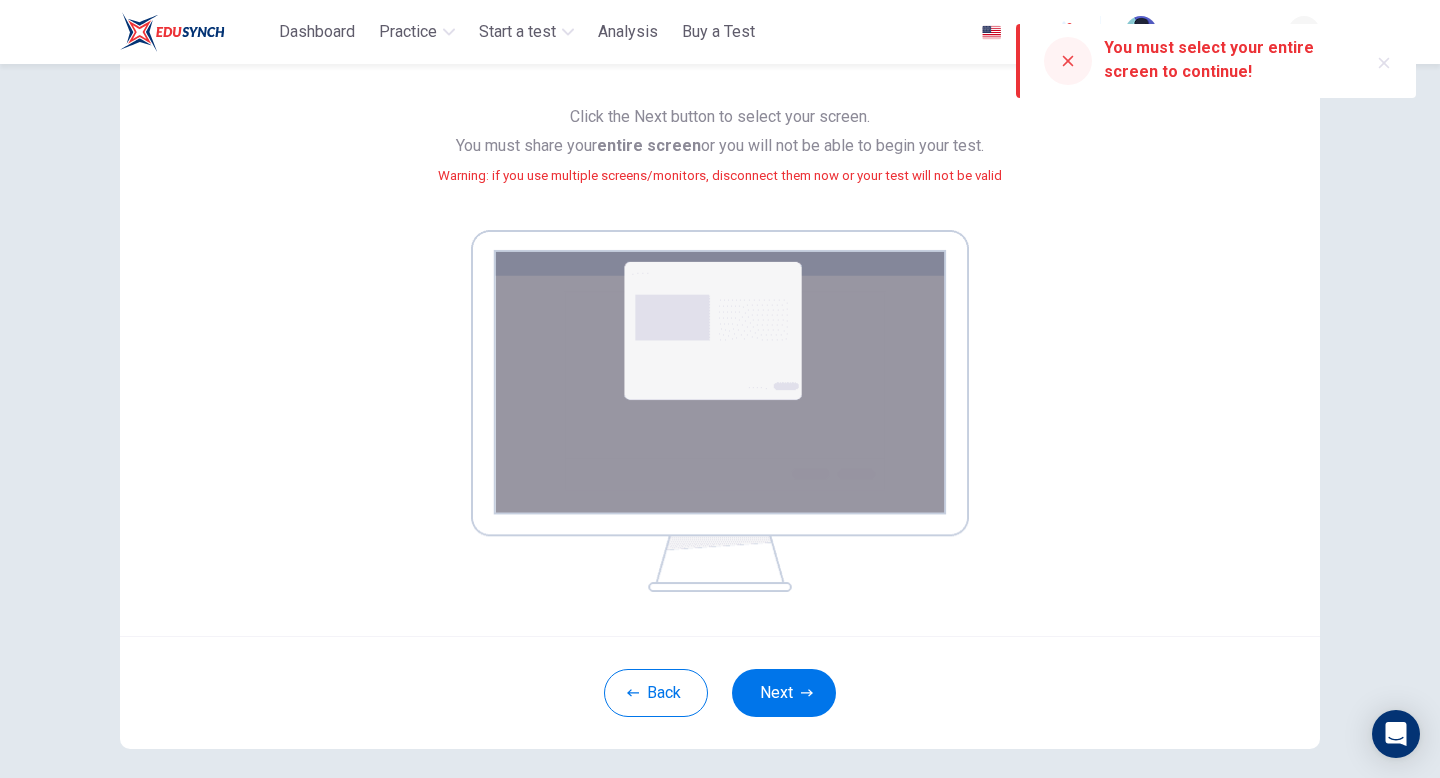 click 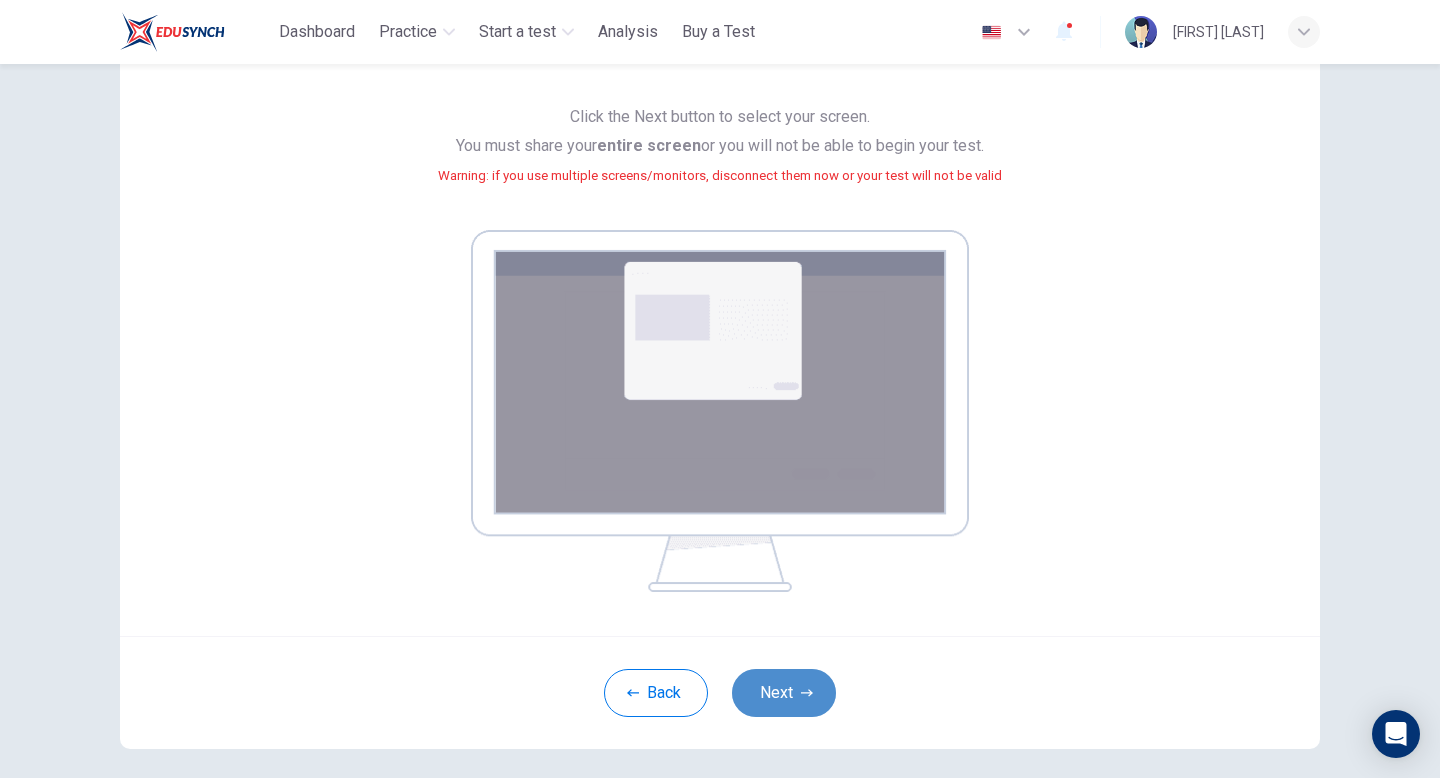 click on "Next" at bounding box center (784, 693) 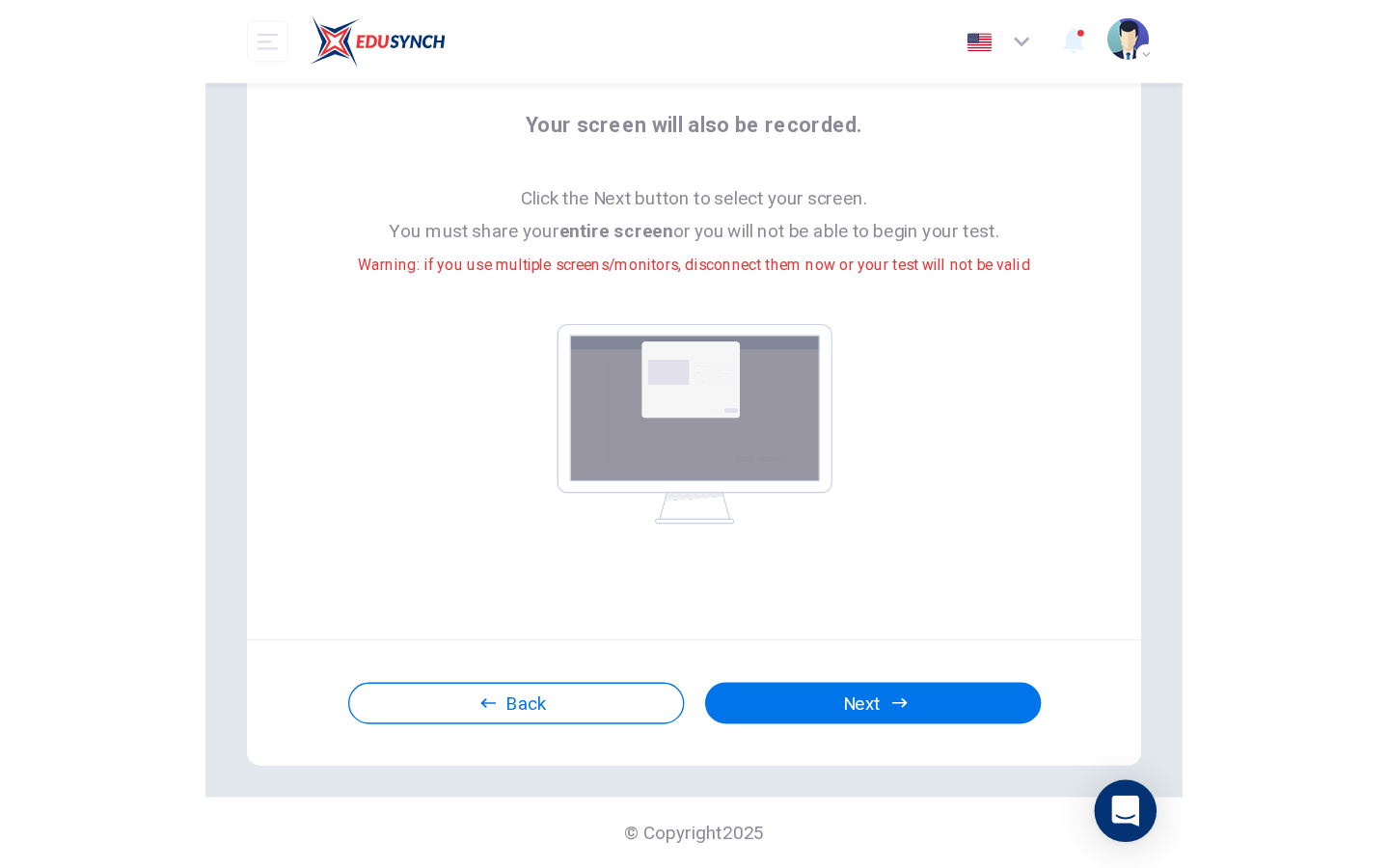 scroll, scrollTop: 41, scrollLeft: 0, axis: vertical 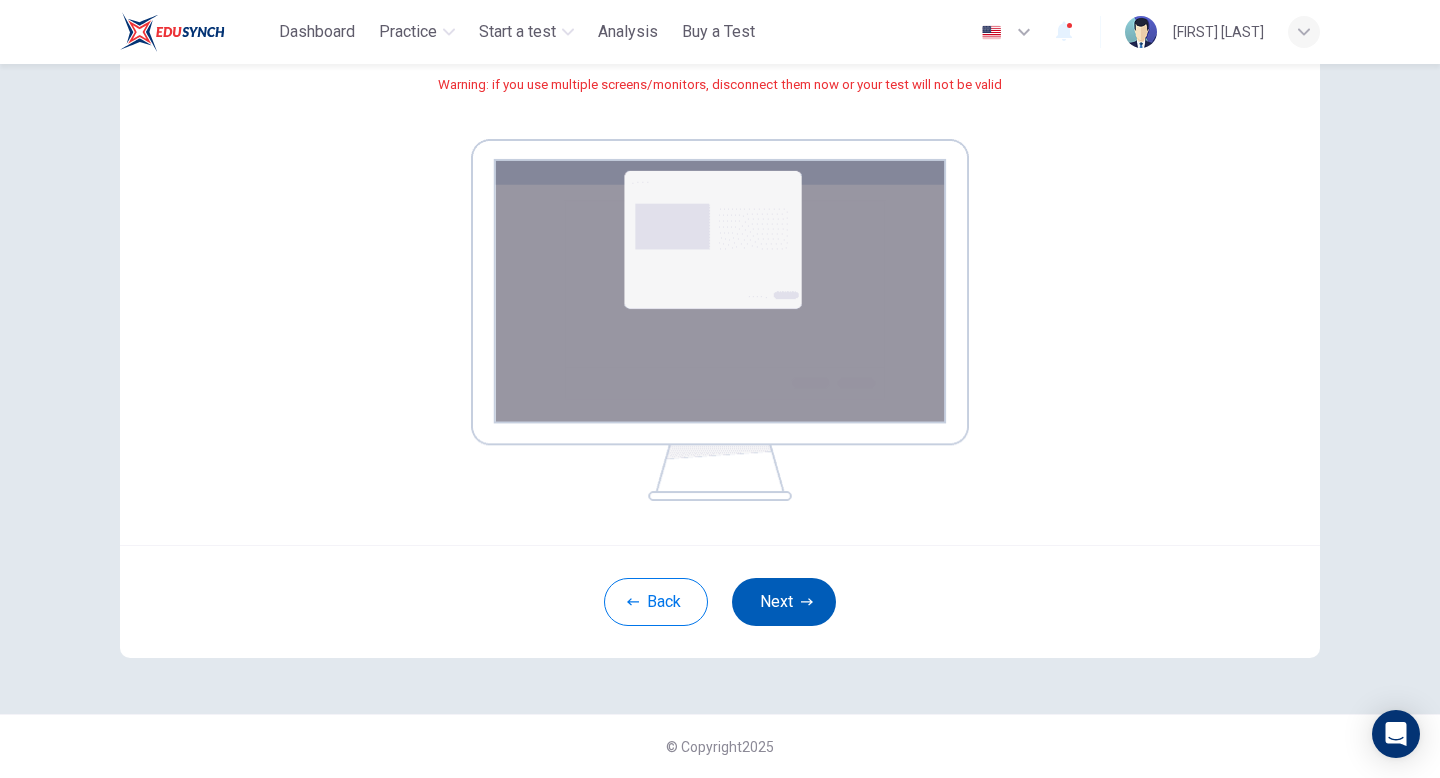 click on "Next" at bounding box center (784, 602) 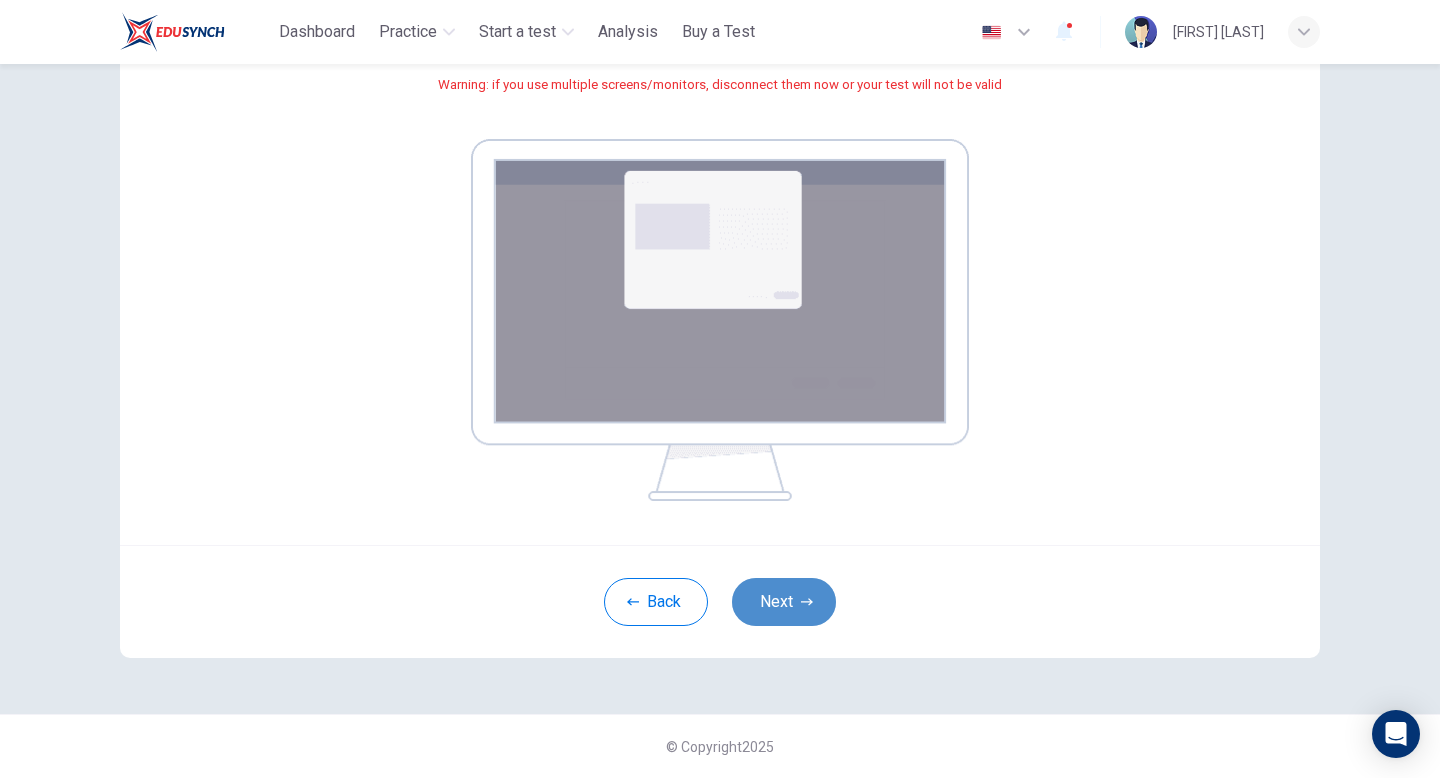 click on "Next" at bounding box center (784, 602) 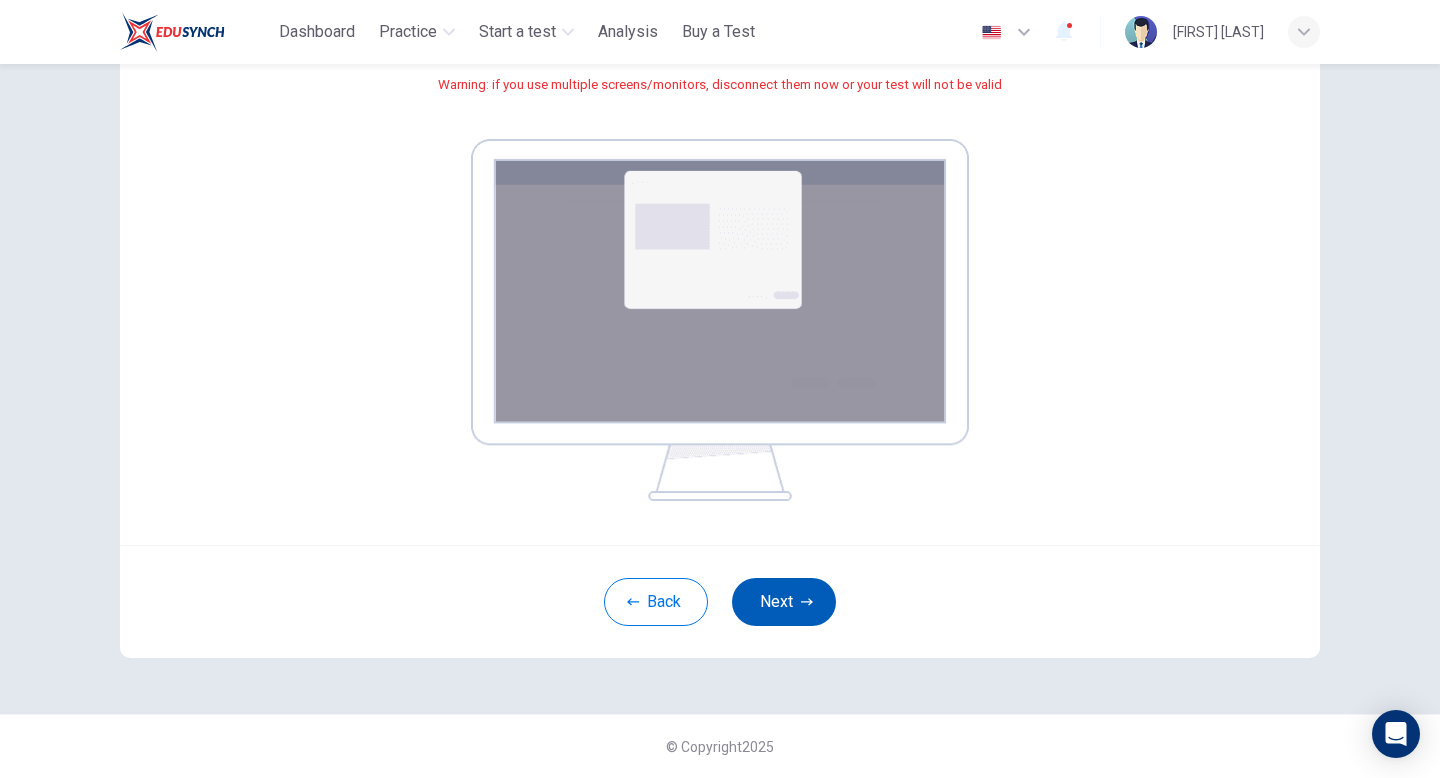 click on "Next" at bounding box center [784, 602] 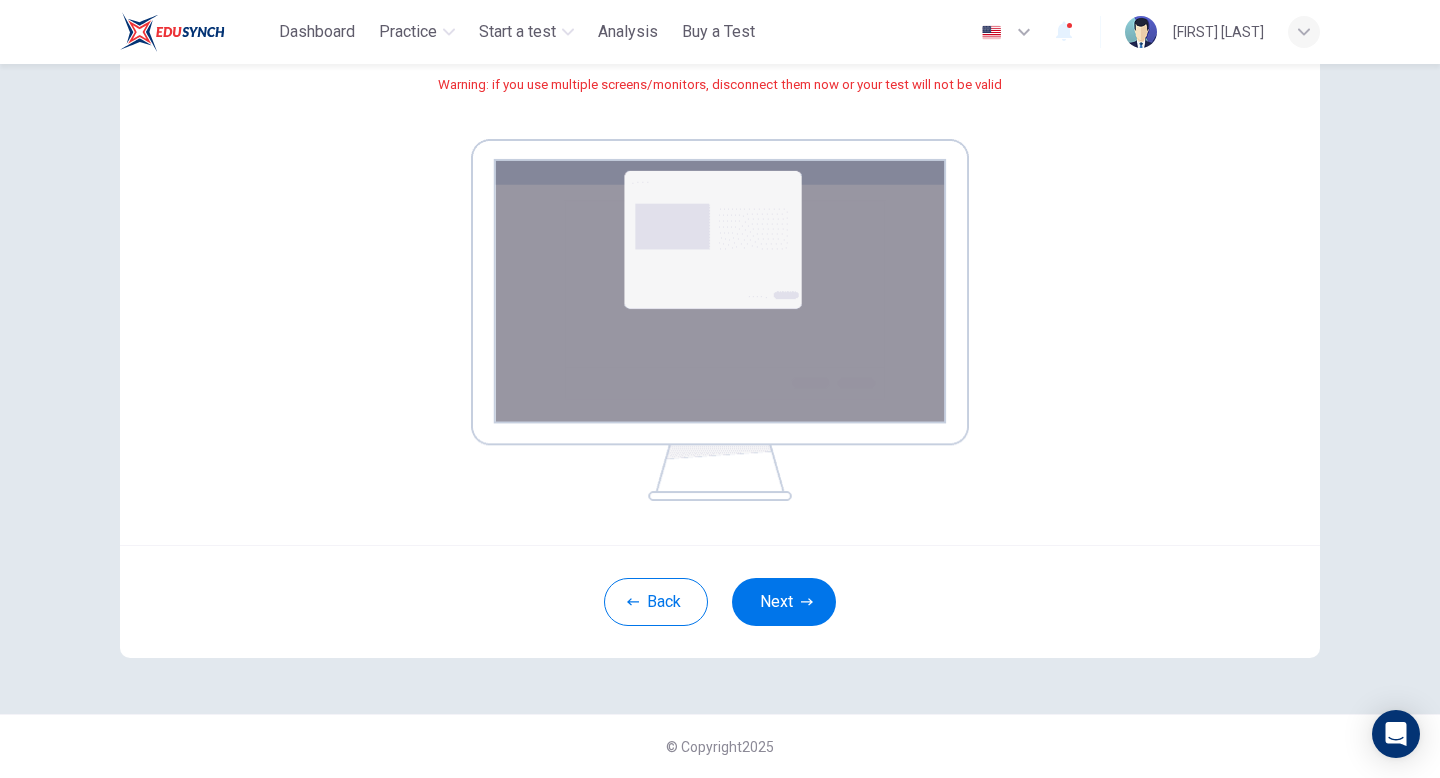 drag, startPoint x: 924, startPoint y: 372, endPoint x: 785, endPoint y: 327, distance: 146.1027 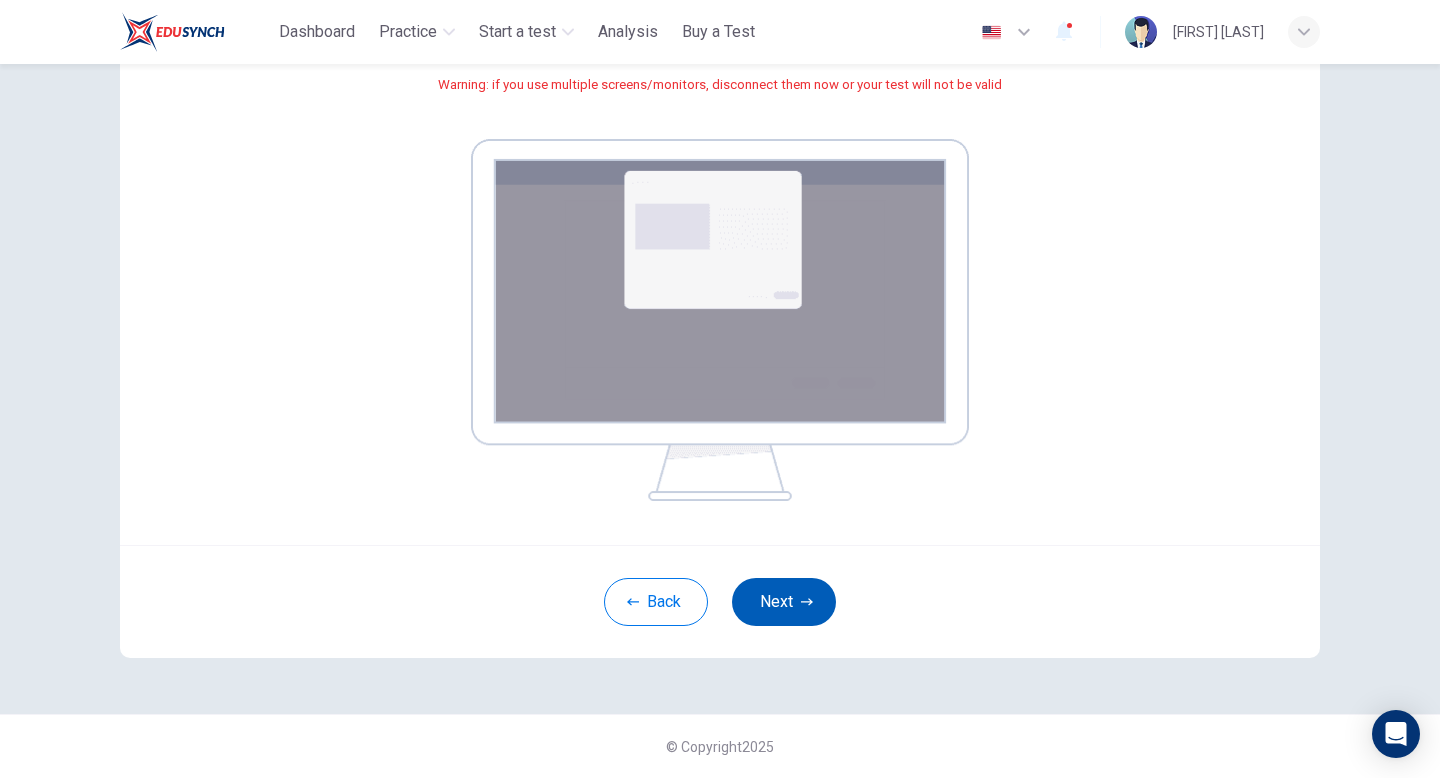 click on "Next" at bounding box center [784, 602] 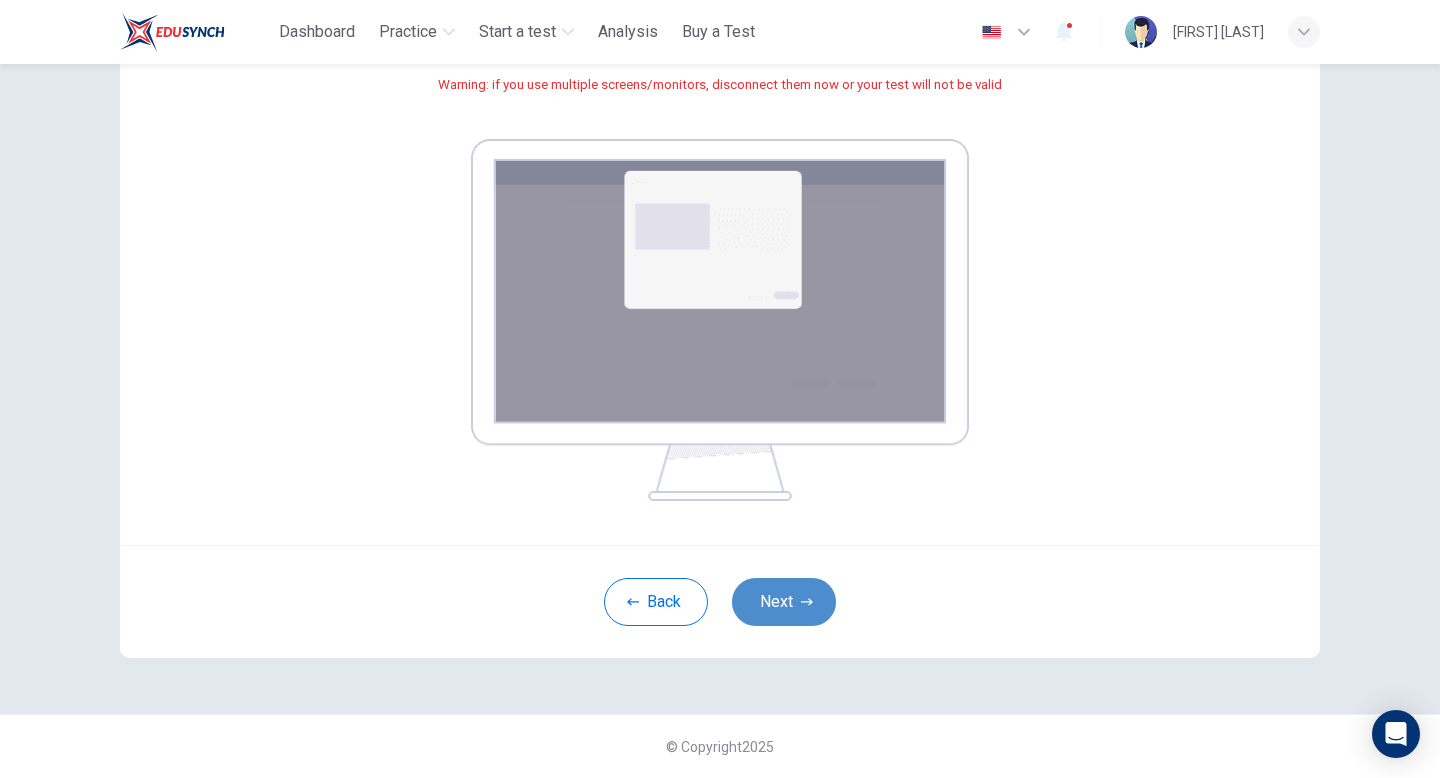 click on "Next" at bounding box center [784, 602] 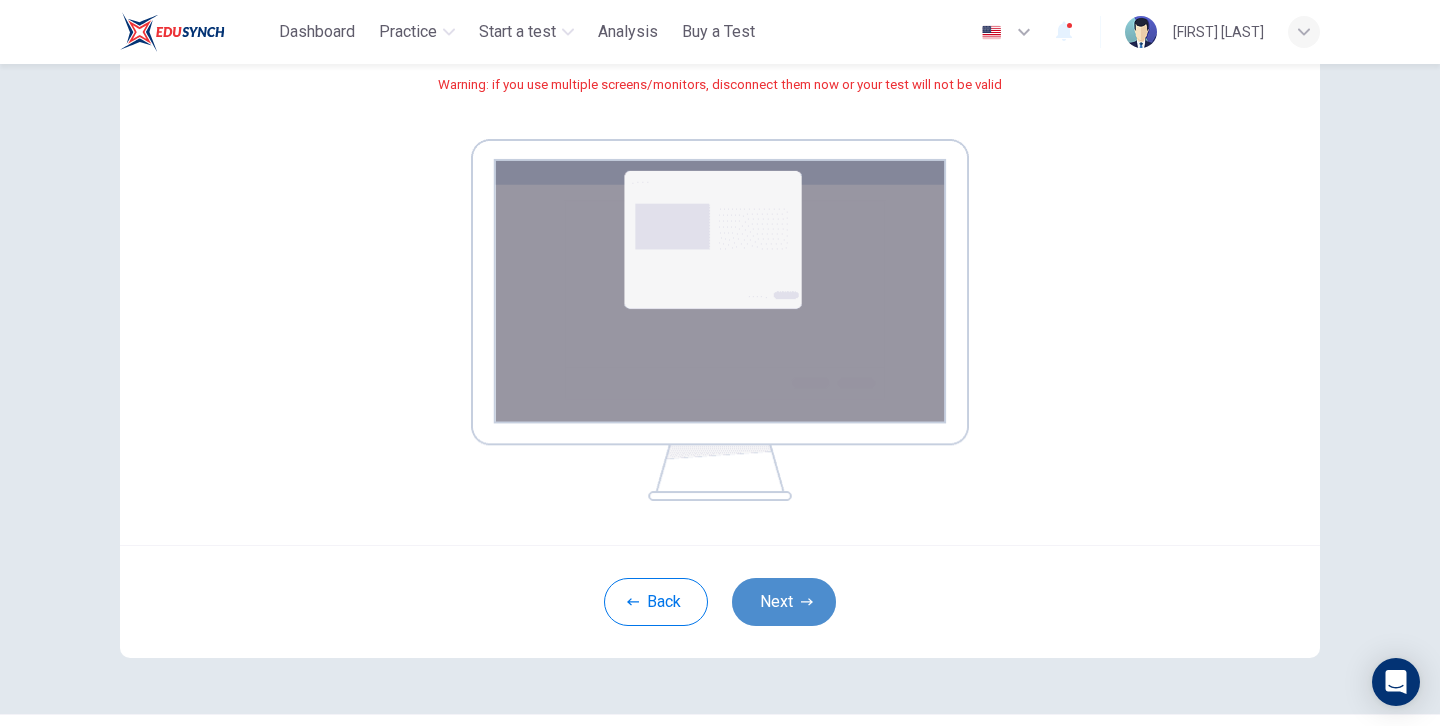 click 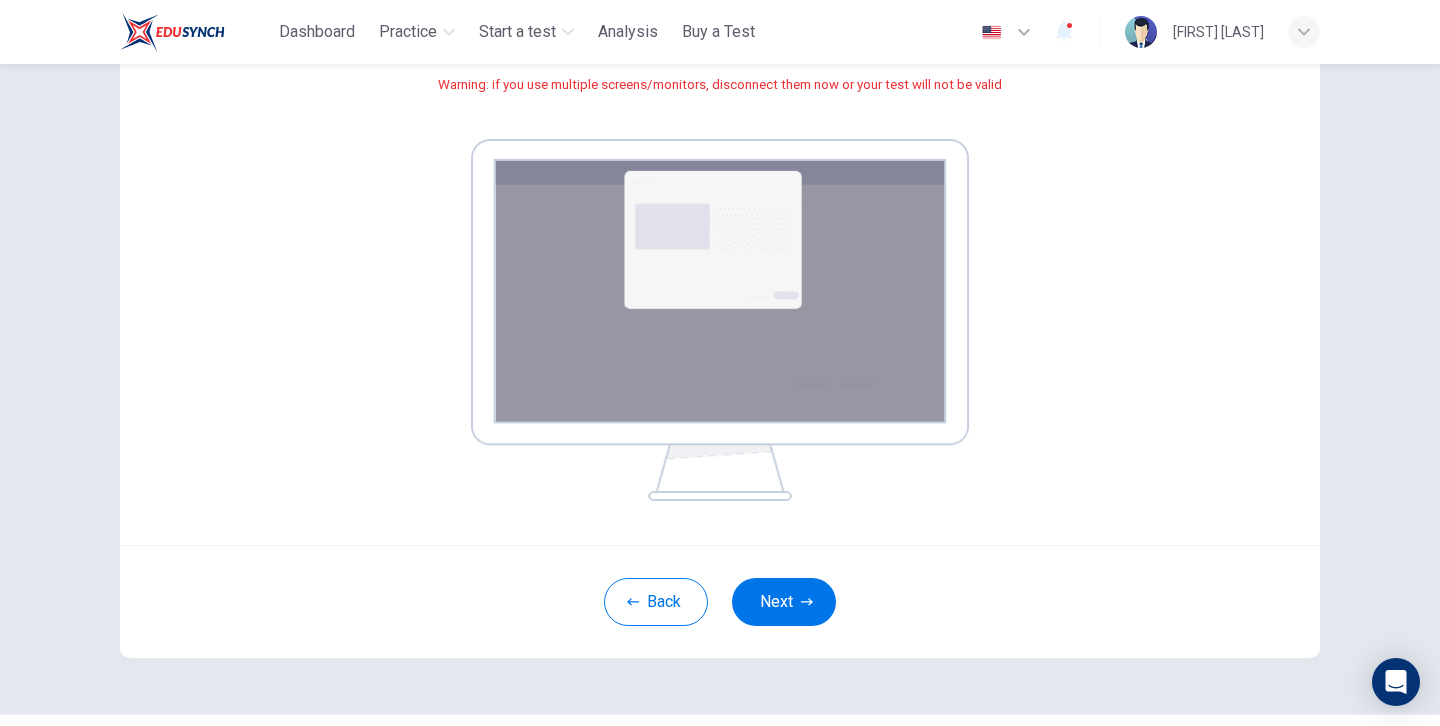 click 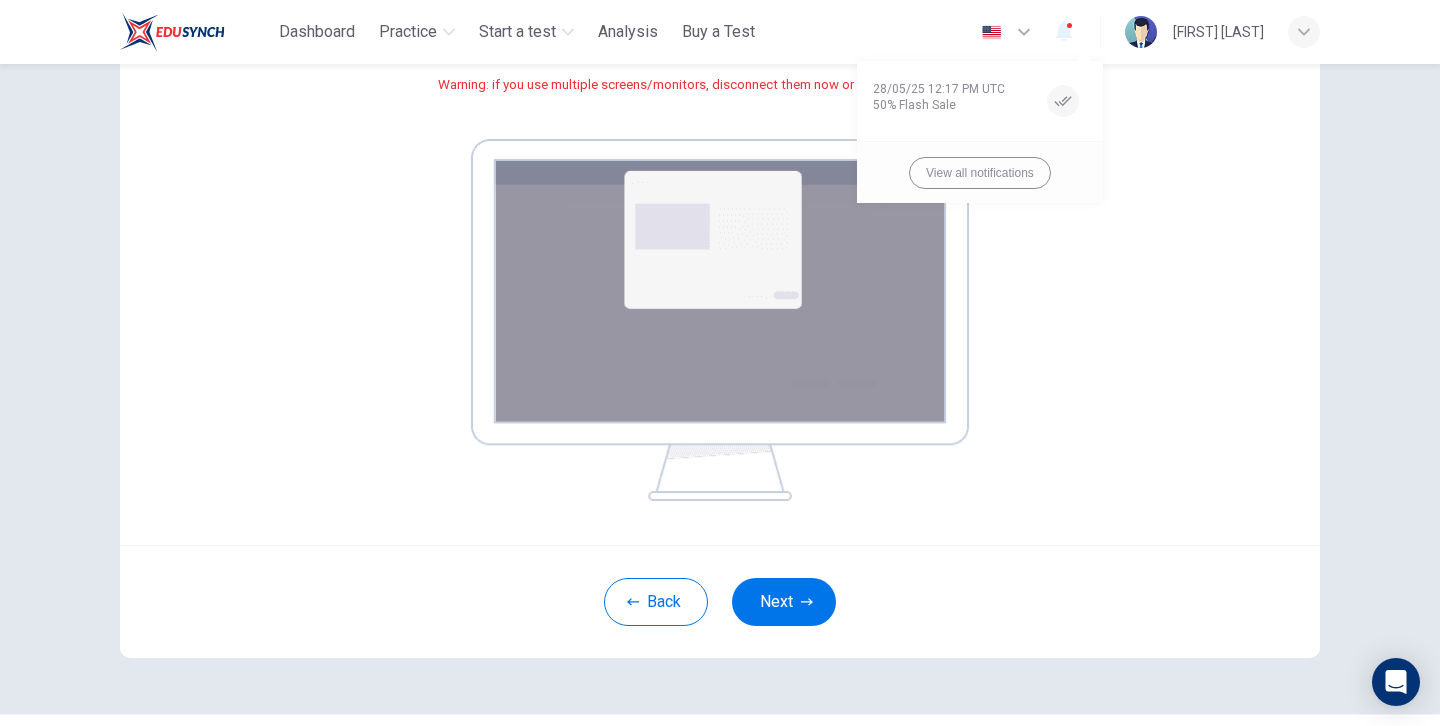 click at bounding box center (720, 363) 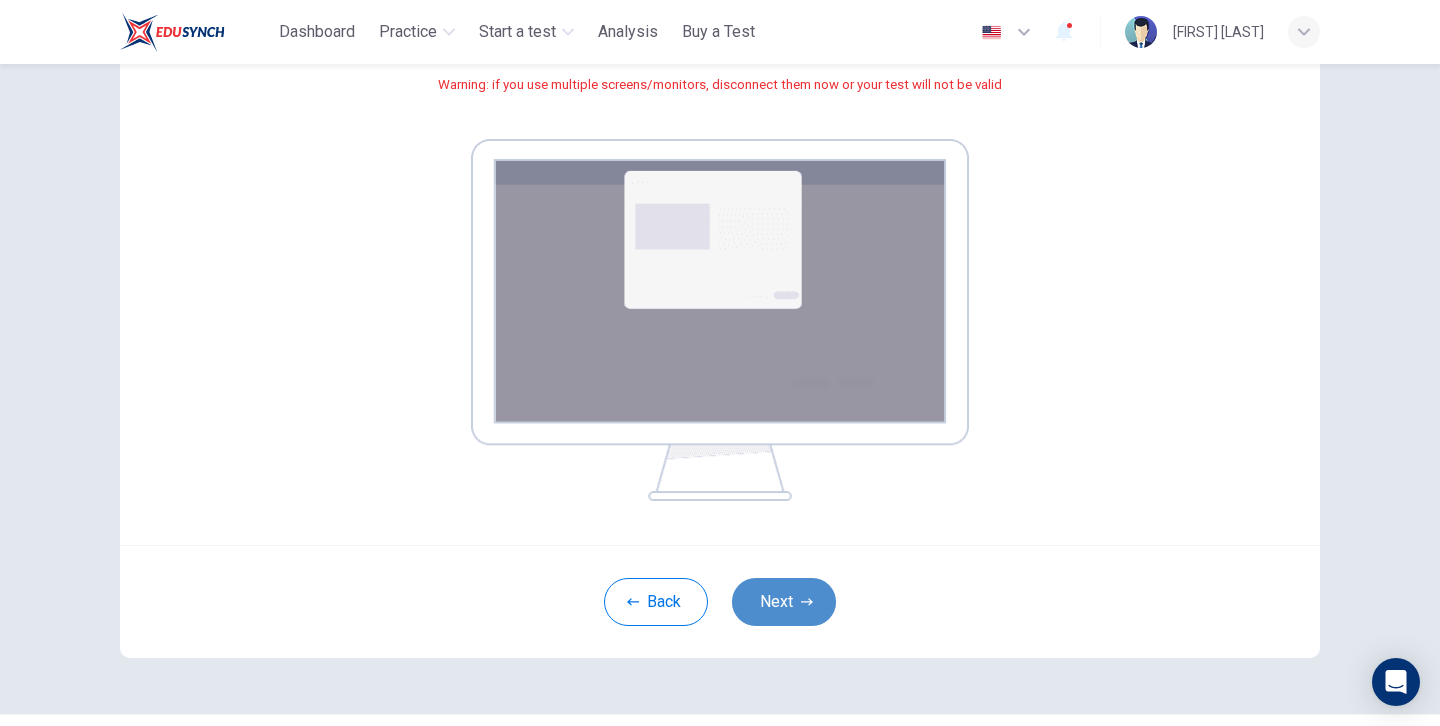 click on "Next" at bounding box center (784, 602) 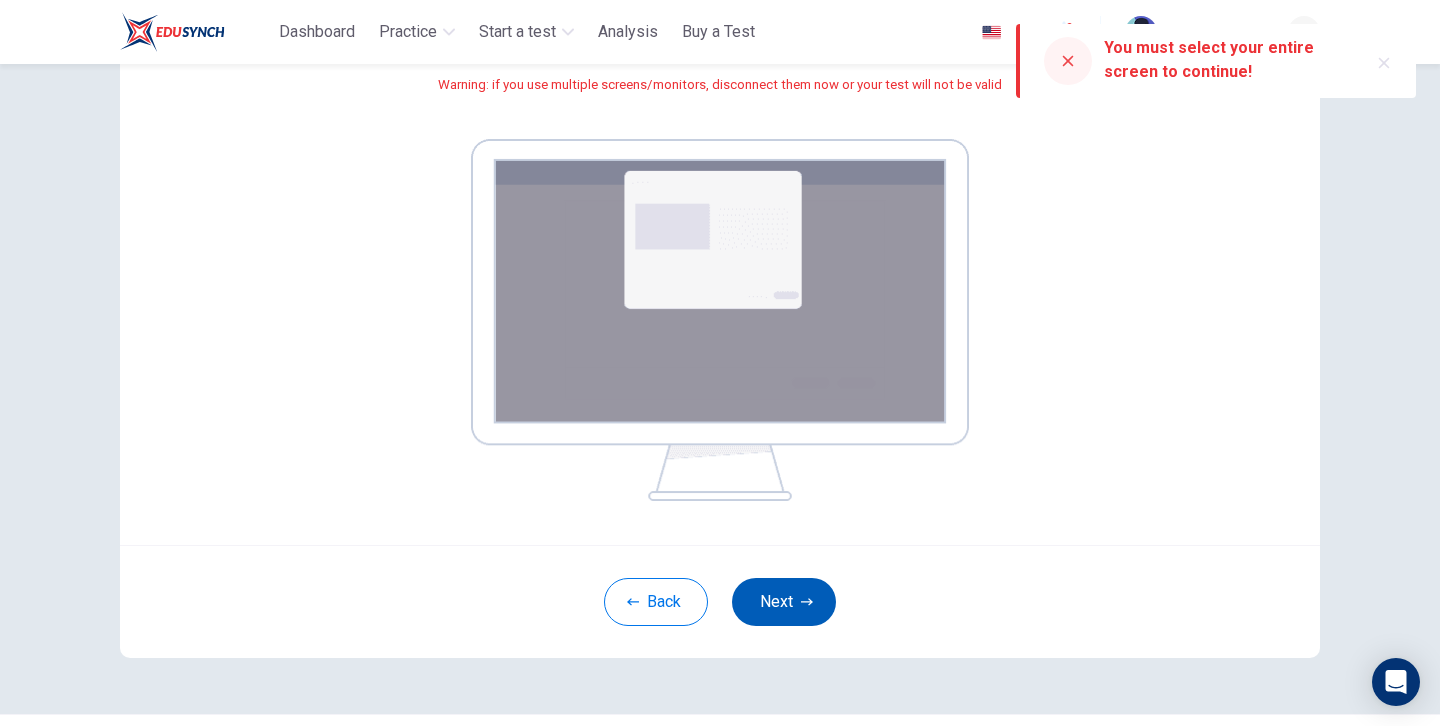 click on "Next" at bounding box center (784, 602) 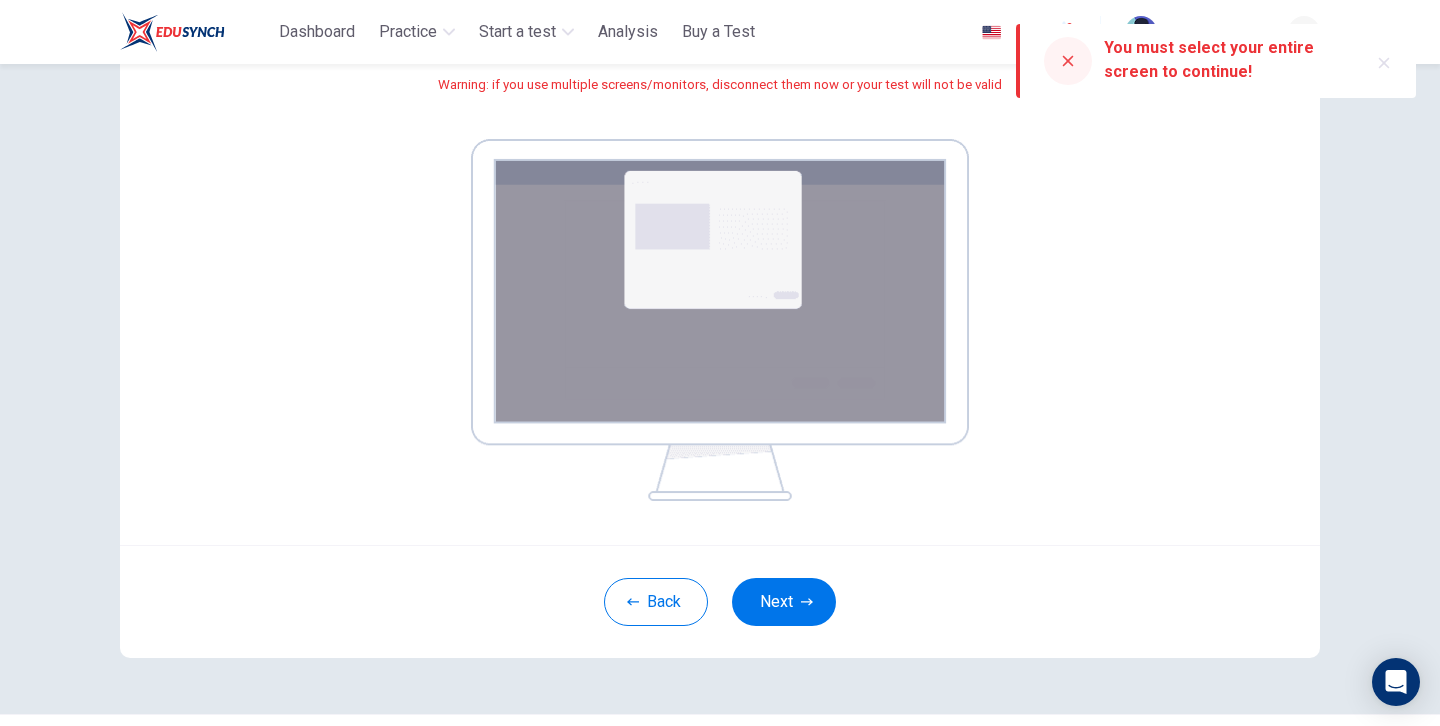 click at bounding box center (1068, 61) 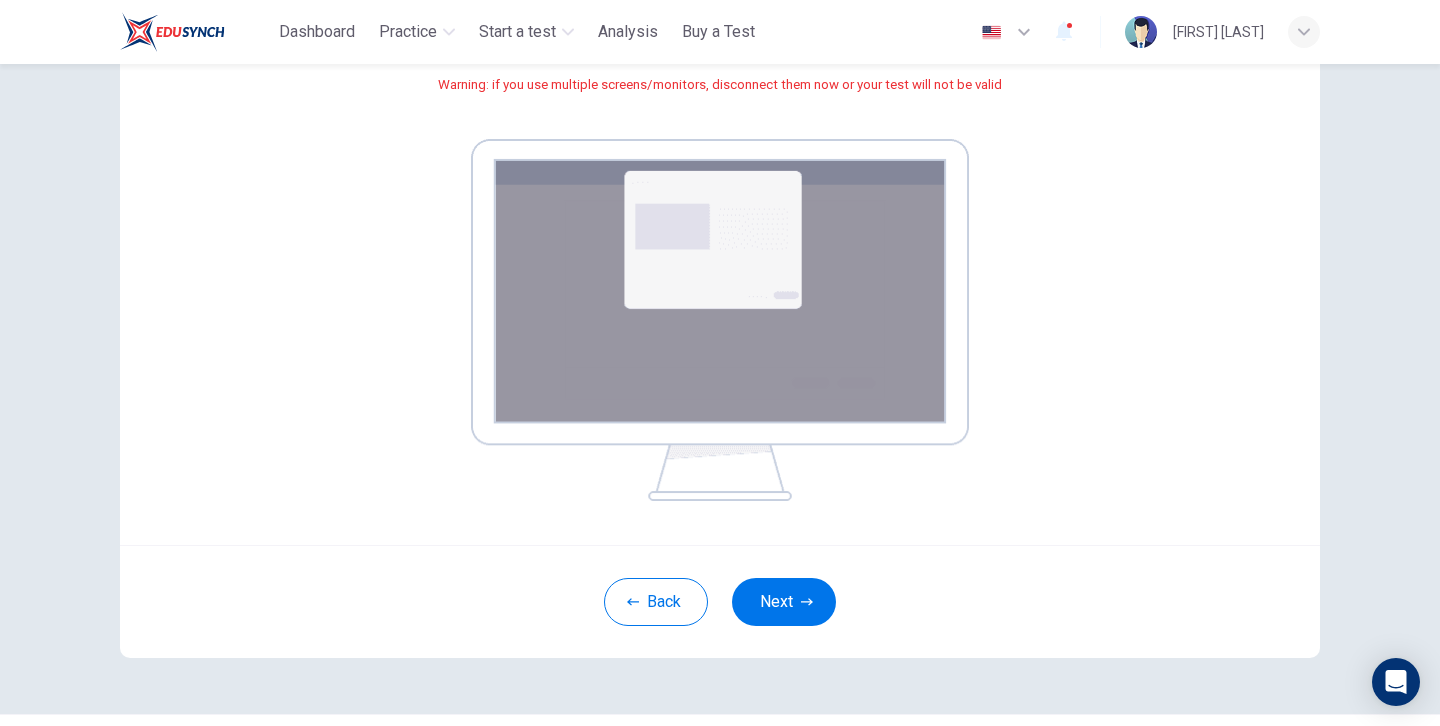 click 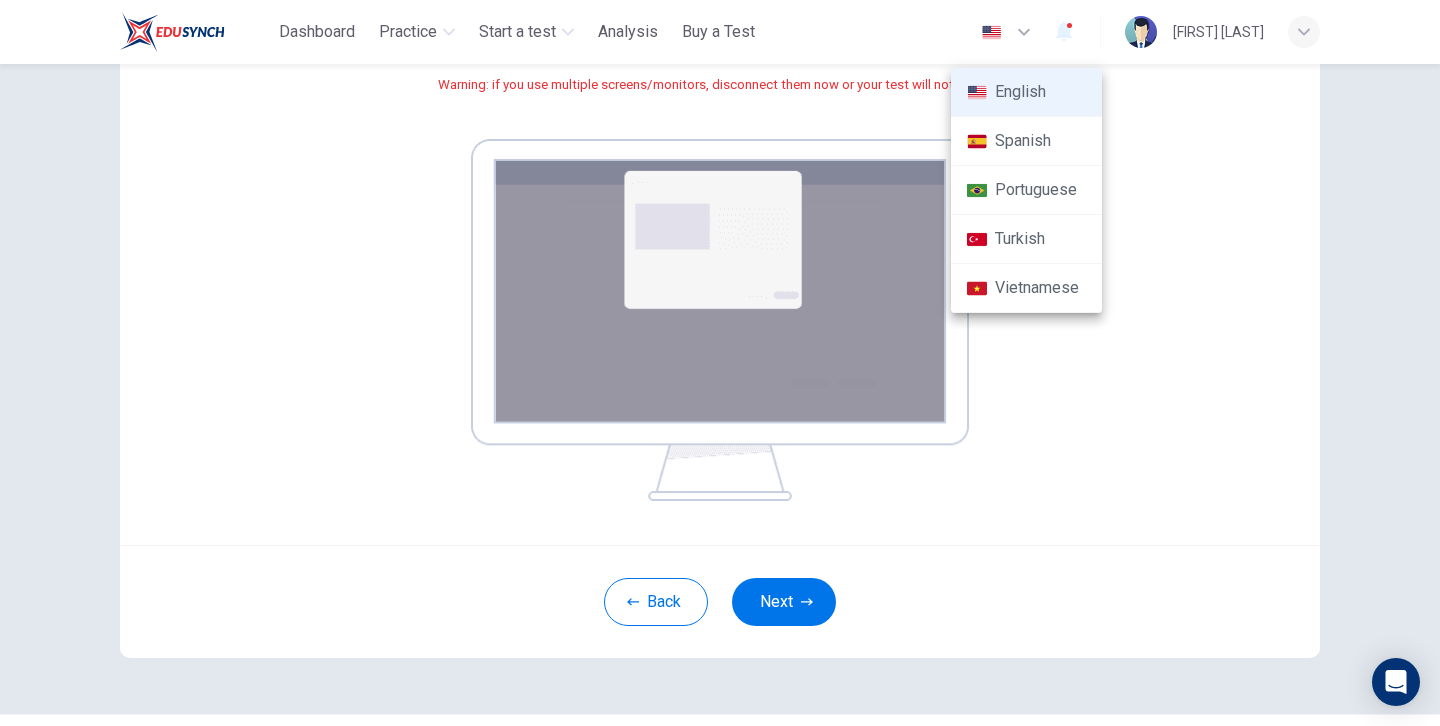 click at bounding box center (720, 363) 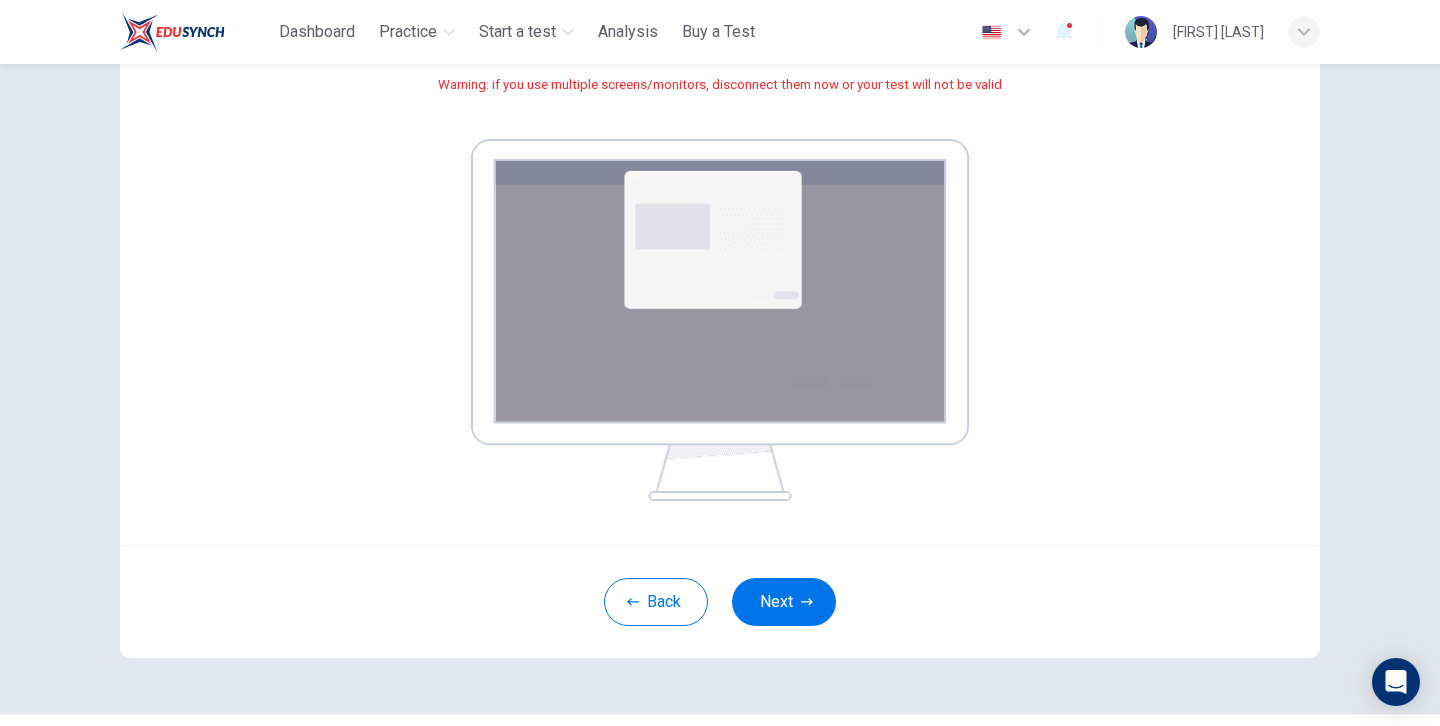 click at bounding box center [720, 320] 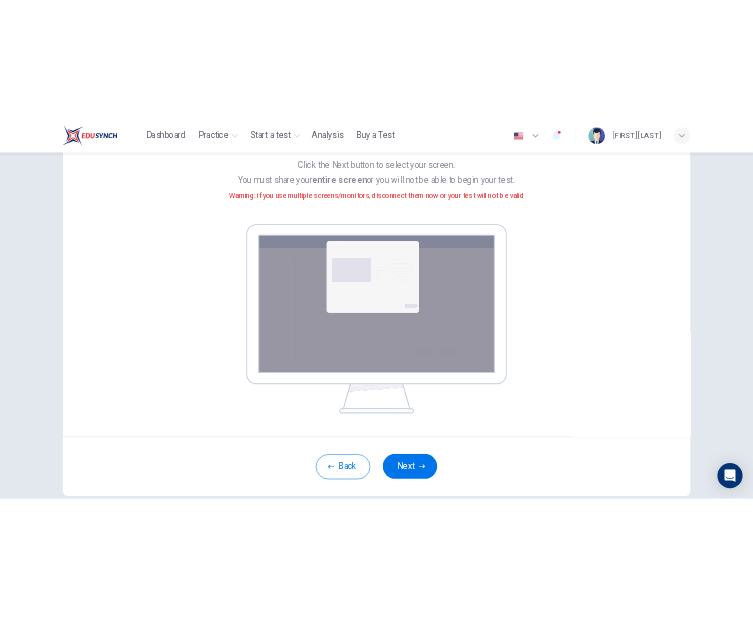 scroll, scrollTop: 199, scrollLeft: 0, axis: vertical 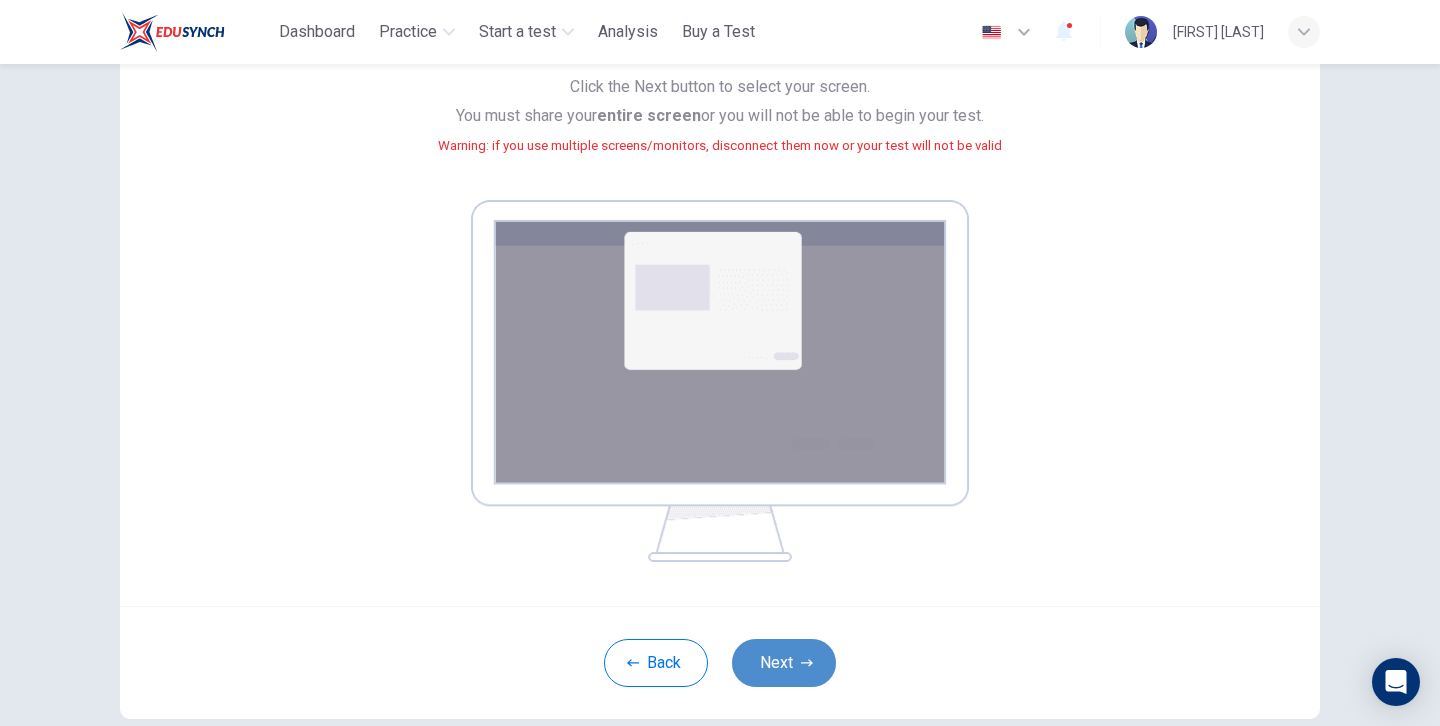 click on "Next" at bounding box center [784, 663] 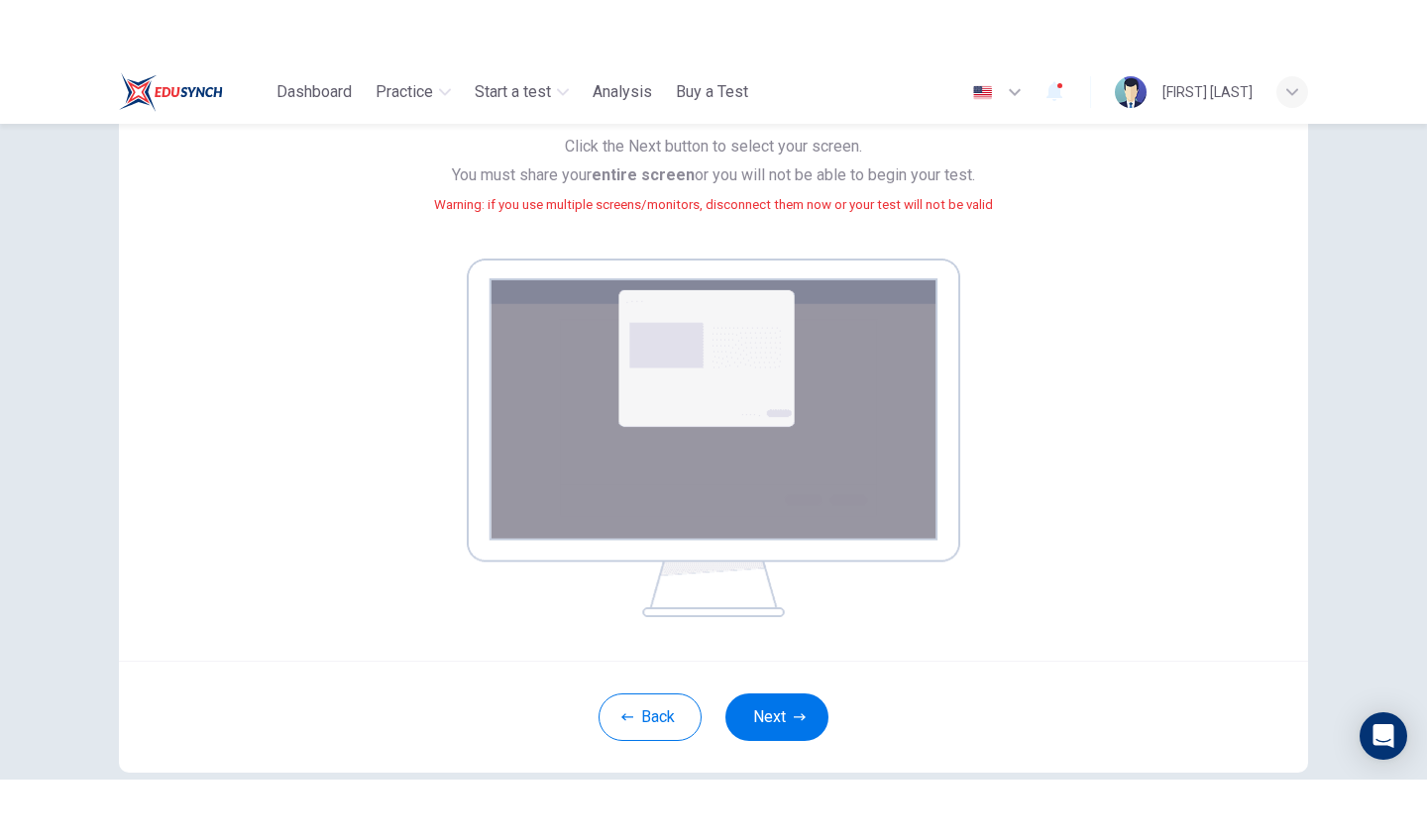 scroll, scrollTop: 94, scrollLeft: 0, axis: vertical 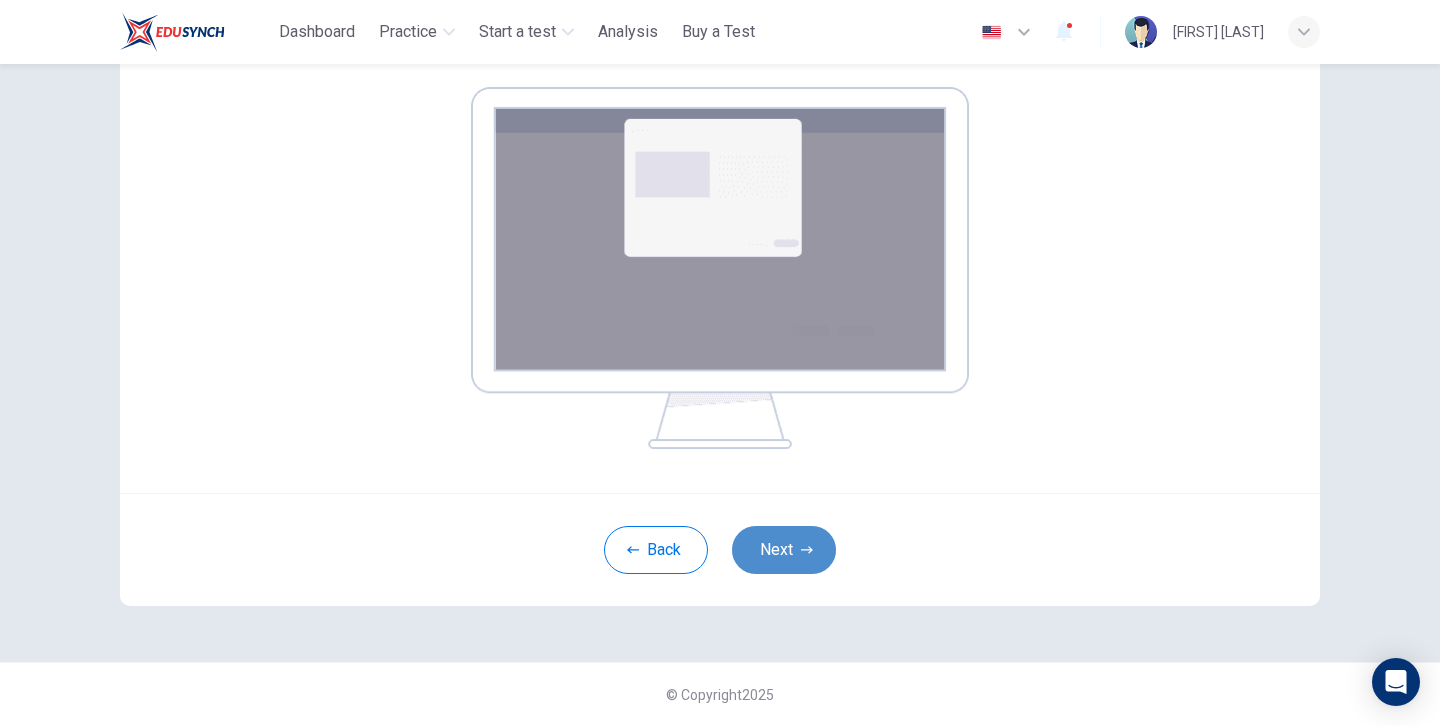 click on "Next" at bounding box center [784, 550] 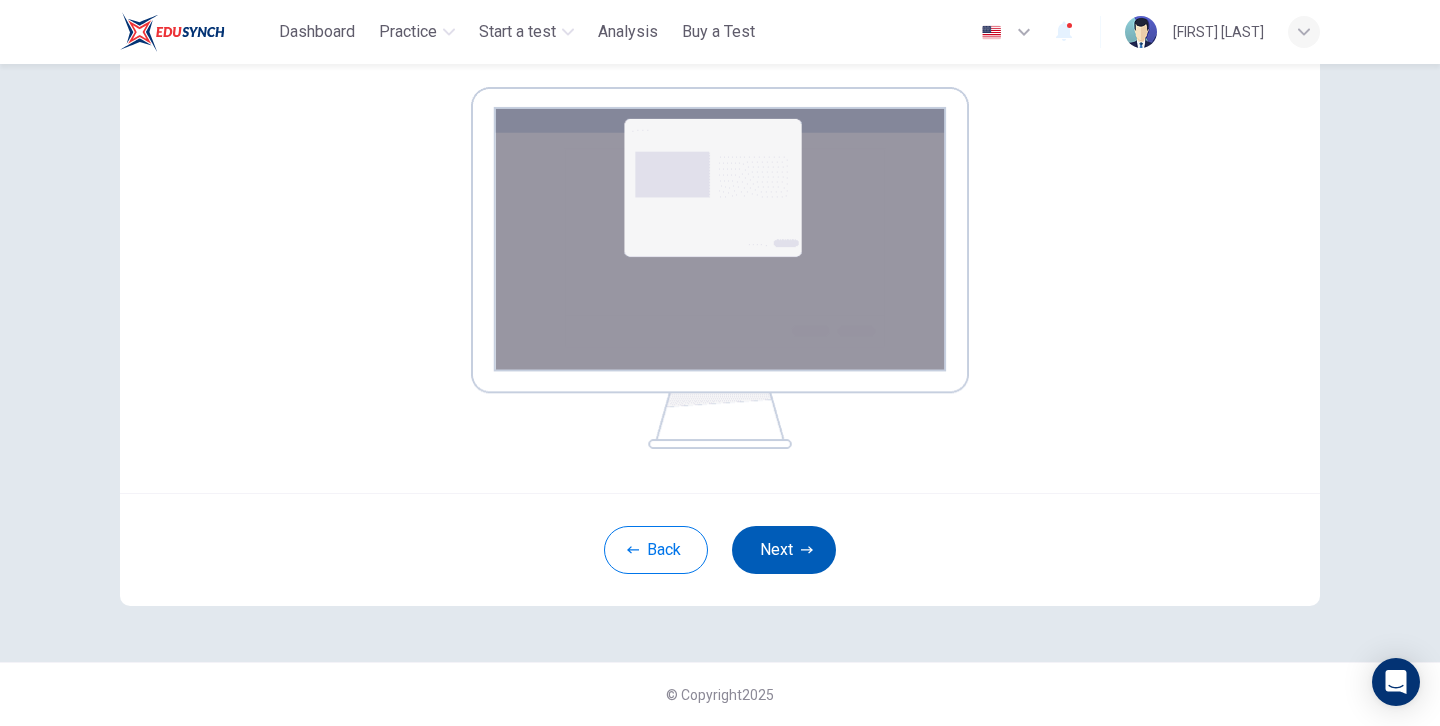 click 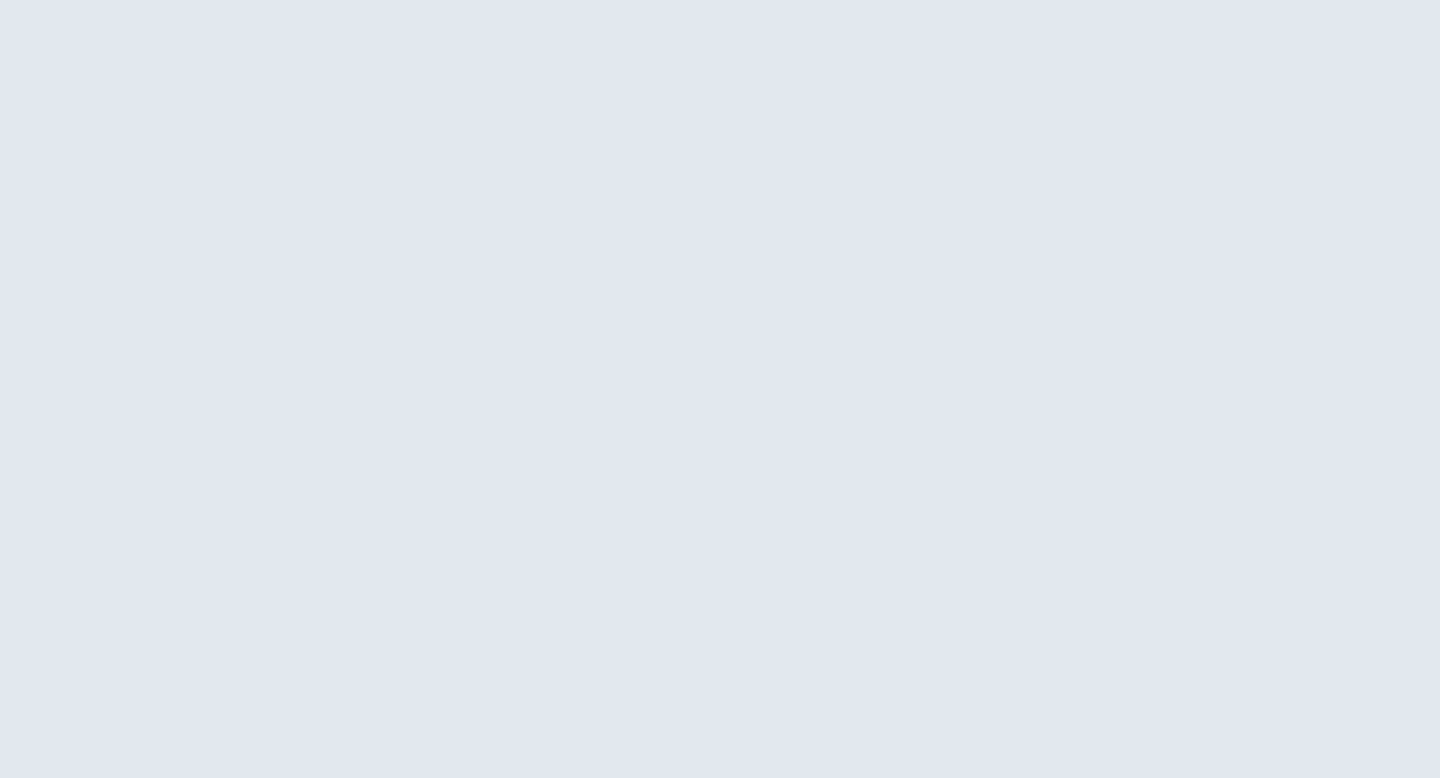 scroll, scrollTop: 0, scrollLeft: 0, axis: both 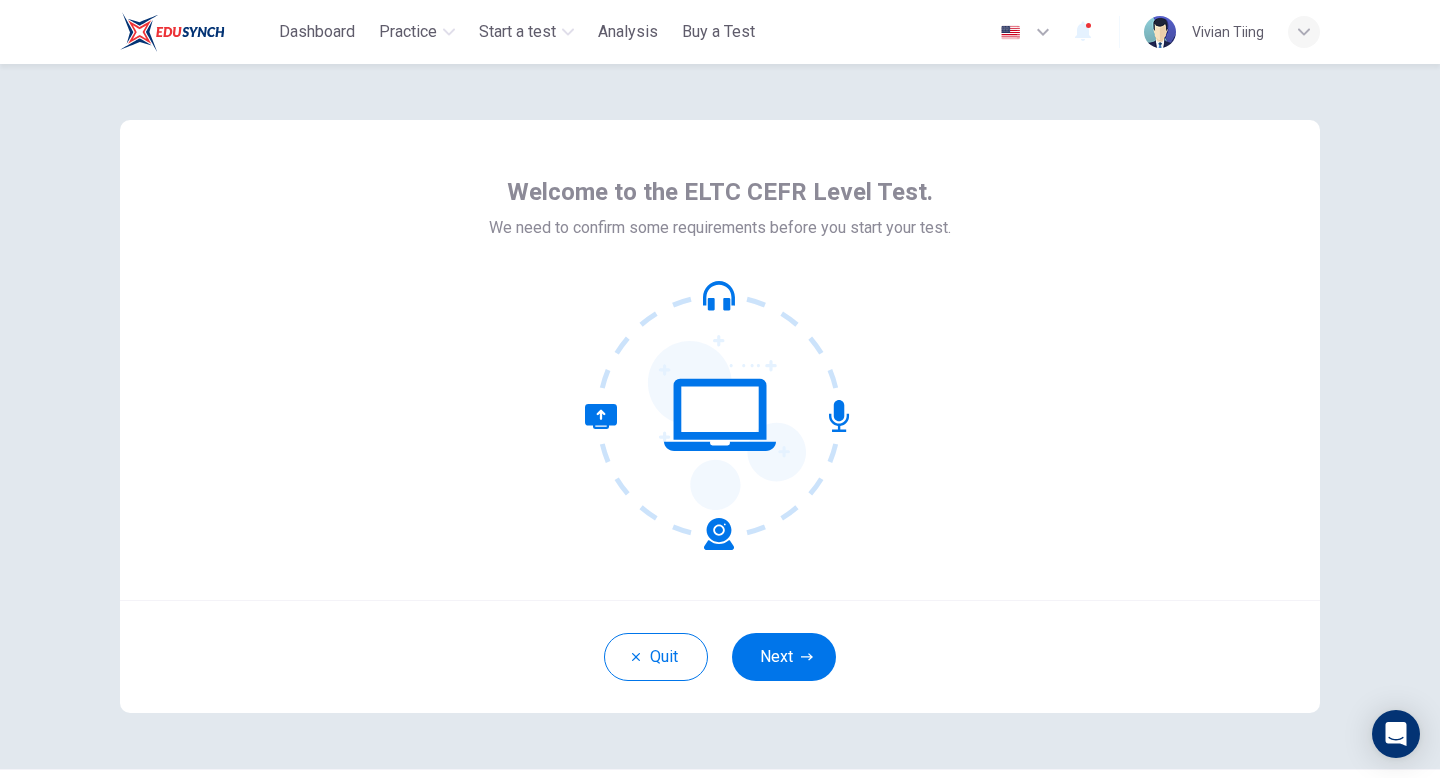 click on "Next" at bounding box center [784, 657] 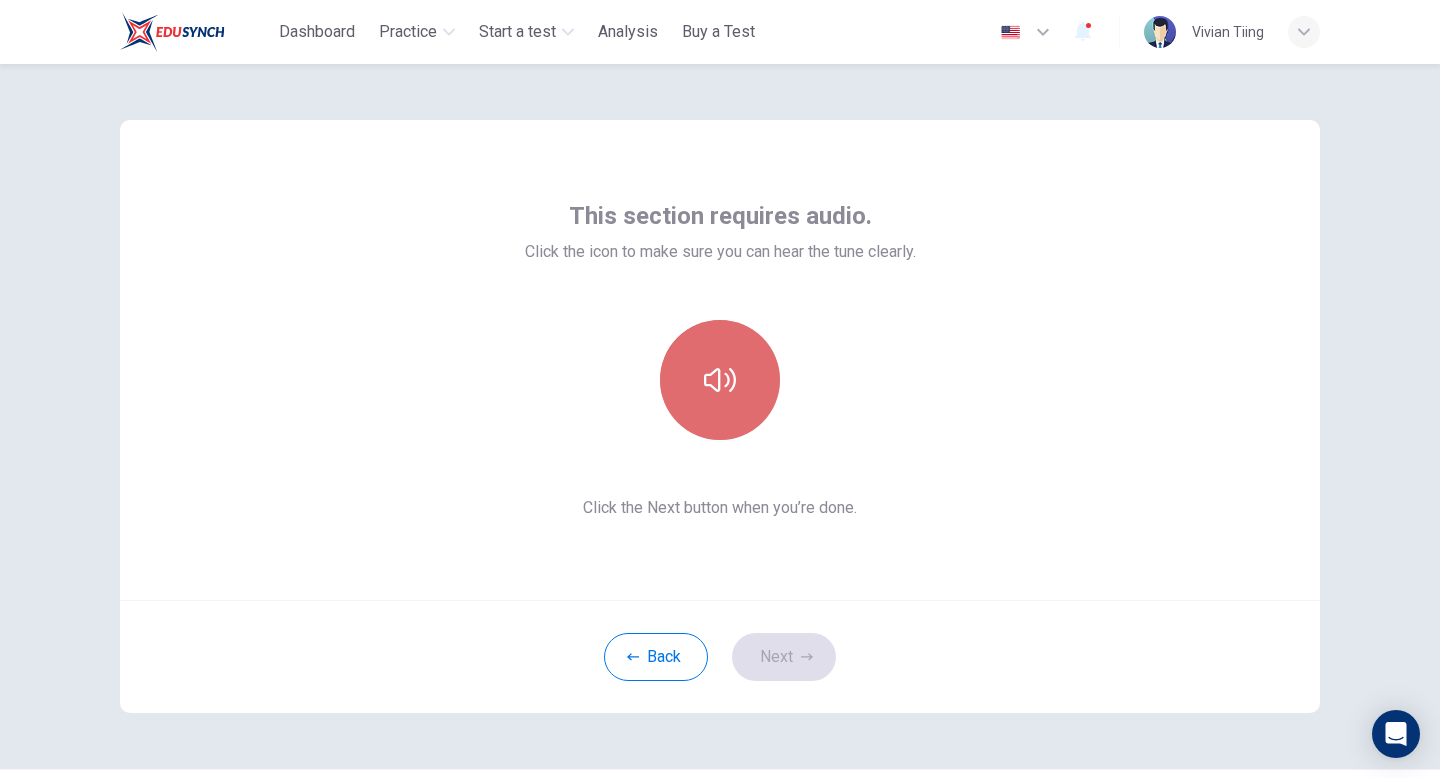 click at bounding box center (720, 380) 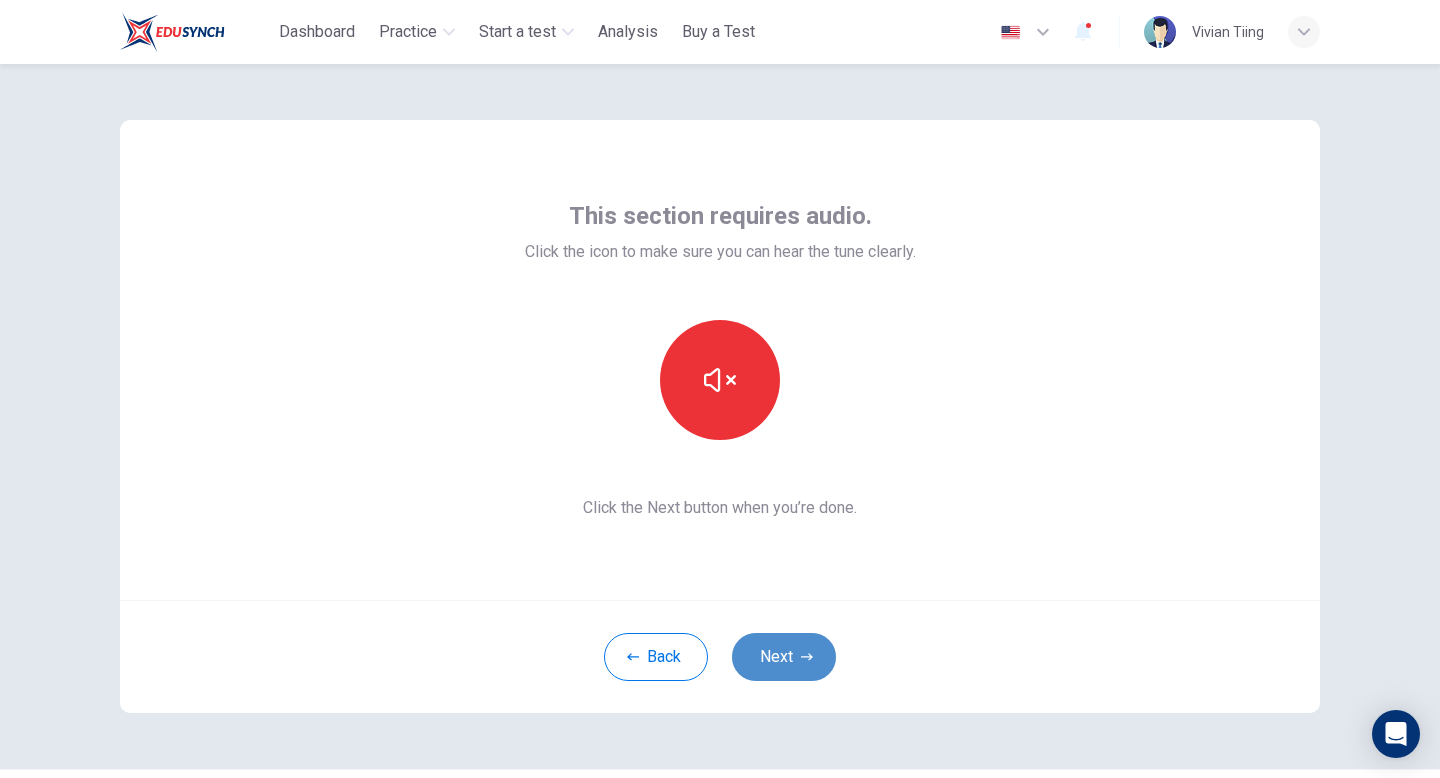 click on "Next" at bounding box center (784, 657) 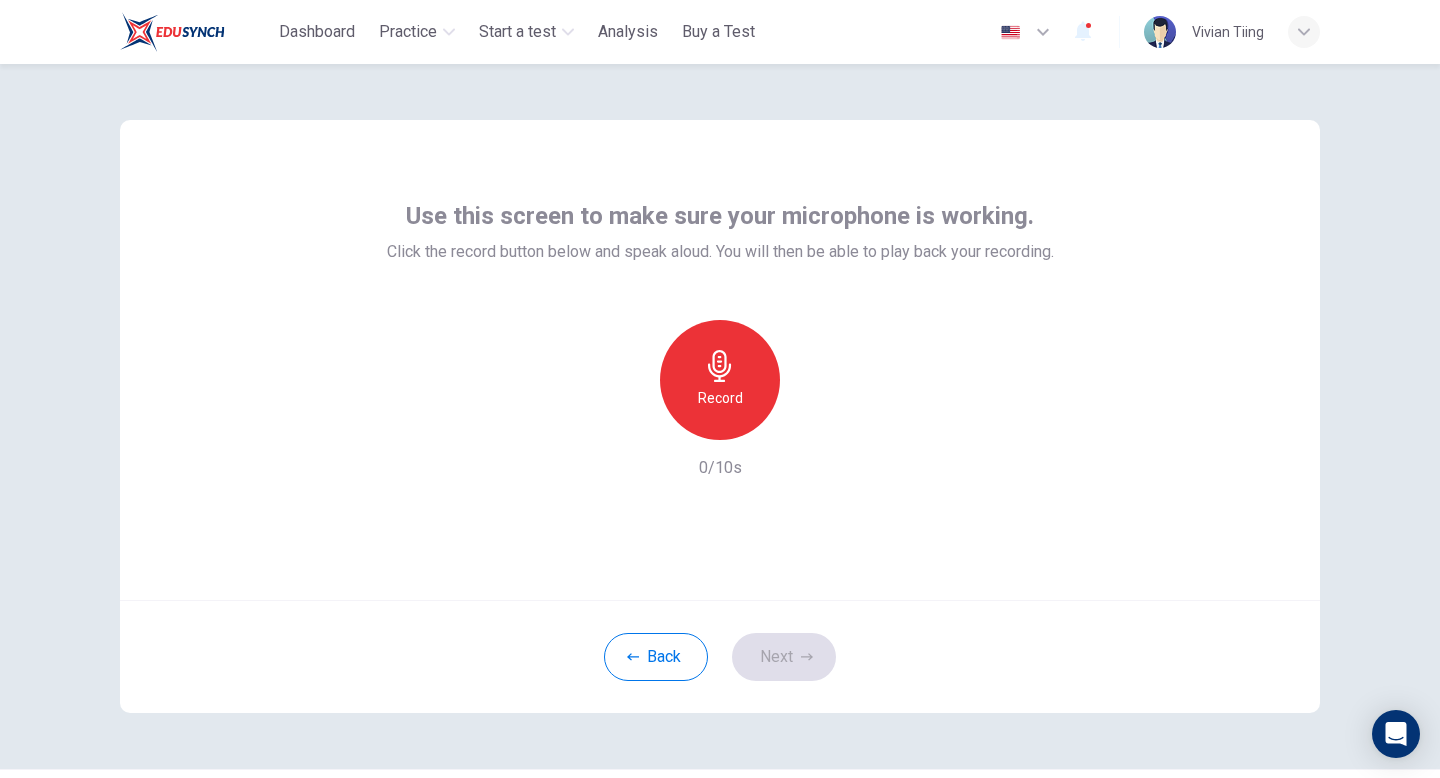 click on "Record" at bounding box center (720, 380) 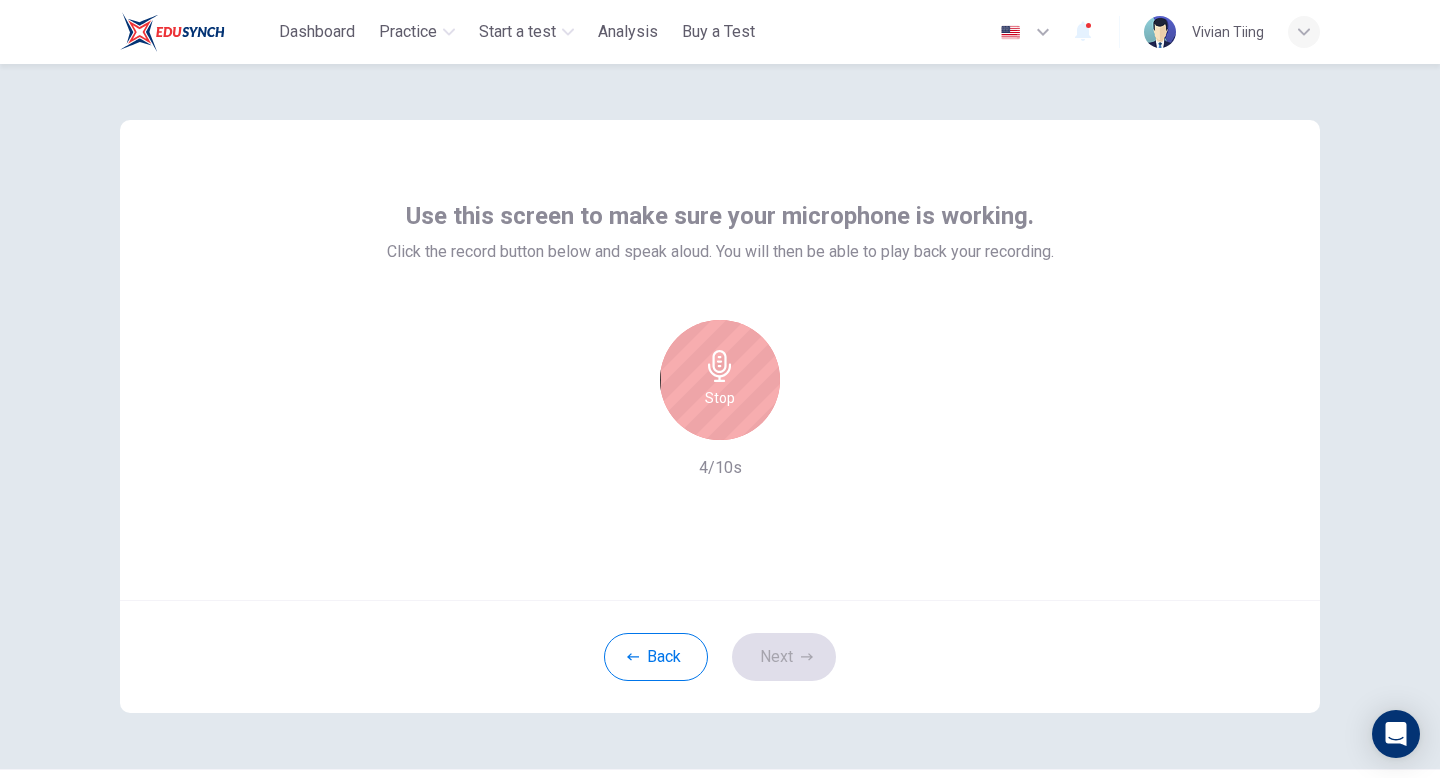 click 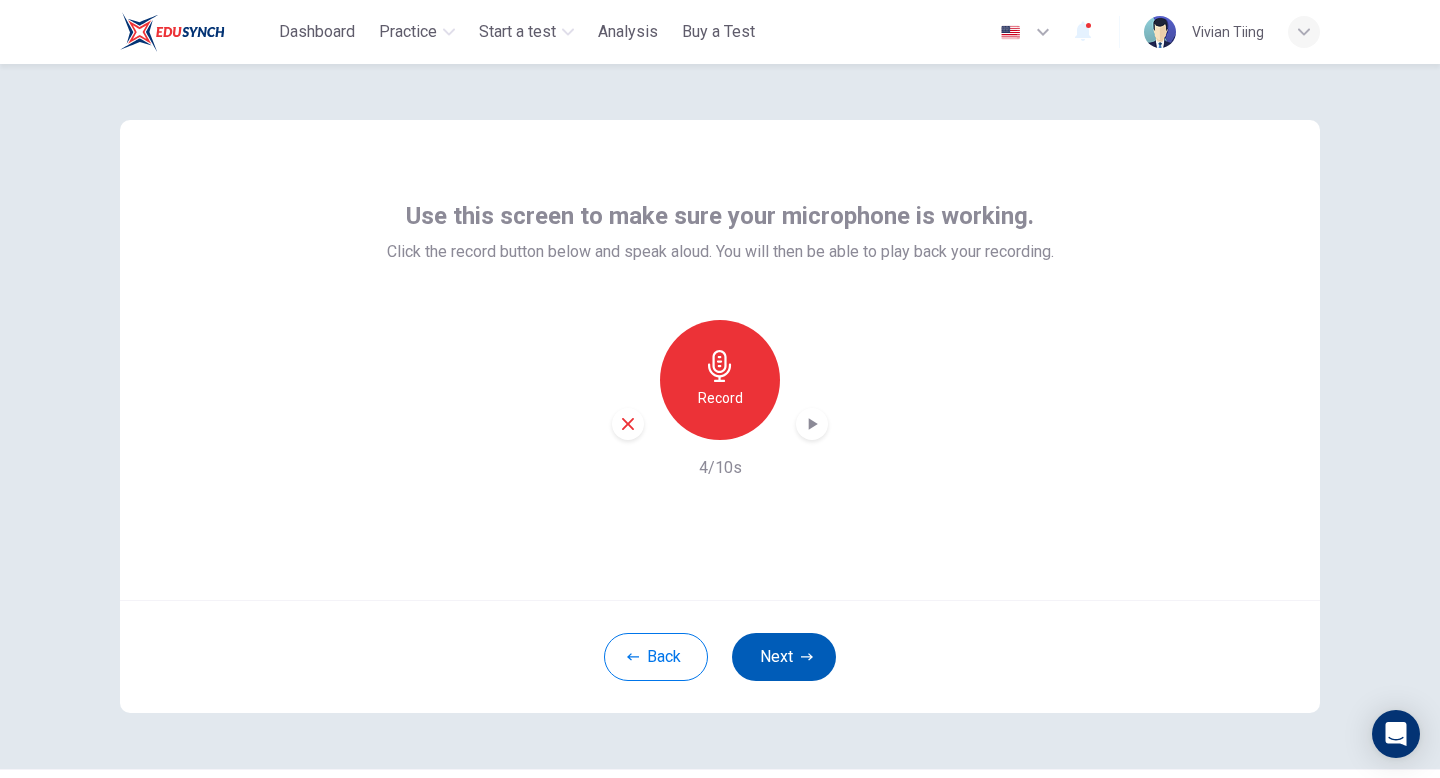 click on "Next" at bounding box center (784, 657) 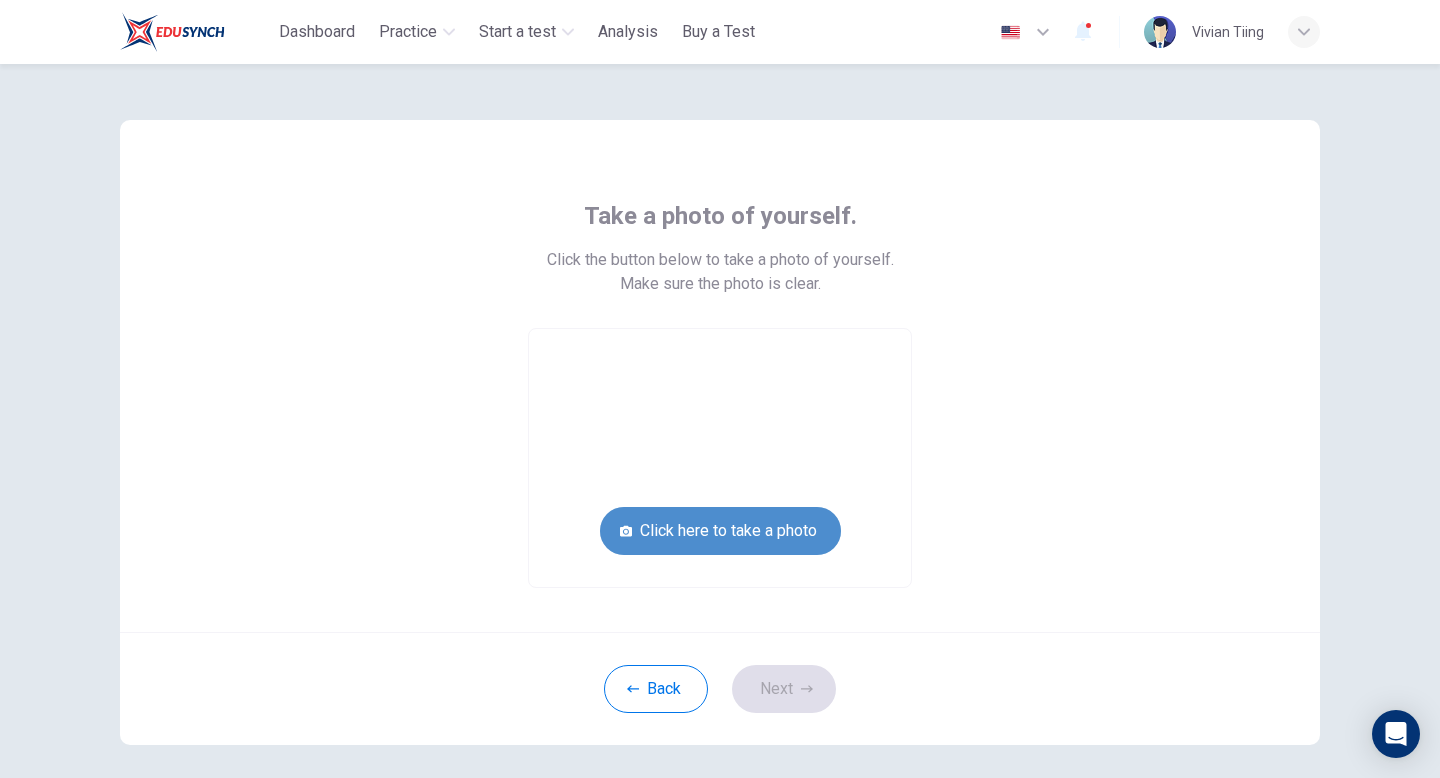 click on "Click here to take a photo" at bounding box center (720, 531) 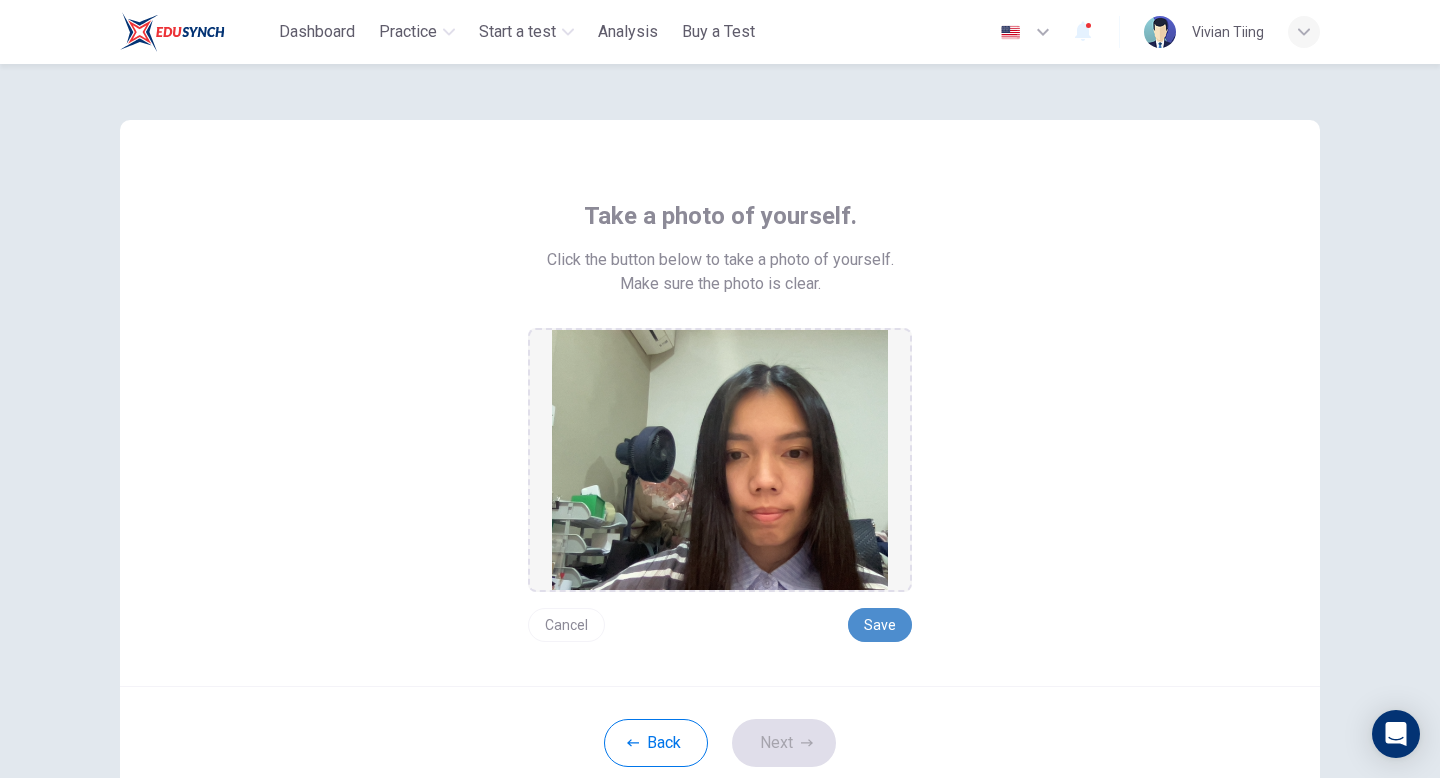 click on "Save" at bounding box center [880, 625] 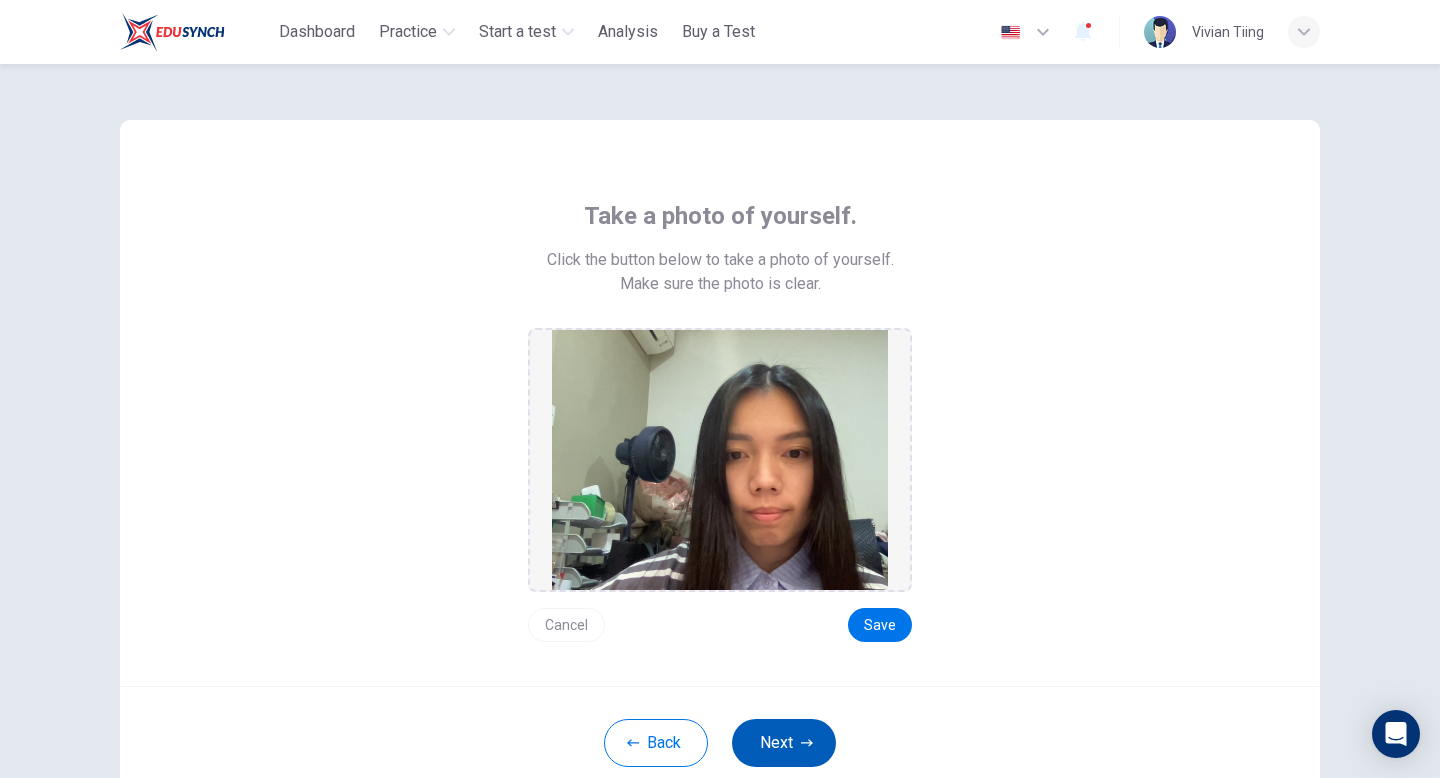 click on "Next" at bounding box center [784, 743] 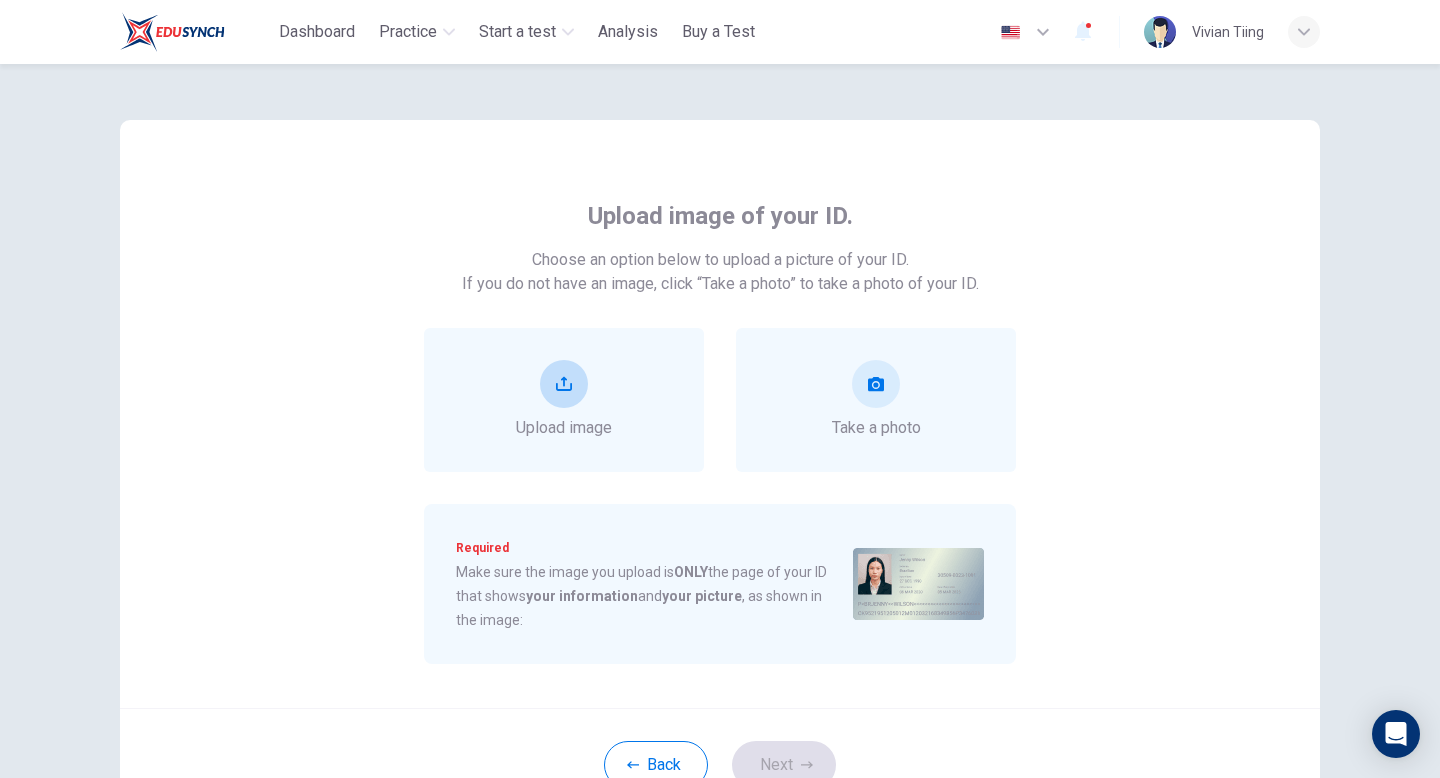 click on "Upload image" at bounding box center (564, 400) 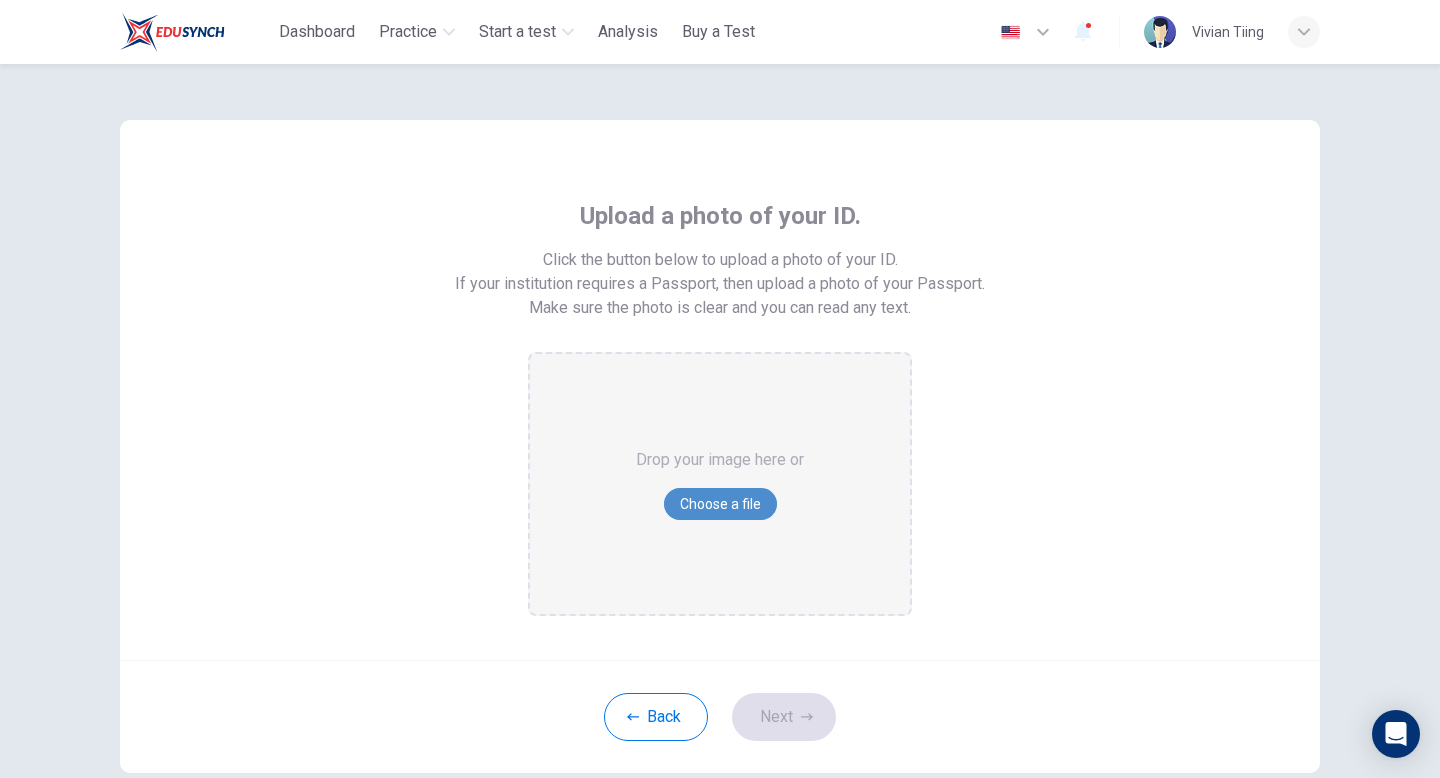 click on "Choose a file" at bounding box center (720, 504) 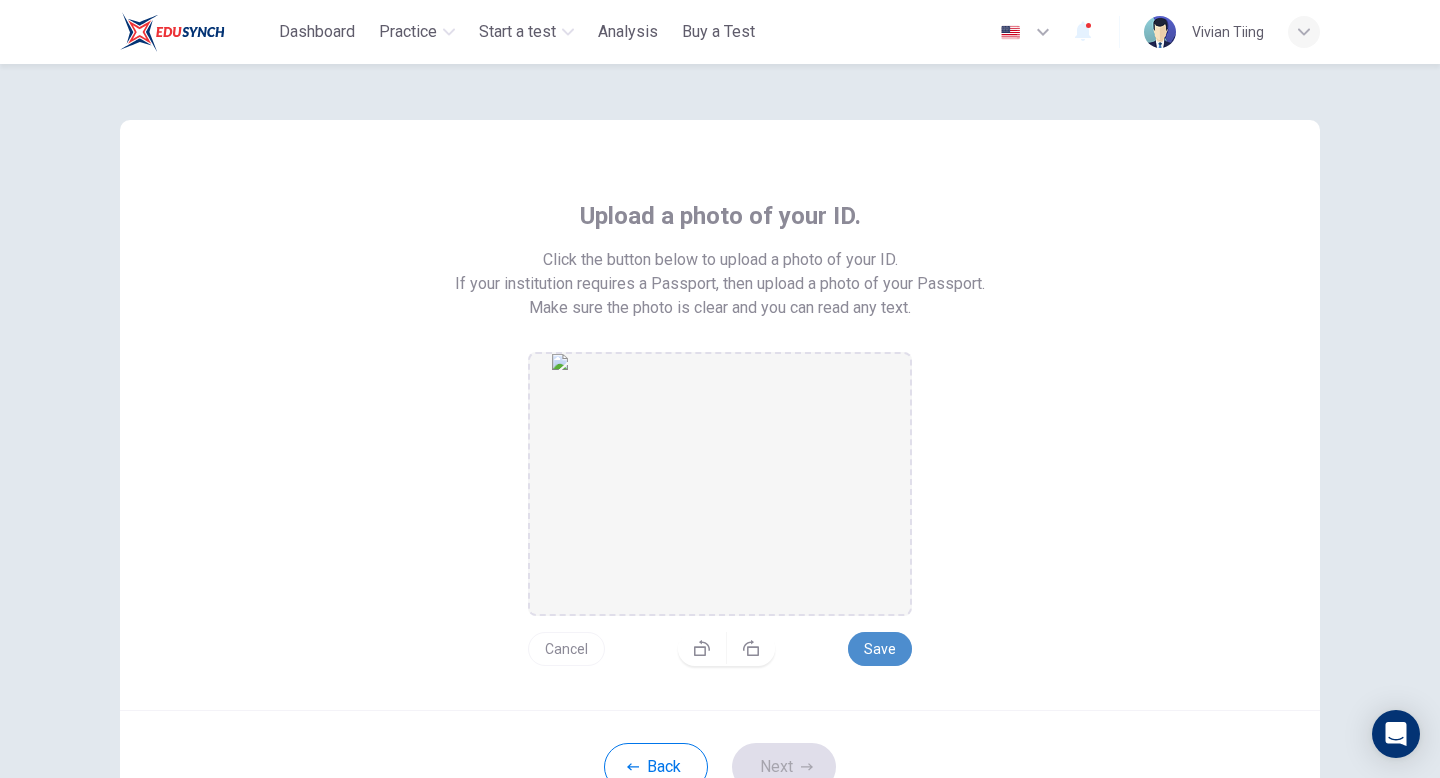 click on "Save" at bounding box center (880, 649) 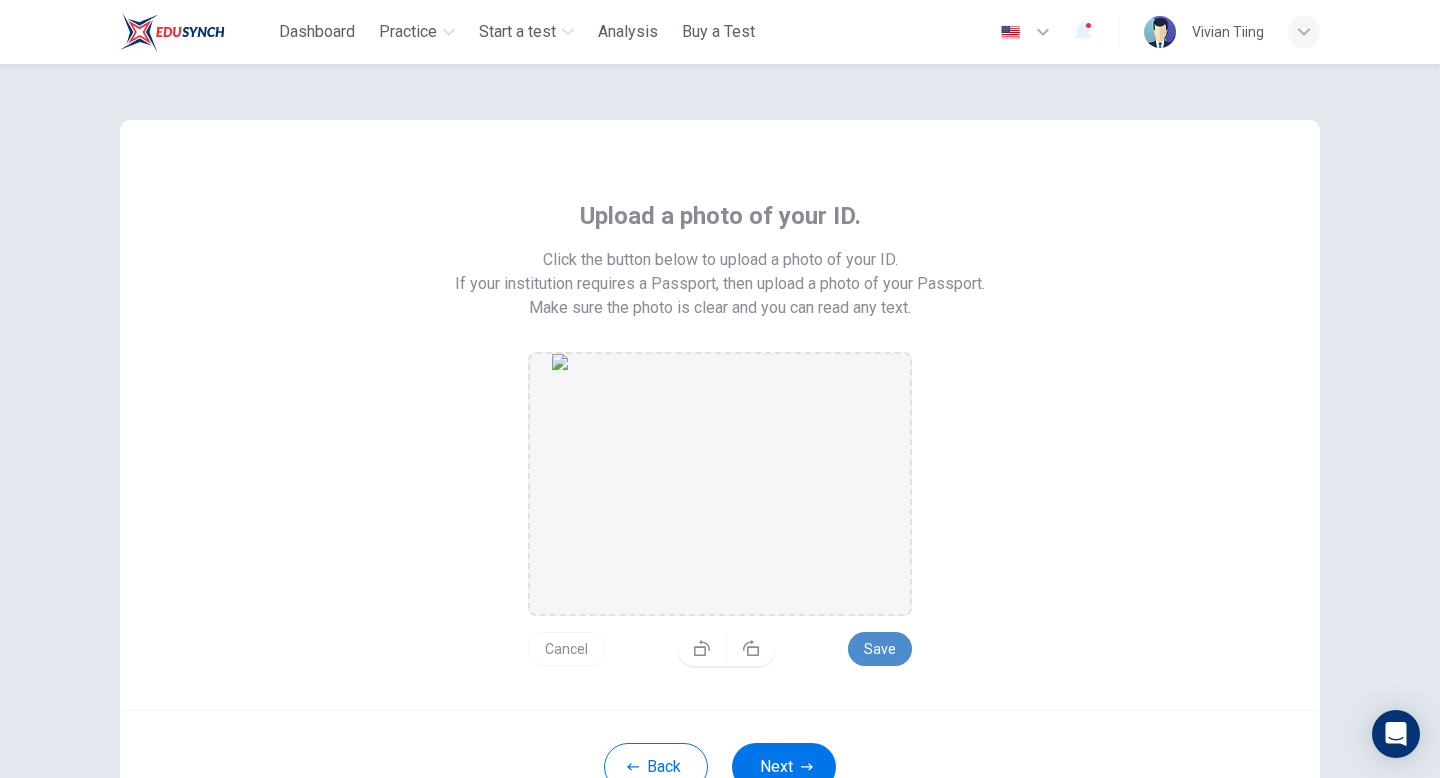 click on "Save" at bounding box center (880, 649) 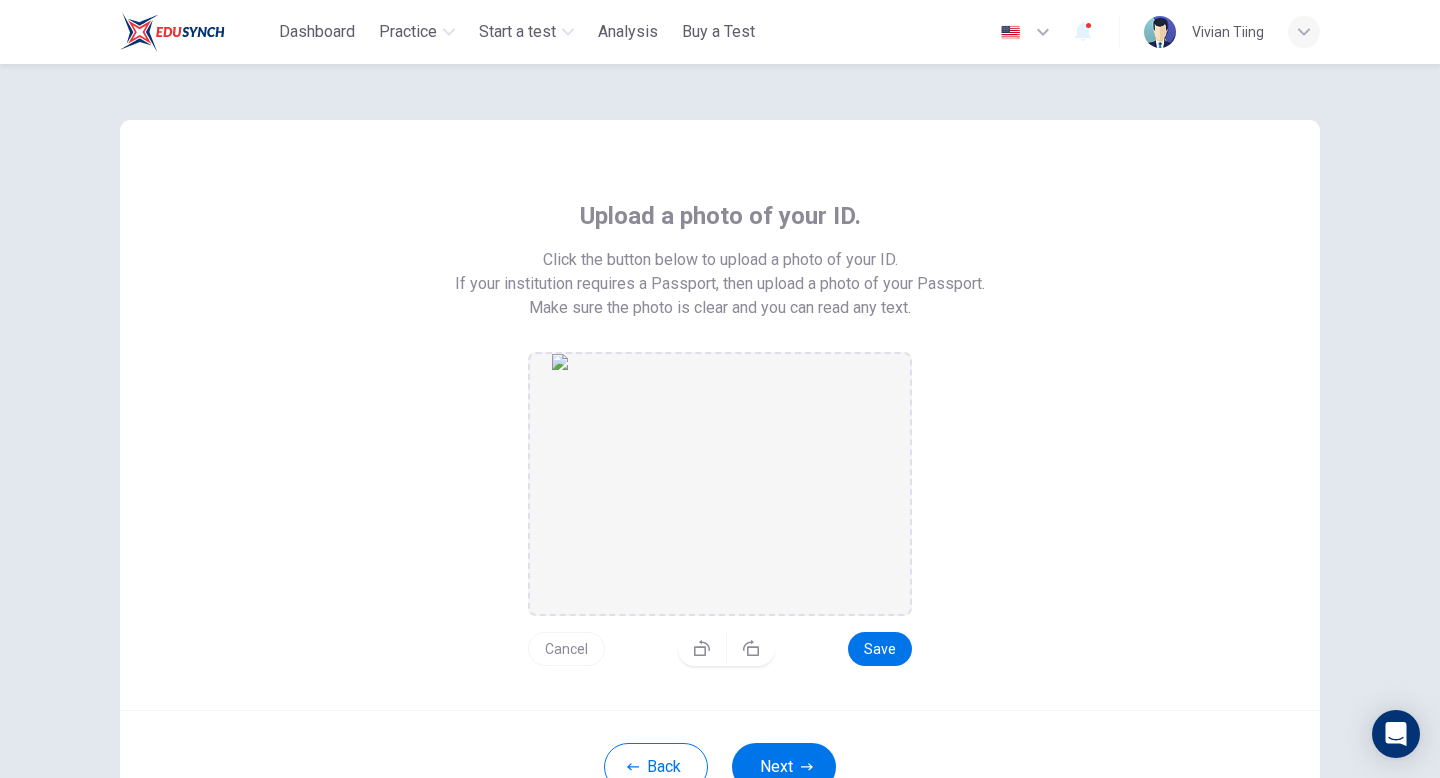 click on "Next" at bounding box center (784, 767) 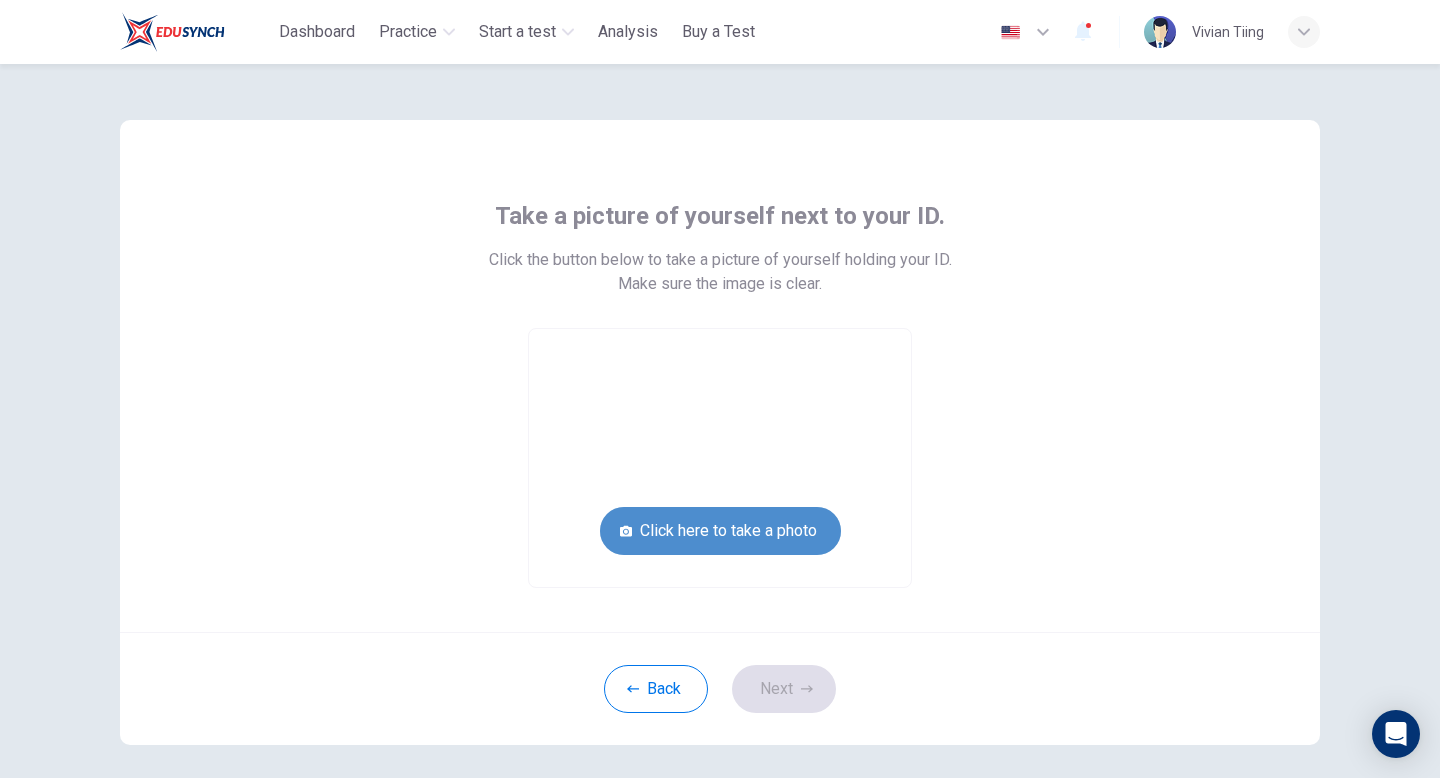 click on "Click here to take a photo" at bounding box center [720, 531] 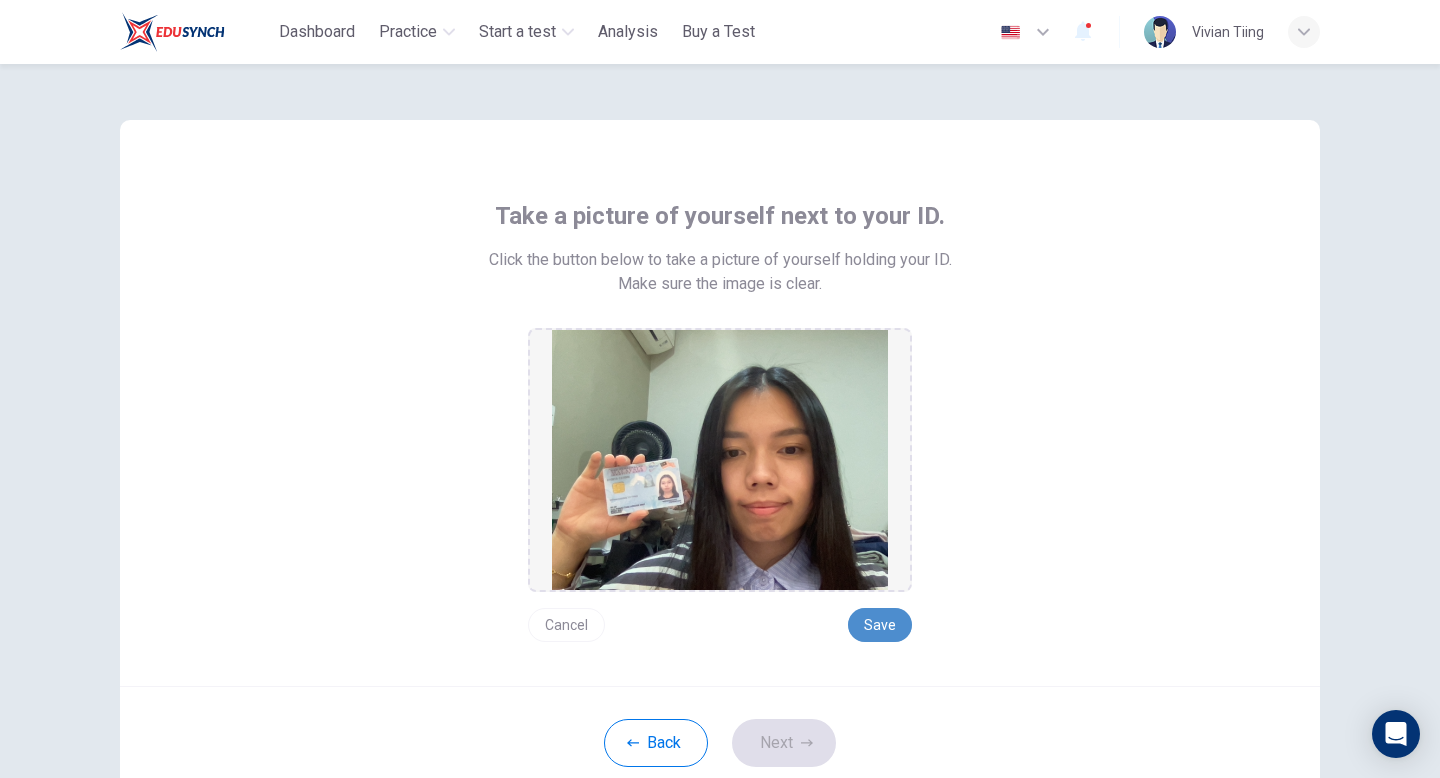 click on "Save" at bounding box center [880, 625] 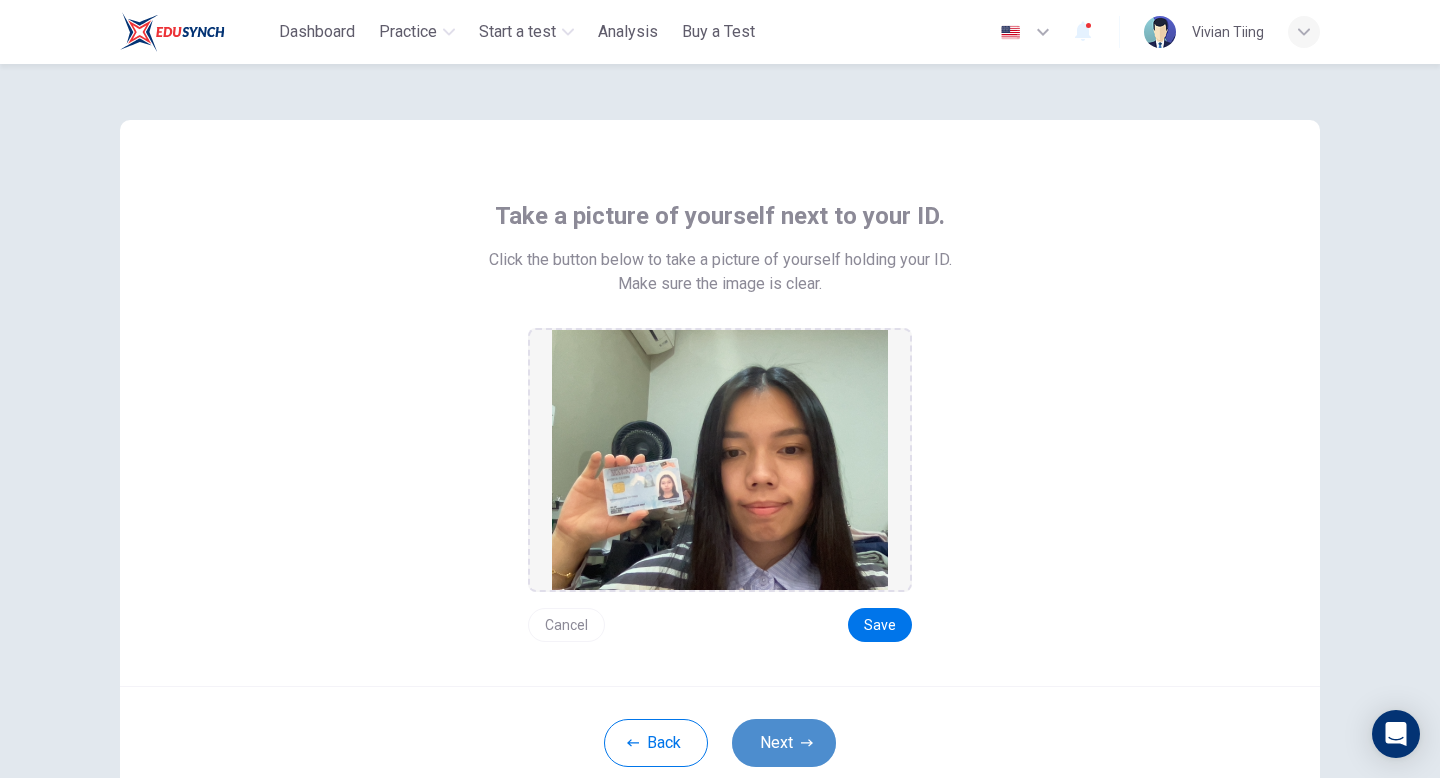 click on "Next" at bounding box center [784, 743] 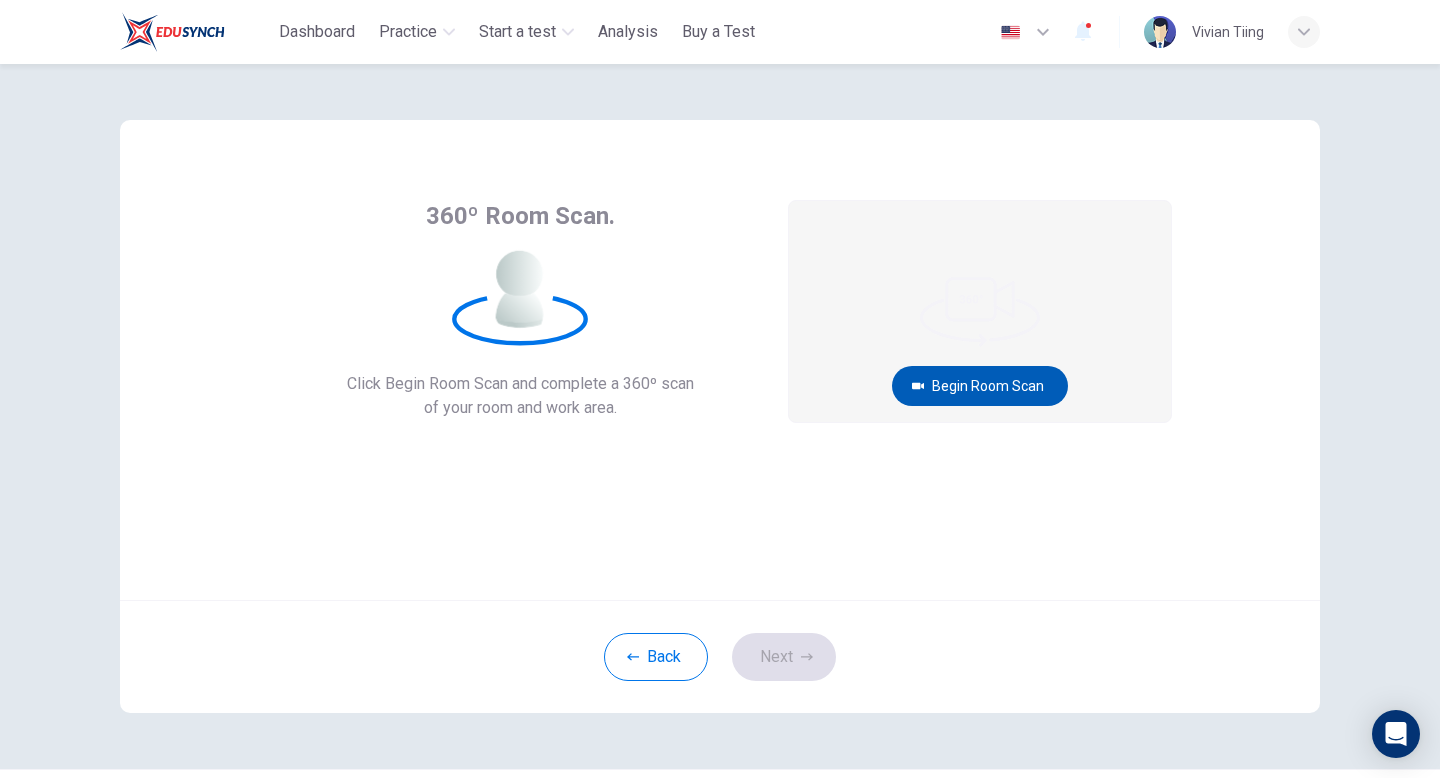 click on "Begin Room Scan" at bounding box center (980, 386) 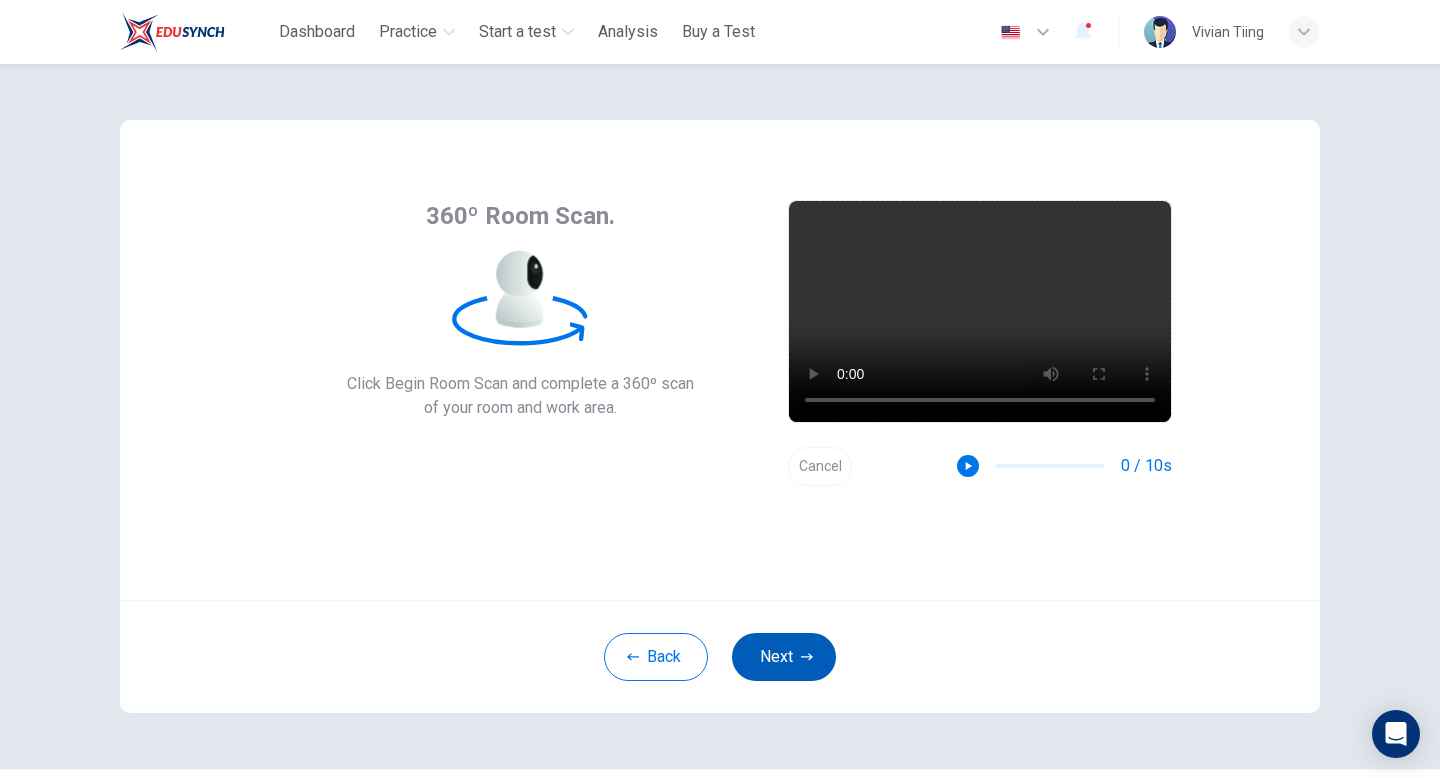 click on "Next" at bounding box center (784, 657) 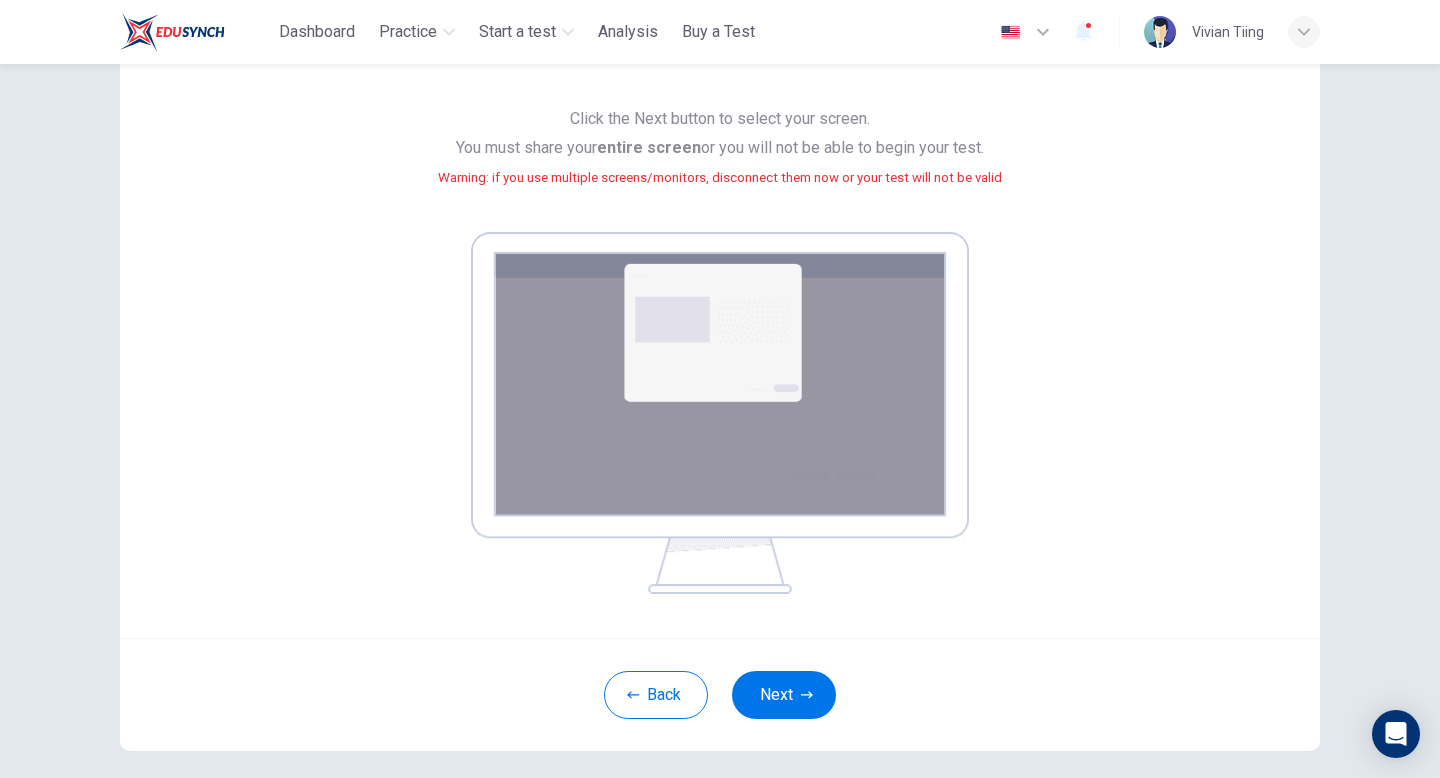 scroll, scrollTop: 176, scrollLeft: 0, axis: vertical 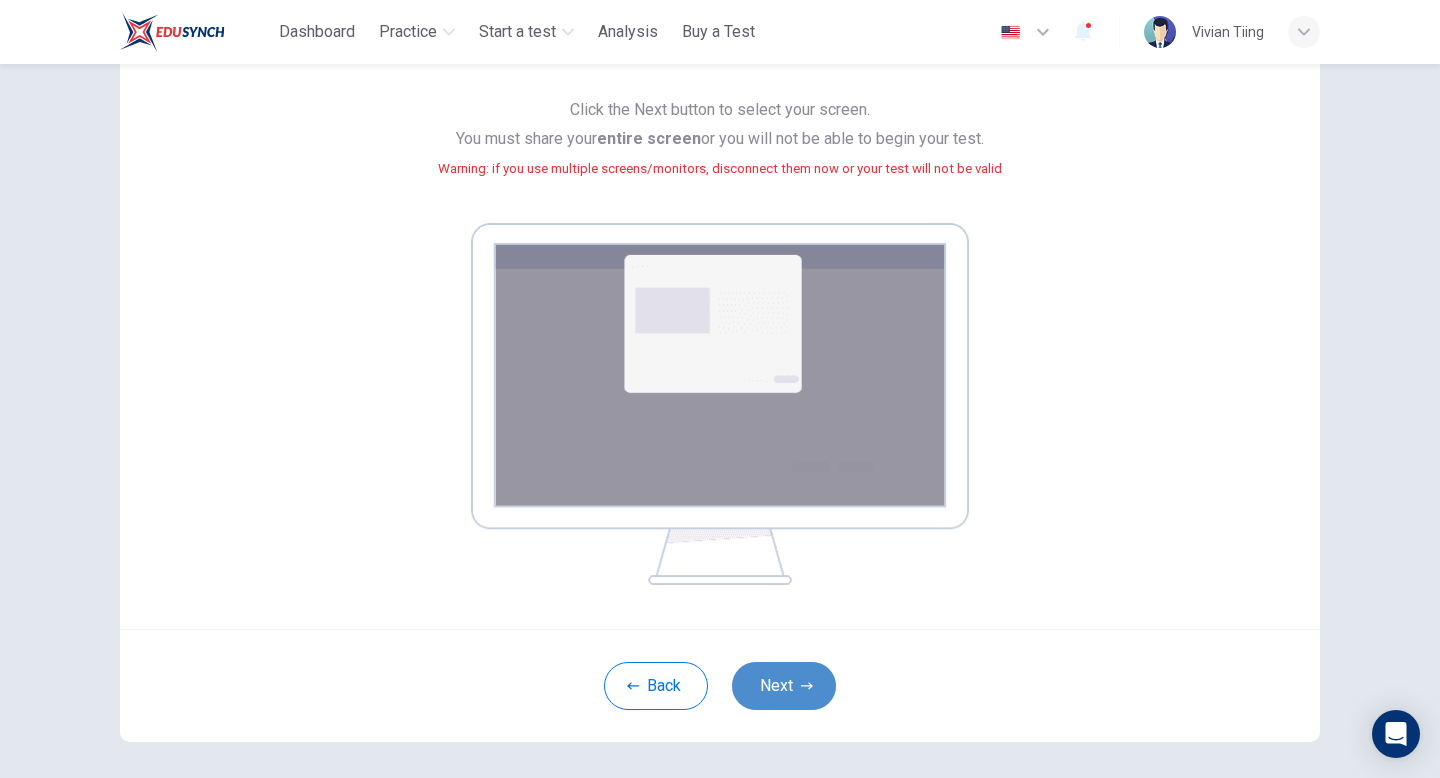 click on "Next" at bounding box center (784, 686) 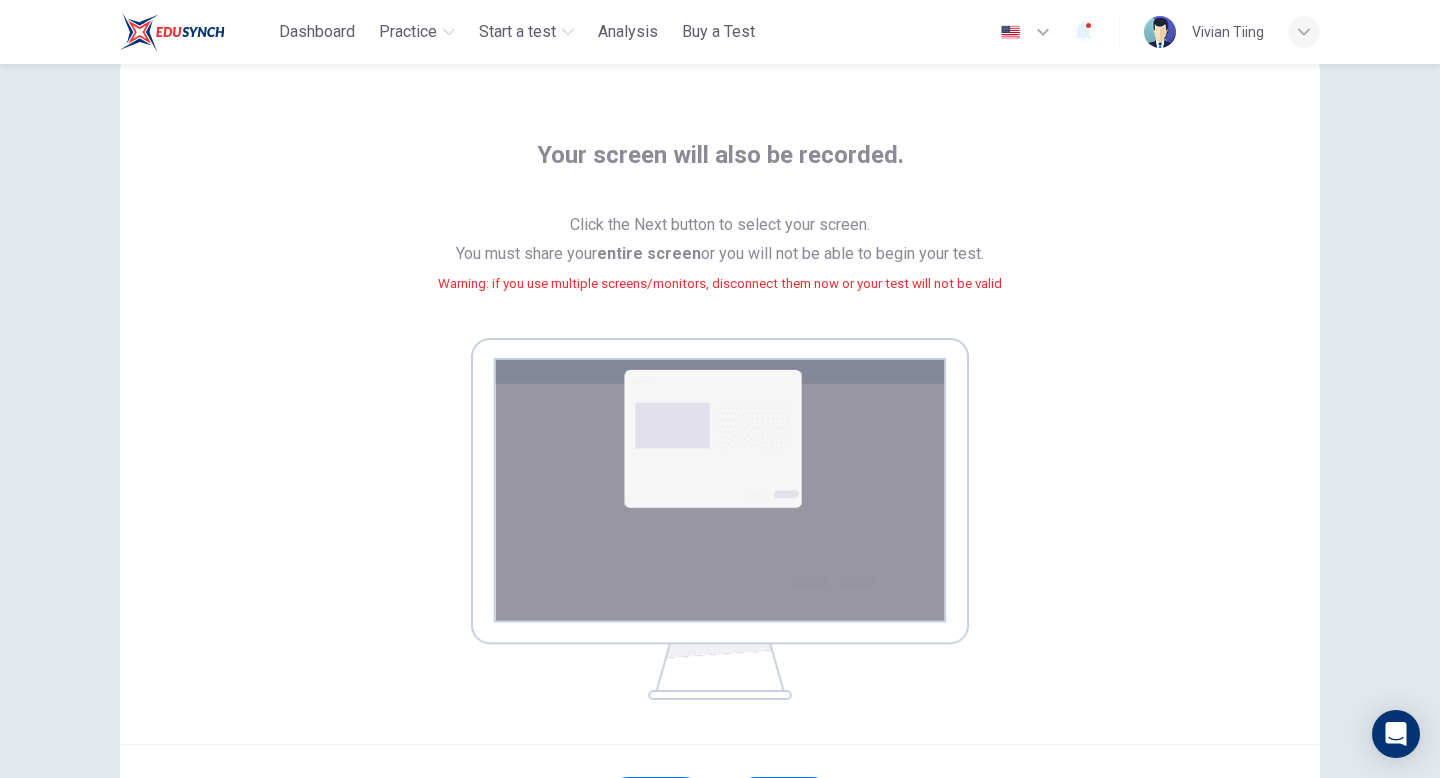 scroll, scrollTop: 0, scrollLeft: 0, axis: both 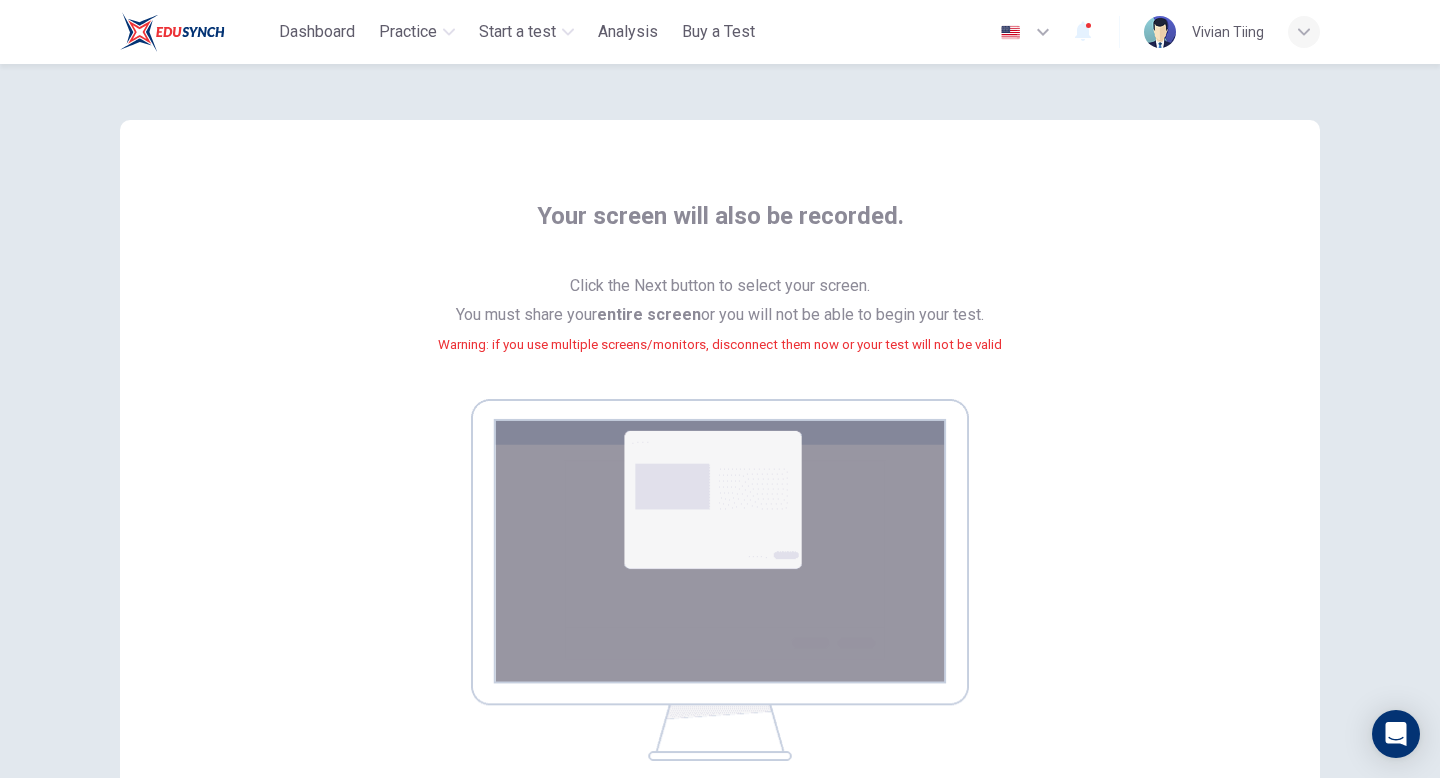 click at bounding box center (1160, 32) 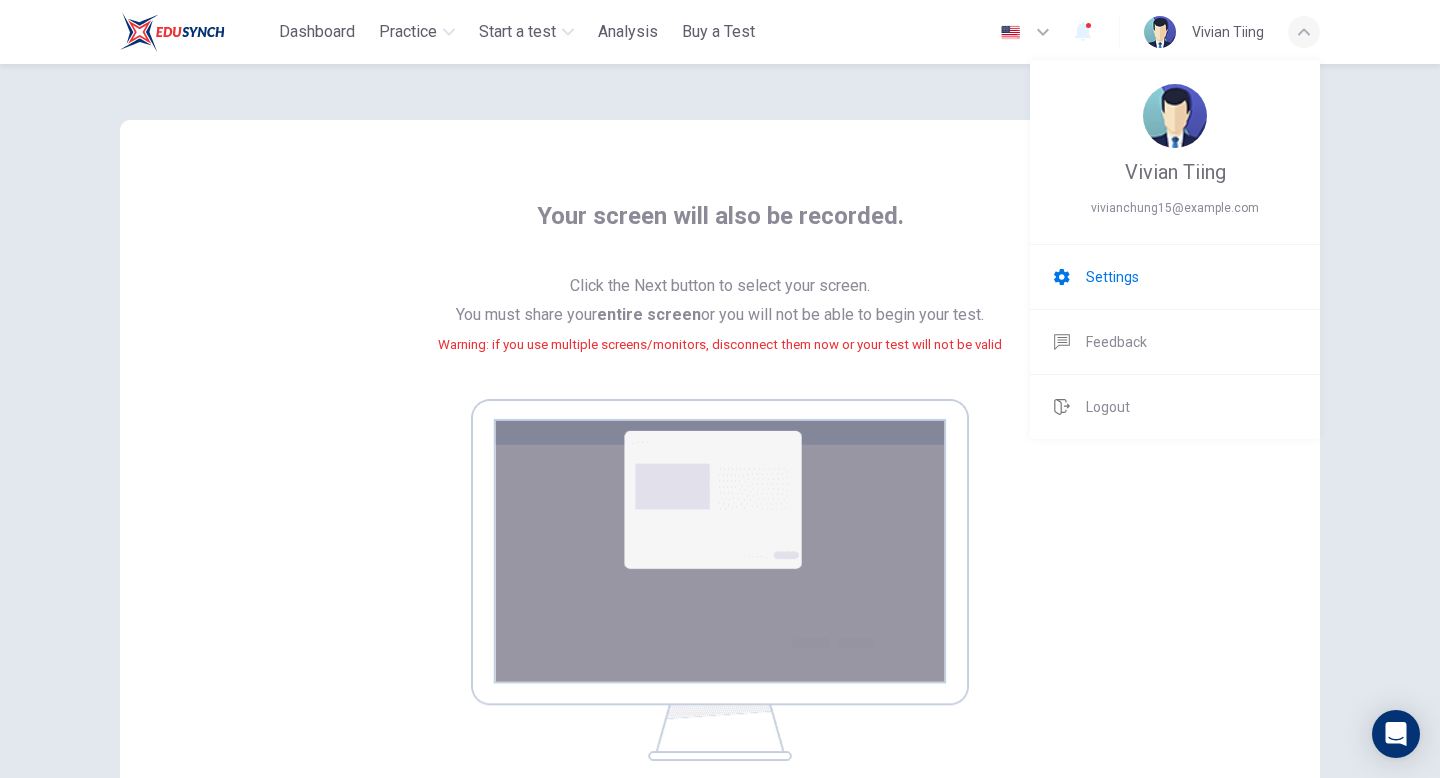 click on "Settings" at bounding box center (1175, 277) 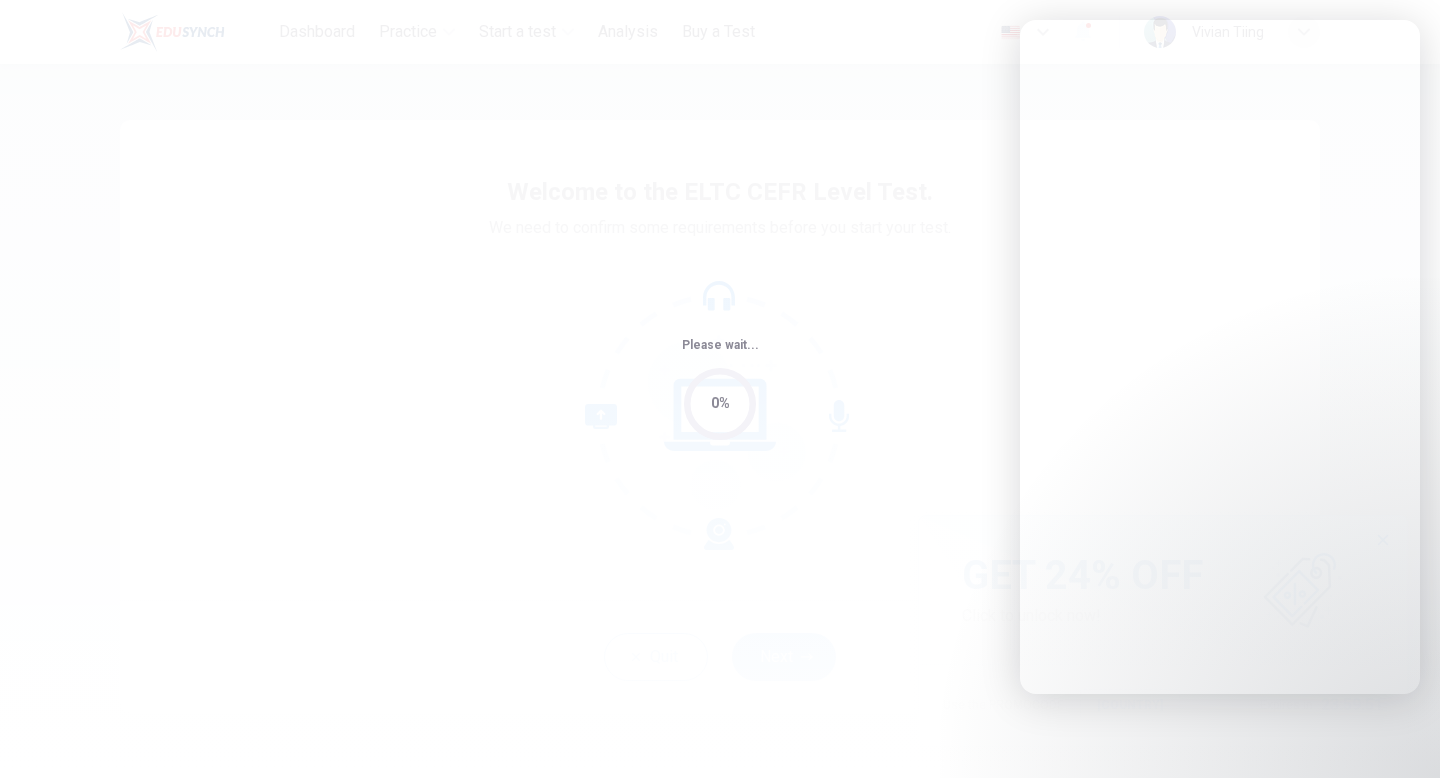 scroll, scrollTop: 0, scrollLeft: 0, axis: both 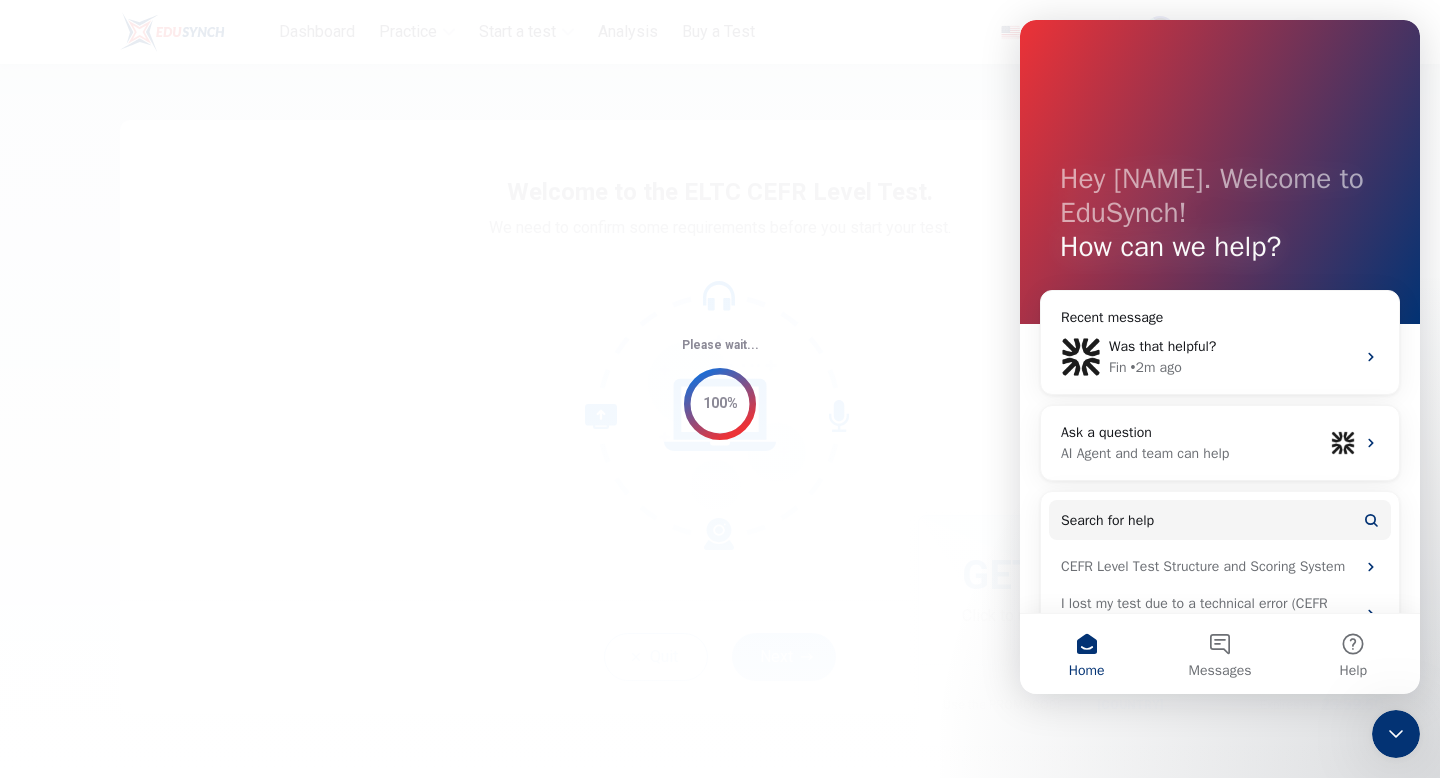 click on "Please wait... 100%" at bounding box center (720, 389) 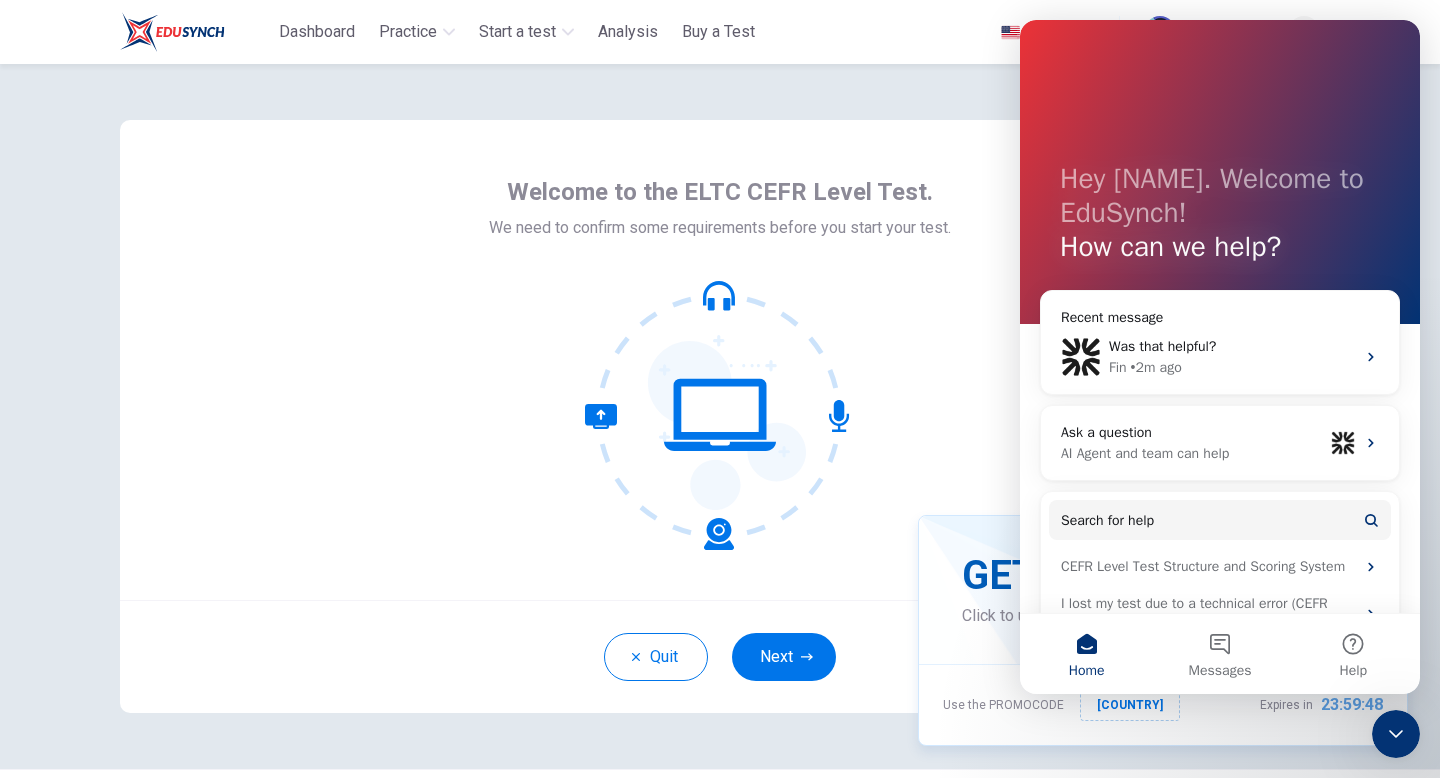 drag, startPoint x: 1138, startPoint y: 38, endPoint x: 1337, endPoint y: 37, distance: 199.00252 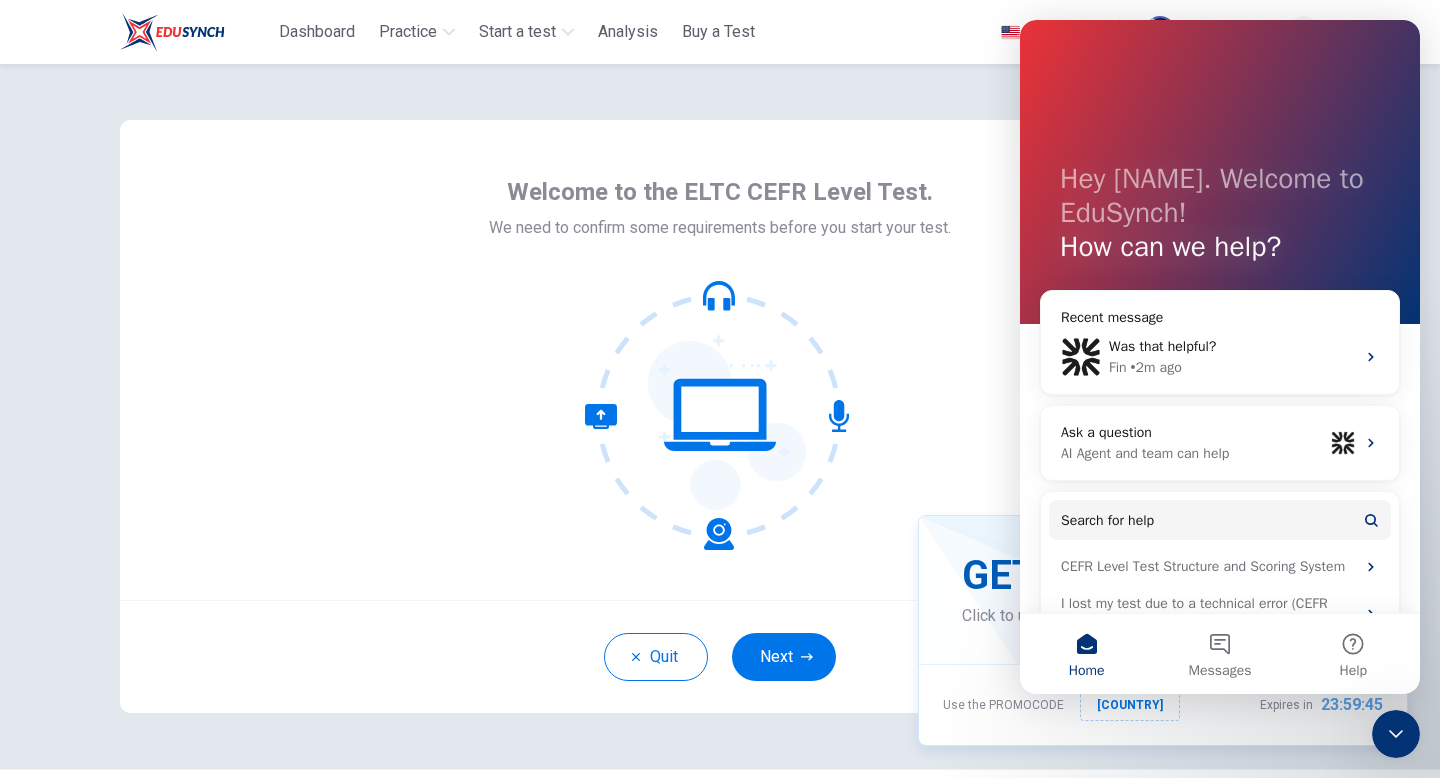click 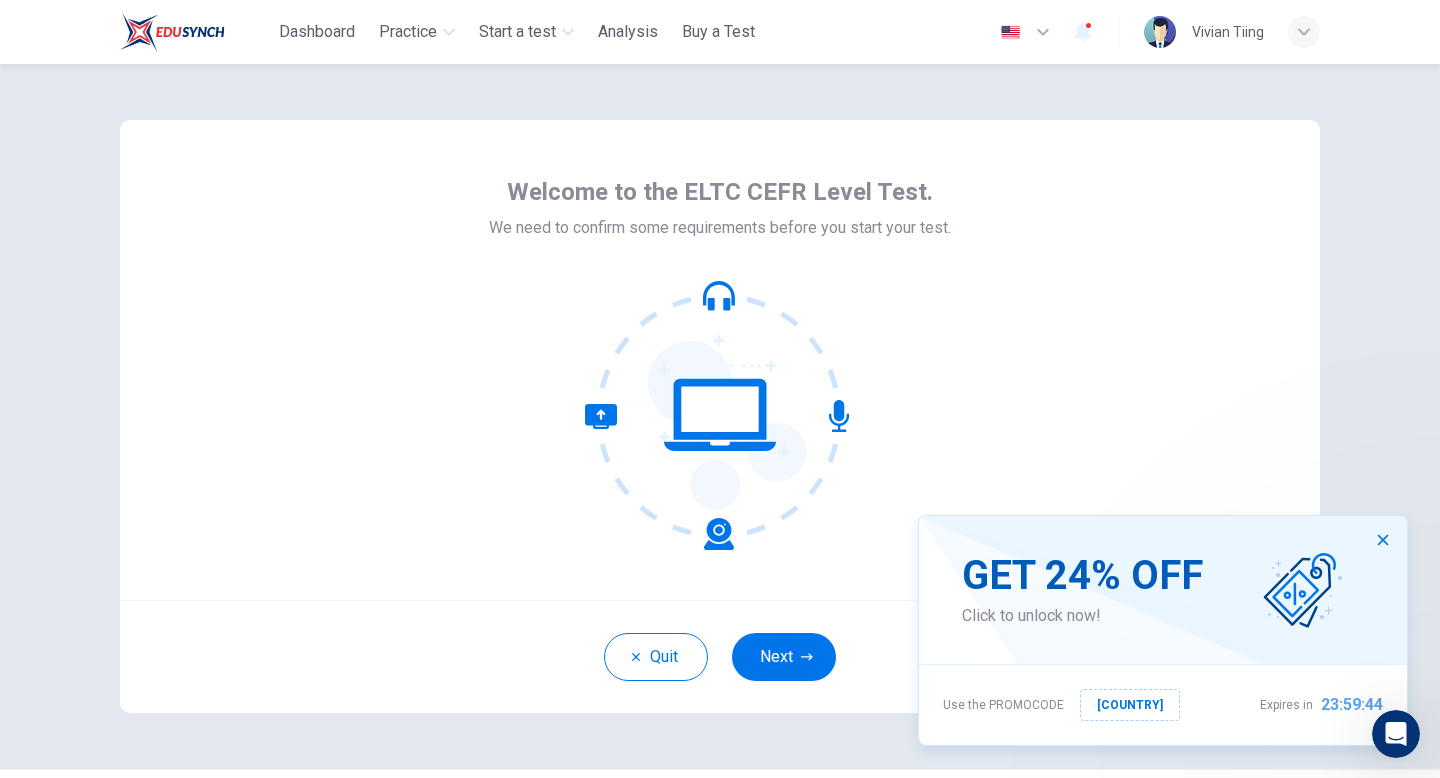 scroll, scrollTop: 0, scrollLeft: 0, axis: both 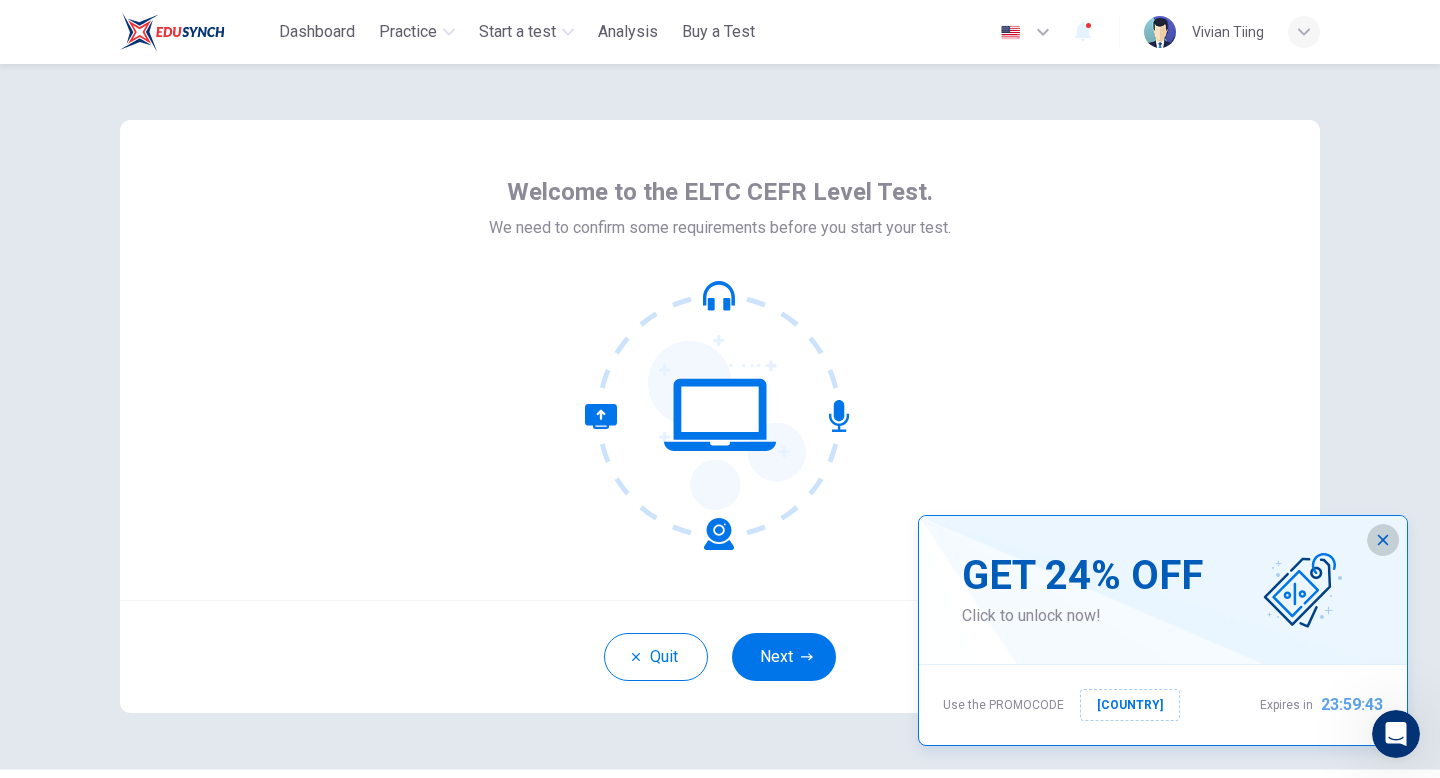 click 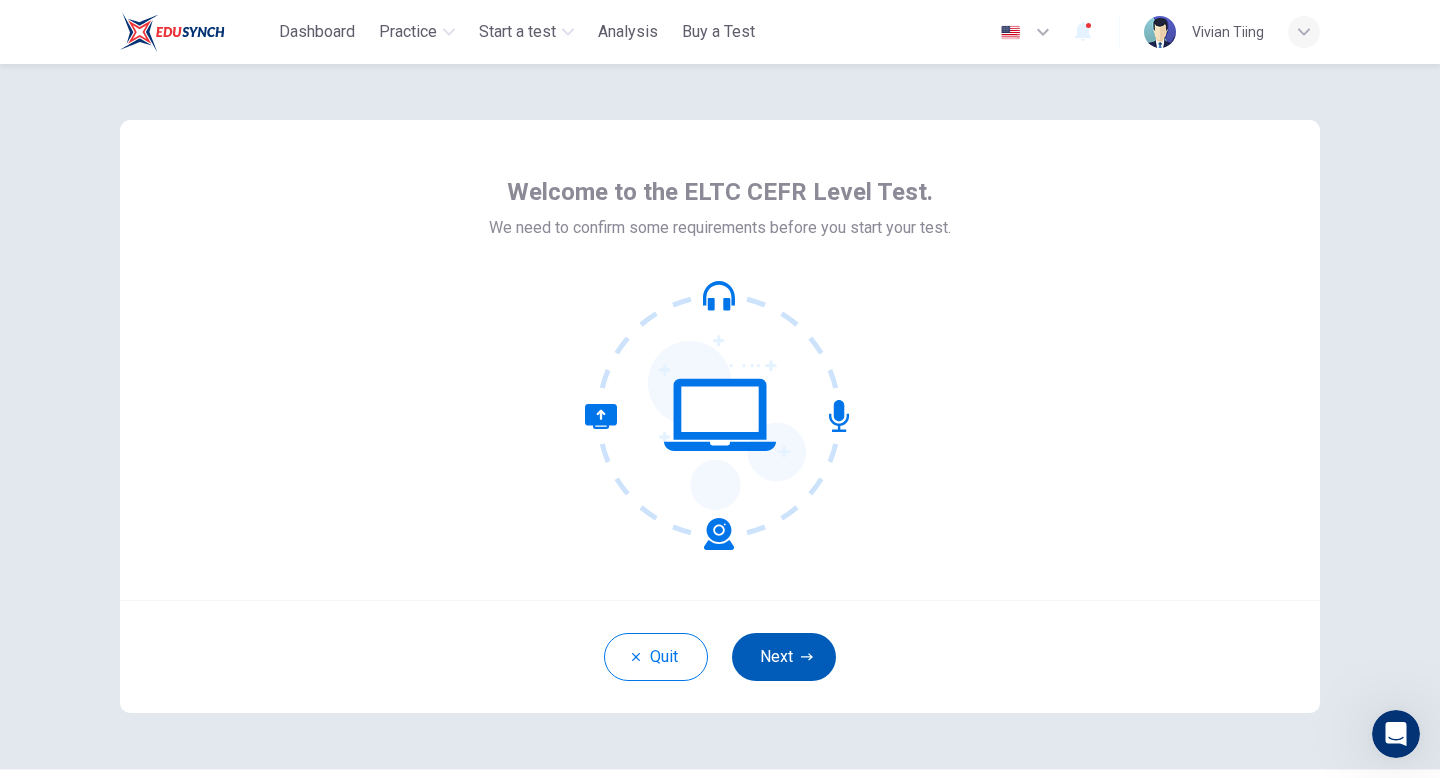 click on "Next" at bounding box center [784, 657] 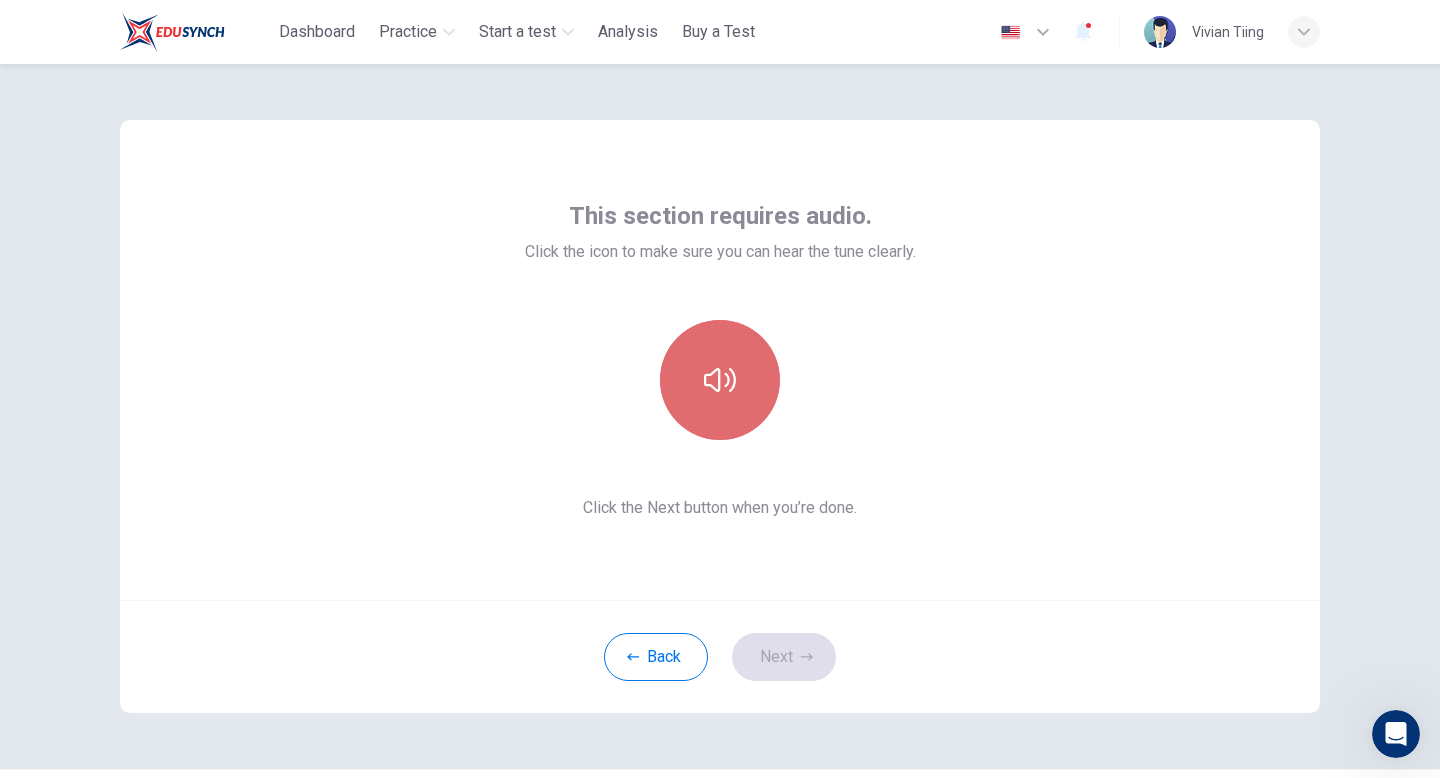 click 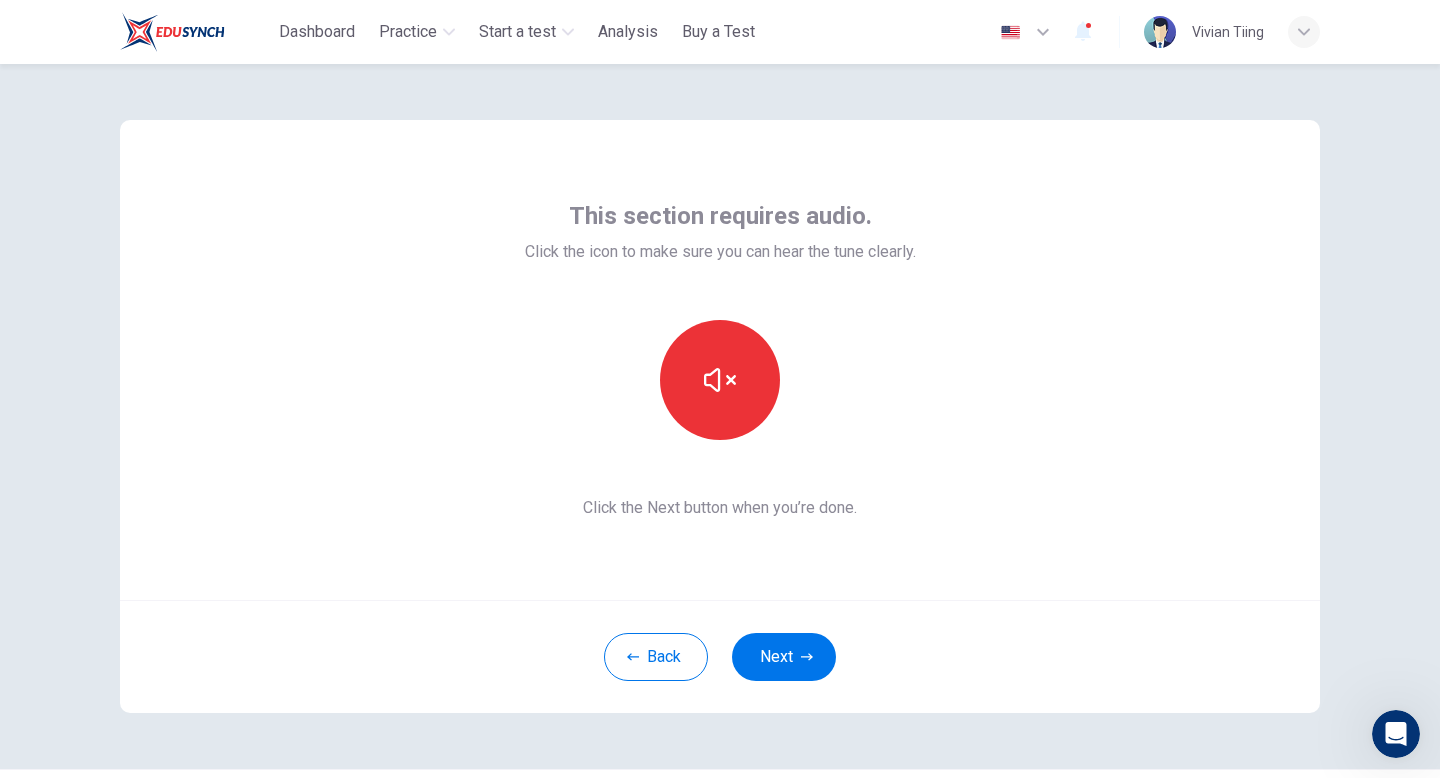 click on "Next" at bounding box center (784, 657) 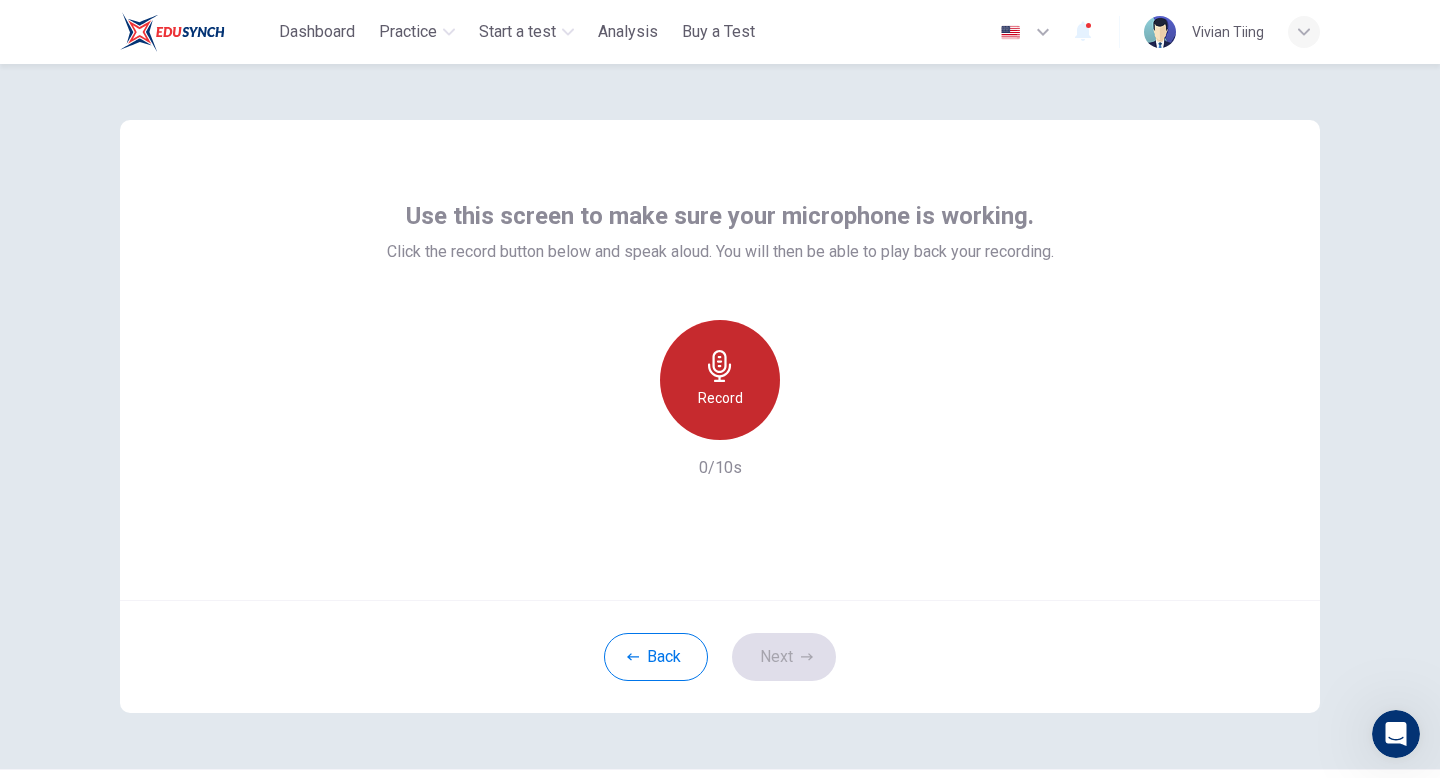 click on "Record" at bounding box center [720, 398] 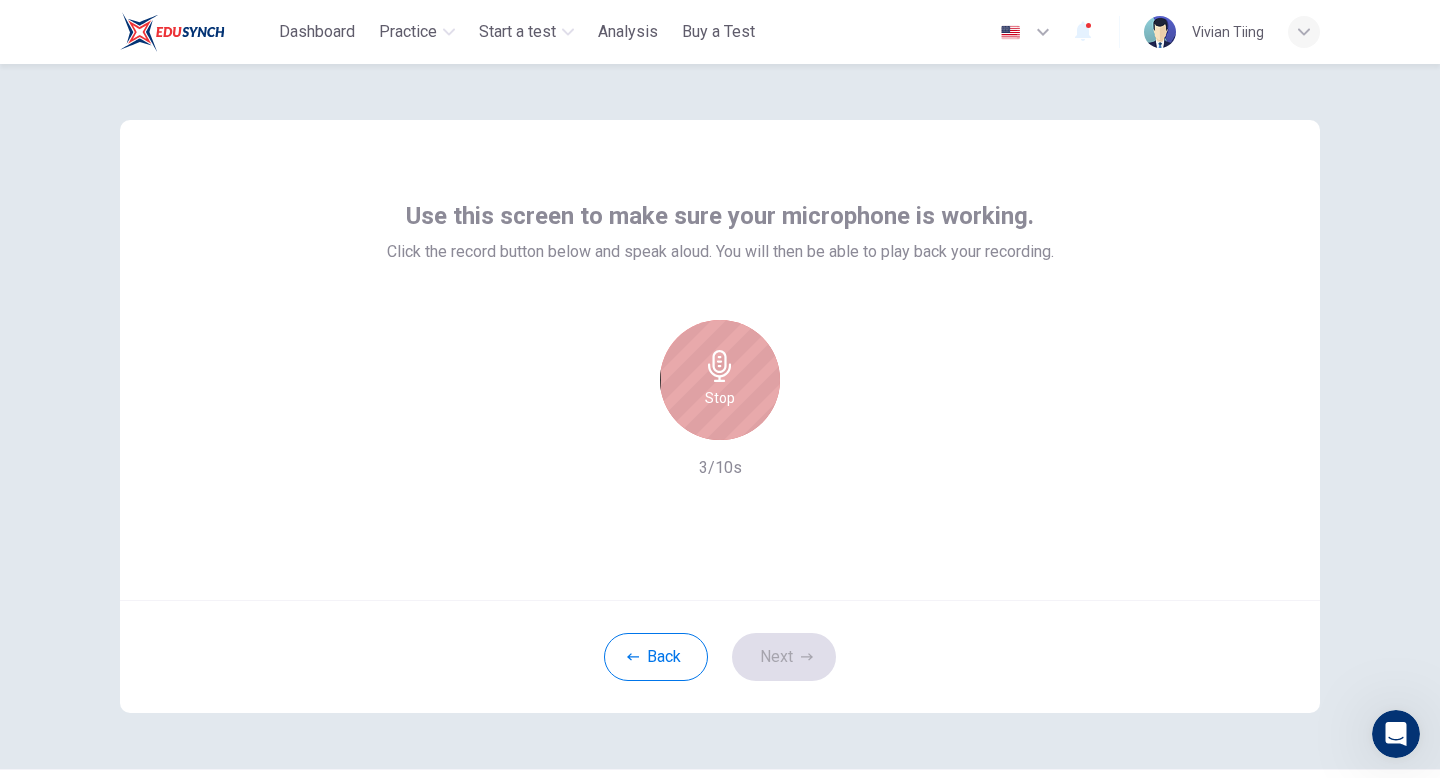 click on "Stop" at bounding box center (720, 398) 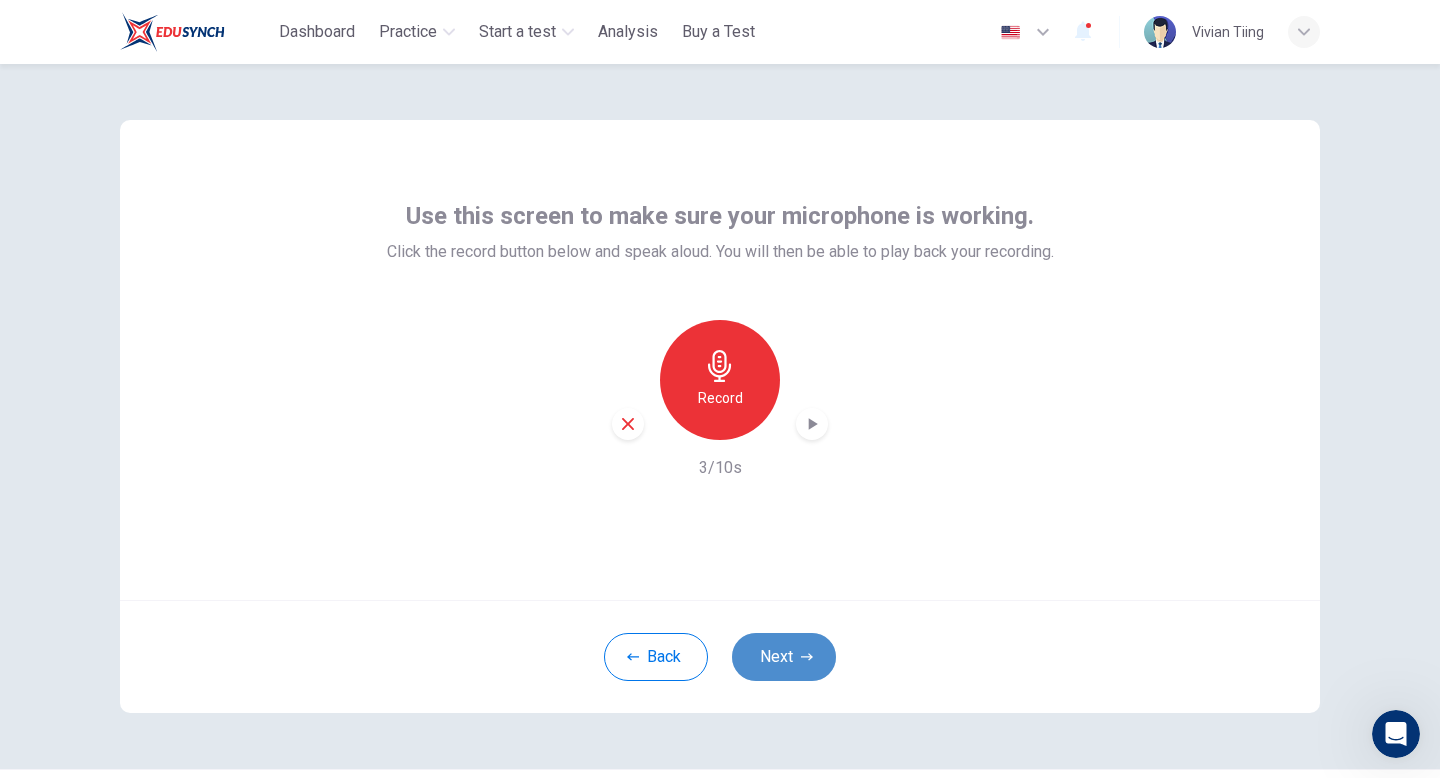 click on "Next" at bounding box center [784, 657] 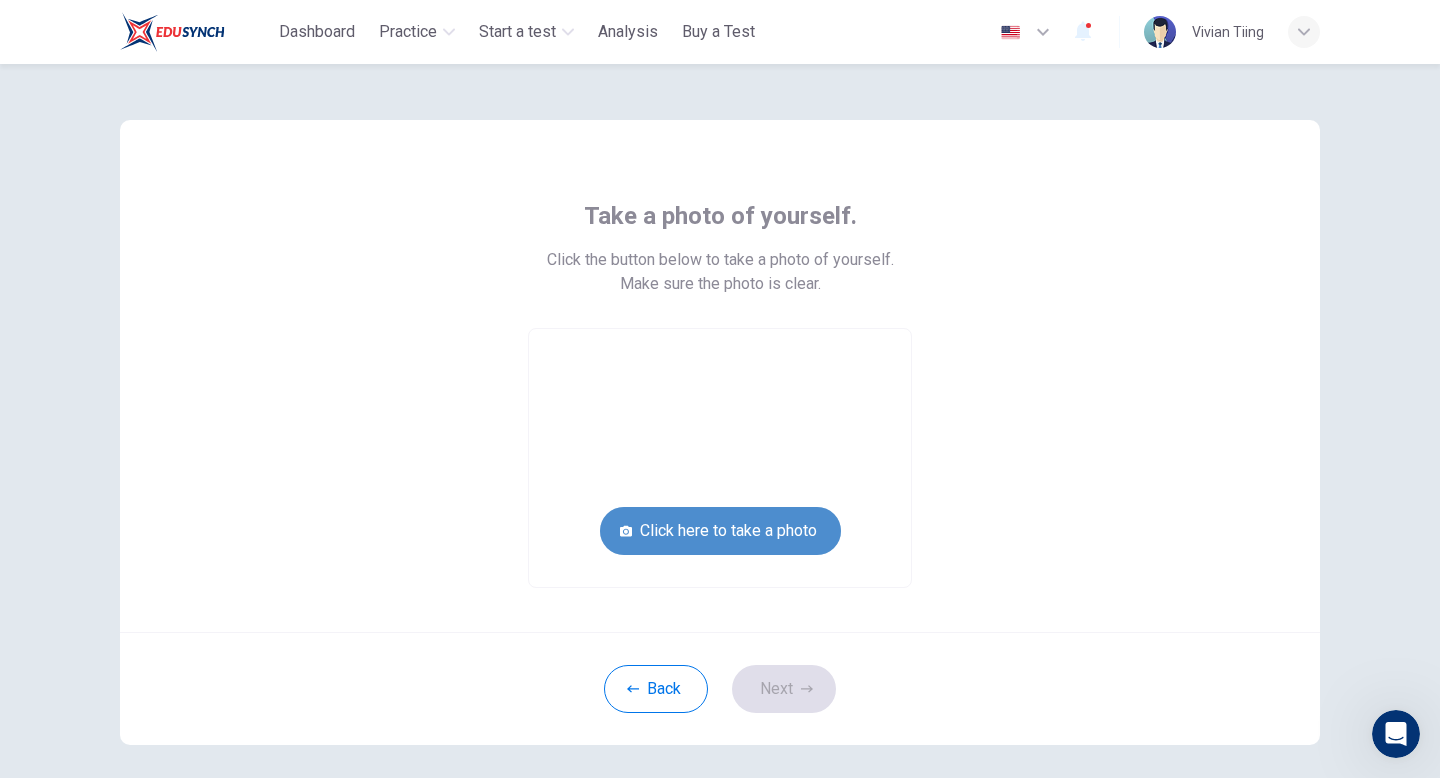 click on "Click here to take a photo" at bounding box center (720, 531) 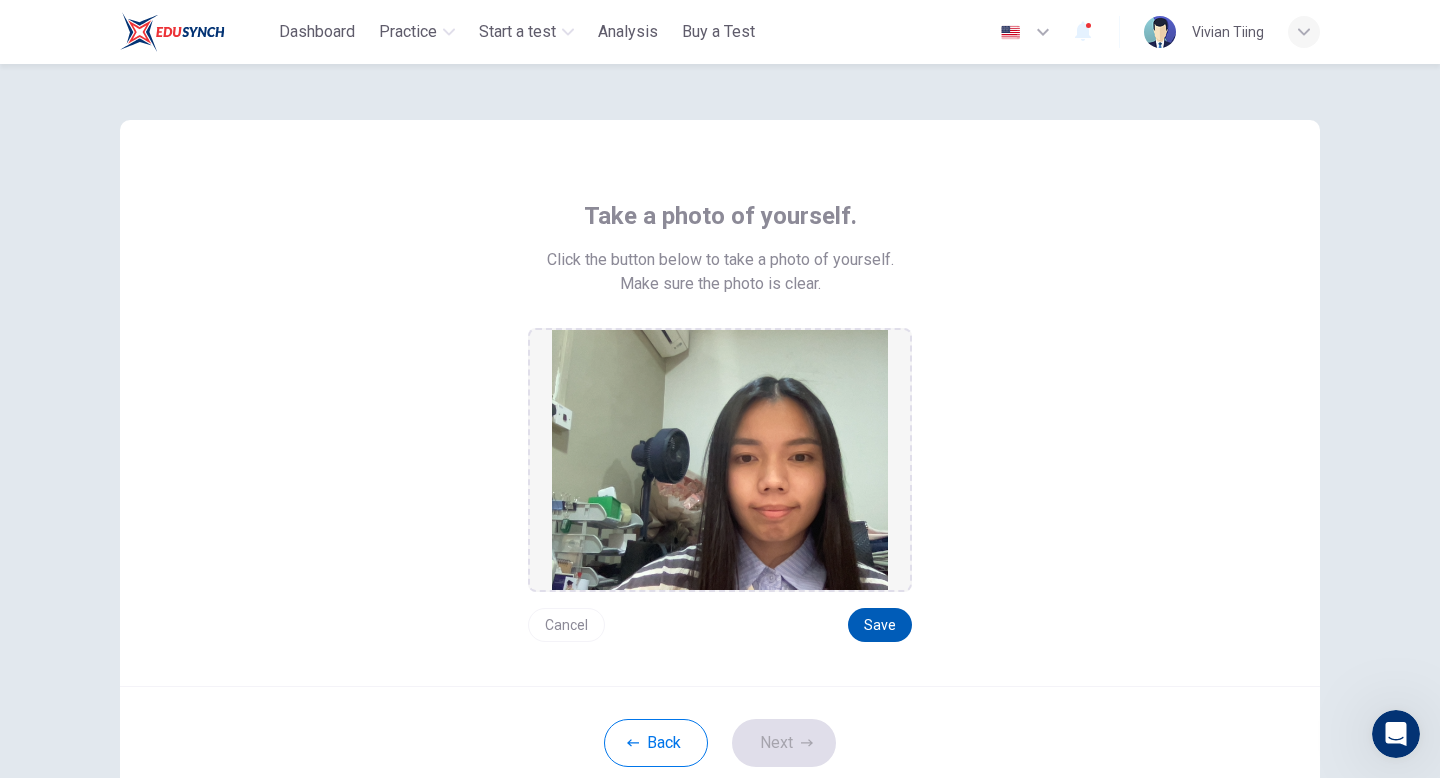 click on "Save" at bounding box center (880, 625) 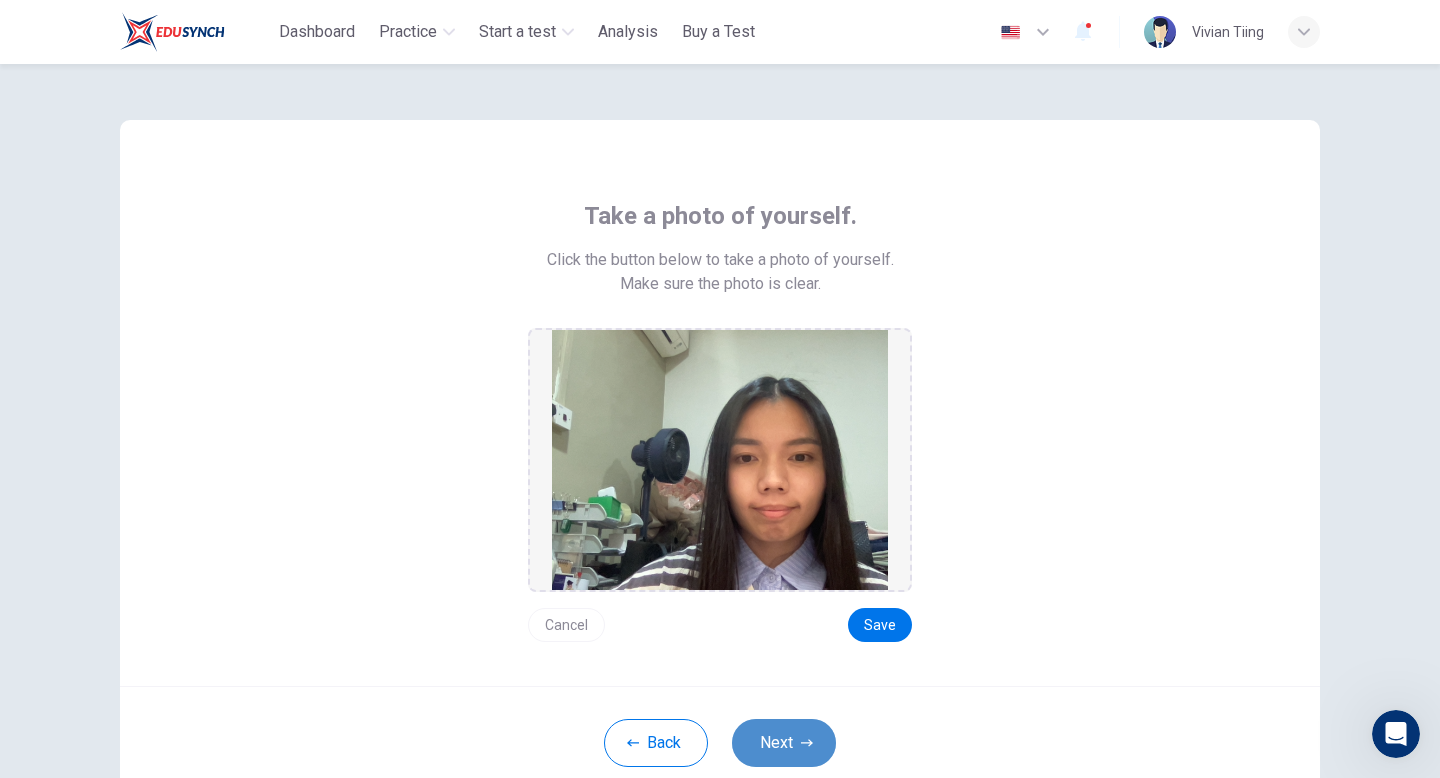 click on "Next" at bounding box center (784, 743) 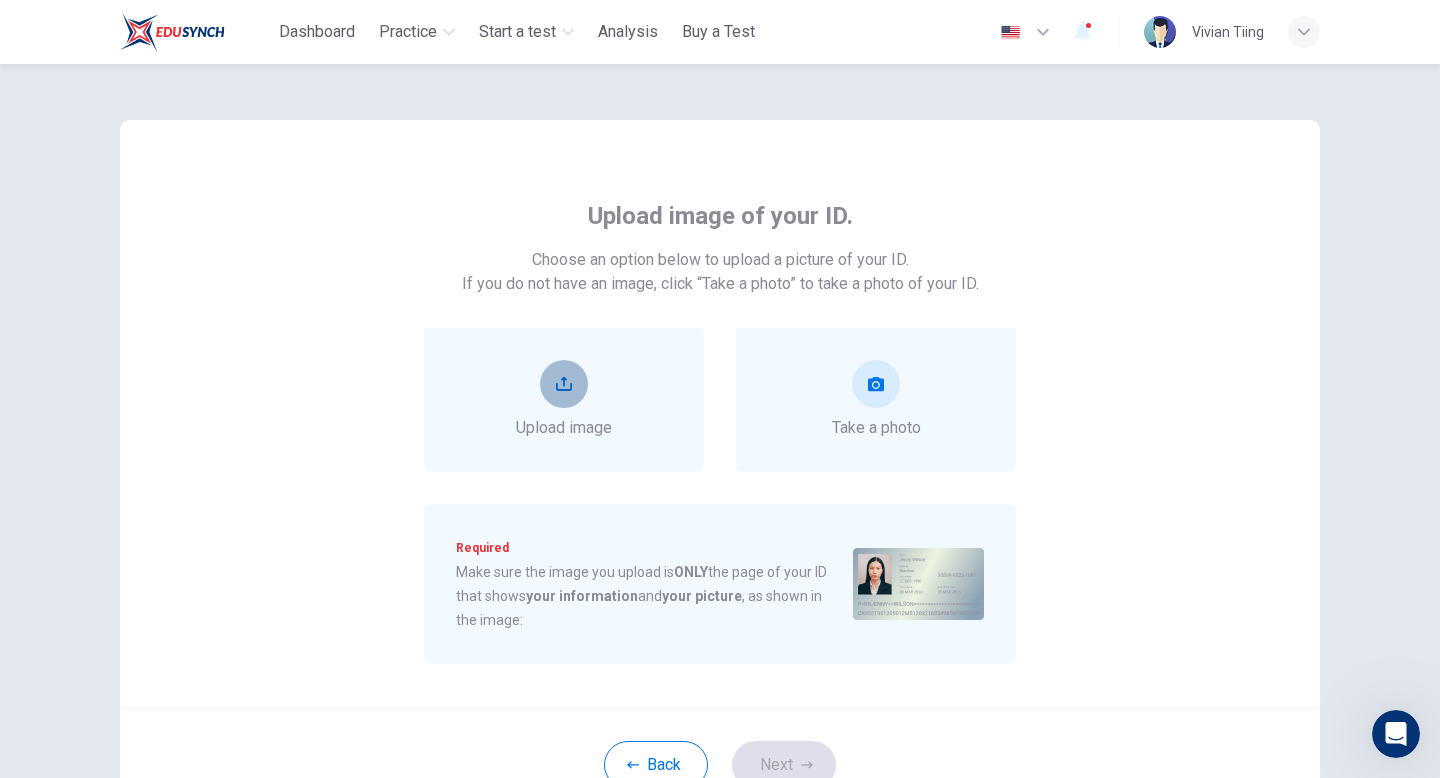 click at bounding box center [564, 384] 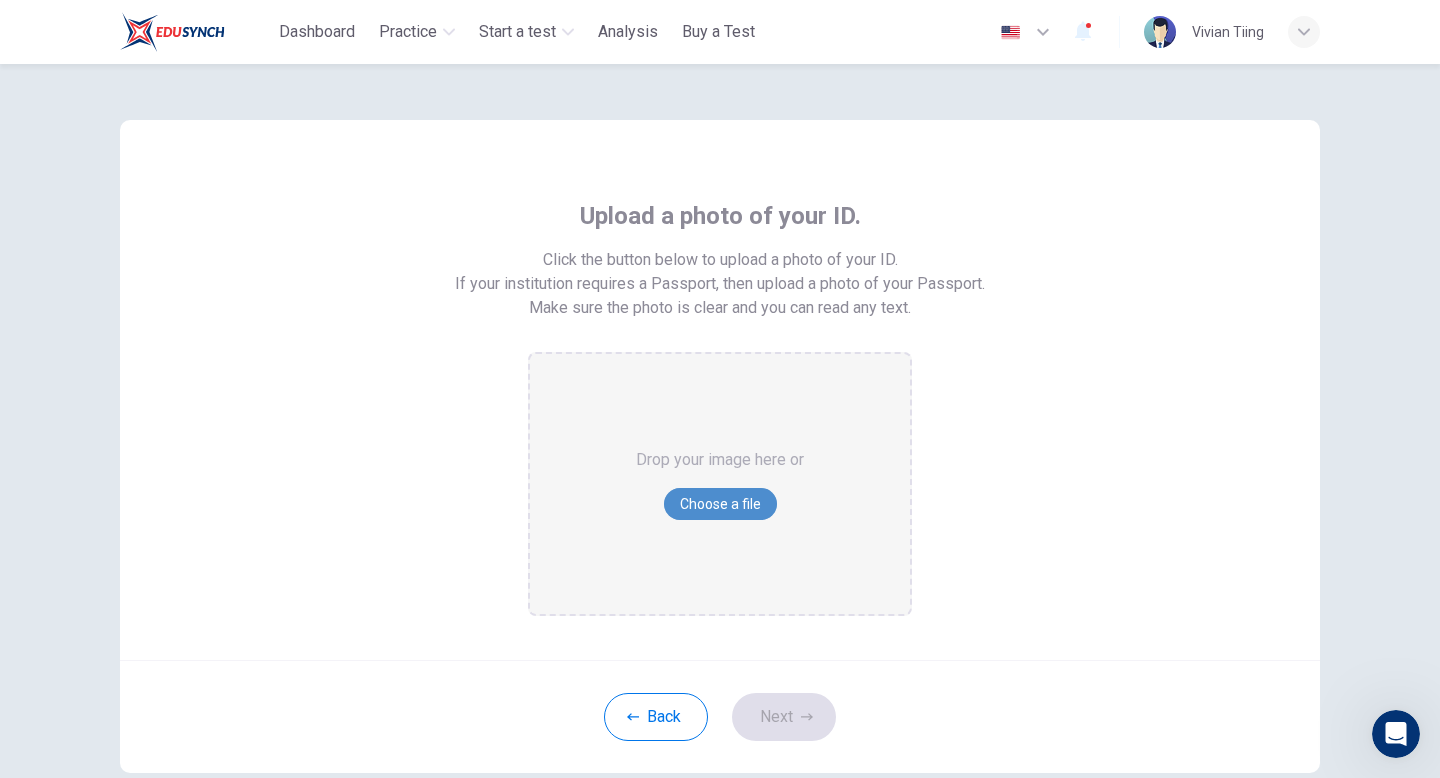 click on "Choose a file" at bounding box center [720, 504] 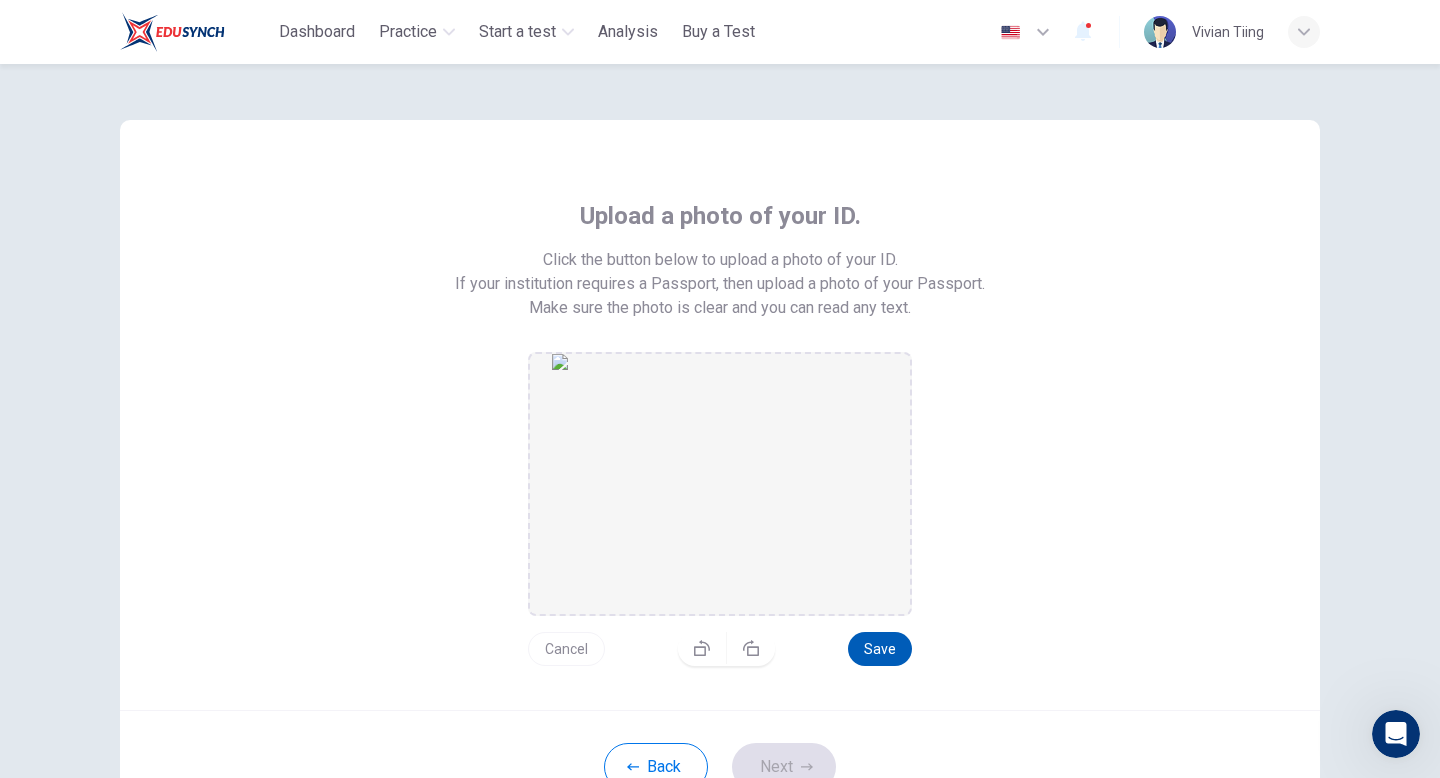 click on "Save" at bounding box center (880, 649) 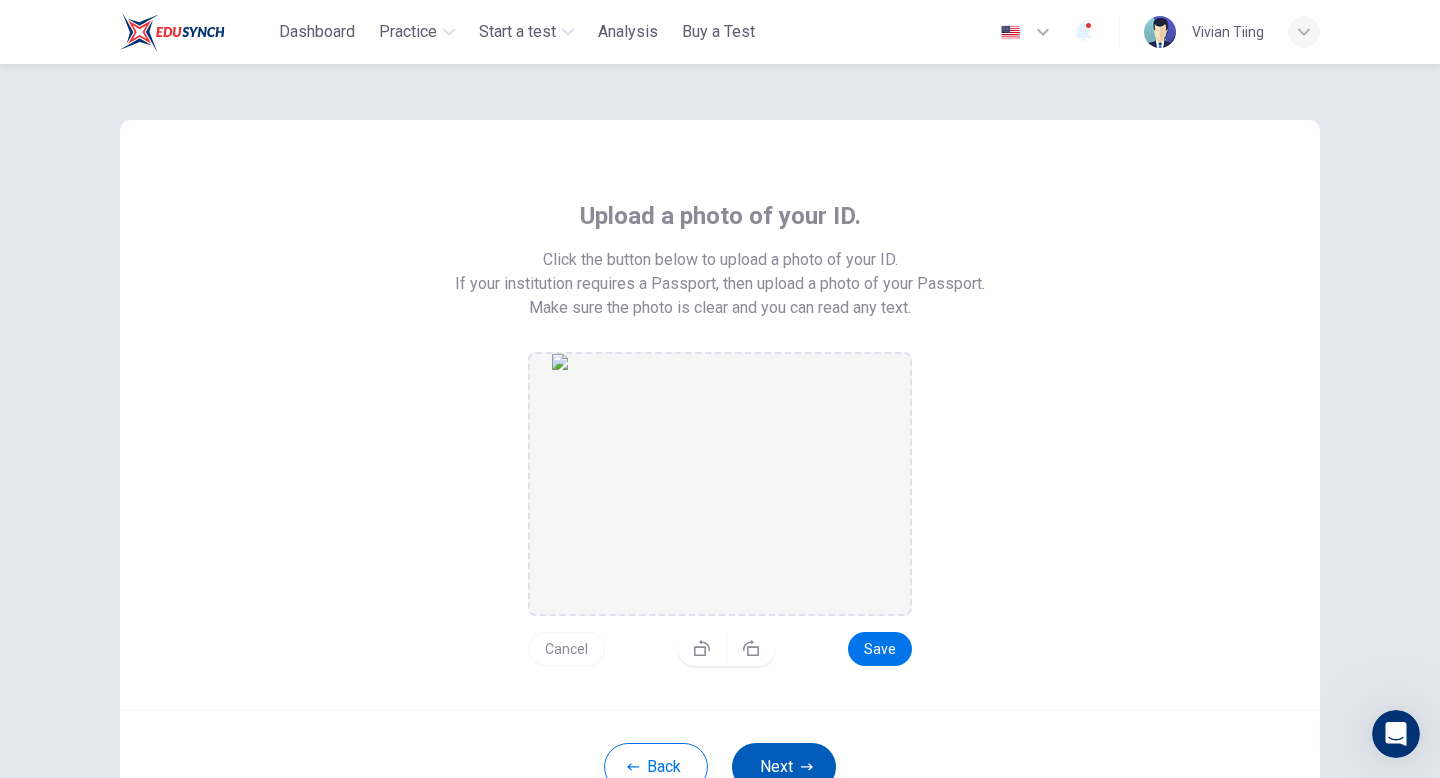 click on "Next" at bounding box center (784, 767) 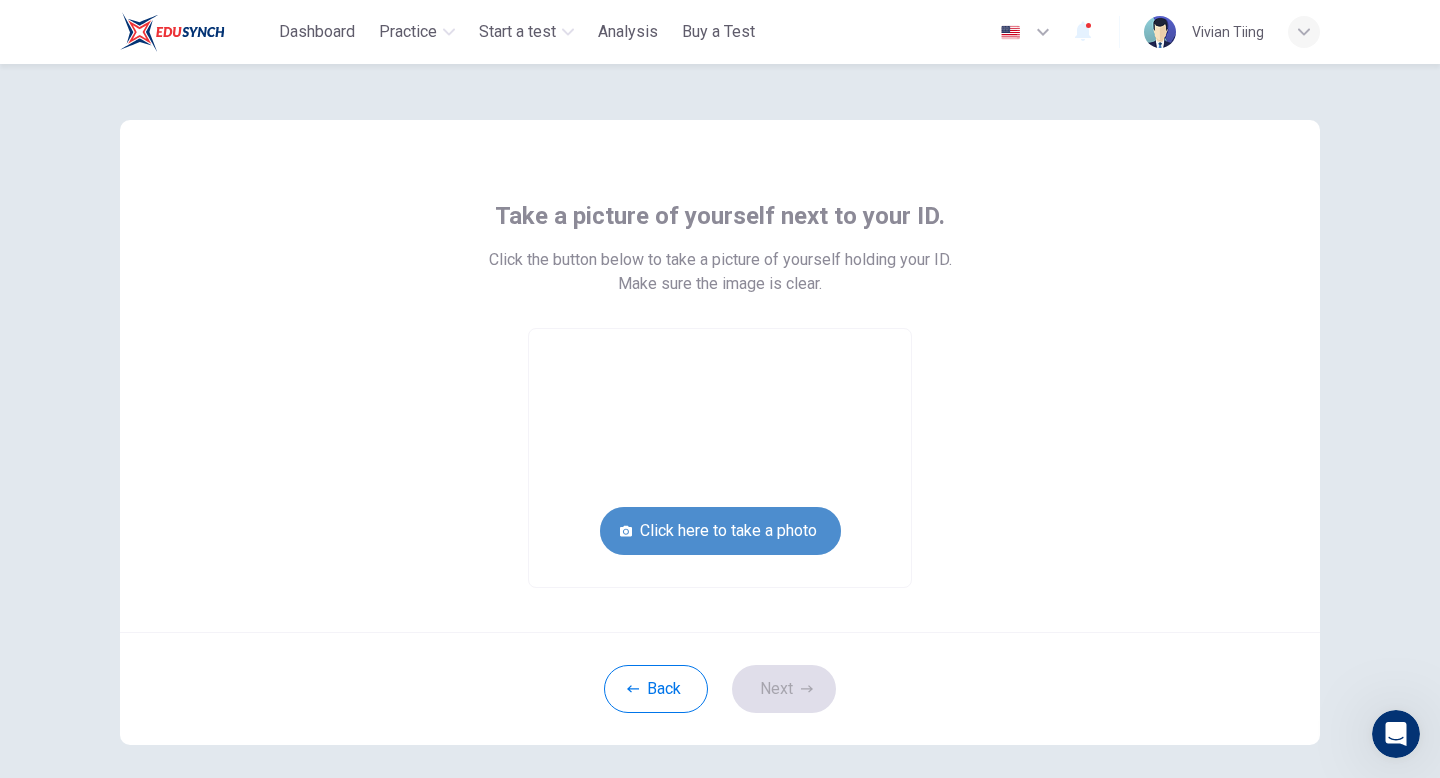 click on "Click here to take a photo" at bounding box center (720, 531) 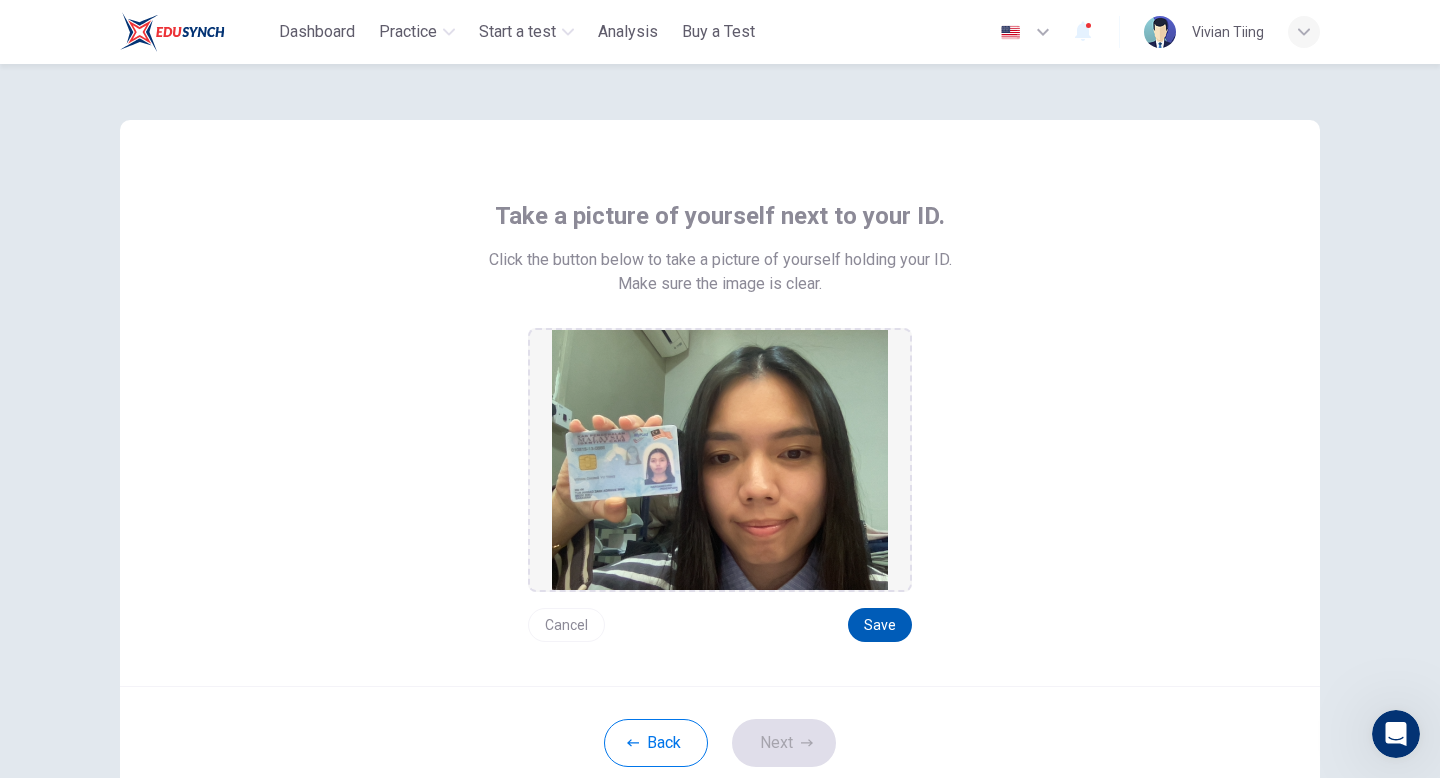 click on "Save" at bounding box center (880, 625) 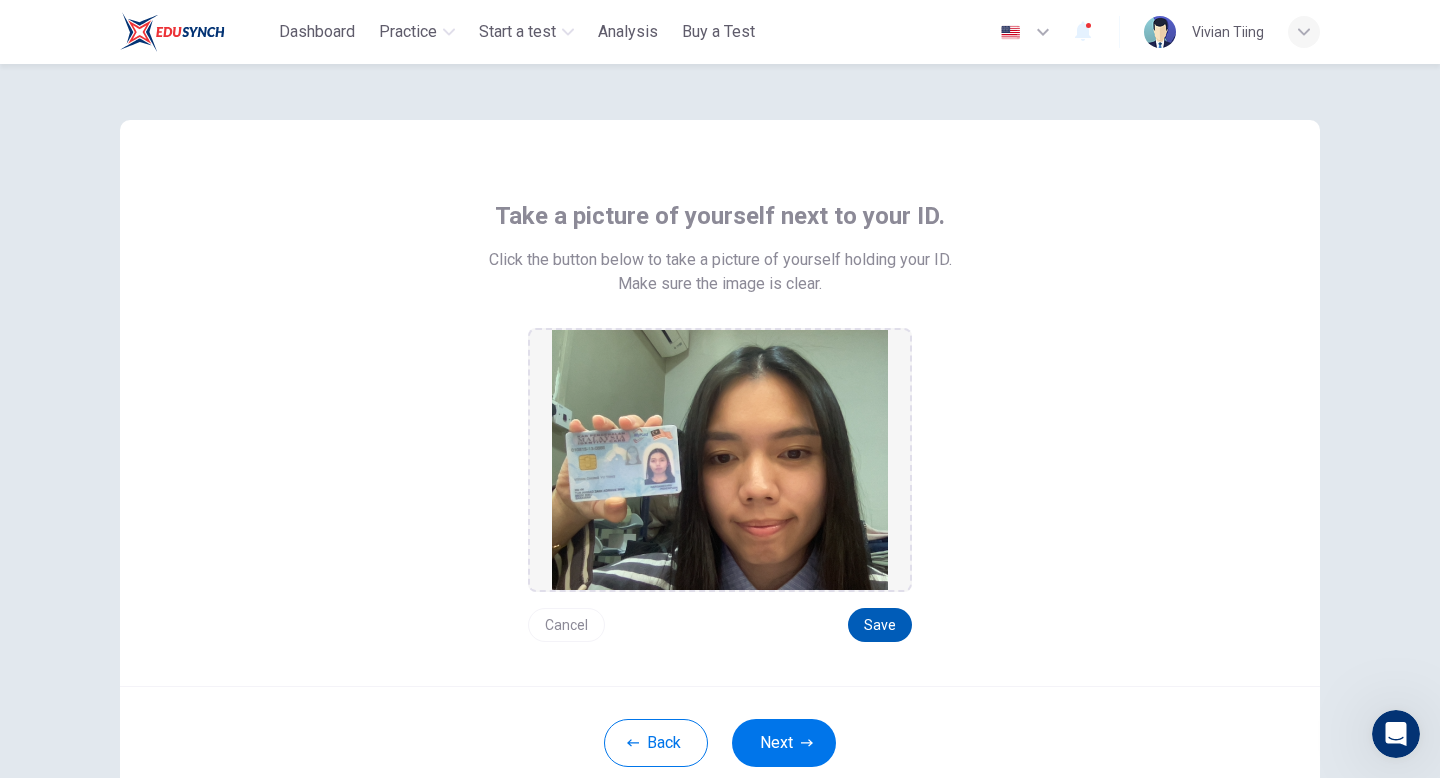 click on "Save" at bounding box center [880, 625] 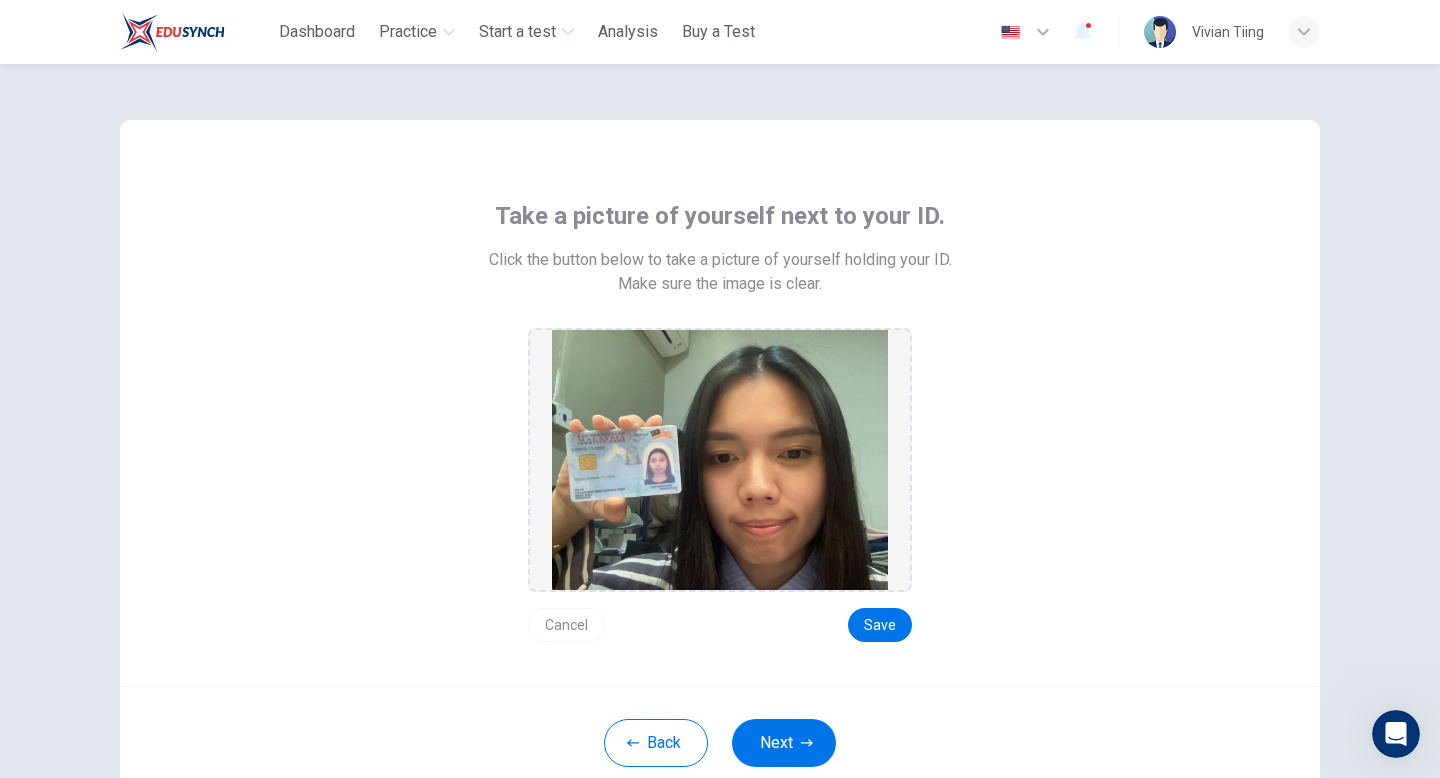 click on "Next" at bounding box center [784, 743] 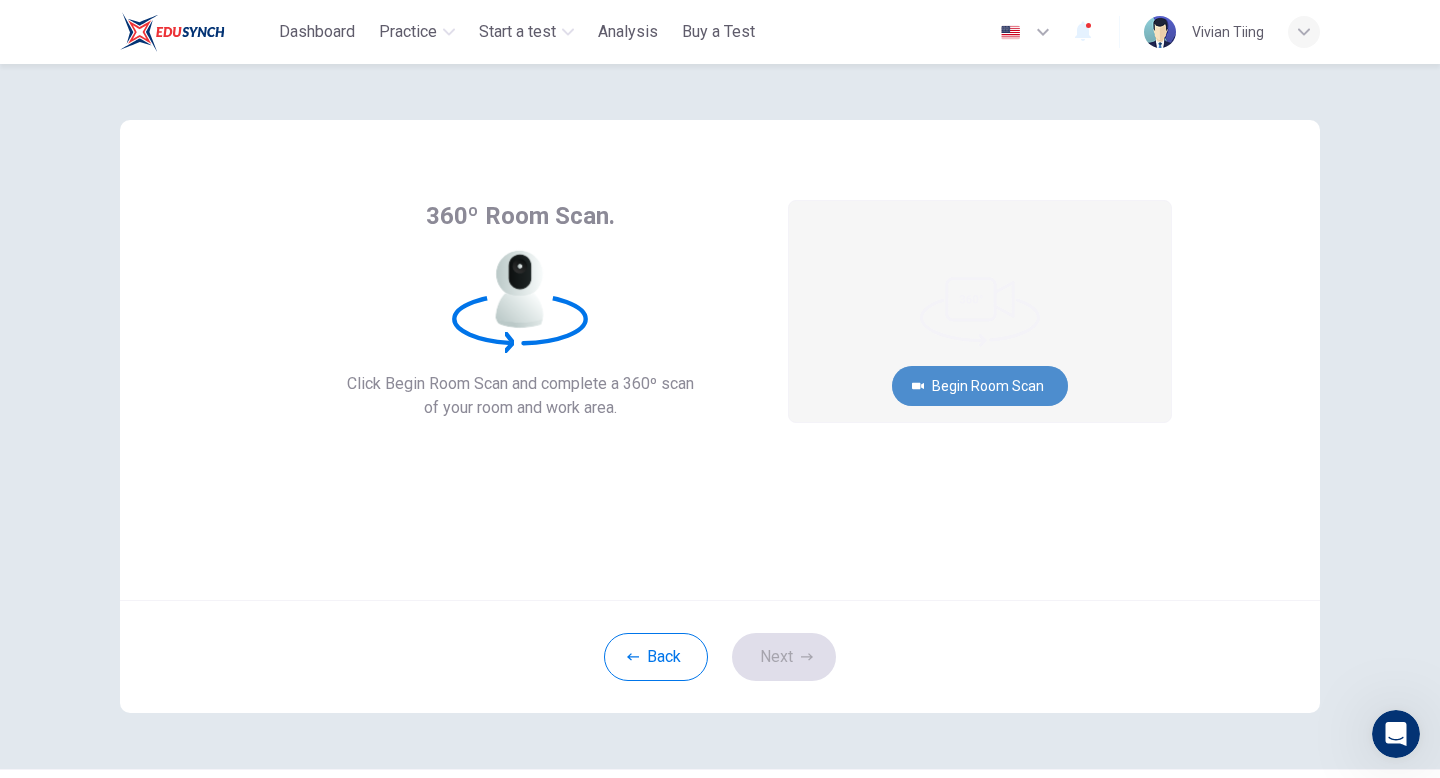 click on "Begin Room Scan" at bounding box center [980, 386] 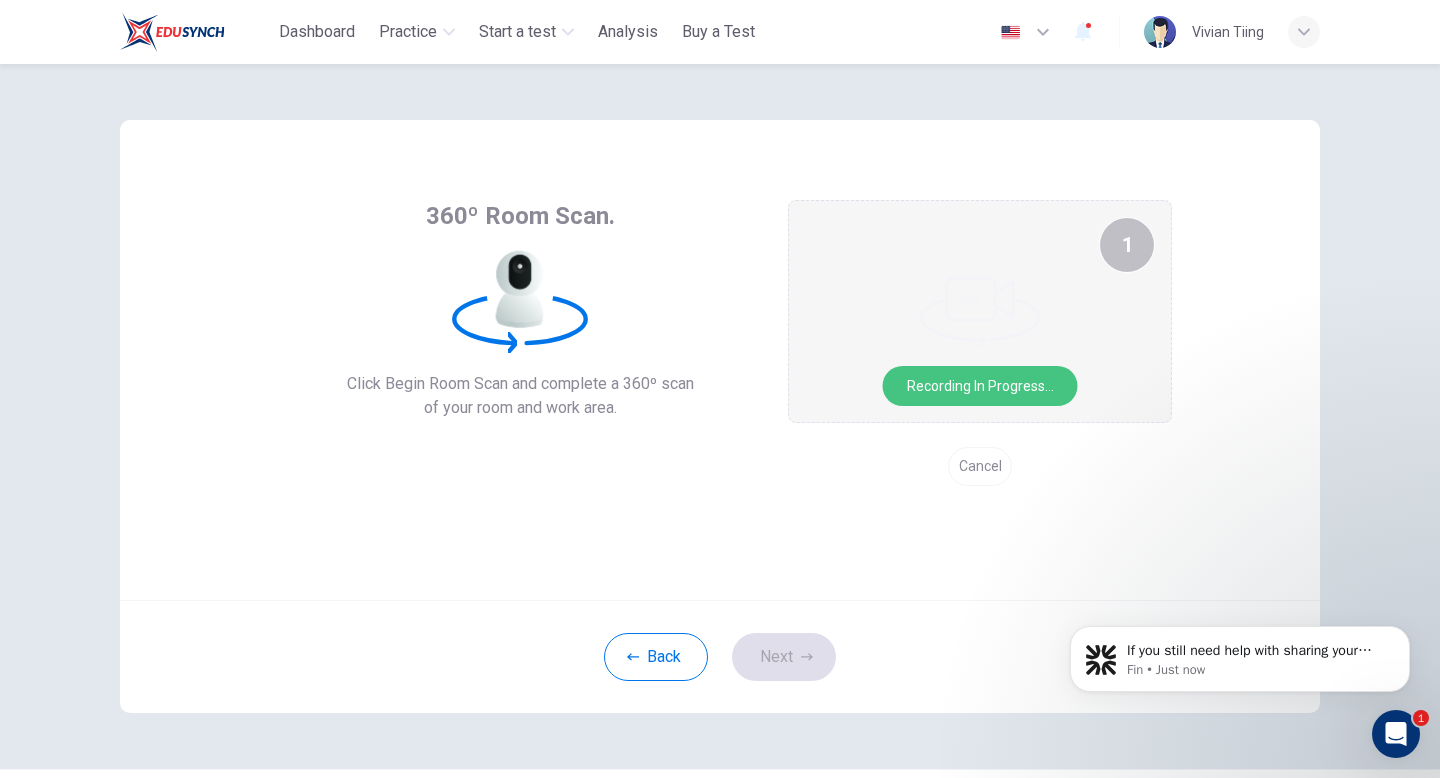 scroll, scrollTop: 0, scrollLeft: 0, axis: both 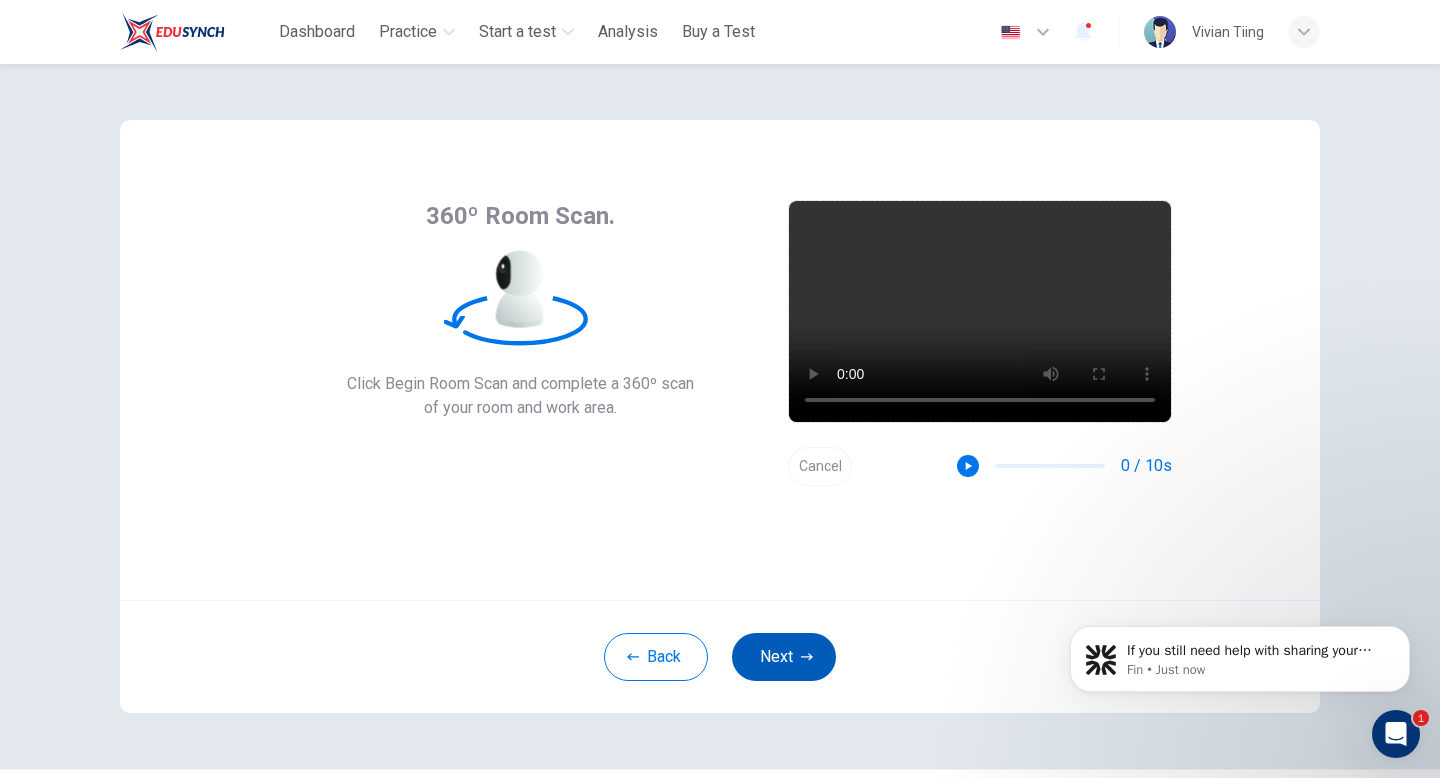 click on "Next" at bounding box center (784, 657) 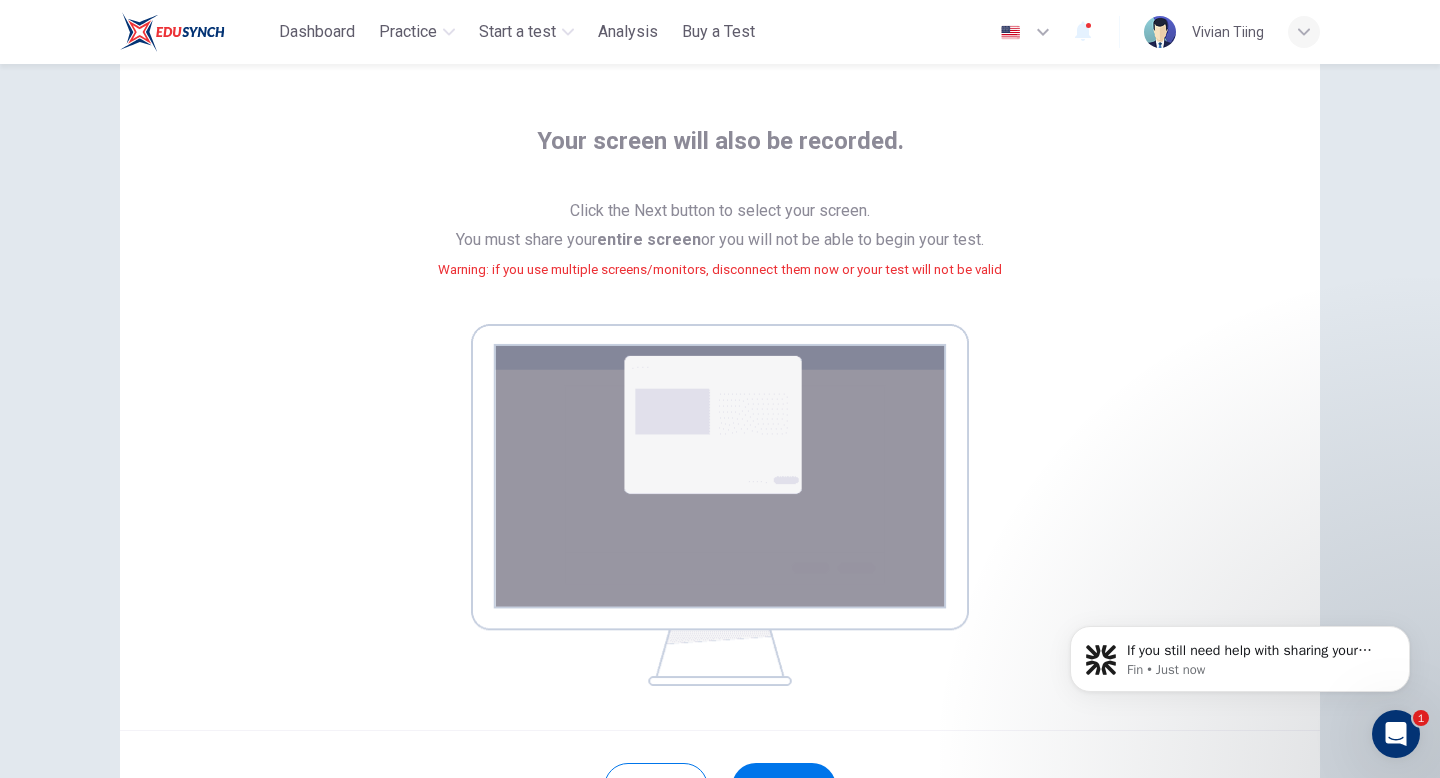 scroll, scrollTop: 200, scrollLeft: 0, axis: vertical 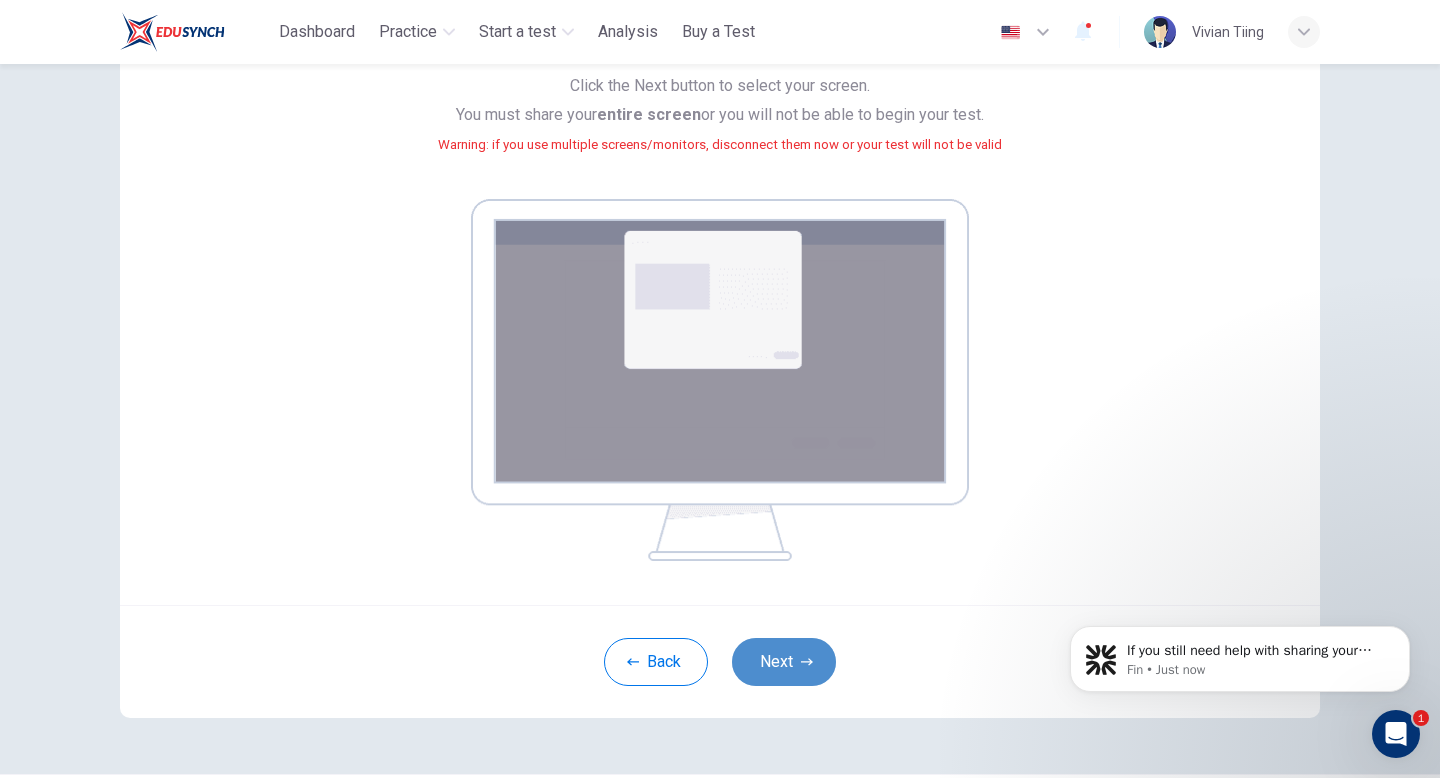click on "Next" at bounding box center (784, 662) 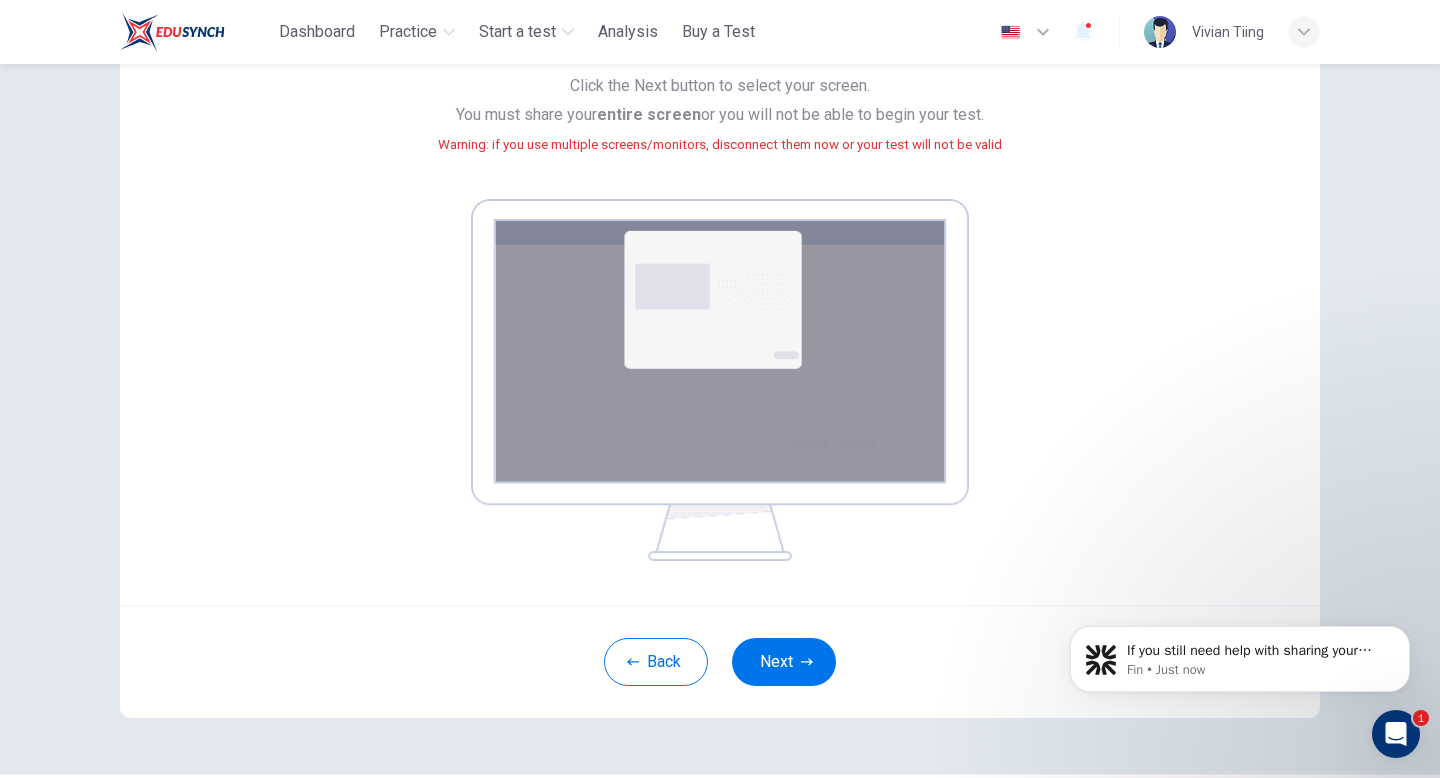 scroll, scrollTop: 55, scrollLeft: 0, axis: vertical 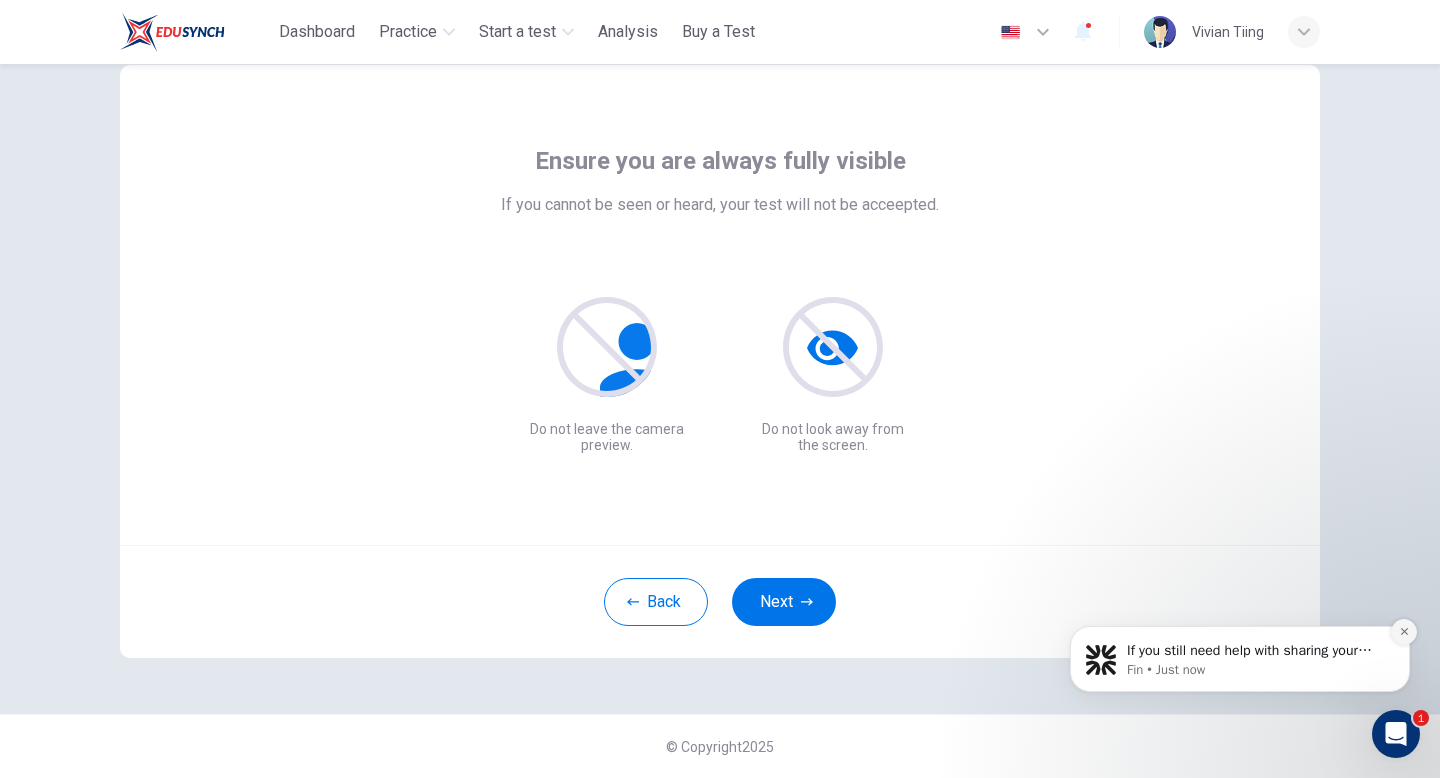 click 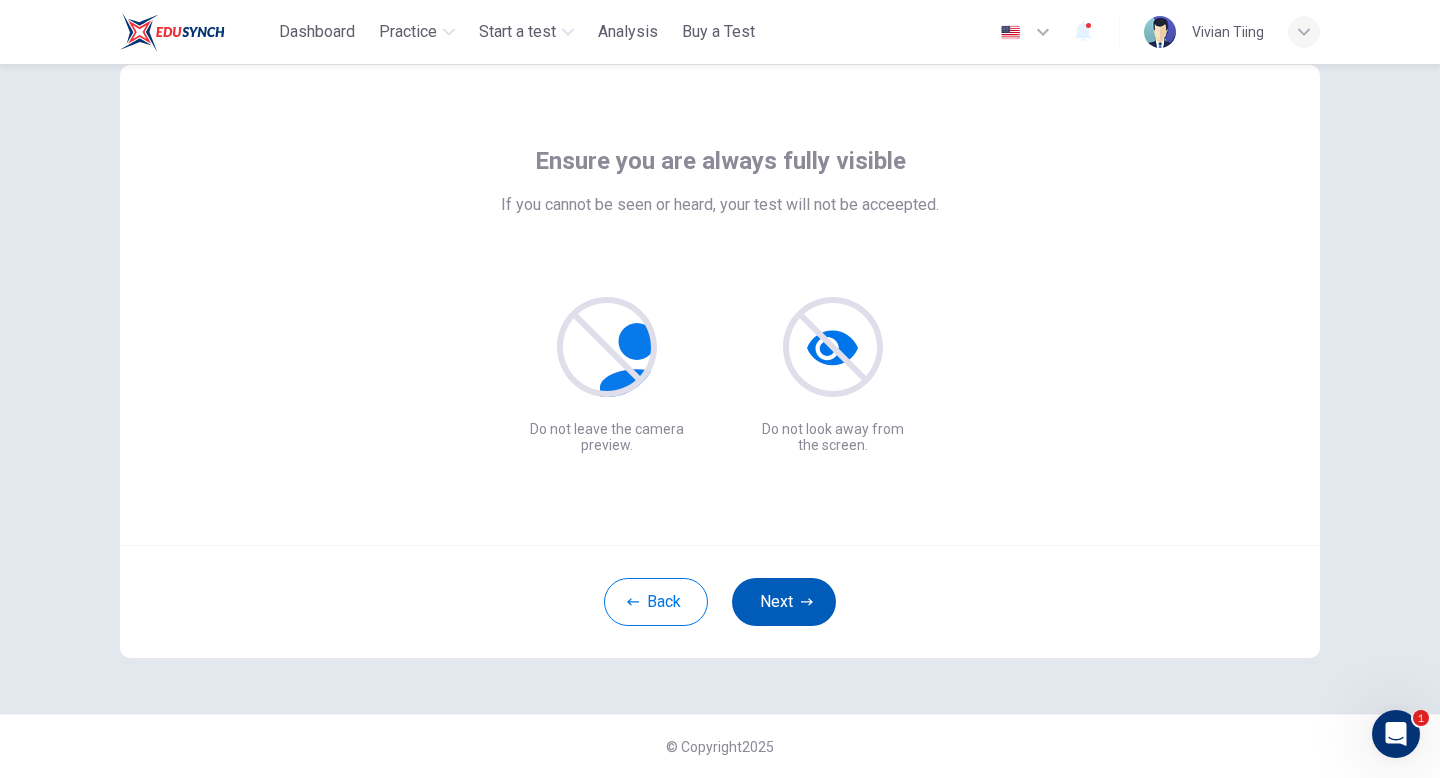 click on "Next" at bounding box center [784, 602] 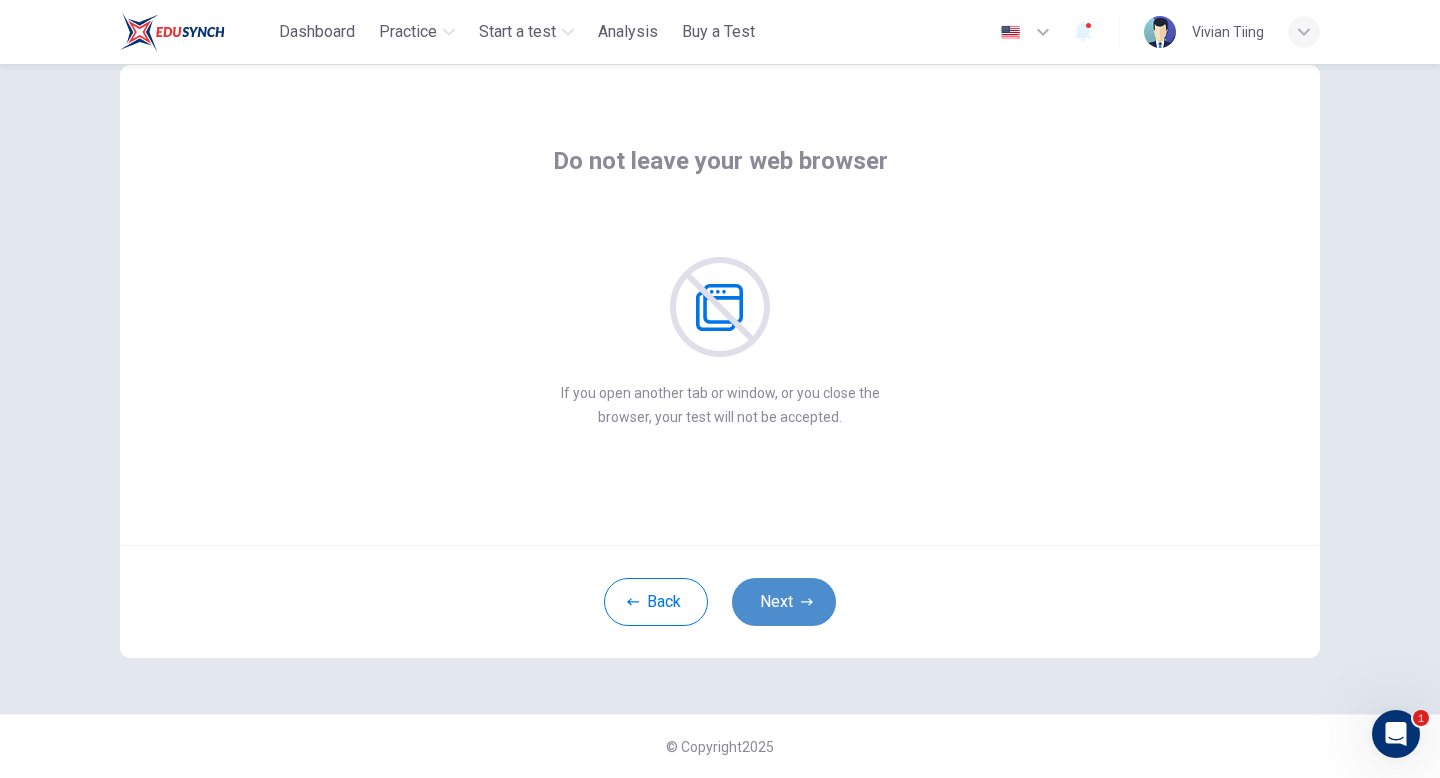 click on "Next" at bounding box center (784, 602) 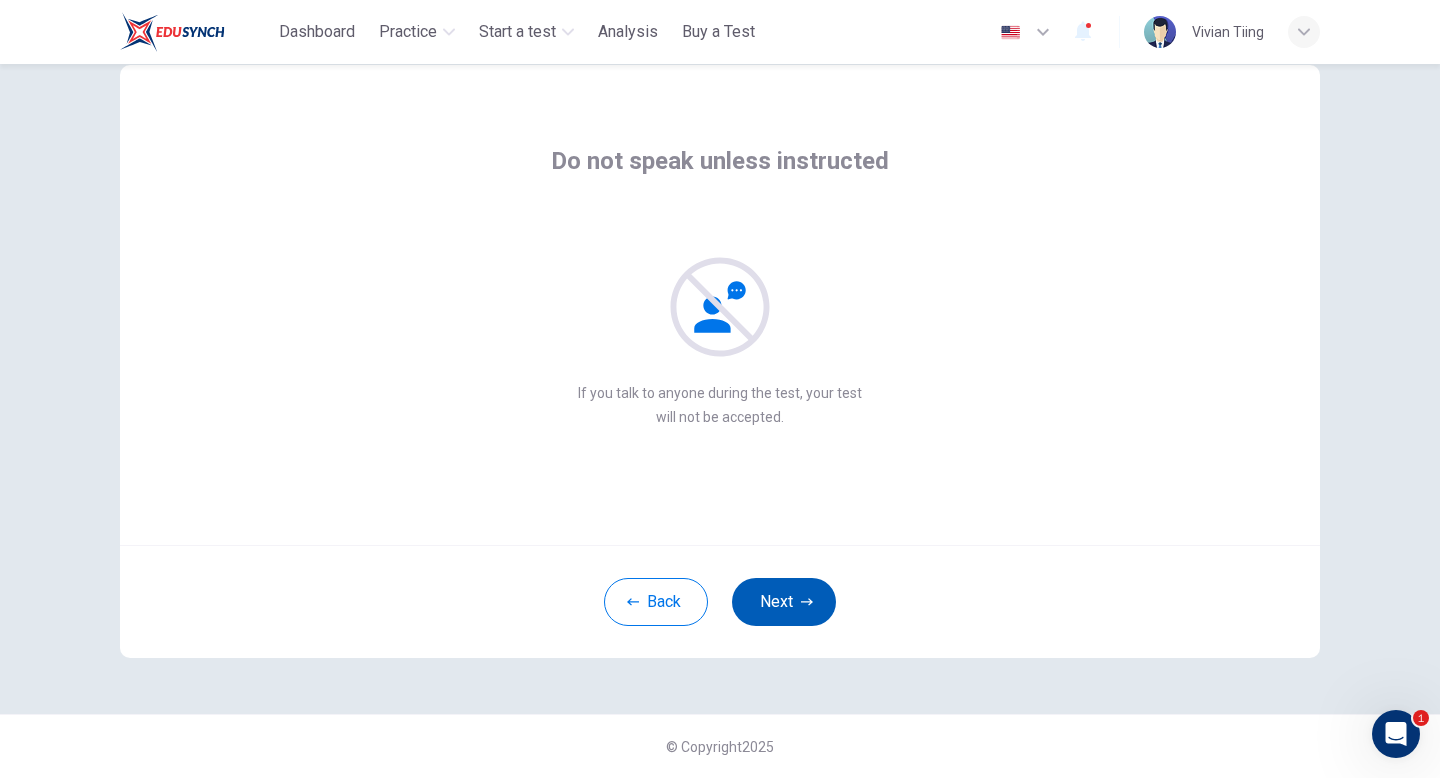 click on "Next" at bounding box center (784, 602) 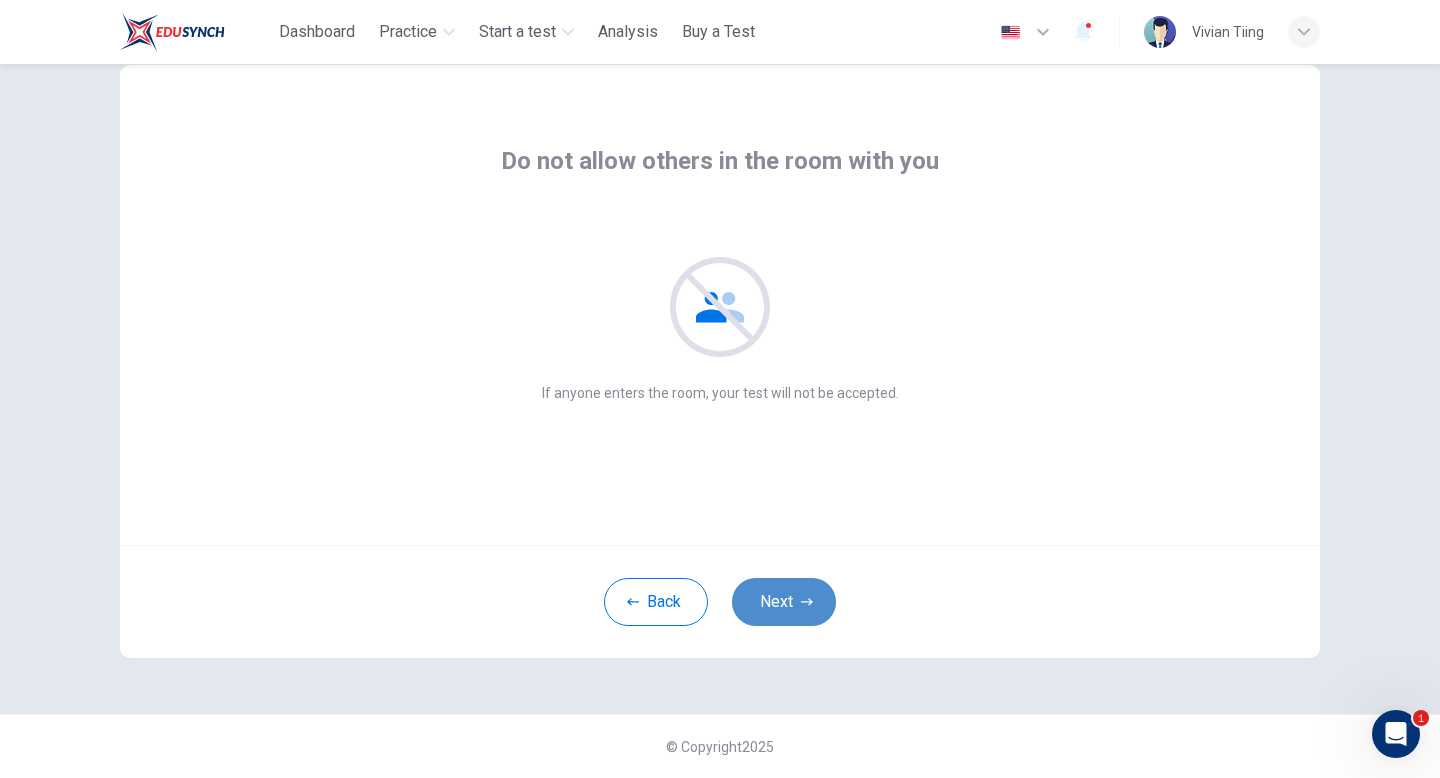 click on "Next" at bounding box center (784, 602) 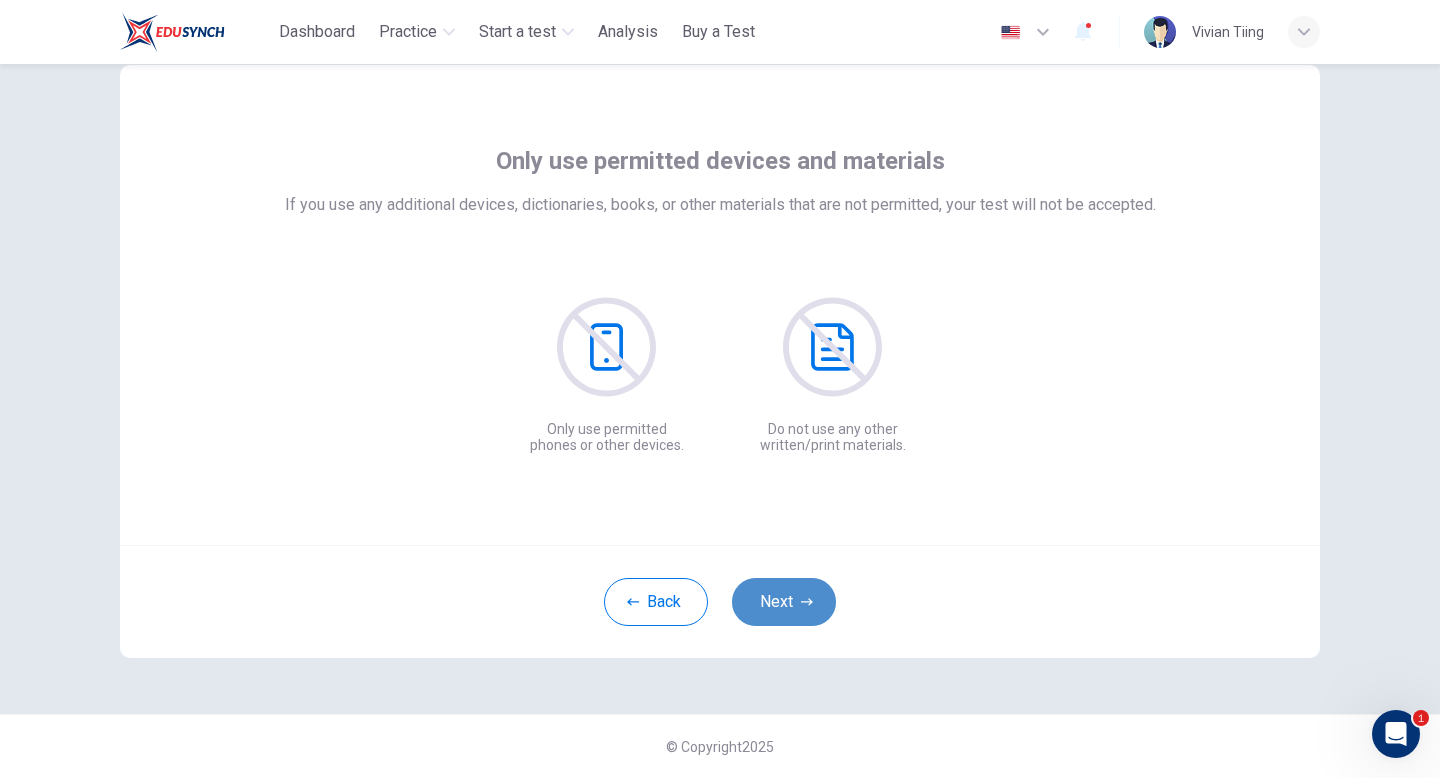 click 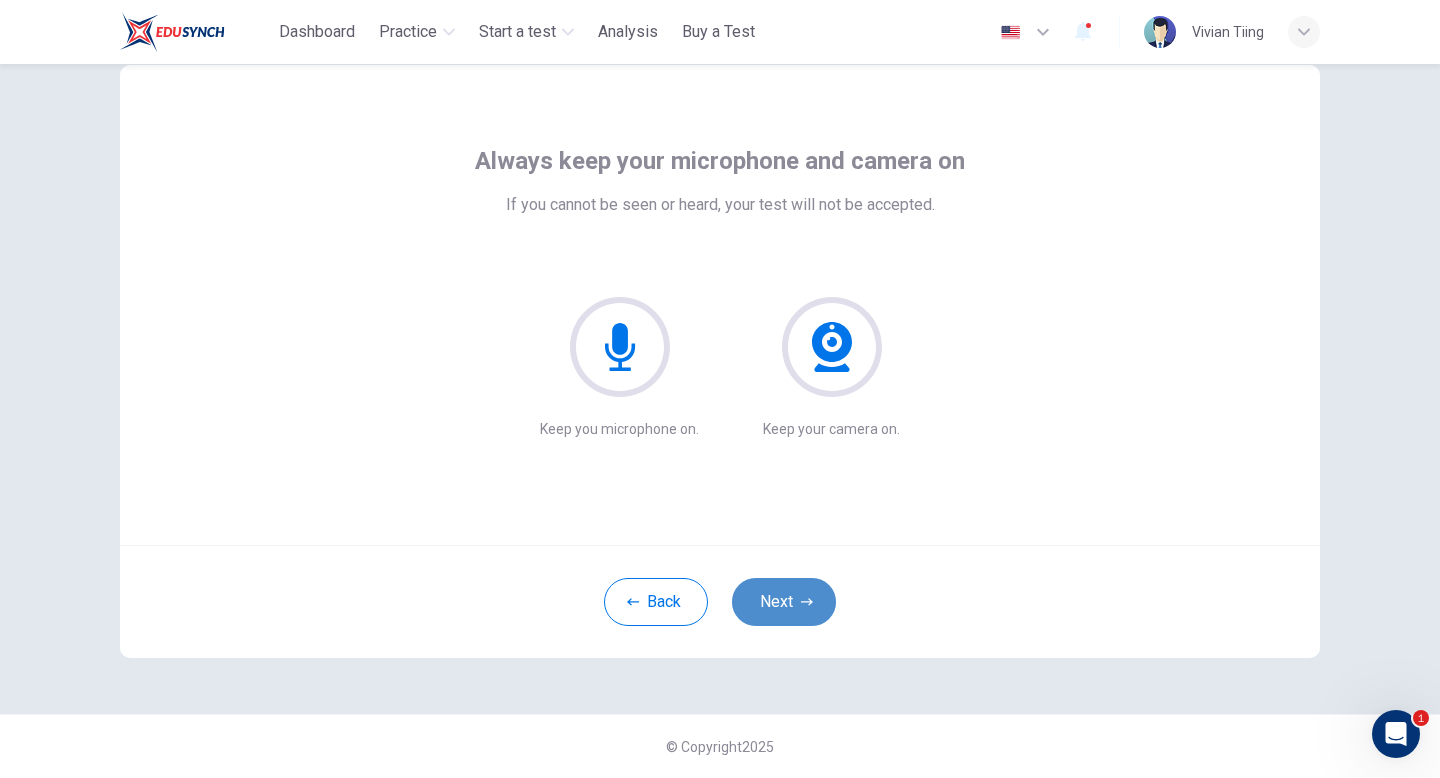 click 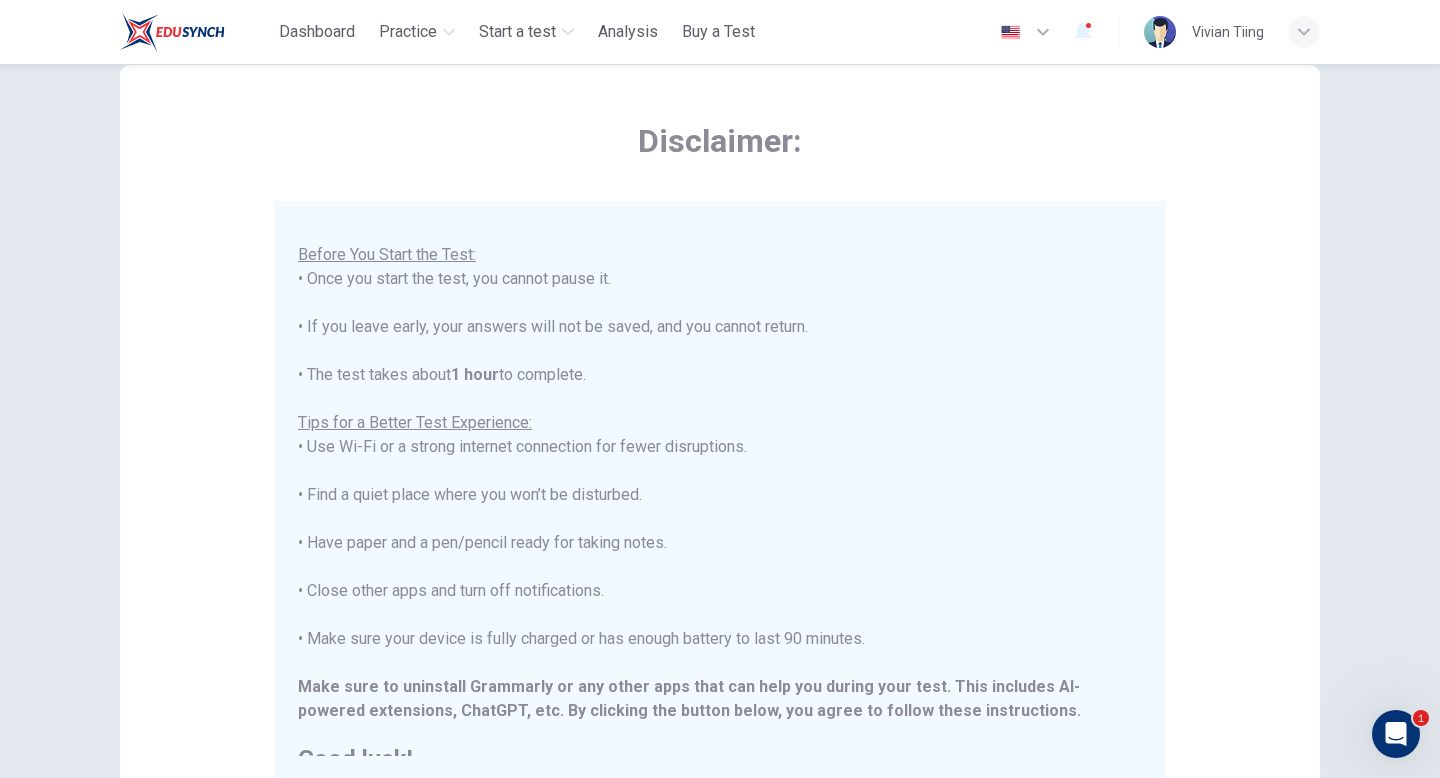 scroll, scrollTop: 191, scrollLeft: 0, axis: vertical 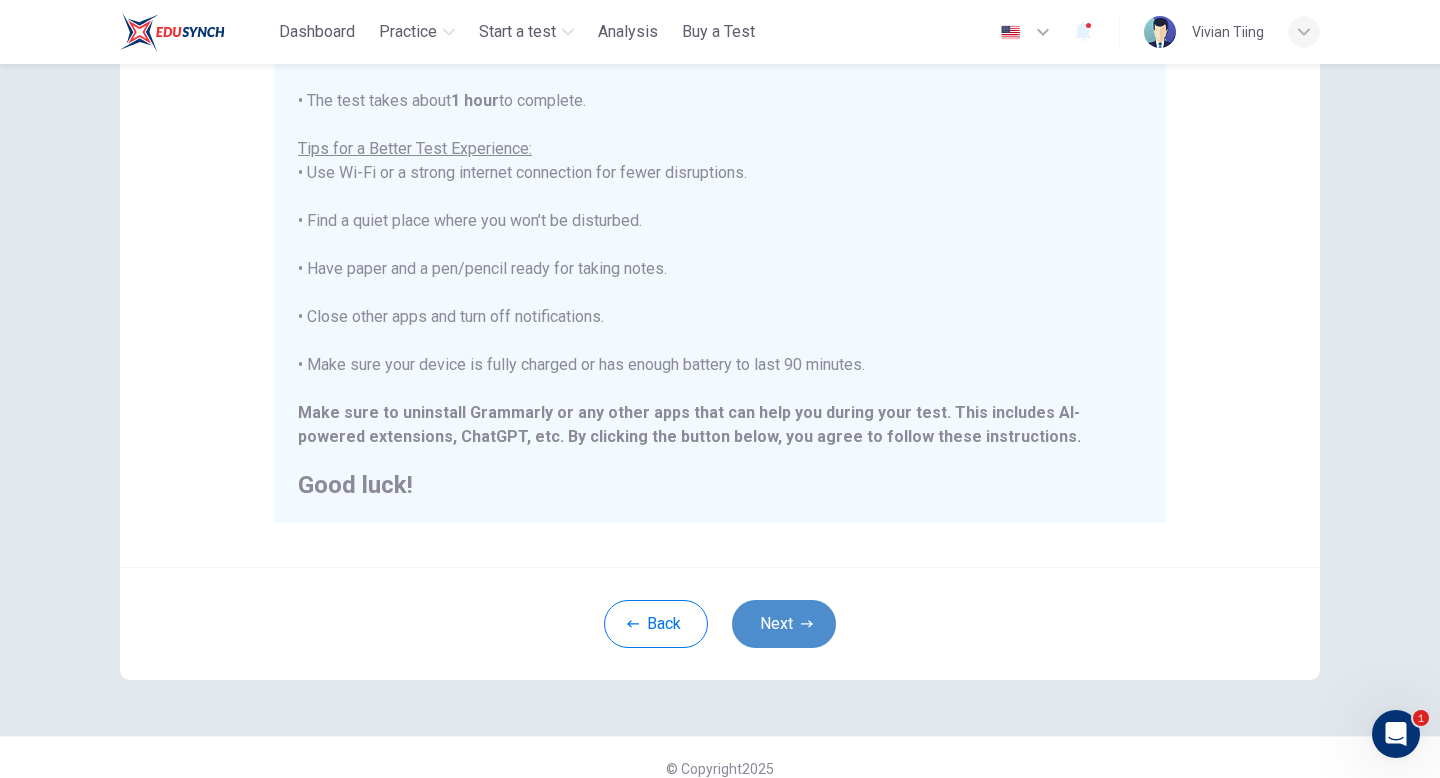 click on "Next" at bounding box center (784, 624) 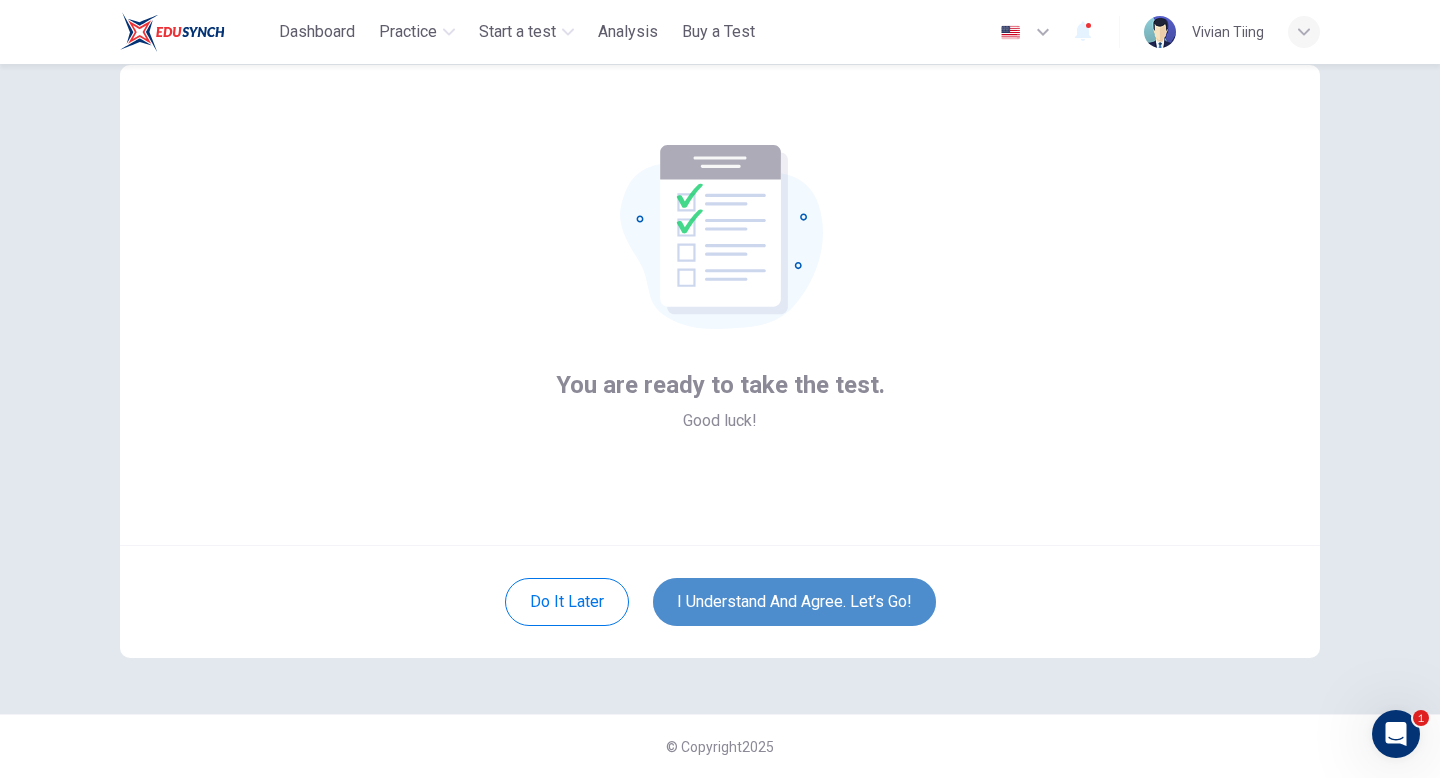 click on "I understand and agree. Let’s go!" at bounding box center [794, 602] 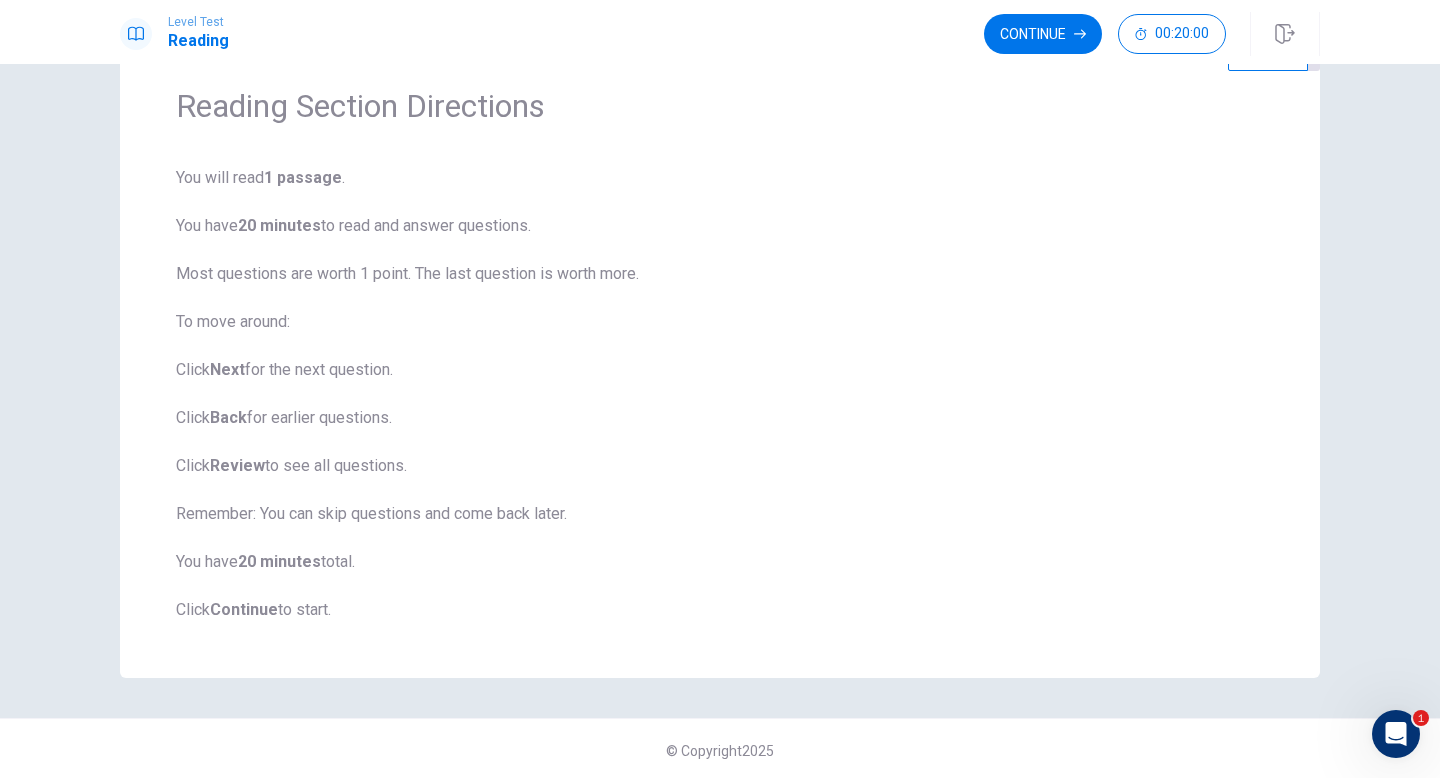 scroll, scrollTop: 78, scrollLeft: 0, axis: vertical 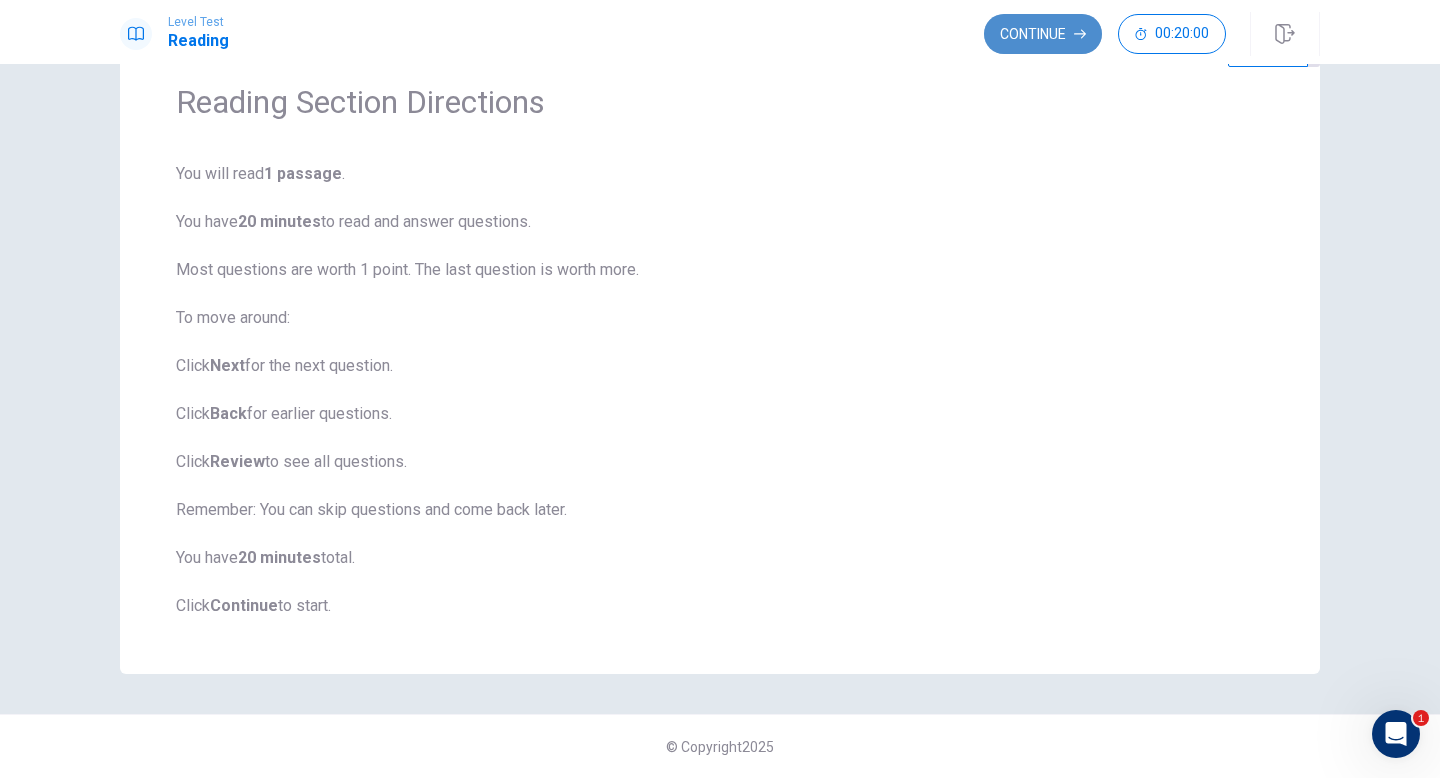 click on "Continue" at bounding box center [1043, 34] 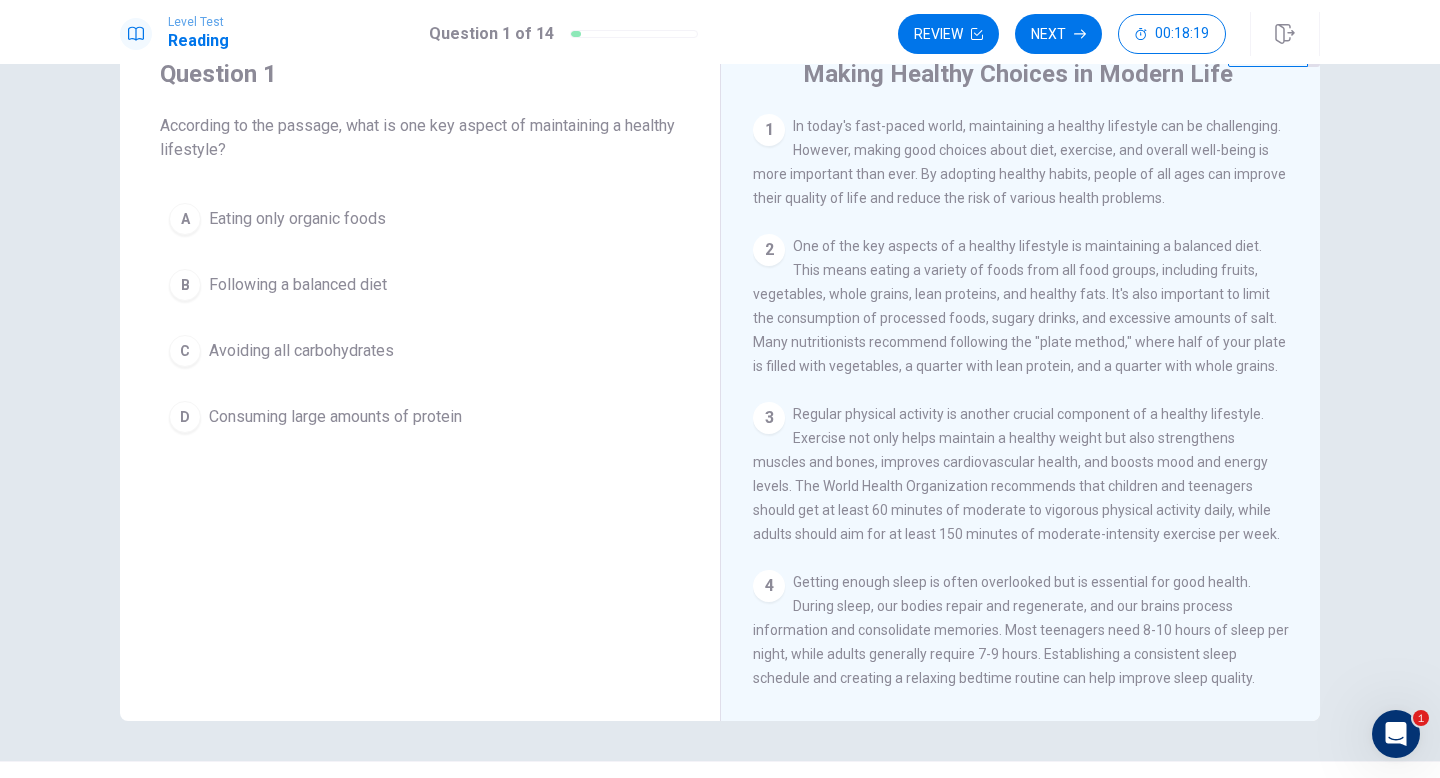 drag, startPoint x: 864, startPoint y: 252, endPoint x: 1056, endPoint y: 275, distance: 193.3727 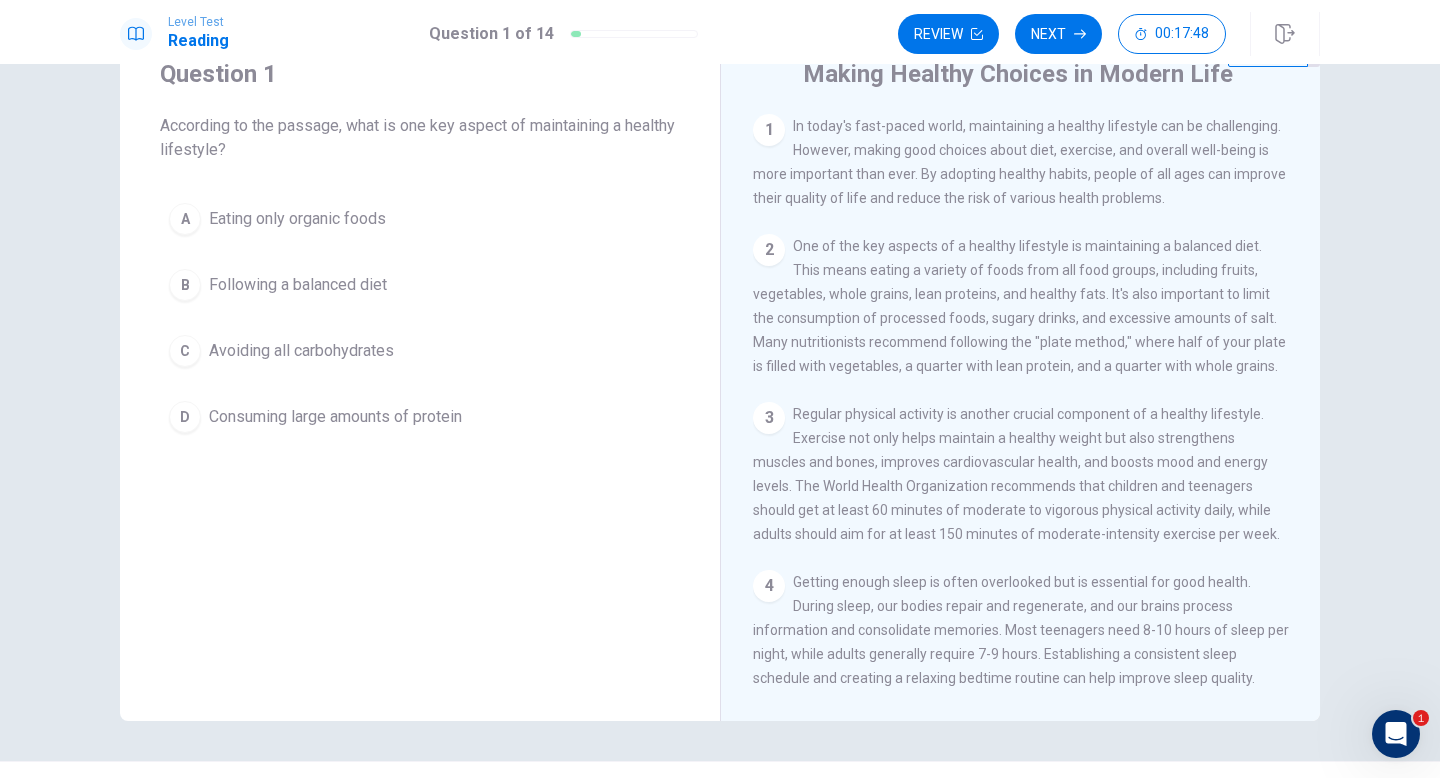 click on "B" at bounding box center (185, 285) 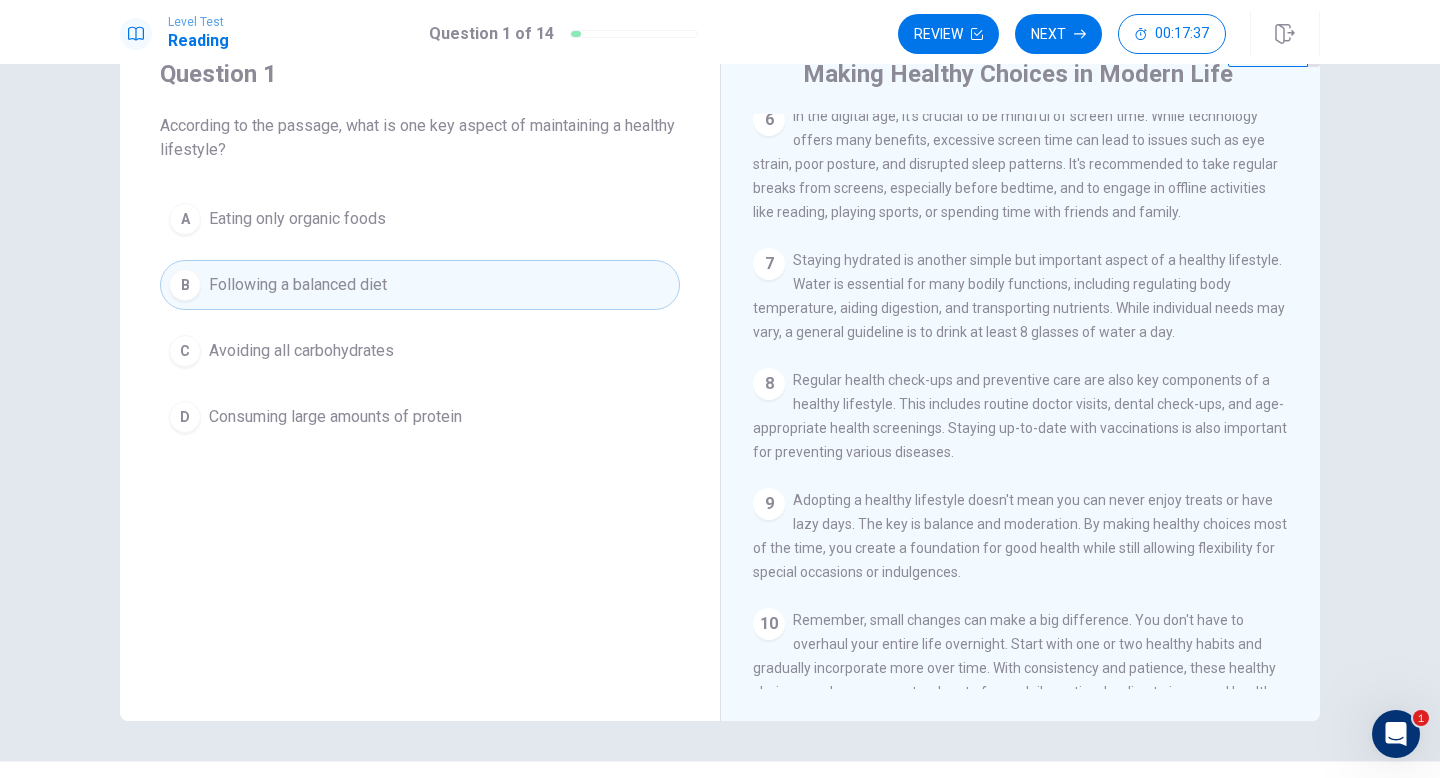 scroll, scrollTop: 865, scrollLeft: 0, axis: vertical 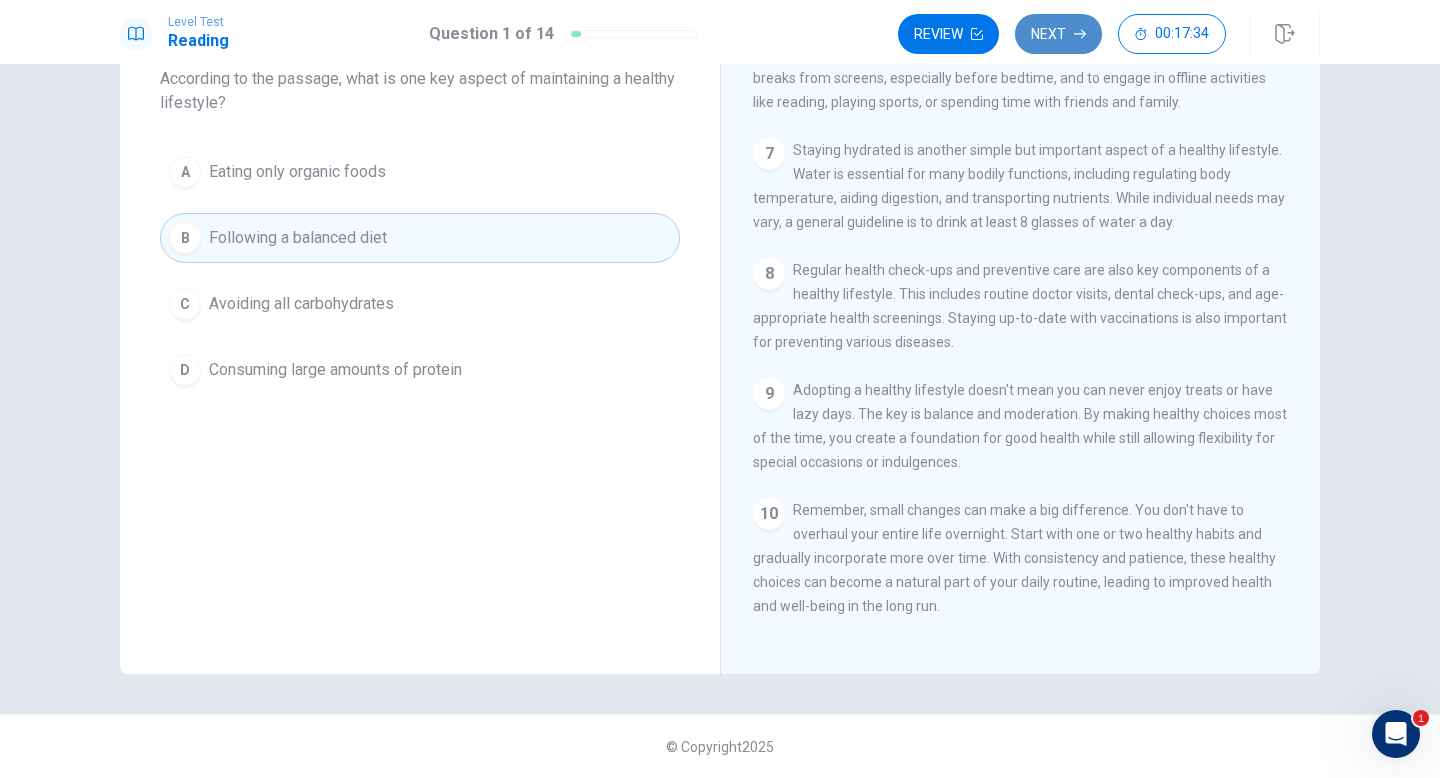 click on "Next" at bounding box center [1058, 34] 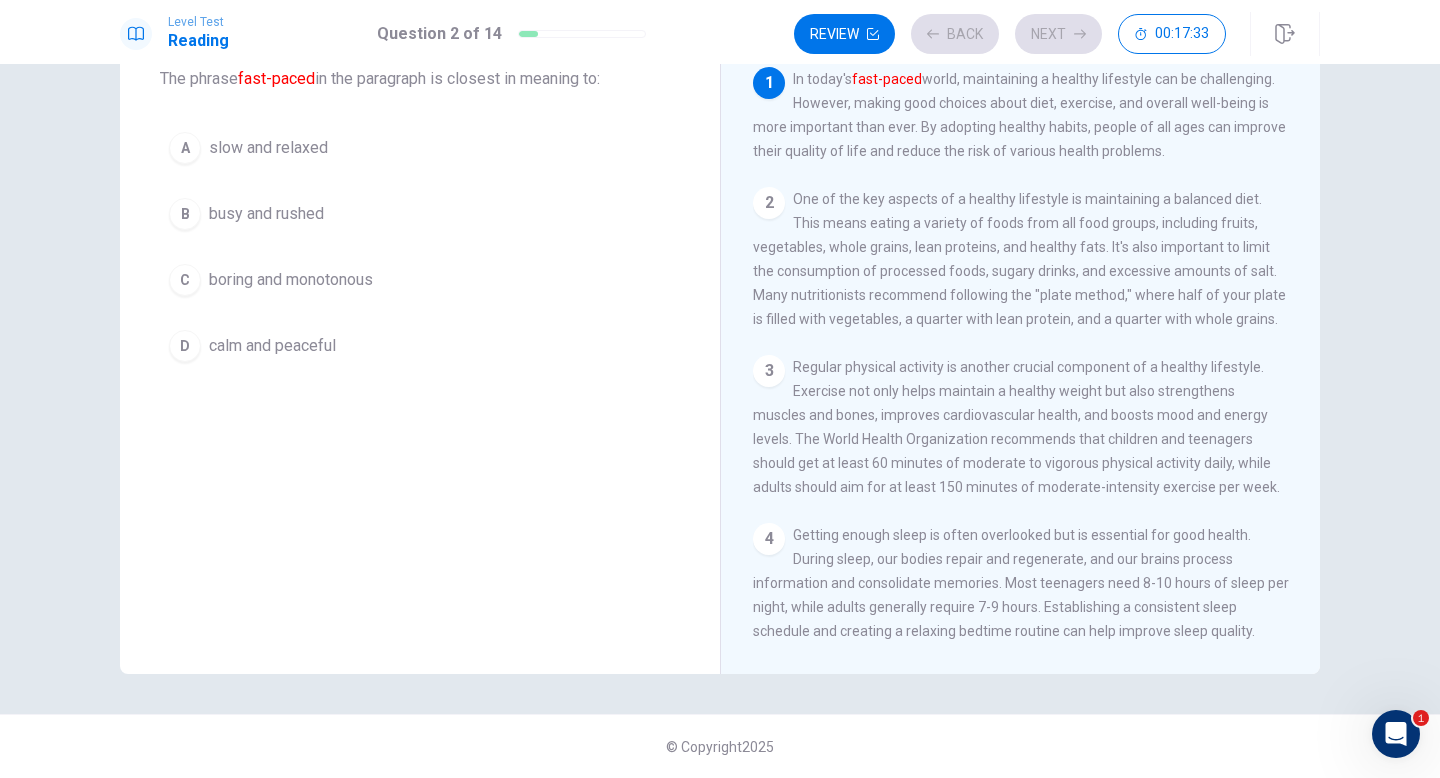 scroll, scrollTop: 0, scrollLeft: 0, axis: both 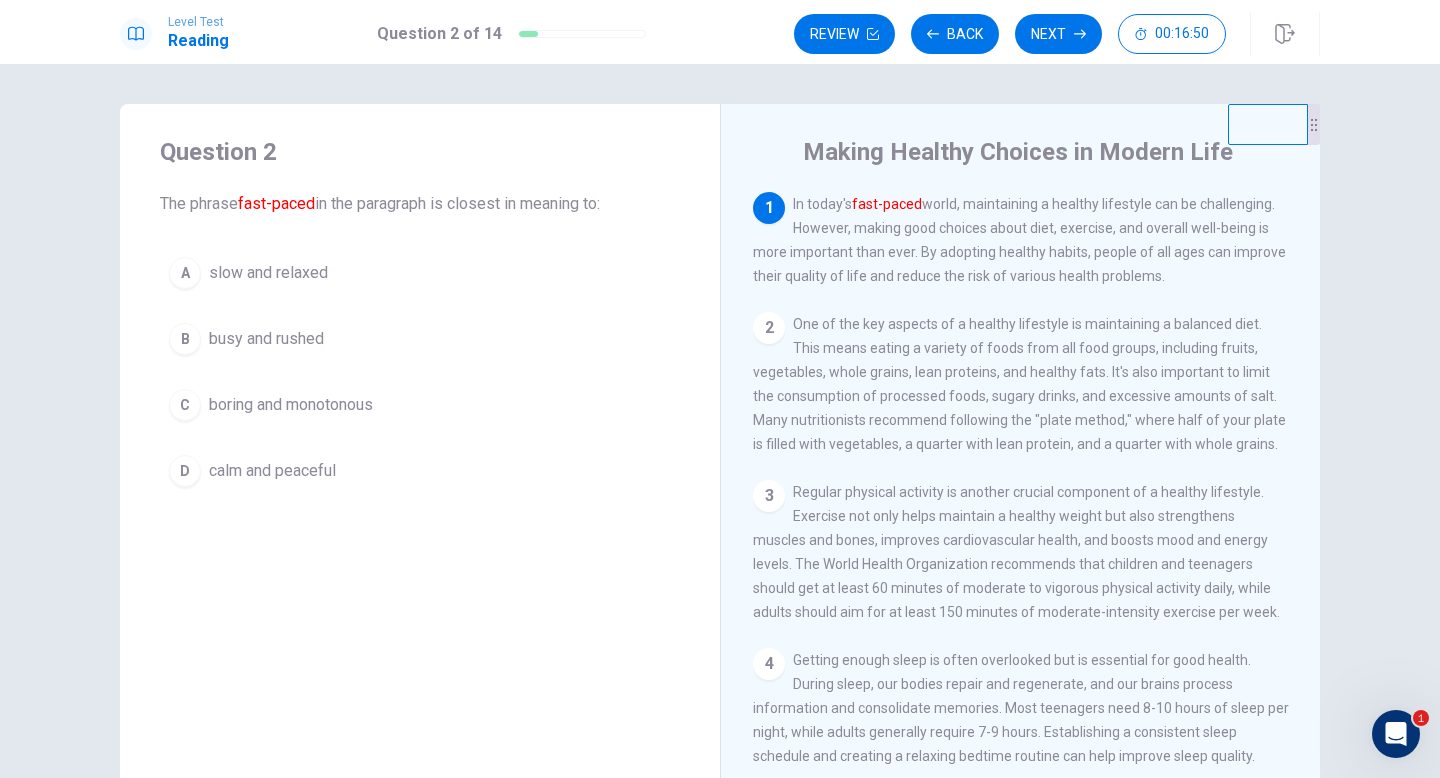 click on "B" at bounding box center (185, 339) 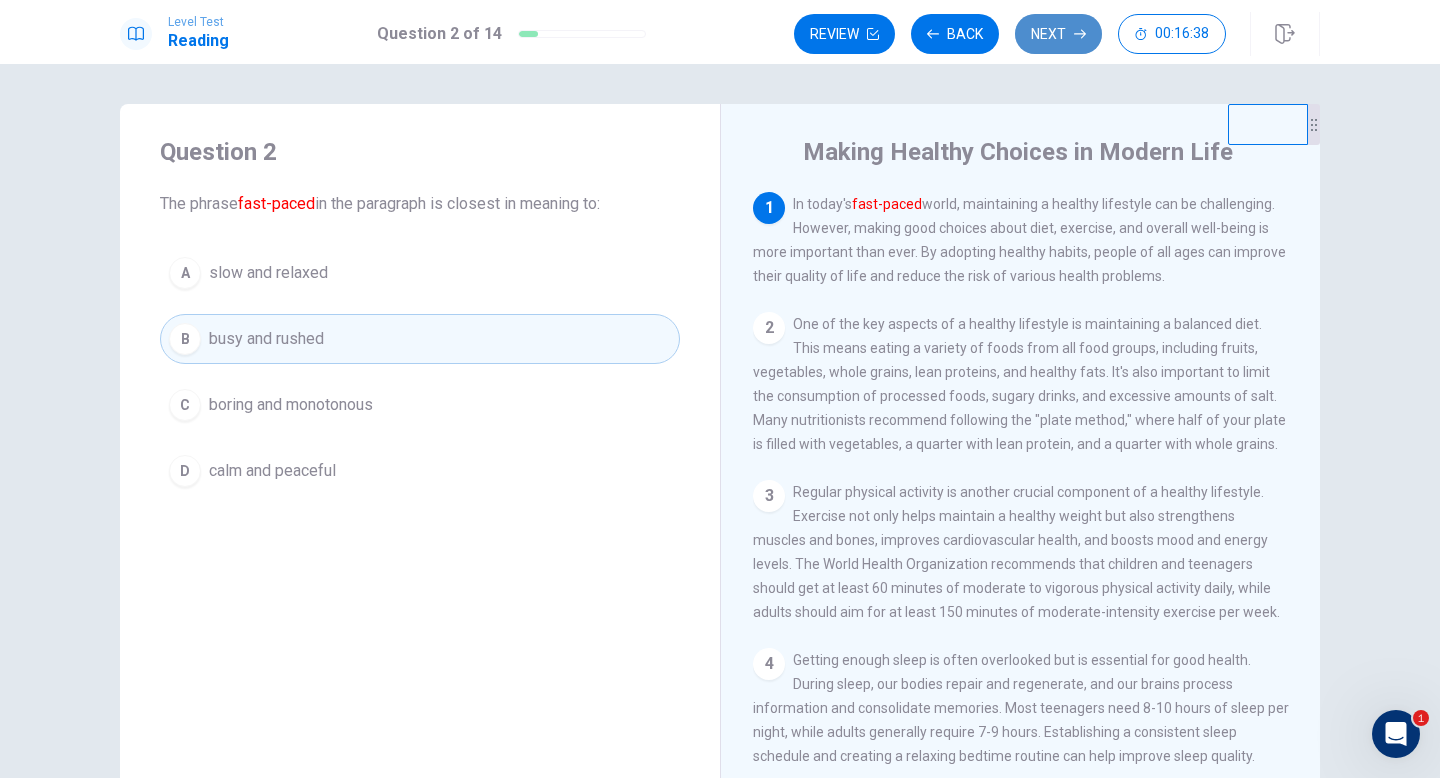 click on "Next" at bounding box center [1058, 34] 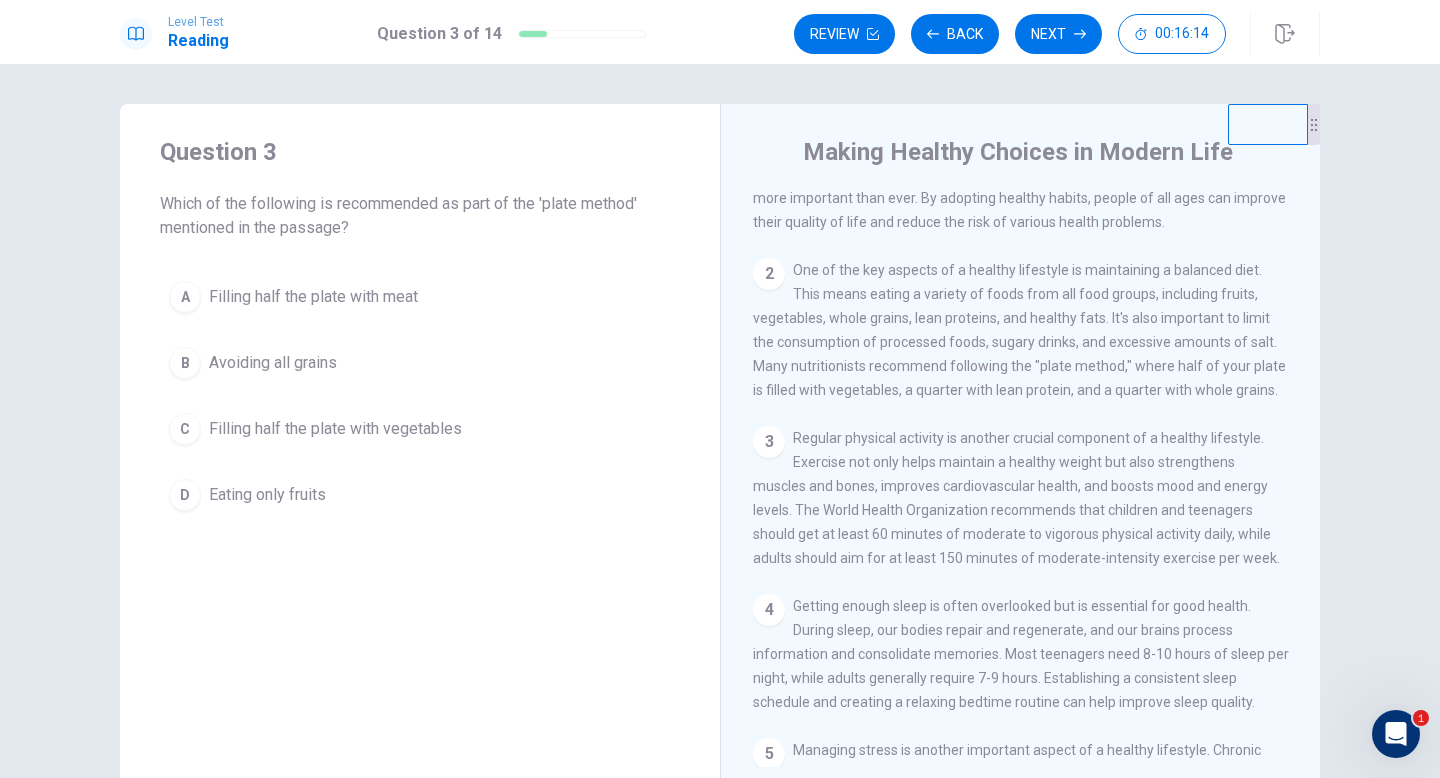 scroll, scrollTop: 55, scrollLeft: 0, axis: vertical 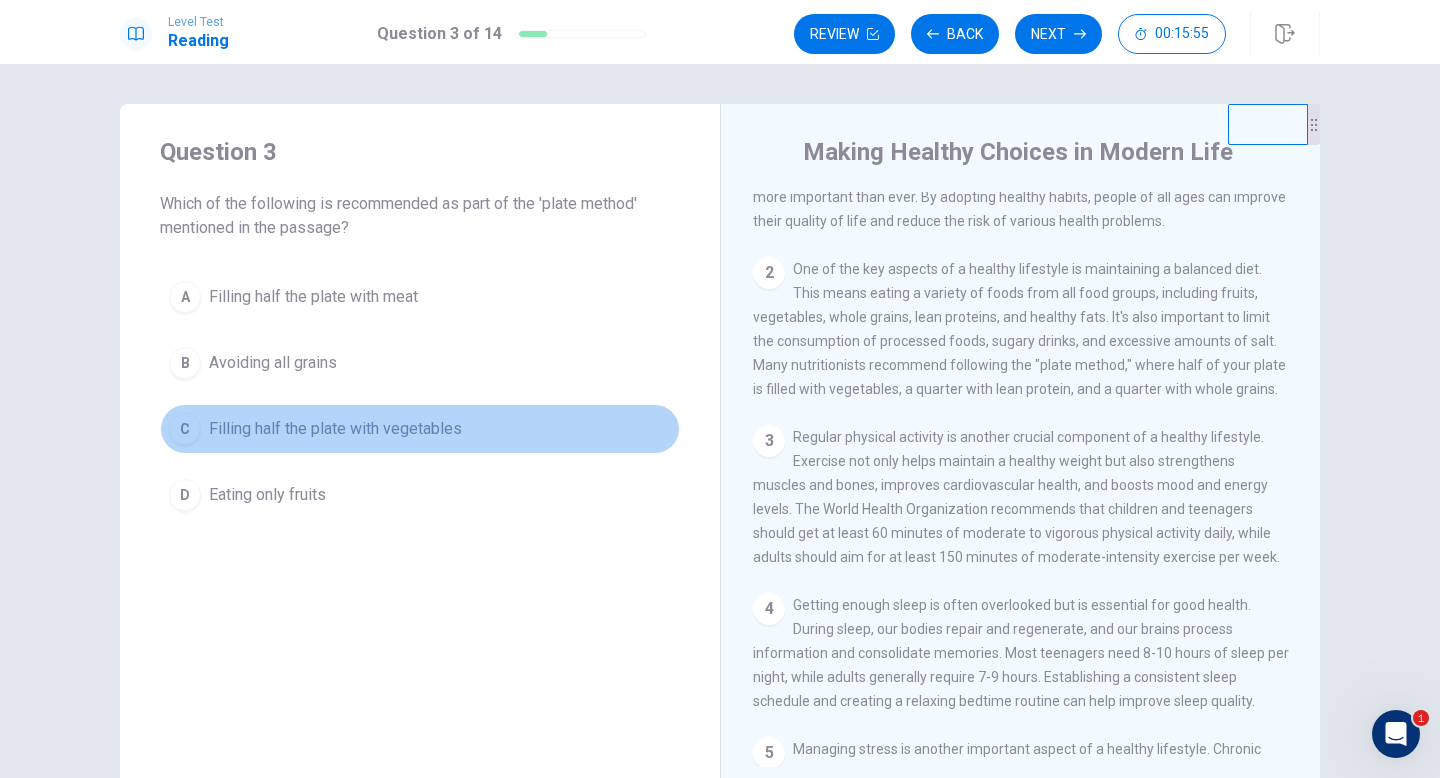 click on "C" at bounding box center [185, 429] 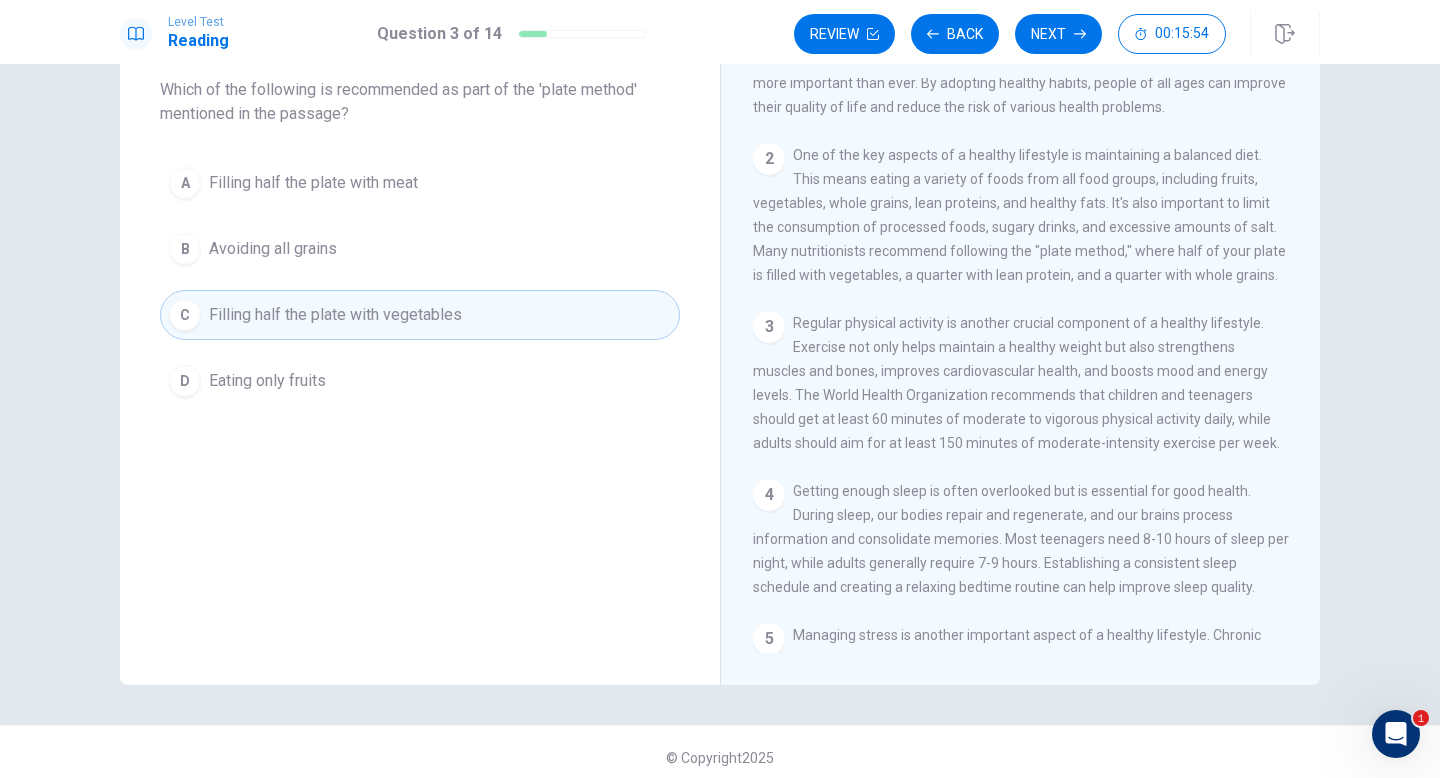 scroll, scrollTop: 125, scrollLeft: 0, axis: vertical 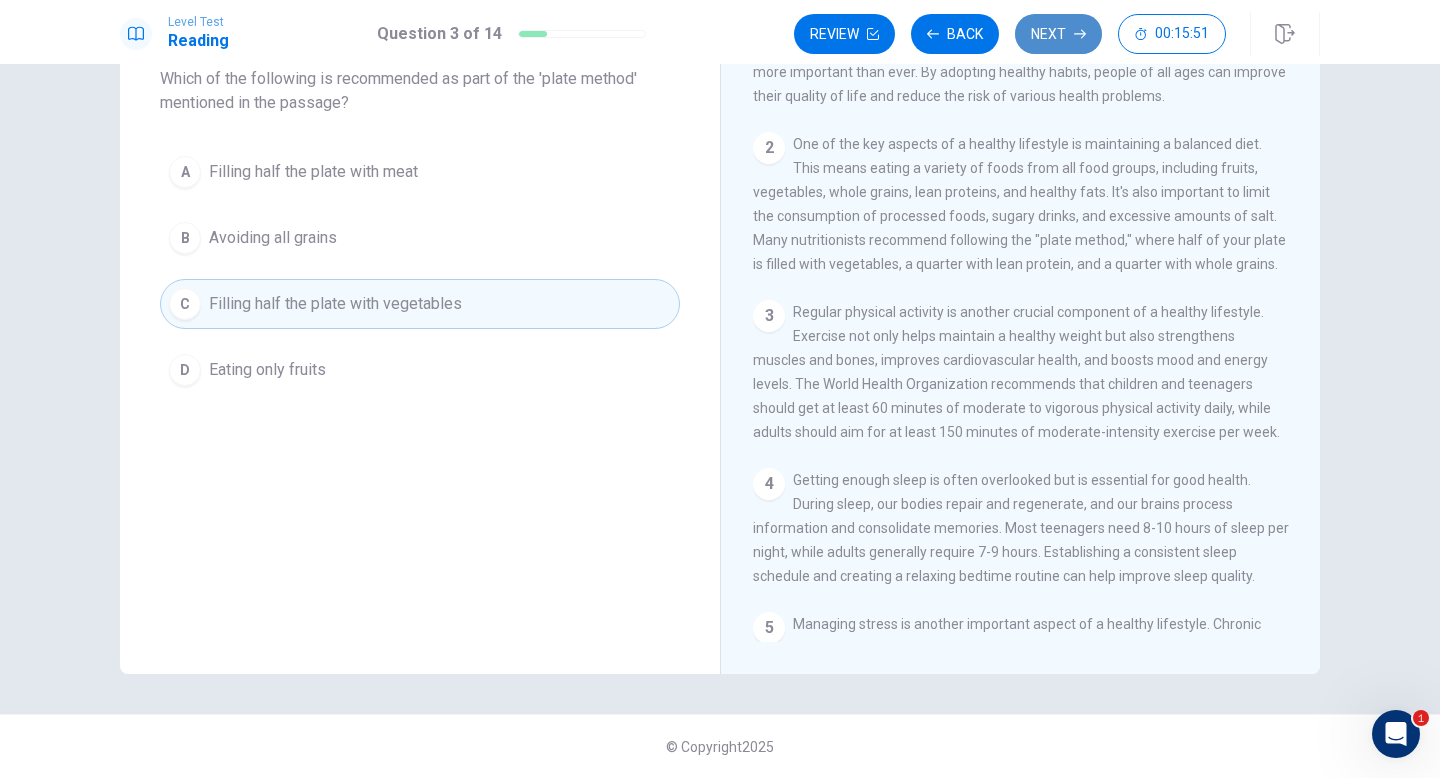 click on "Next" at bounding box center (1058, 34) 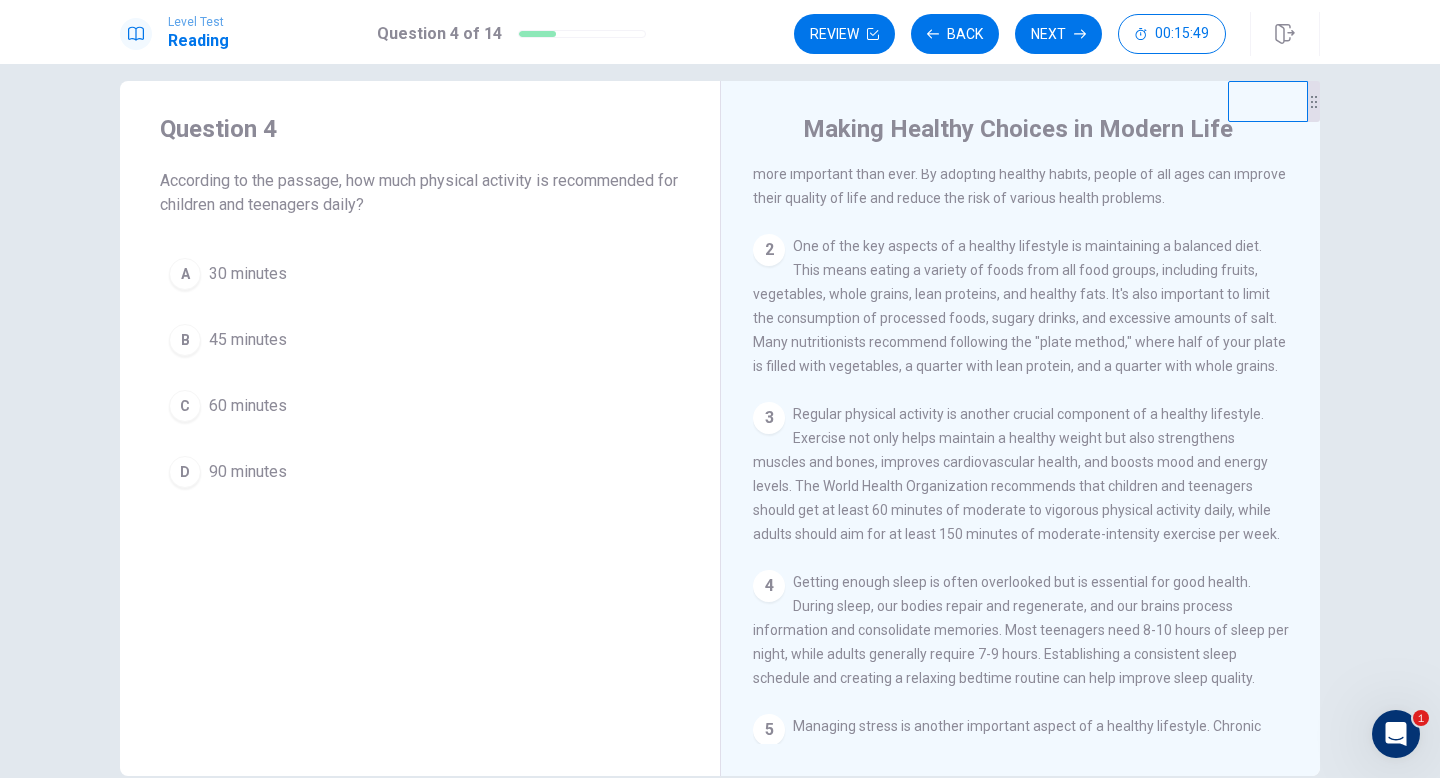 scroll, scrollTop: 20, scrollLeft: 0, axis: vertical 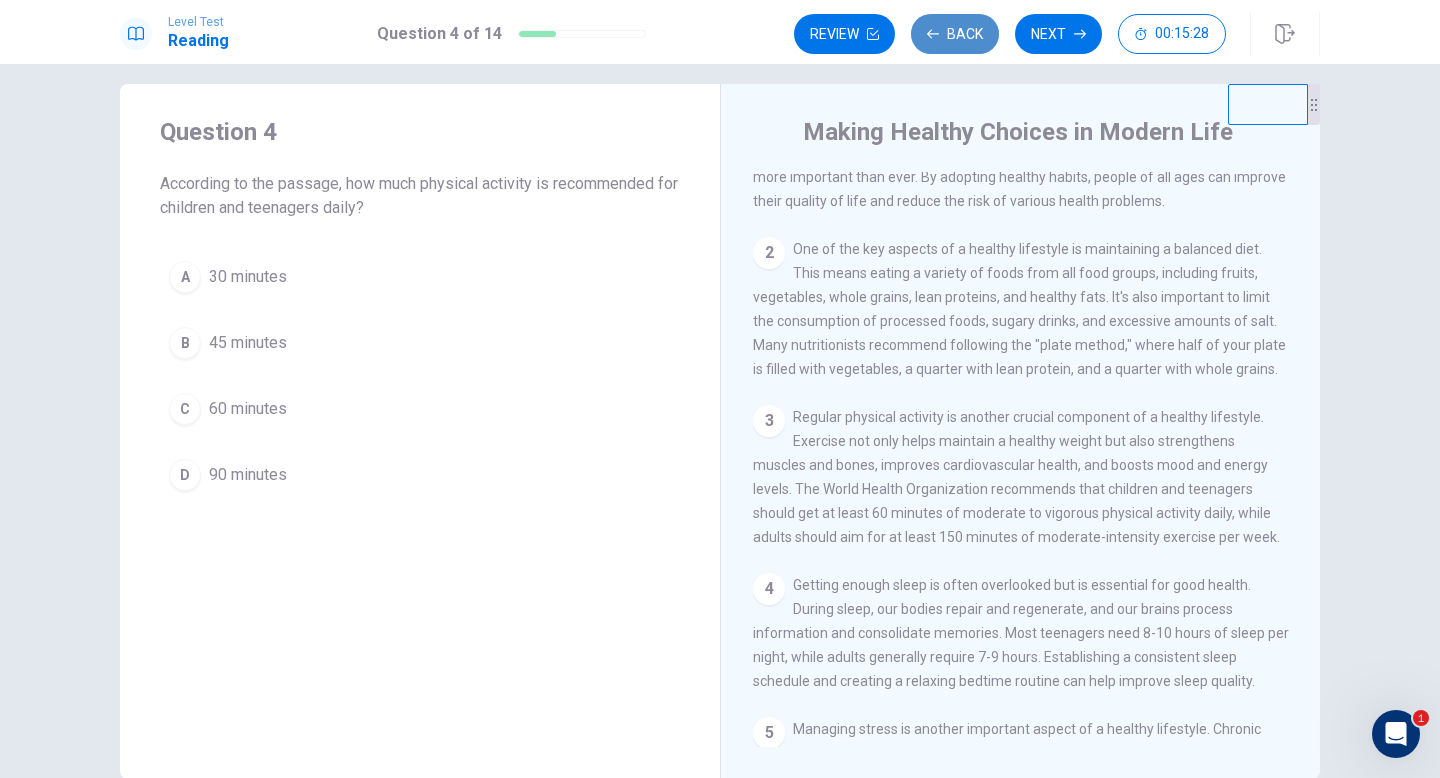 click on "Back" at bounding box center [955, 34] 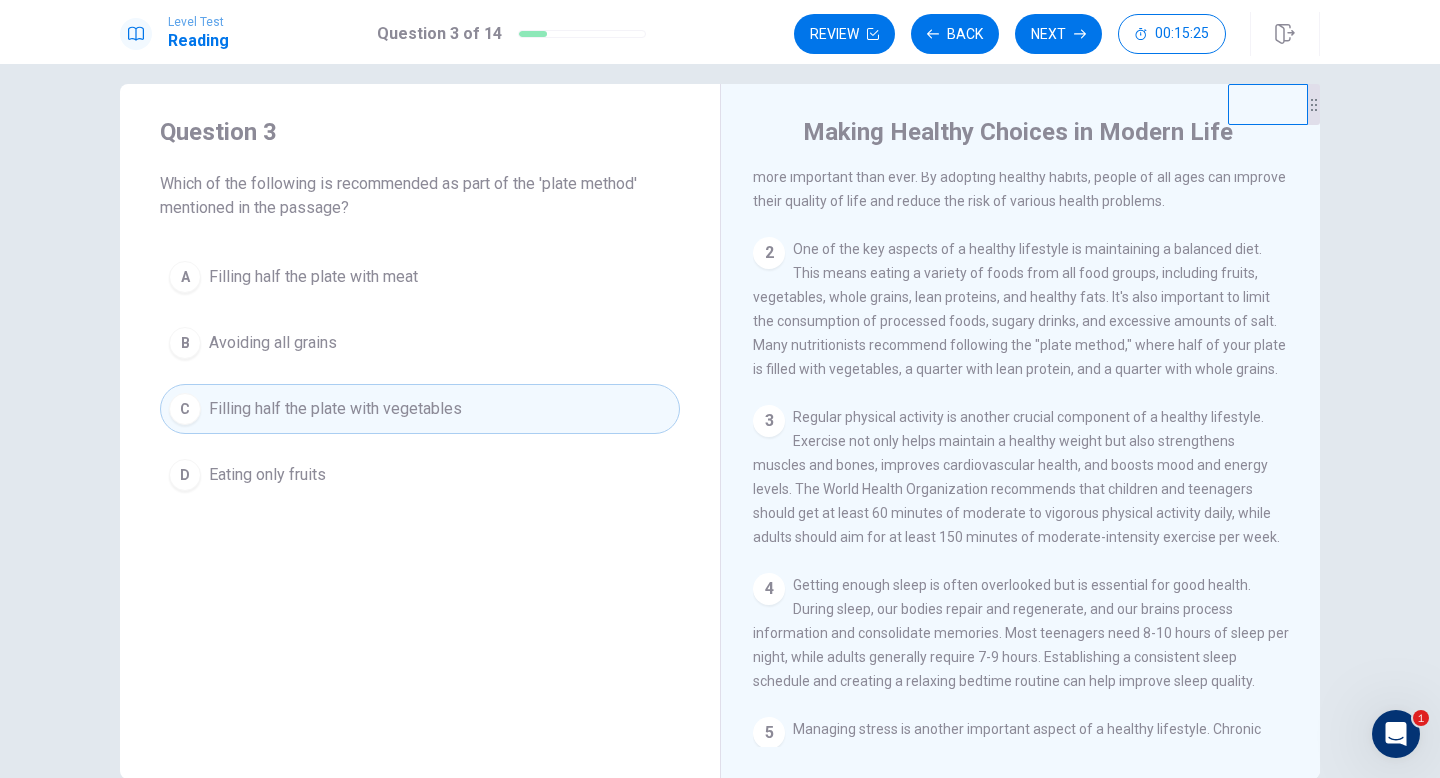 click on "Next" at bounding box center (1058, 34) 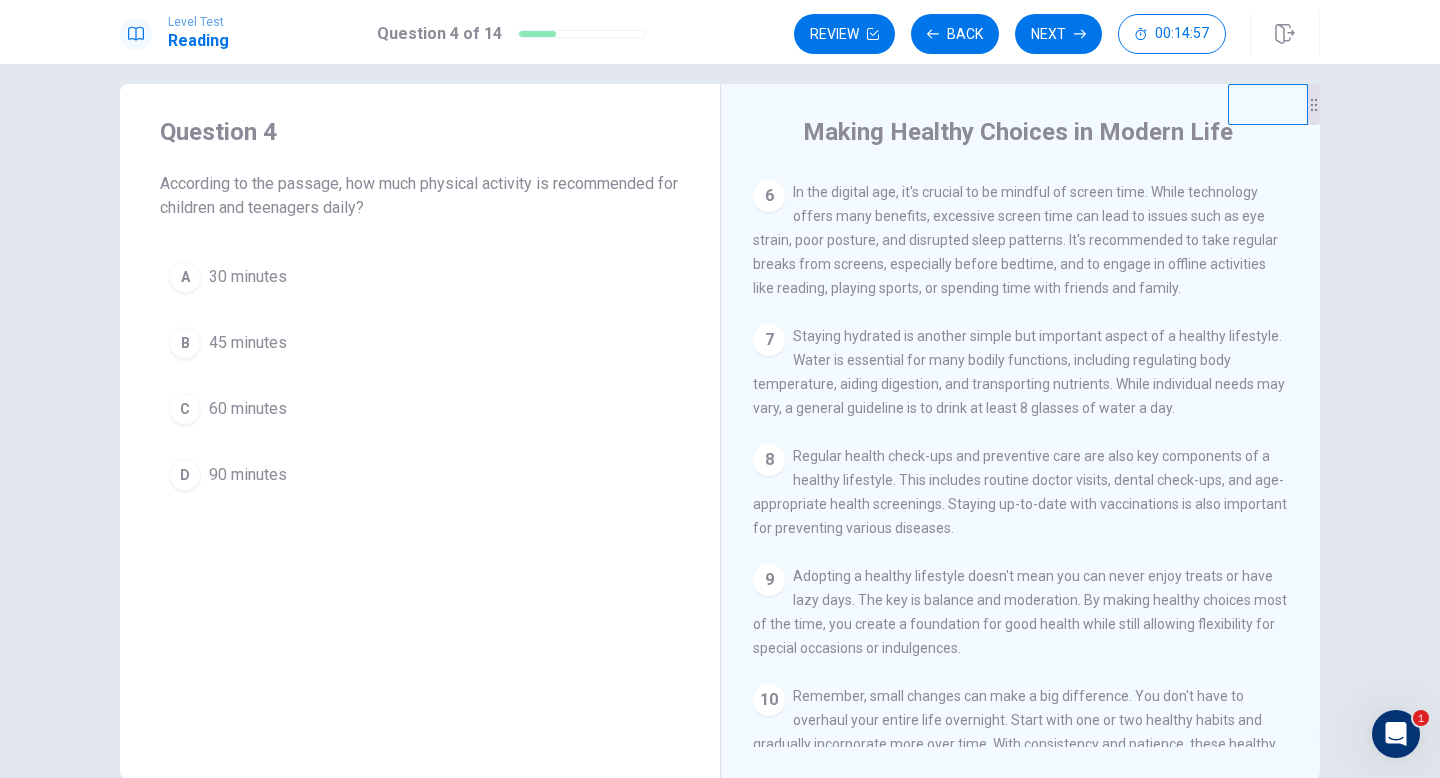scroll, scrollTop: 865, scrollLeft: 0, axis: vertical 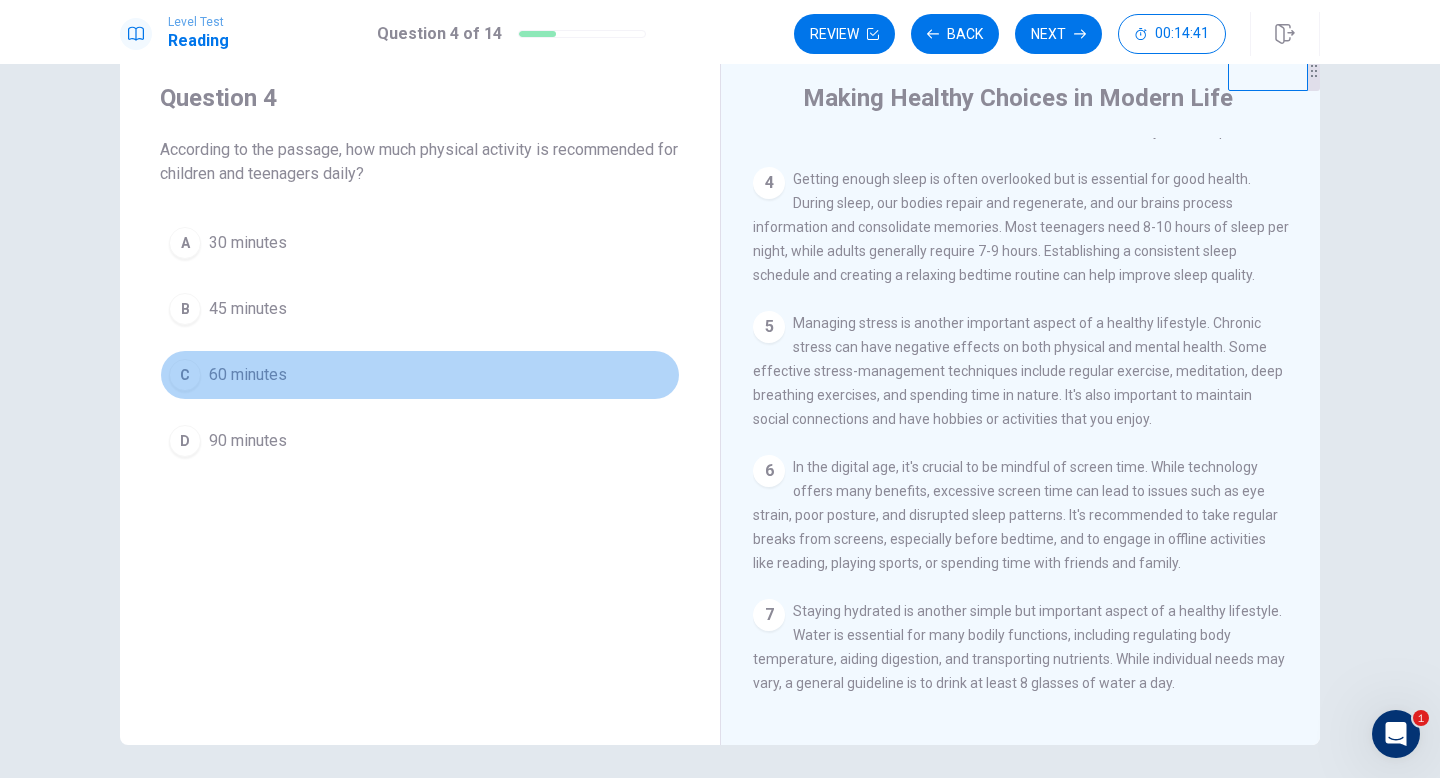 click on "C" at bounding box center (185, 375) 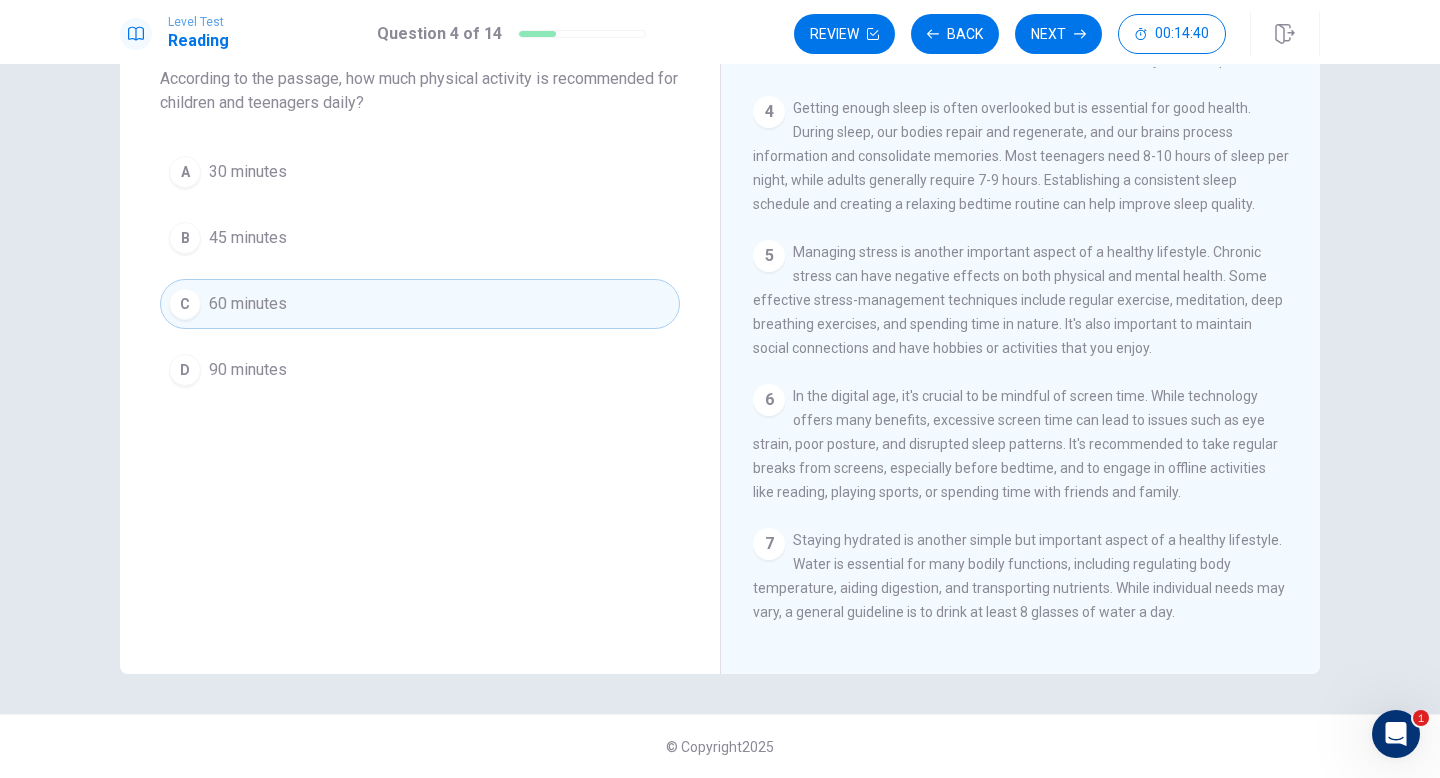 scroll, scrollTop: 63, scrollLeft: 0, axis: vertical 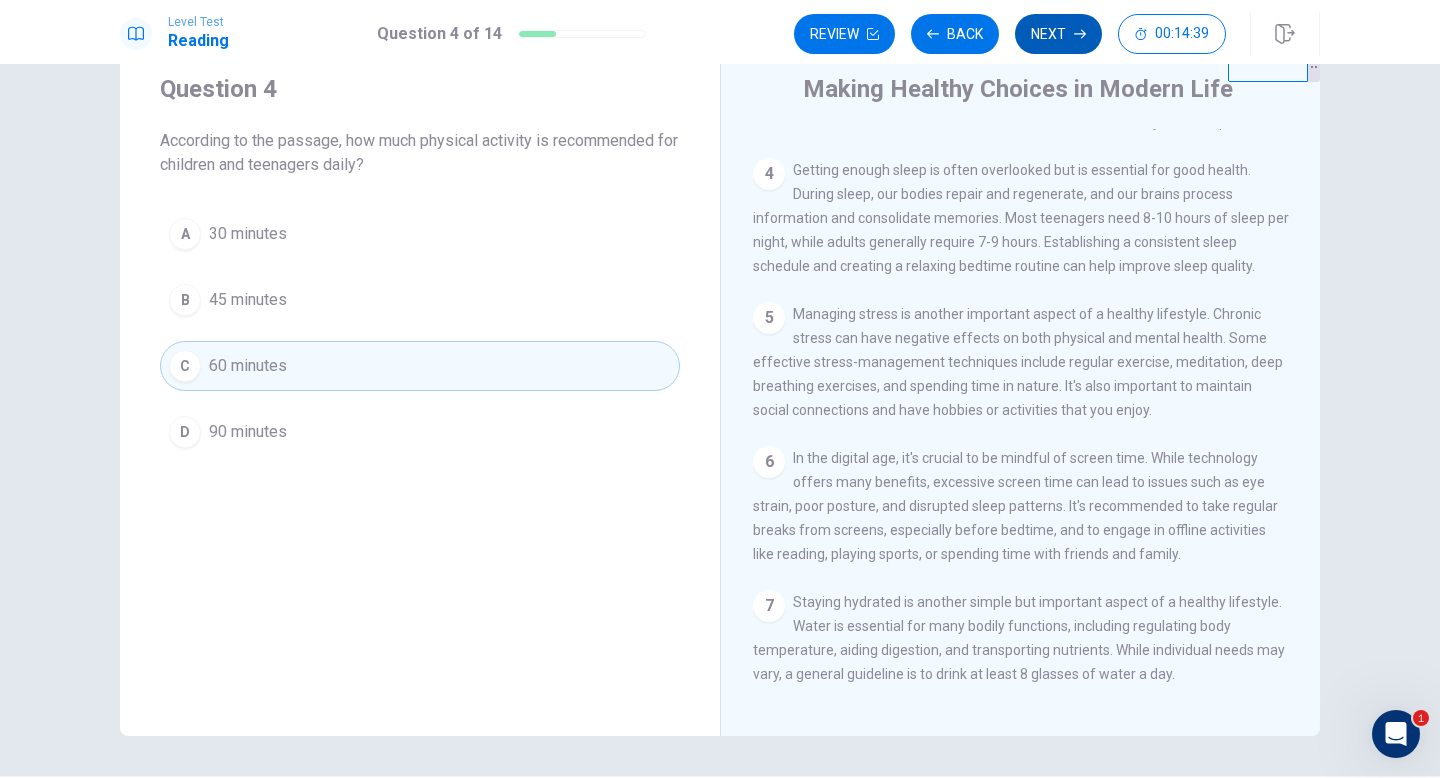 click on "Next" at bounding box center (1058, 34) 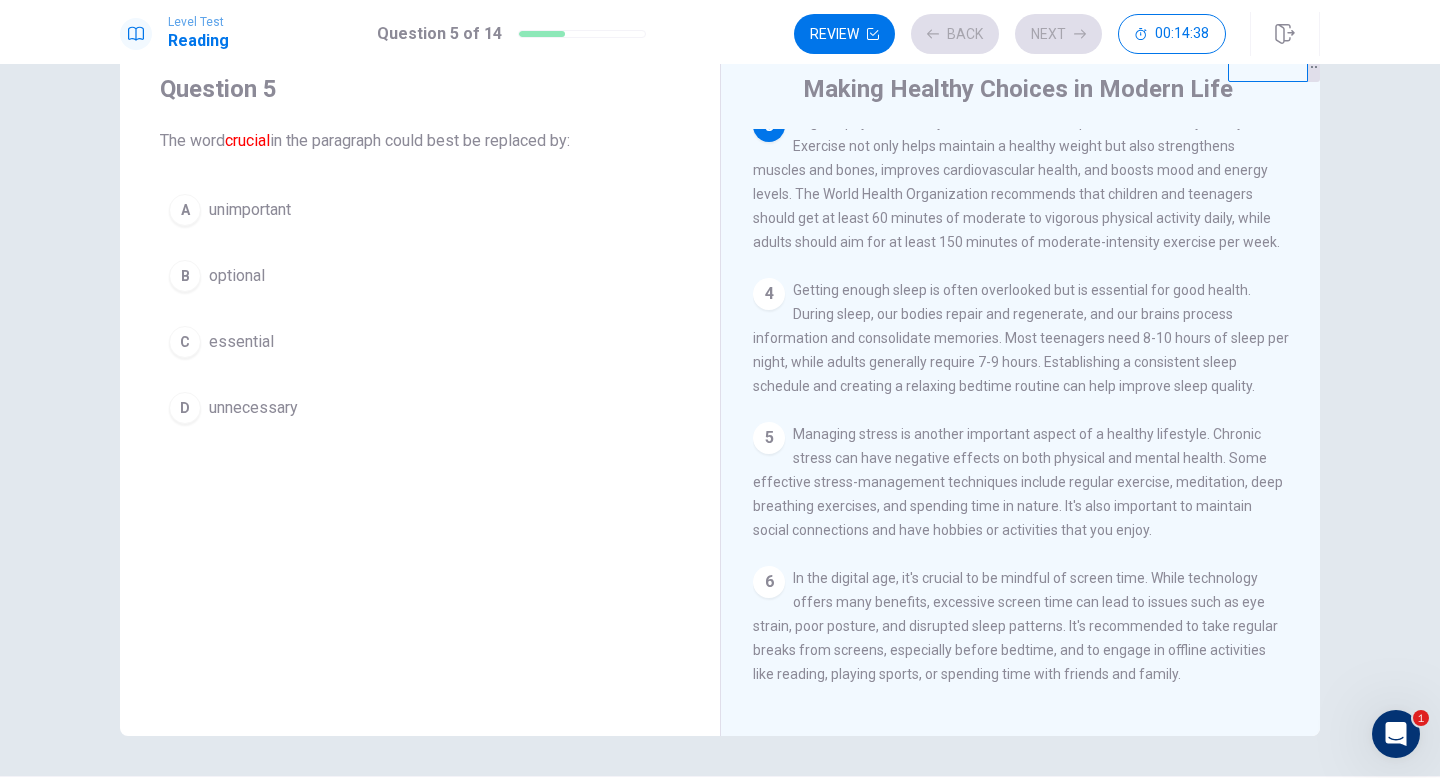 scroll, scrollTop: 298, scrollLeft: 0, axis: vertical 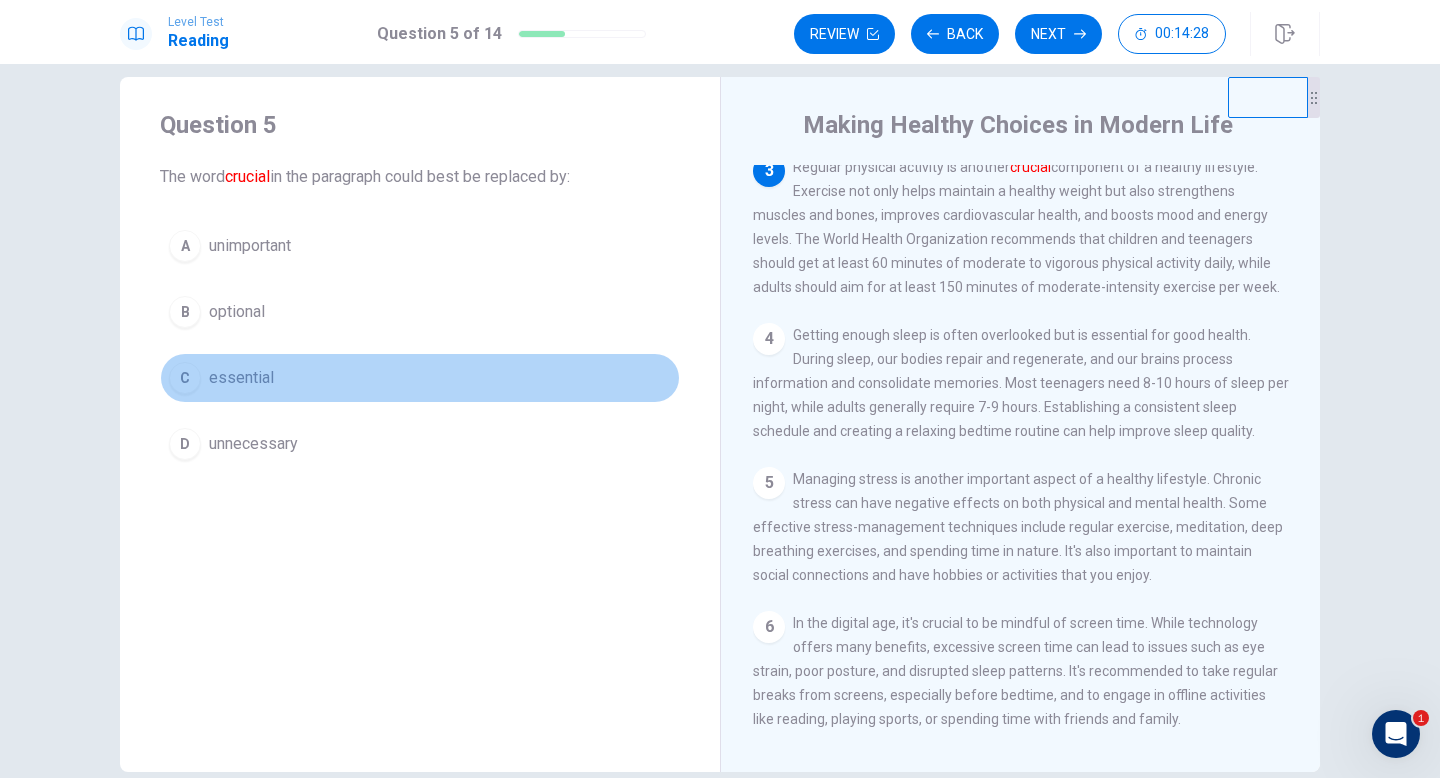 click on "C" at bounding box center (185, 378) 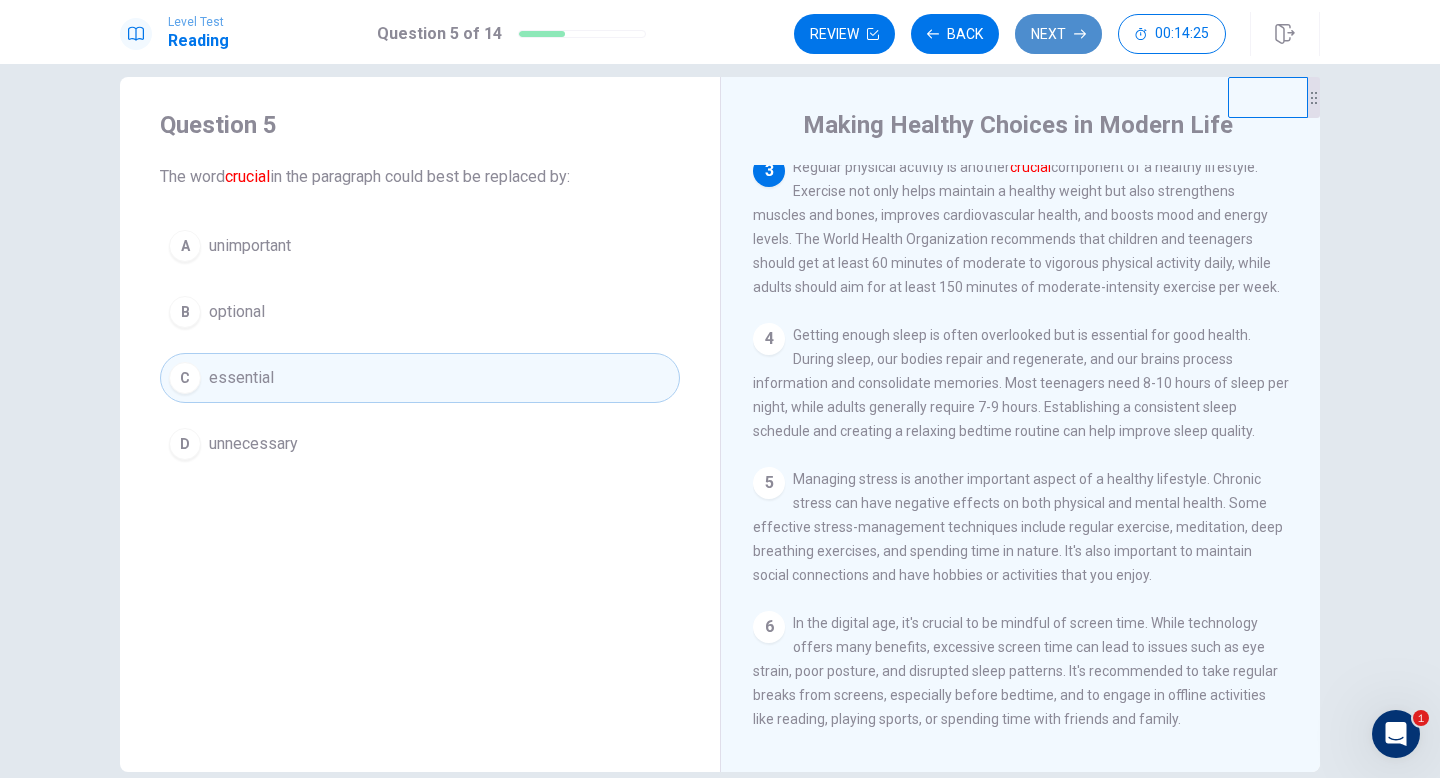 click on "Next" at bounding box center (1058, 34) 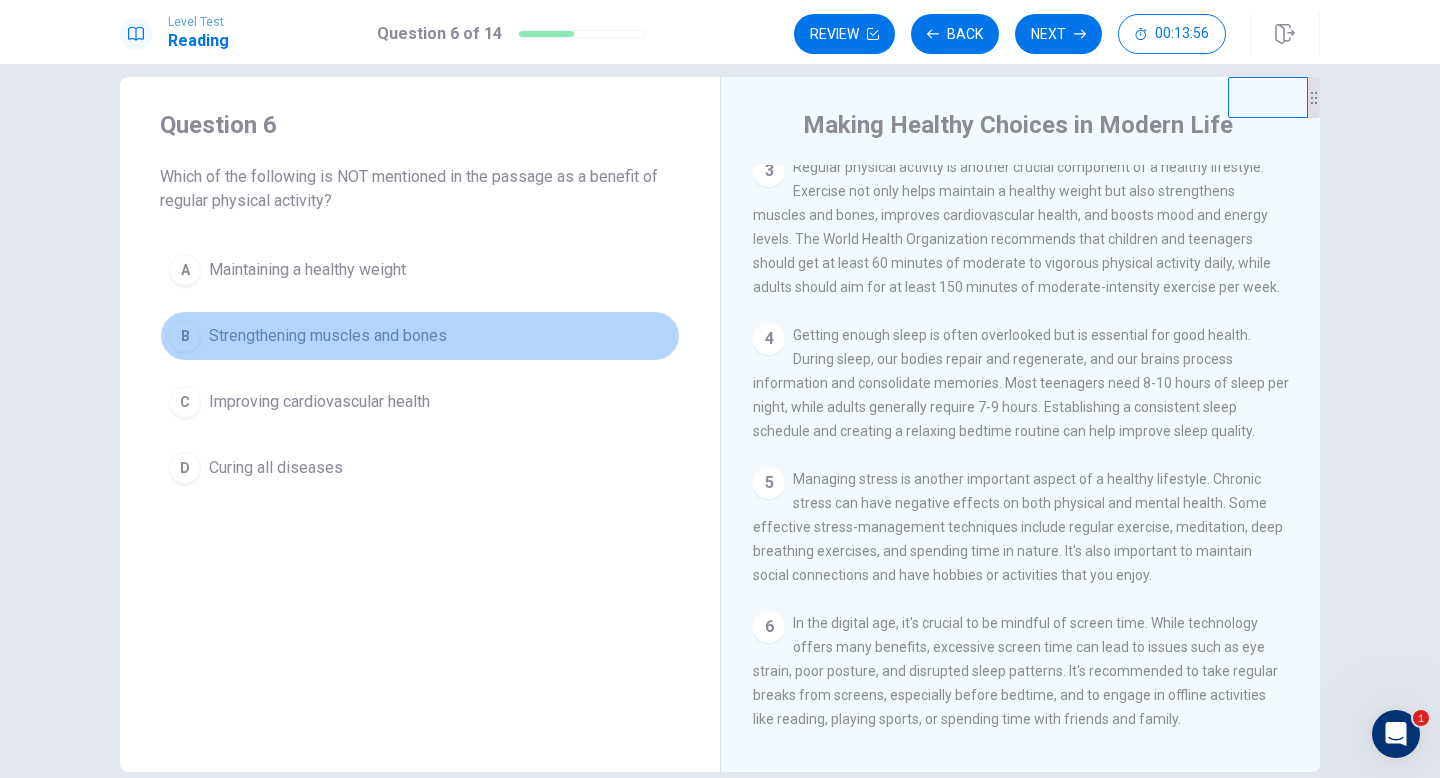 click on "B" at bounding box center (185, 336) 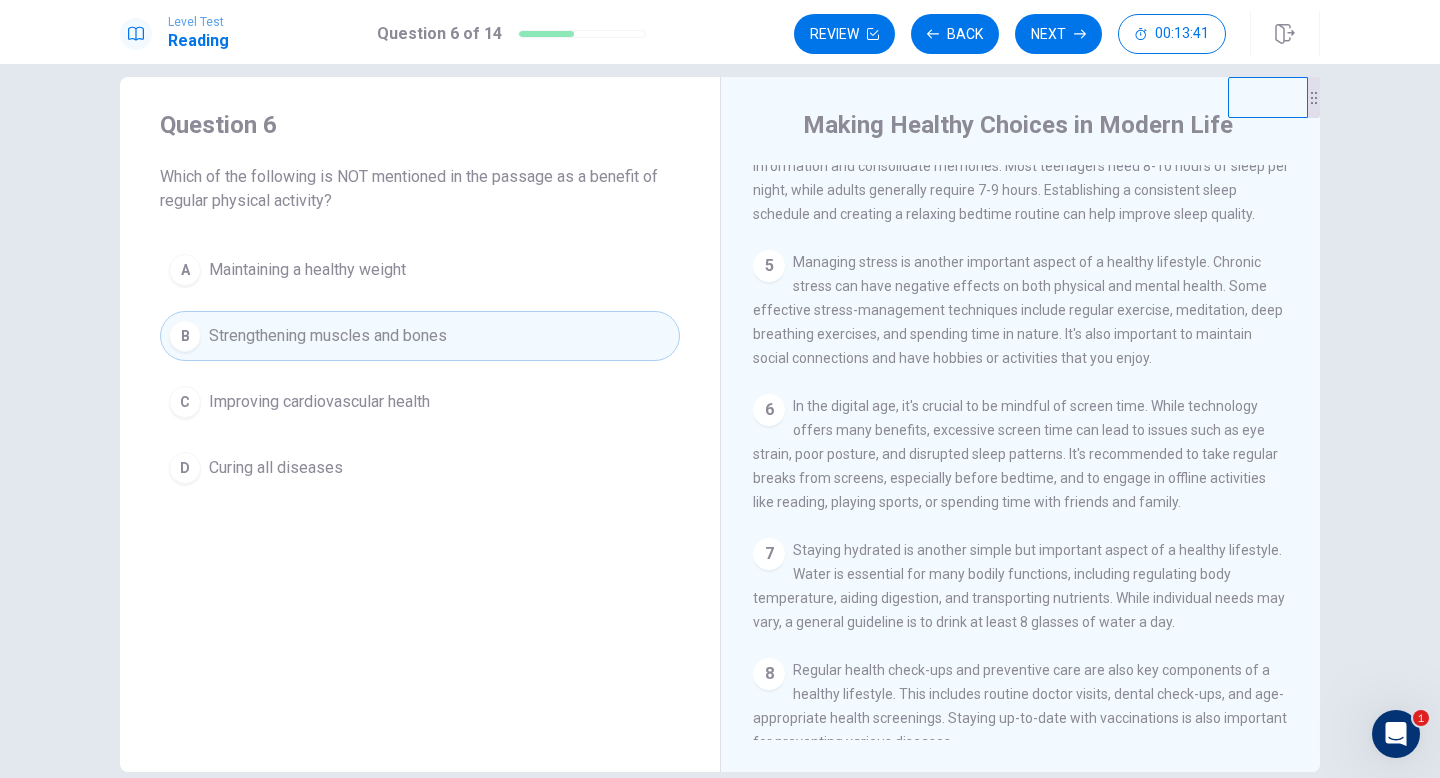 scroll, scrollTop: 516, scrollLeft: 0, axis: vertical 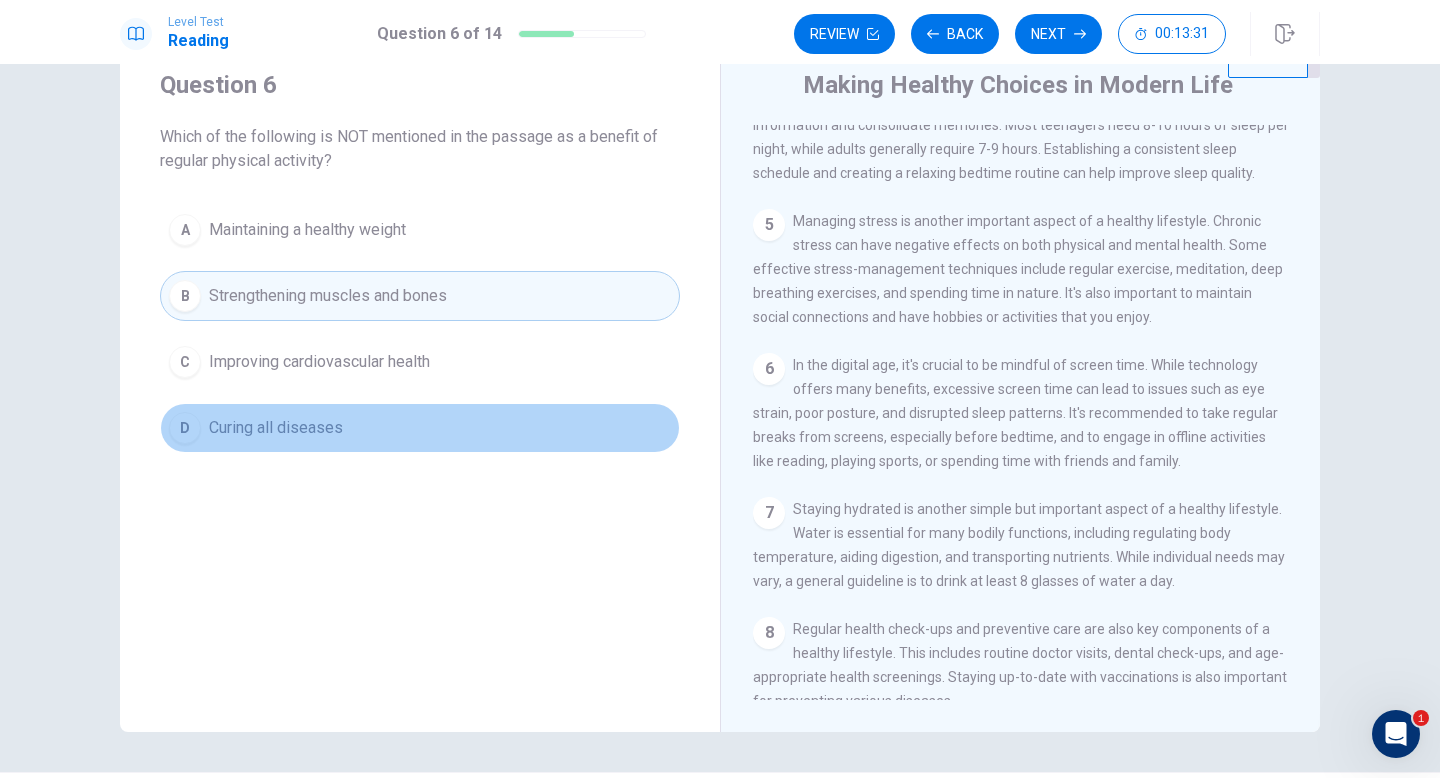 click on "D" at bounding box center (185, 428) 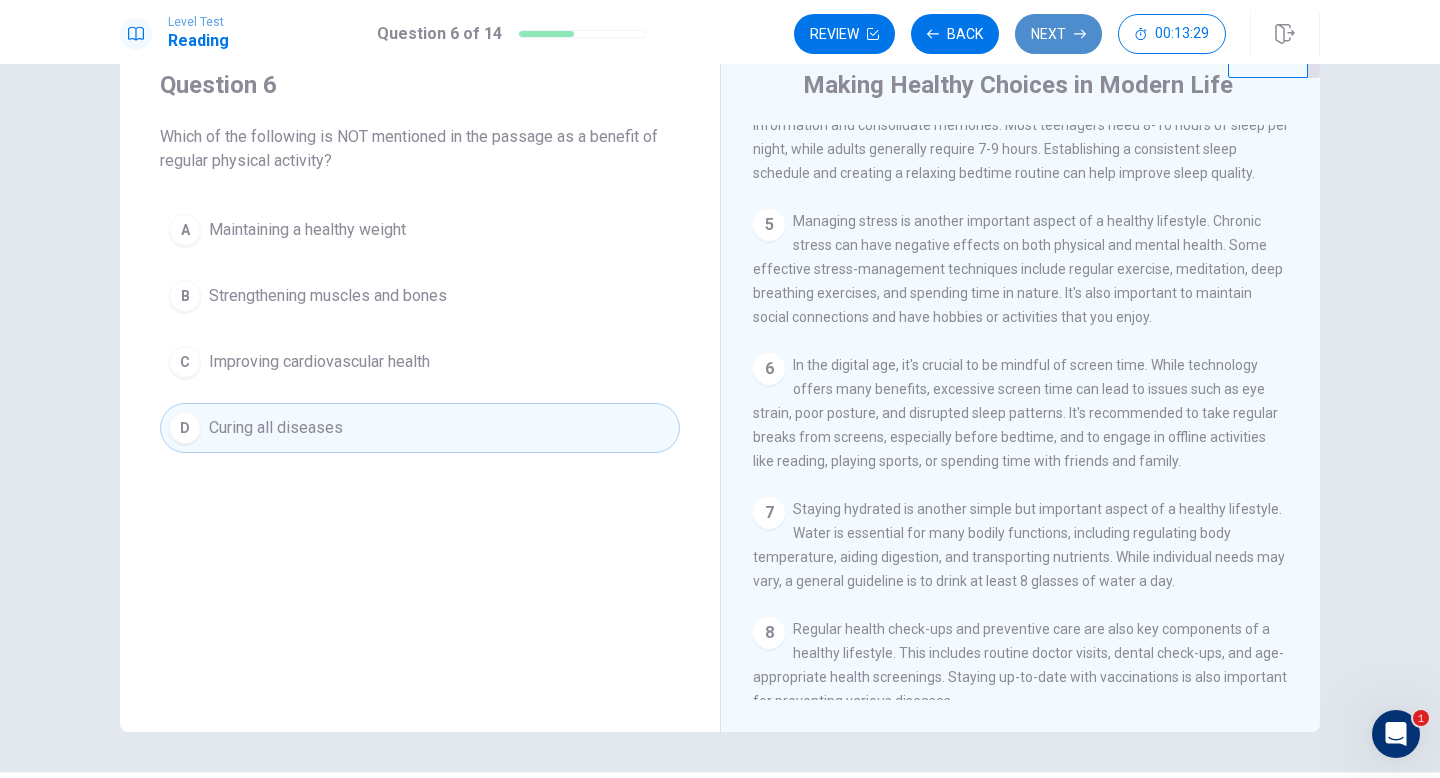 click on "Next" at bounding box center [1058, 34] 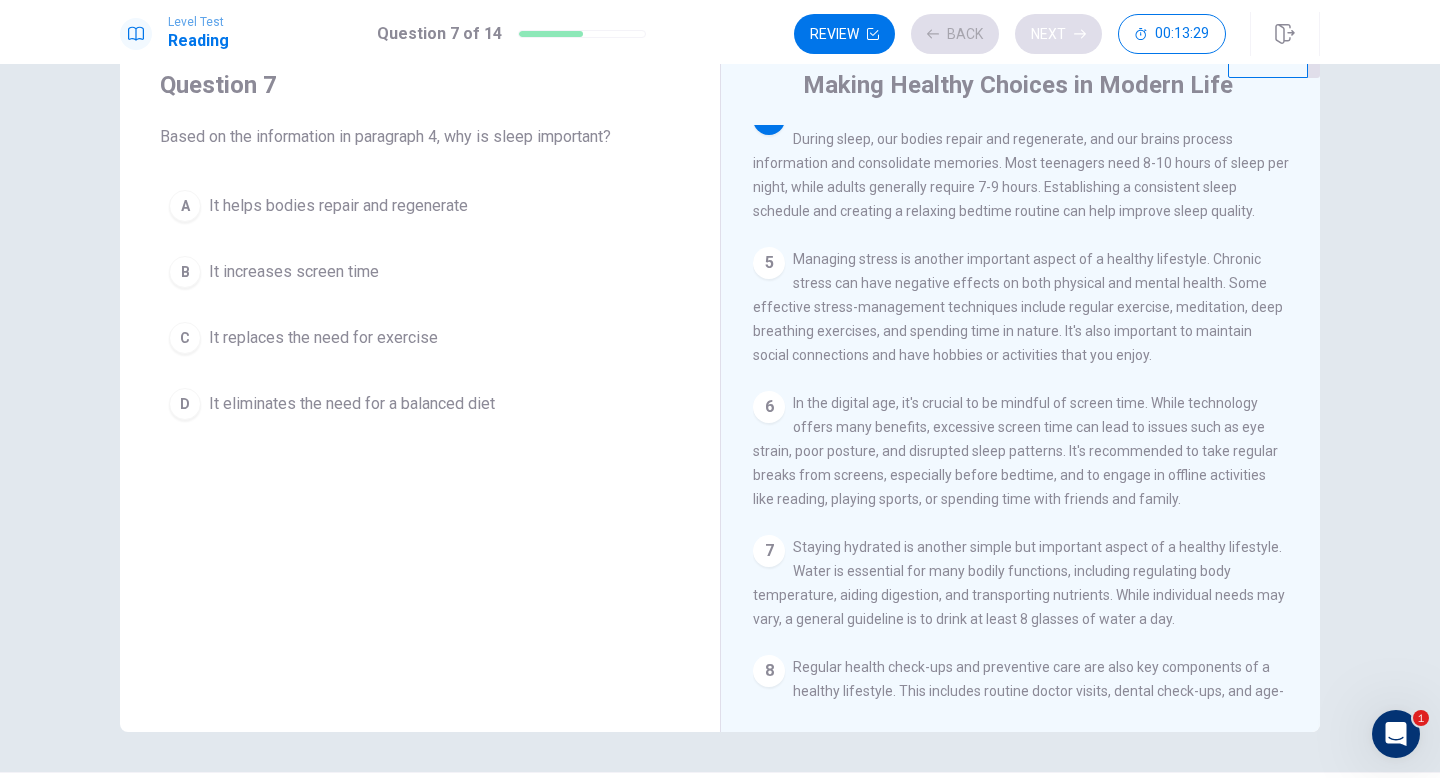 scroll, scrollTop: 472, scrollLeft: 0, axis: vertical 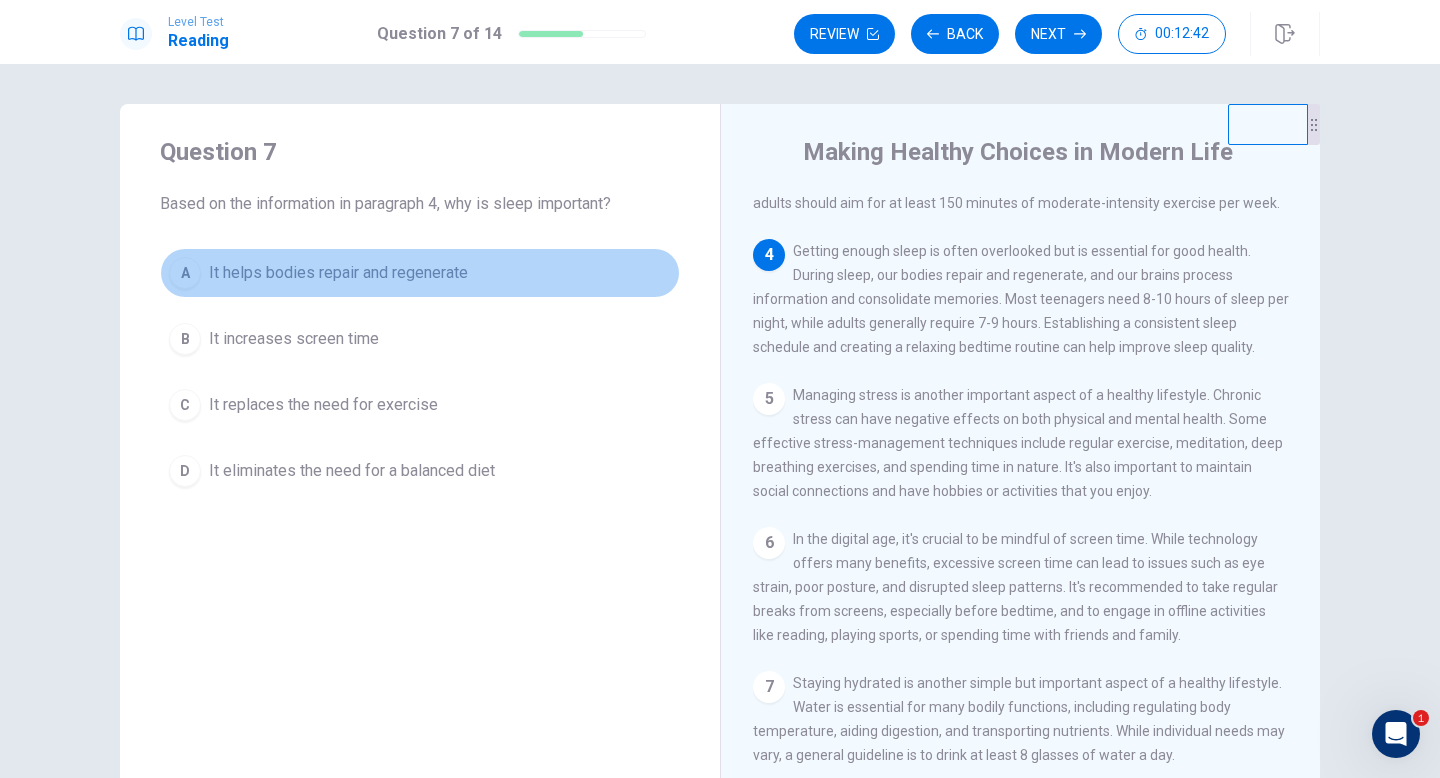 click on "A" at bounding box center [185, 273] 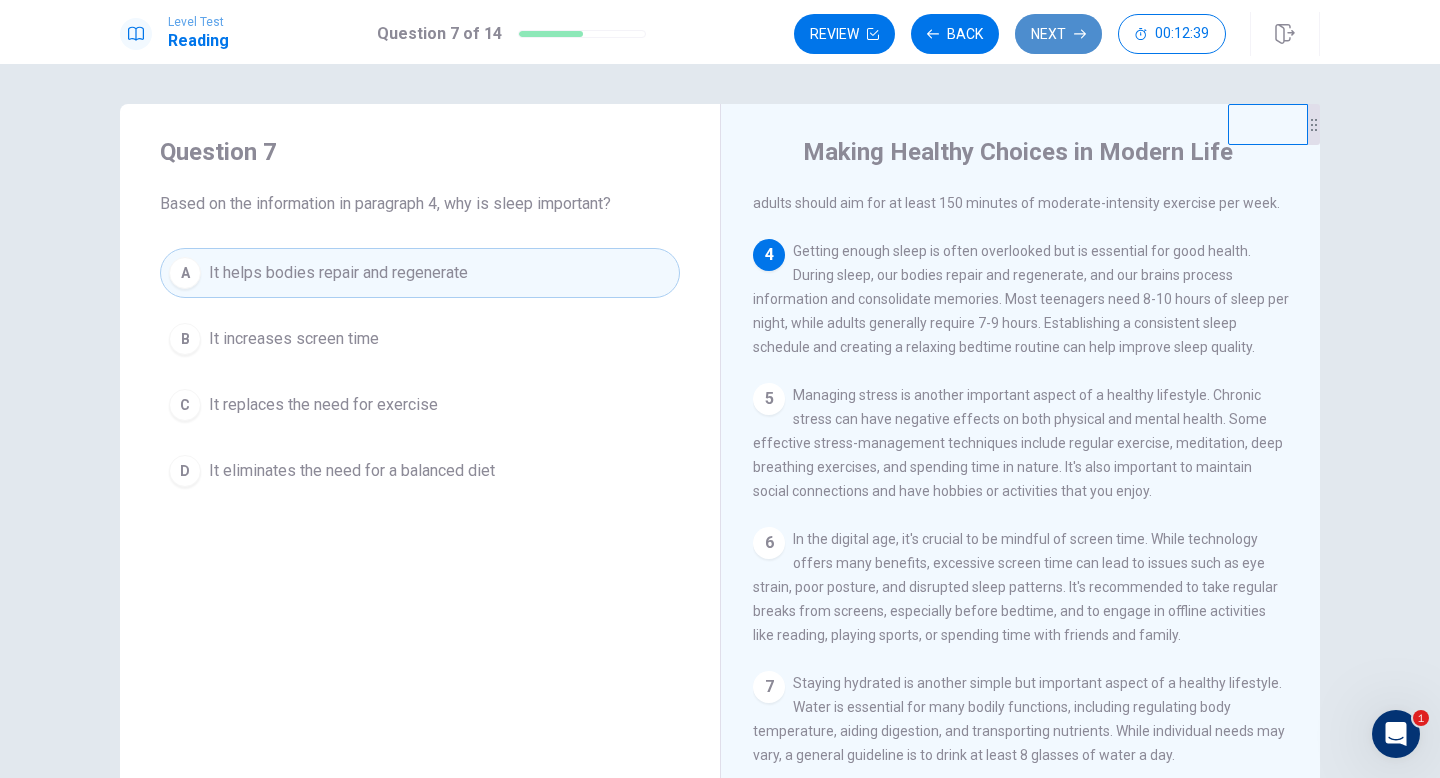 click on "Next" at bounding box center (1058, 34) 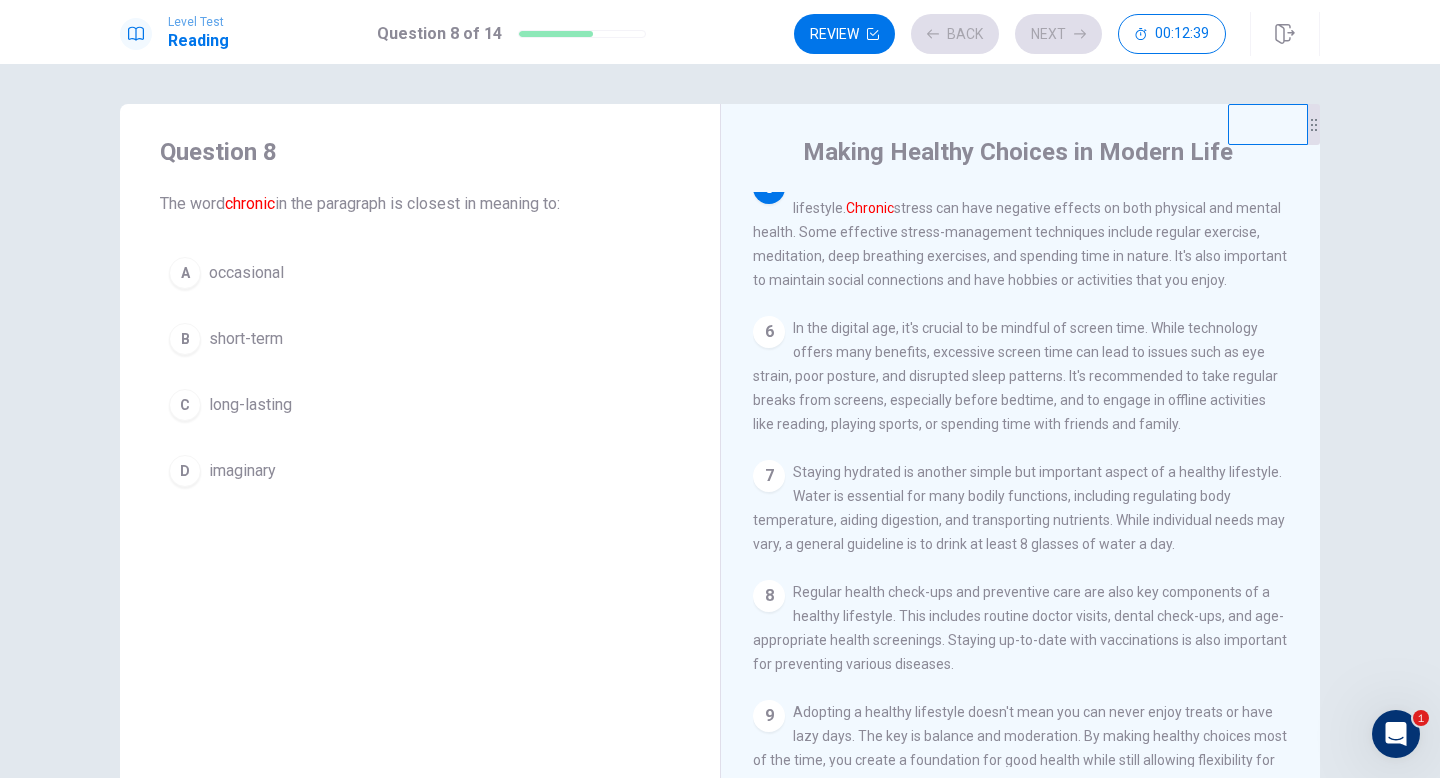 scroll, scrollTop: 621, scrollLeft: 0, axis: vertical 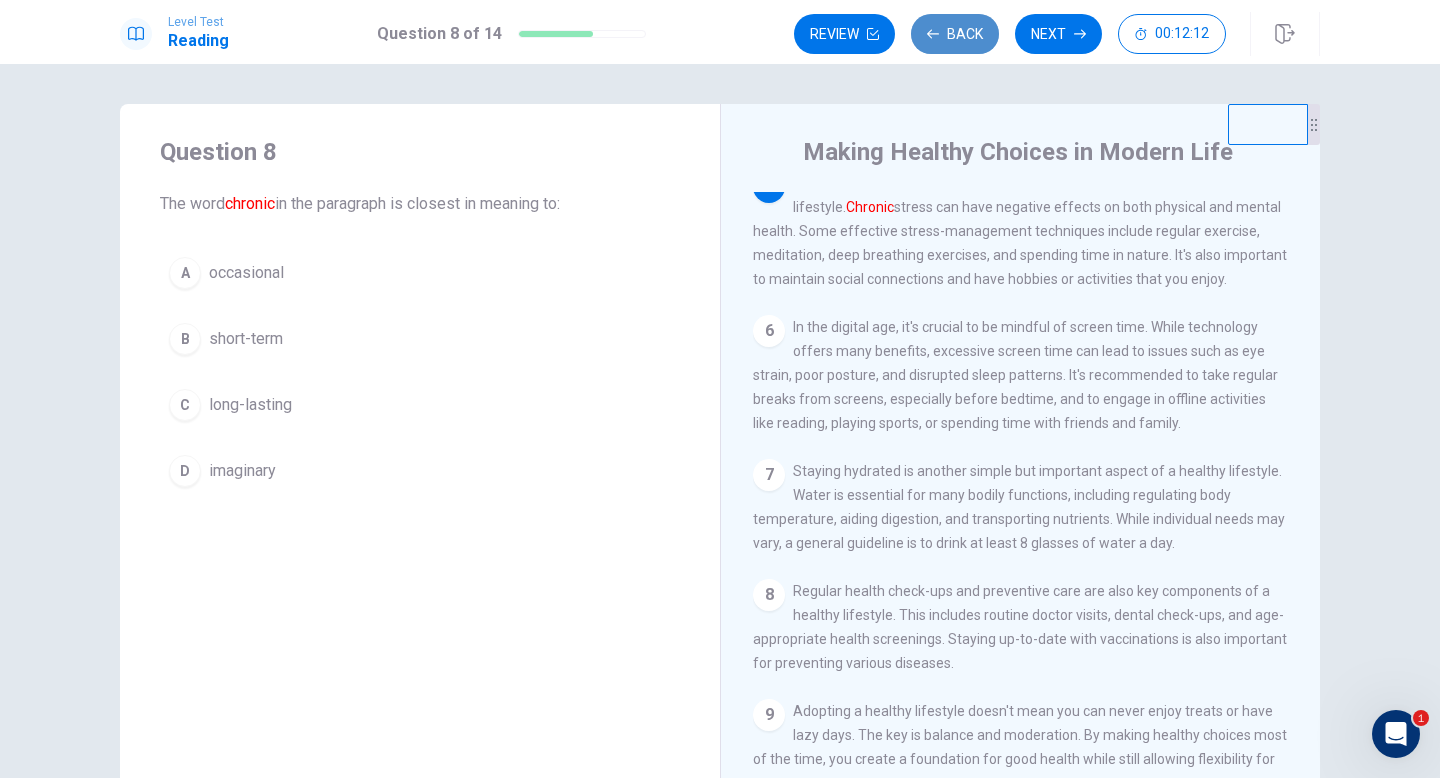 click on "Back" at bounding box center [955, 34] 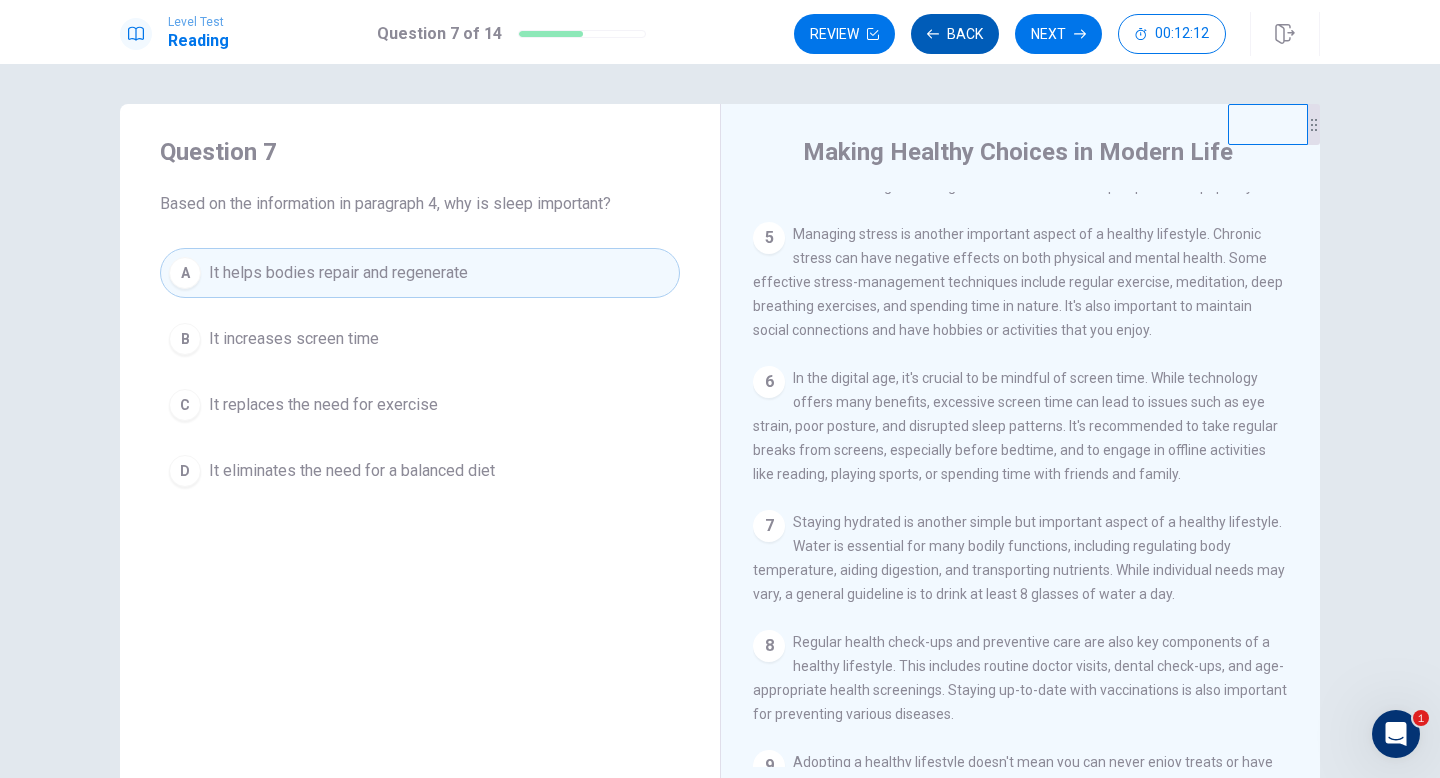 scroll, scrollTop: 472, scrollLeft: 0, axis: vertical 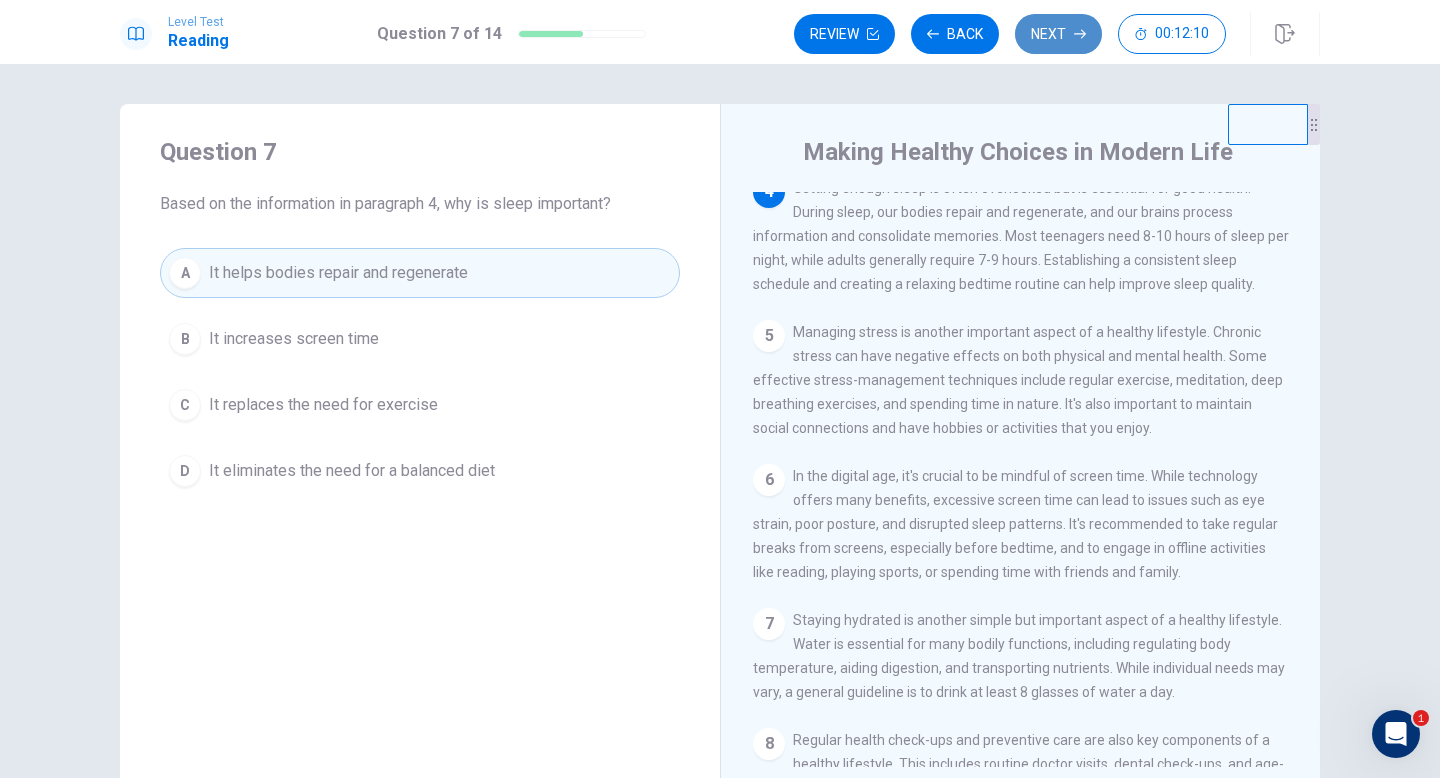 click on "Next" at bounding box center (1058, 34) 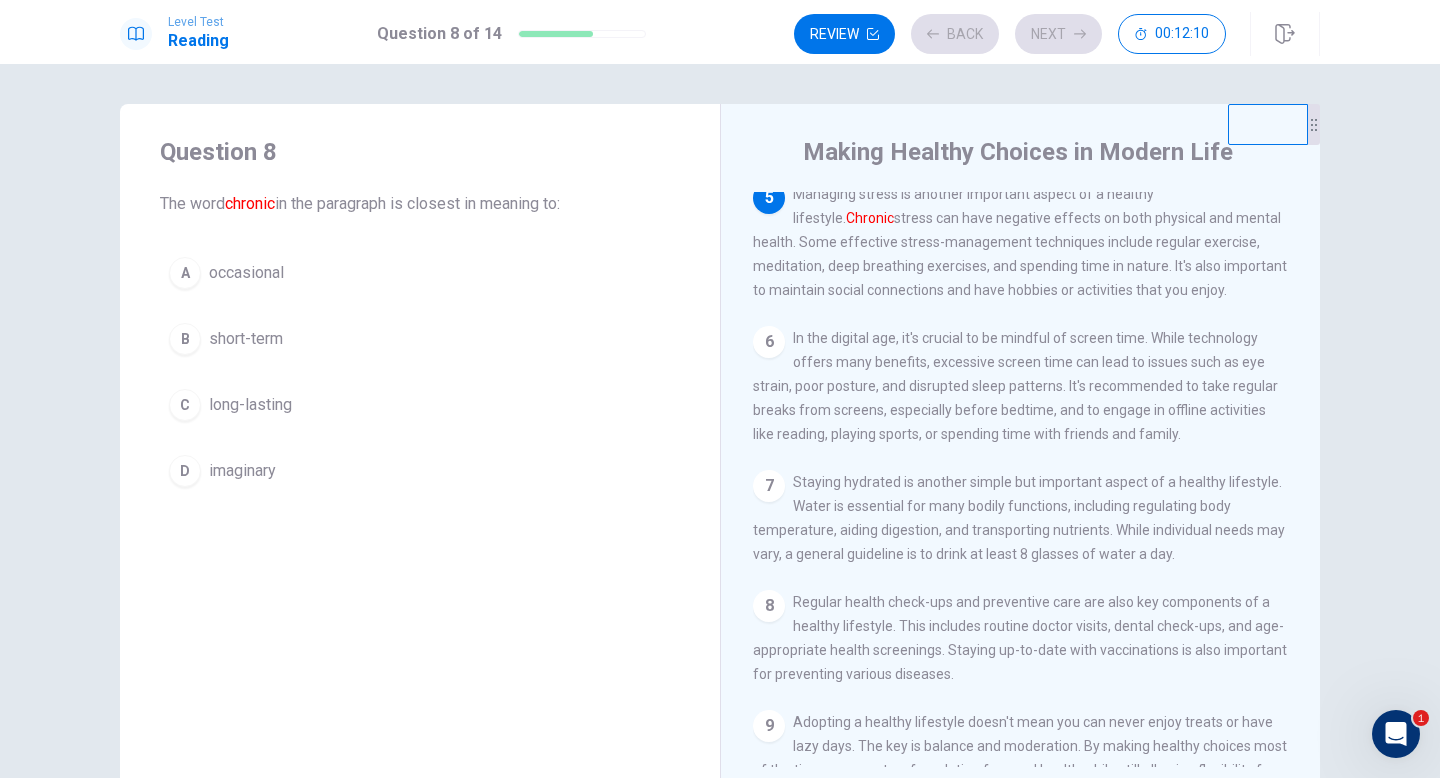 scroll, scrollTop: 621, scrollLeft: 0, axis: vertical 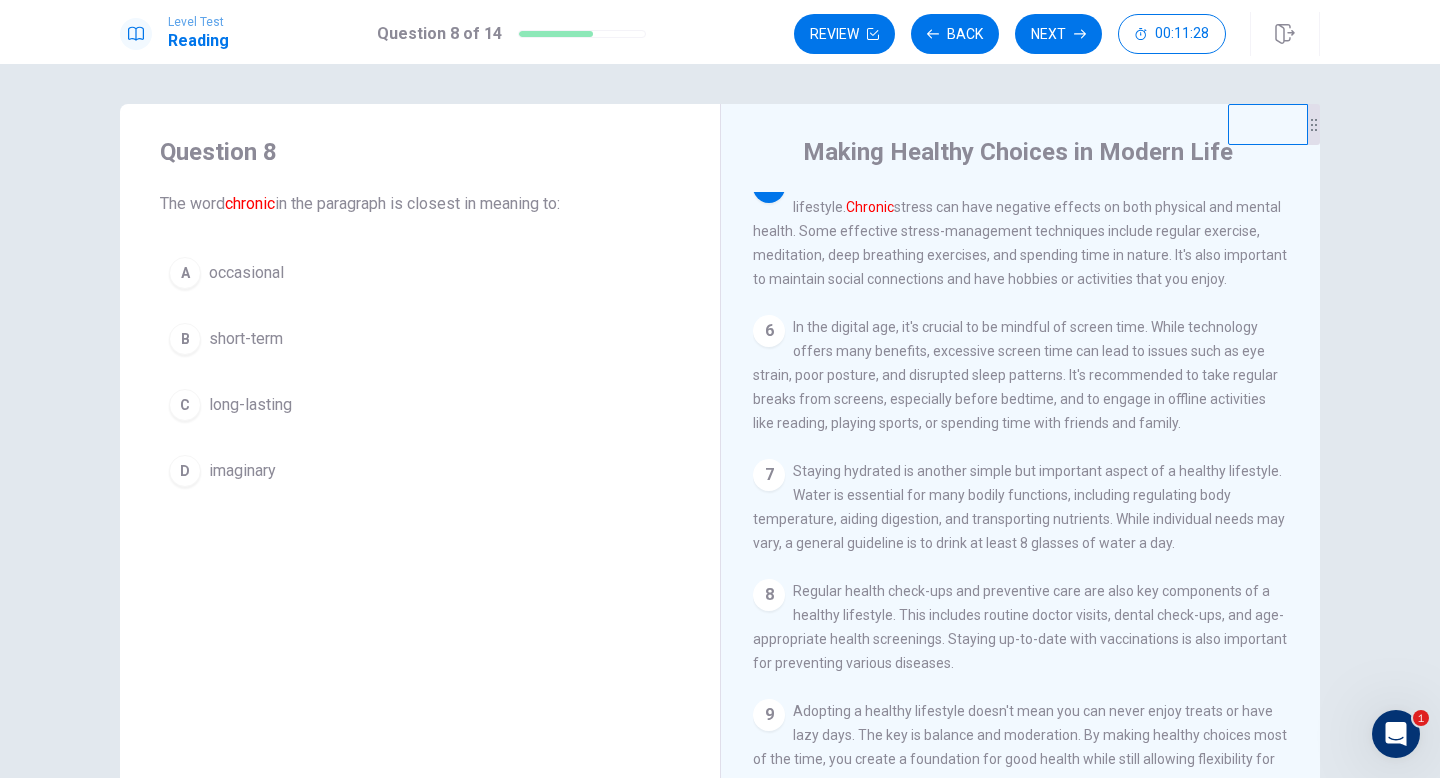 click on "C" at bounding box center [185, 405] 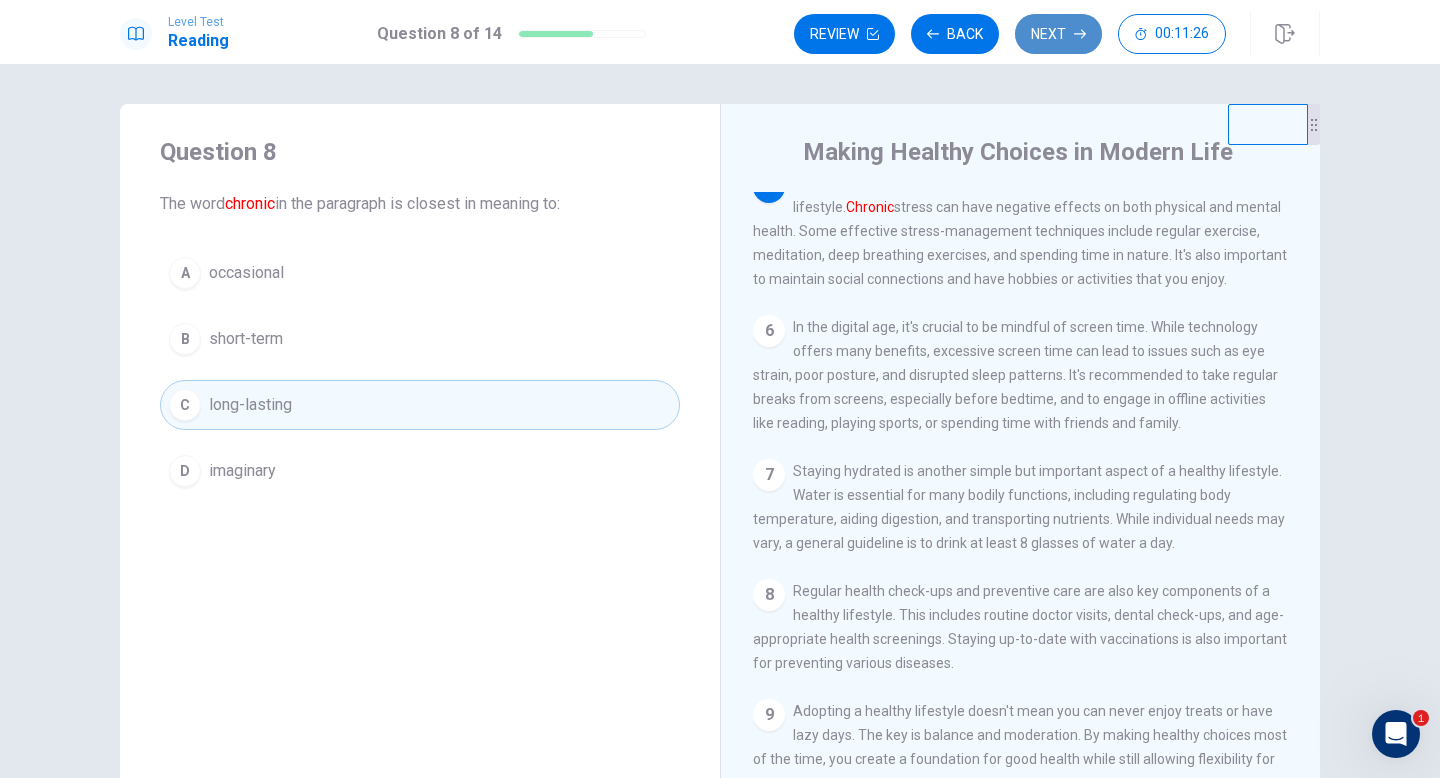 click on "Next" at bounding box center [1058, 34] 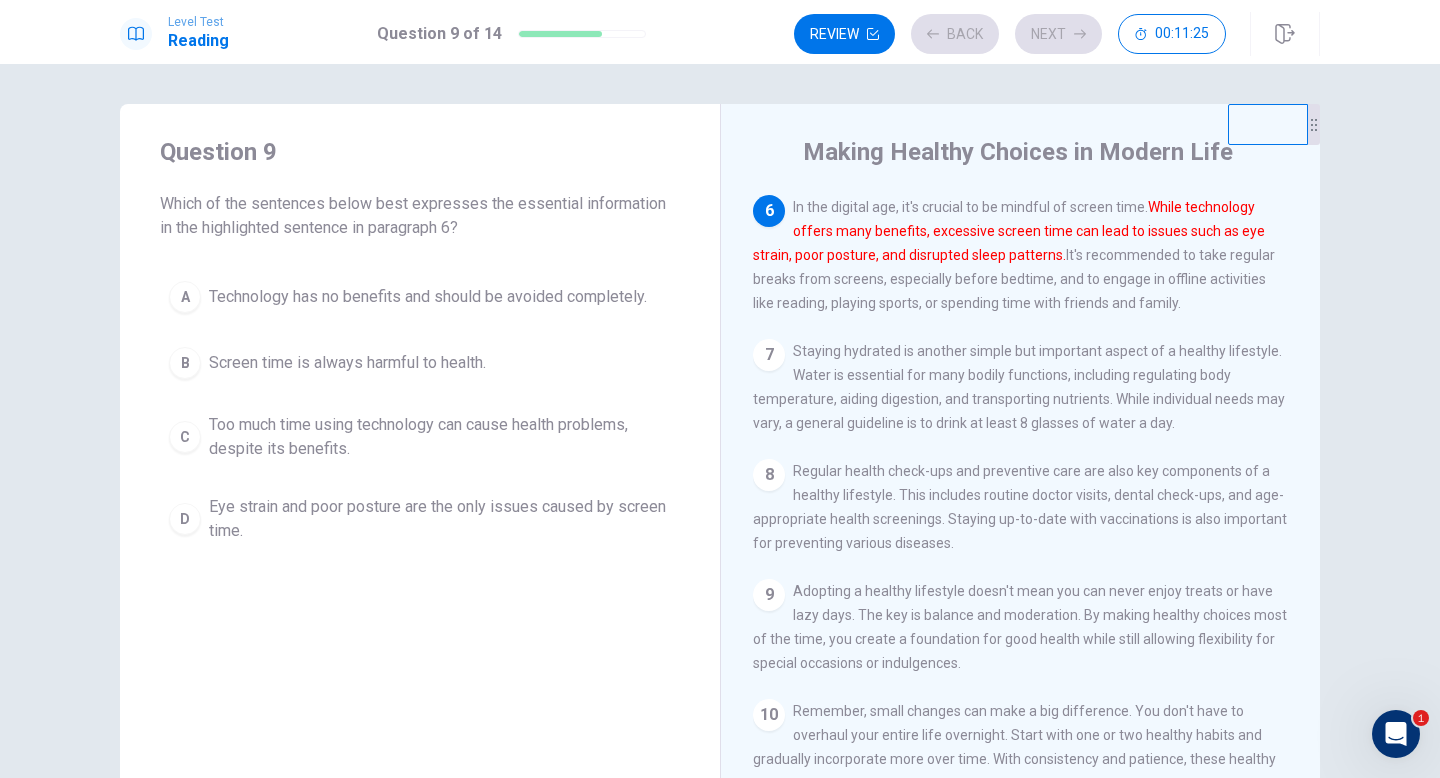 scroll, scrollTop: 770, scrollLeft: 0, axis: vertical 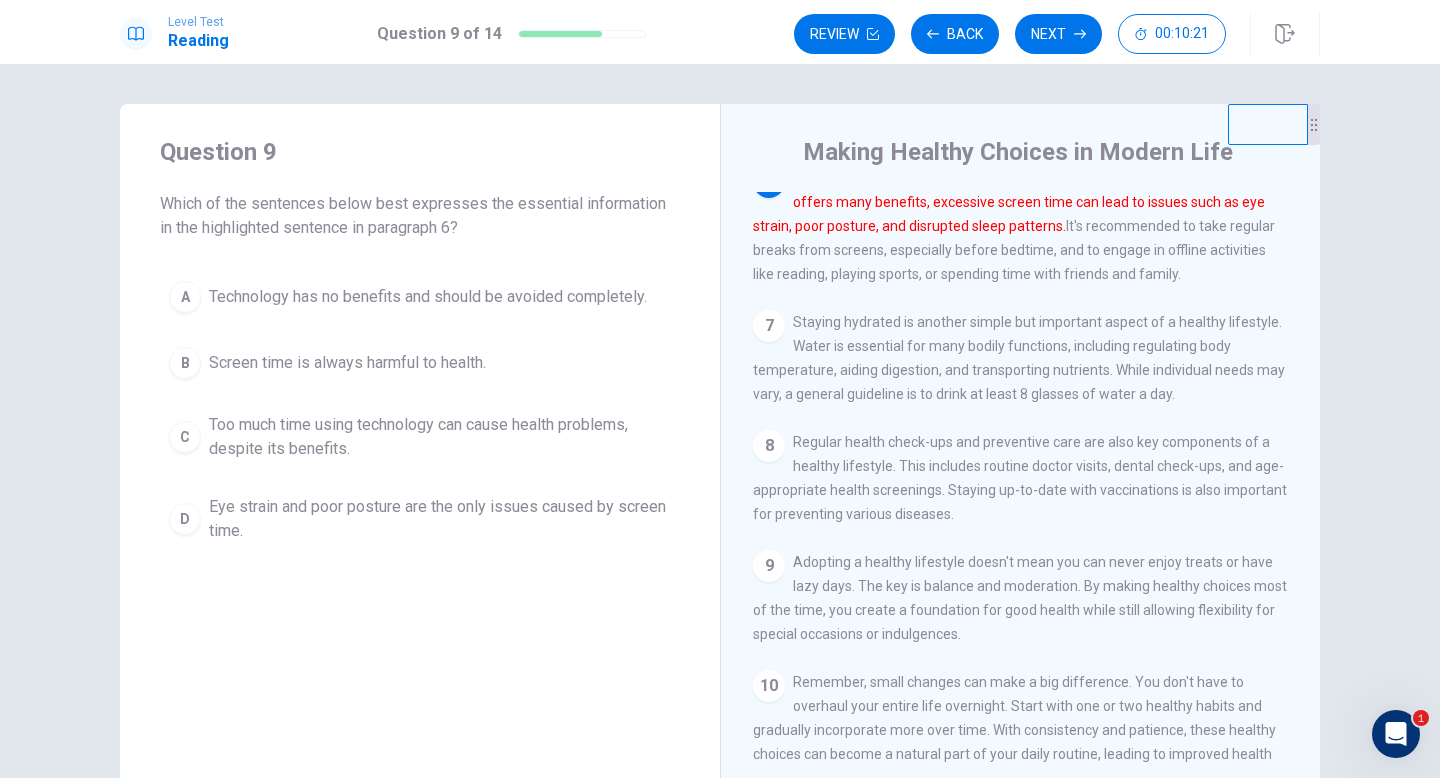 click on "C" at bounding box center [185, 437] 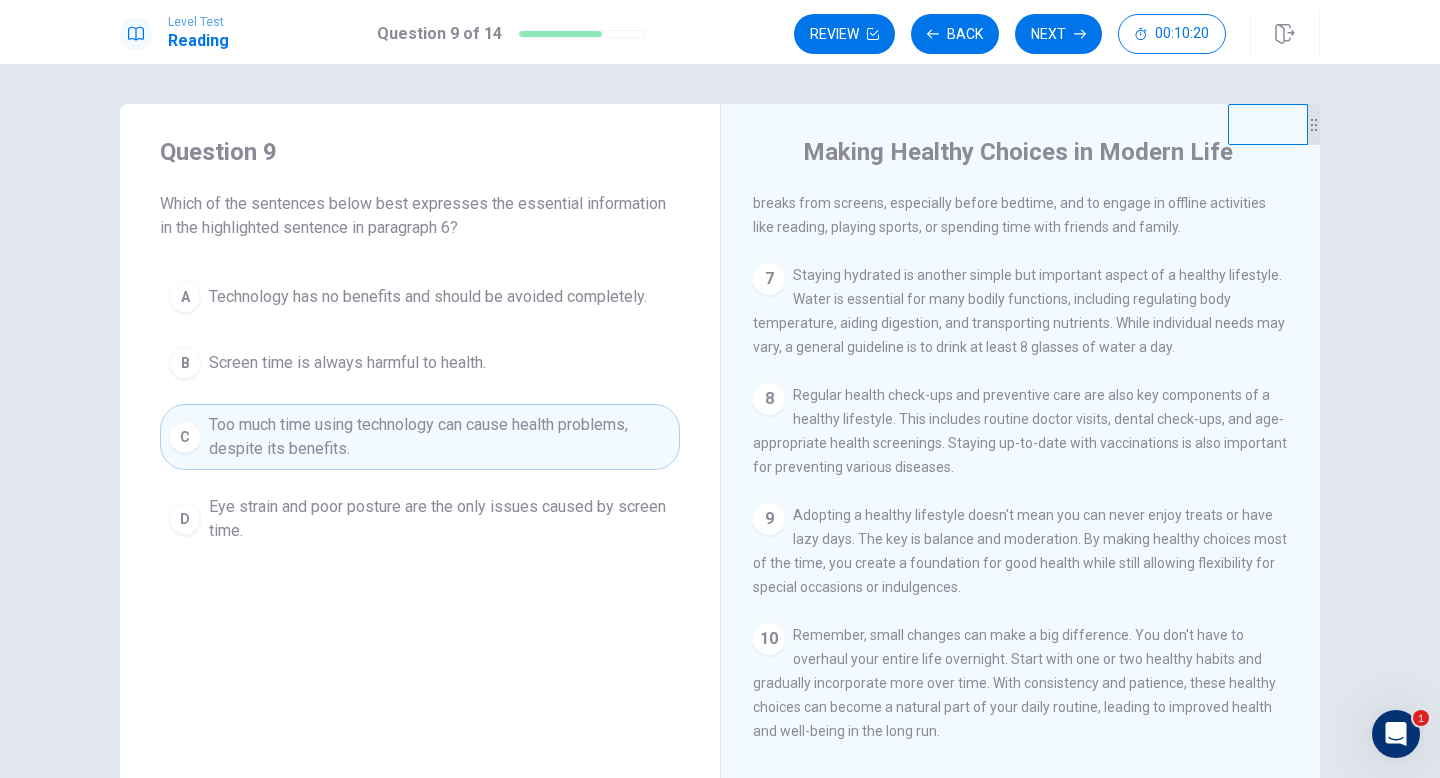 scroll, scrollTop: 814, scrollLeft: 0, axis: vertical 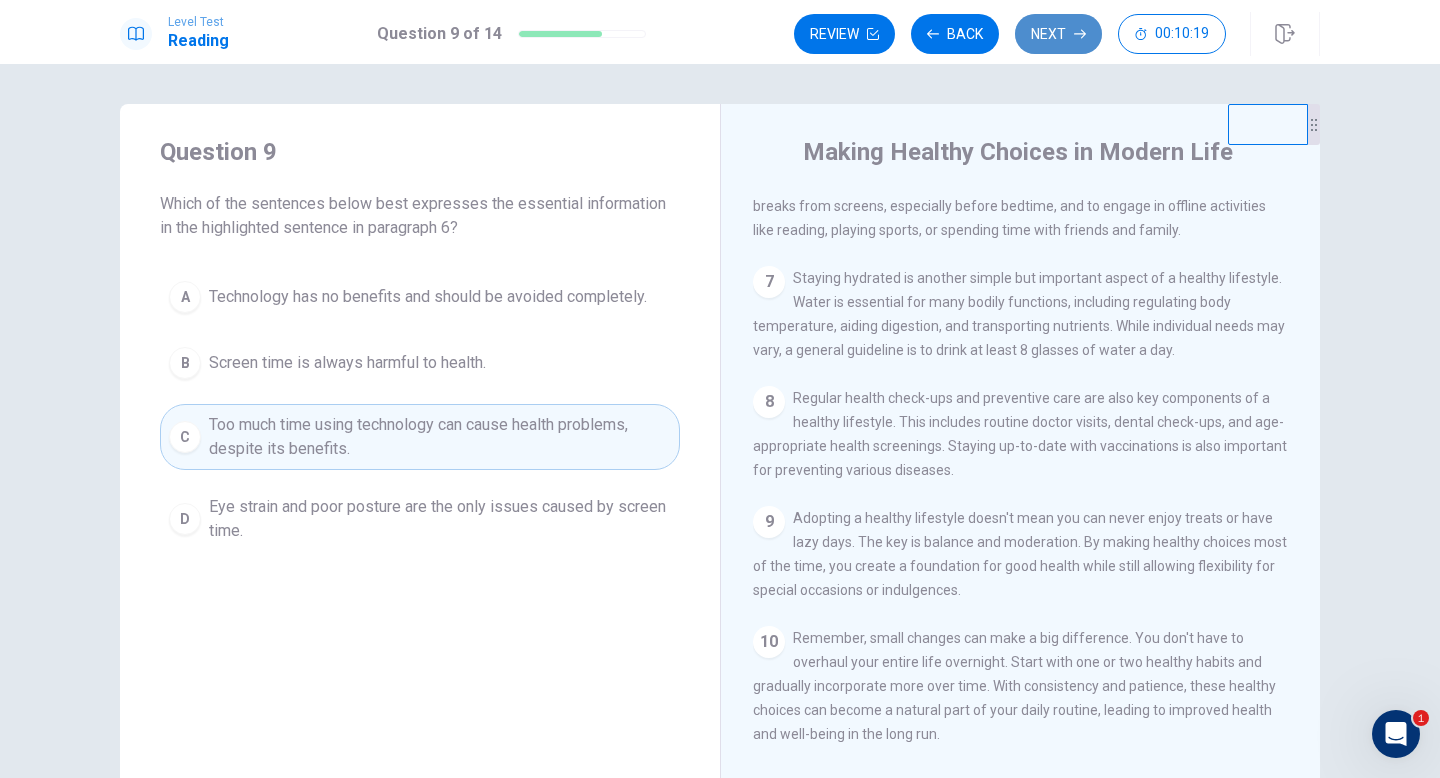 click on "Next" at bounding box center [1058, 34] 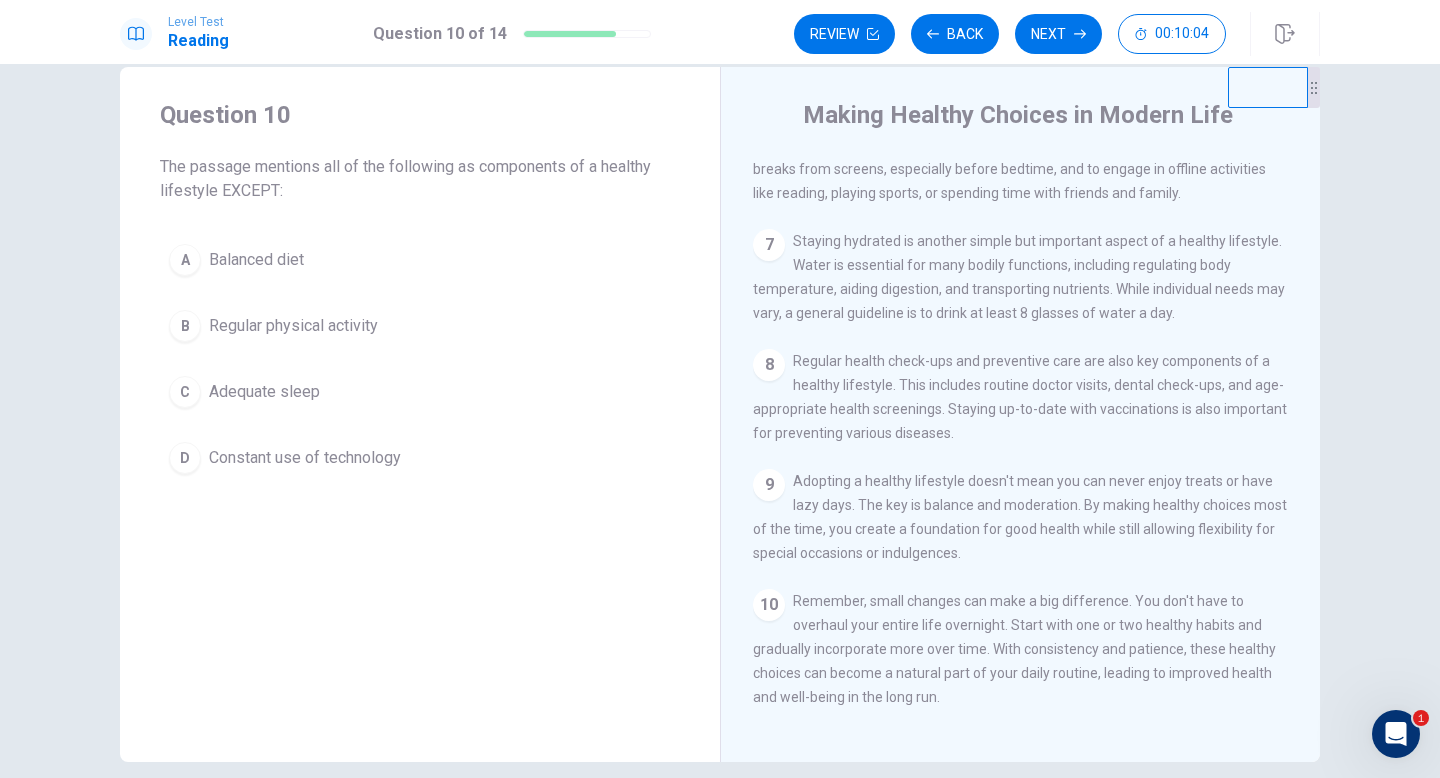 scroll, scrollTop: 49, scrollLeft: 0, axis: vertical 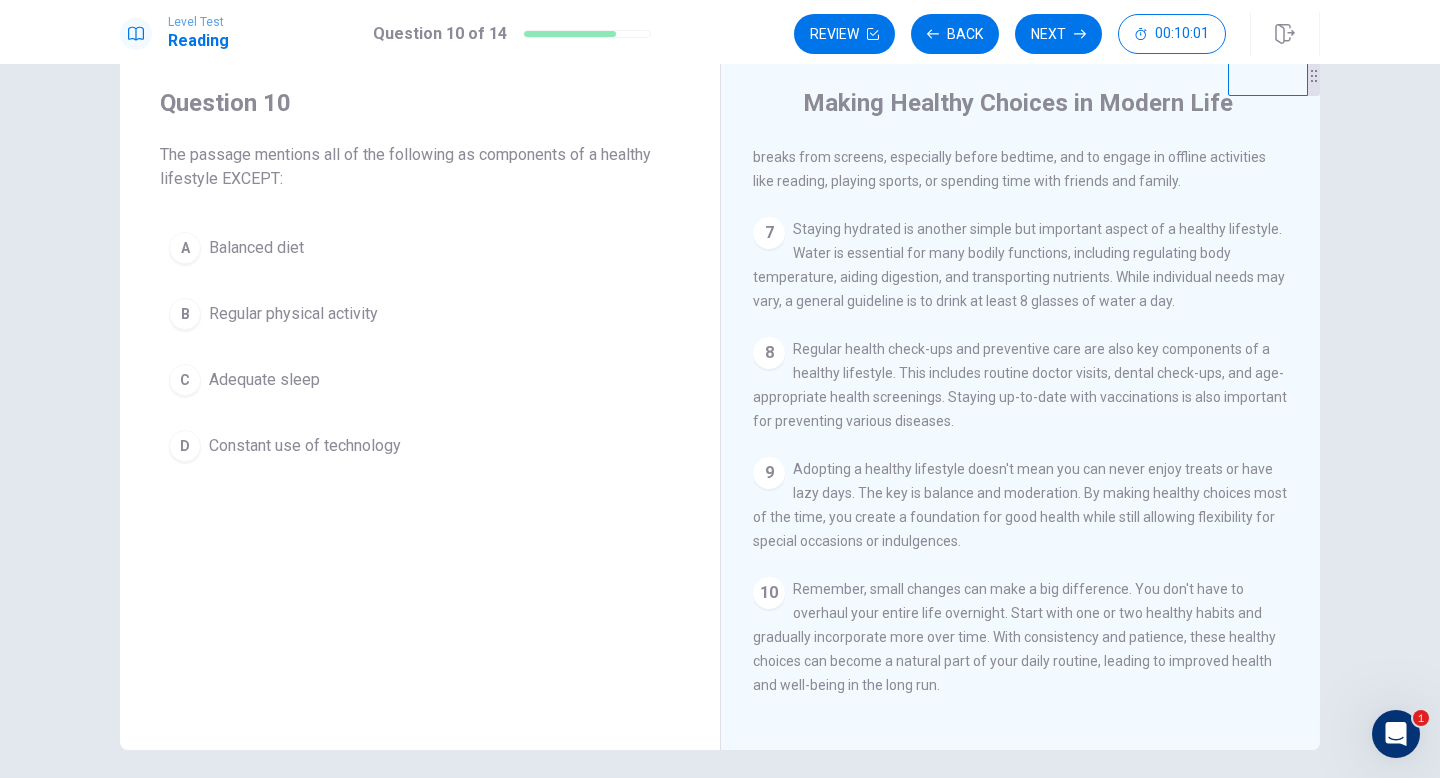 click on "D" at bounding box center (185, 446) 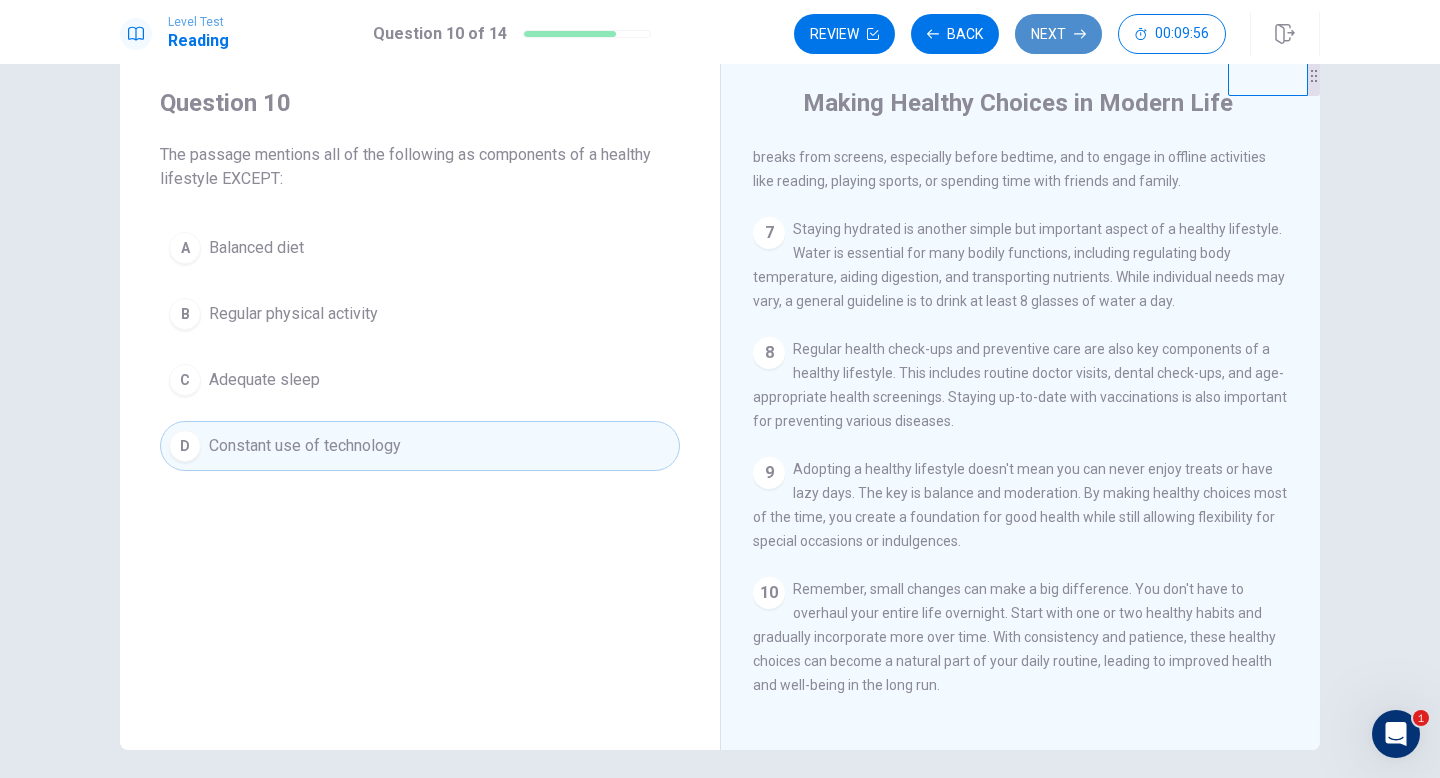 click on "Next" at bounding box center [1058, 34] 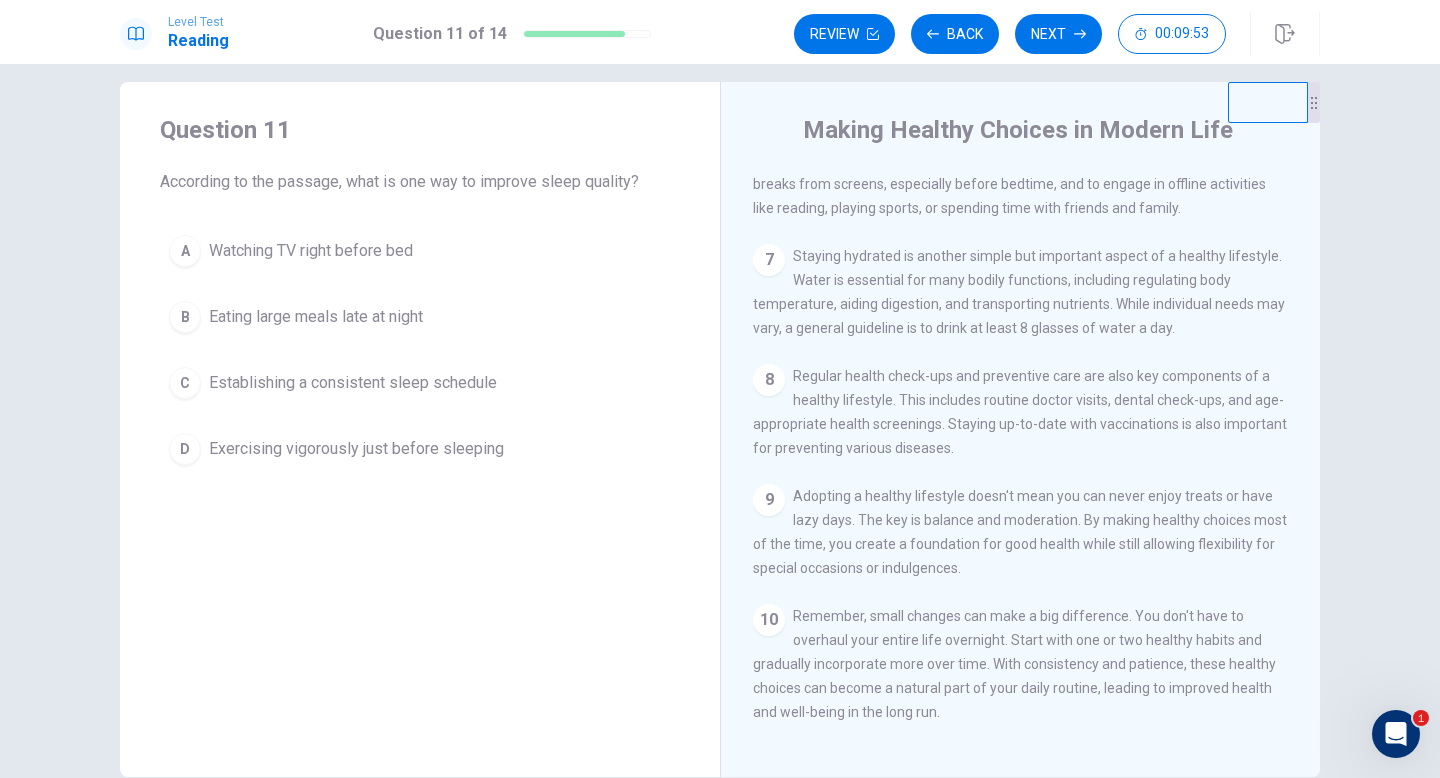 scroll, scrollTop: 19, scrollLeft: 0, axis: vertical 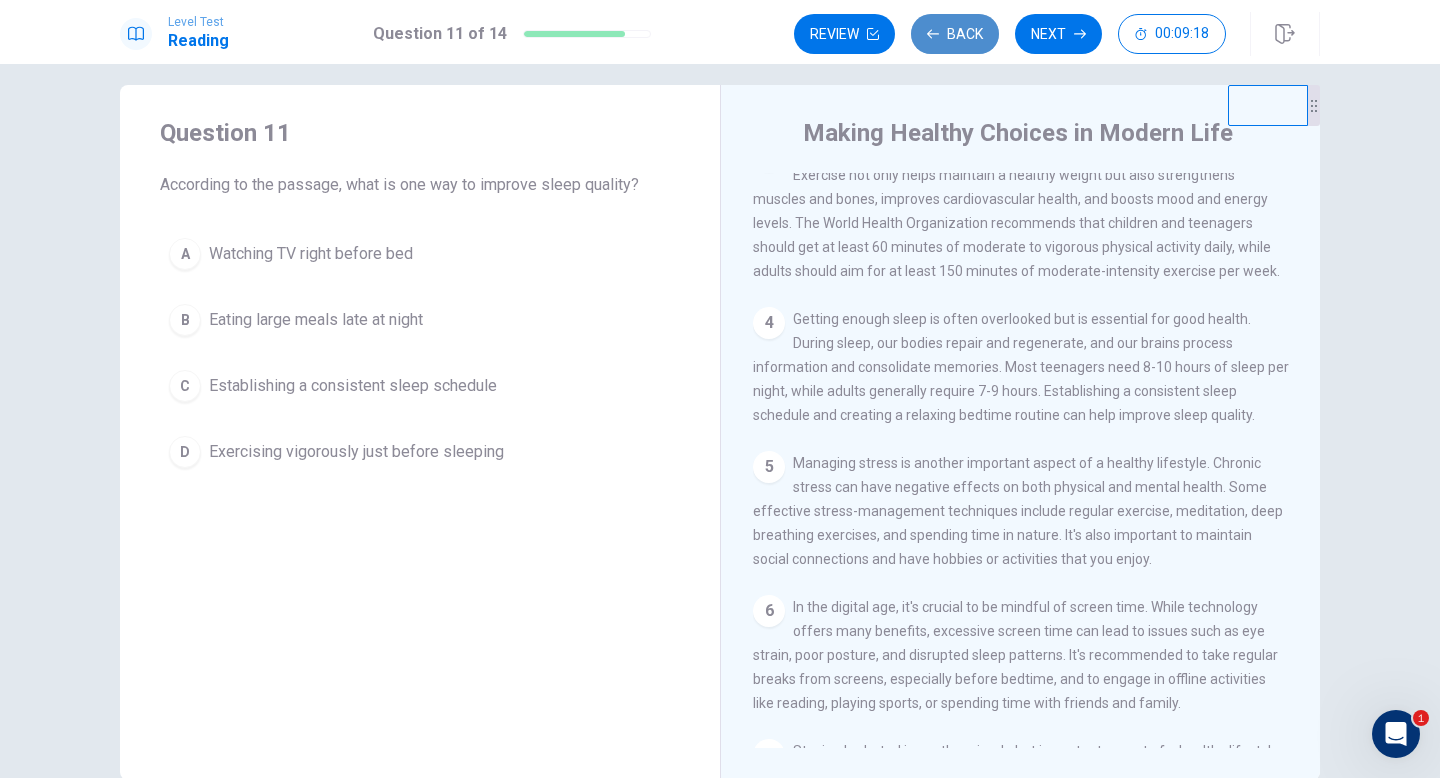 click on "Back" at bounding box center [955, 34] 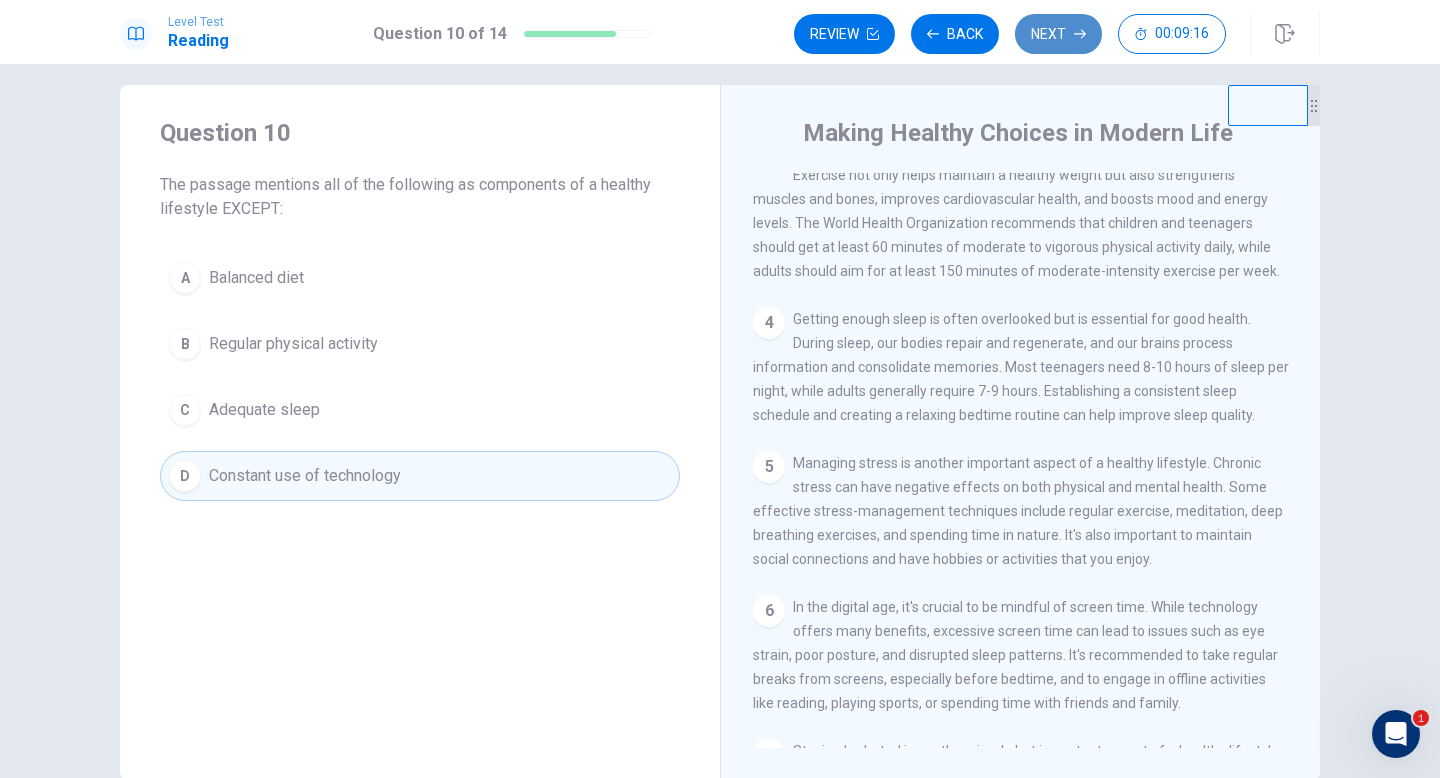 click on "Next" at bounding box center [1058, 34] 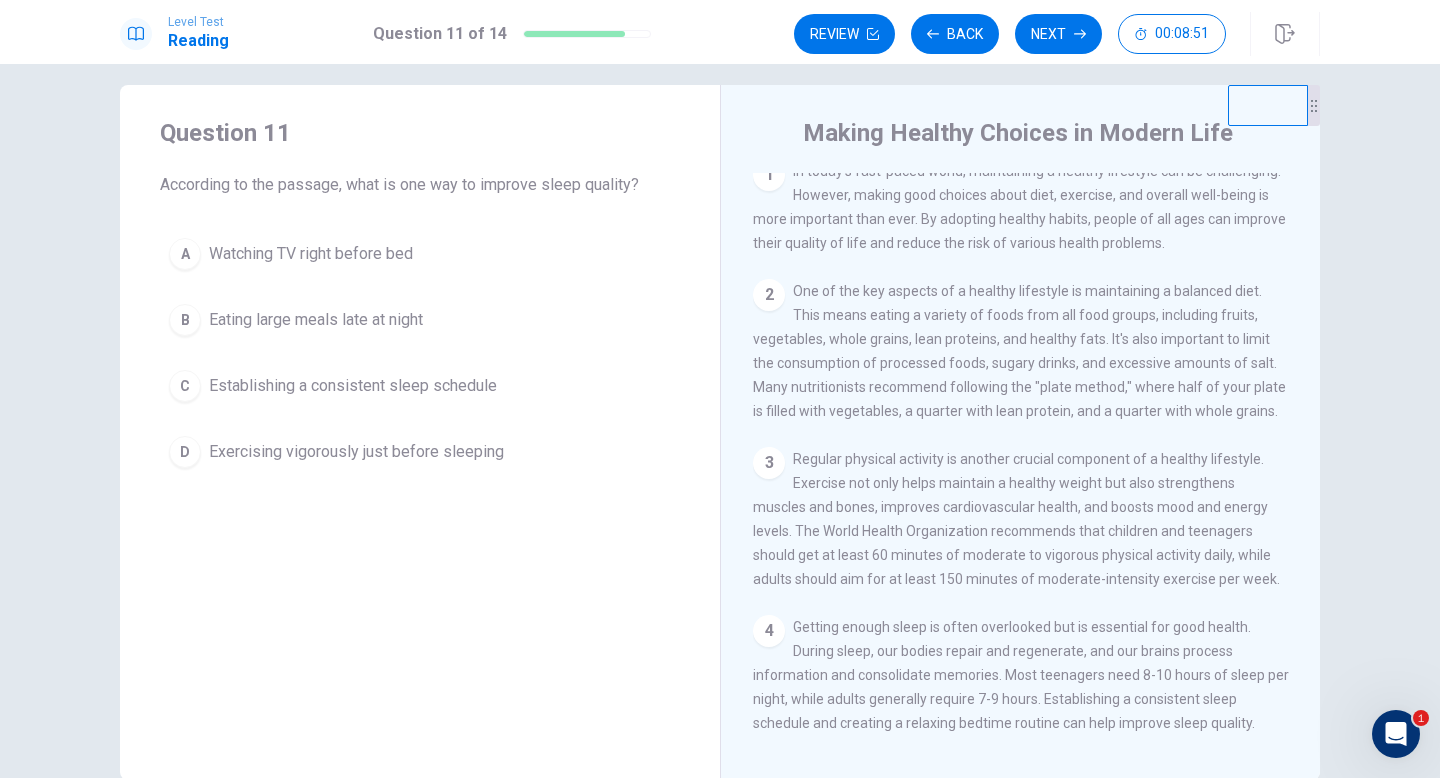 scroll, scrollTop: 0, scrollLeft: 0, axis: both 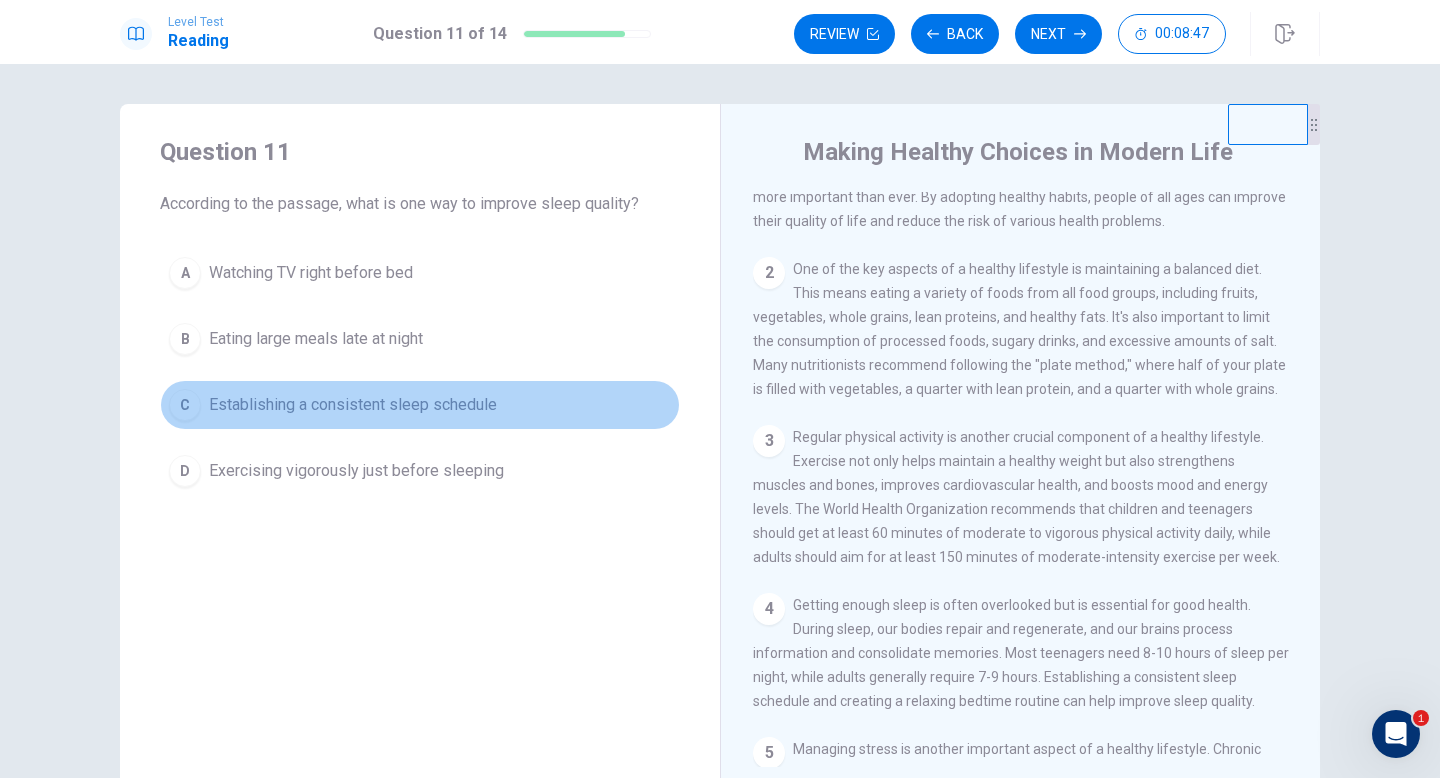 click on "C" at bounding box center [185, 405] 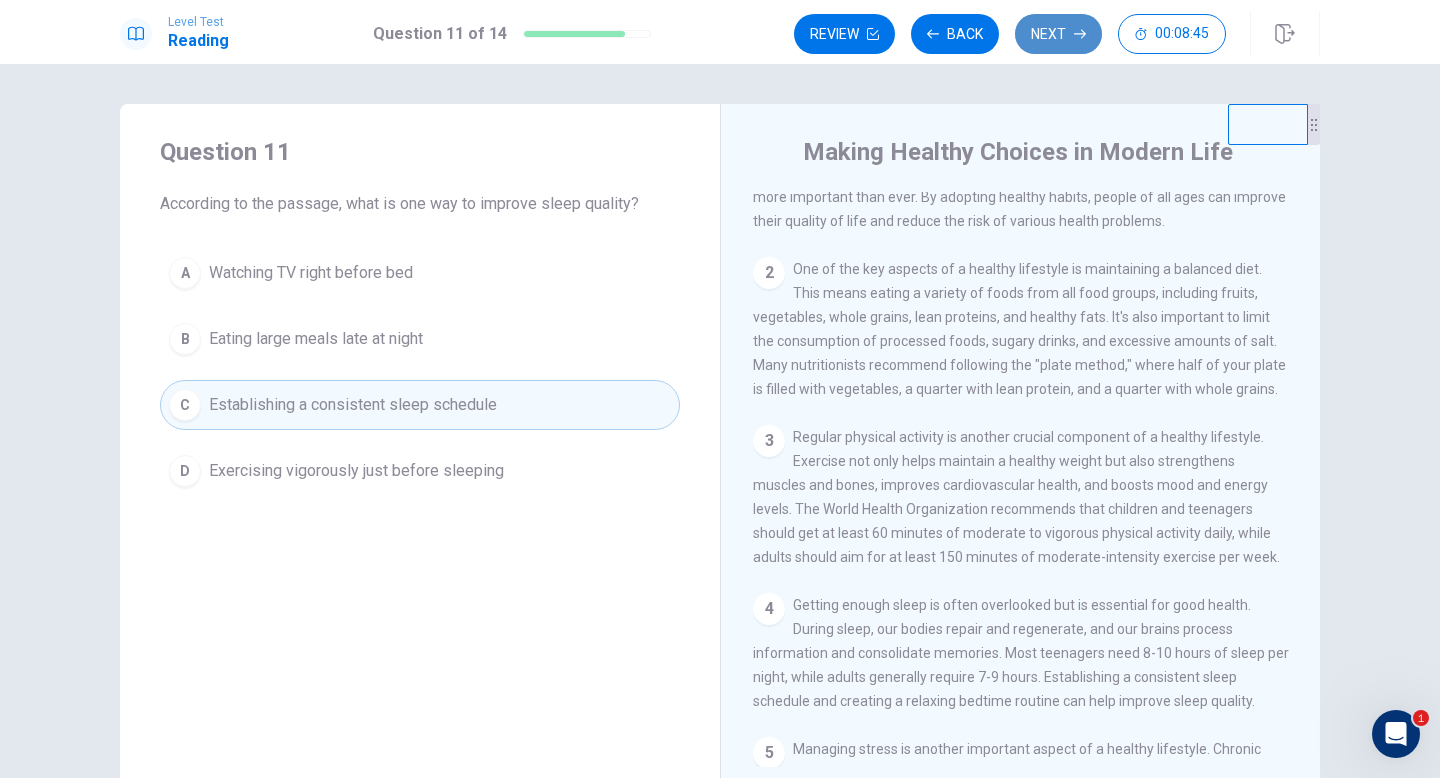 click on "Next" at bounding box center (1058, 34) 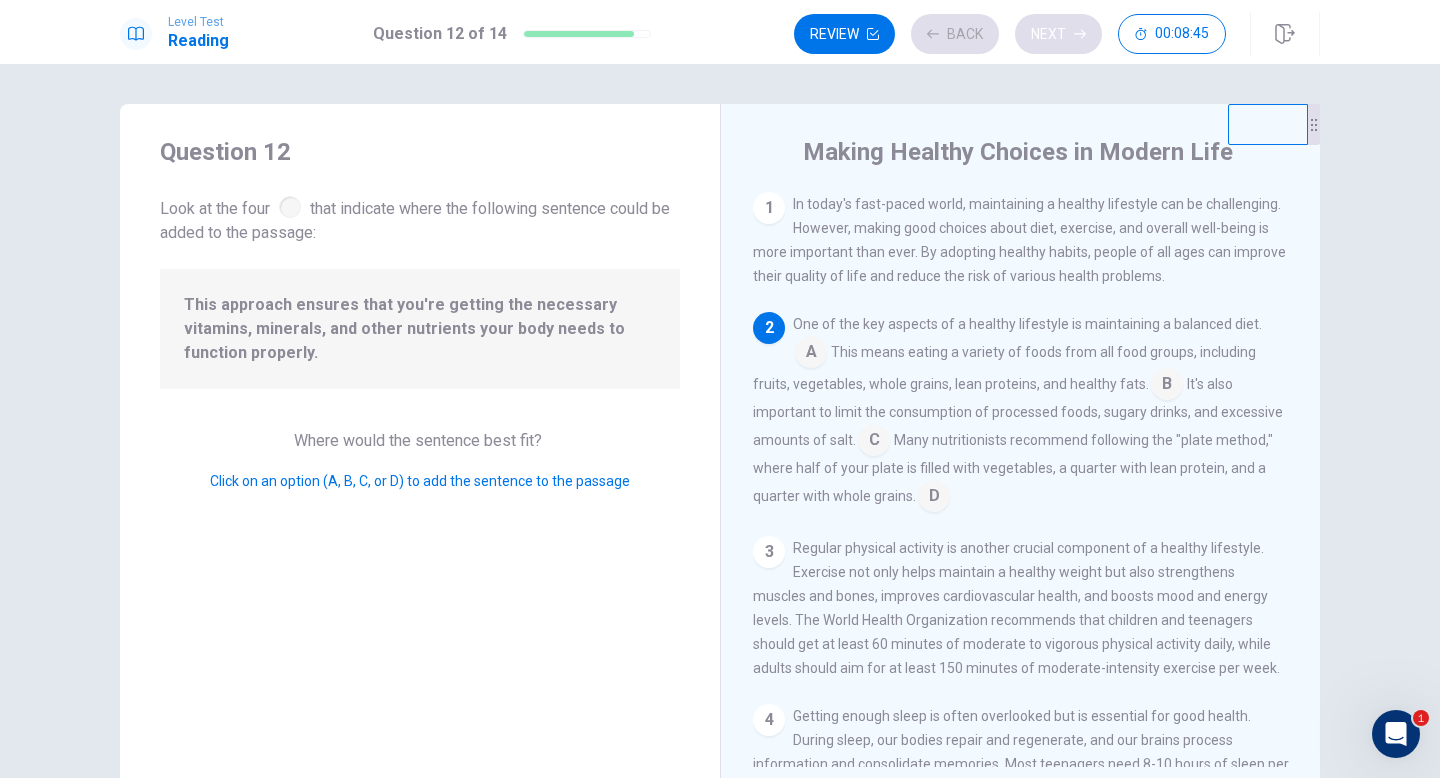 scroll, scrollTop: 124, scrollLeft: 0, axis: vertical 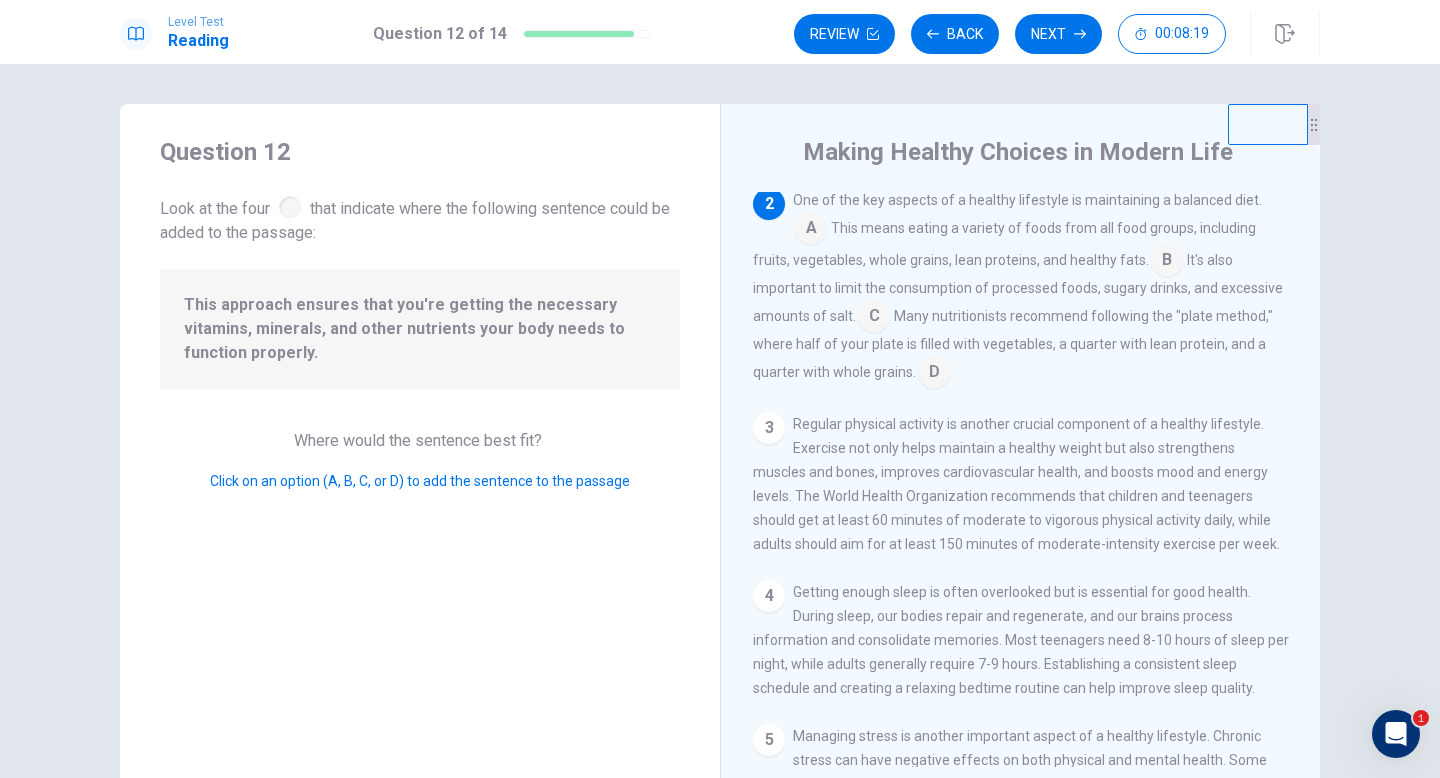 click at bounding box center [811, 230] 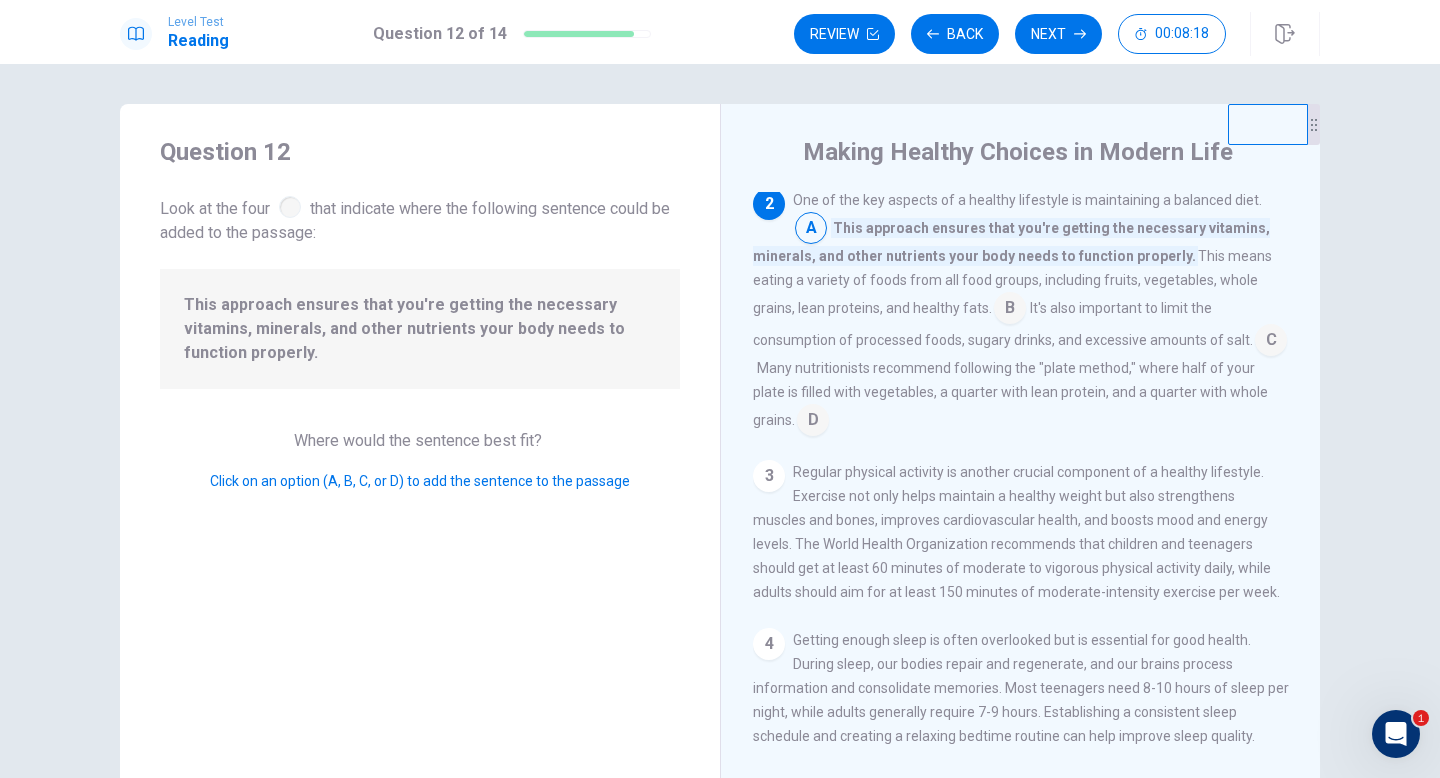 click at bounding box center [1010, 310] 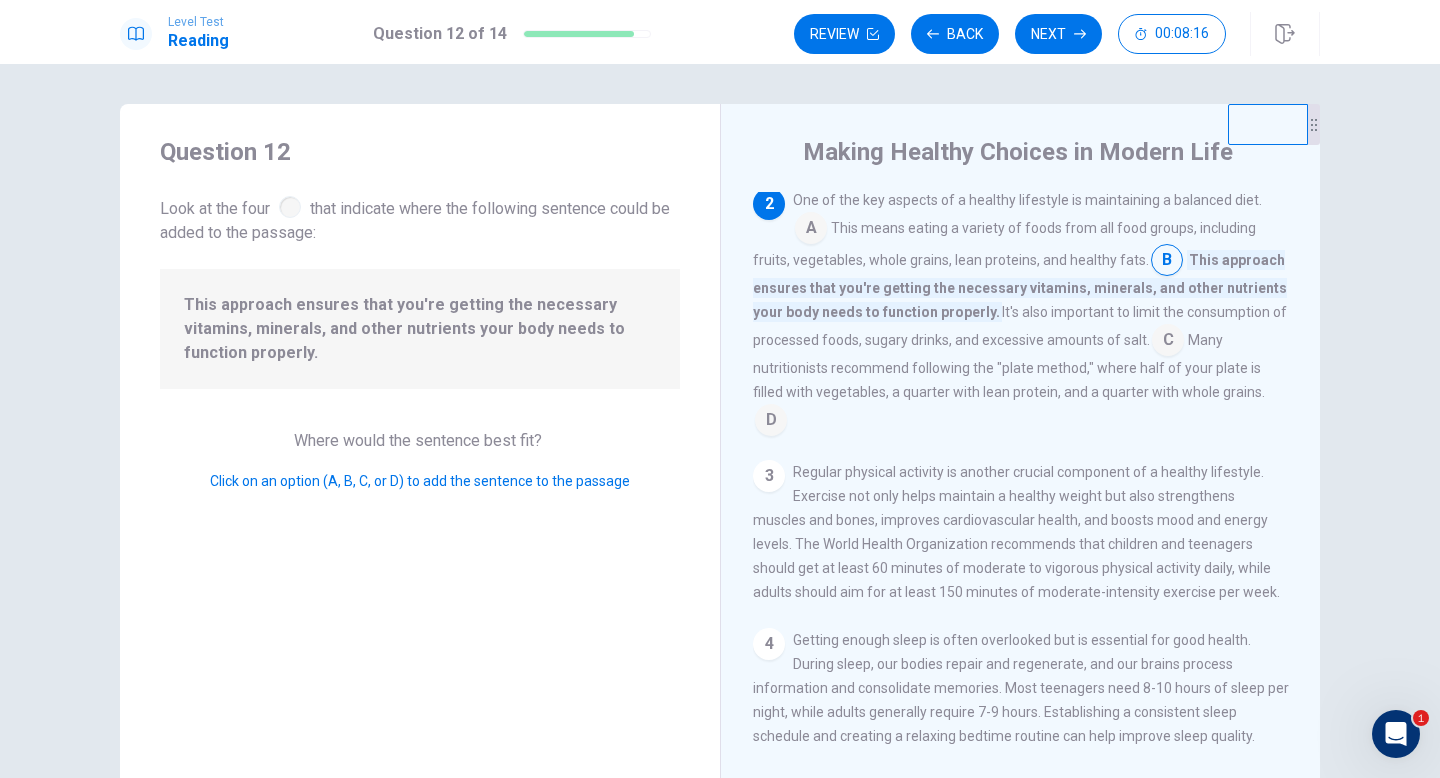 click at bounding box center (811, 230) 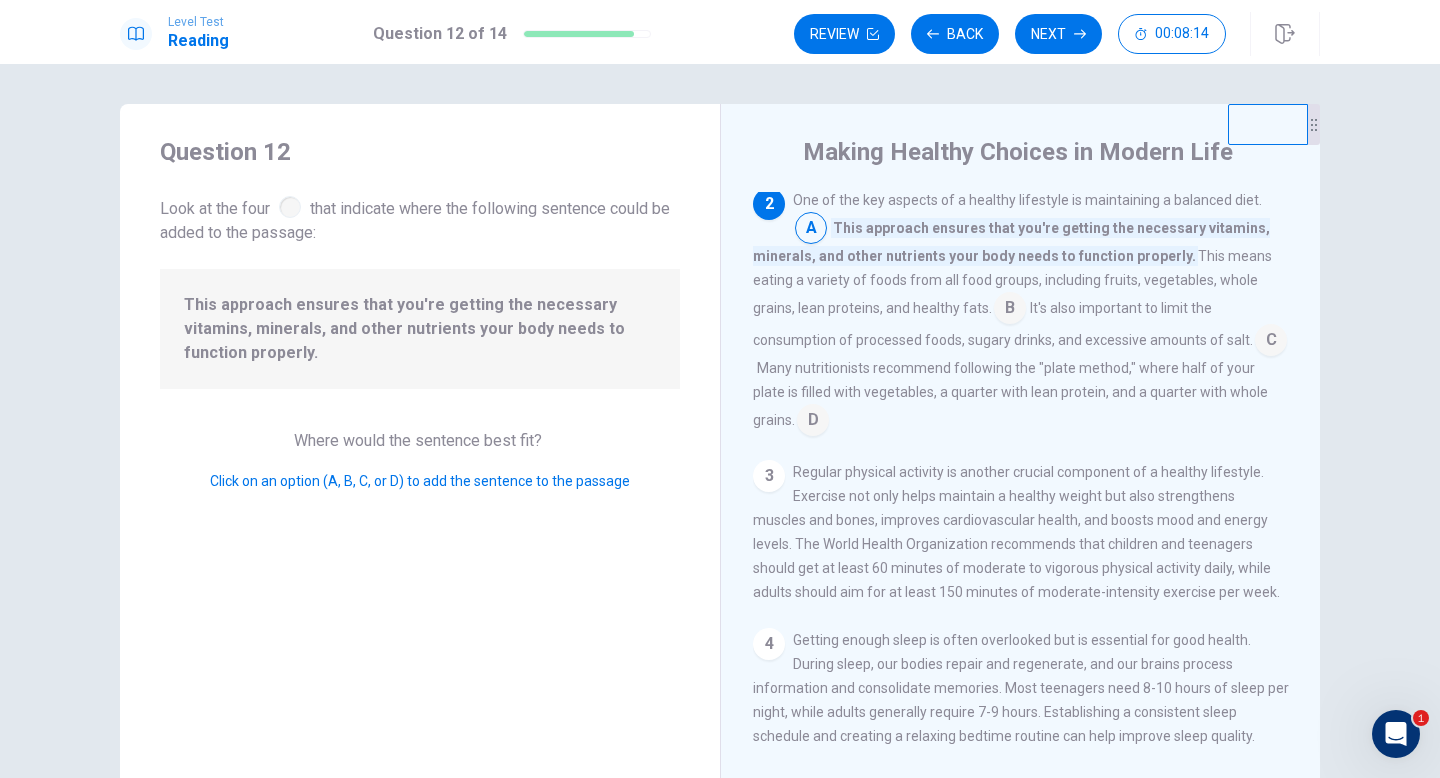 click at bounding box center [1271, 342] 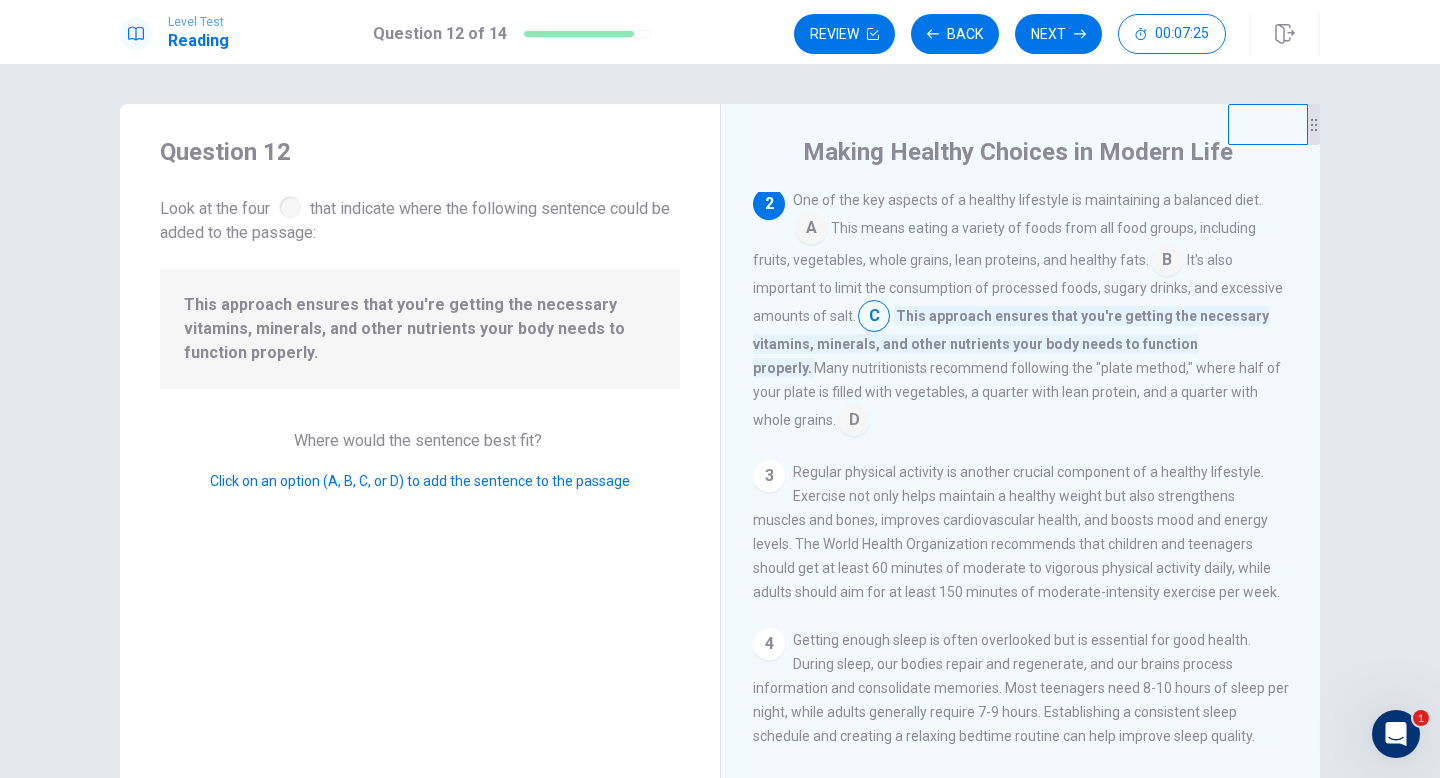 click at bounding box center [874, 318] 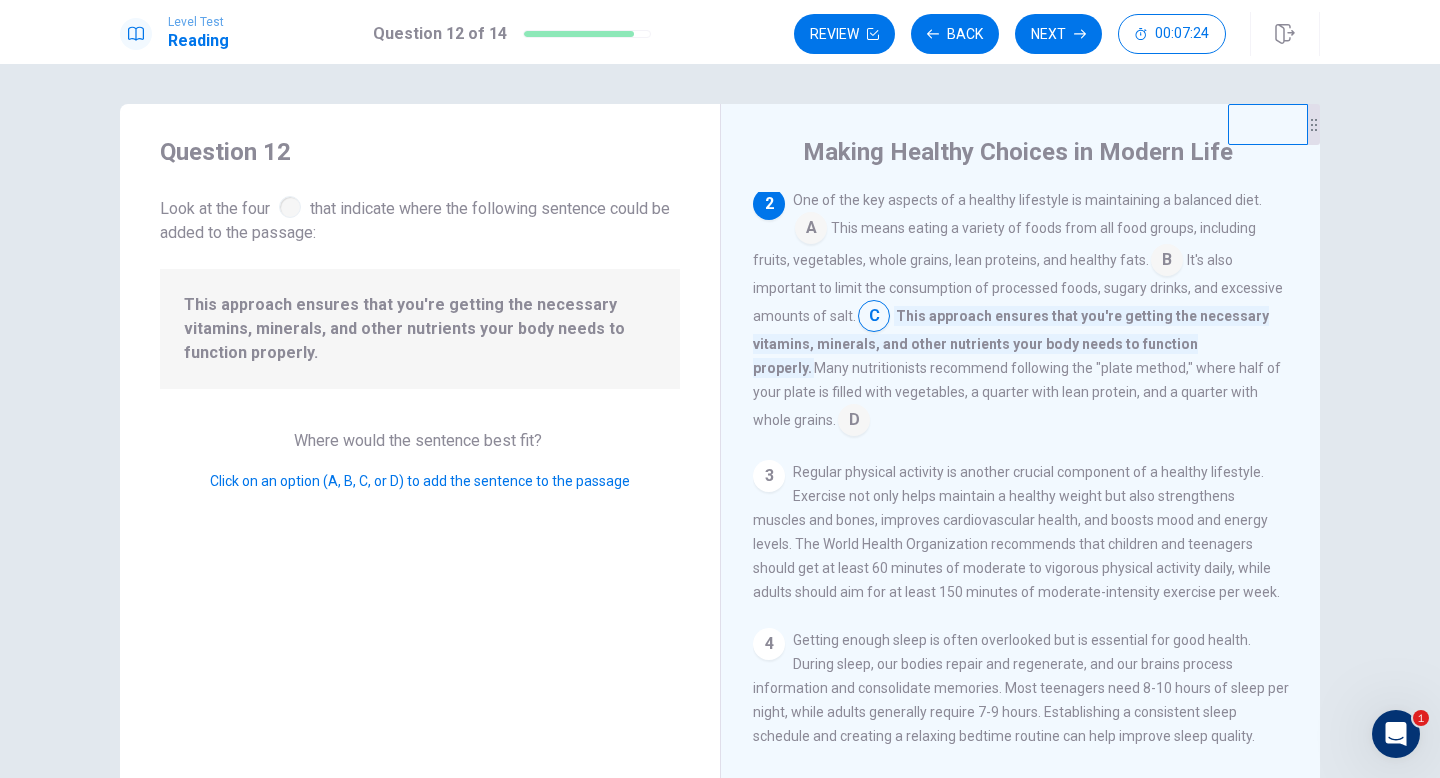 click at bounding box center [874, 318] 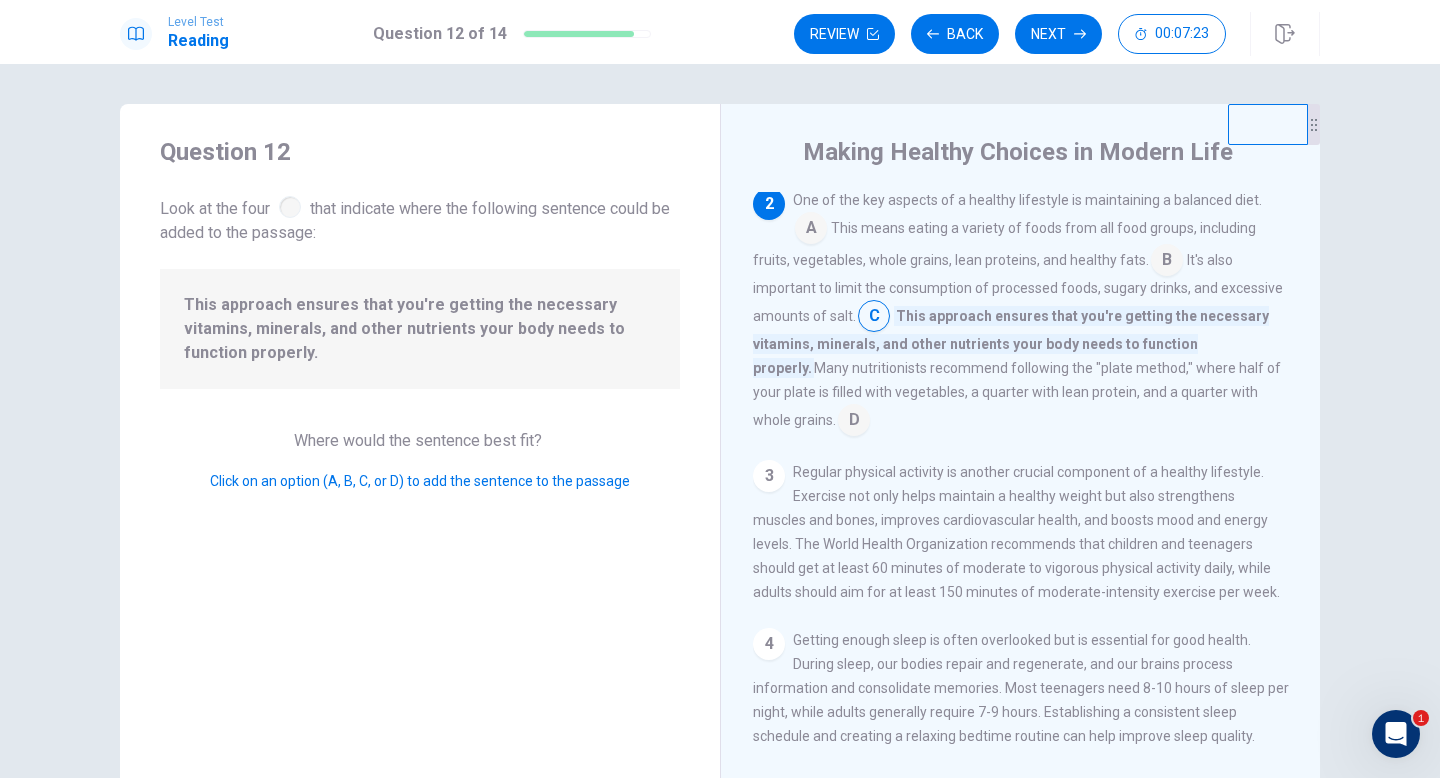 click at bounding box center [874, 318] 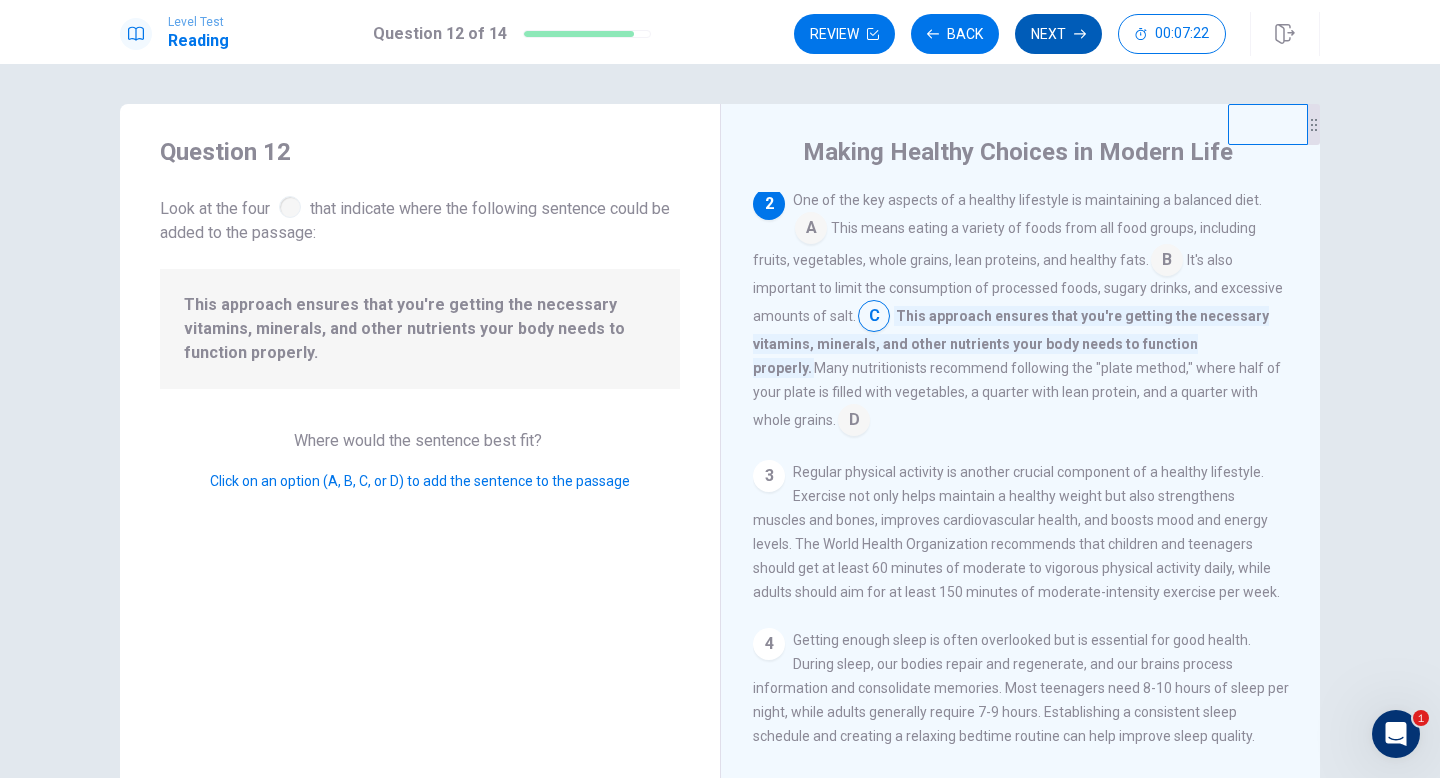click on "Next" at bounding box center (1058, 34) 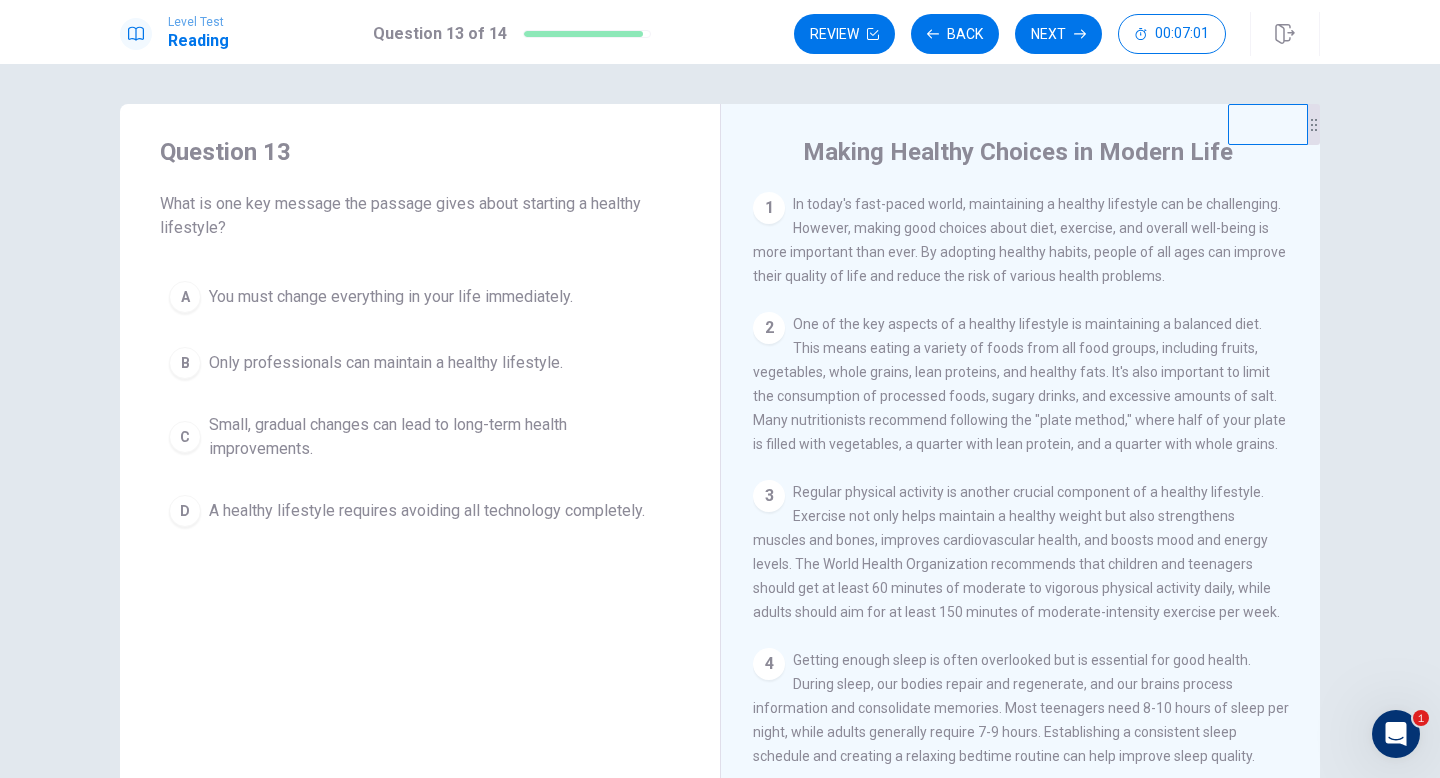 scroll, scrollTop: 23, scrollLeft: 0, axis: vertical 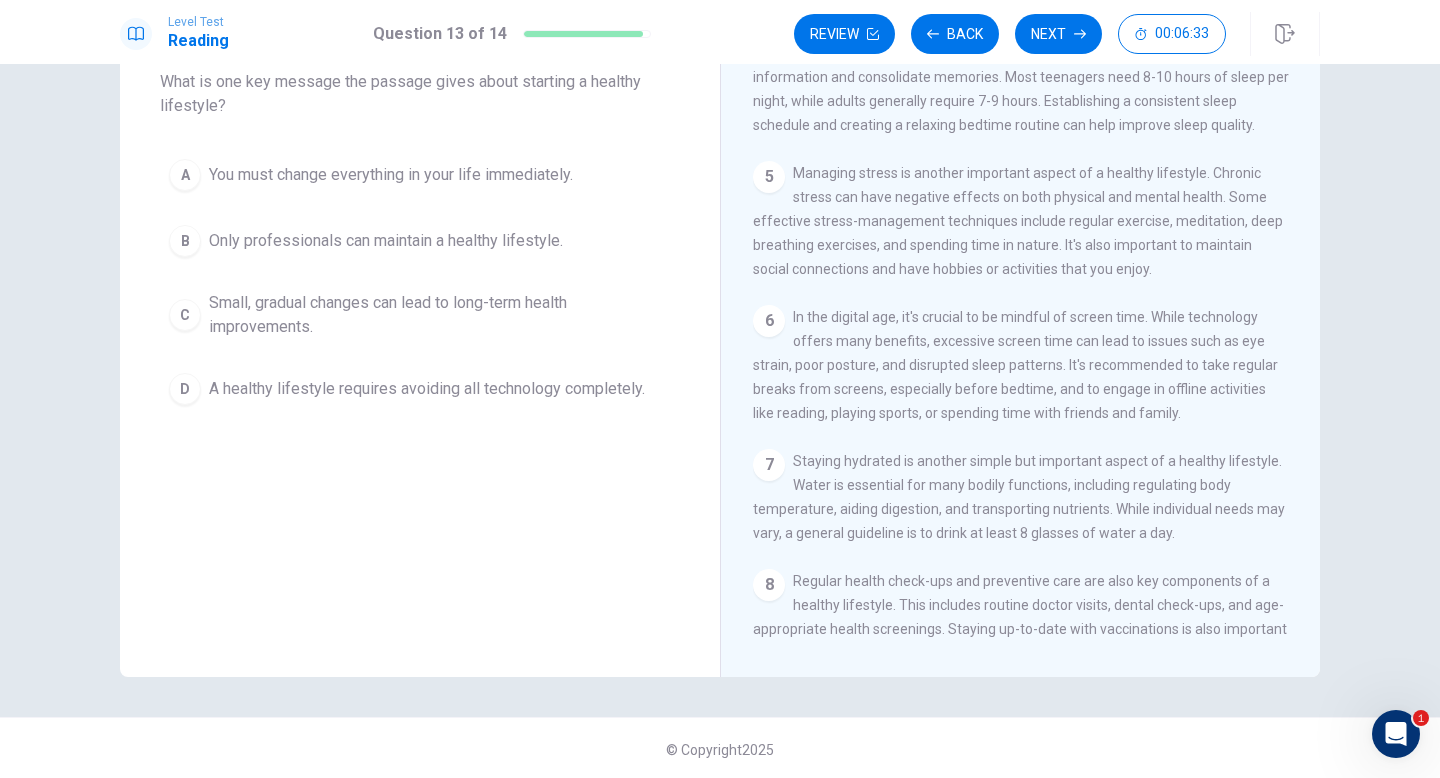 click on "C" at bounding box center [185, 315] 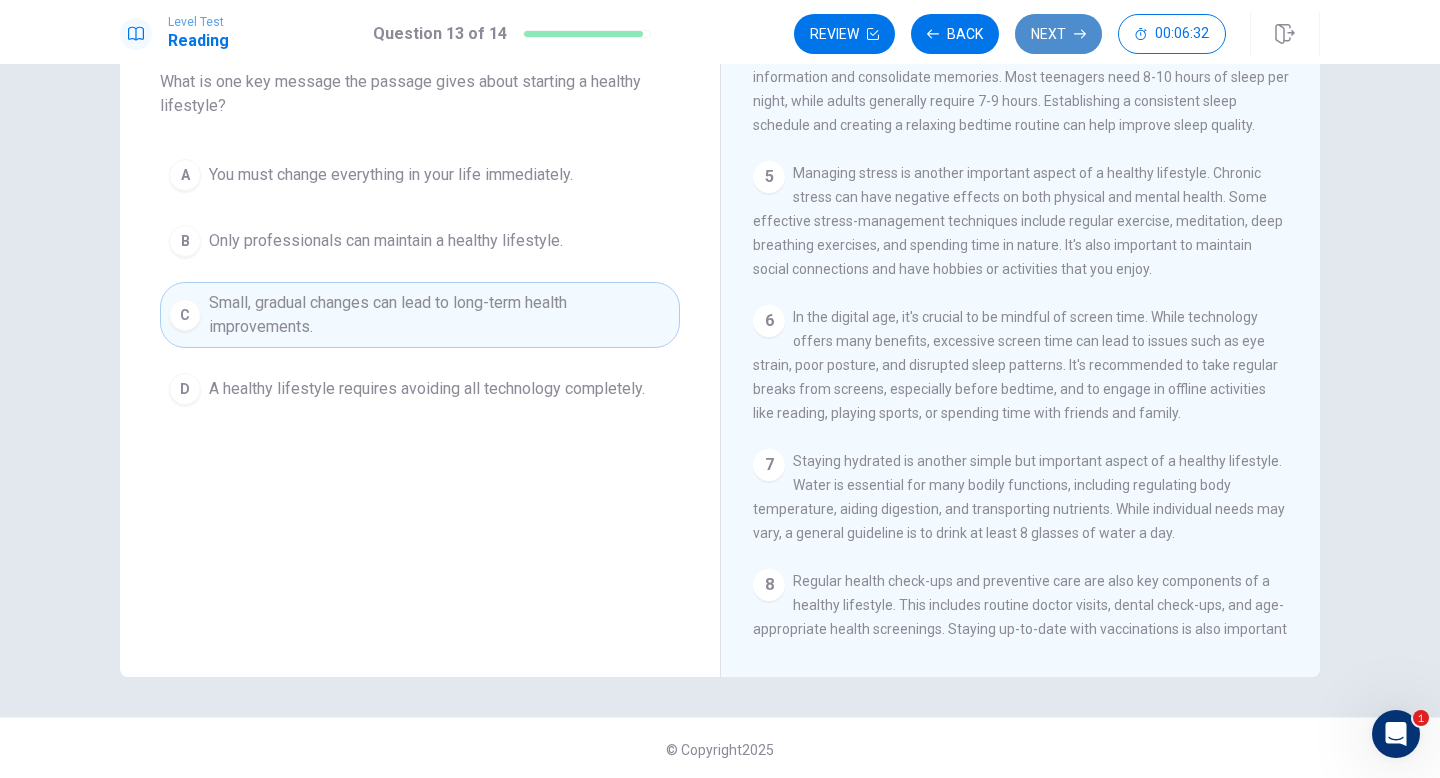 click on "Next" at bounding box center [1058, 34] 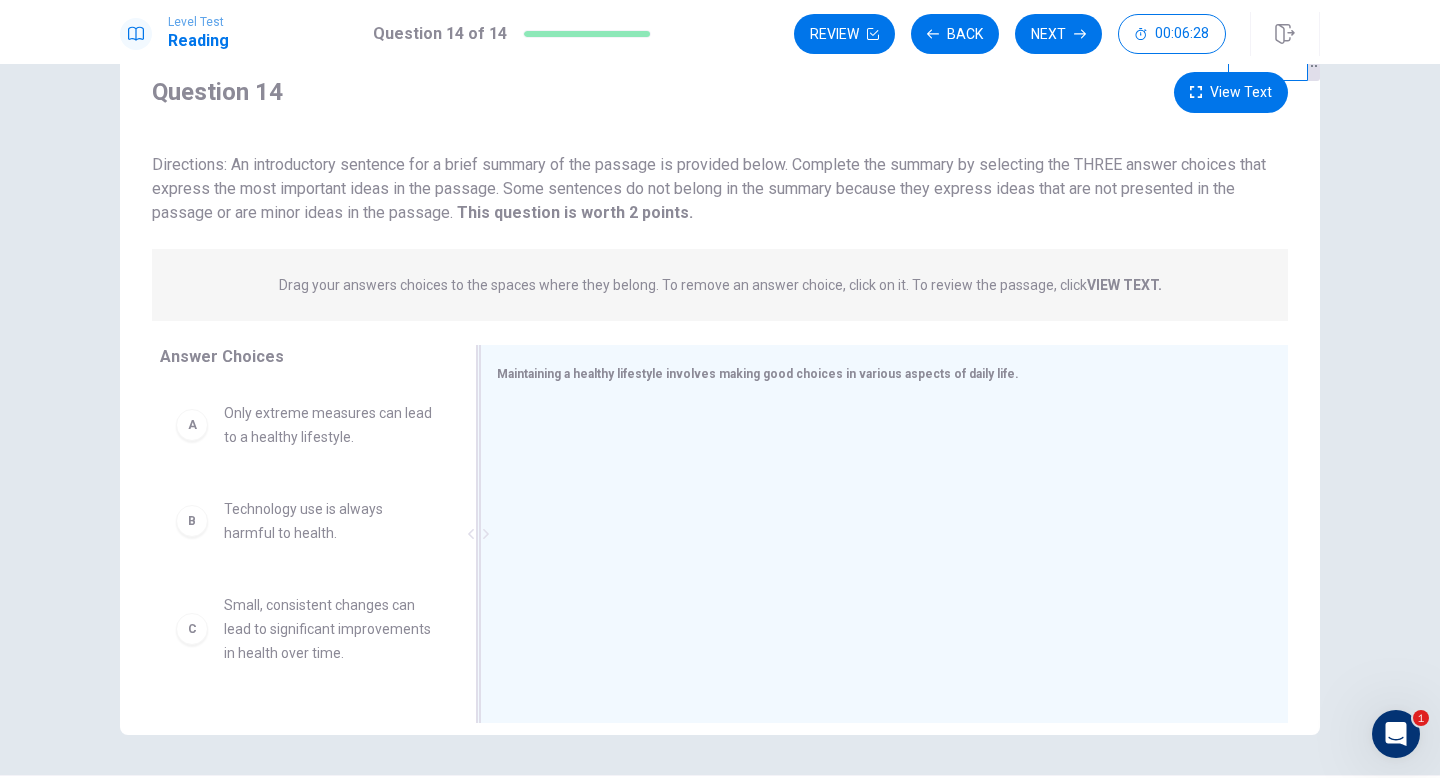scroll, scrollTop: 59, scrollLeft: 0, axis: vertical 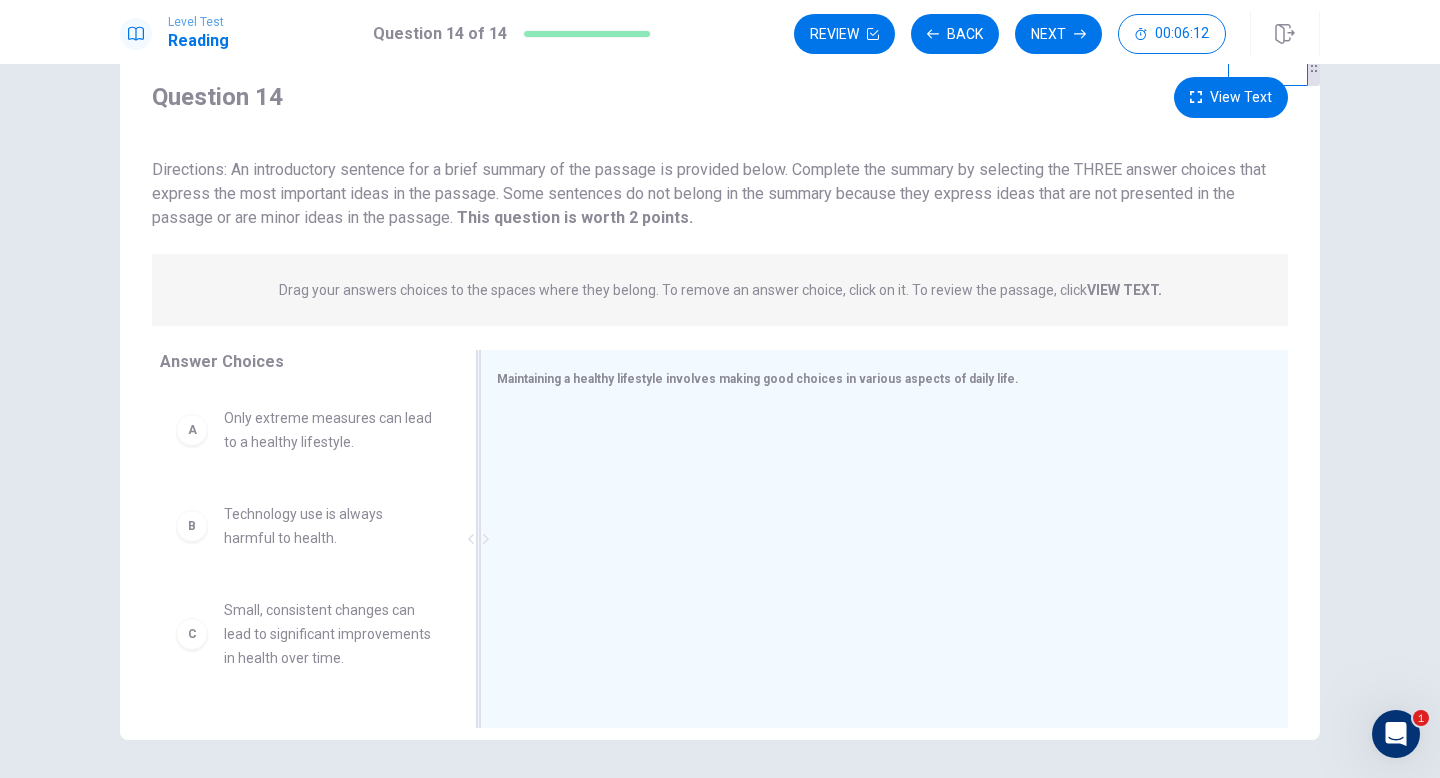 click at bounding box center [876, 541] 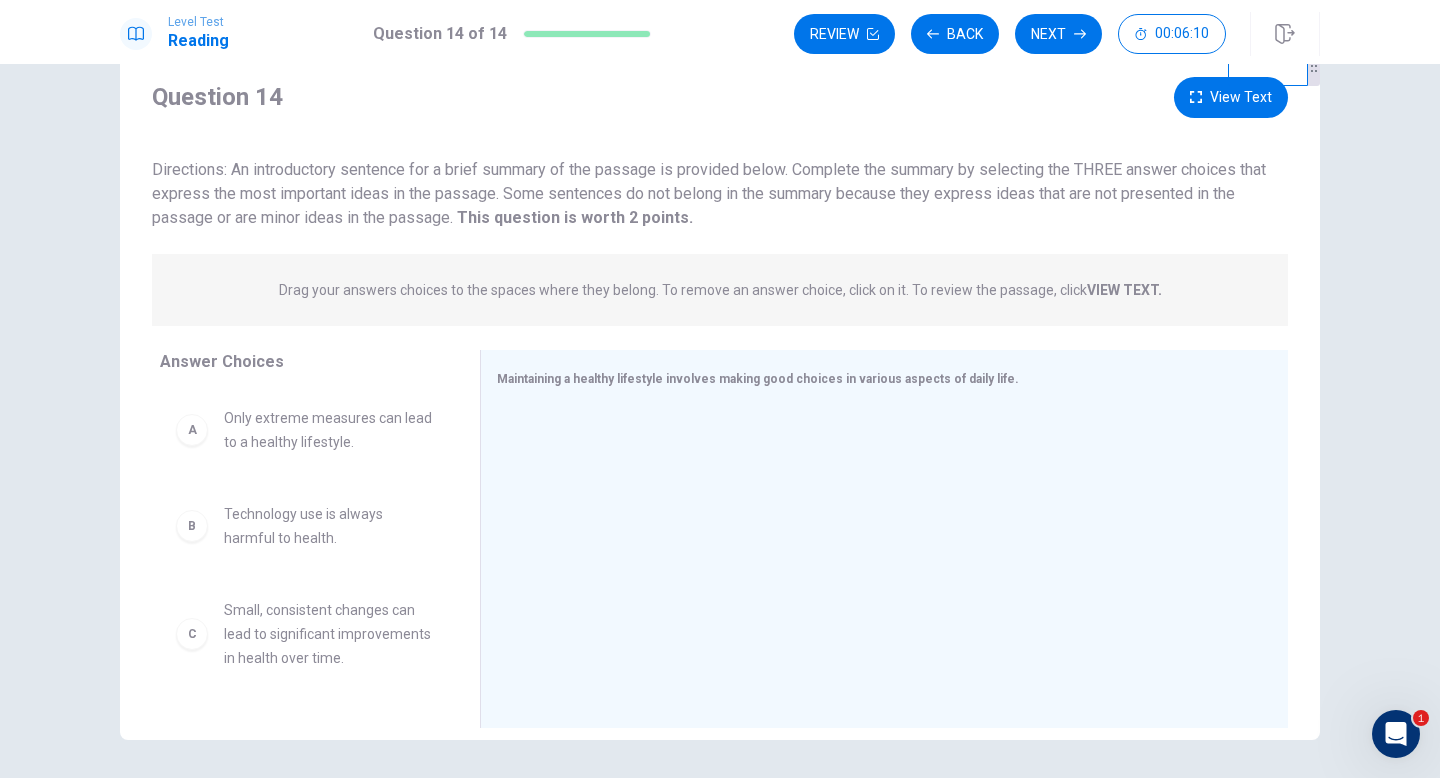 click on "A" at bounding box center [192, 430] 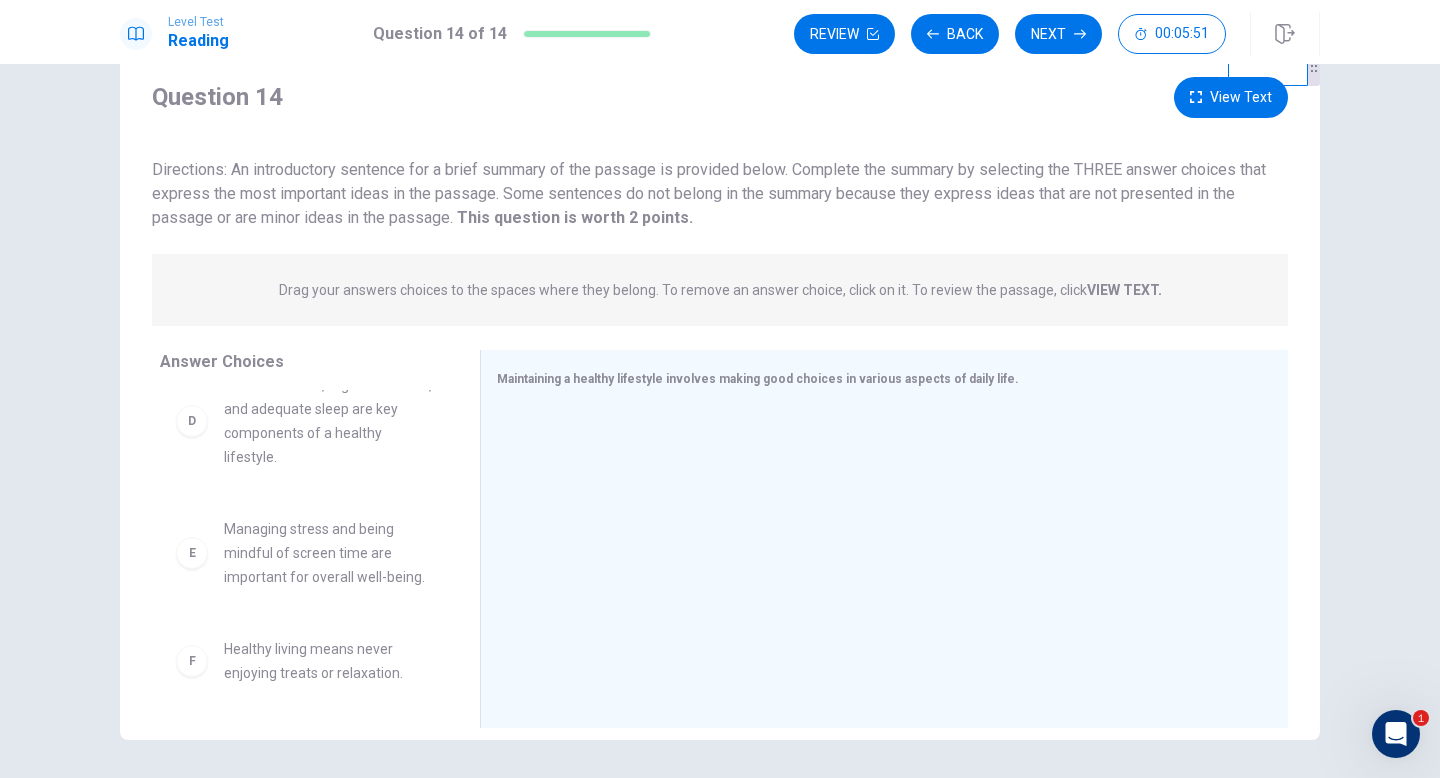 scroll, scrollTop: 348, scrollLeft: 0, axis: vertical 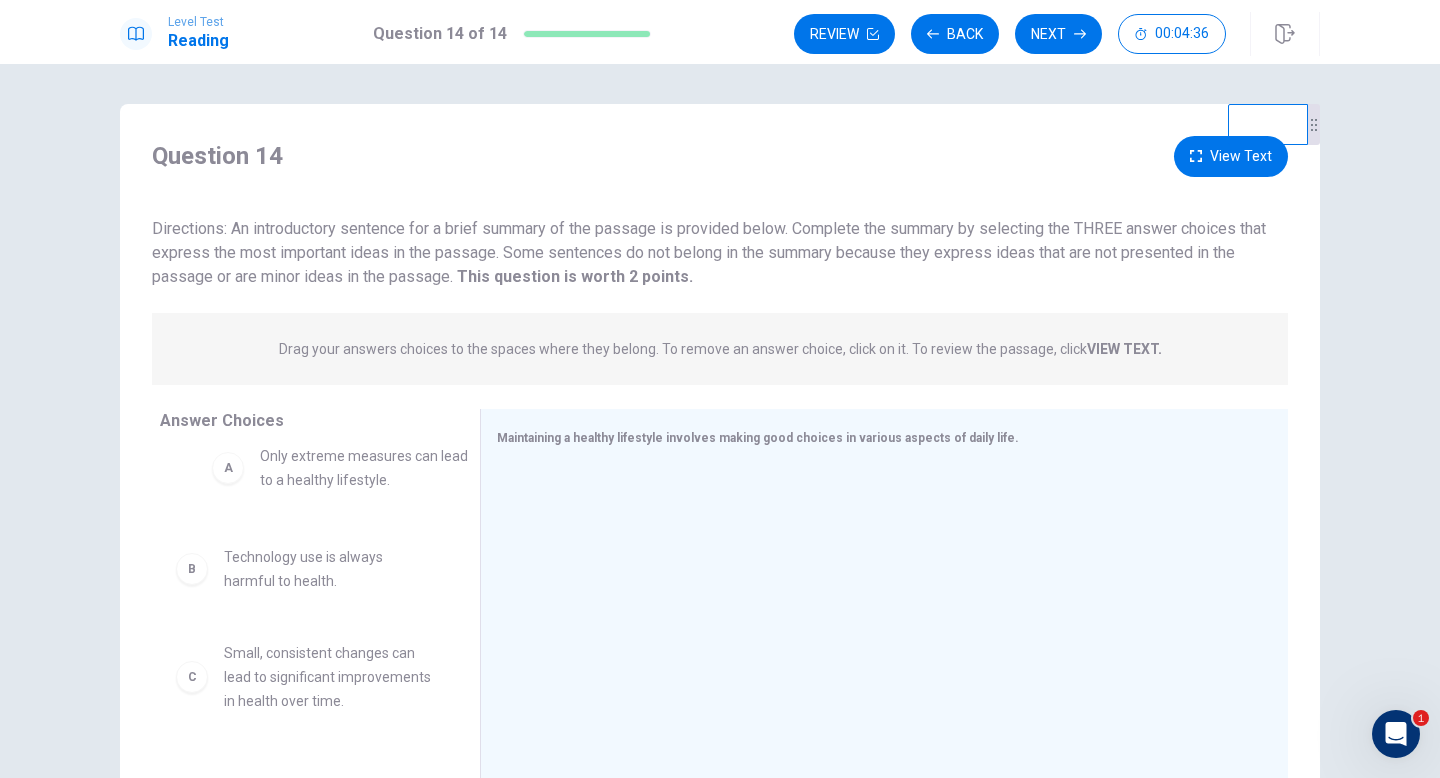drag, startPoint x: 282, startPoint y: 506, endPoint x: 293, endPoint y: 498, distance: 13.601471 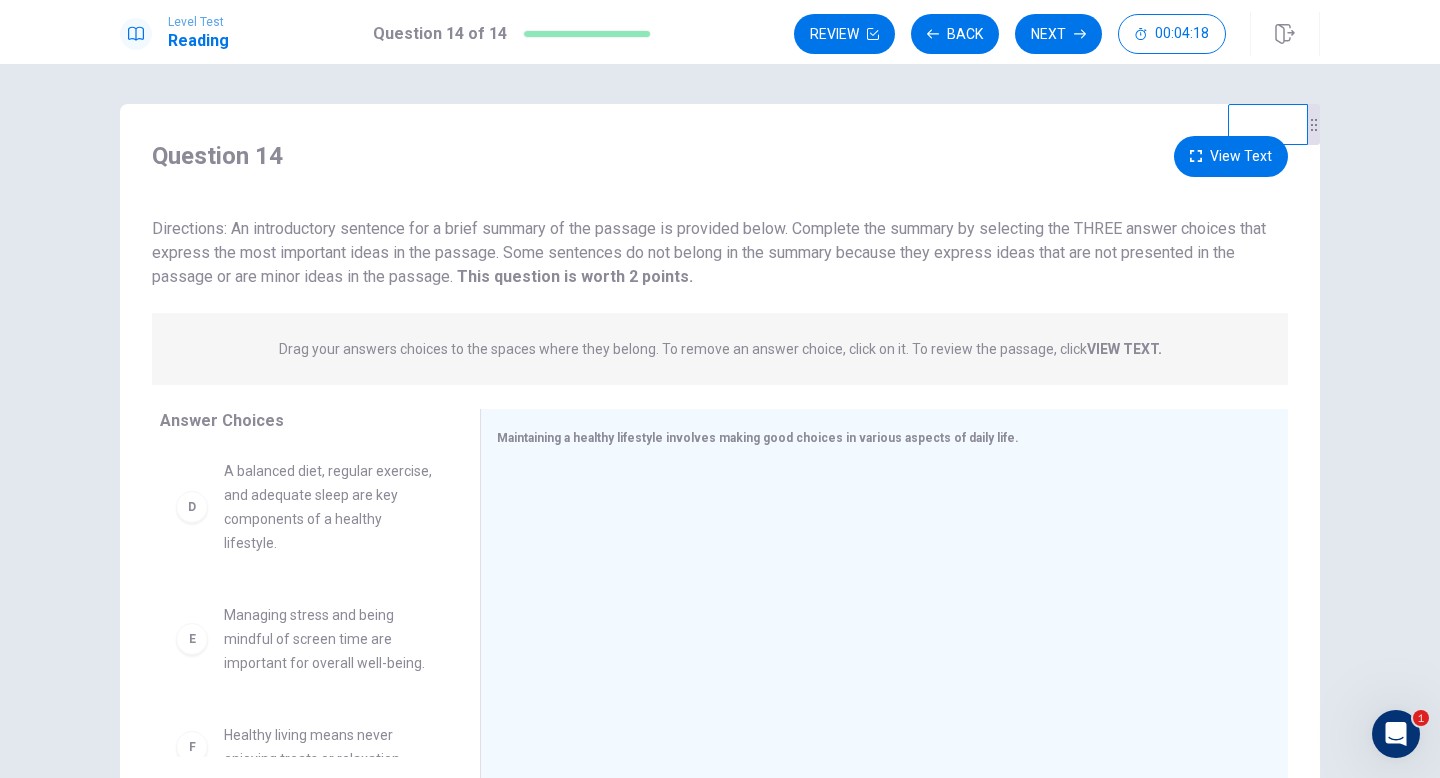scroll, scrollTop: 348, scrollLeft: 0, axis: vertical 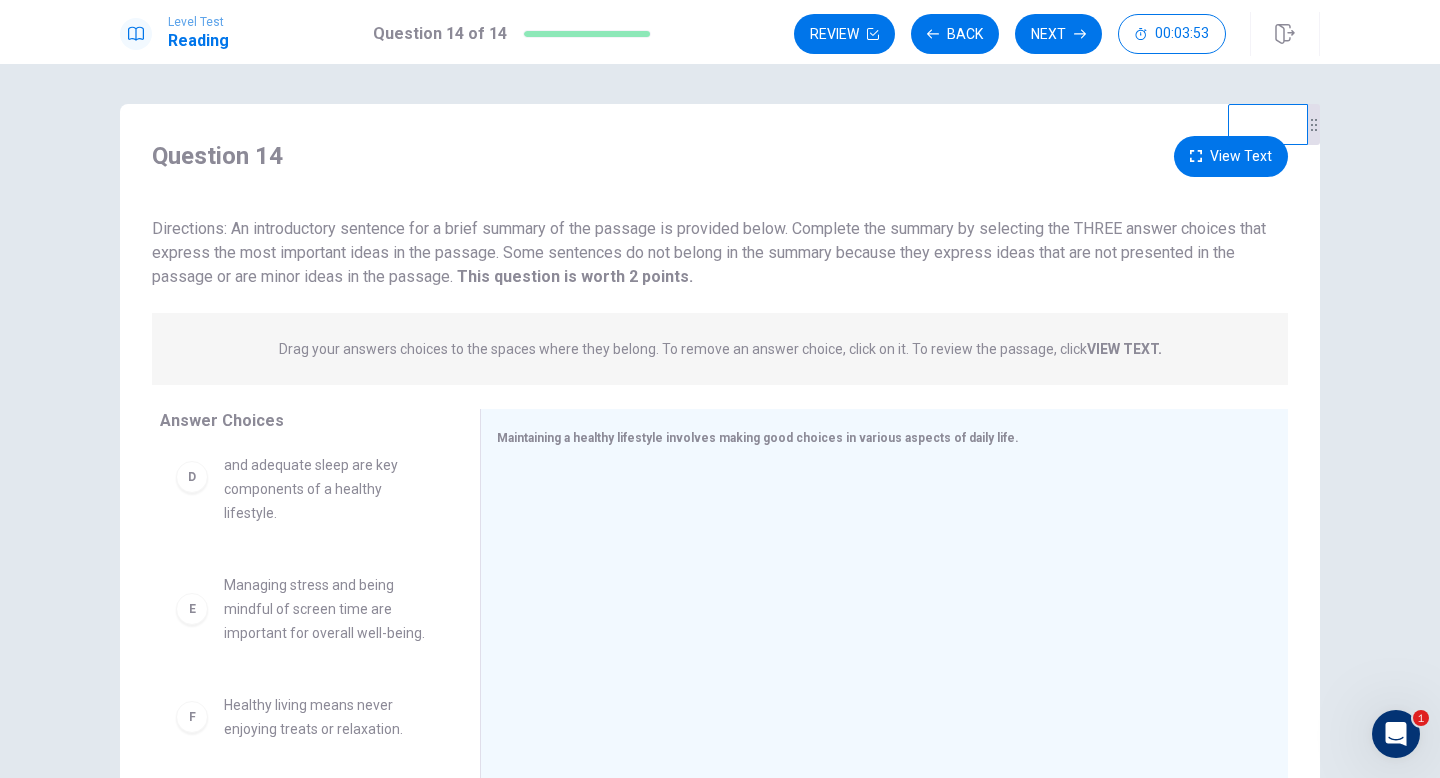 click on "VIEW TEXT." at bounding box center [1124, 349] 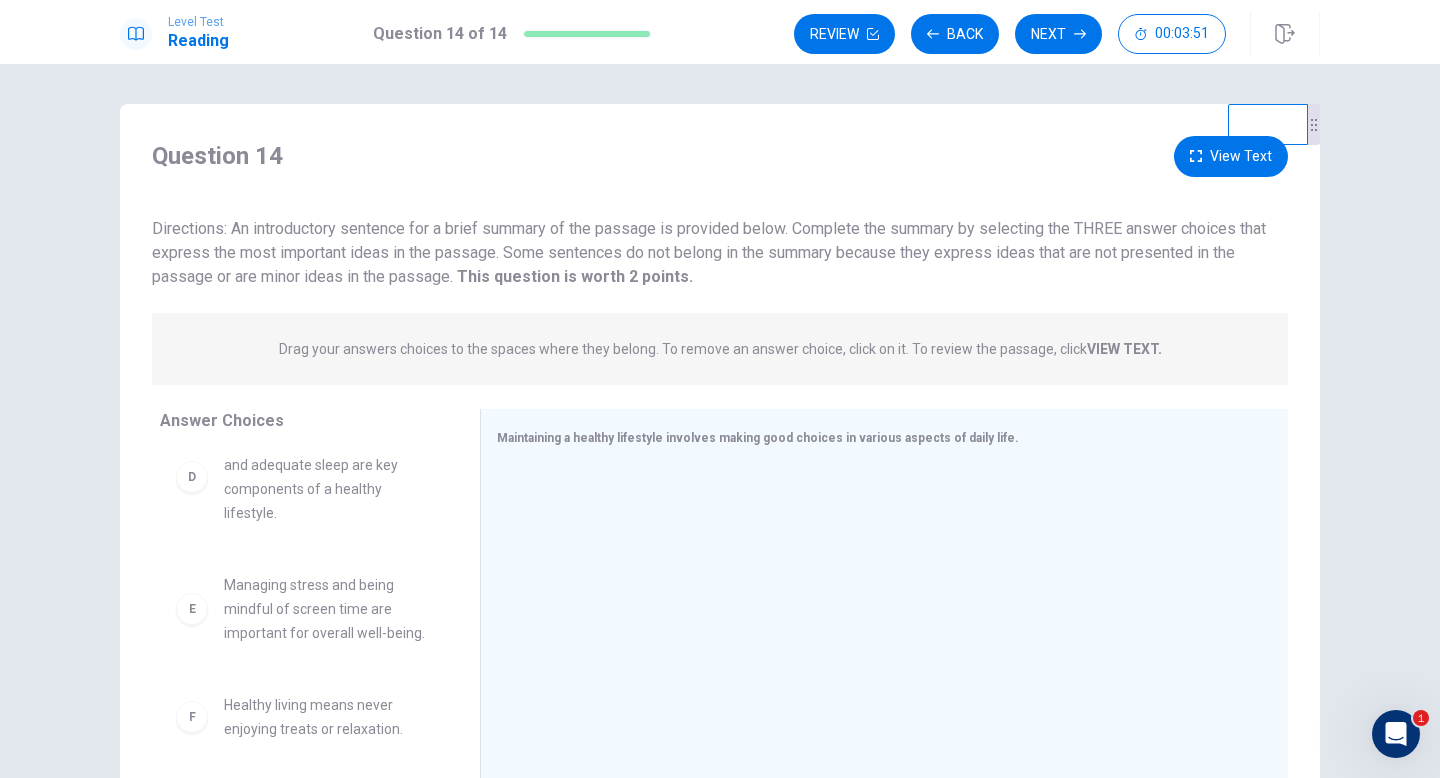 click on "VIEW TEXT." at bounding box center [1124, 349] 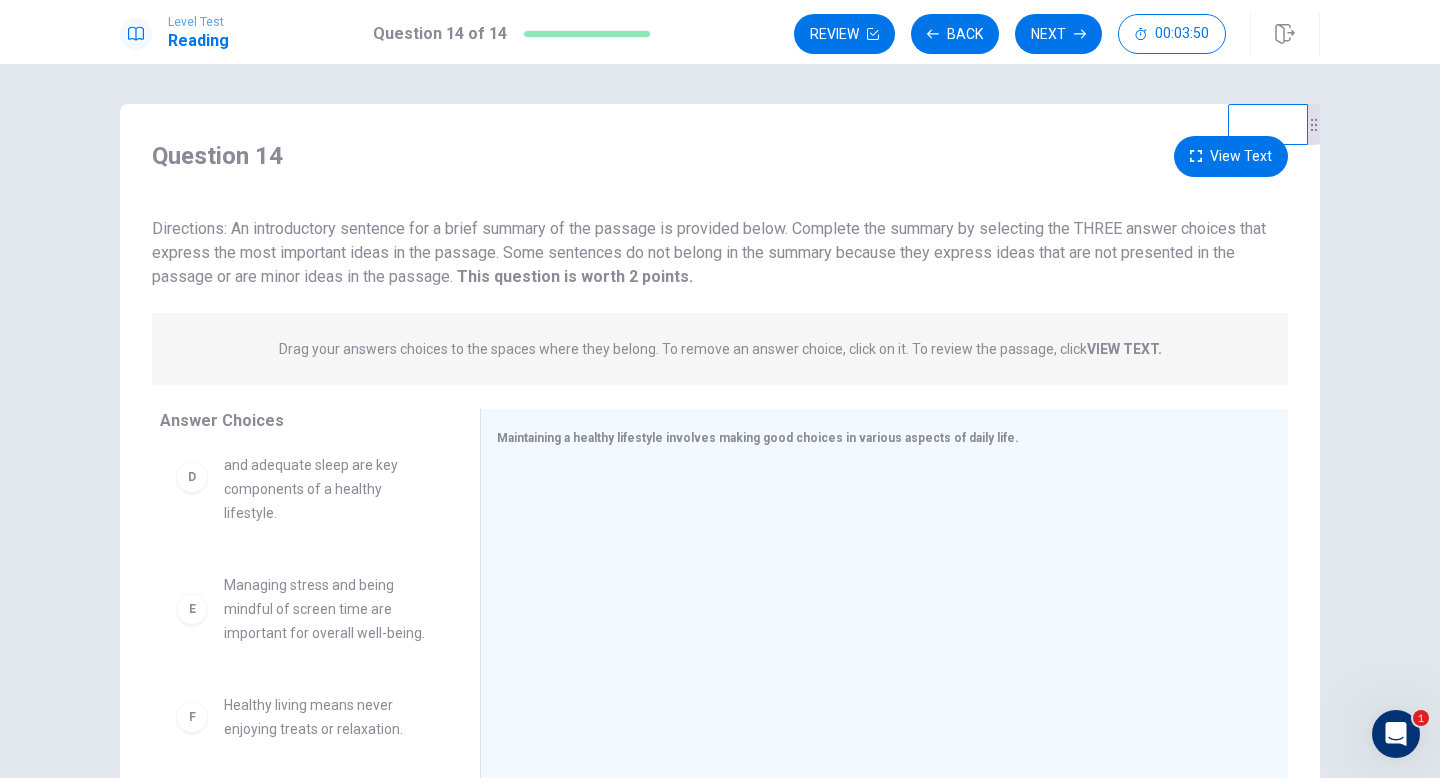 click on "VIEW TEXT." at bounding box center [1124, 349] 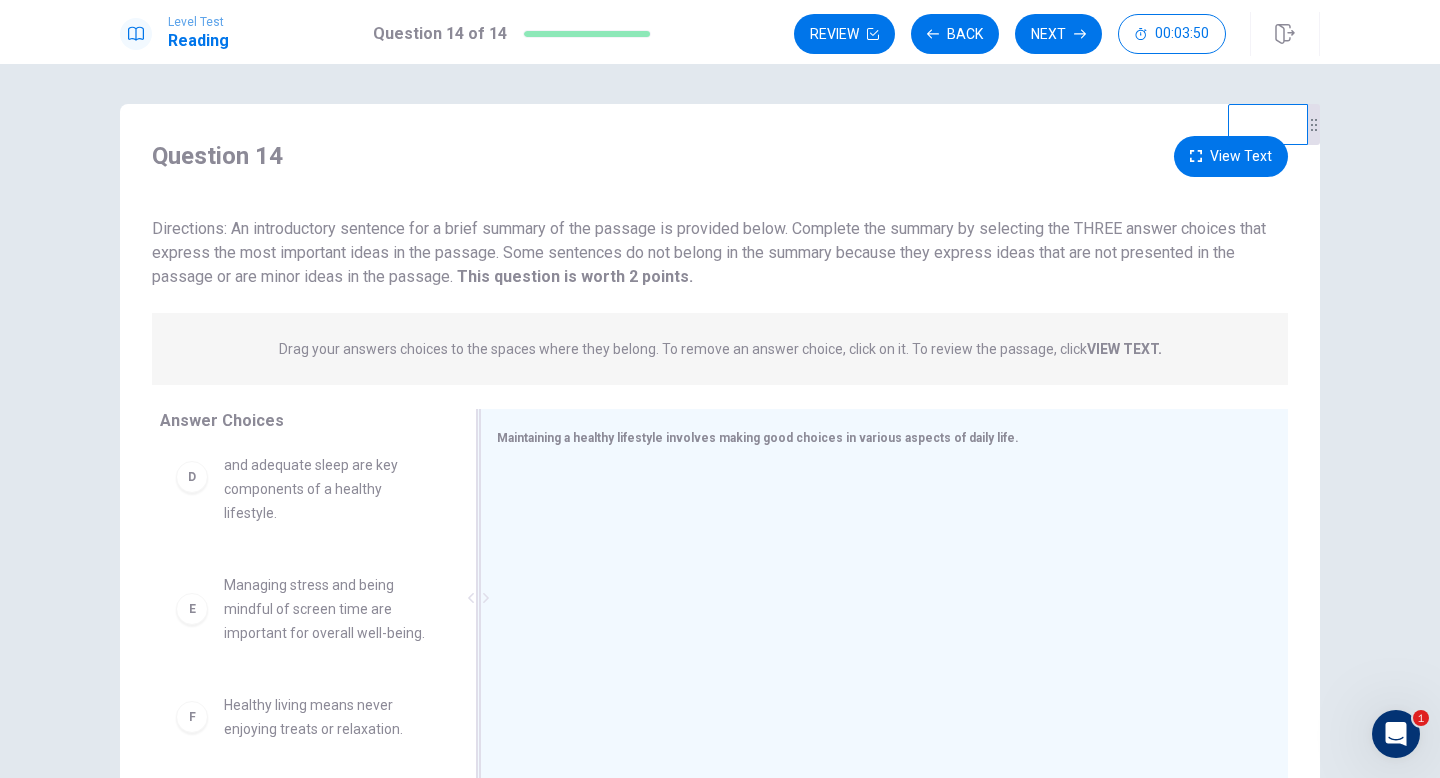 scroll, scrollTop: 125, scrollLeft: 0, axis: vertical 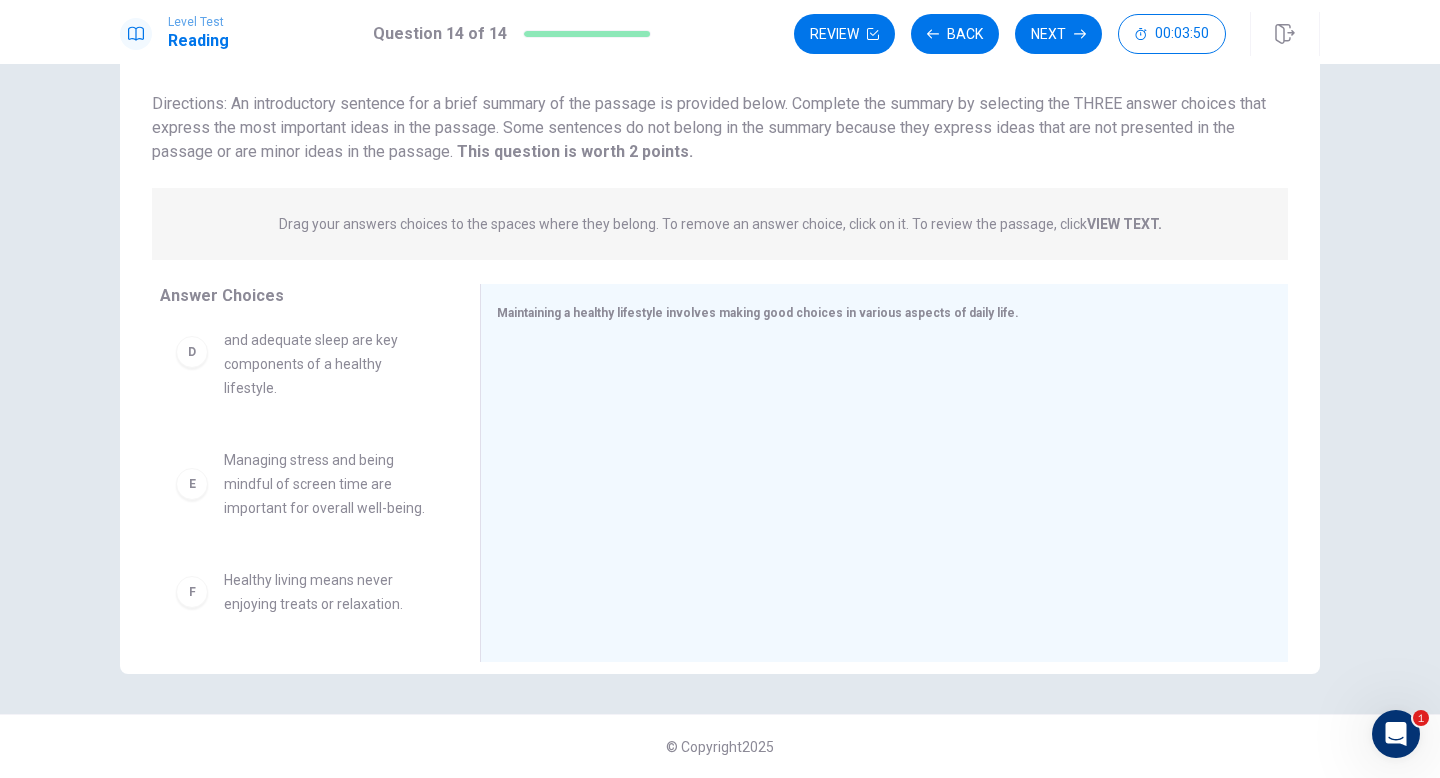 click on "VIEW TEXT." at bounding box center [1124, 224] 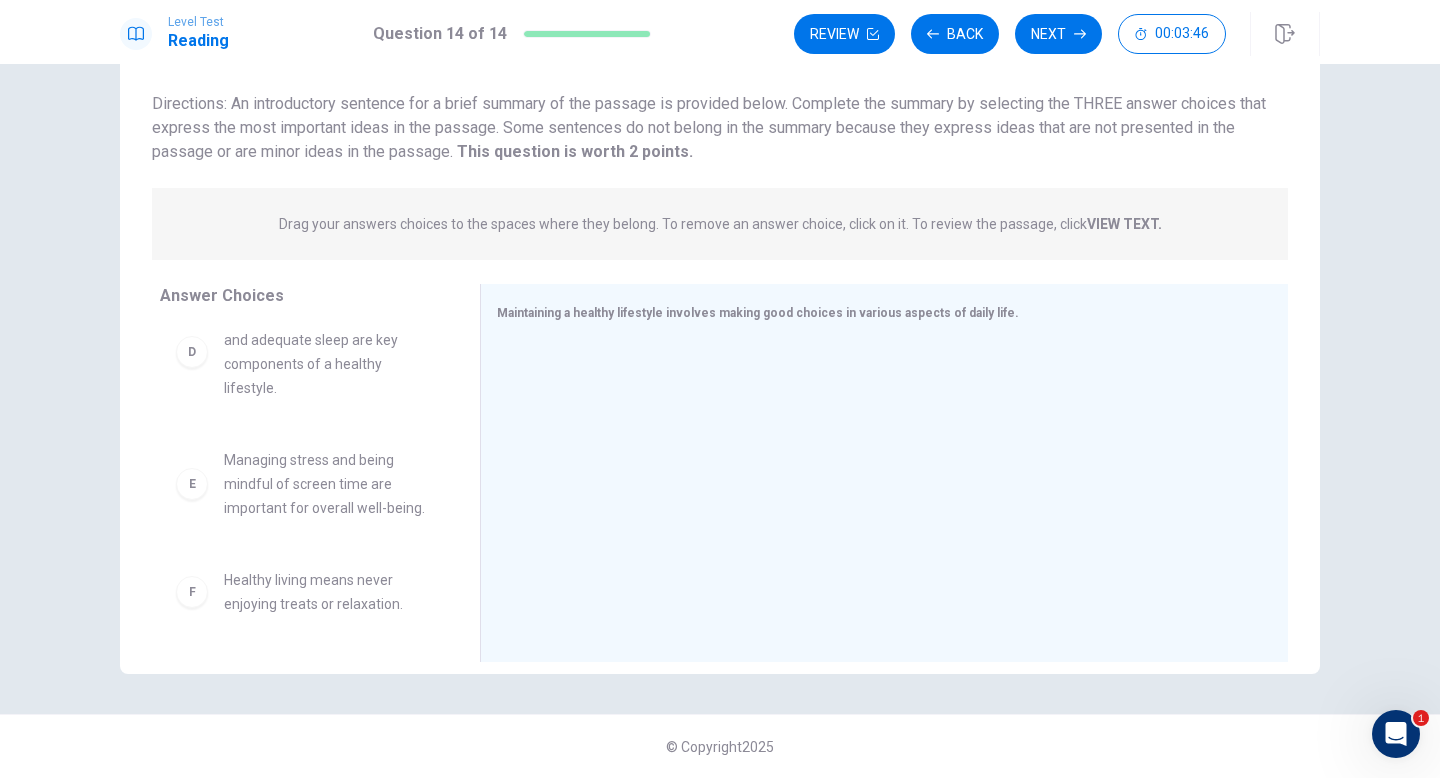 click on "VIEW TEXT." at bounding box center [1124, 224] 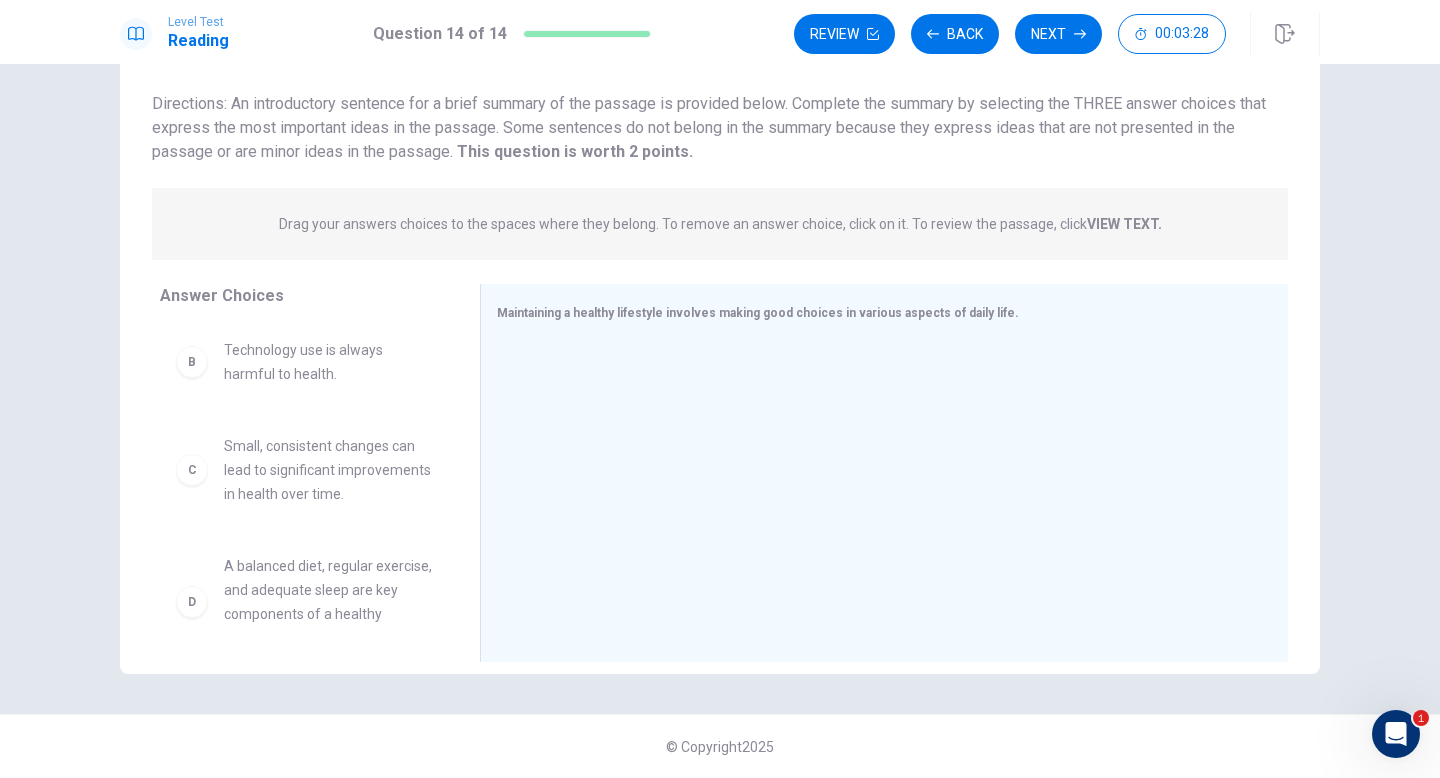 scroll, scrollTop: 127, scrollLeft: 0, axis: vertical 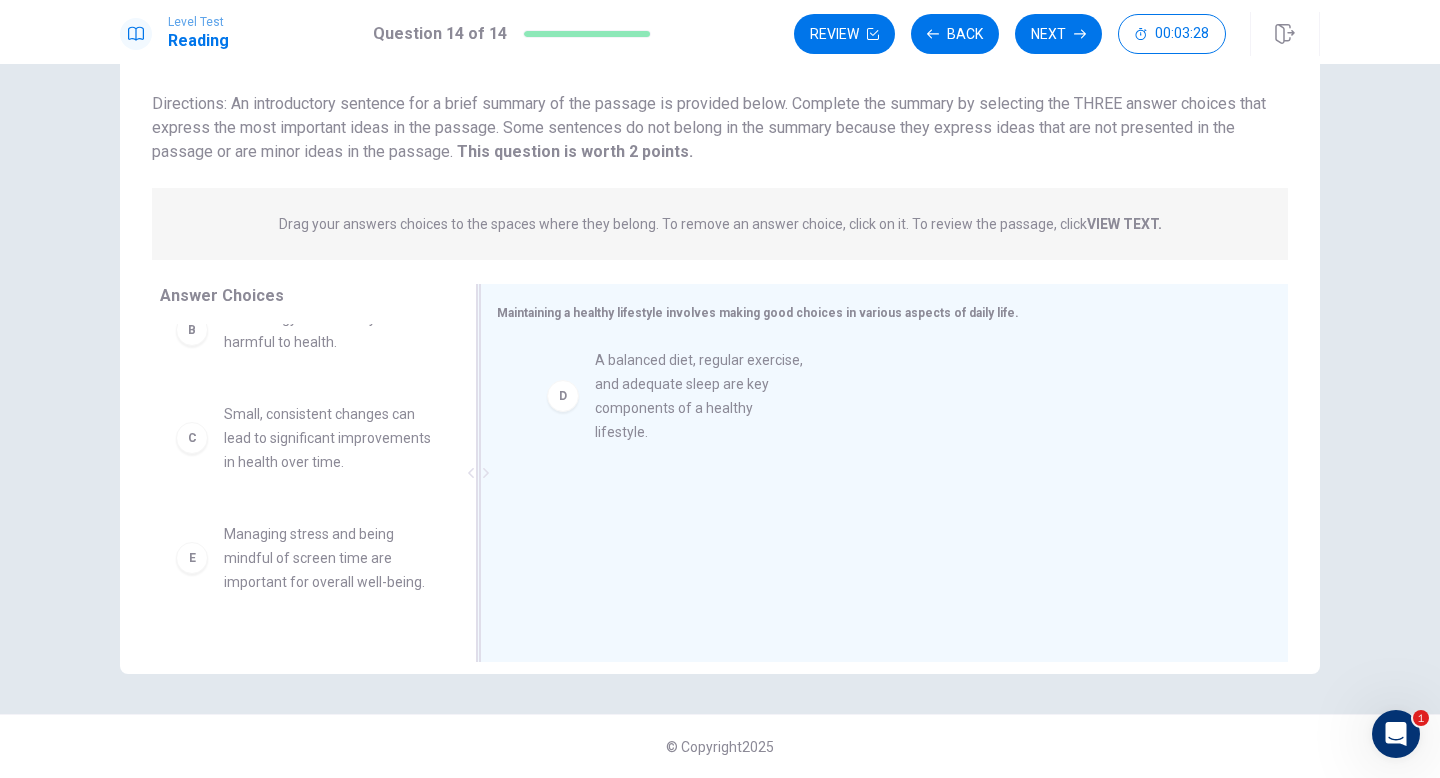 drag, startPoint x: 311, startPoint y: 555, endPoint x: 725, endPoint y: 358, distance: 458.4812 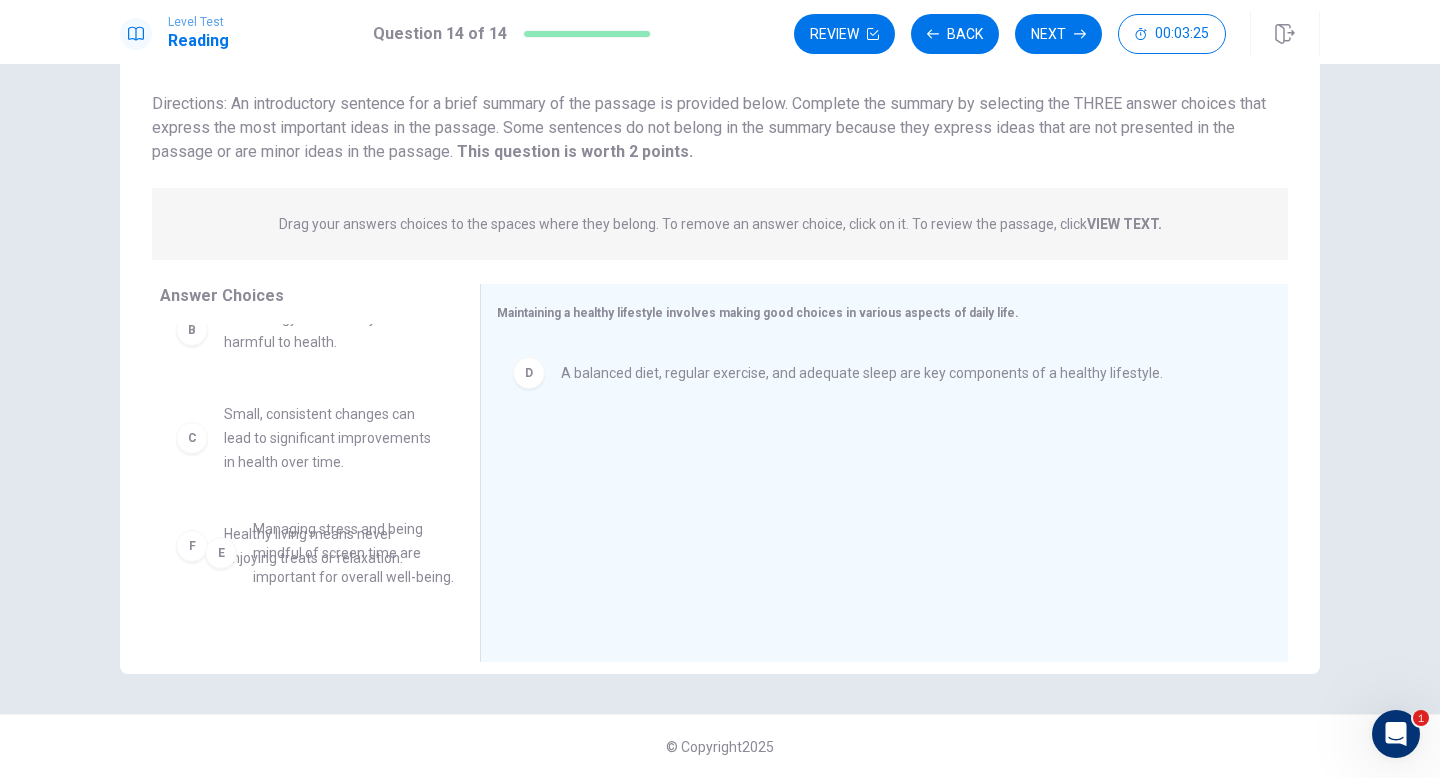 scroll, scrollTop: 132, scrollLeft: 0, axis: vertical 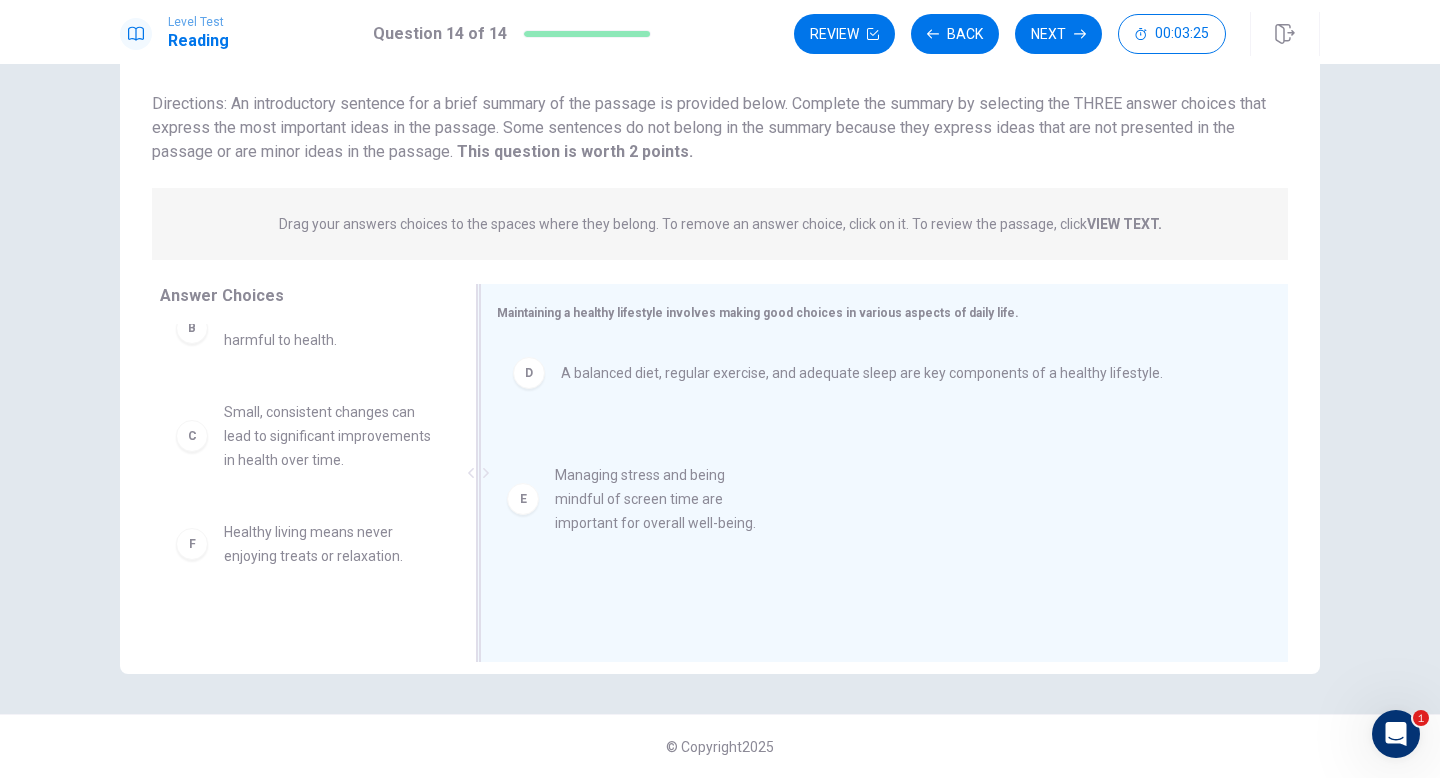 drag, startPoint x: 241, startPoint y: 560, endPoint x: 693, endPoint y: 482, distance: 458.68073 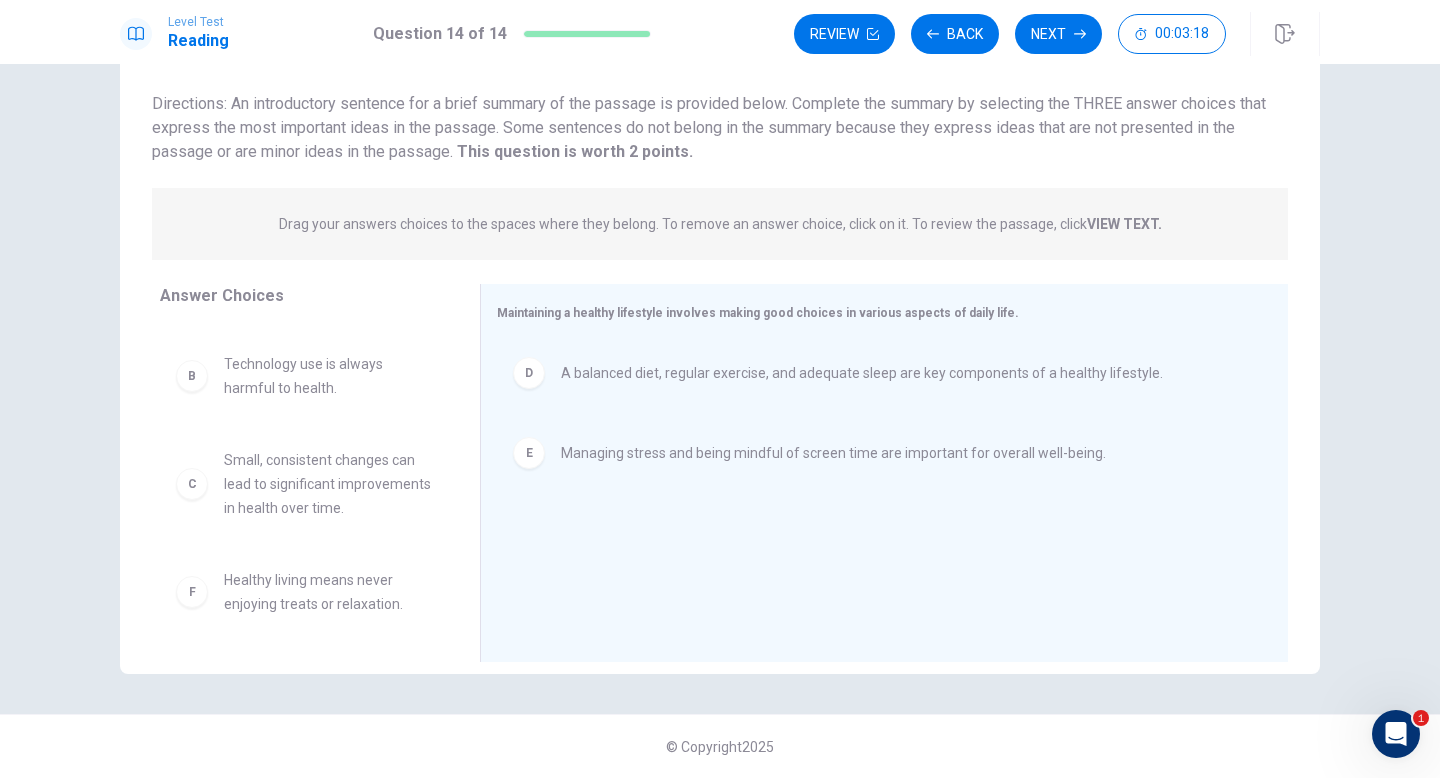 scroll, scrollTop: 0, scrollLeft: 0, axis: both 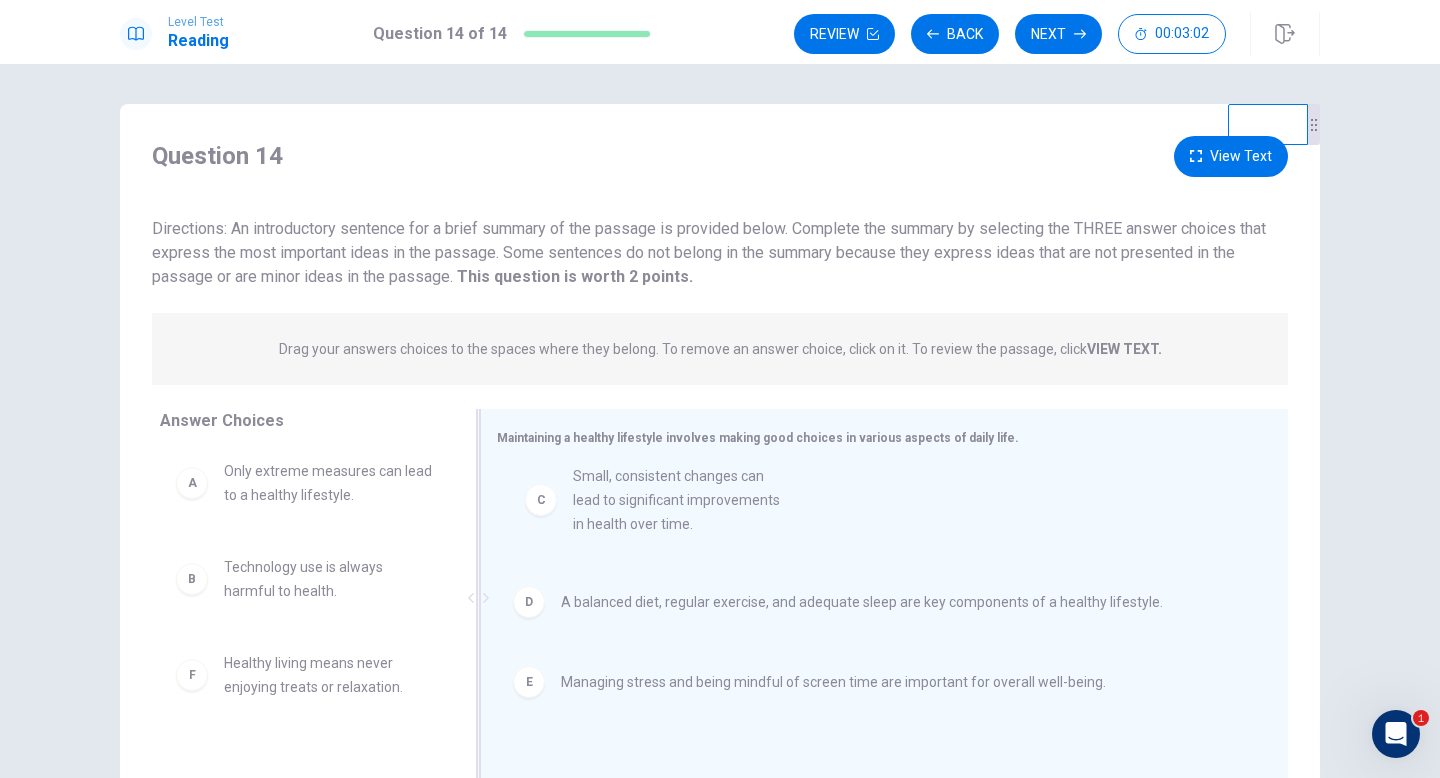 drag, startPoint x: 295, startPoint y: 706, endPoint x: 649, endPoint y: 511, distance: 404.15466 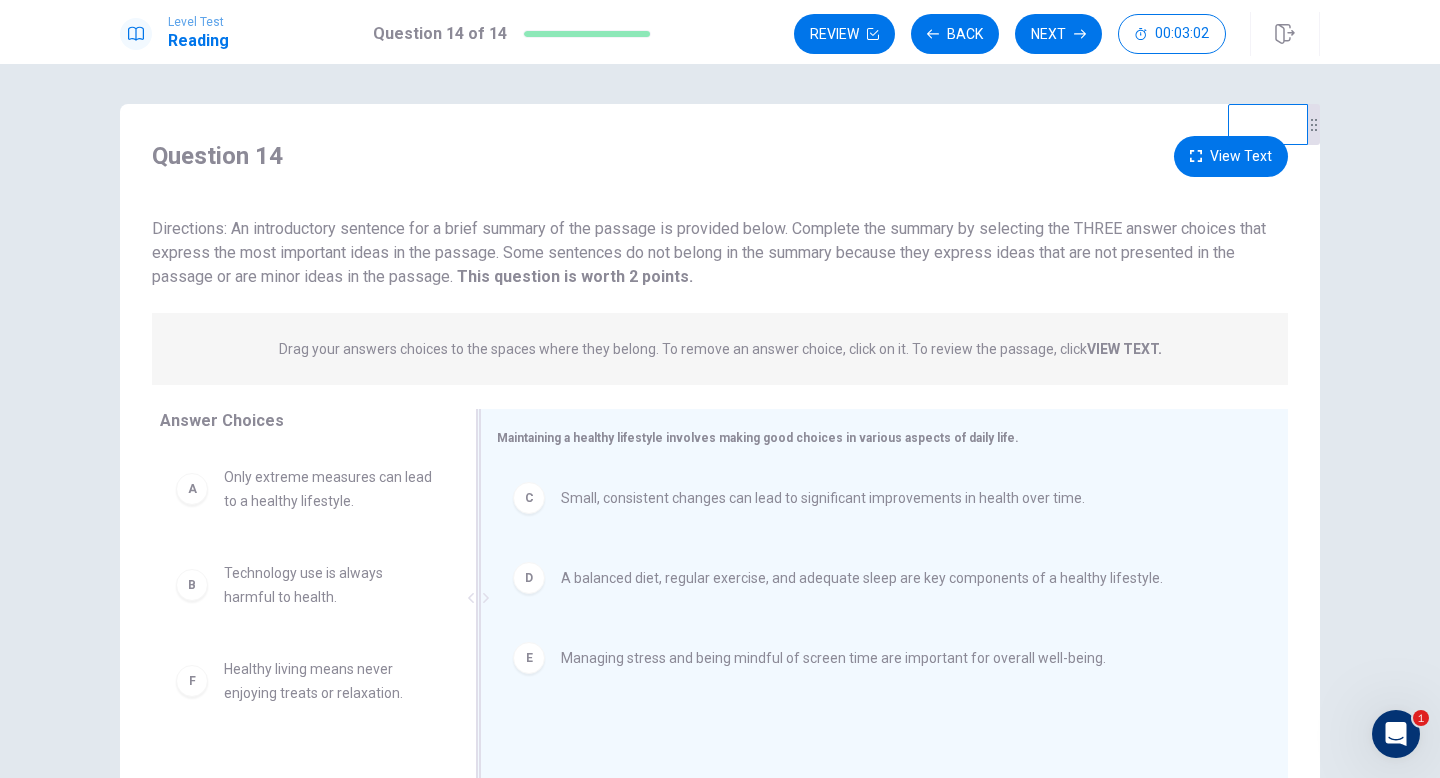scroll, scrollTop: 0, scrollLeft: 0, axis: both 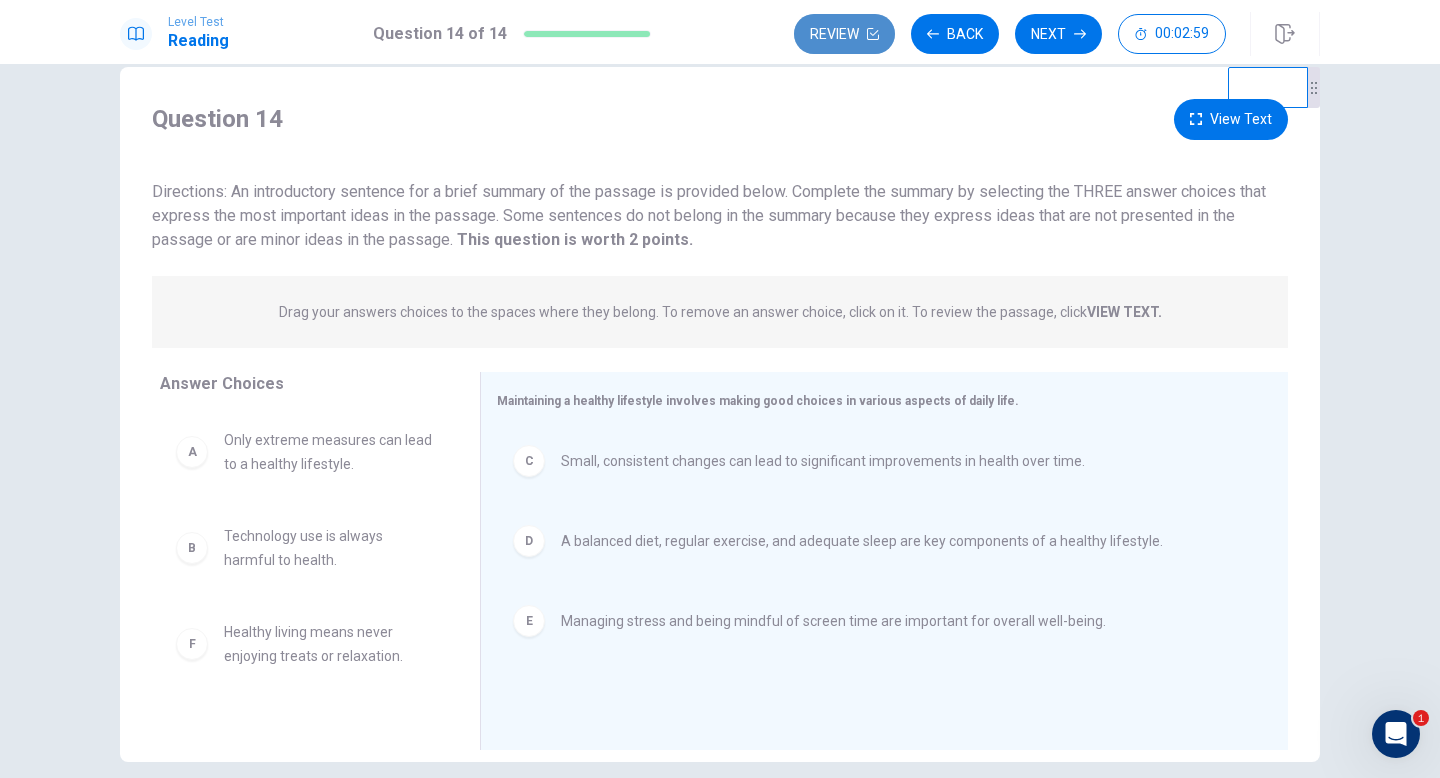 click on "Review" at bounding box center [844, 34] 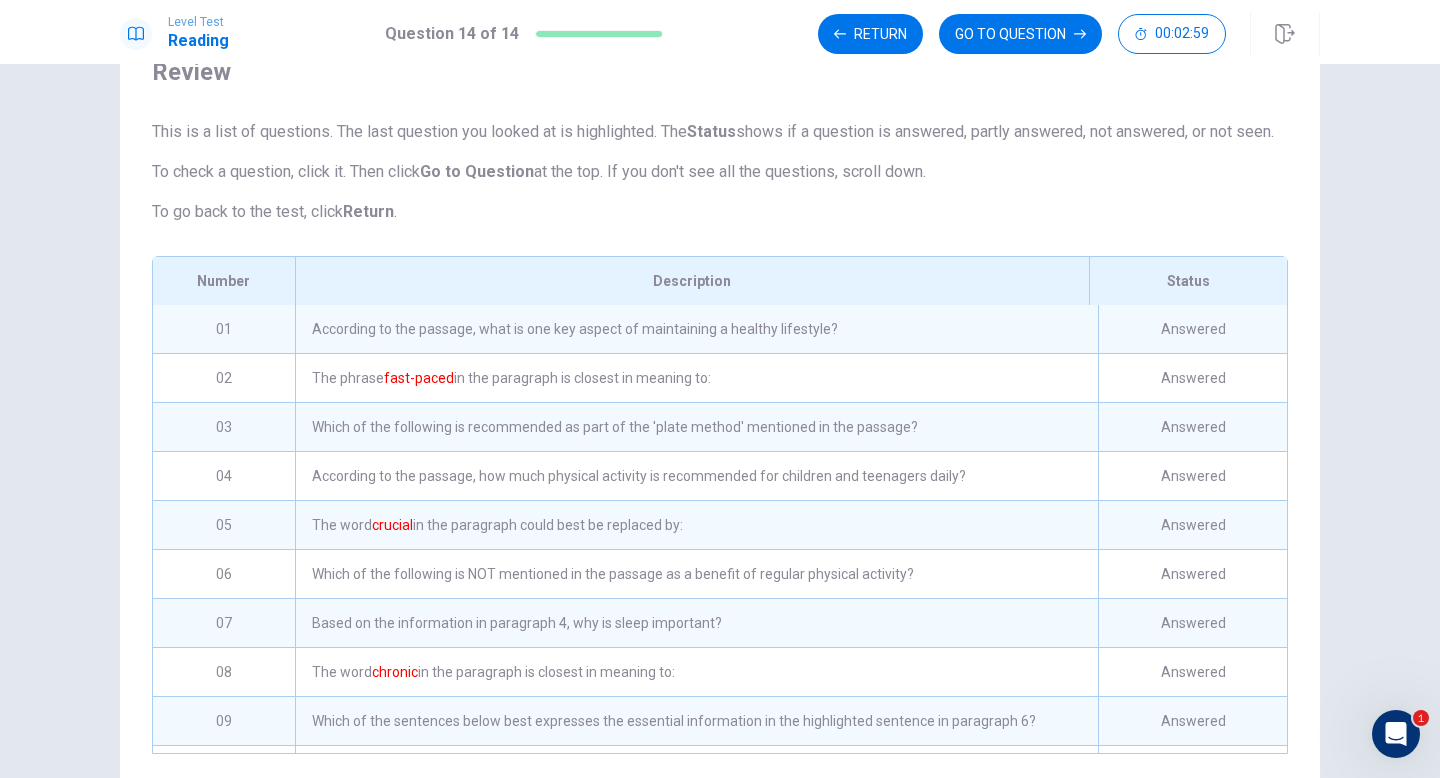 scroll, scrollTop: 197, scrollLeft: 0, axis: vertical 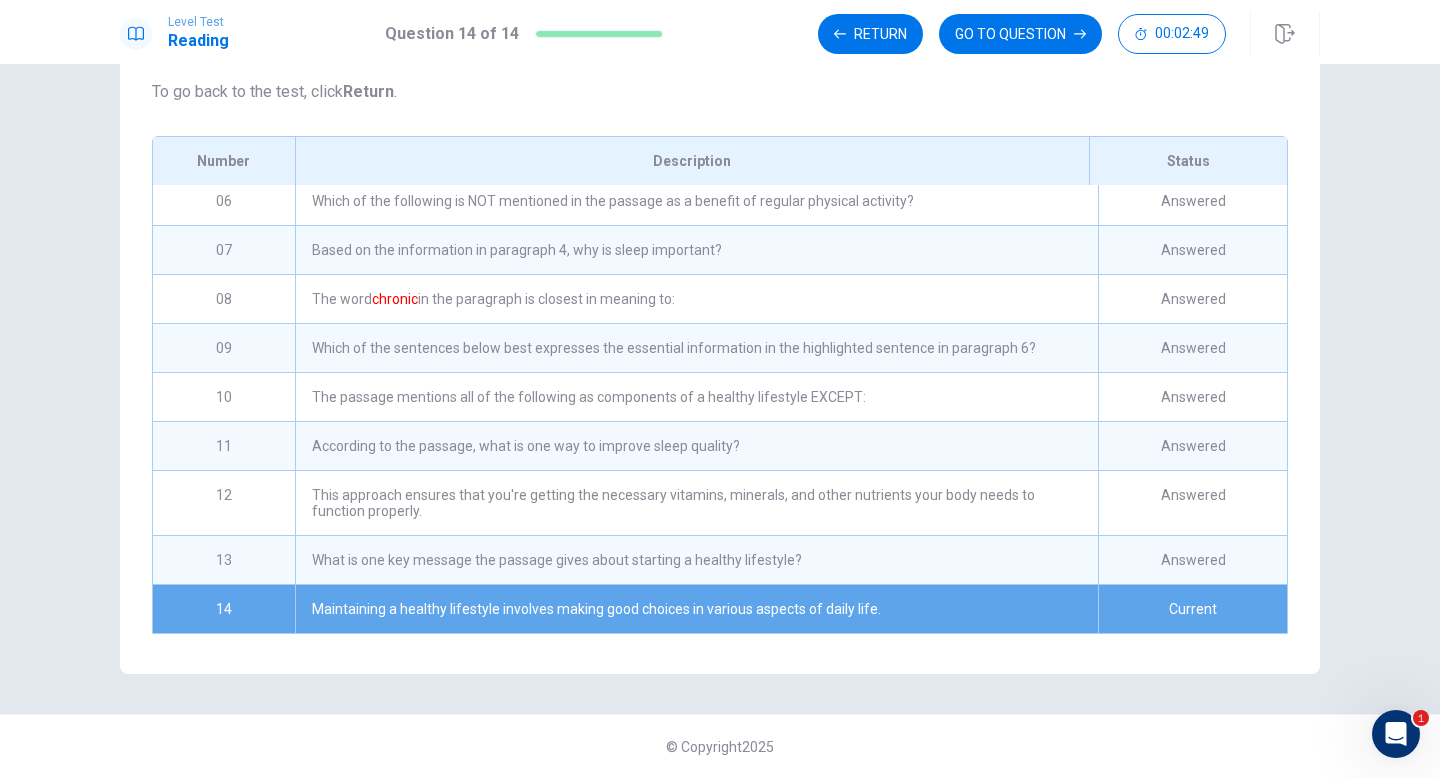 click on "GO TO QUESTION" at bounding box center (1020, 34) 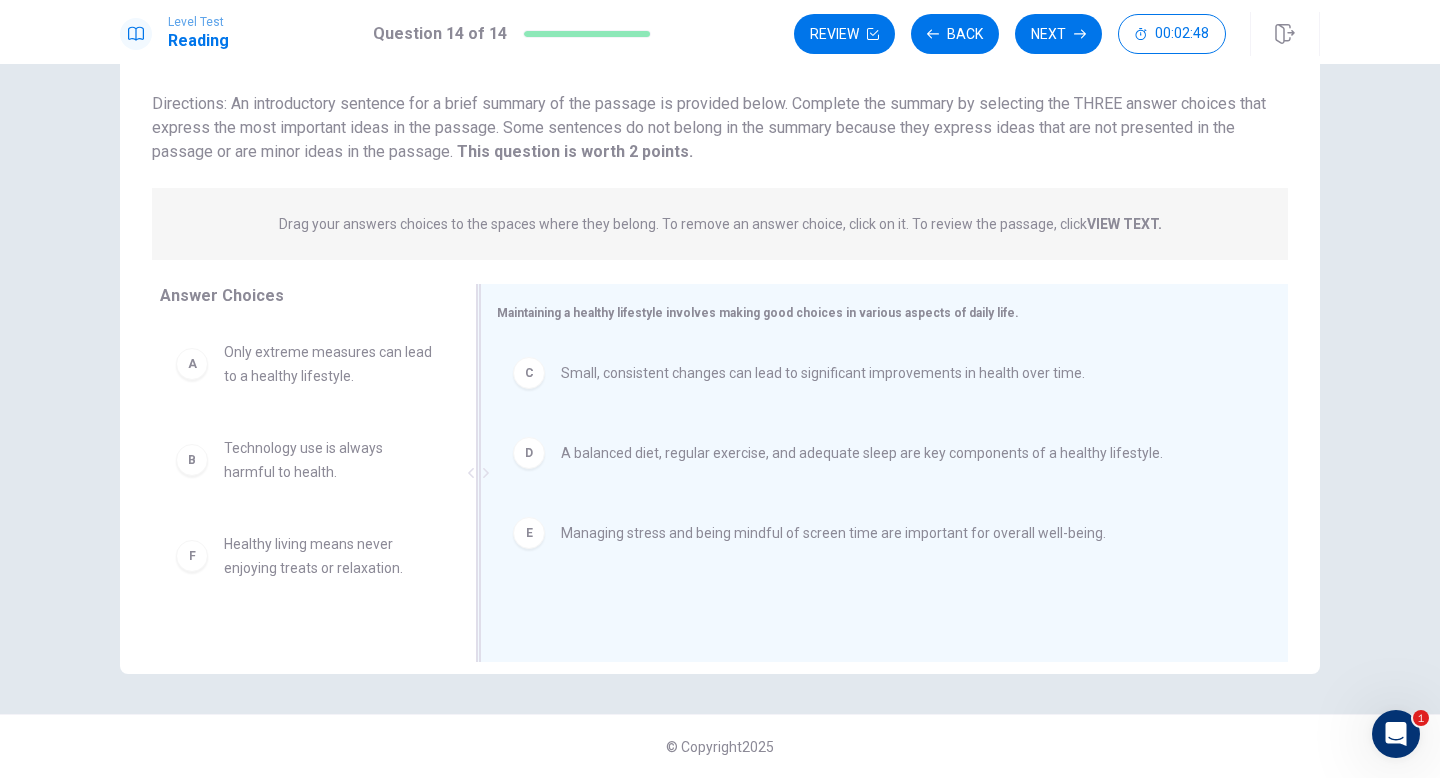 scroll, scrollTop: 0, scrollLeft: 0, axis: both 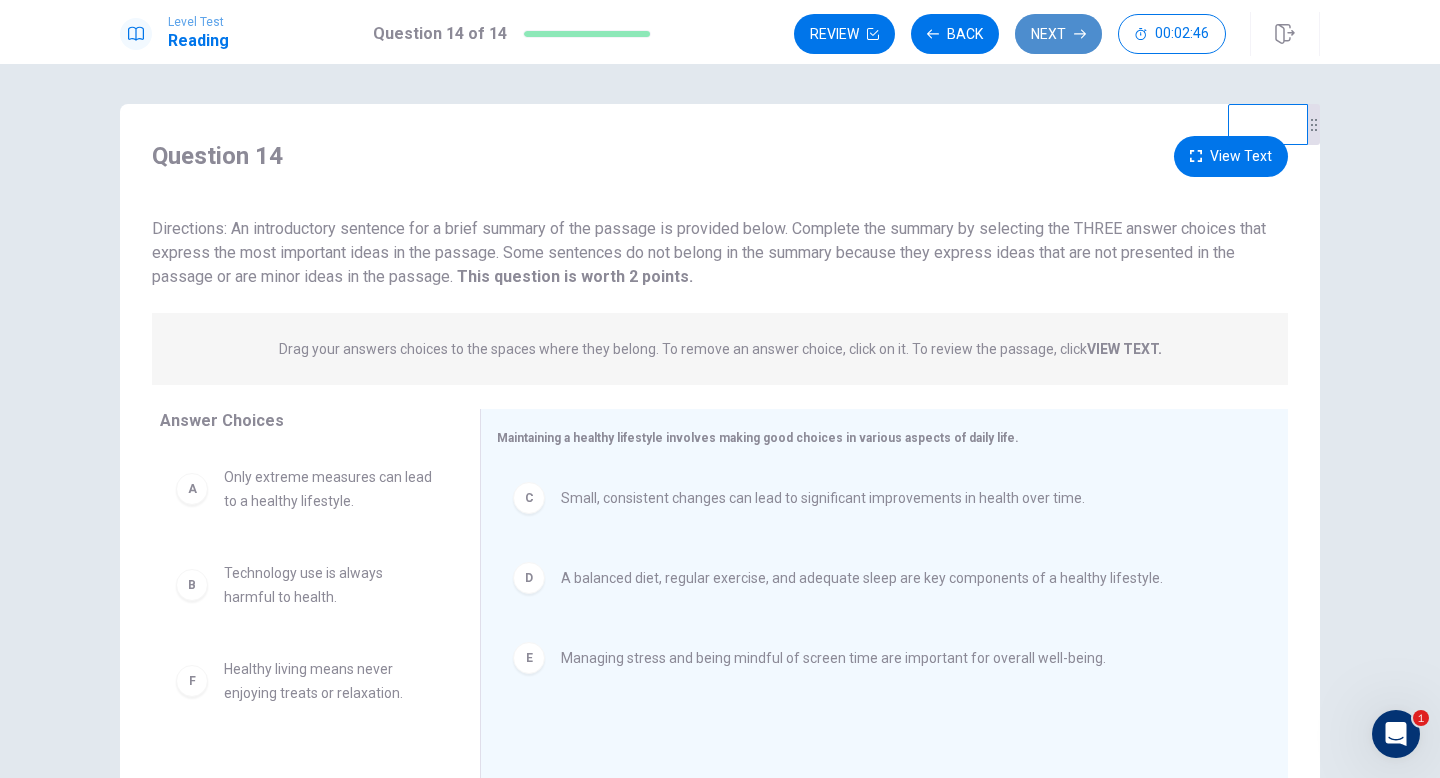 click on "Next" at bounding box center (1058, 34) 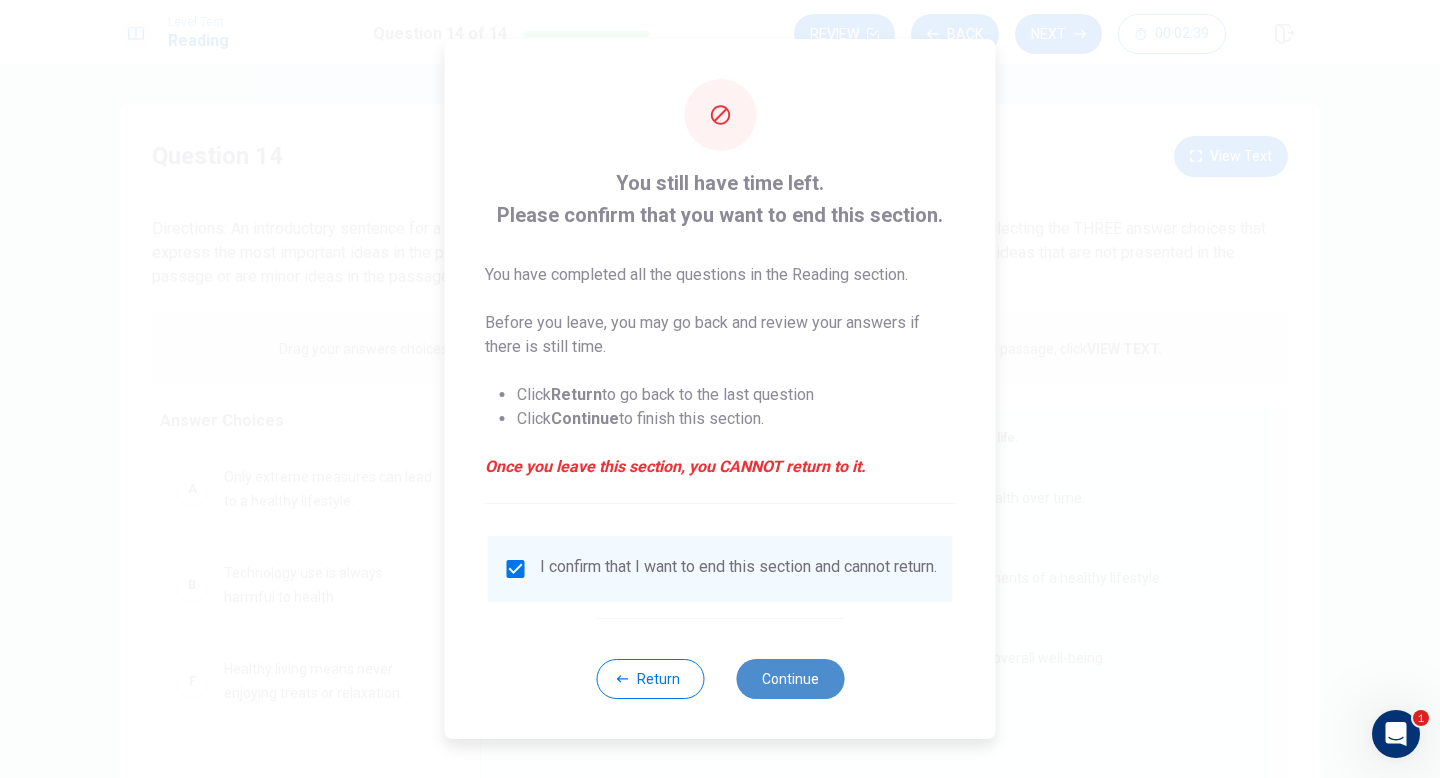 click on "Continue" at bounding box center (790, 679) 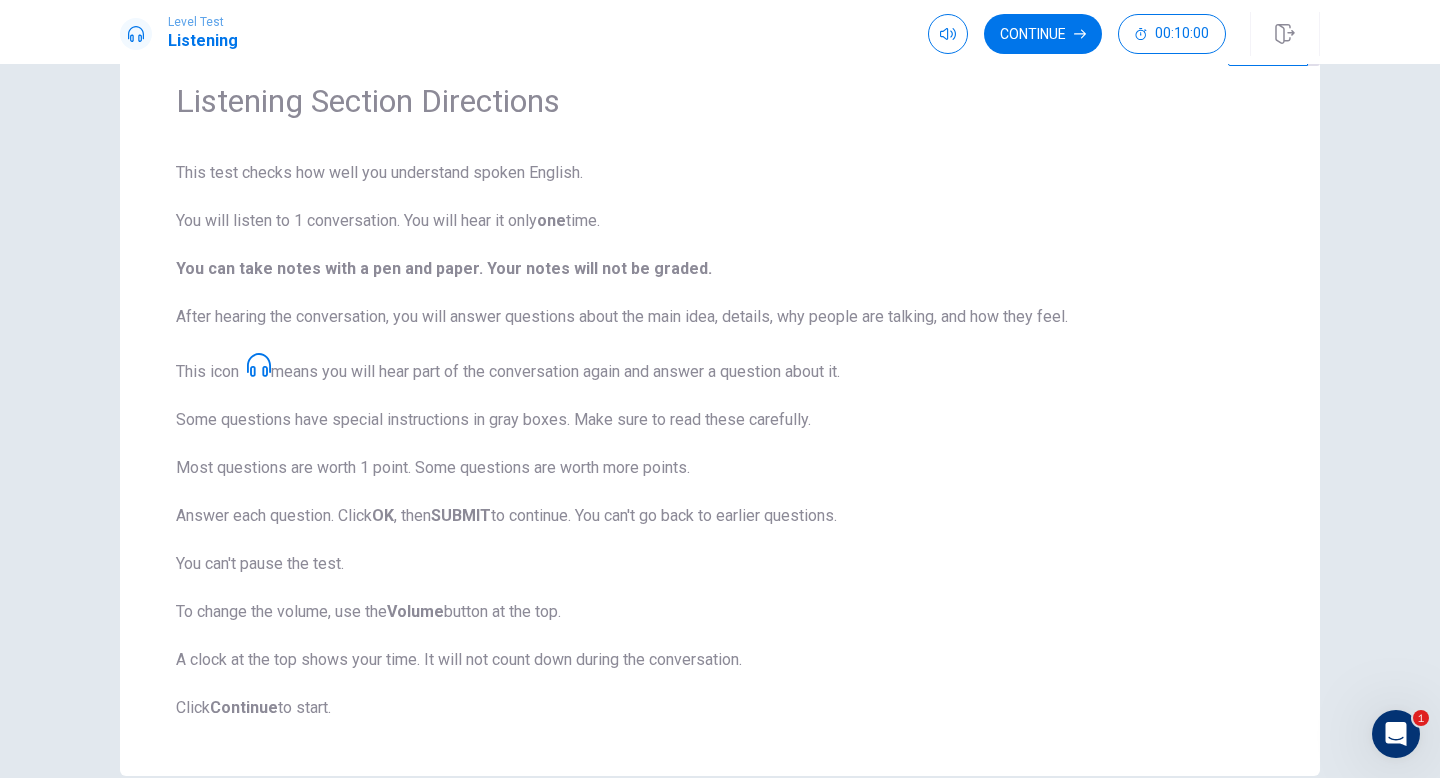 scroll, scrollTop: 81, scrollLeft: 0, axis: vertical 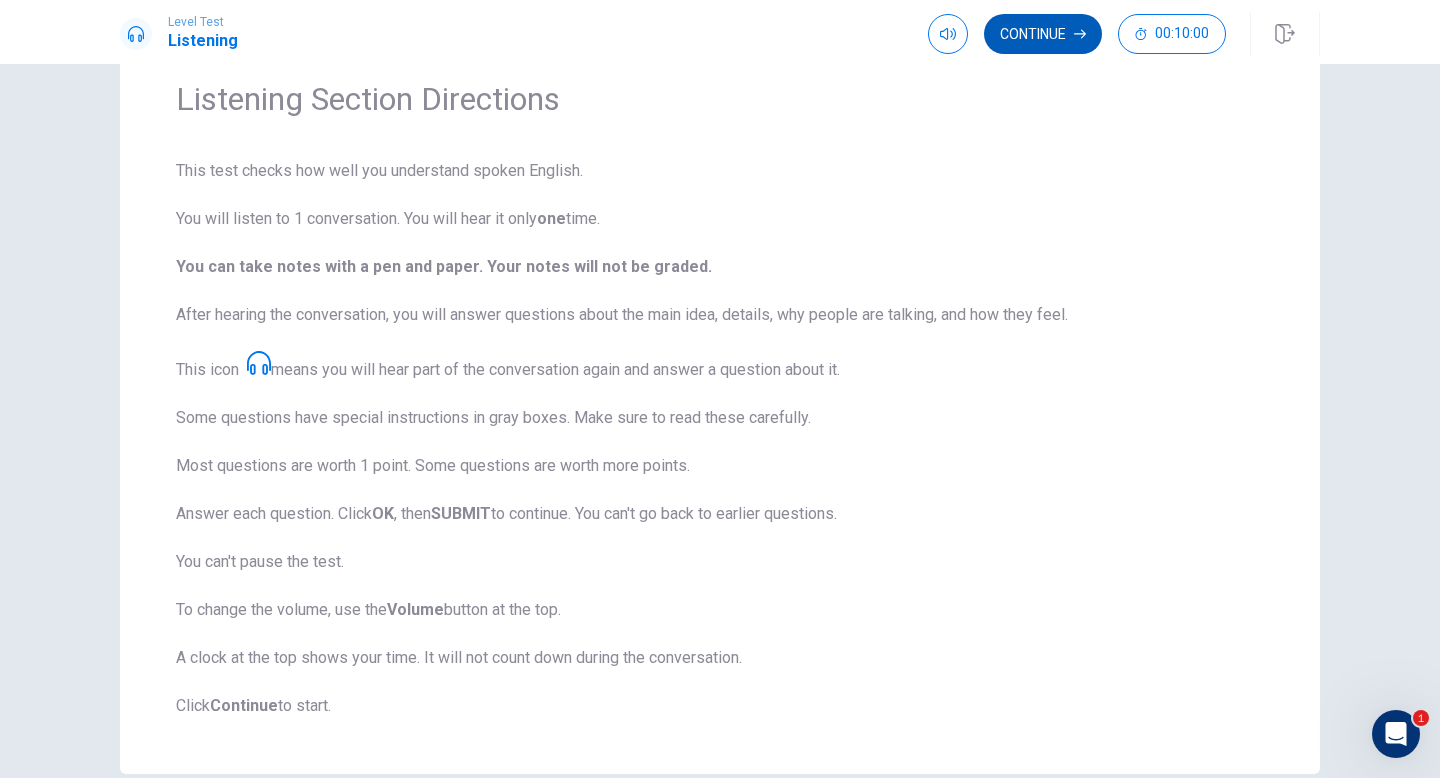 click on "Continue" at bounding box center (1043, 34) 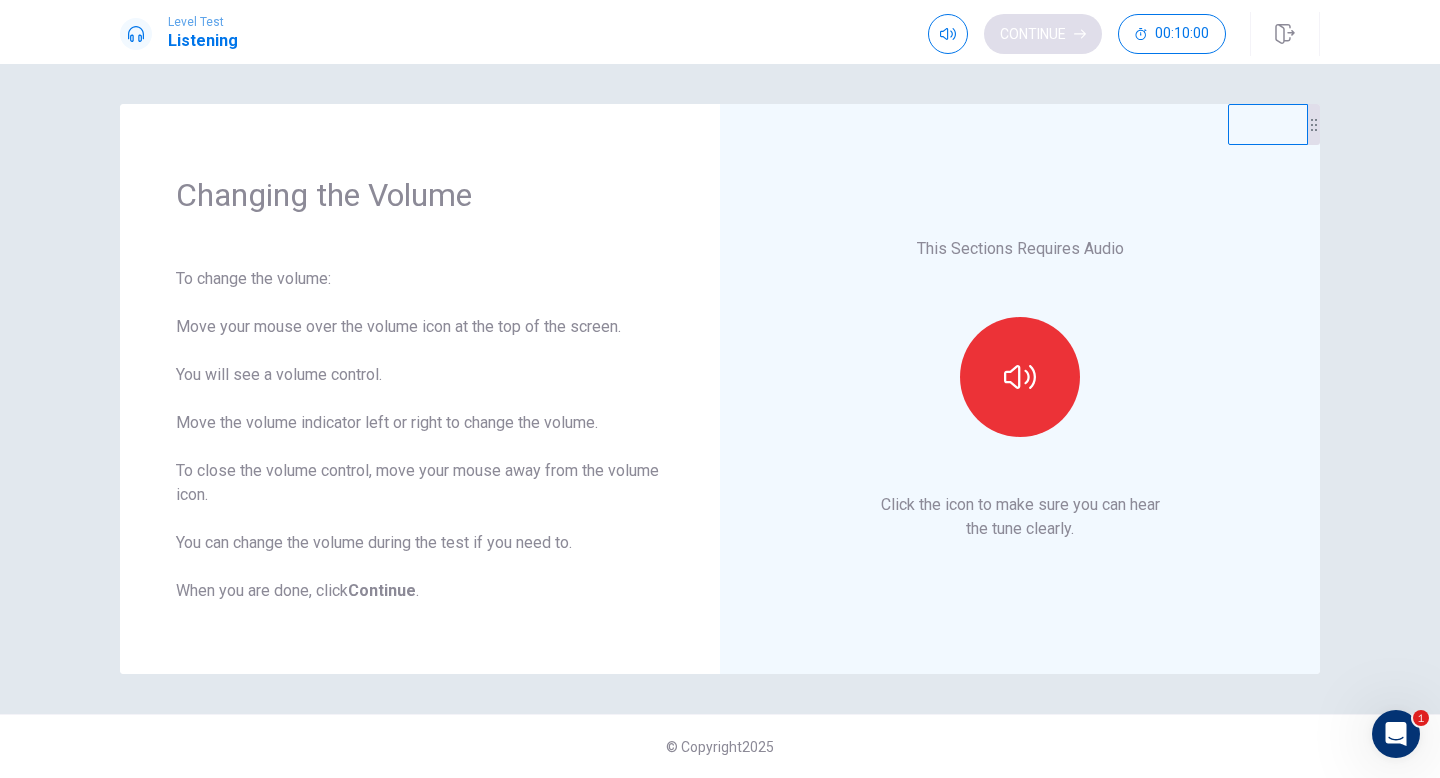 scroll, scrollTop: 0, scrollLeft: 0, axis: both 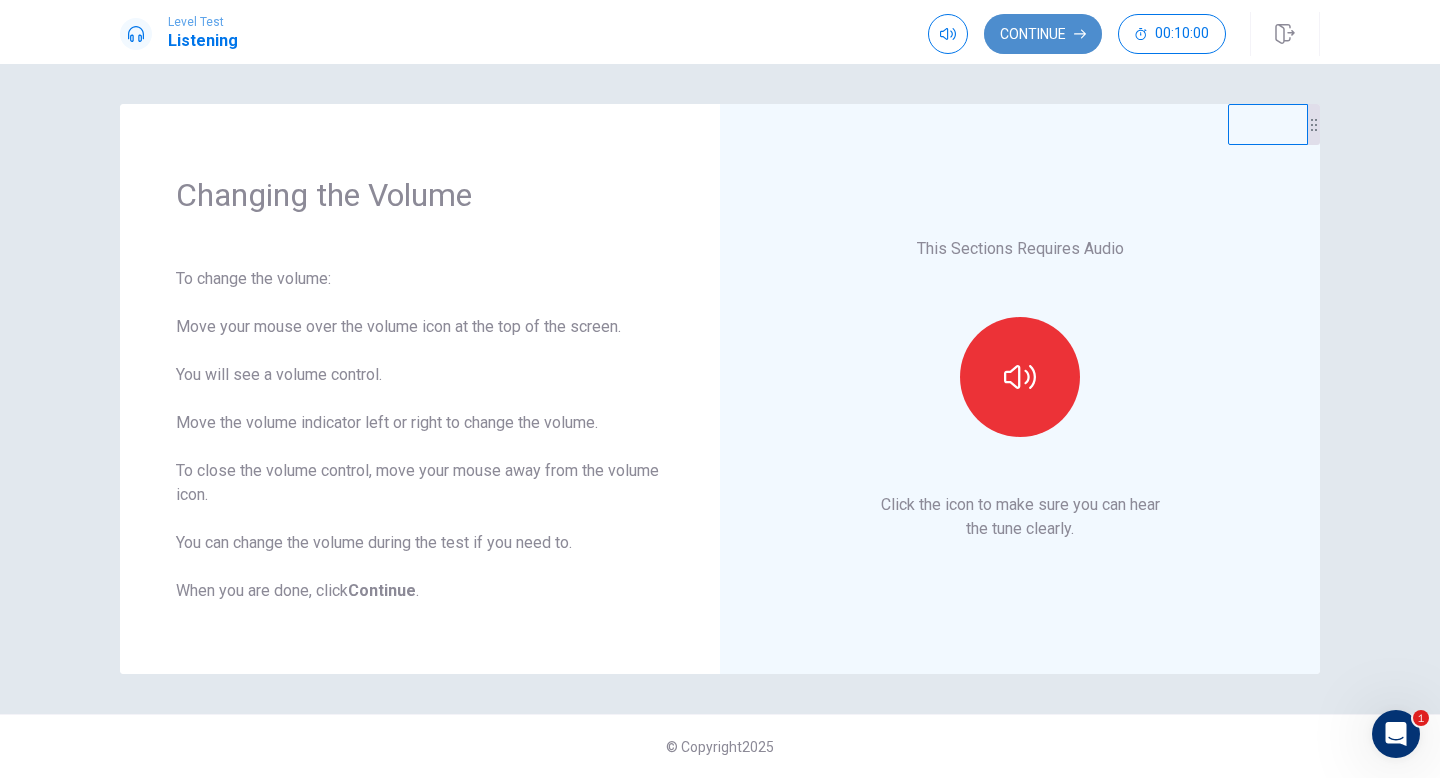 click on "Continue" at bounding box center [1043, 34] 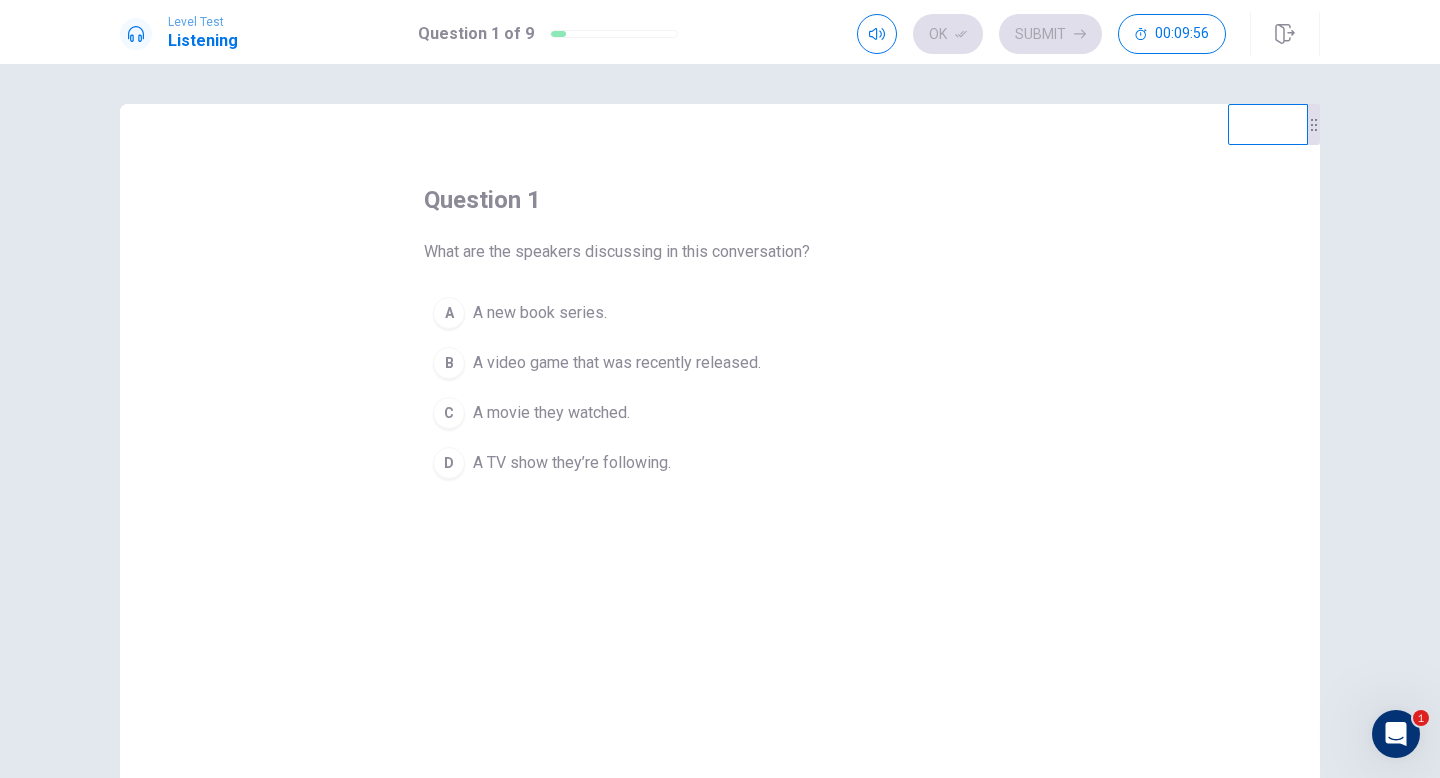 click on "B" at bounding box center [449, 363] 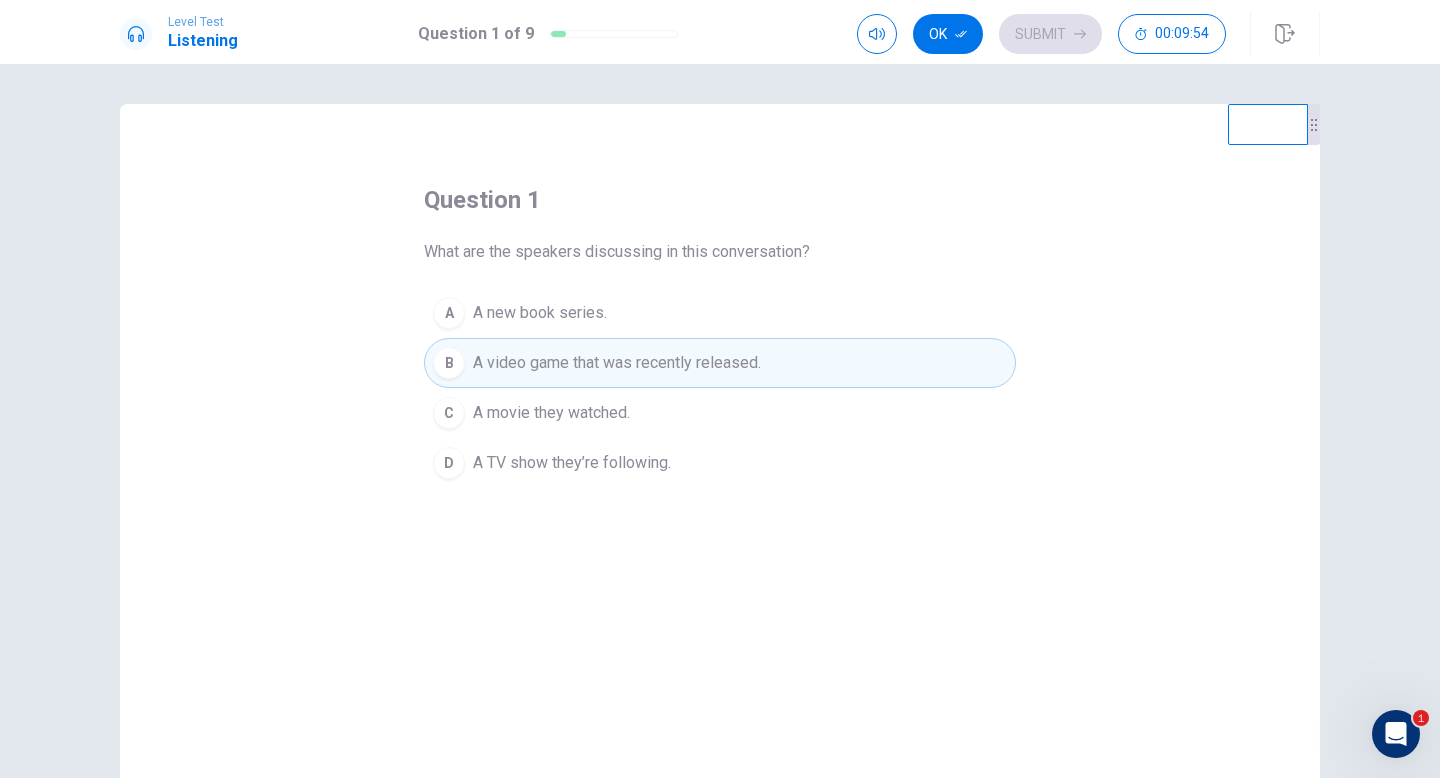 click 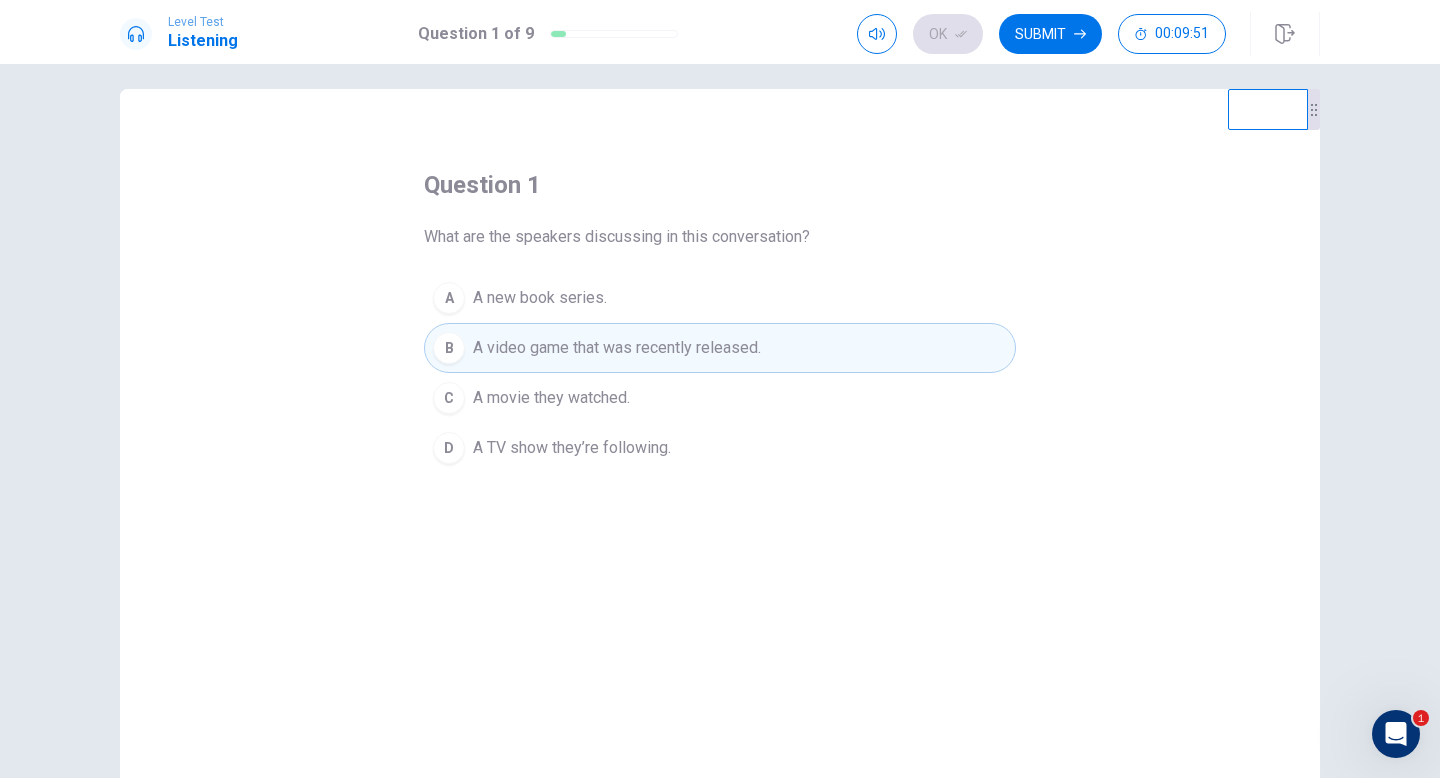 scroll, scrollTop: 0, scrollLeft: 0, axis: both 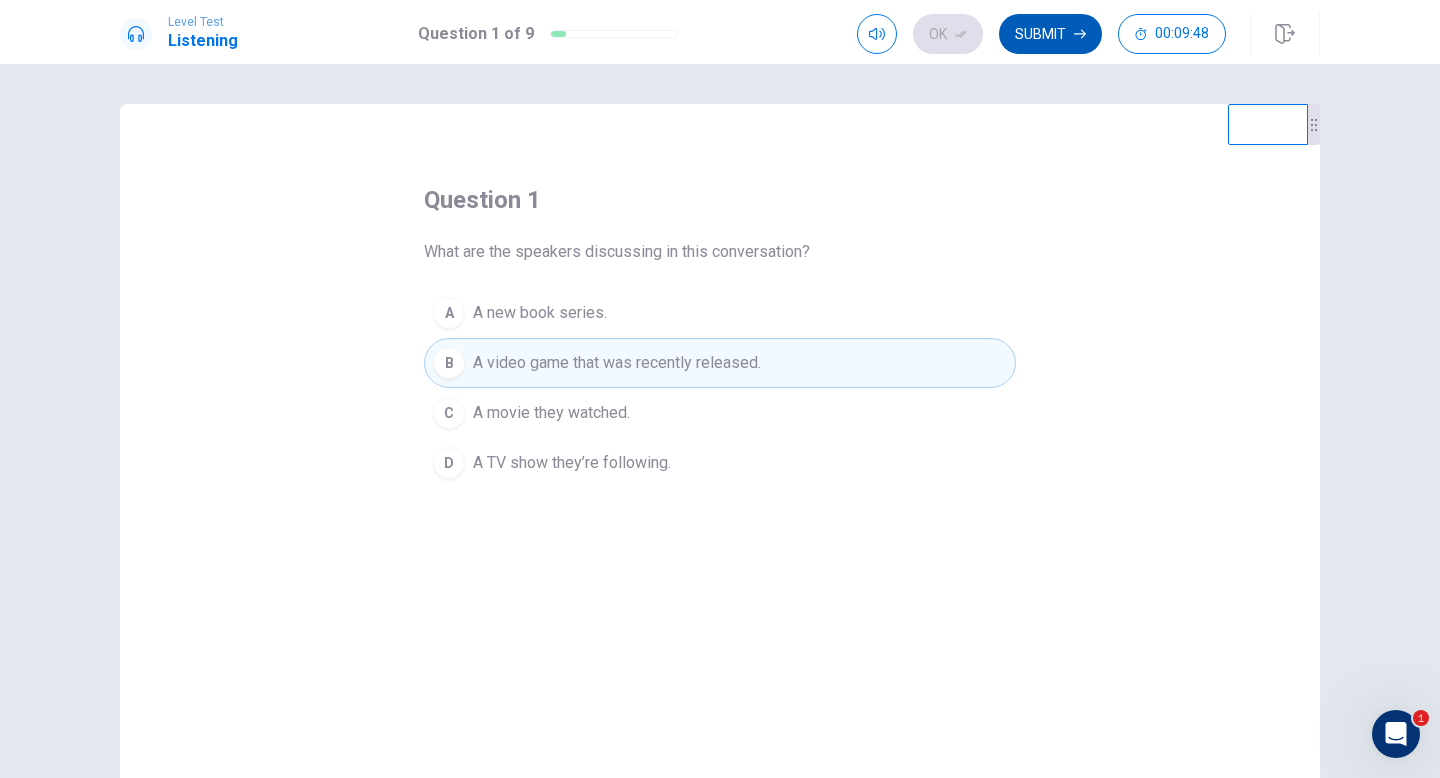 click on "Submit" at bounding box center [1050, 34] 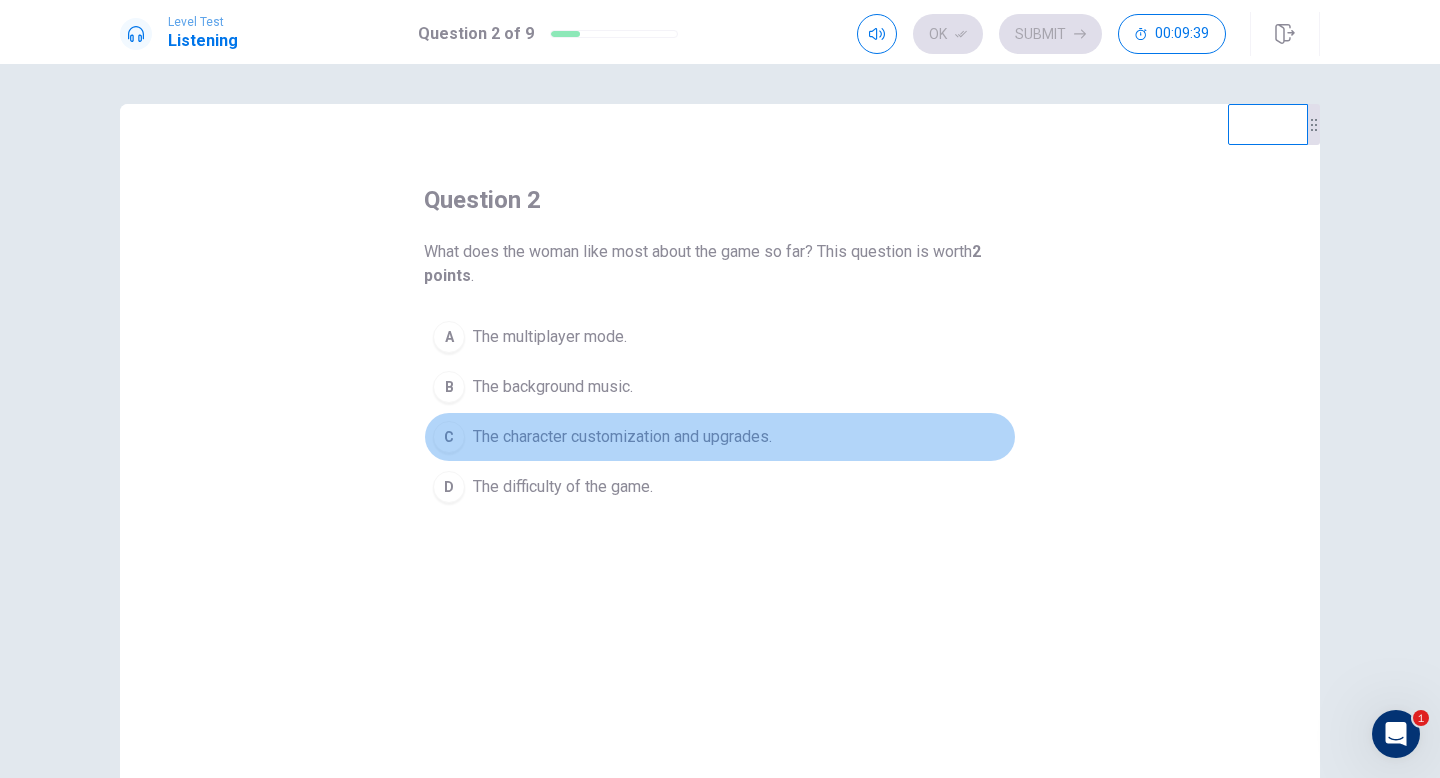 click on "C" at bounding box center (449, 437) 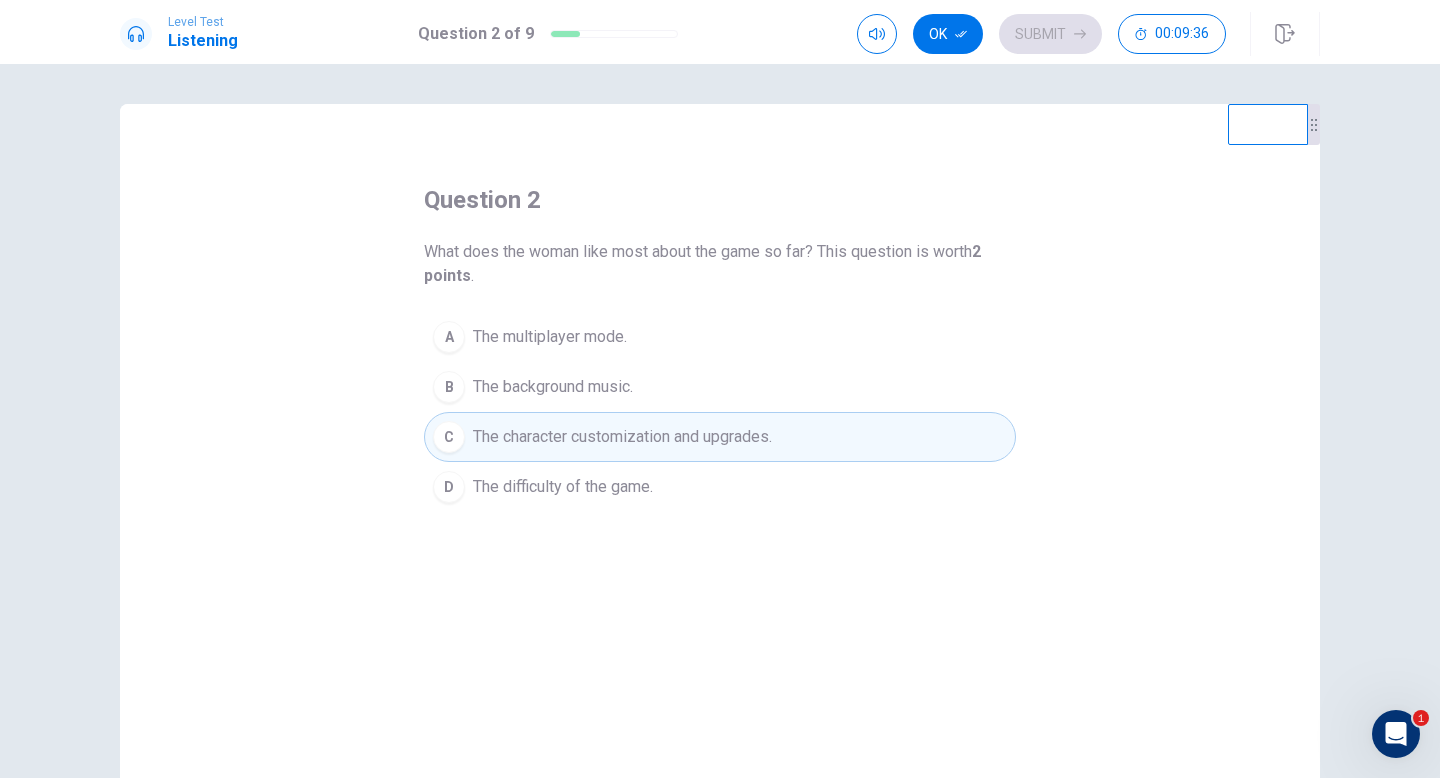 click 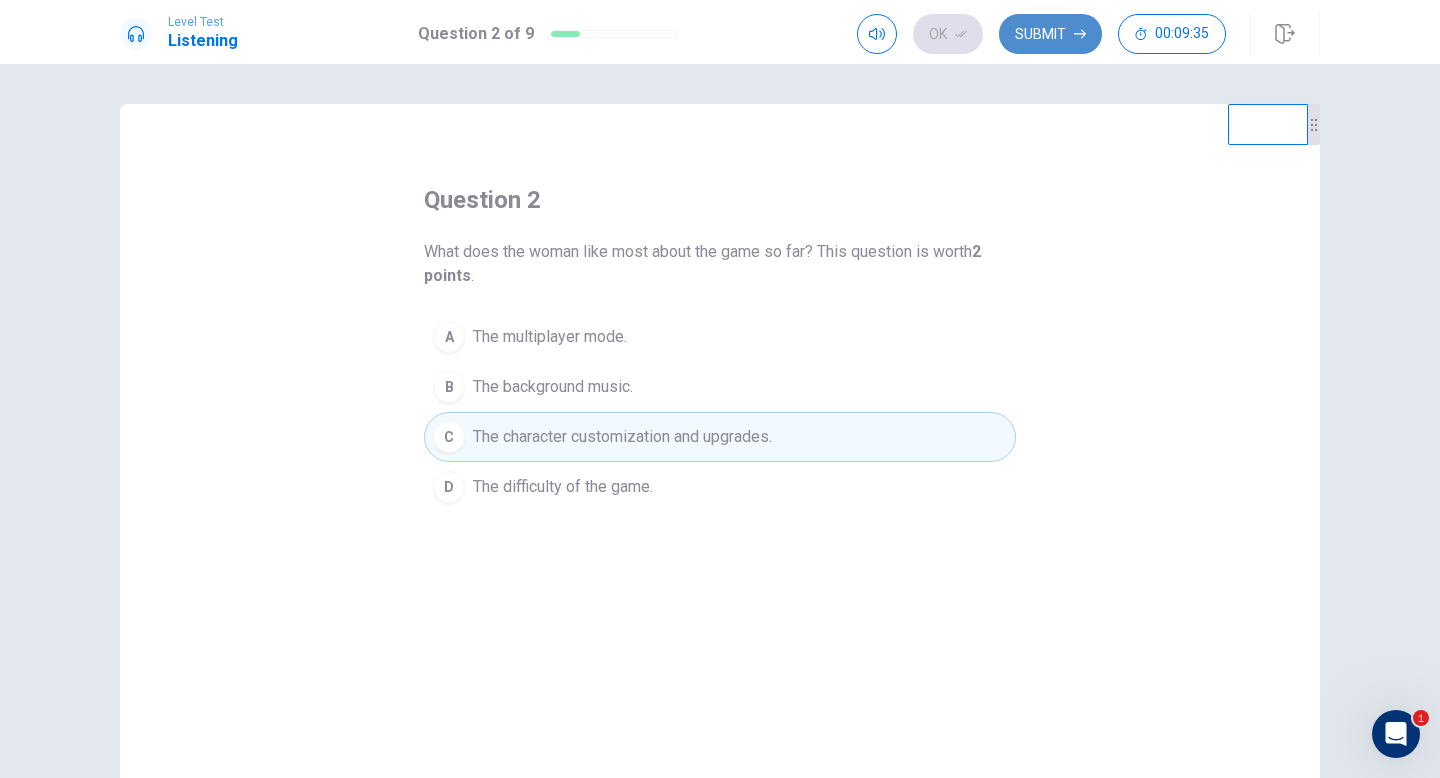 click on "Submit" at bounding box center [1050, 34] 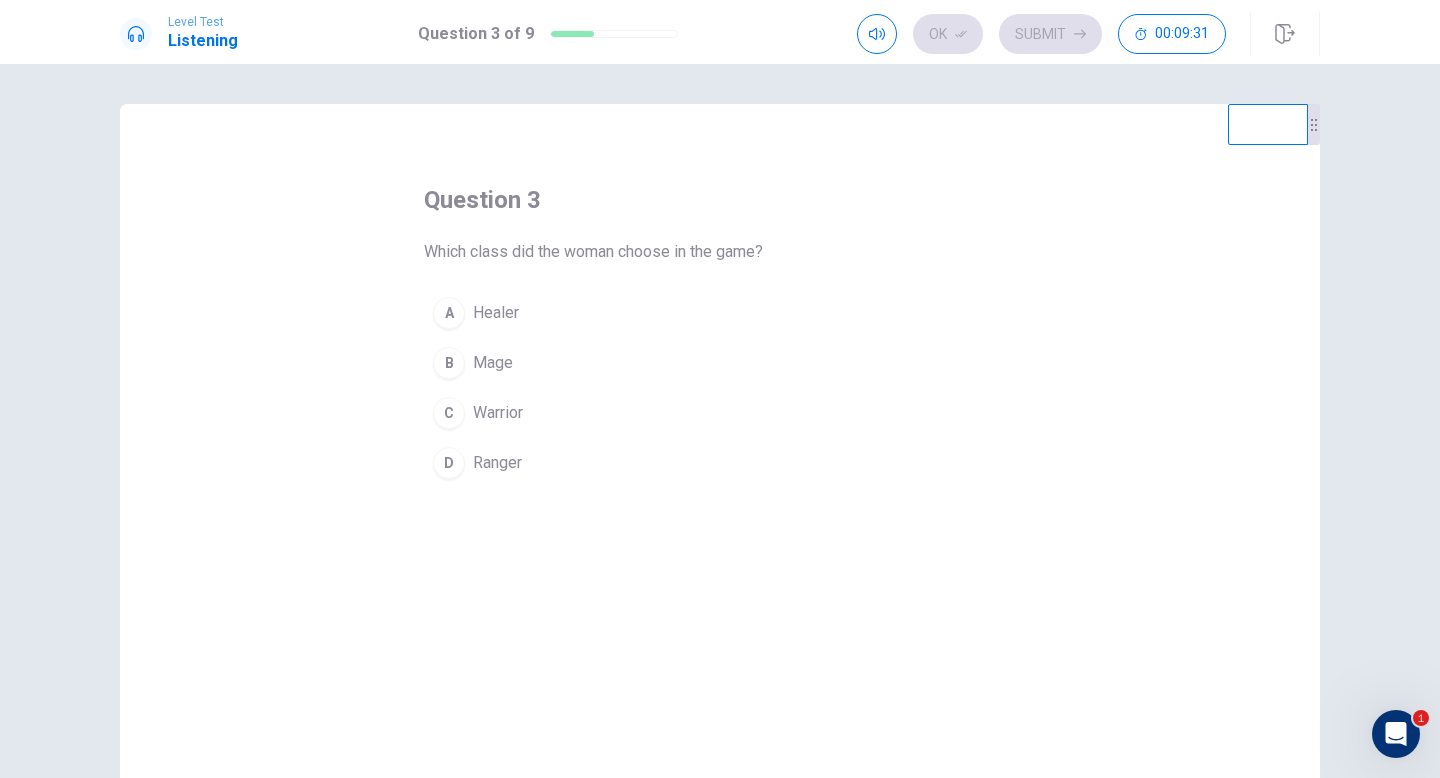 click on "D" at bounding box center (449, 463) 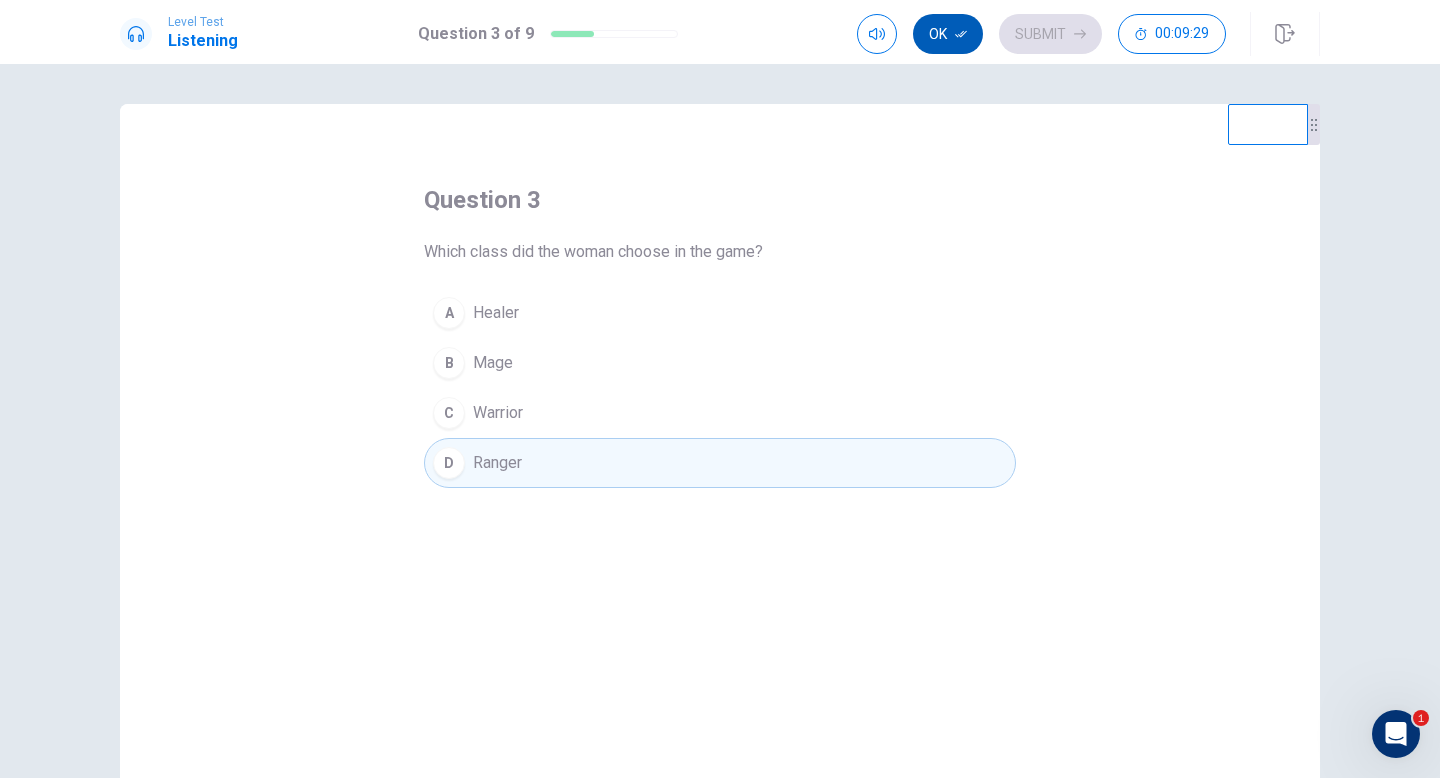 click on "Ok" at bounding box center (948, 34) 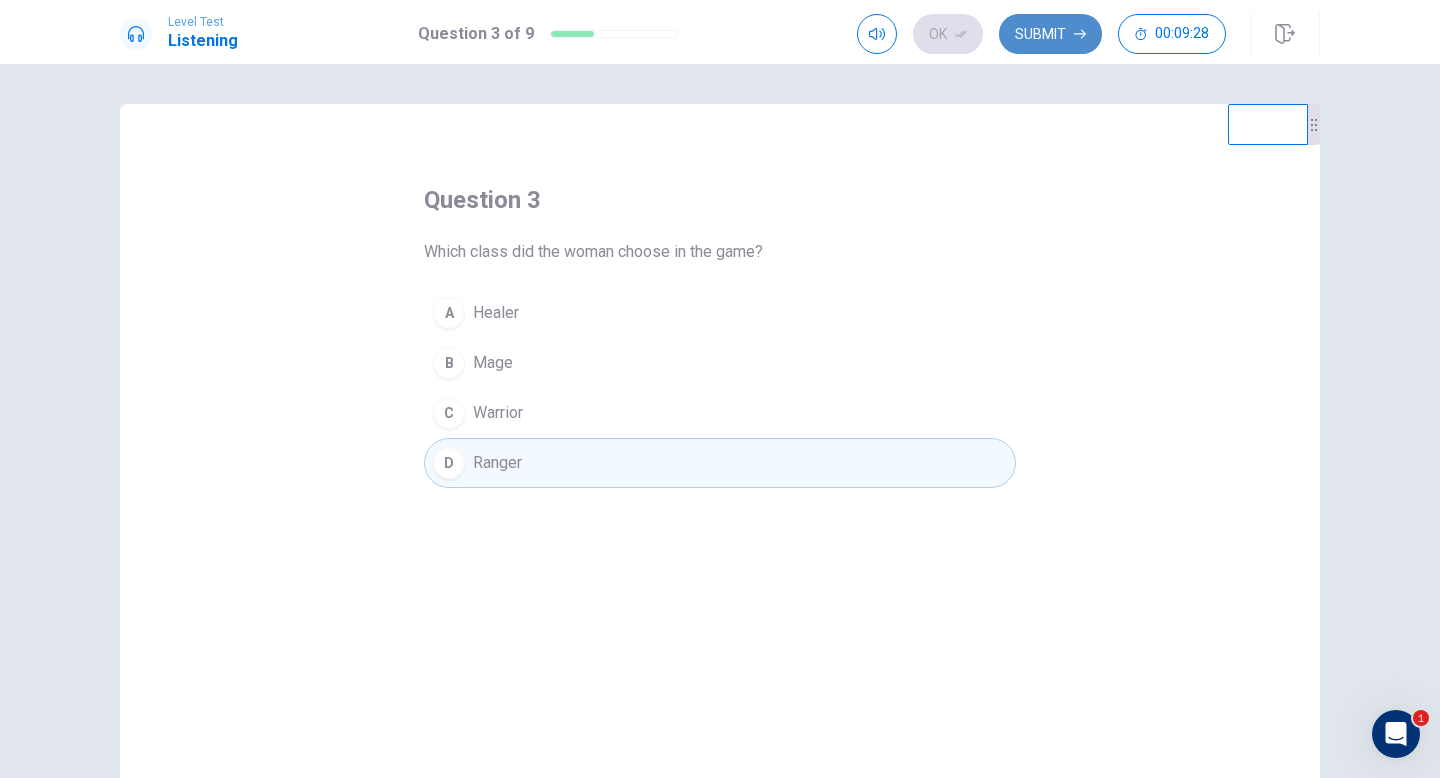 click on "Submit" at bounding box center [1050, 34] 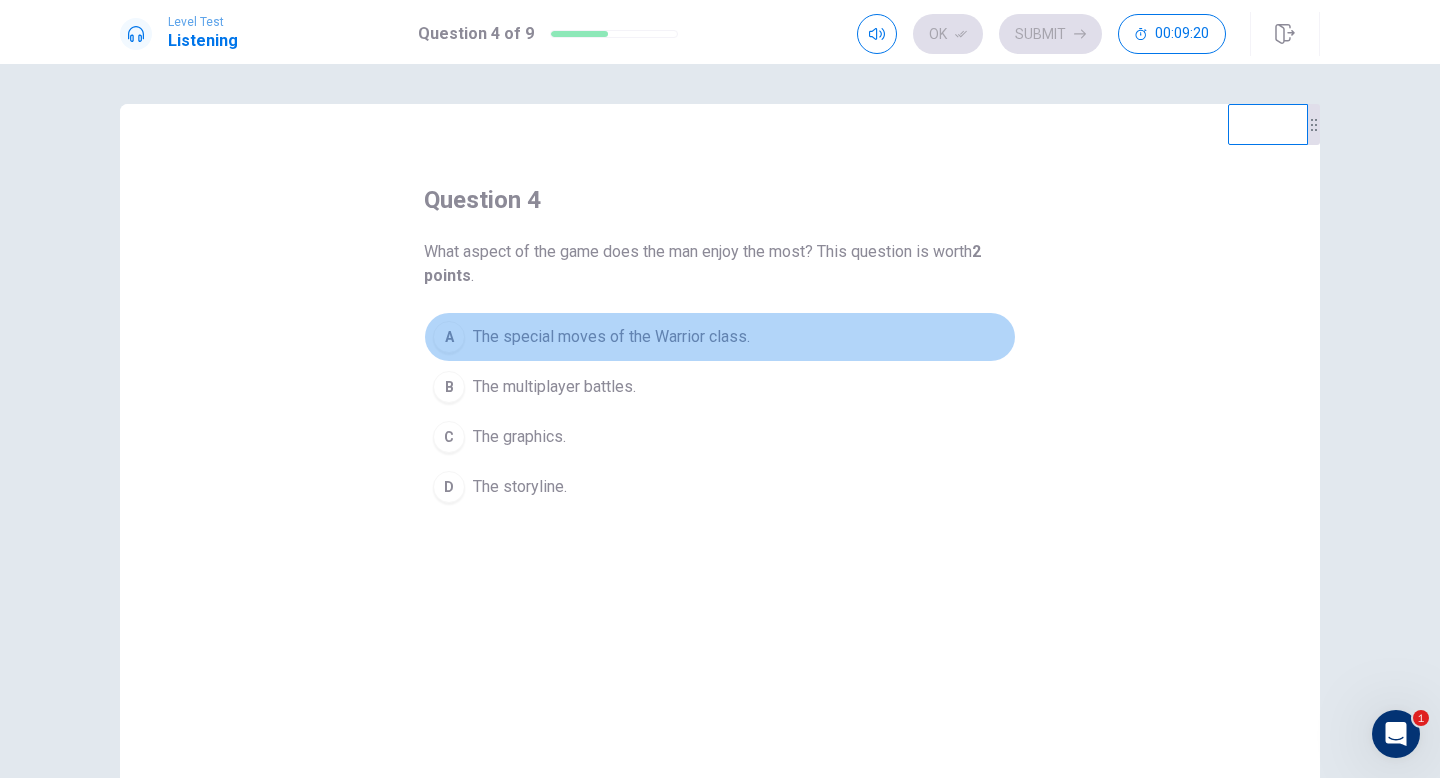 click on "The special moves of the Warrior class." at bounding box center [611, 337] 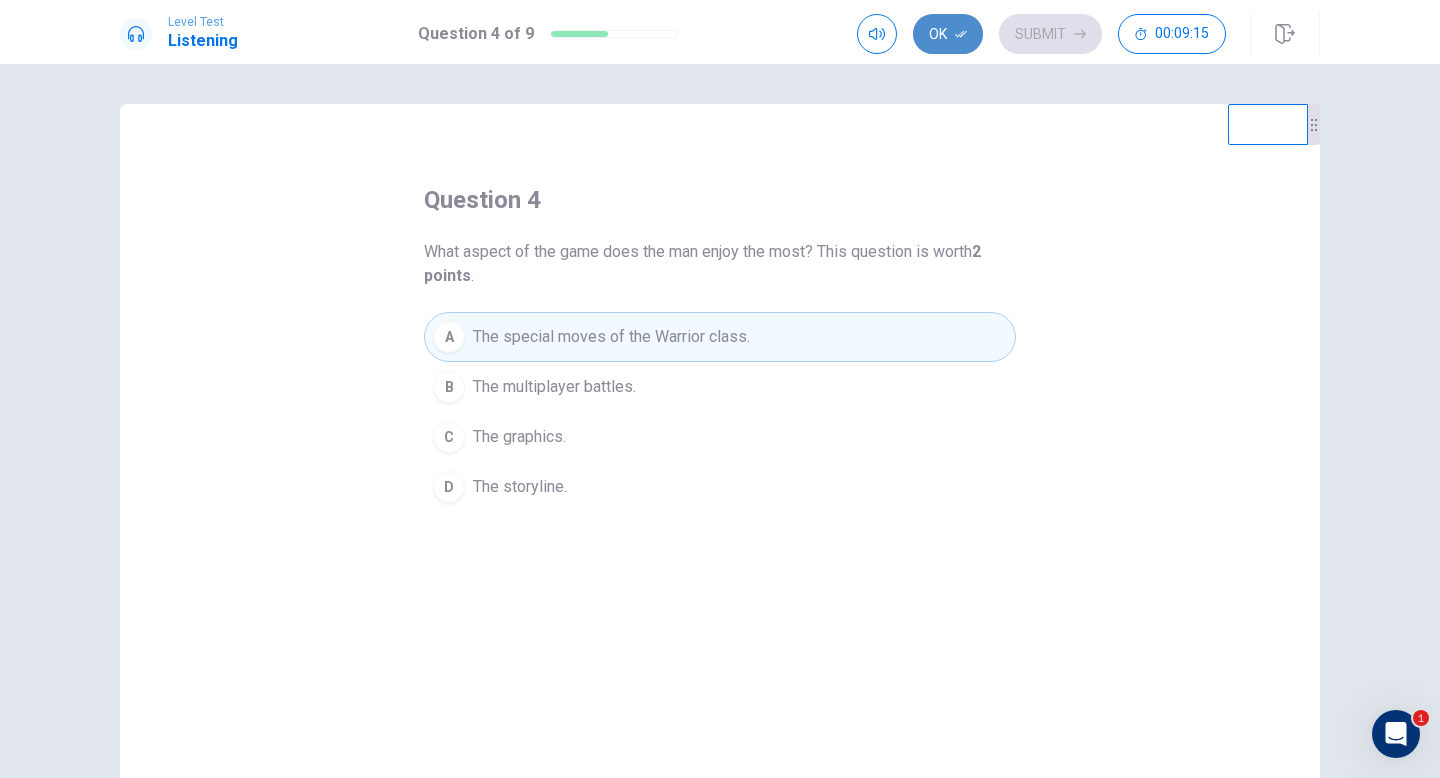 click 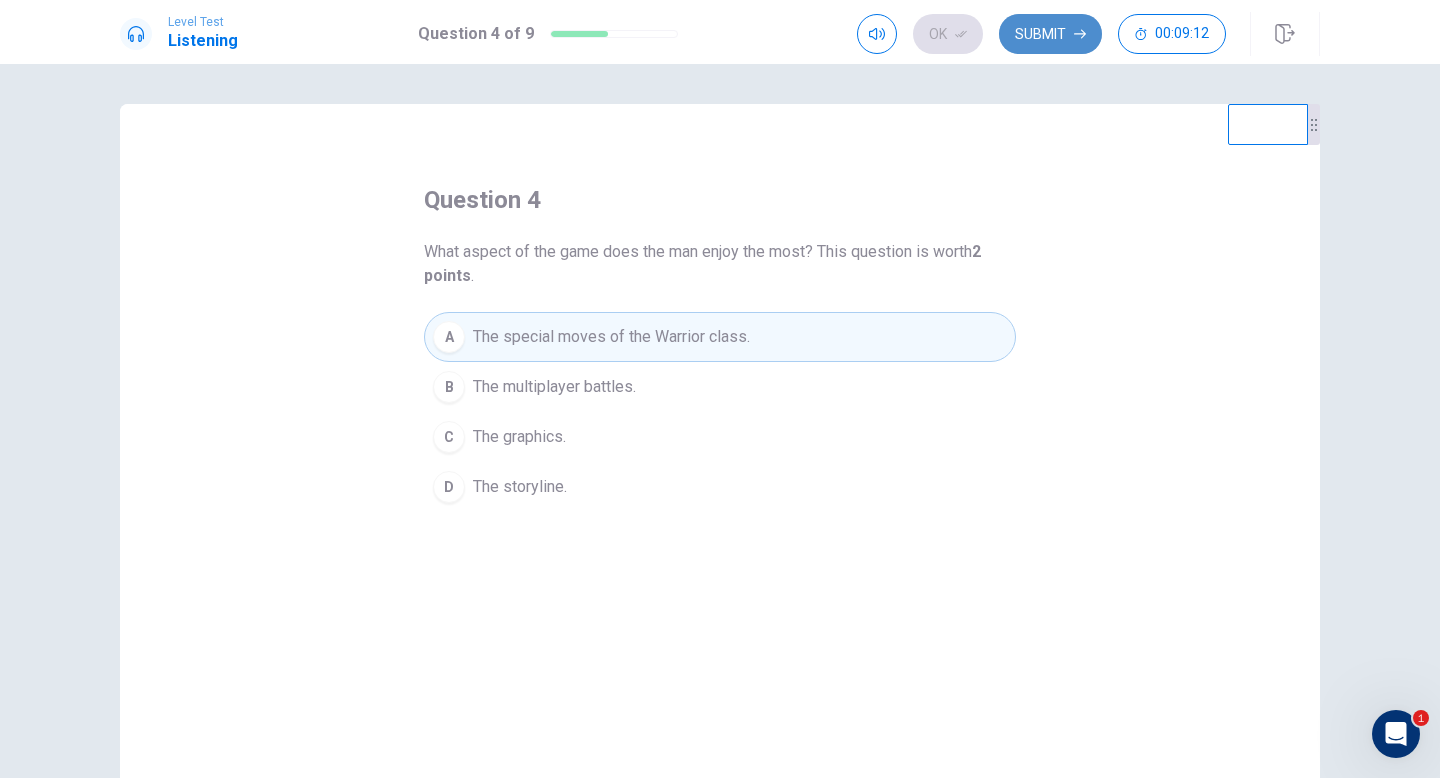 click on "Submit" at bounding box center (1050, 34) 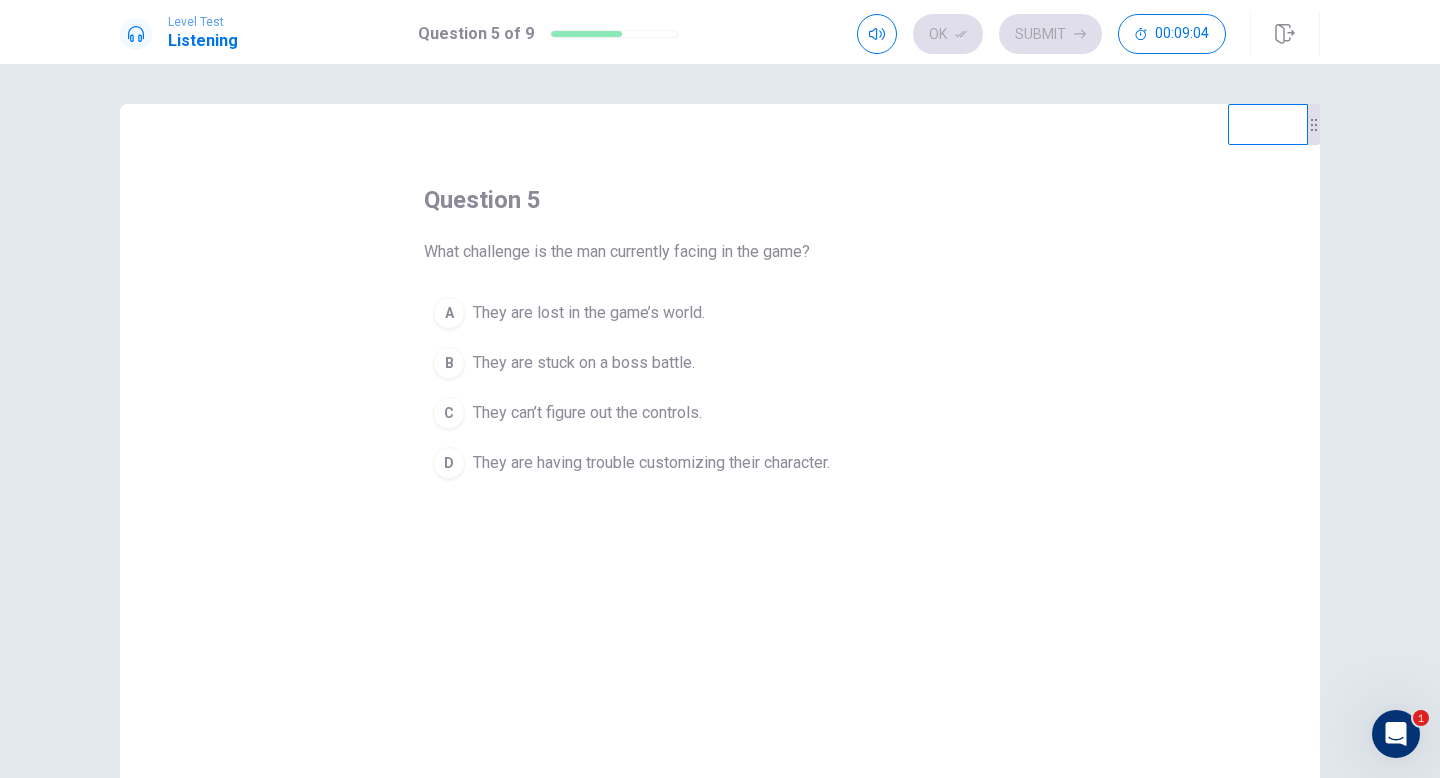 click on "They are stuck on a boss battle." at bounding box center (584, 363) 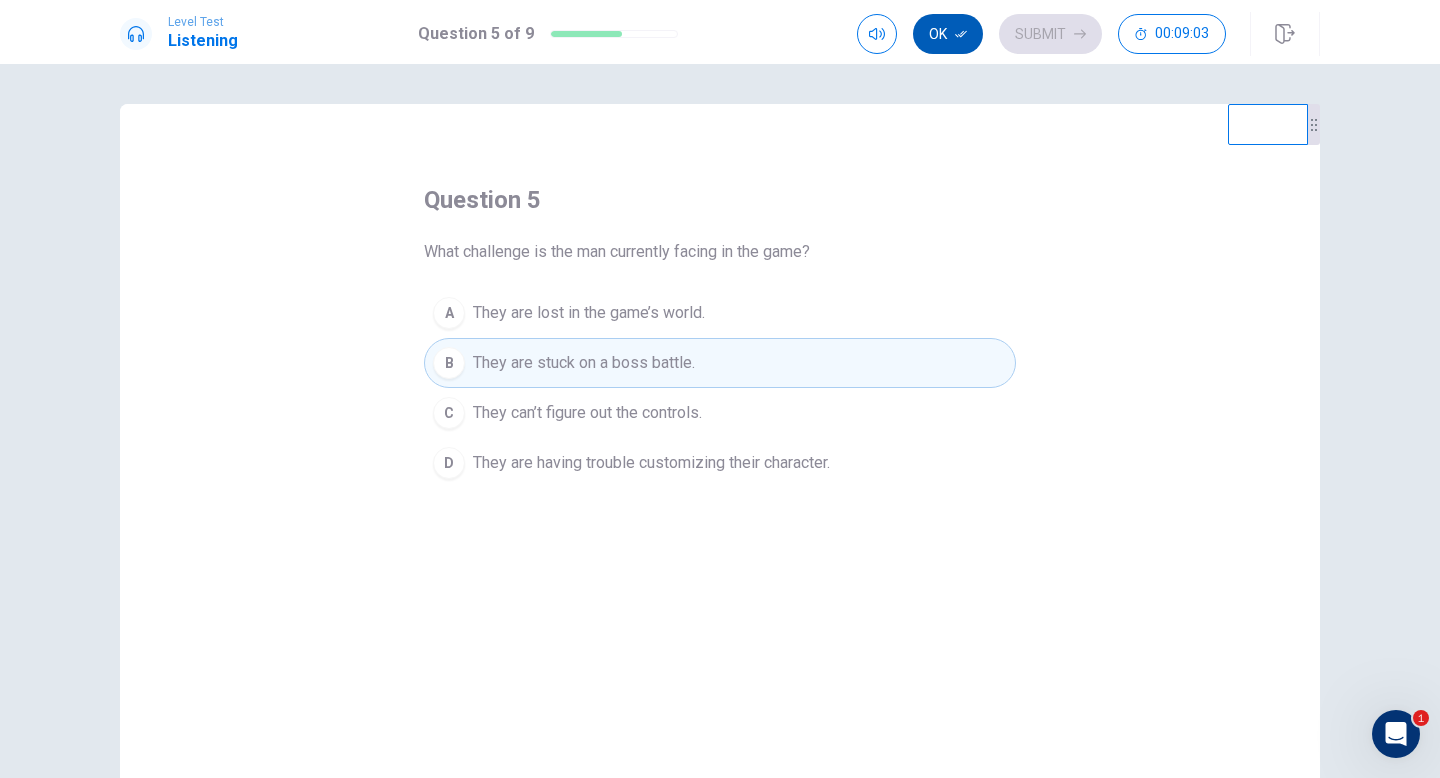 click on "Ok" at bounding box center [948, 34] 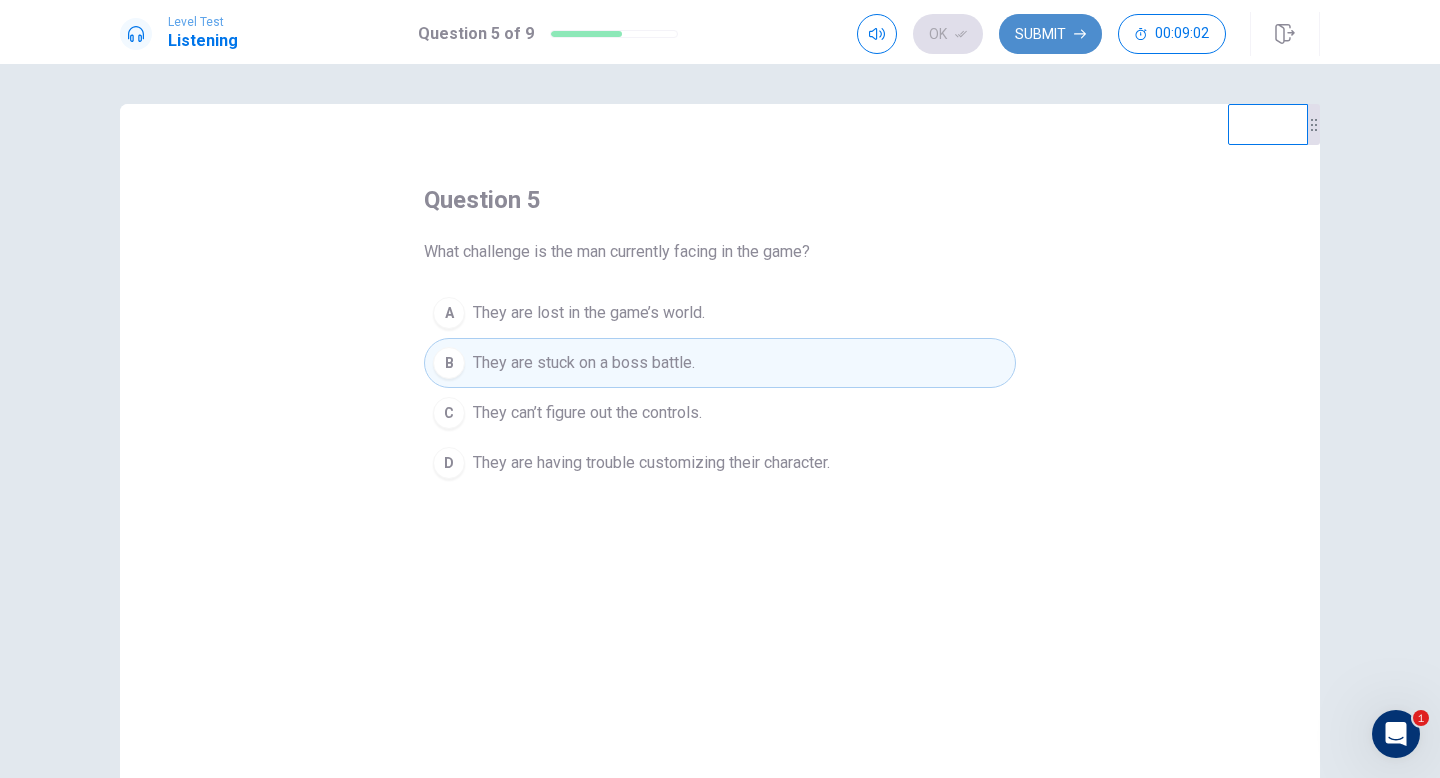 click on "Submit" at bounding box center (1050, 34) 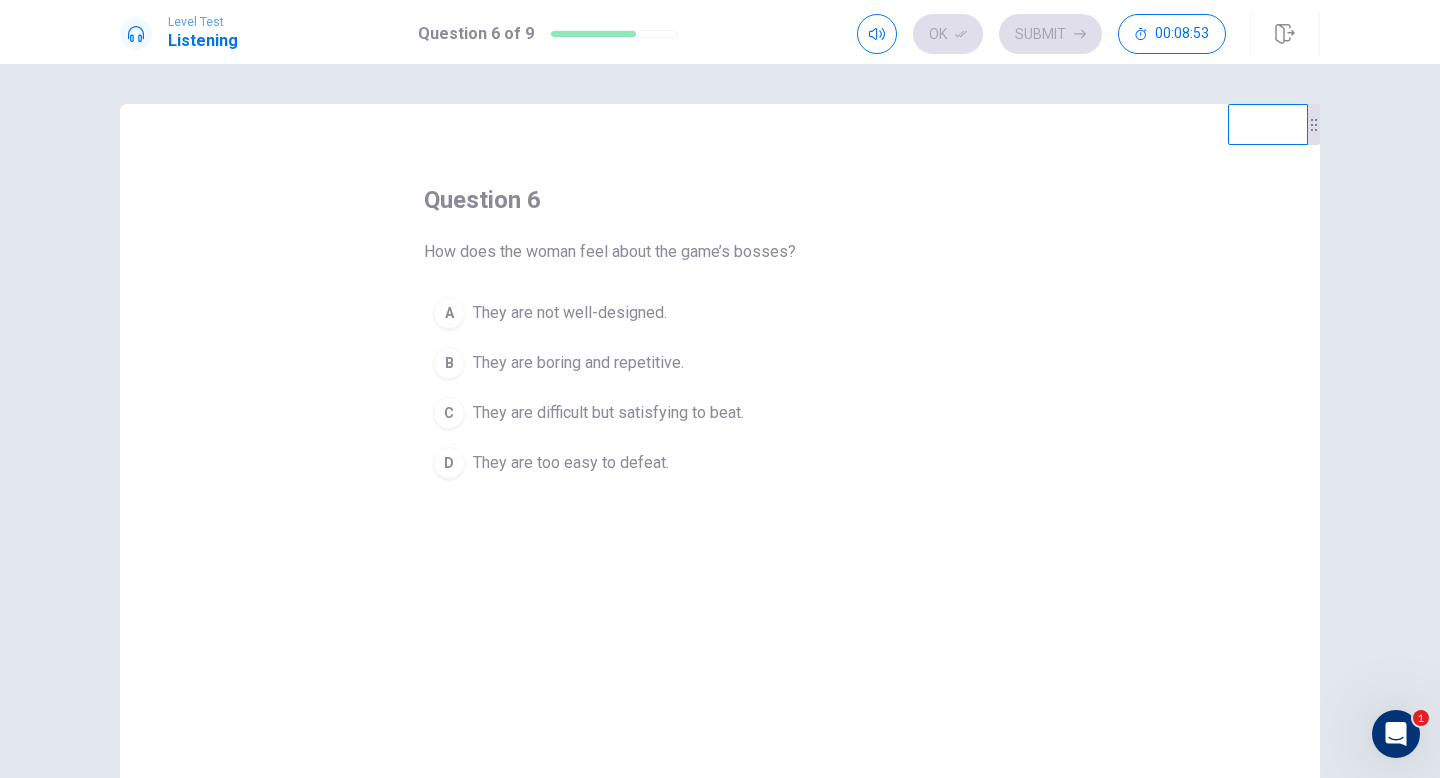 click on "They are difficult but satisfying to beat." at bounding box center (608, 413) 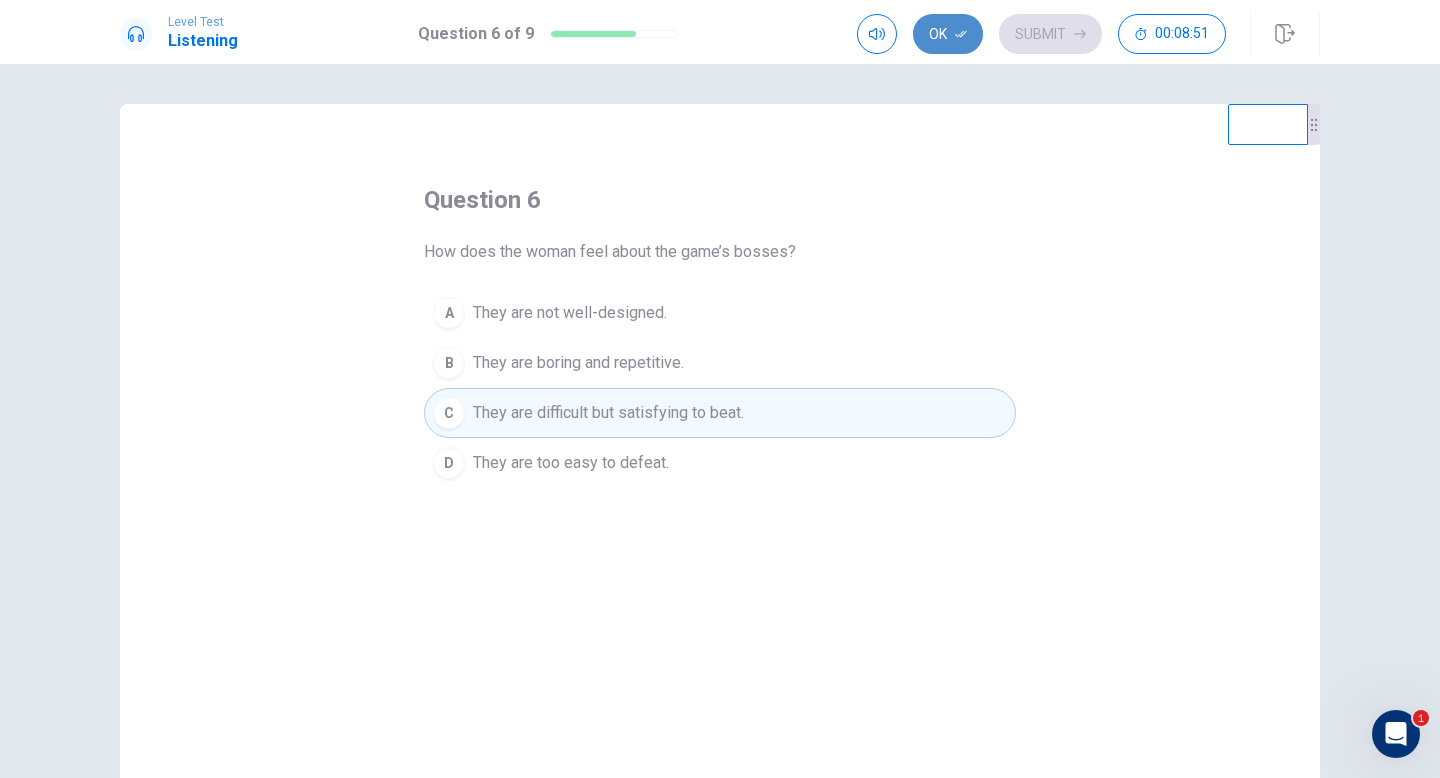 click on "Ok" at bounding box center (948, 34) 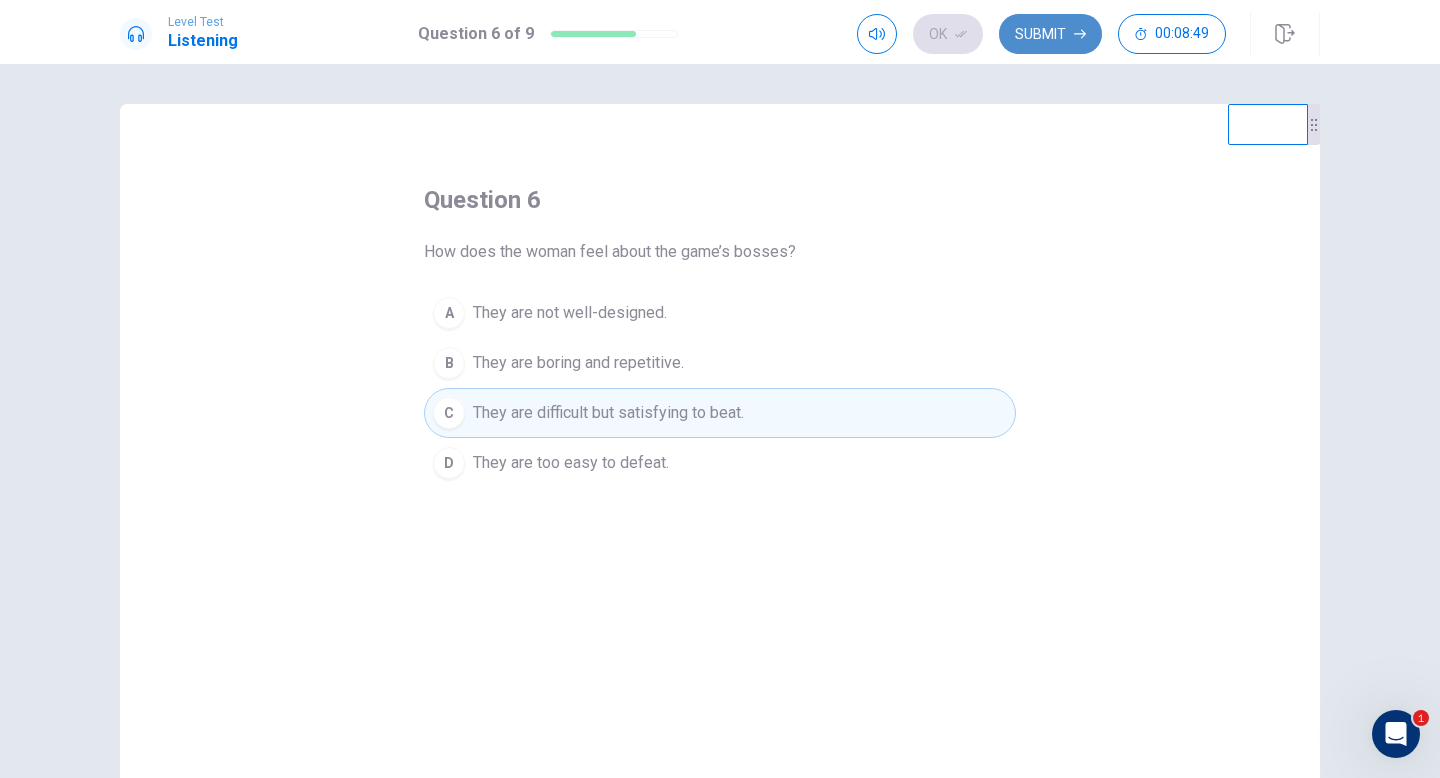 click on "Submit" at bounding box center (1050, 34) 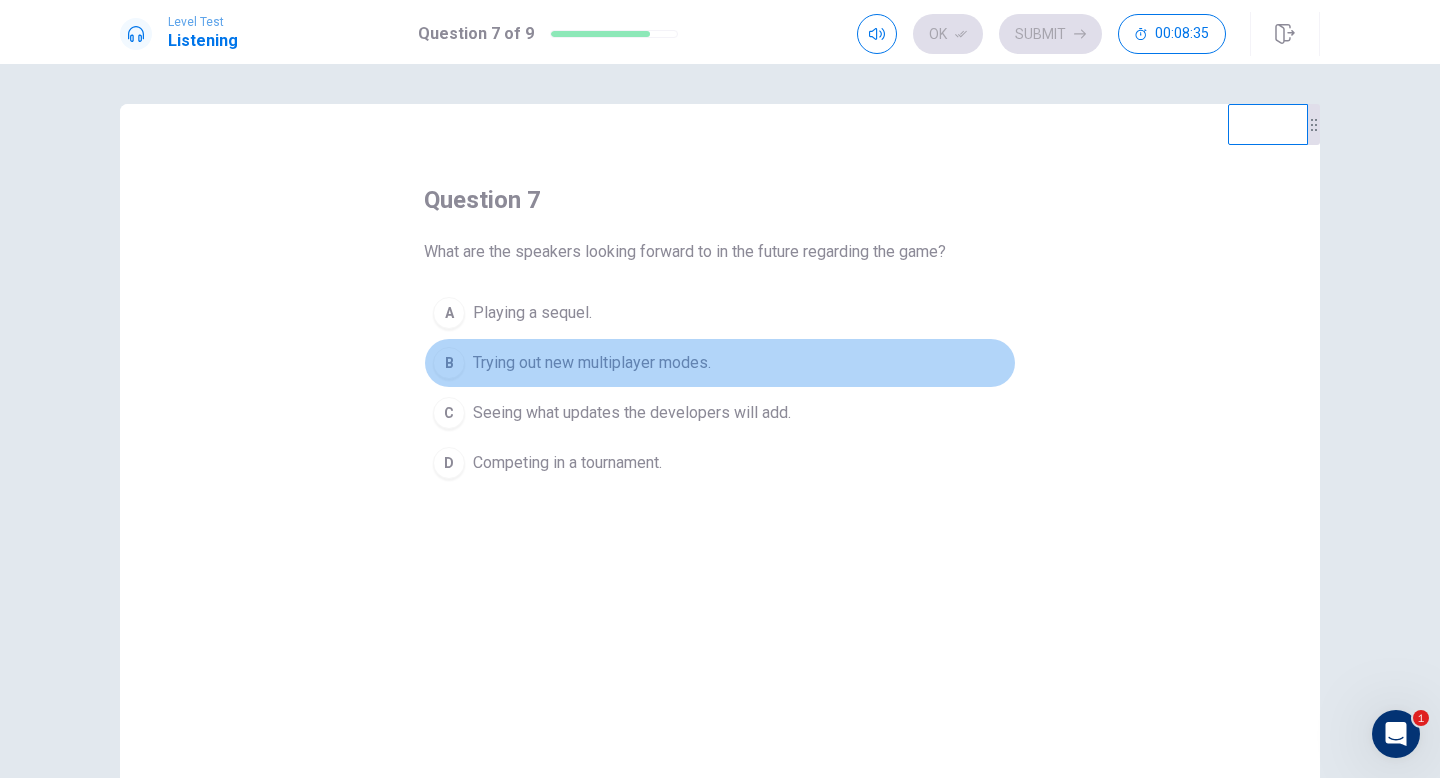 click on "B" at bounding box center [449, 363] 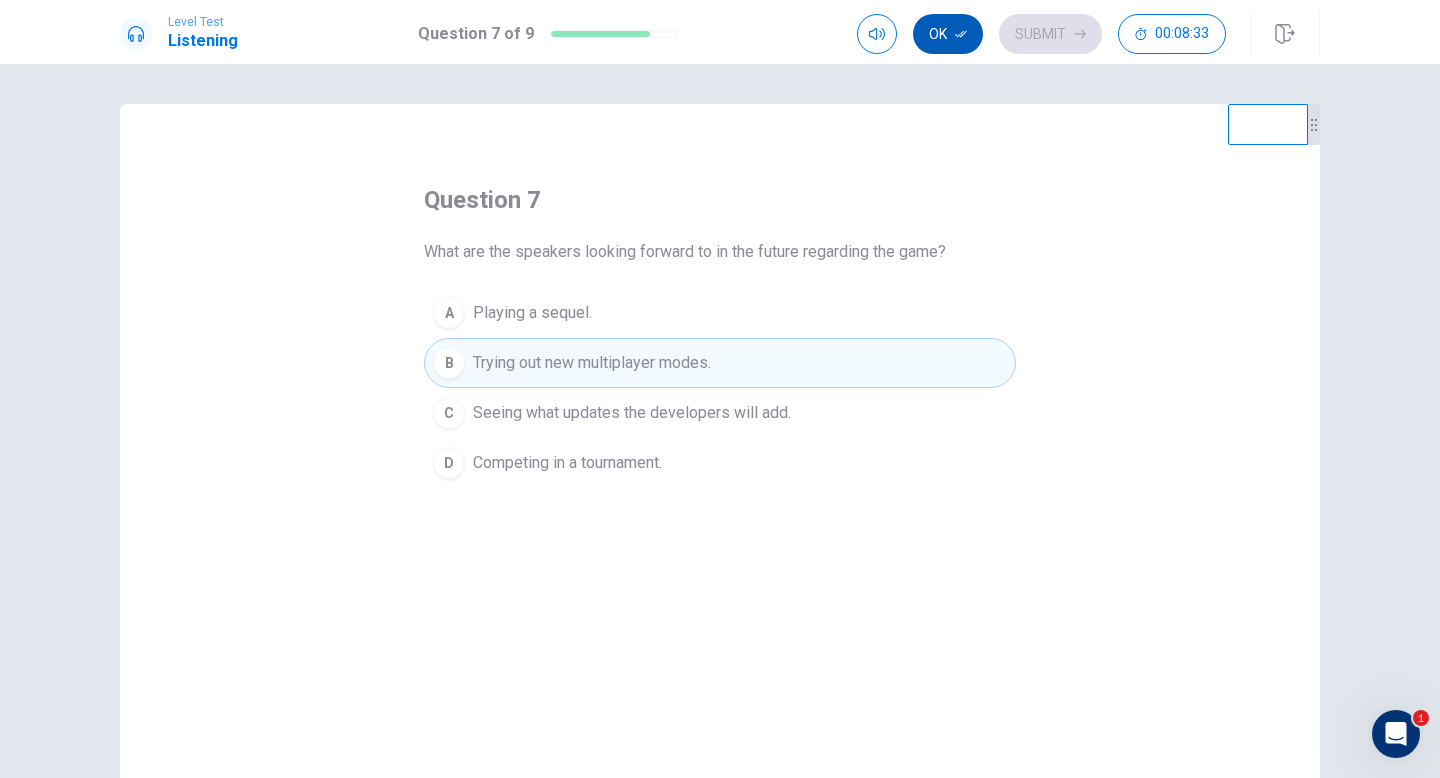 click on "Ok" at bounding box center (948, 34) 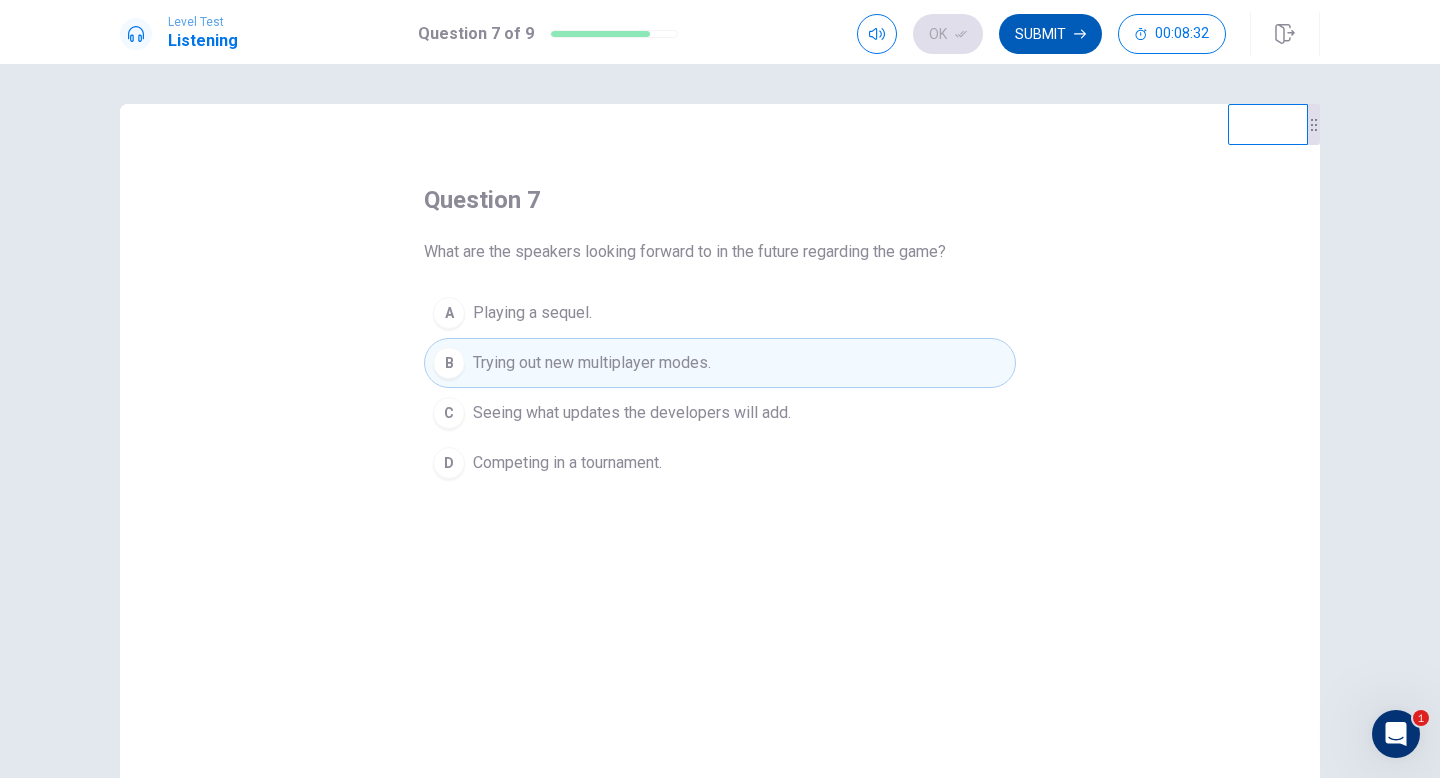 click on "Submit" at bounding box center (1050, 34) 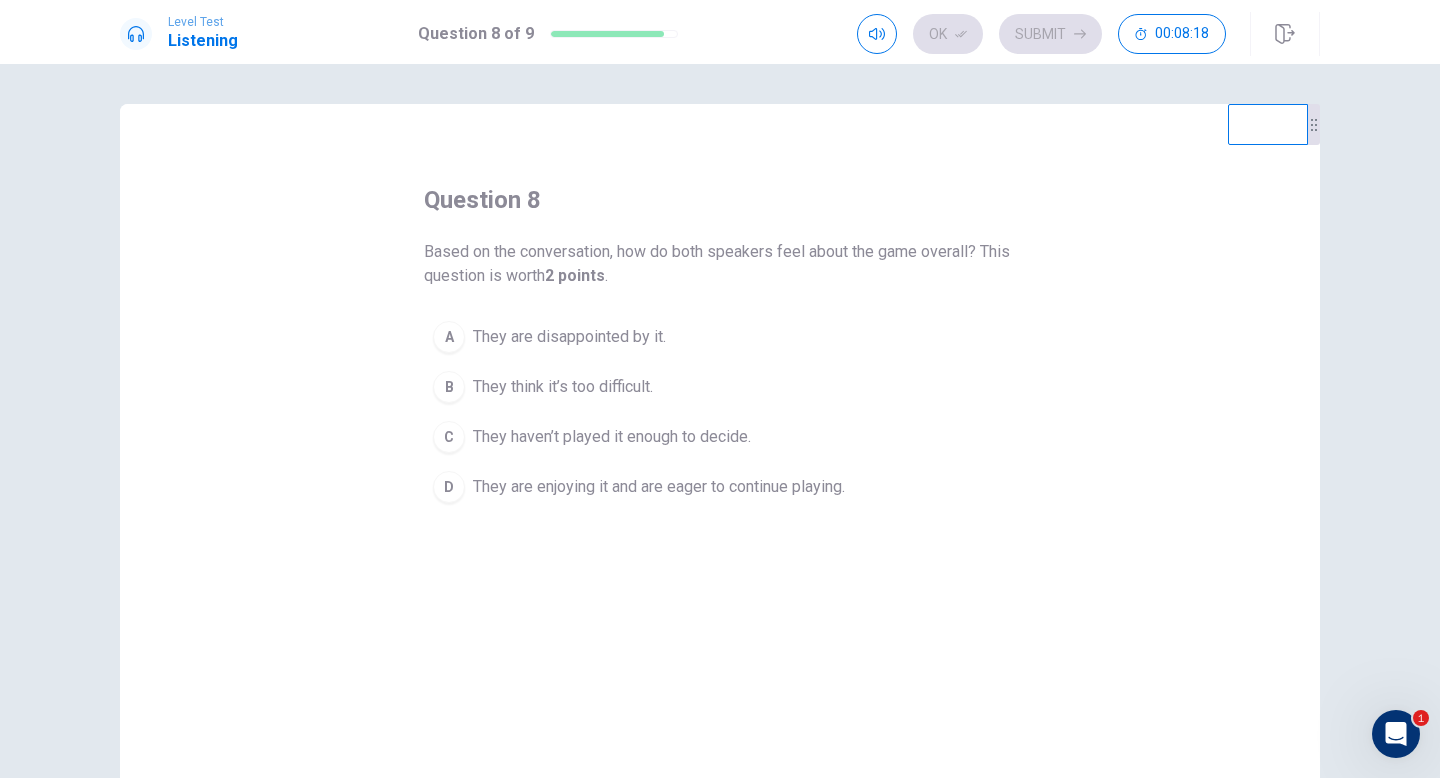 click on "D" at bounding box center [449, 487] 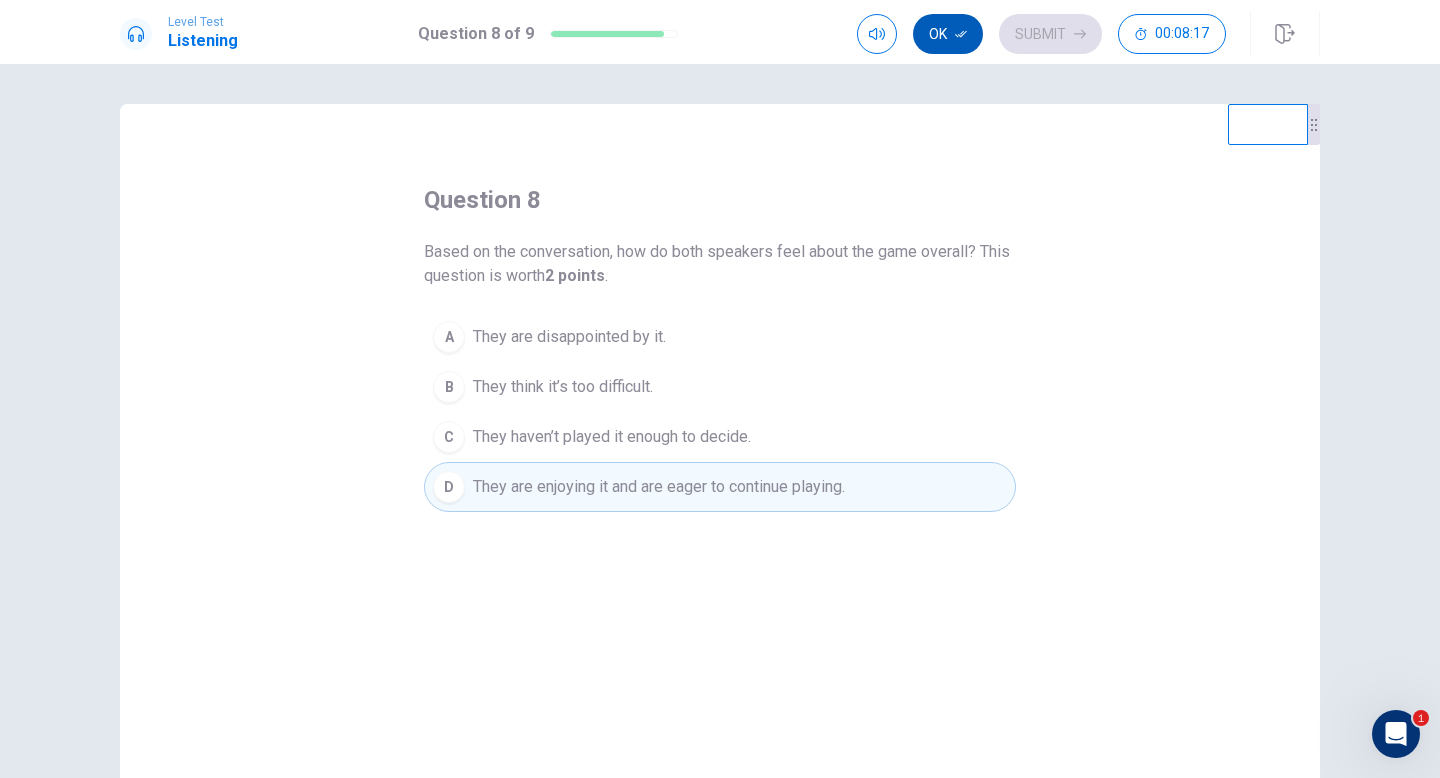 click 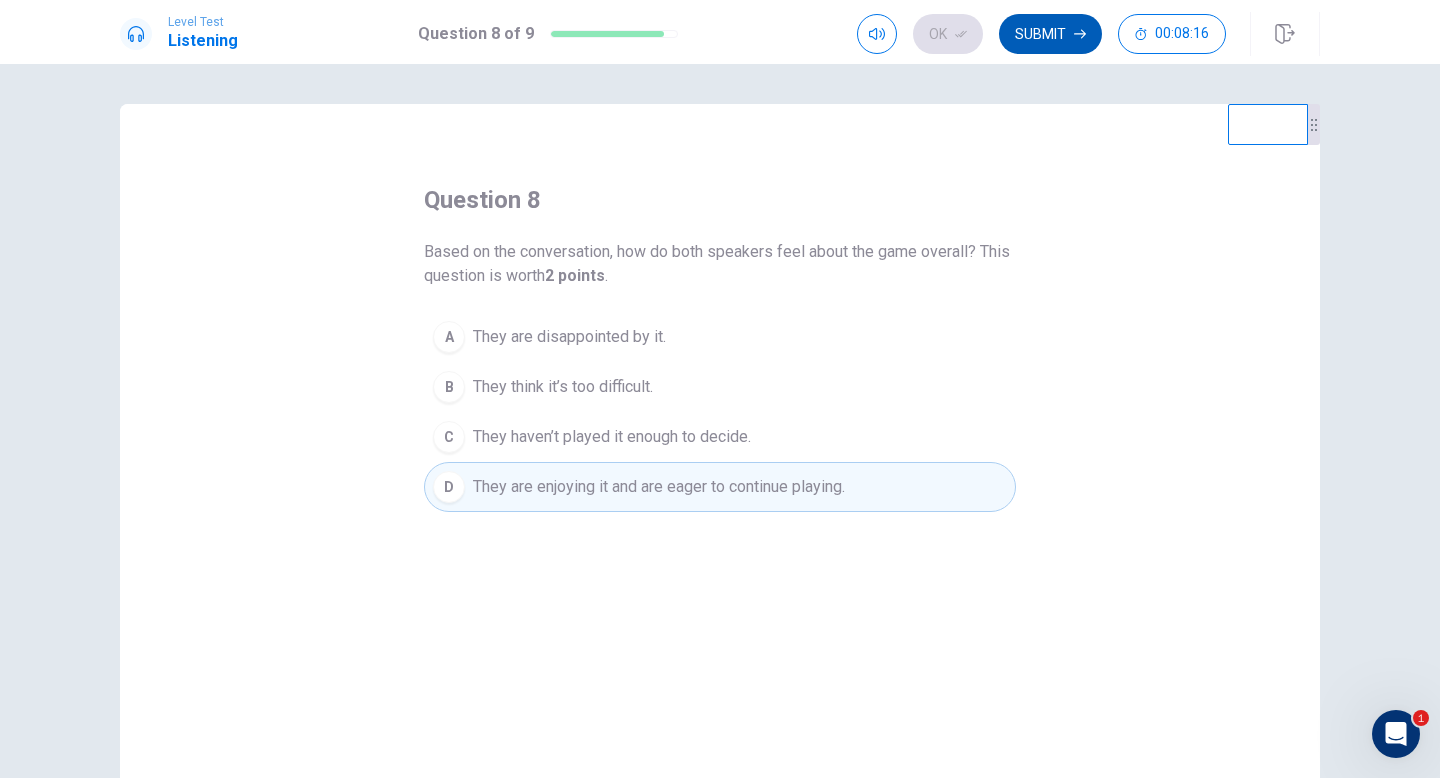 click on "Submit" at bounding box center (1050, 34) 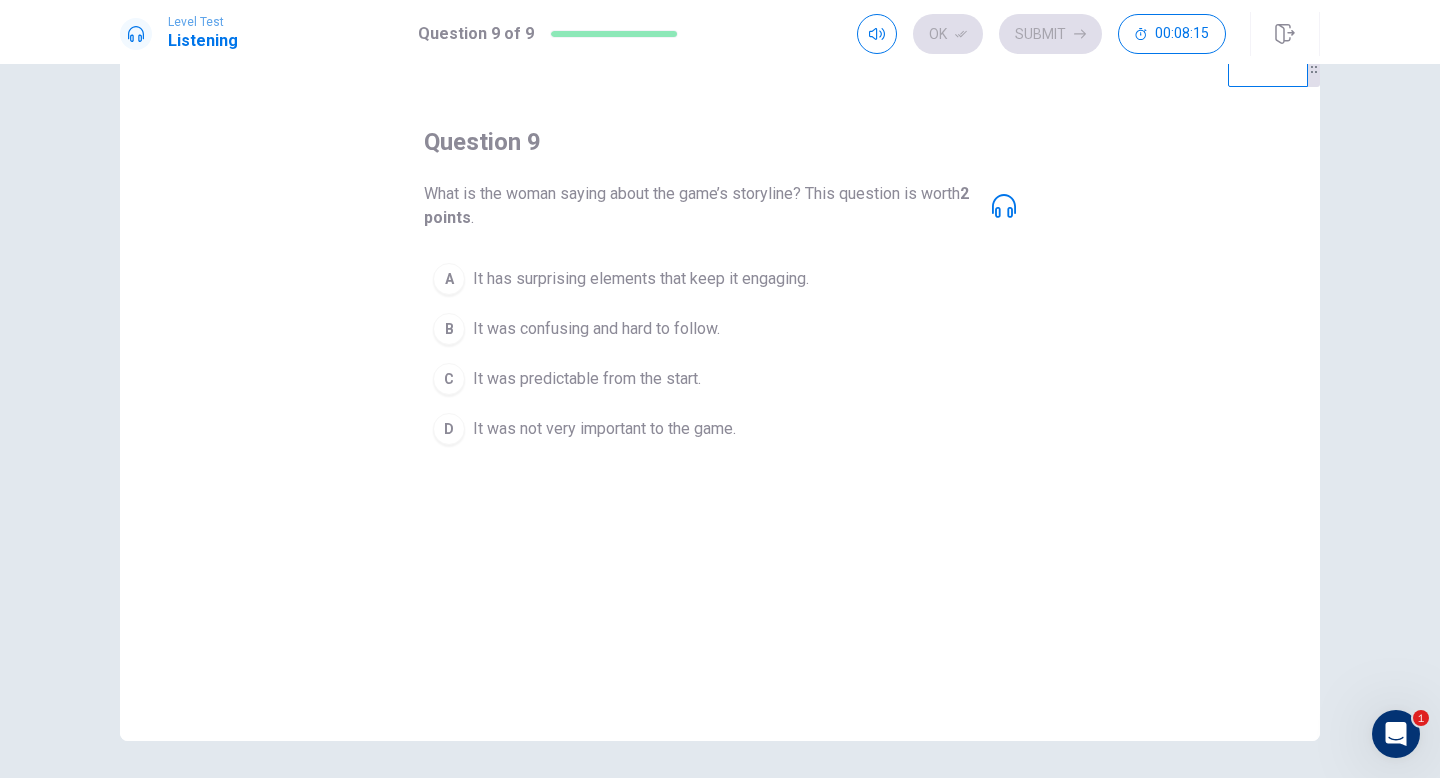 scroll, scrollTop: 51, scrollLeft: 0, axis: vertical 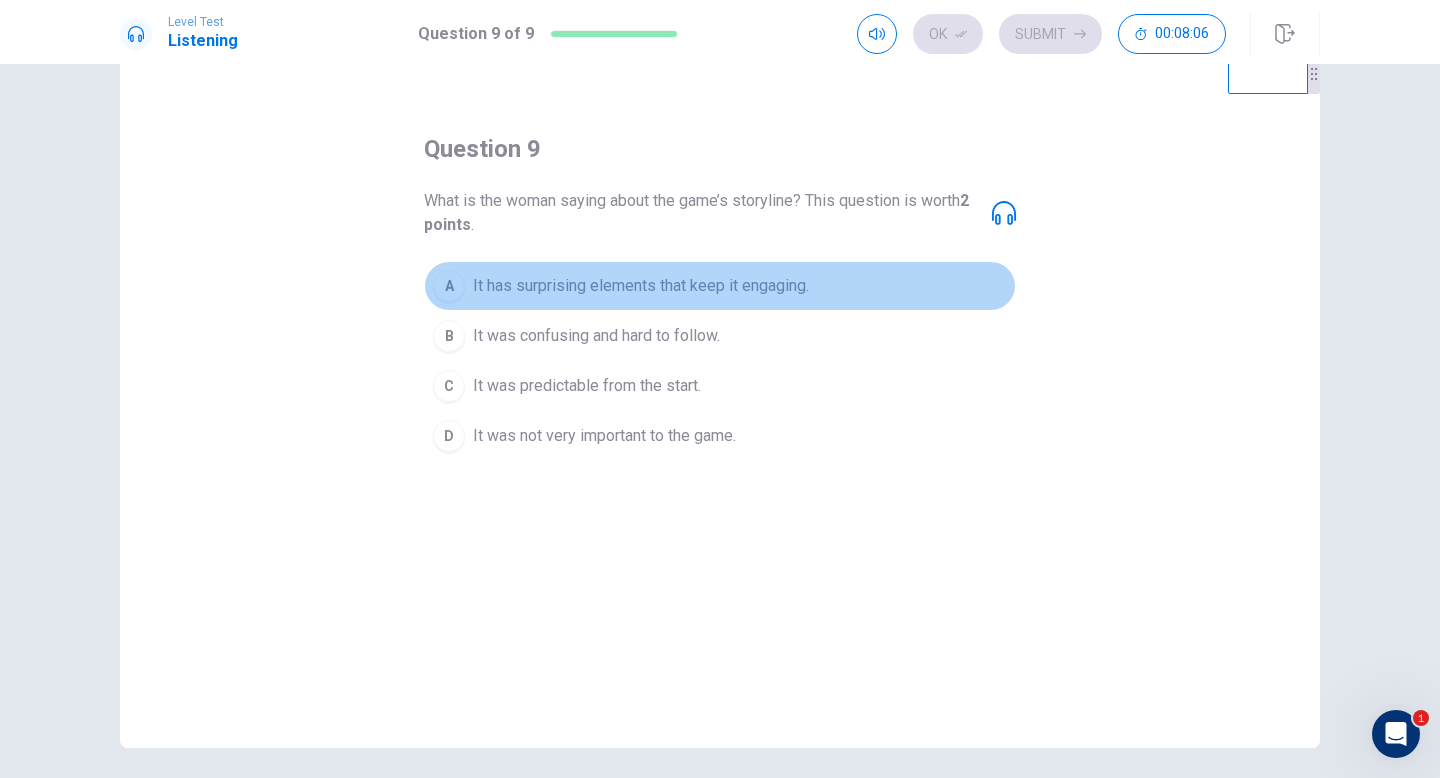 click on "A" at bounding box center (449, 286) 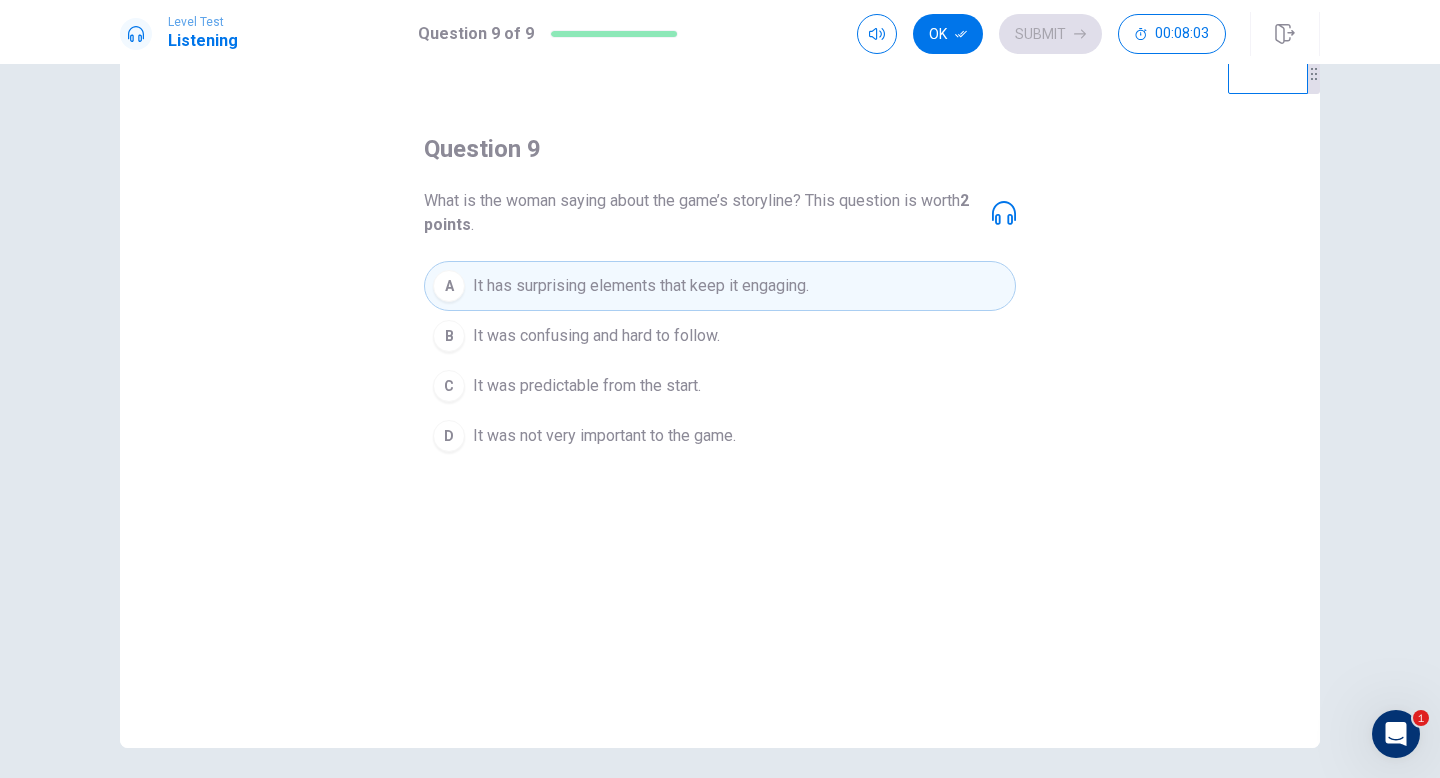 click on "What is the woman saying about the game’s storyline? This question is worth  2 points ." at bounding box center (720, 213) 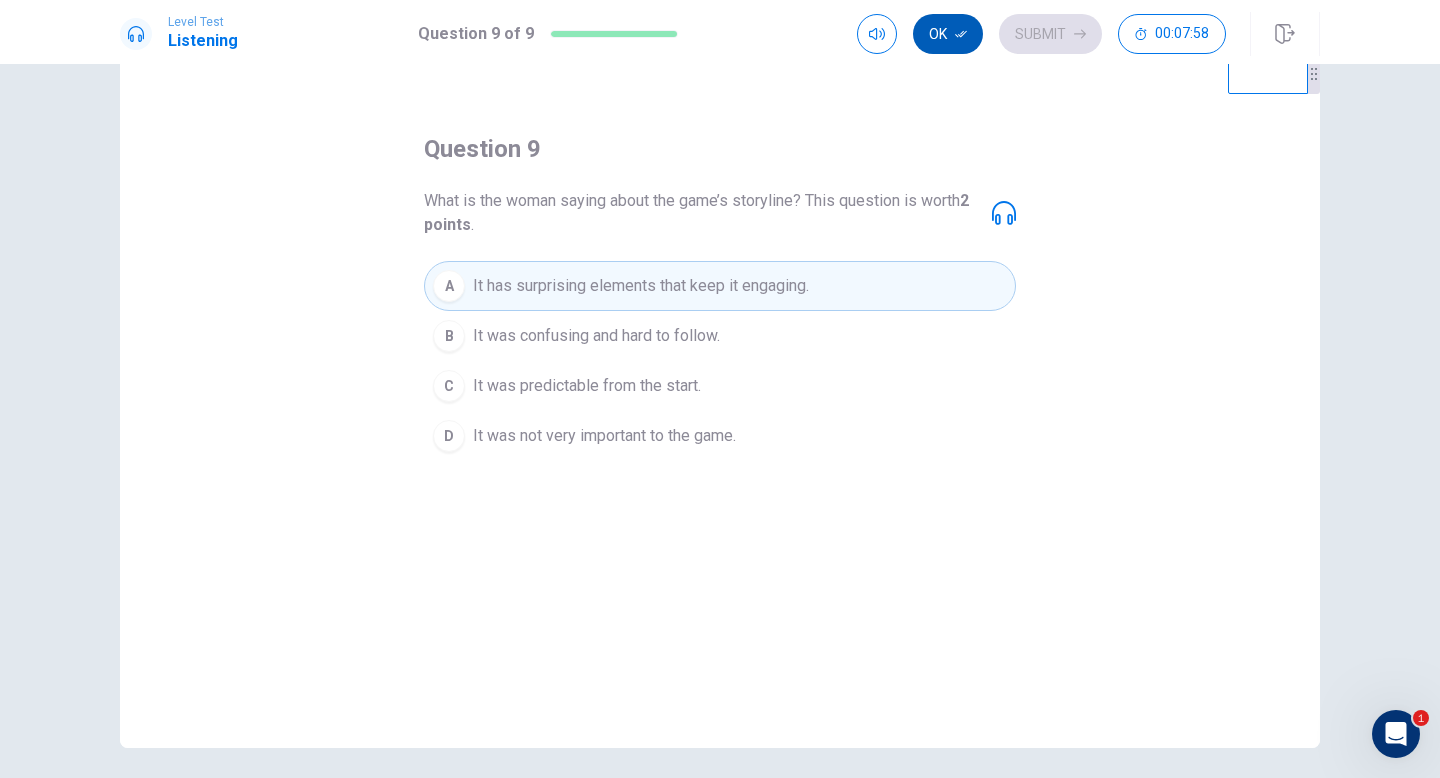 click on "Ok" at bounding box center [948, 34] 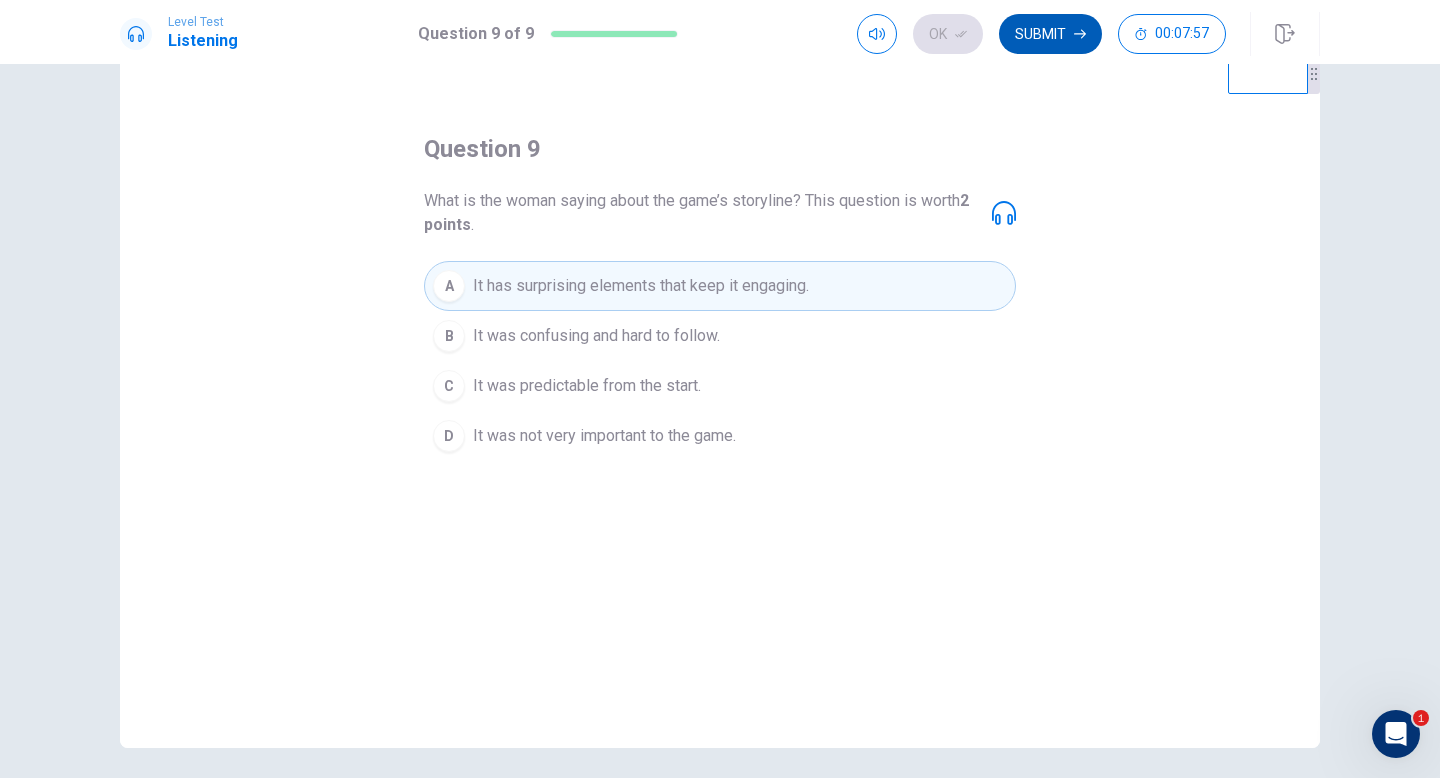 click on "Submit" at bounding box center (1050, 34) 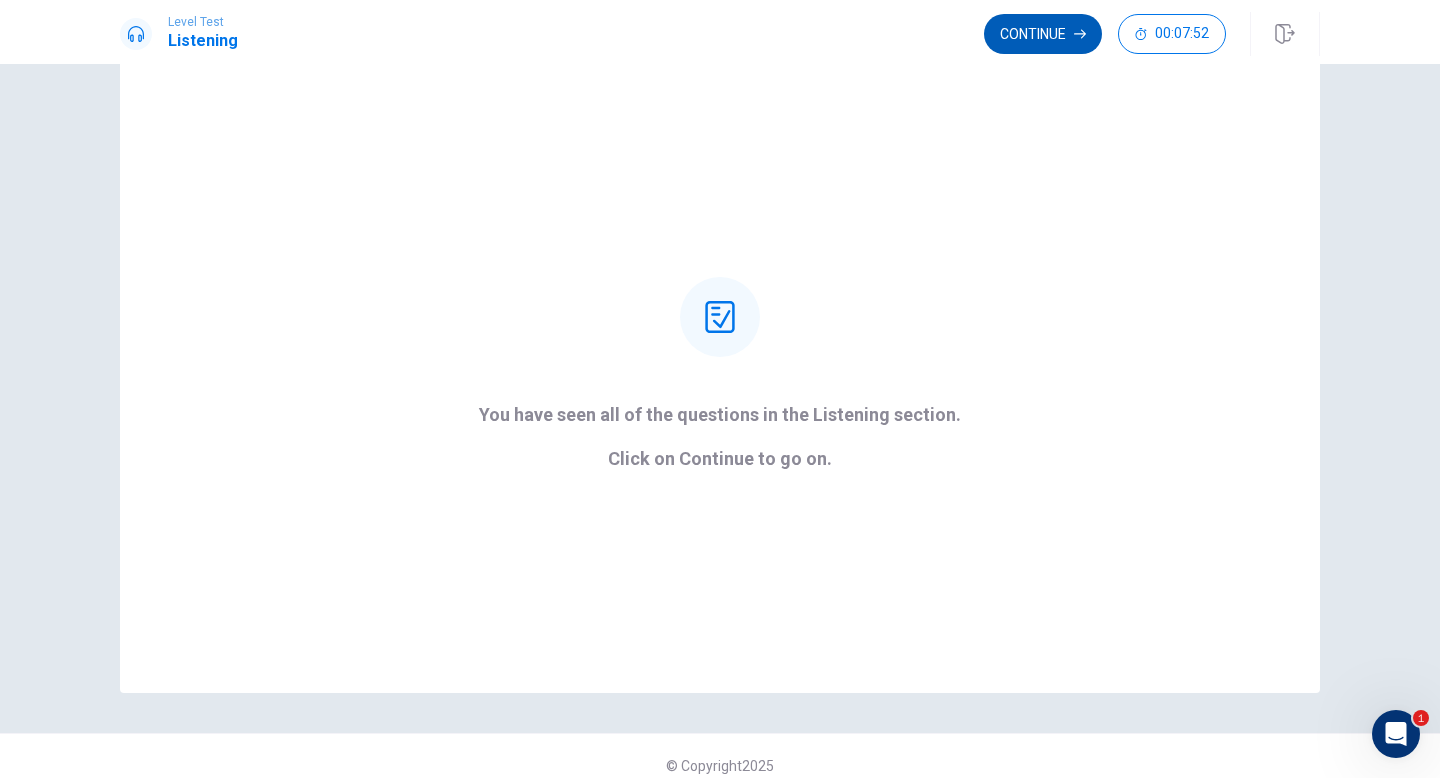 click on "Continue" at bounding box center (1043, 34) 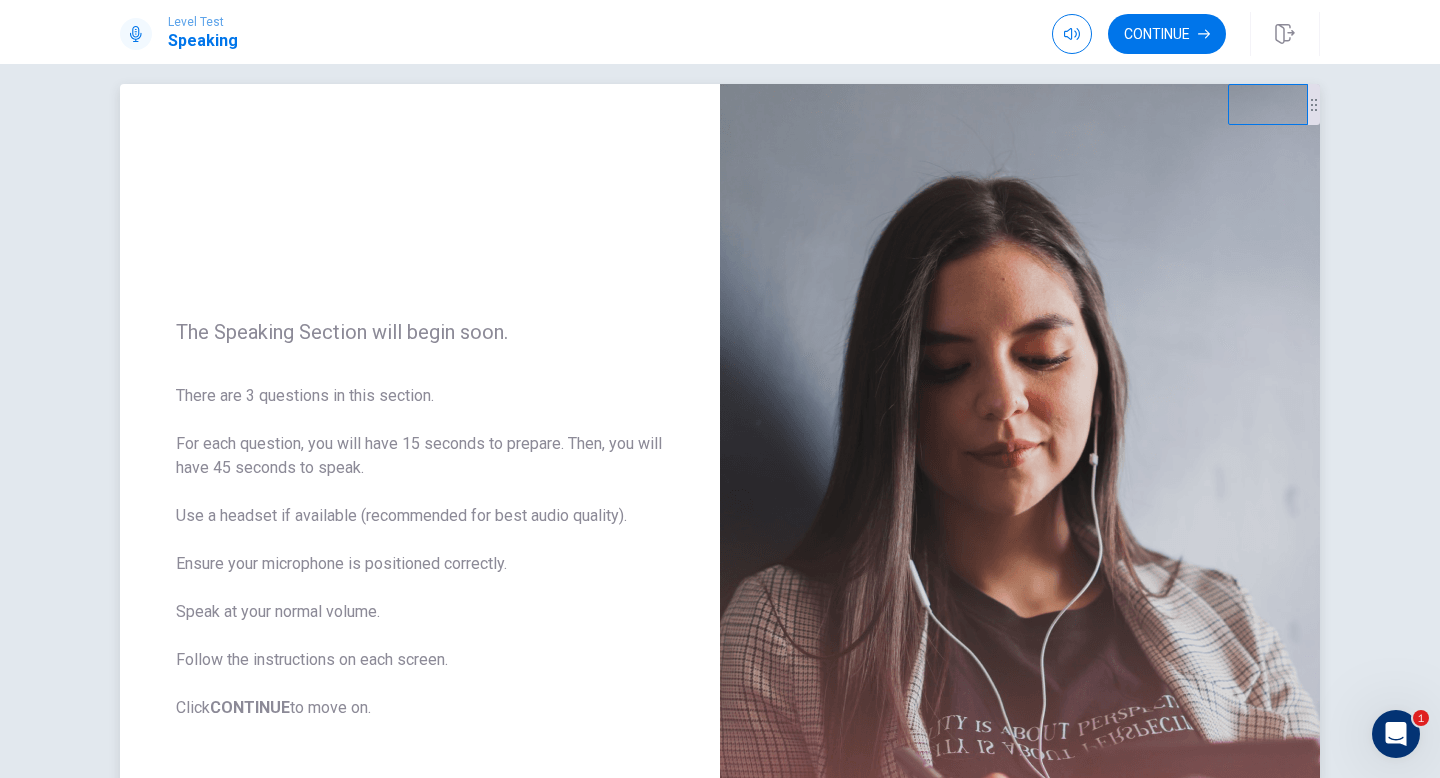 scroll, scrollTop: 0, scrollLeft: 0, axis: both 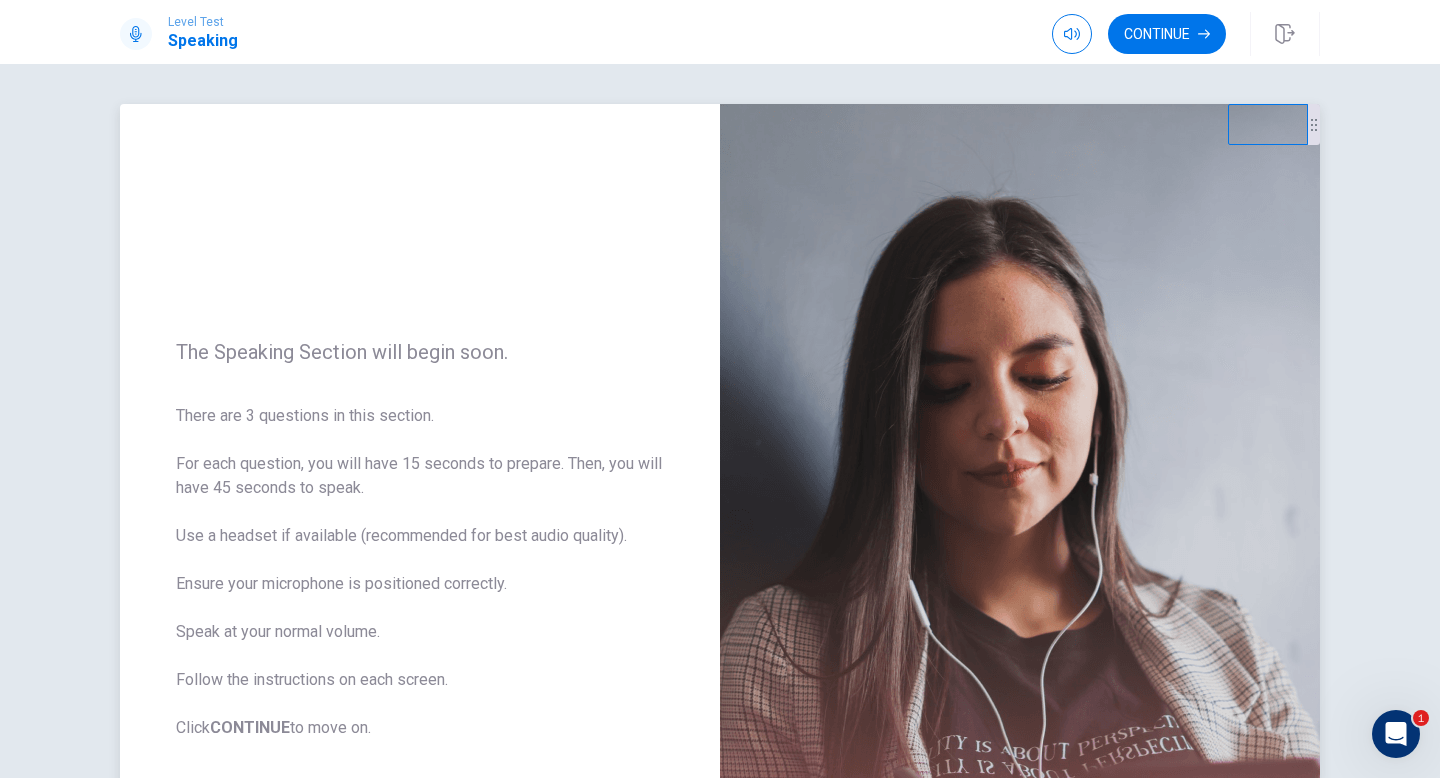 click on "There are 3 questions in this section.
For each question, you will have 15 seconds to prepare. Then, you will have 45 seconds to speak.
Use a headset if available (recommended for best audio quality).
Ensure your microphone is positioned correctly.
Speak at your normal volume.
Follow the instructions on each screen.
Click  CONTINUE  to move on." at bounding box center [420, 572] 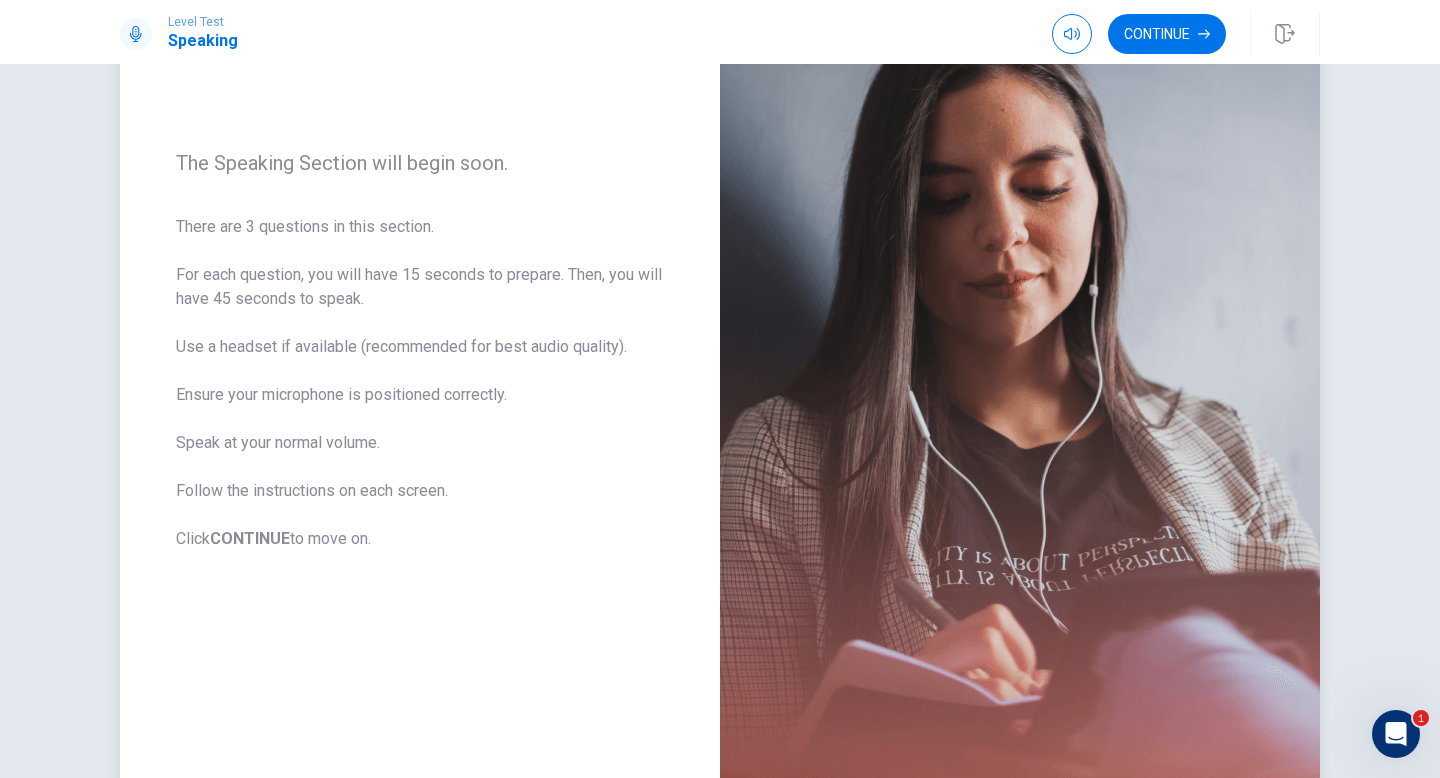 scroll, scrollTop: 197, scrollLeft: 0, axis: vertical 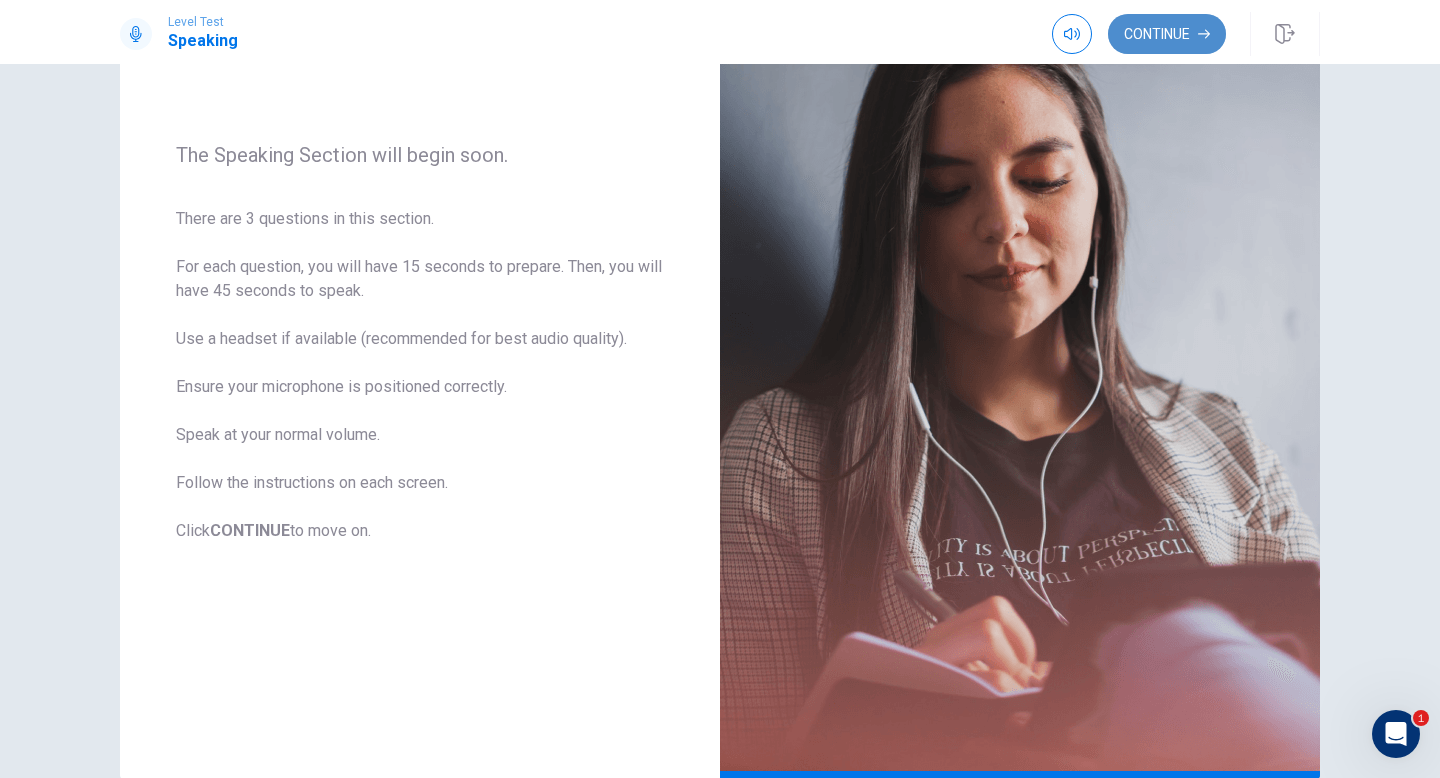 click on "Continue" at bounding box center [1167, 34] 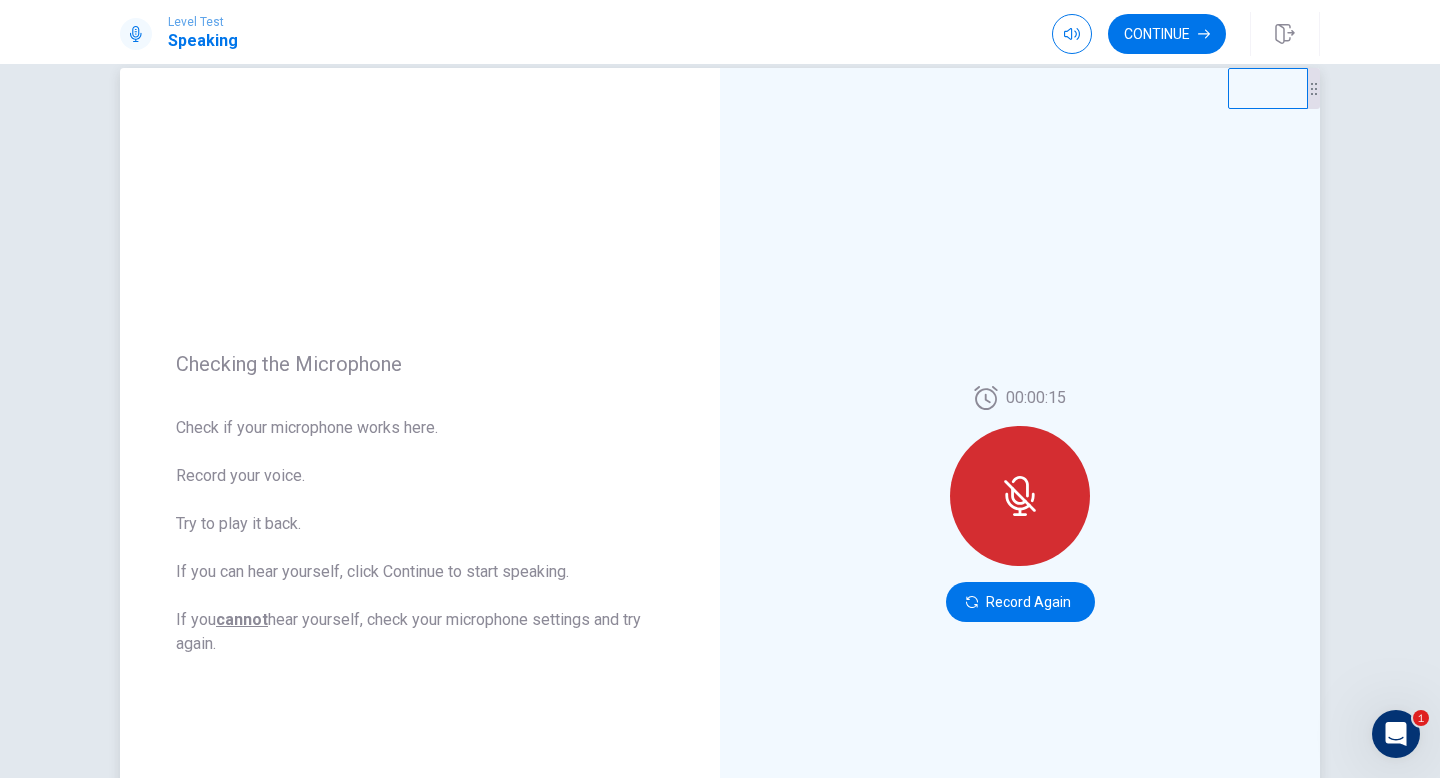 scroll, scrollTop: 40, scrollLeft: 0, axis: vertical 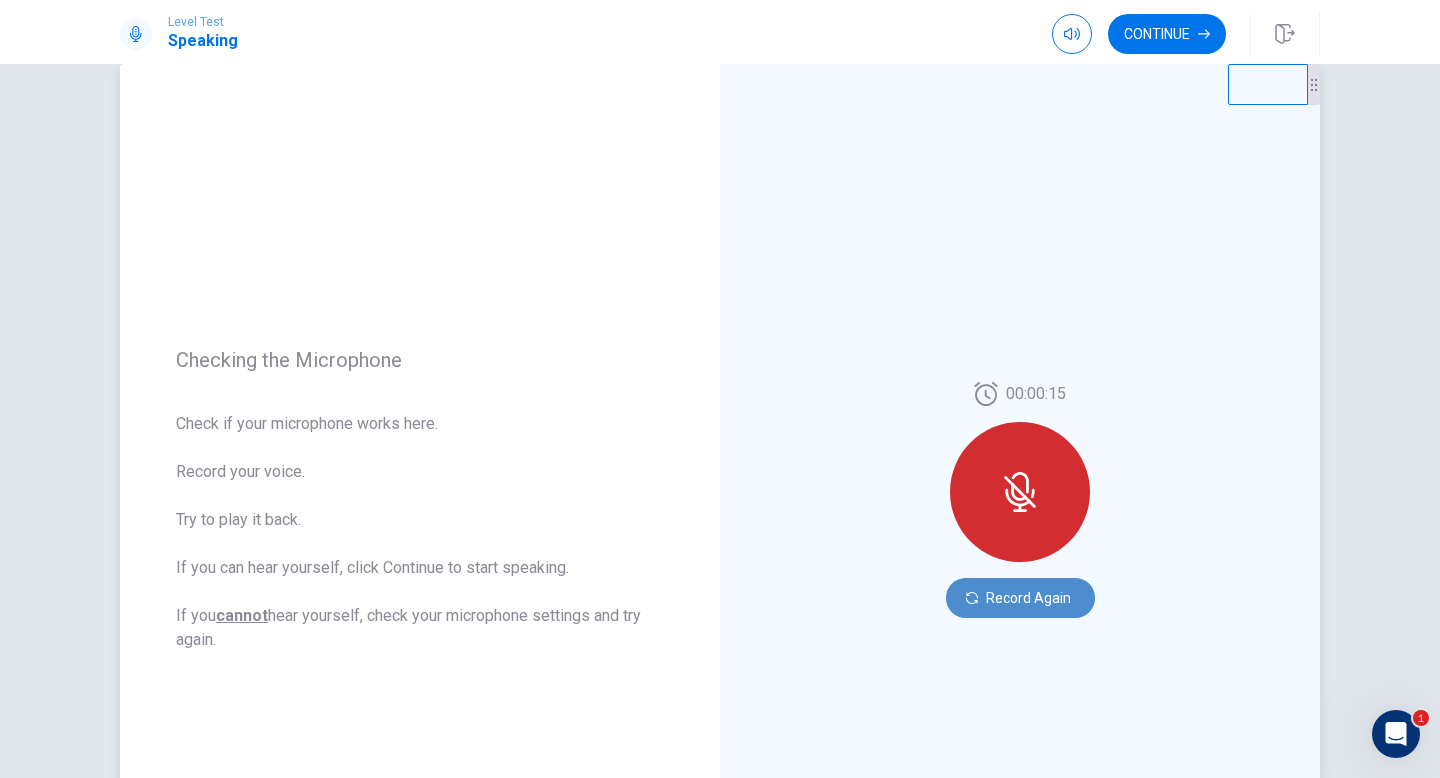 click on "Record Again" at bounding box center (1020, 598) 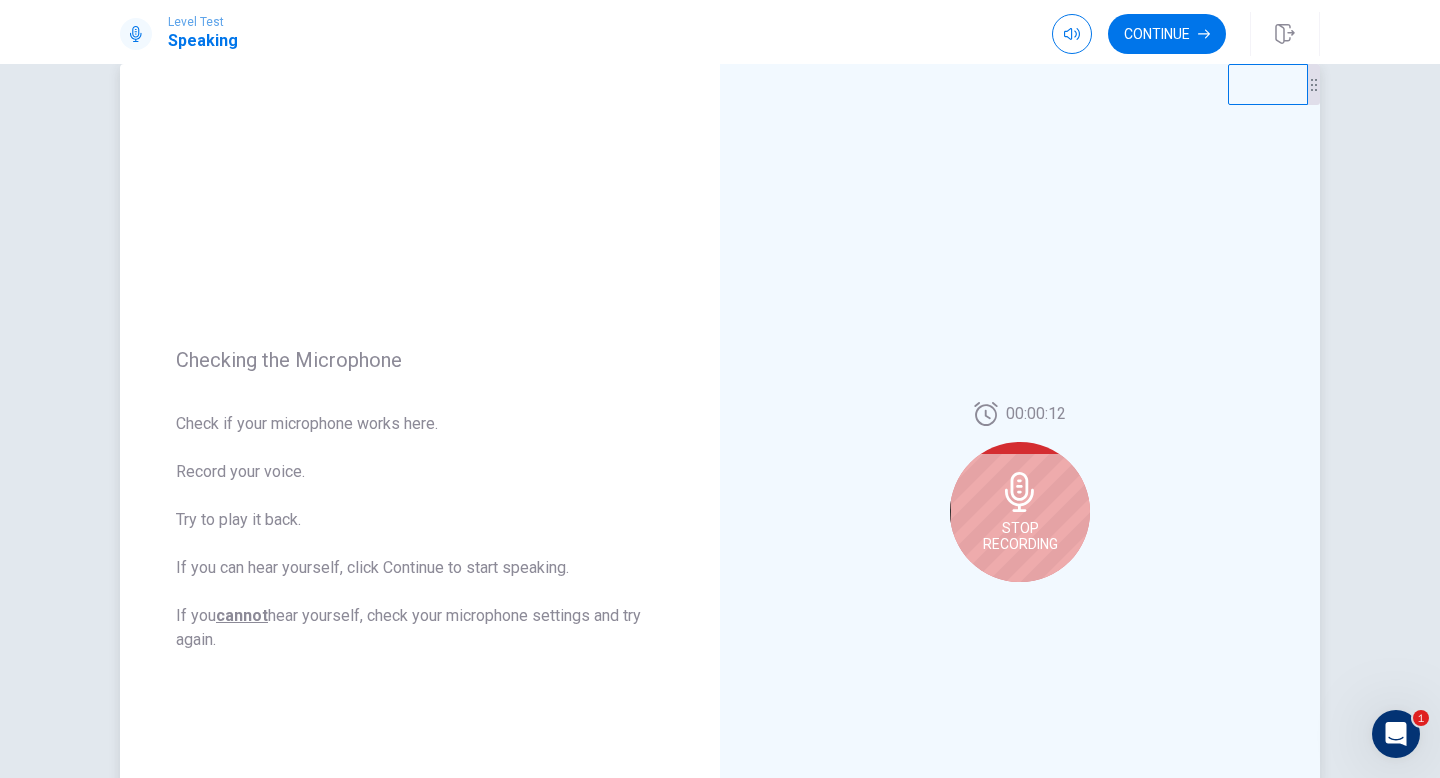 click 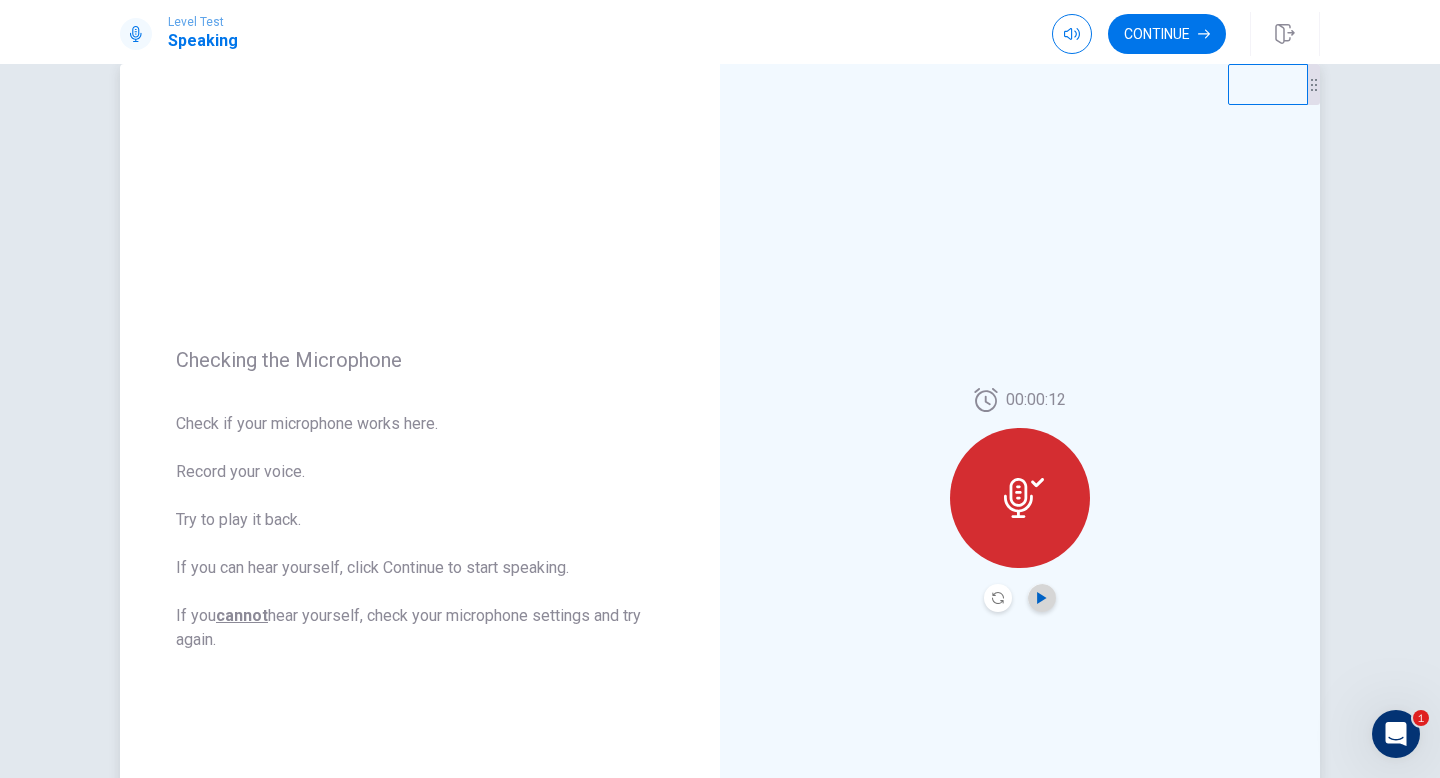 click 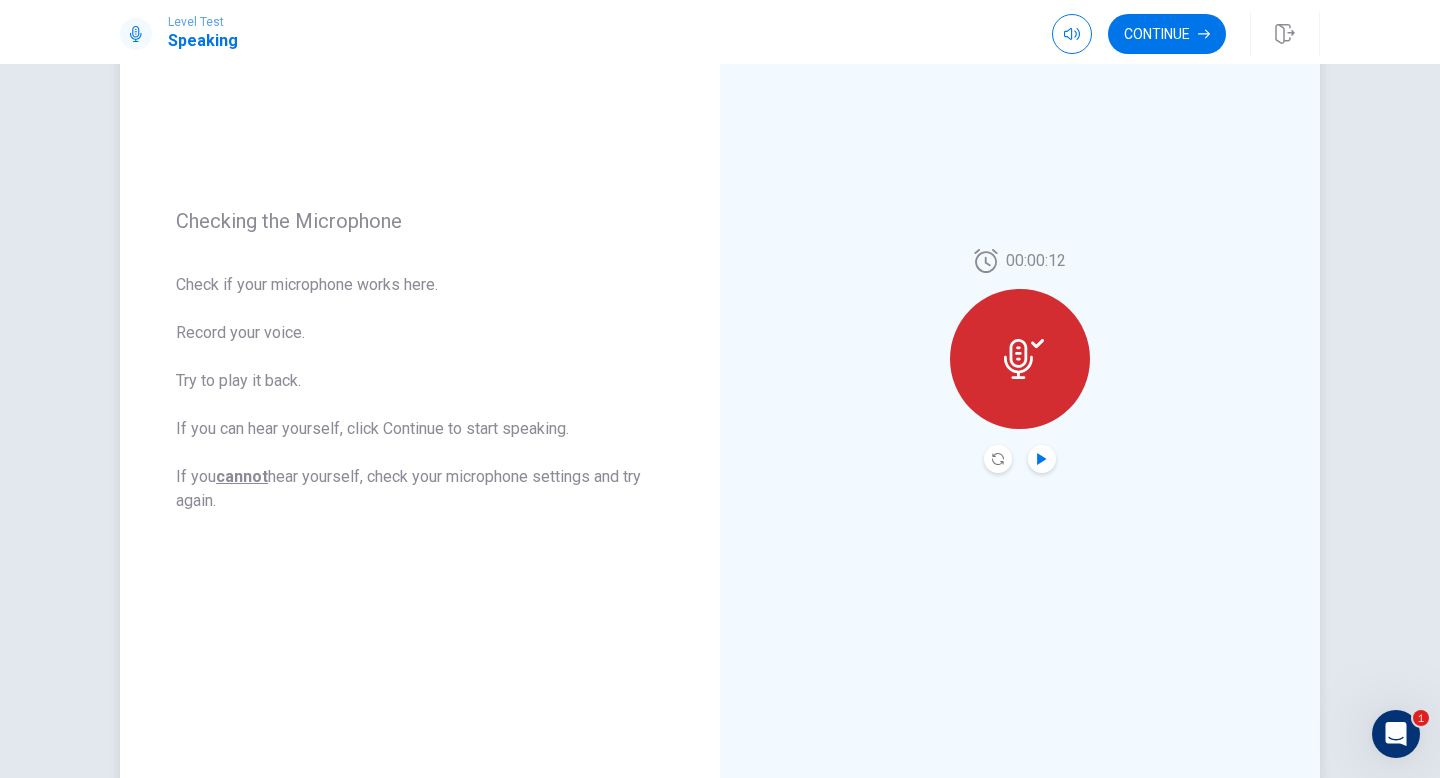 scroll, scrollTop: 159, scrollLeft: 0, axis: vertical 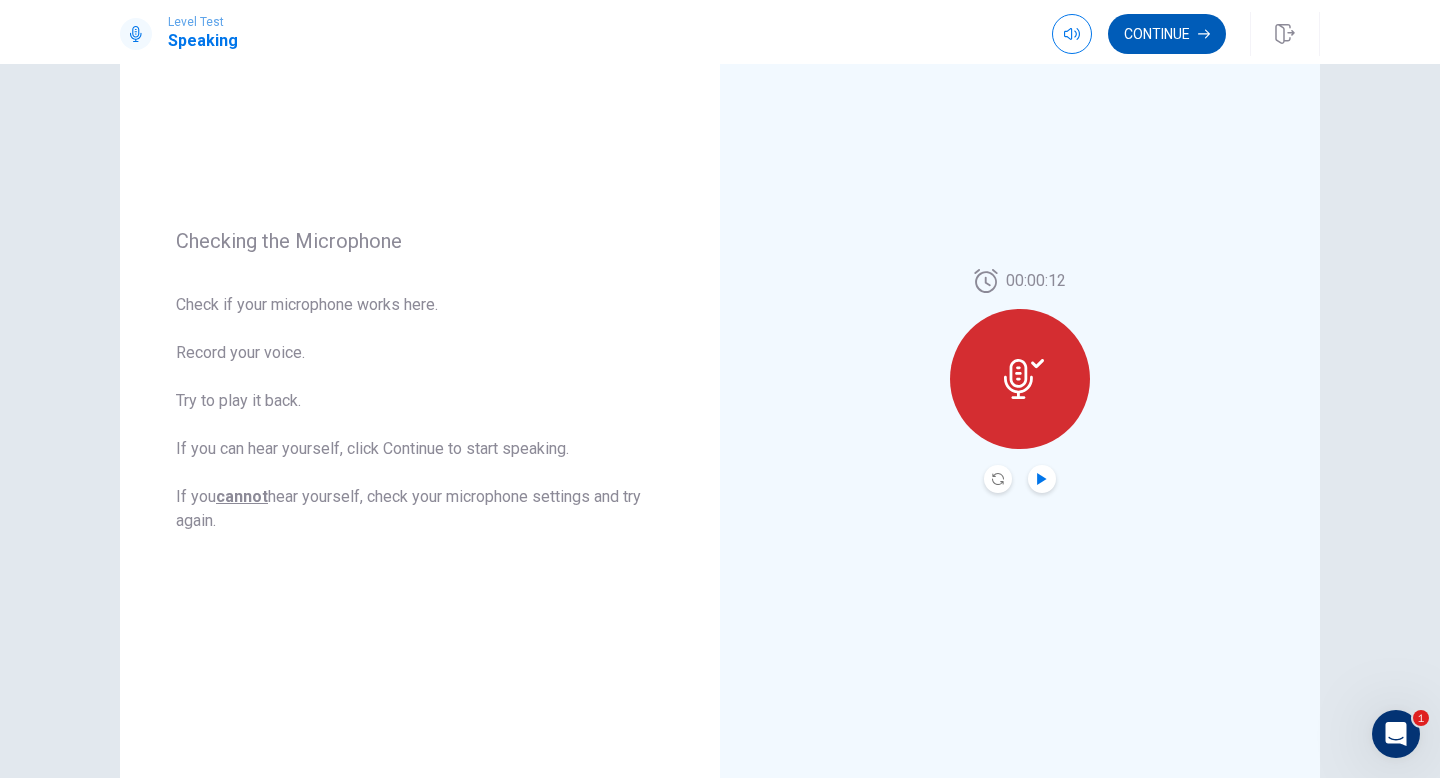 click on "Continue" at bounding box center (1167, 34) 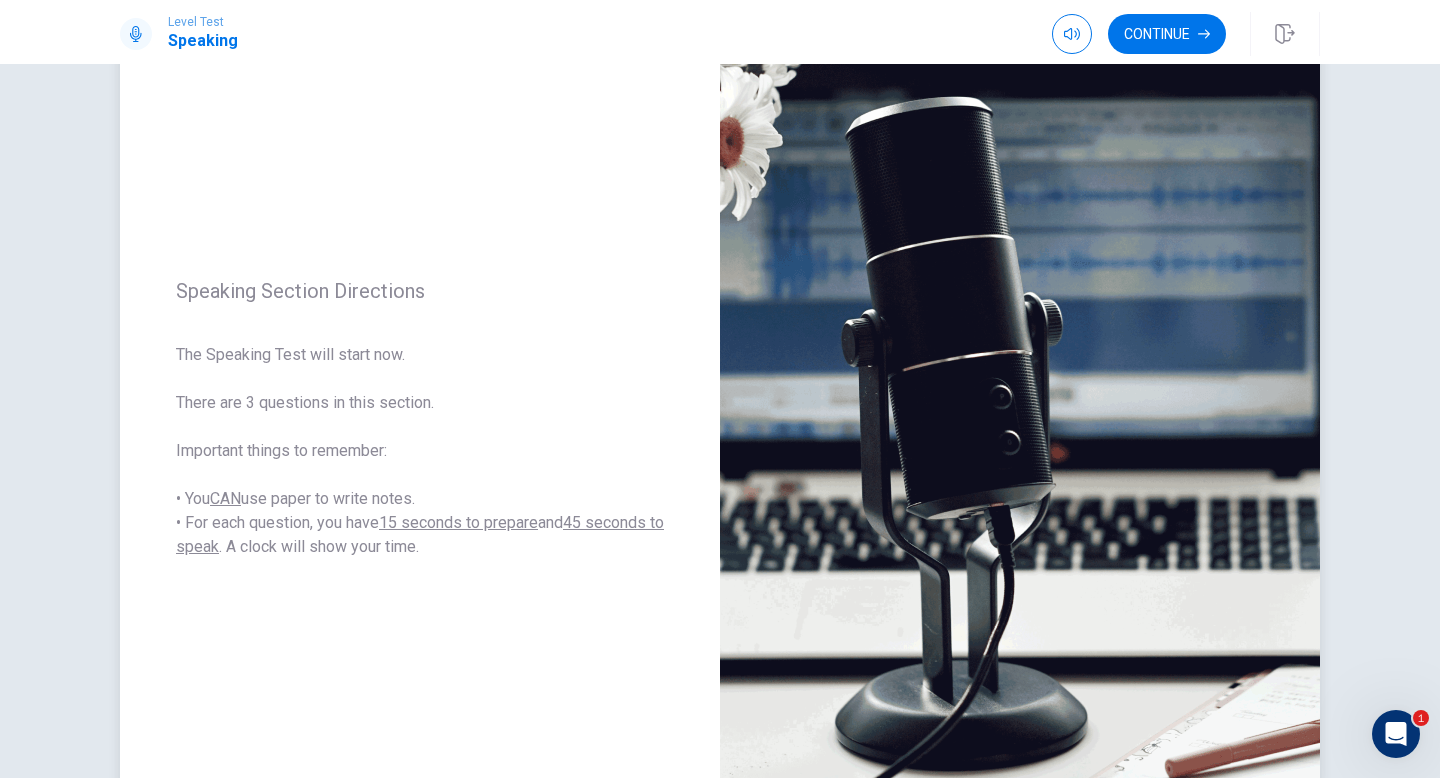 scroll, scrollTop: 0, scrollLeft: 0, axis: both 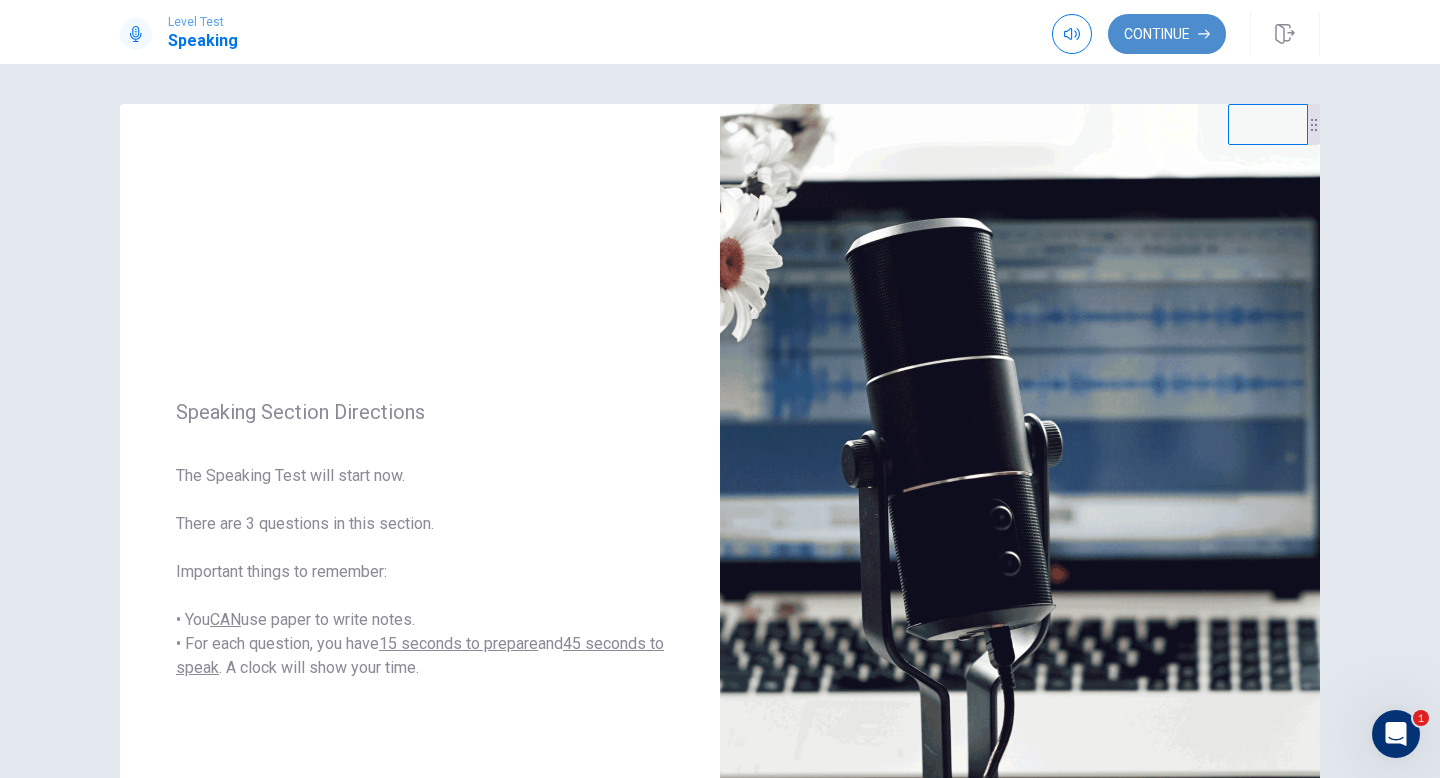 click on "Continue" at bounding box center [1167, 34] 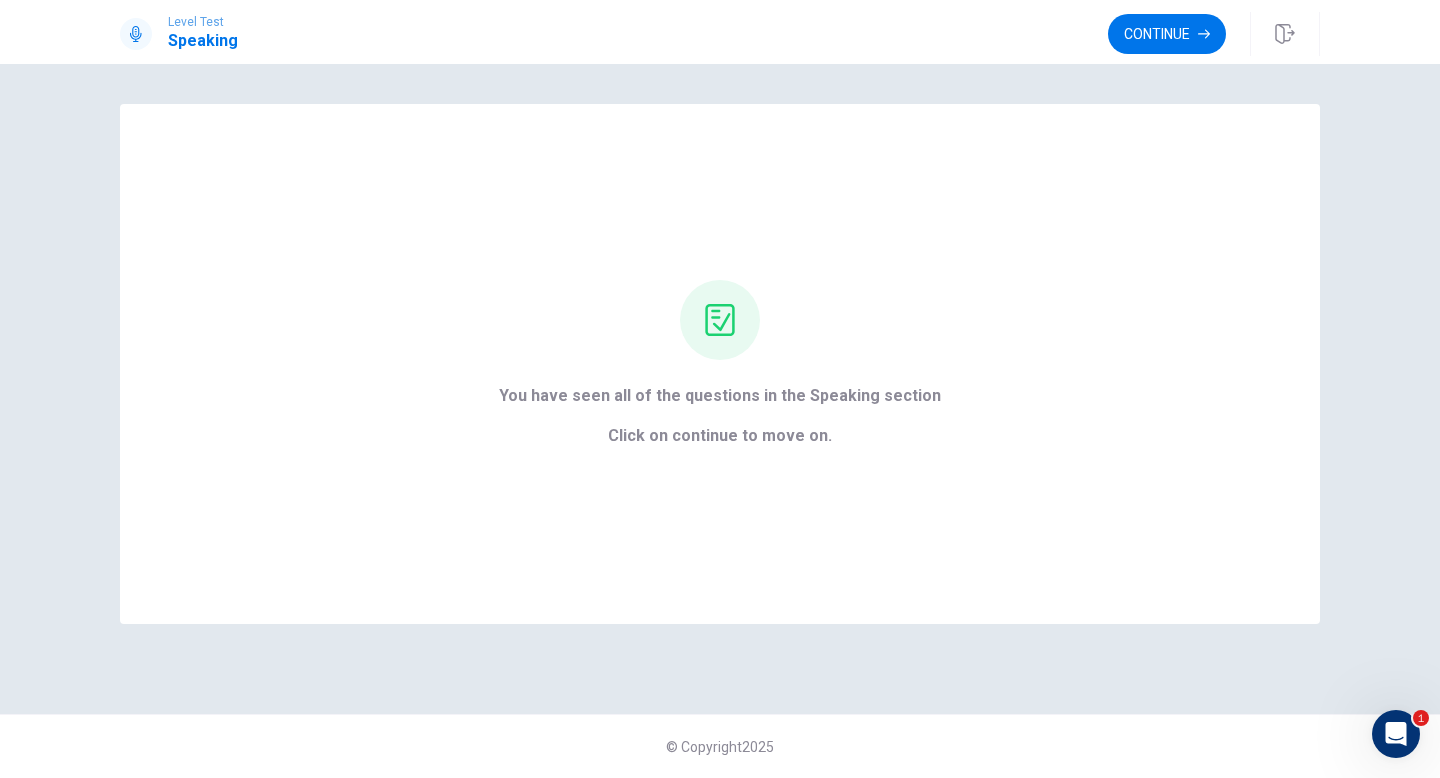 scroll, scrollTop: 0, scrollLeft: 0, axis: both 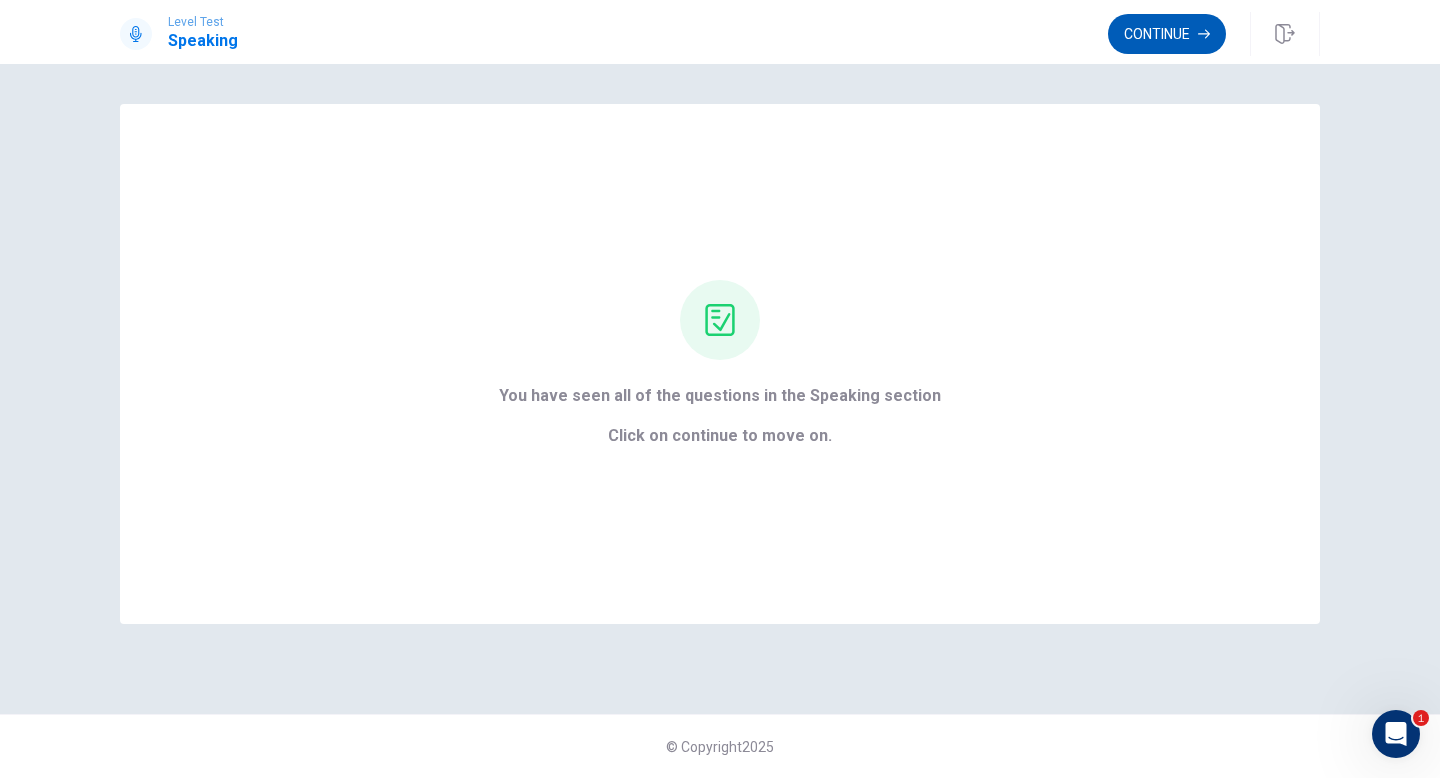 click on "Continue" at bounding box center [1167, 34] 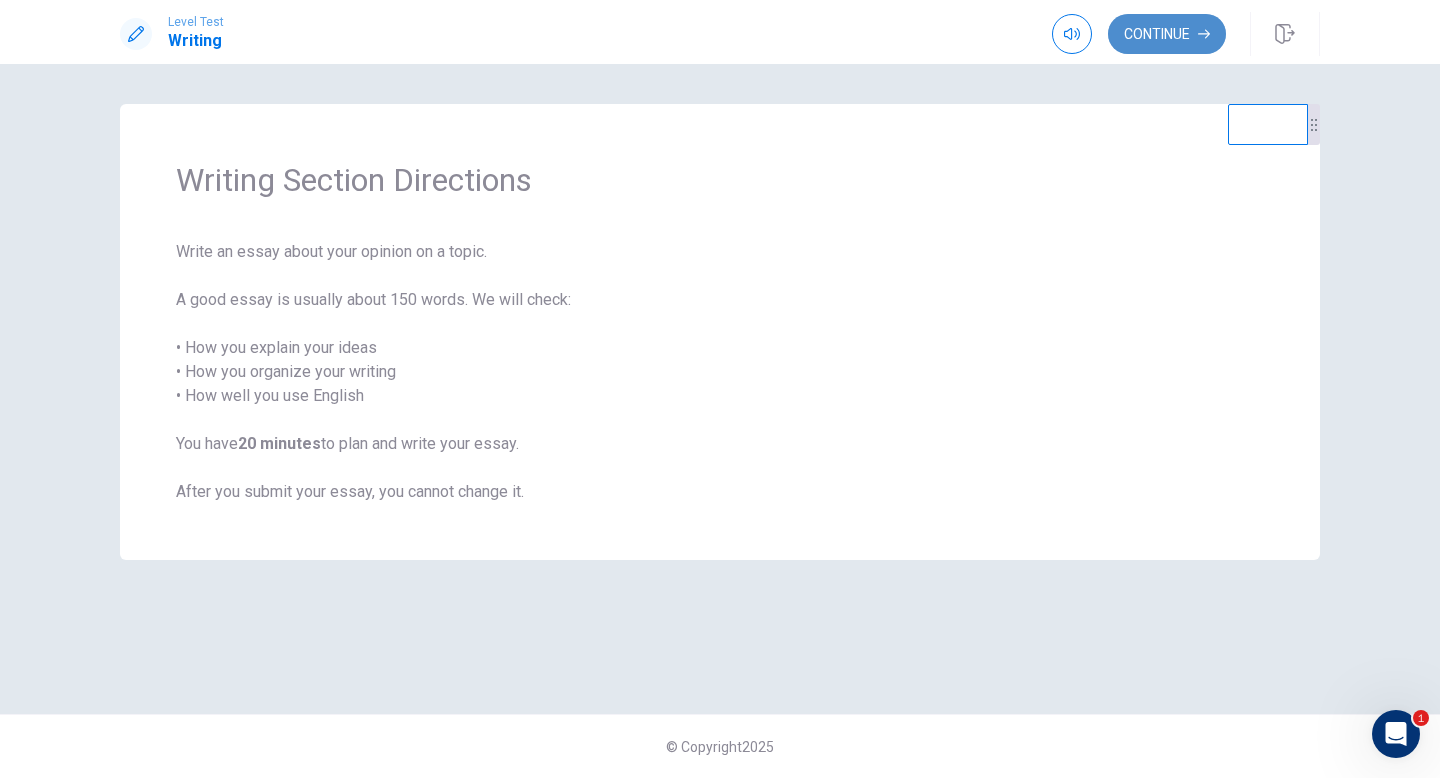 click on "Continue" at bounding box center (1167, 34) 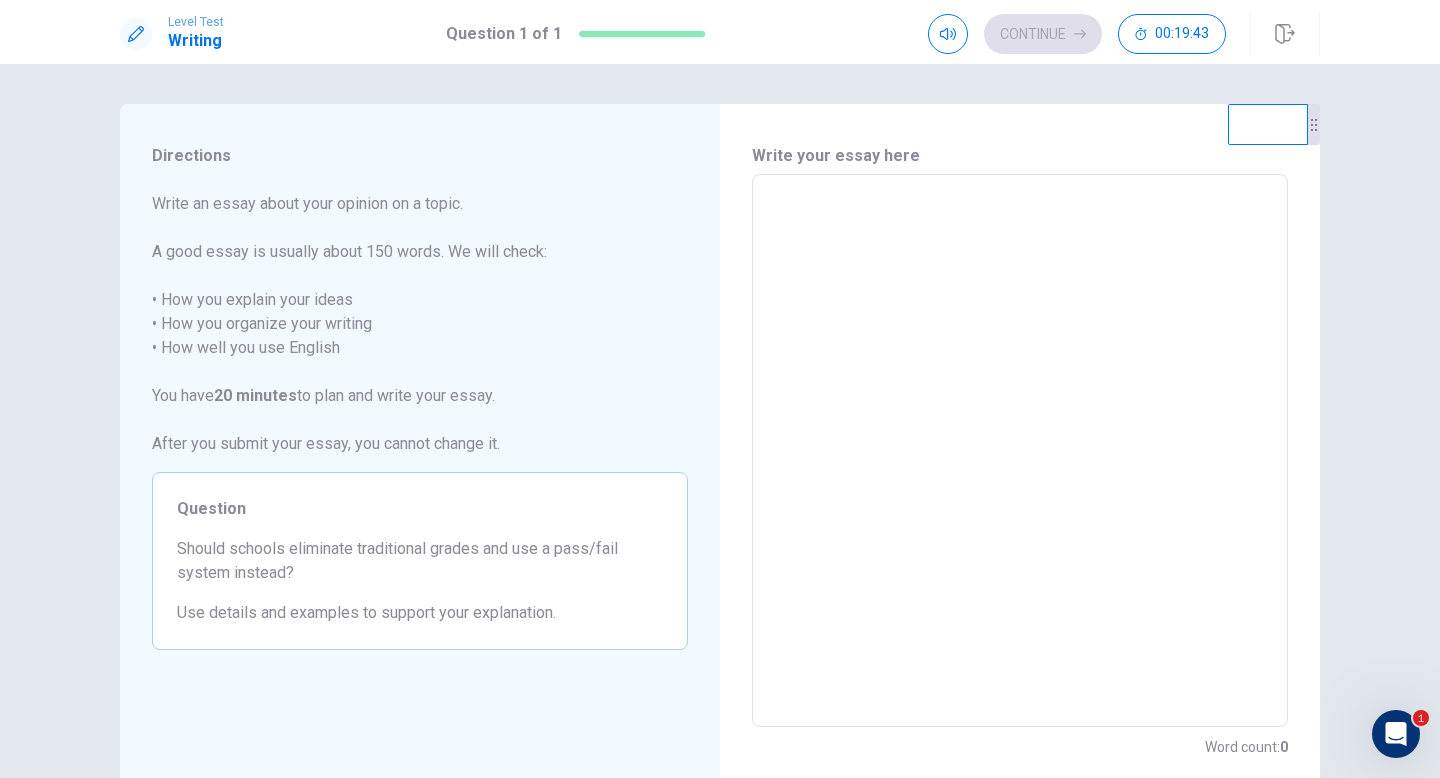 click at bounding box center (1020, 451) 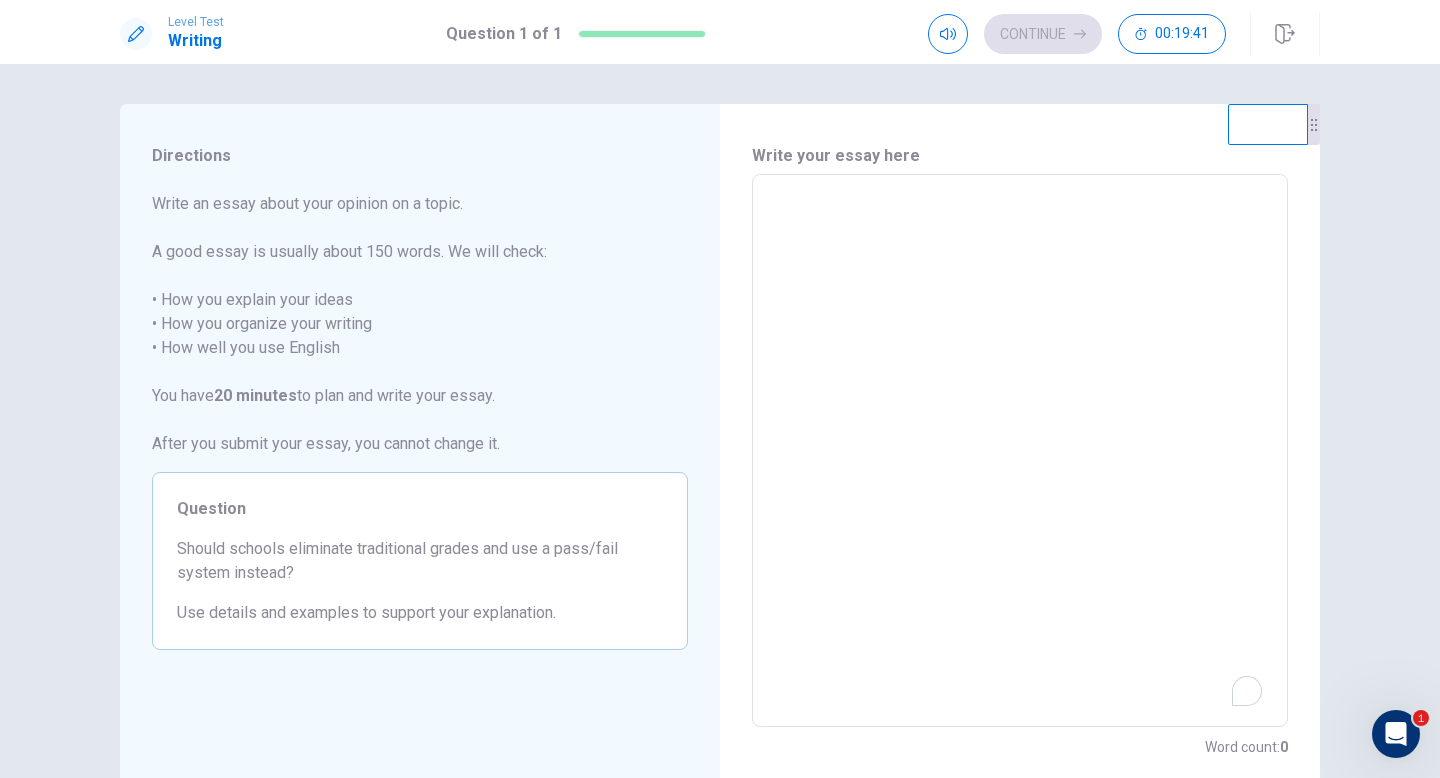 type on "*" 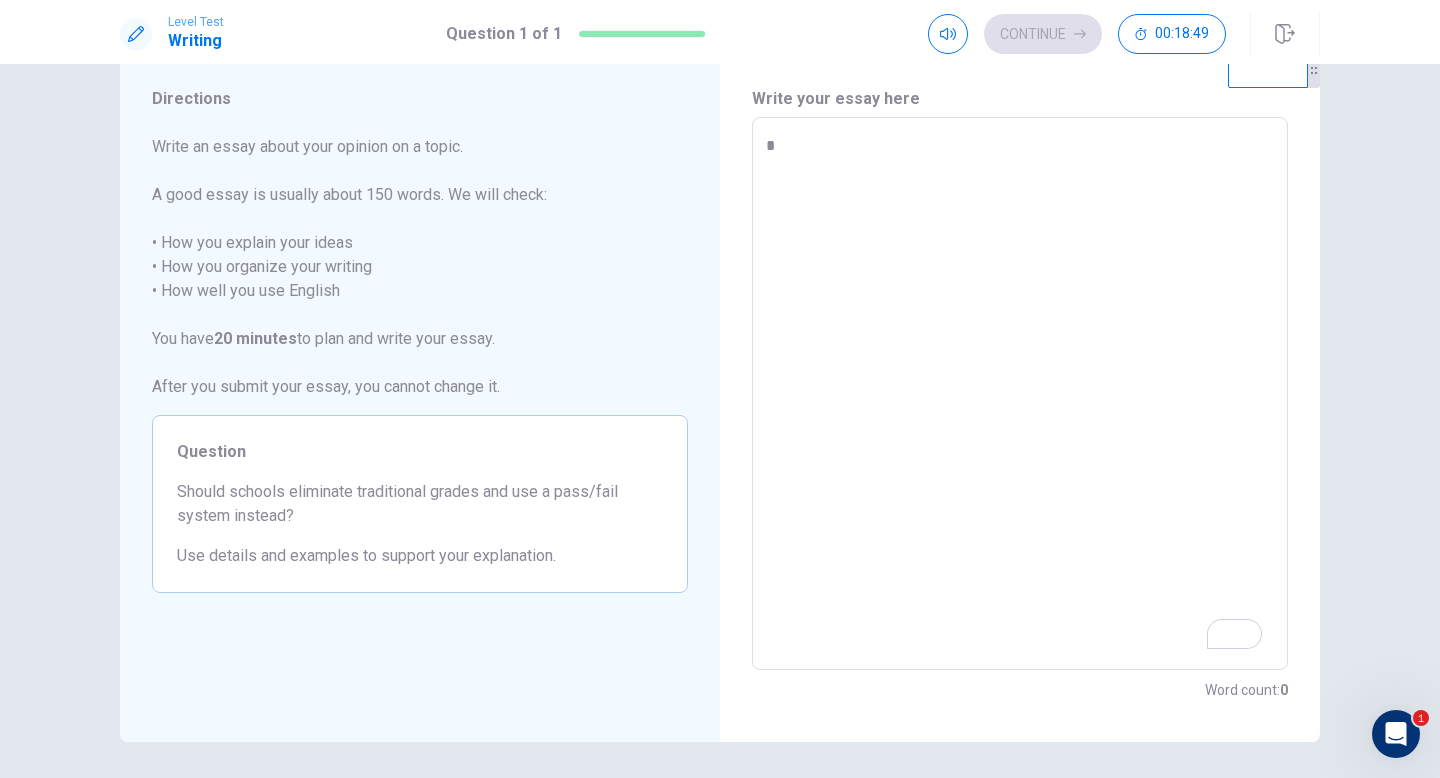 scroll, scrollTop: 62, scrollLeft: 0, axis: vertical 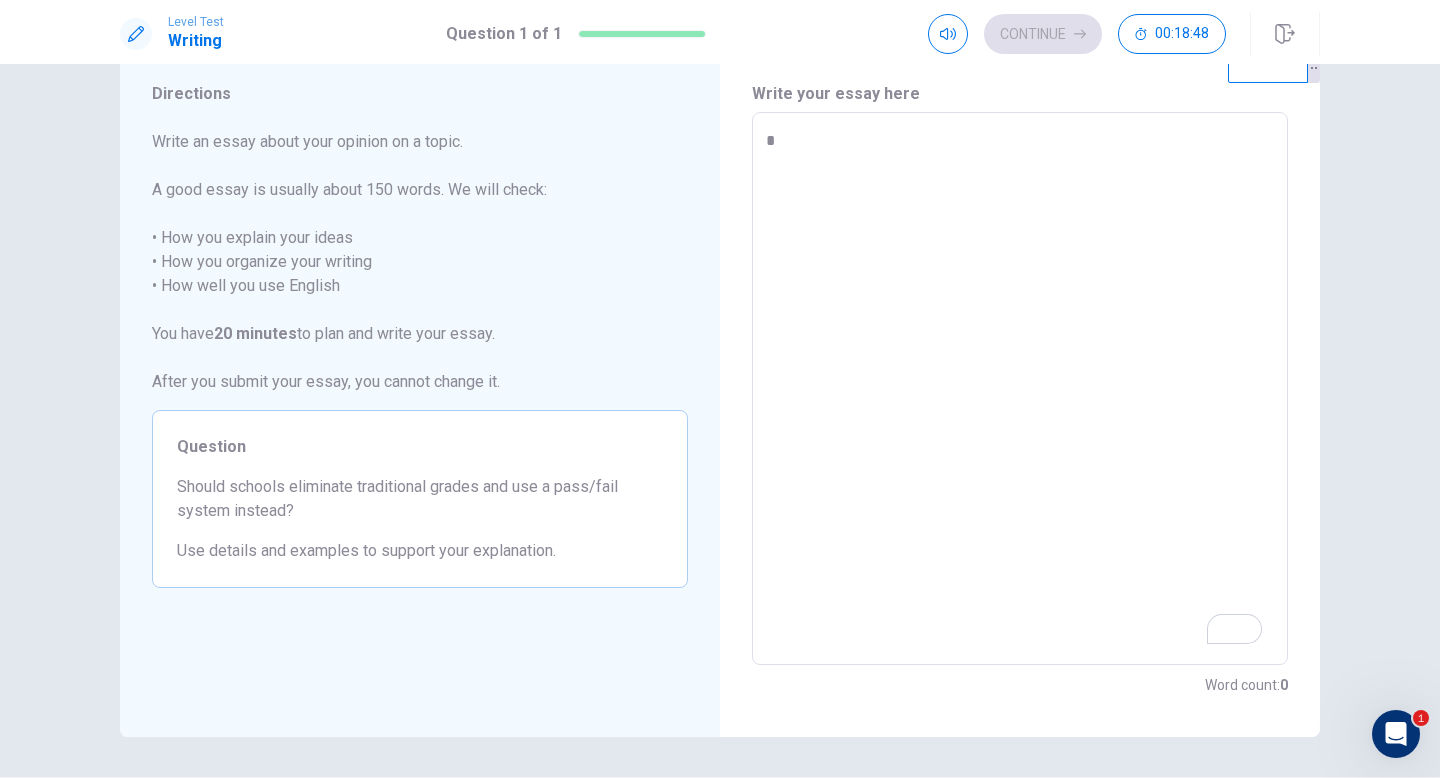 type on "*" 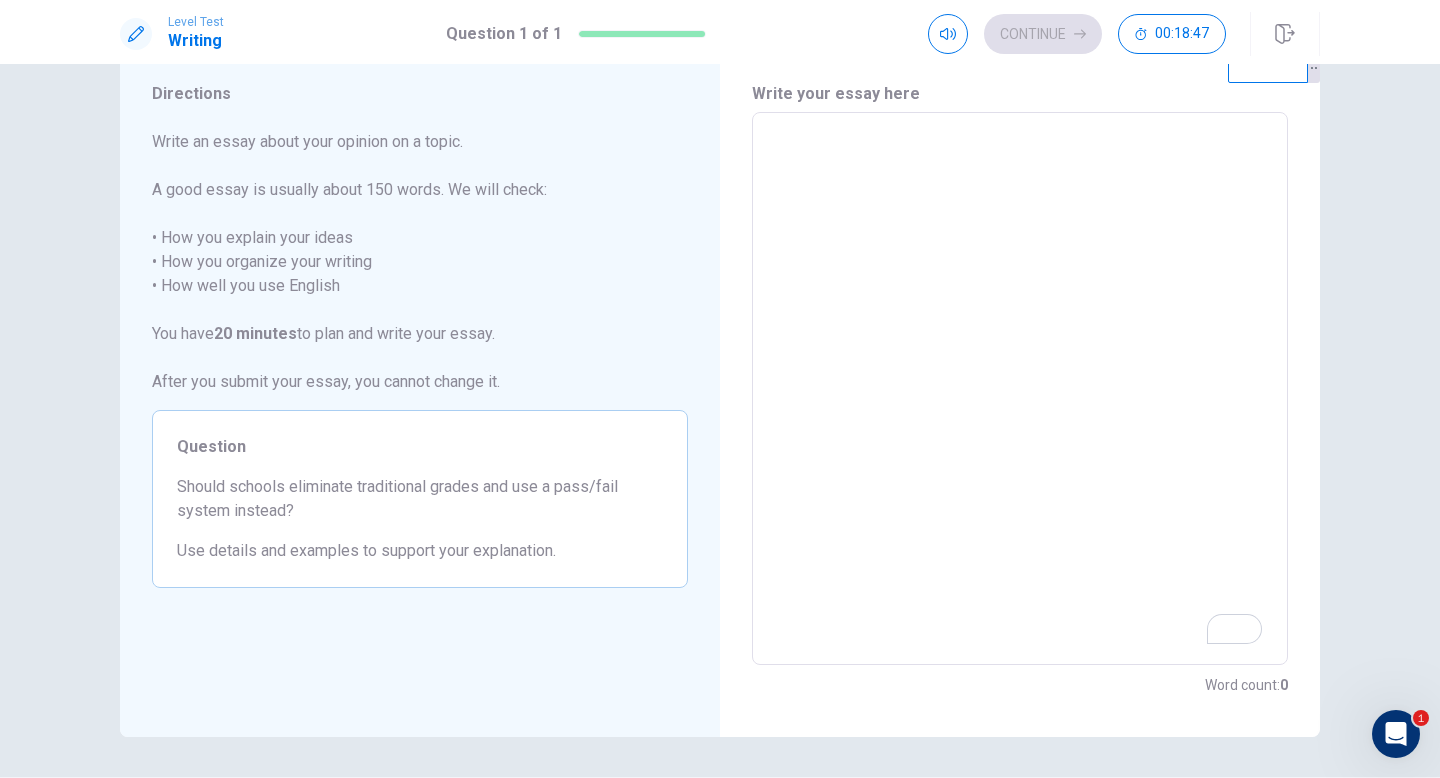 type on "*" 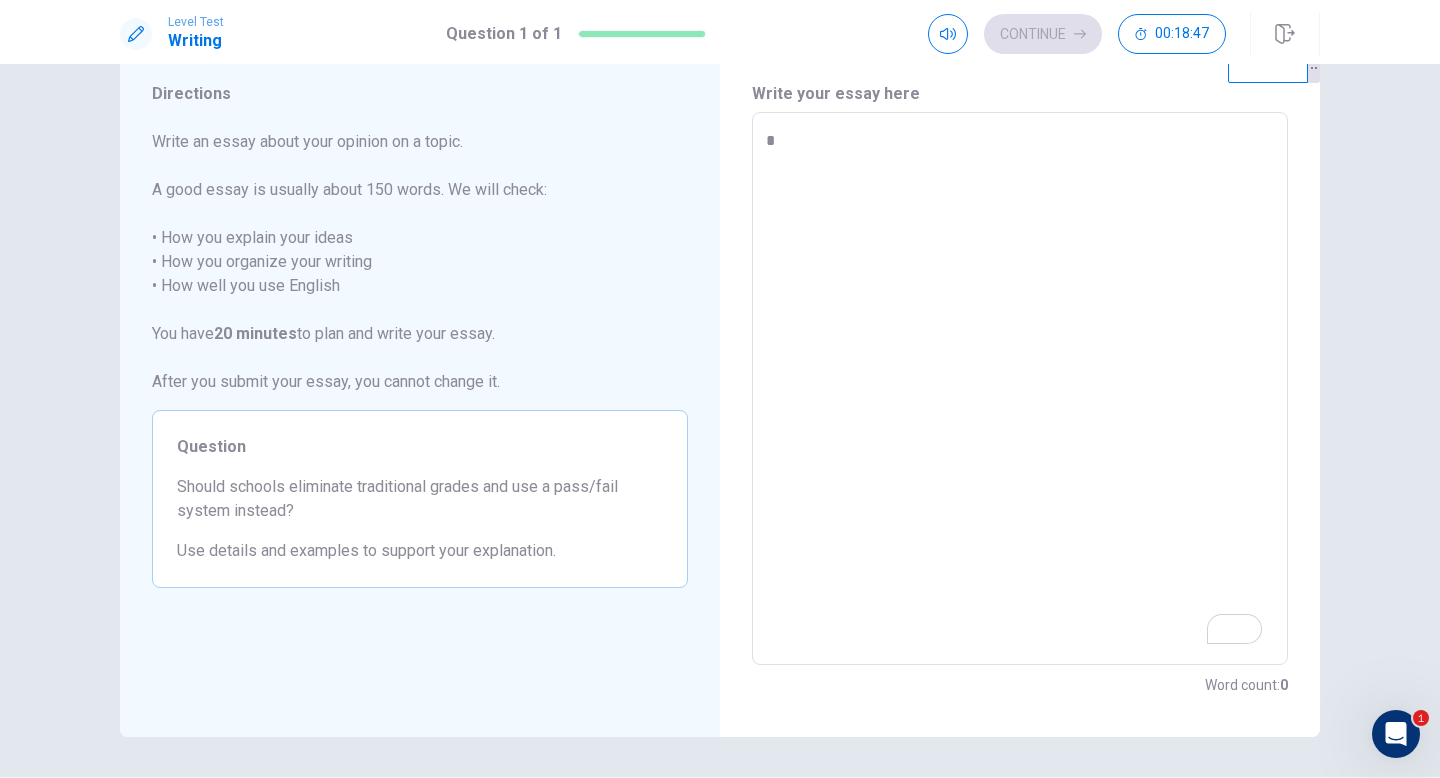 type on "*" 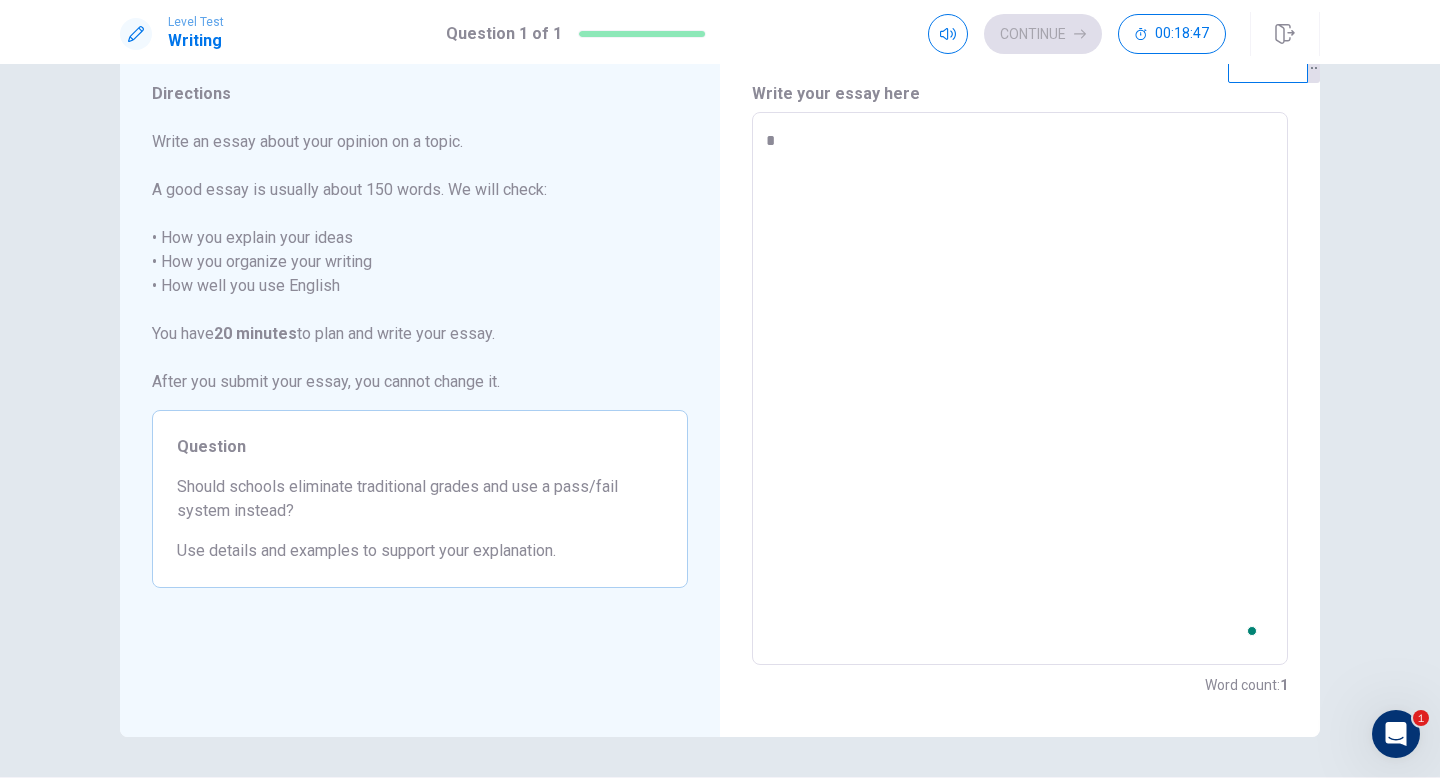 type on "**" 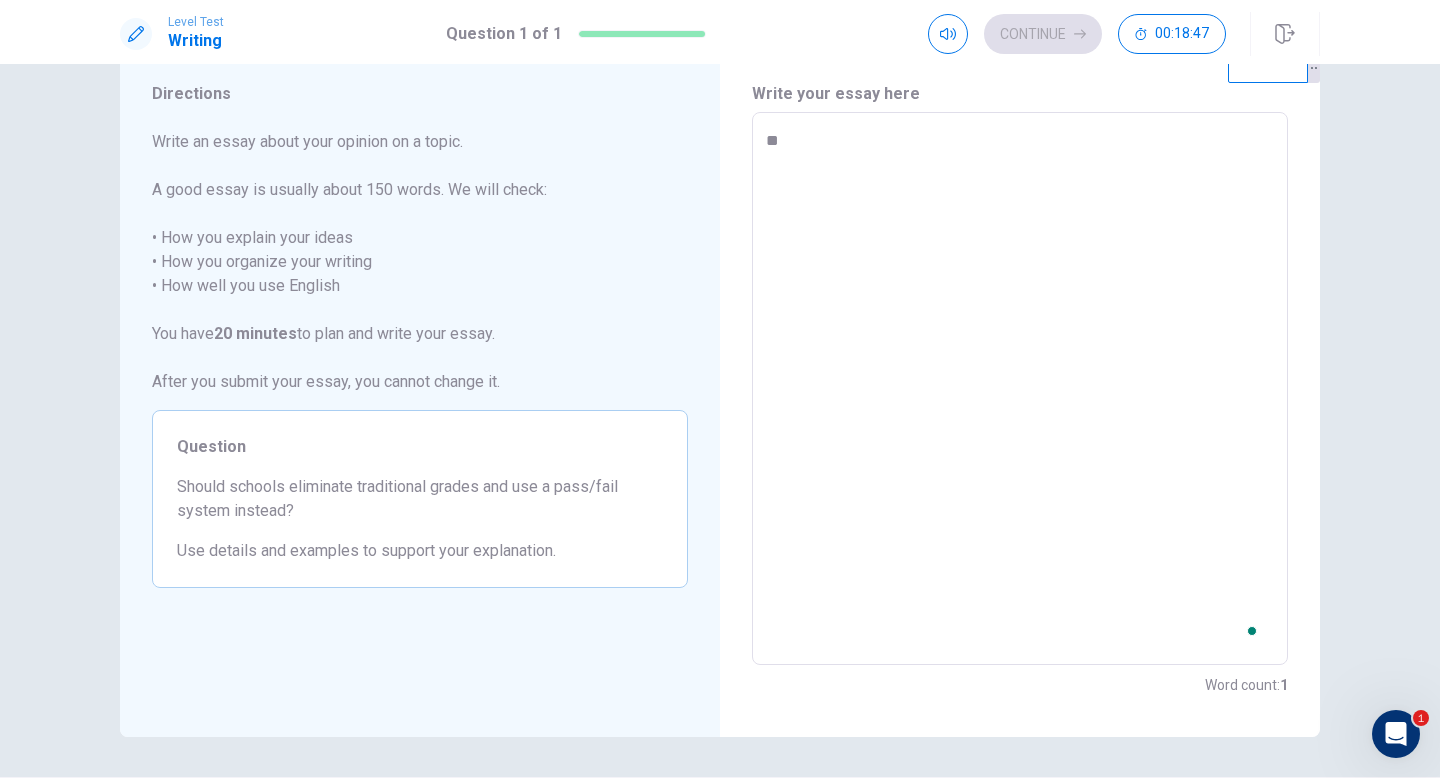 type on "*" 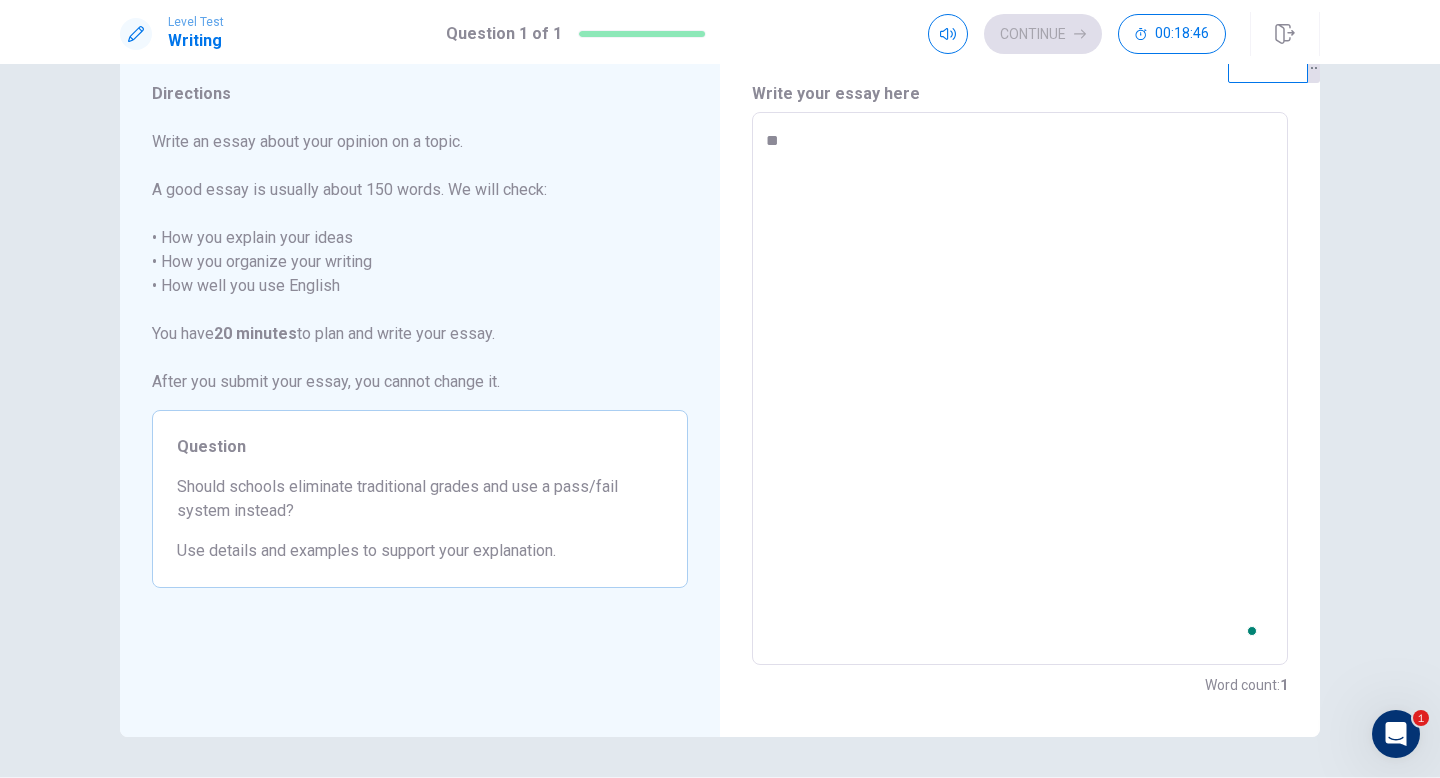type on "***" 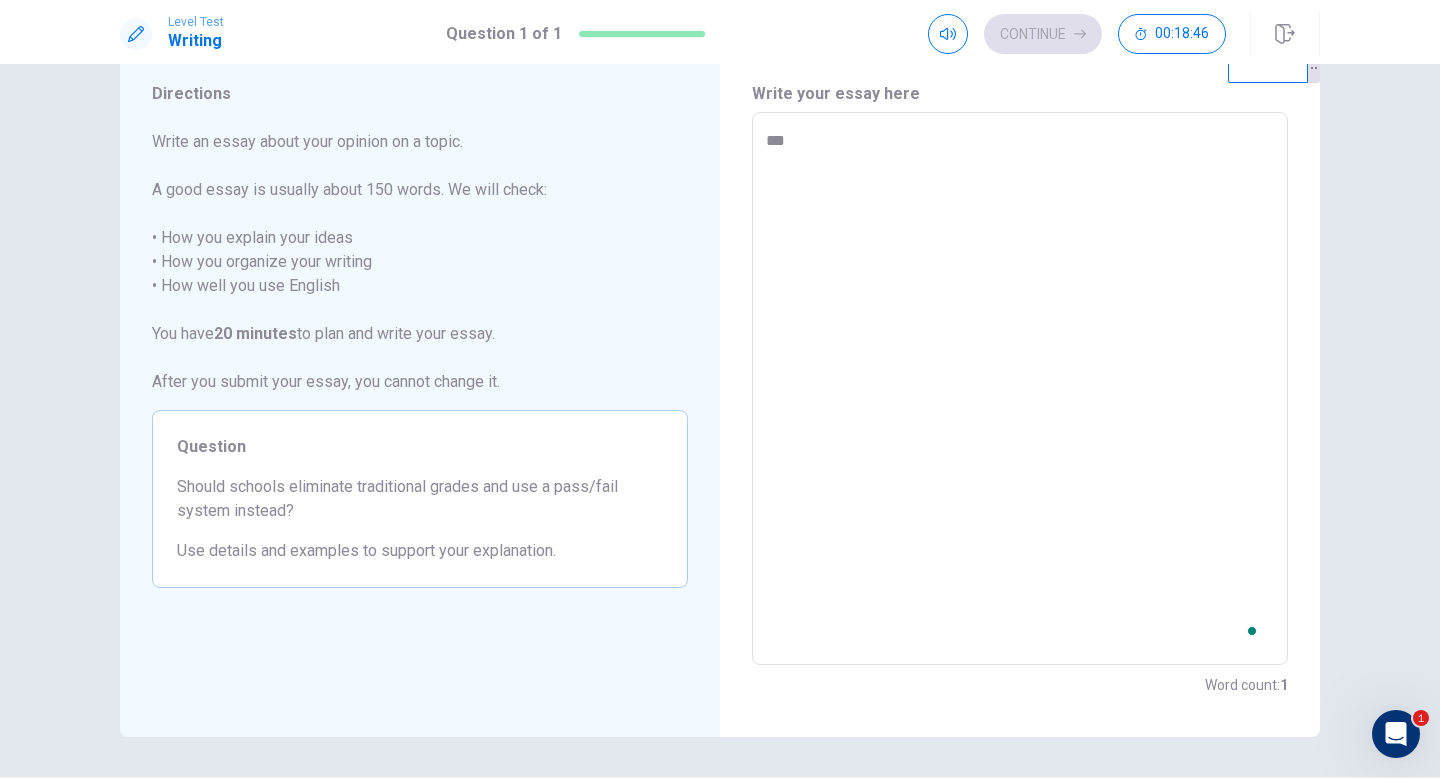 type on "*" 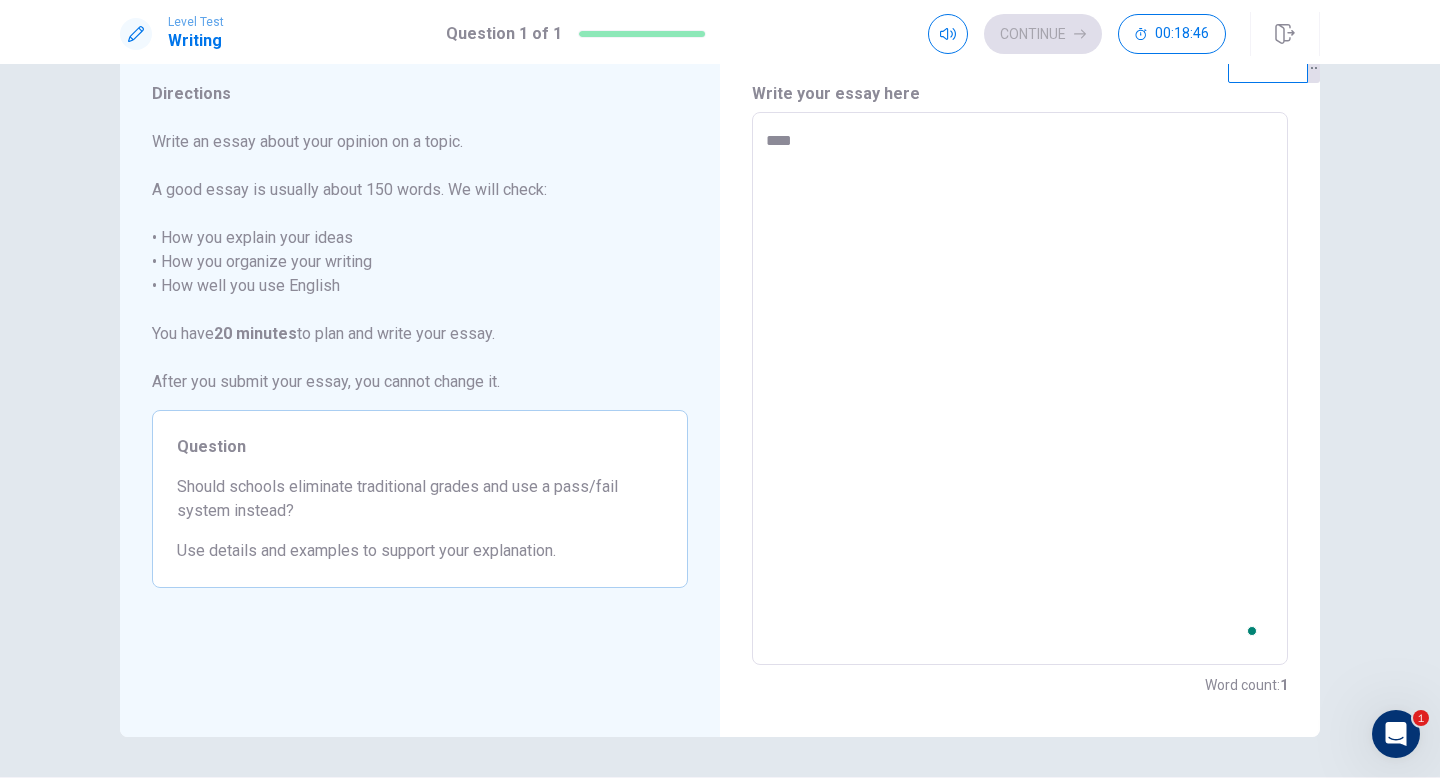 type on "*" 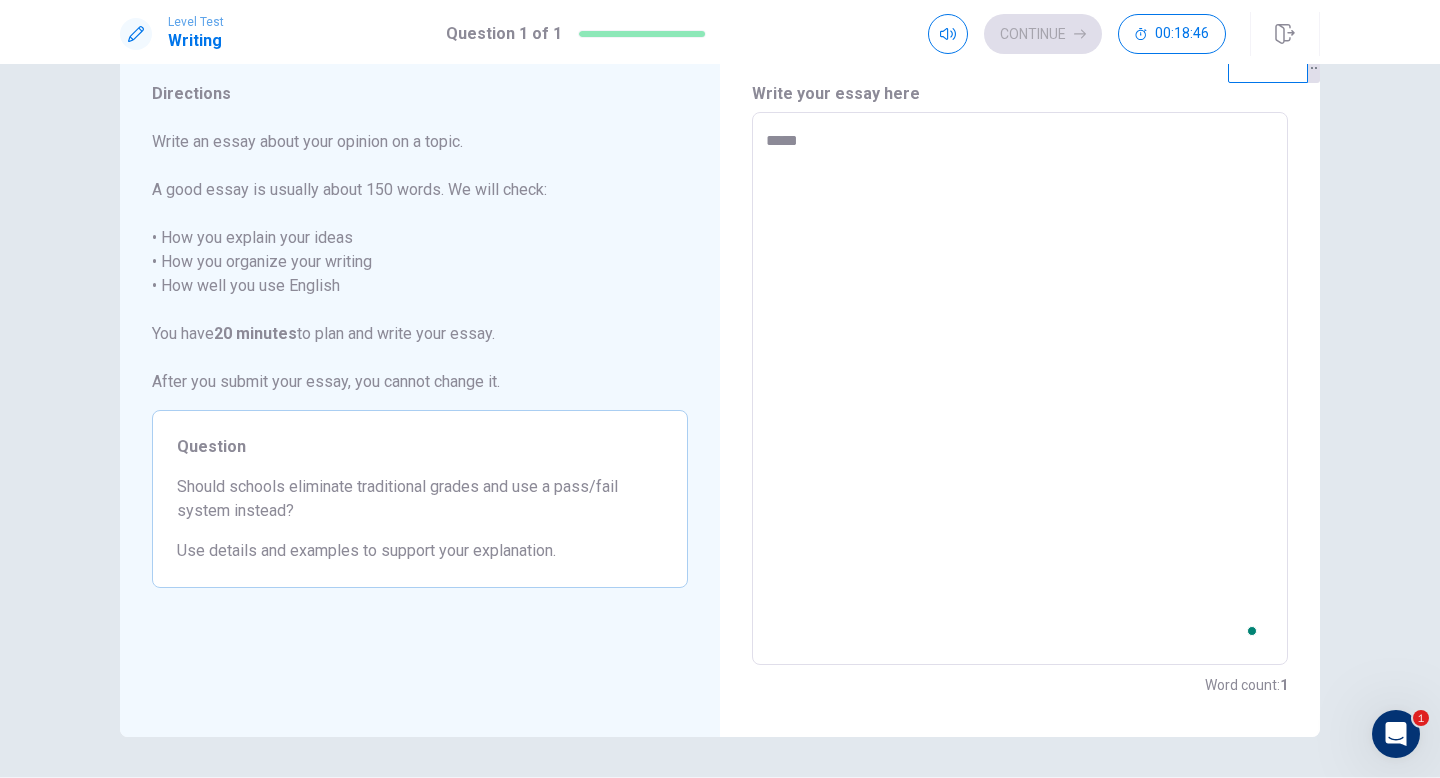 type on "*" 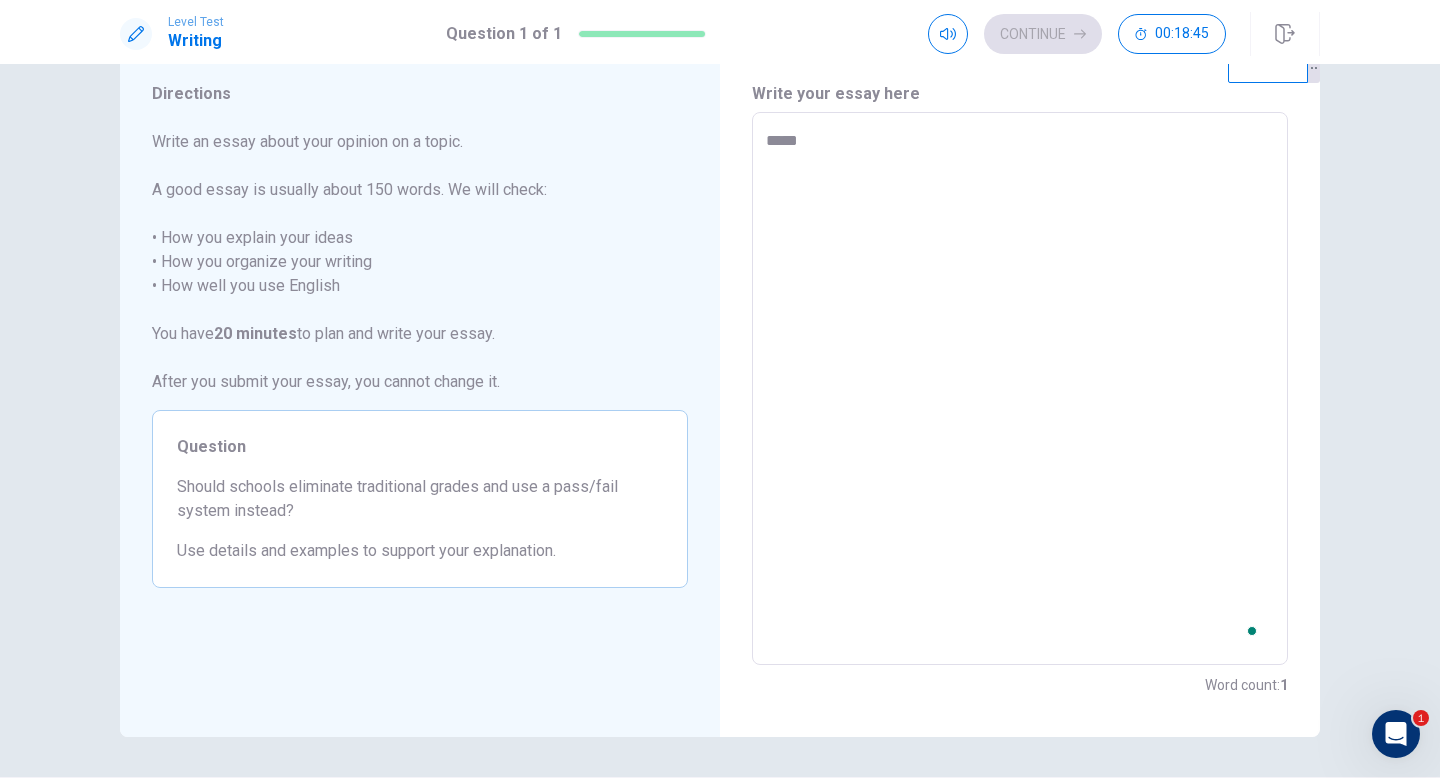 type on "****" 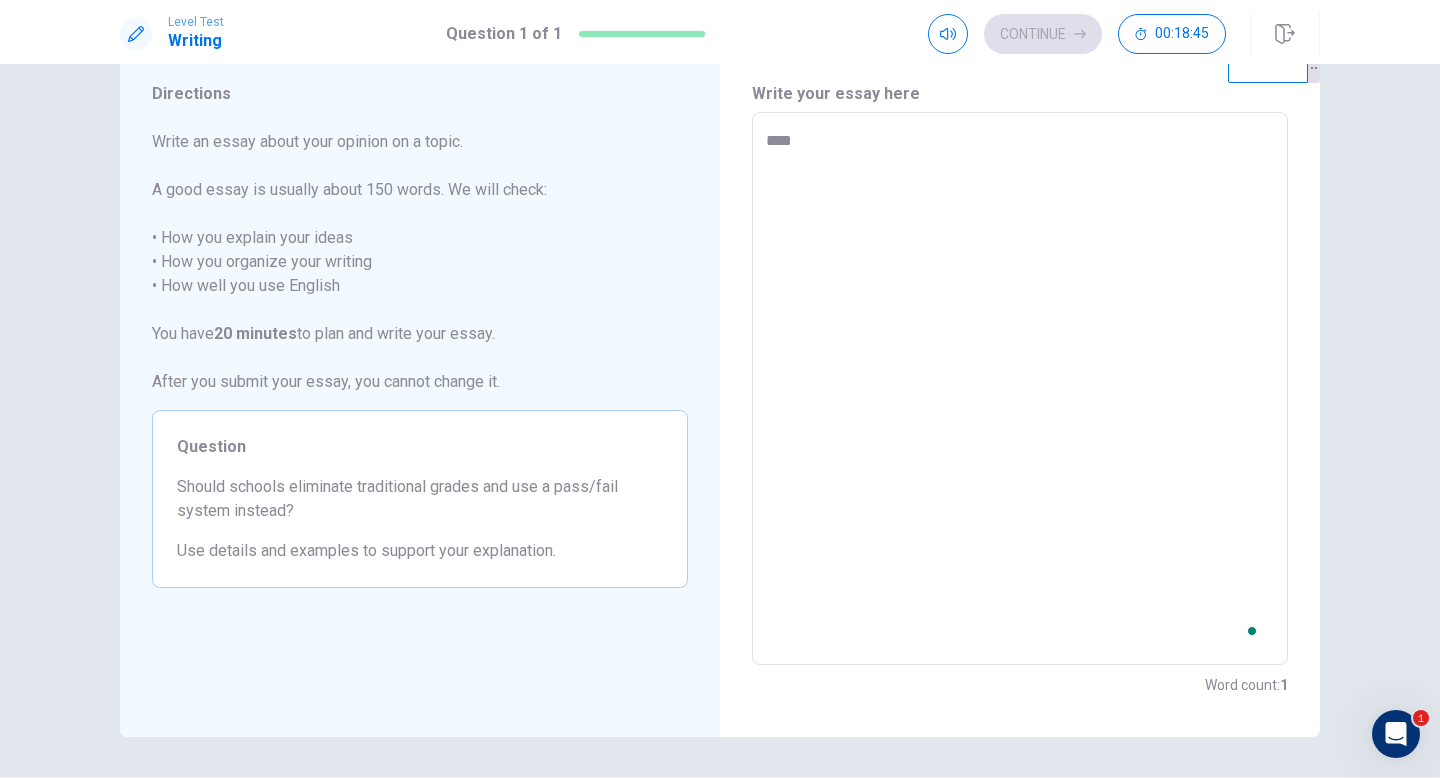 type on "*" 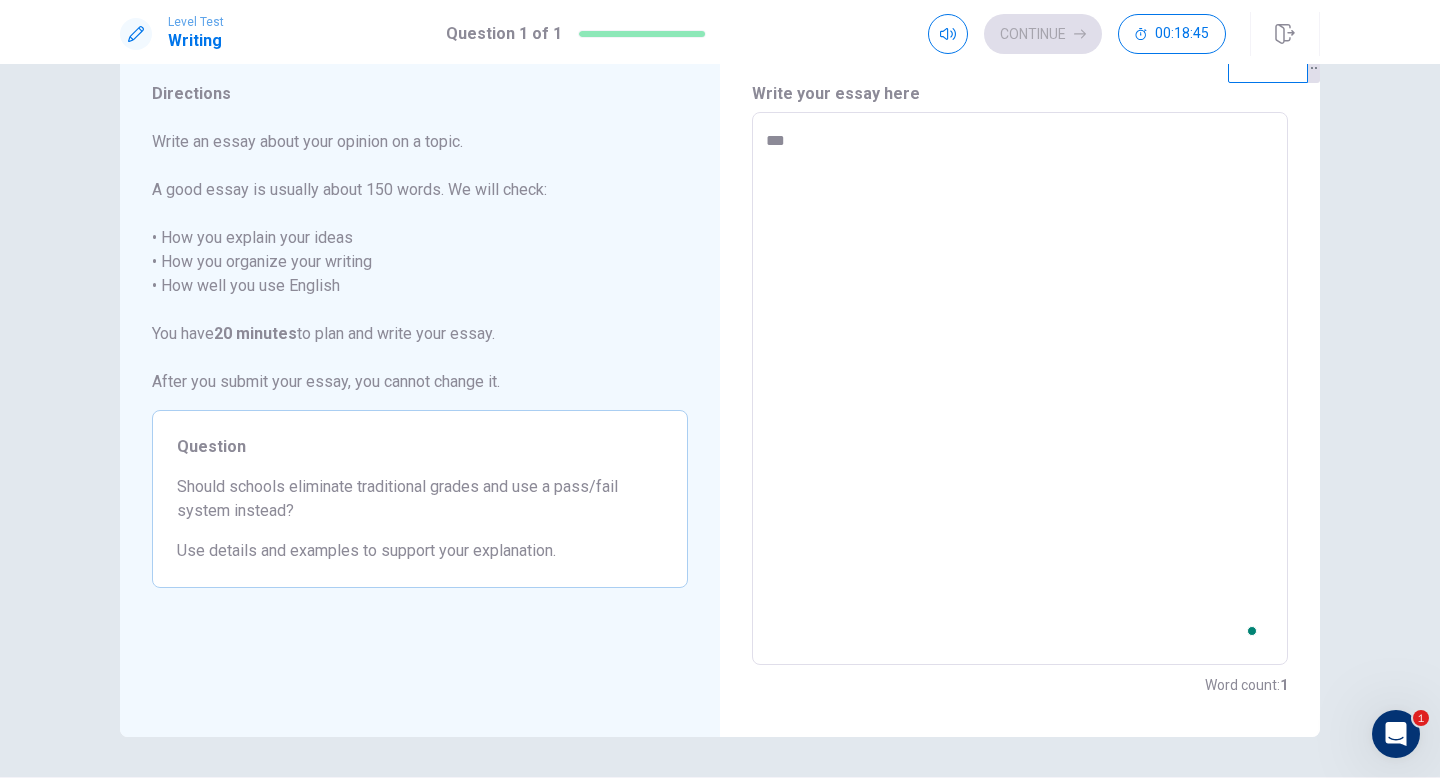 type on "*" 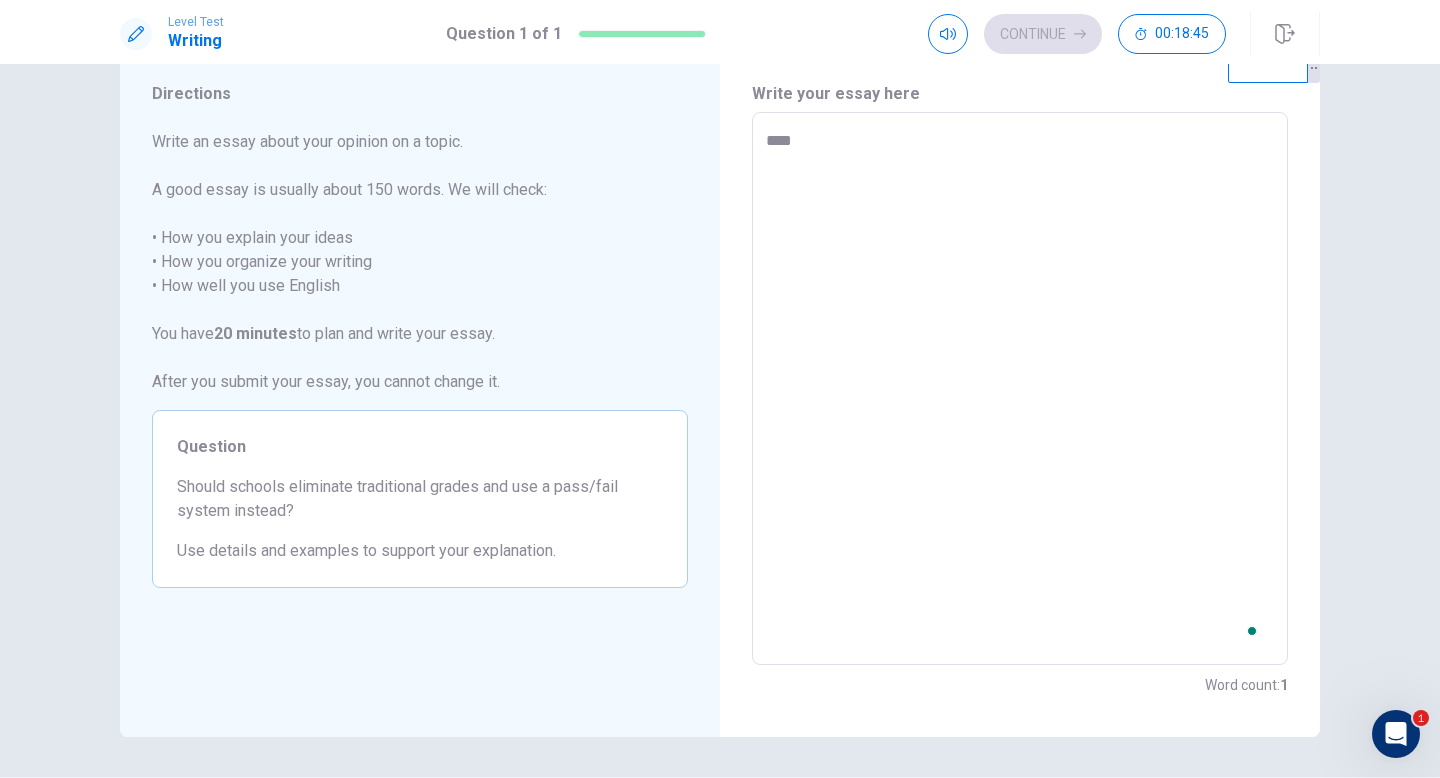type on "*" 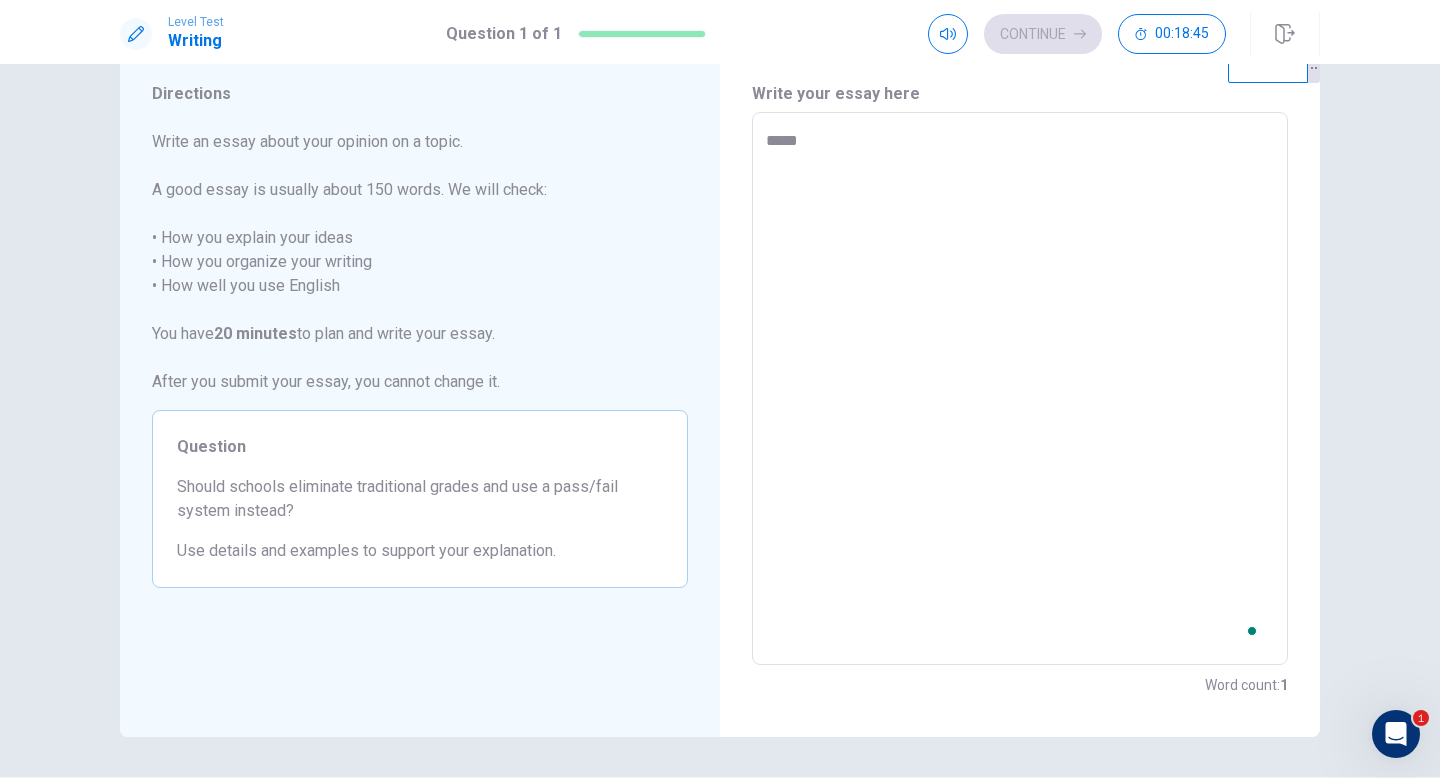 type on "*" 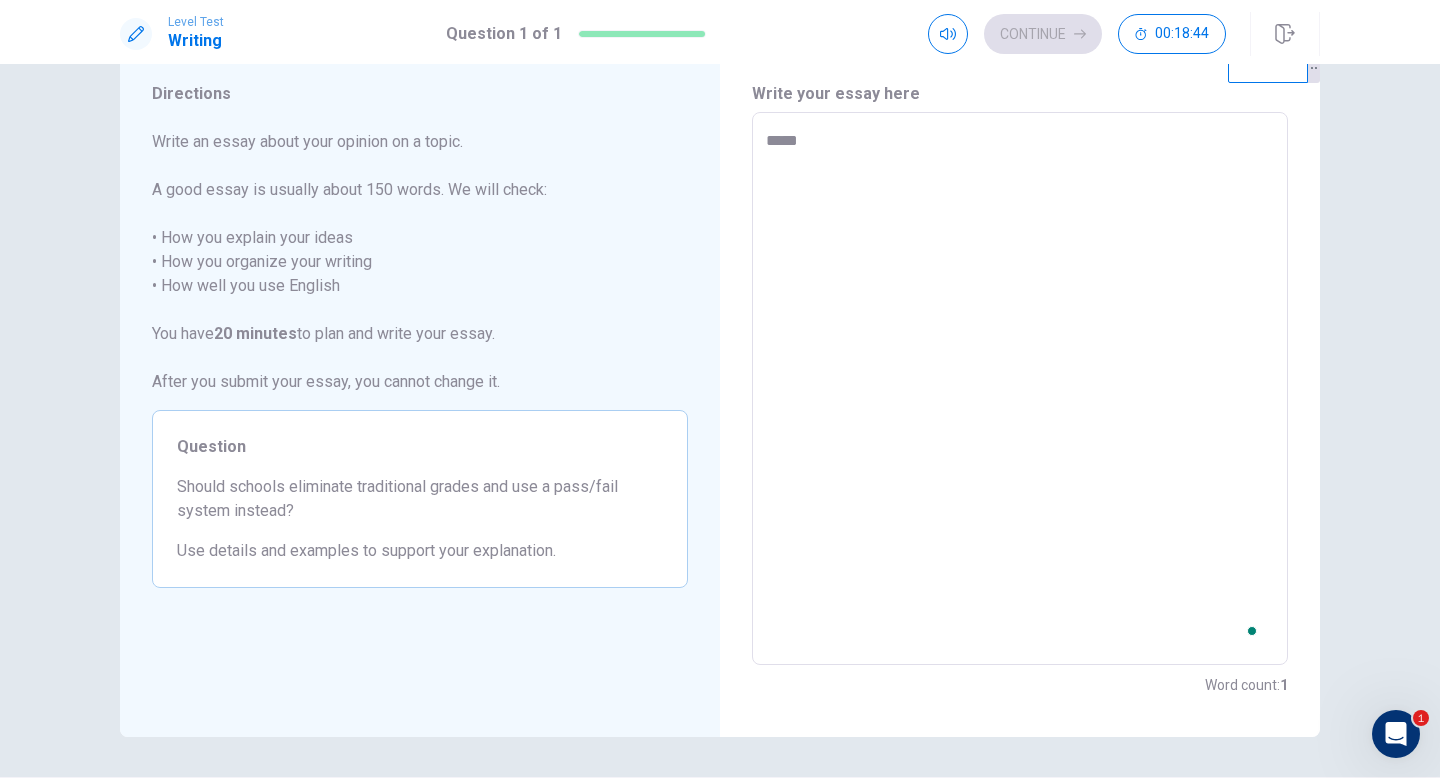 type on "******" 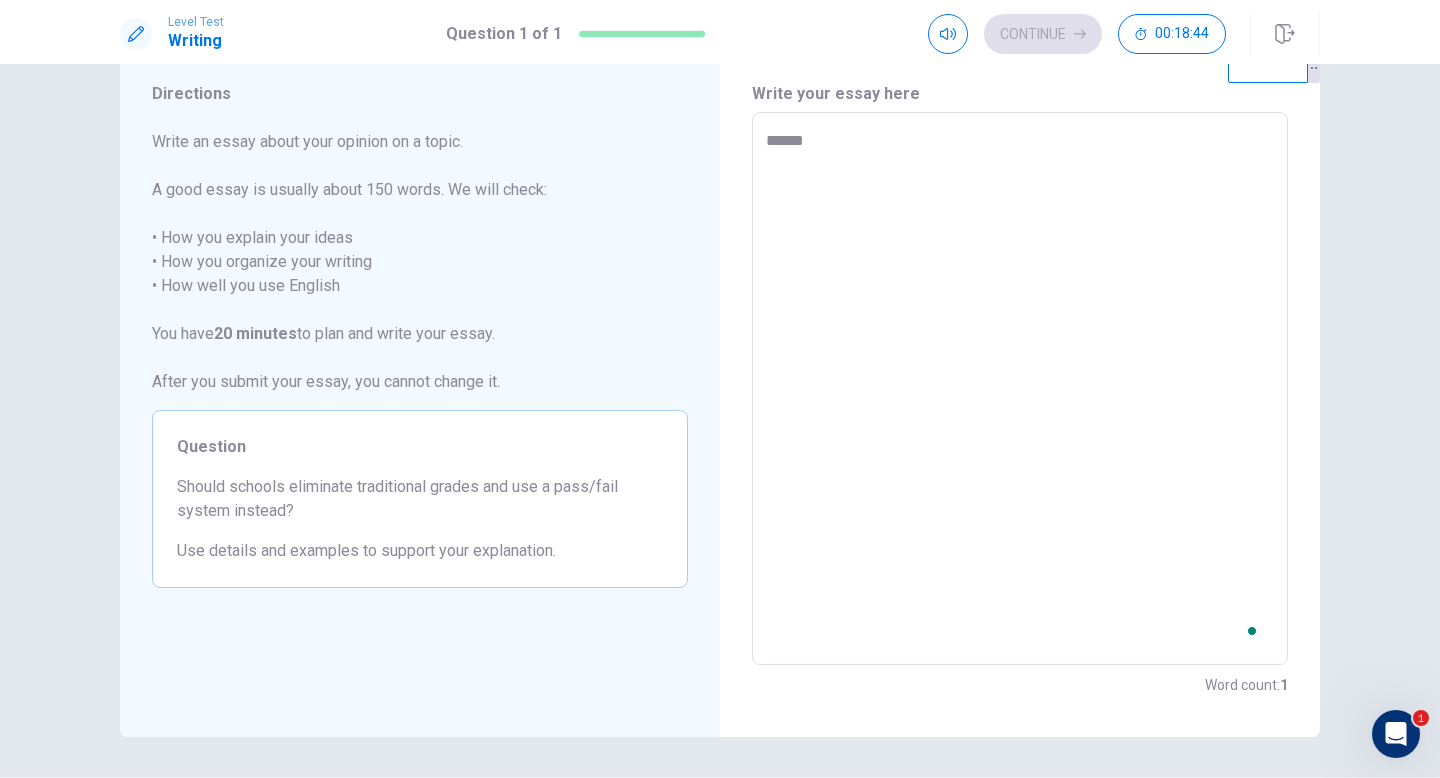 type on "*" 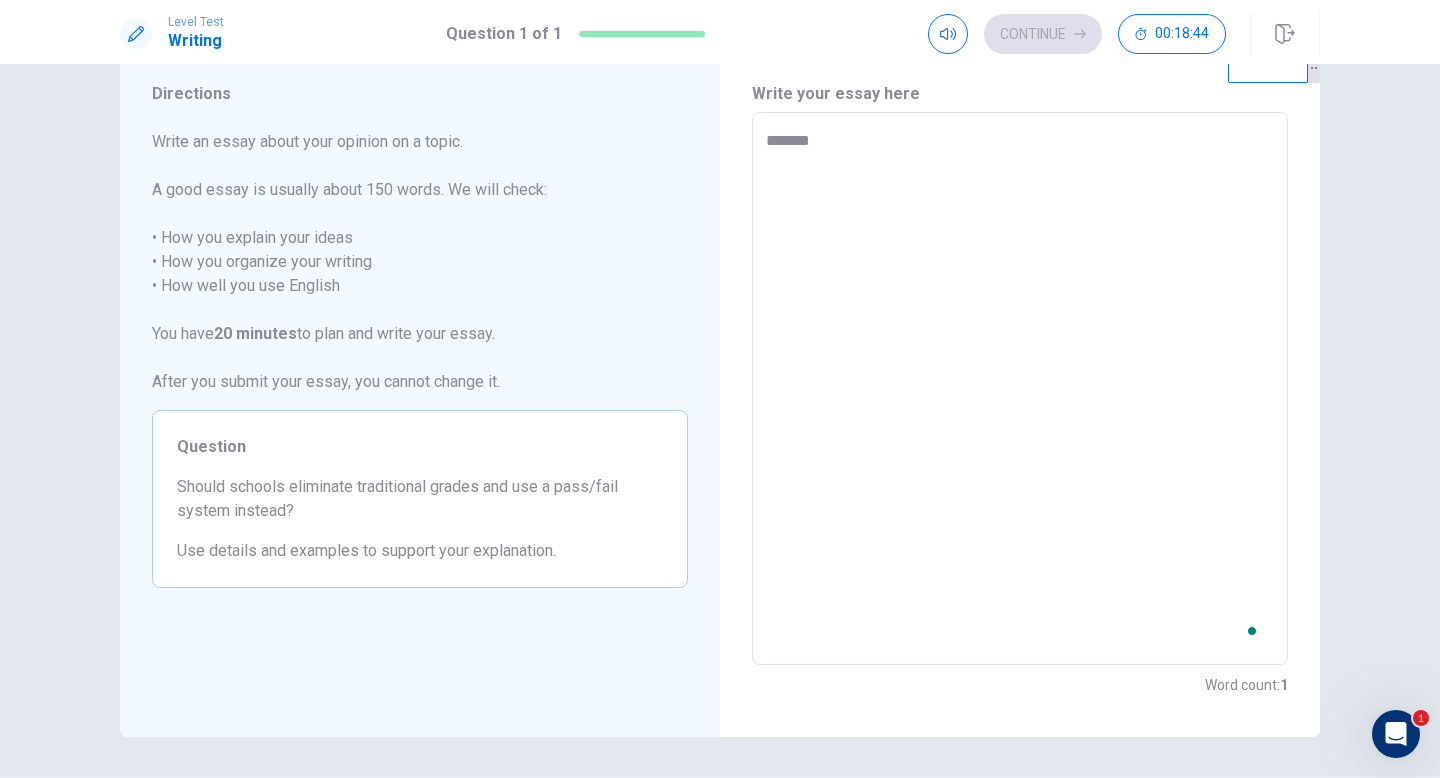 type on "*" 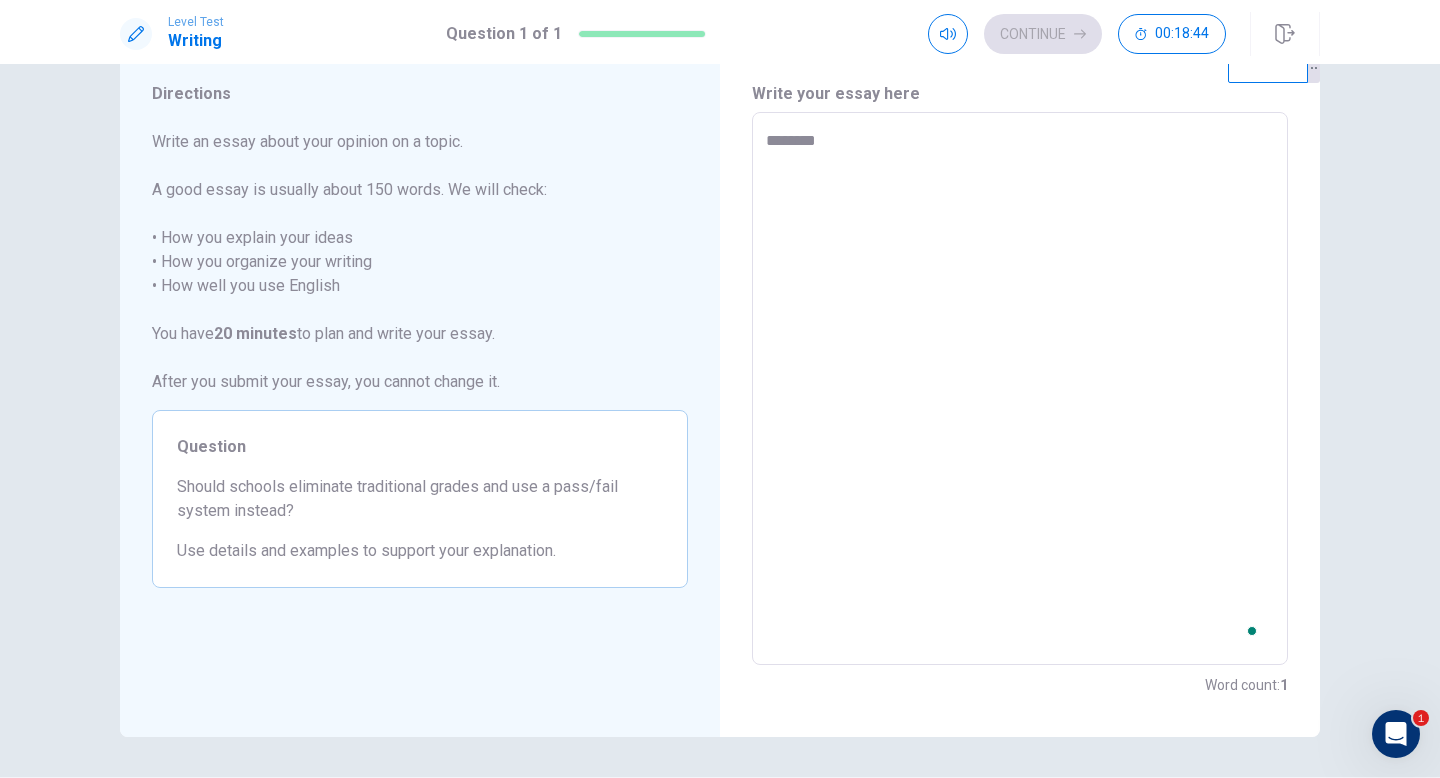 type on "*" 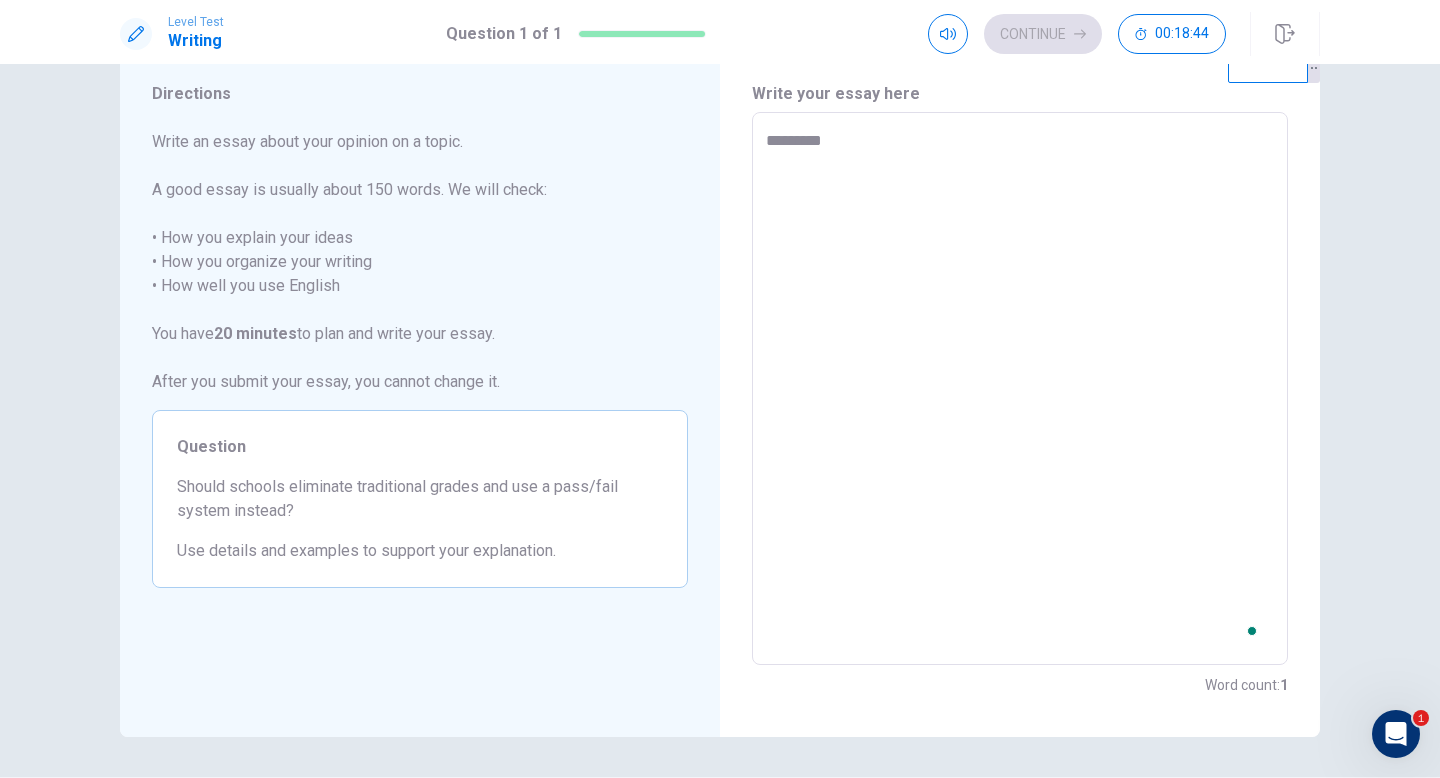 type on "*" 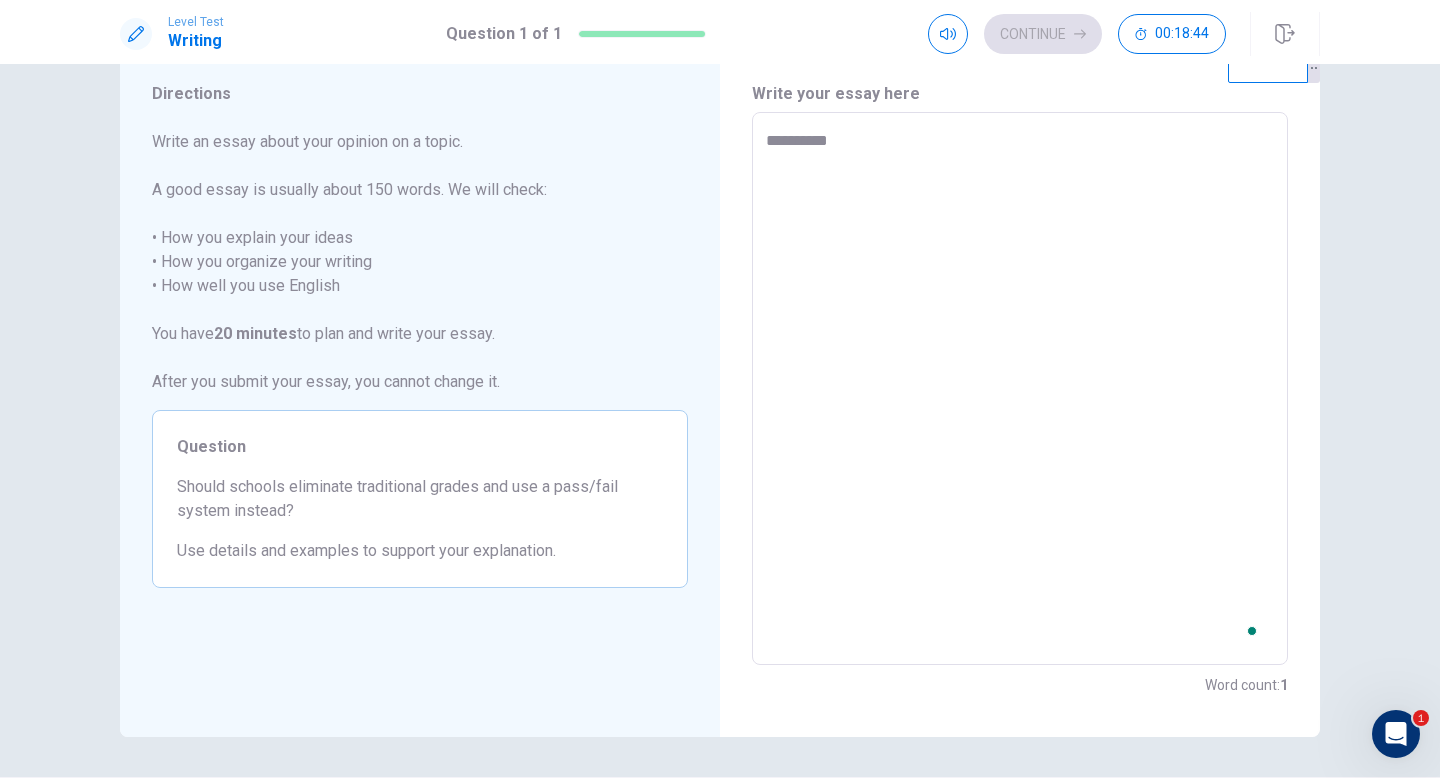 type on "*" 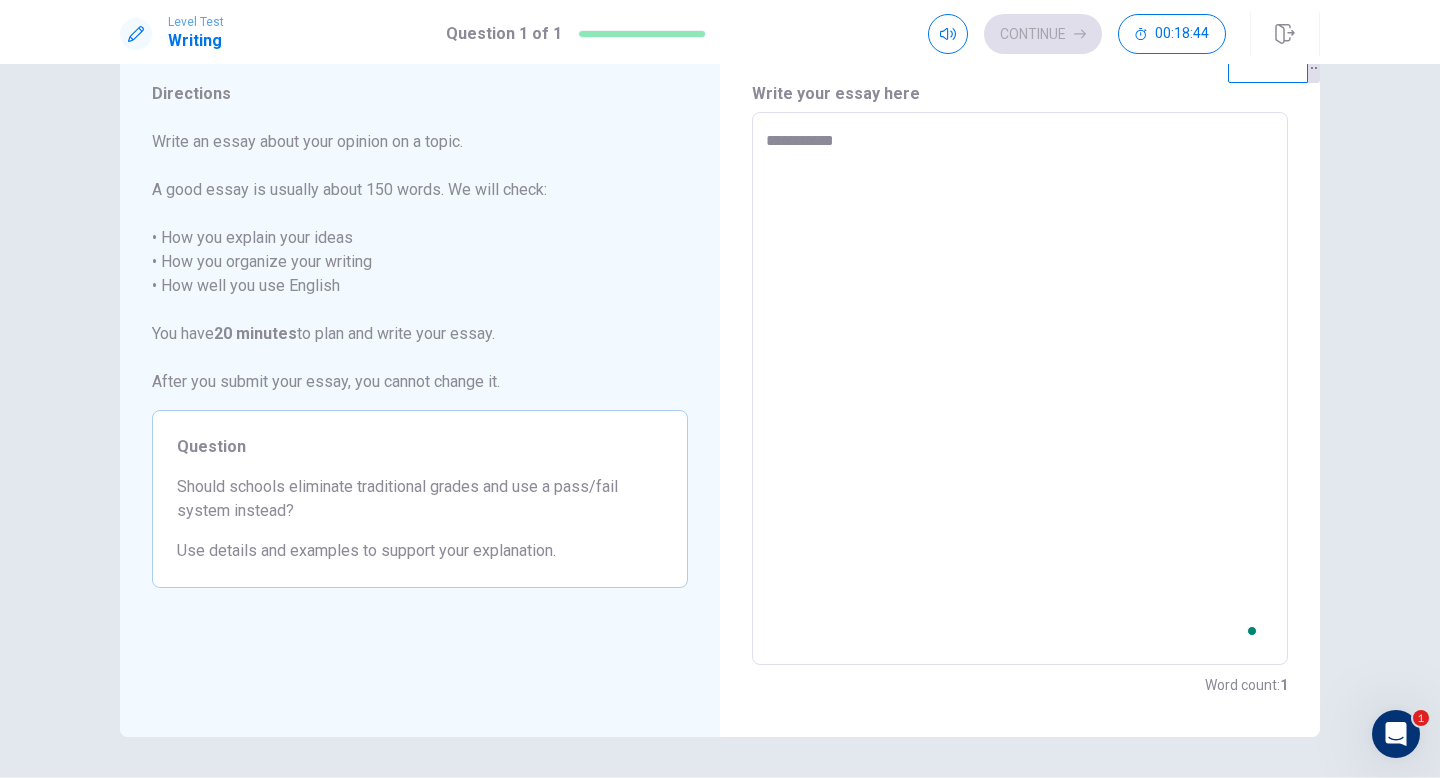 type on "*" 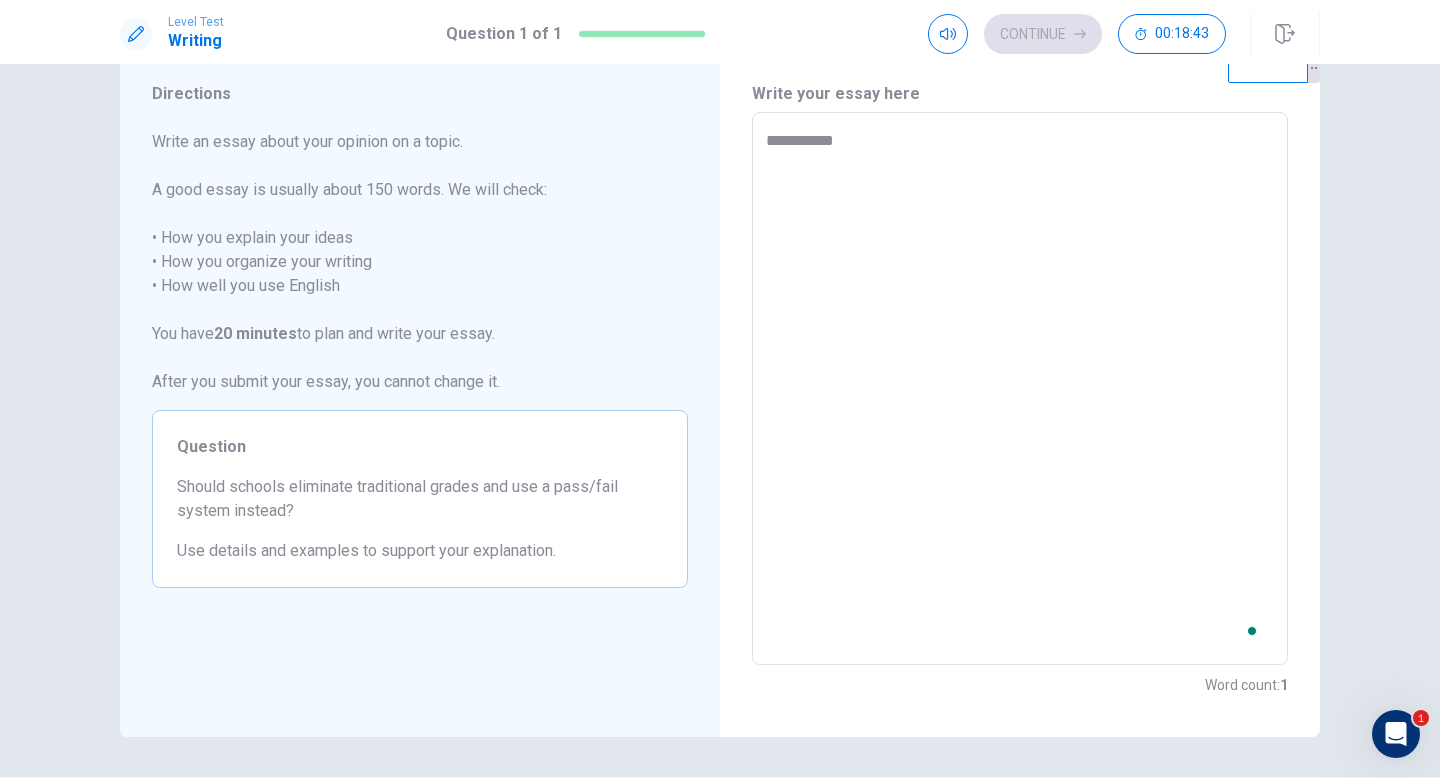 type on "**********" 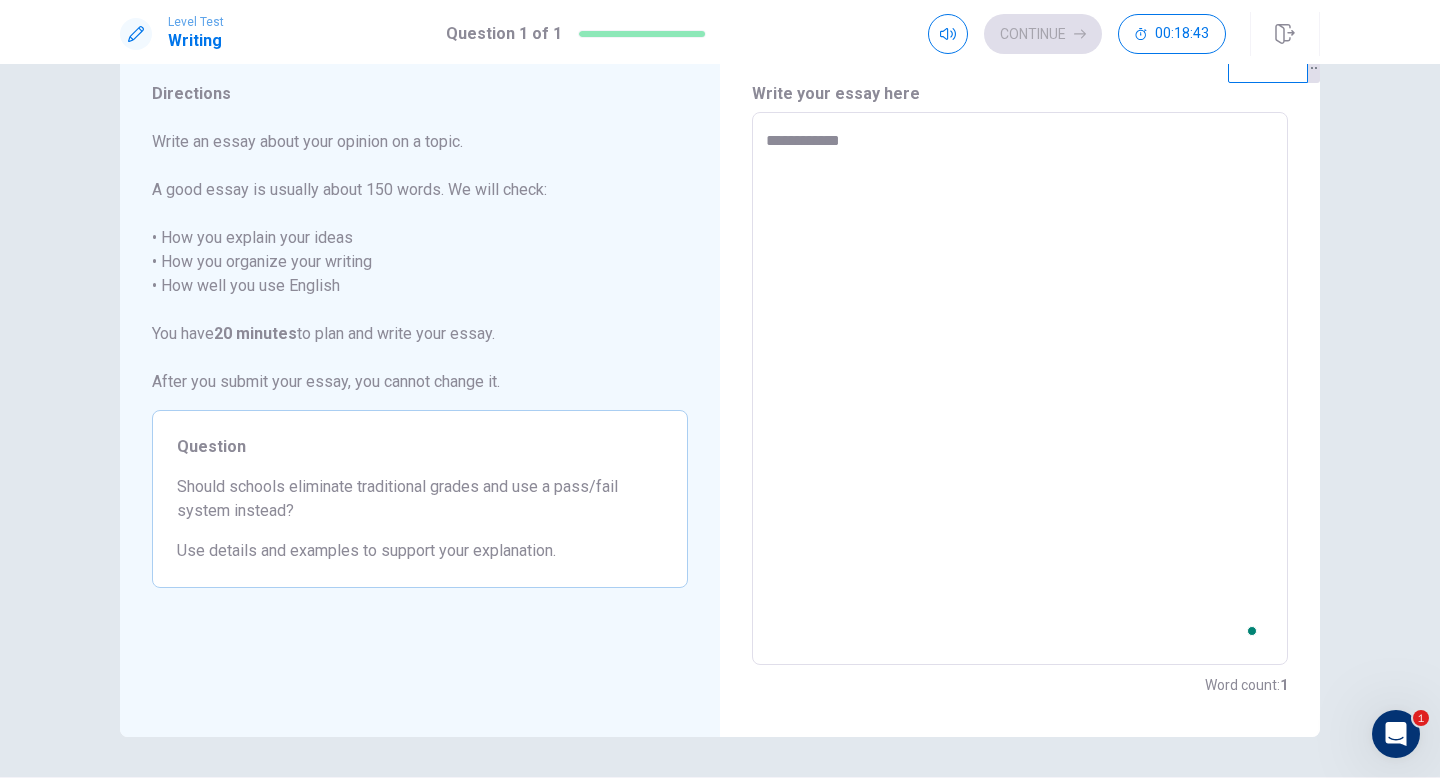 type on "*" 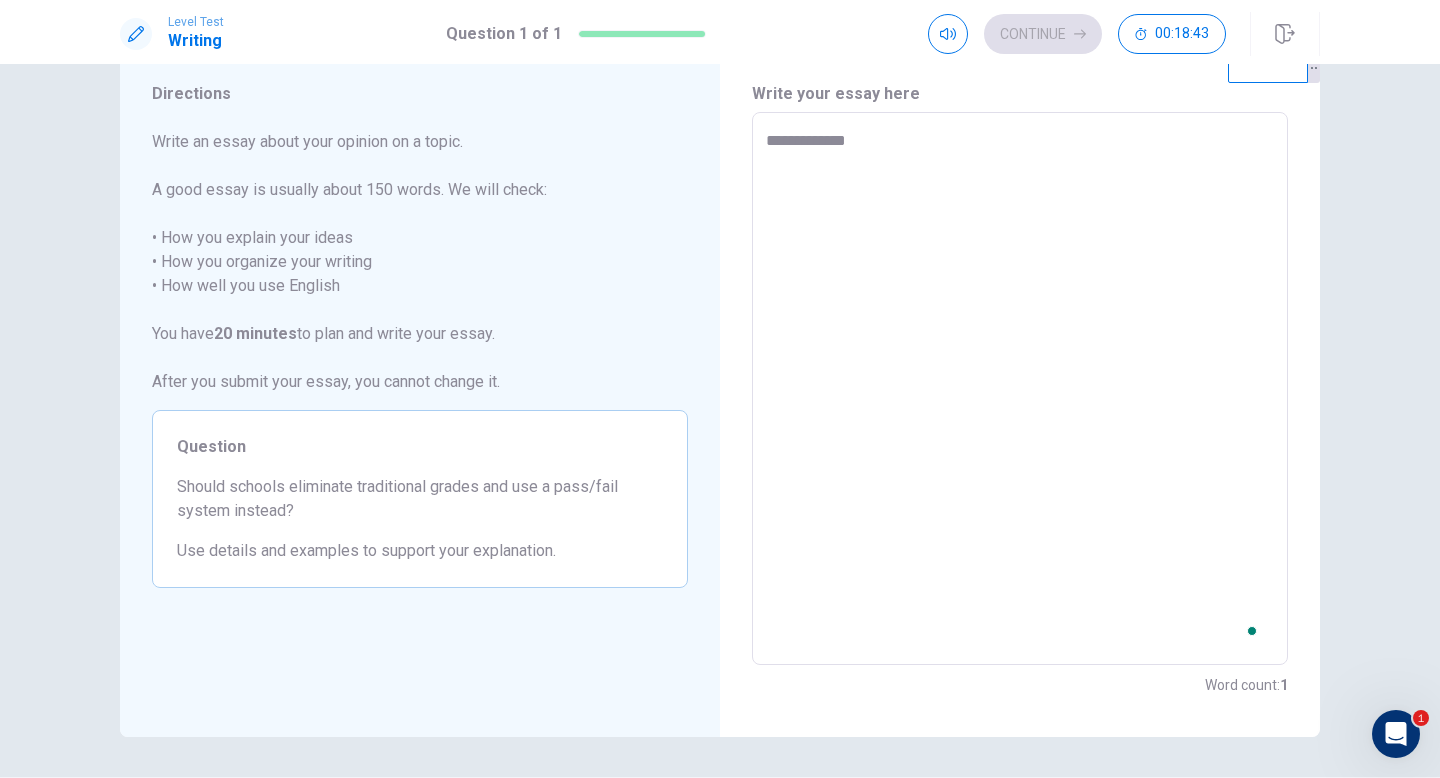 type on "*" 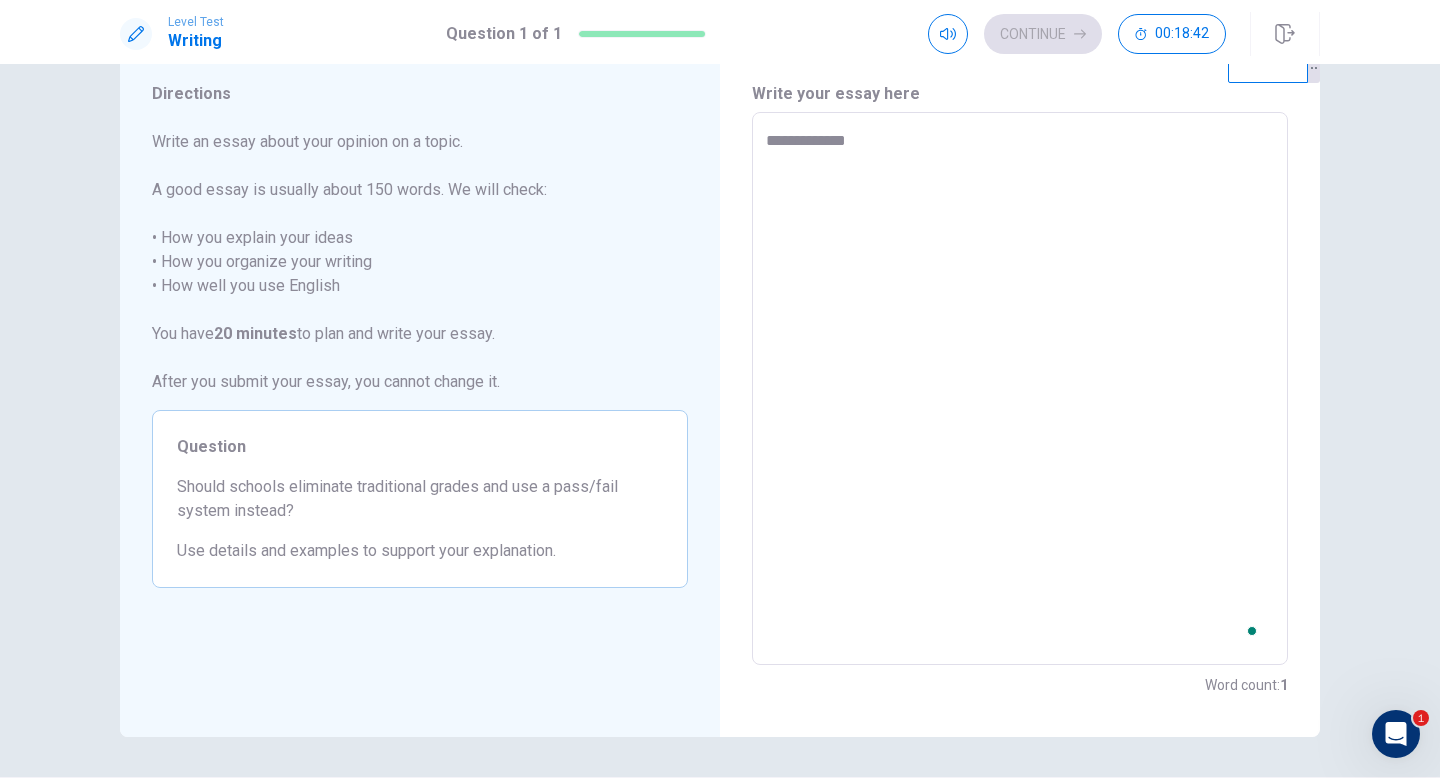 type on "**********" 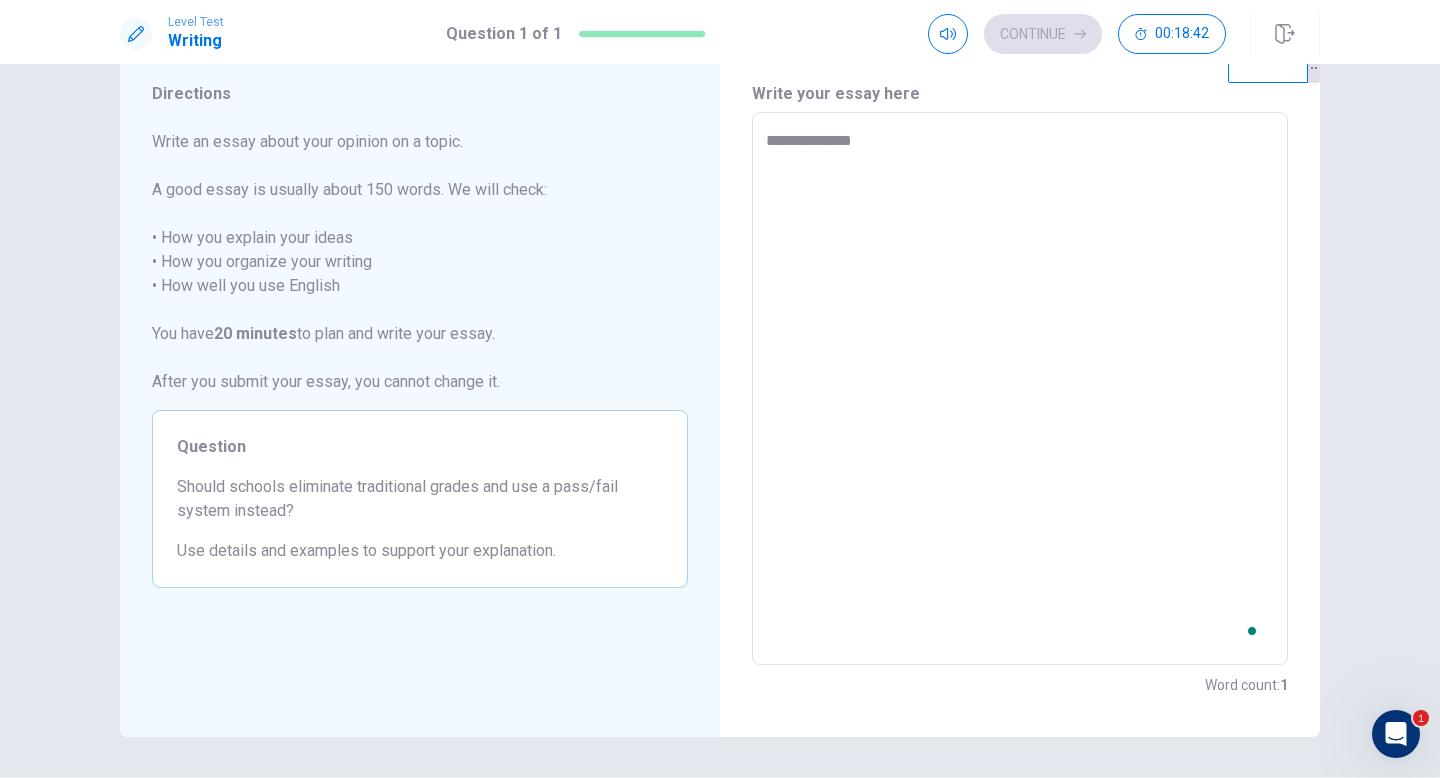 type on "*" 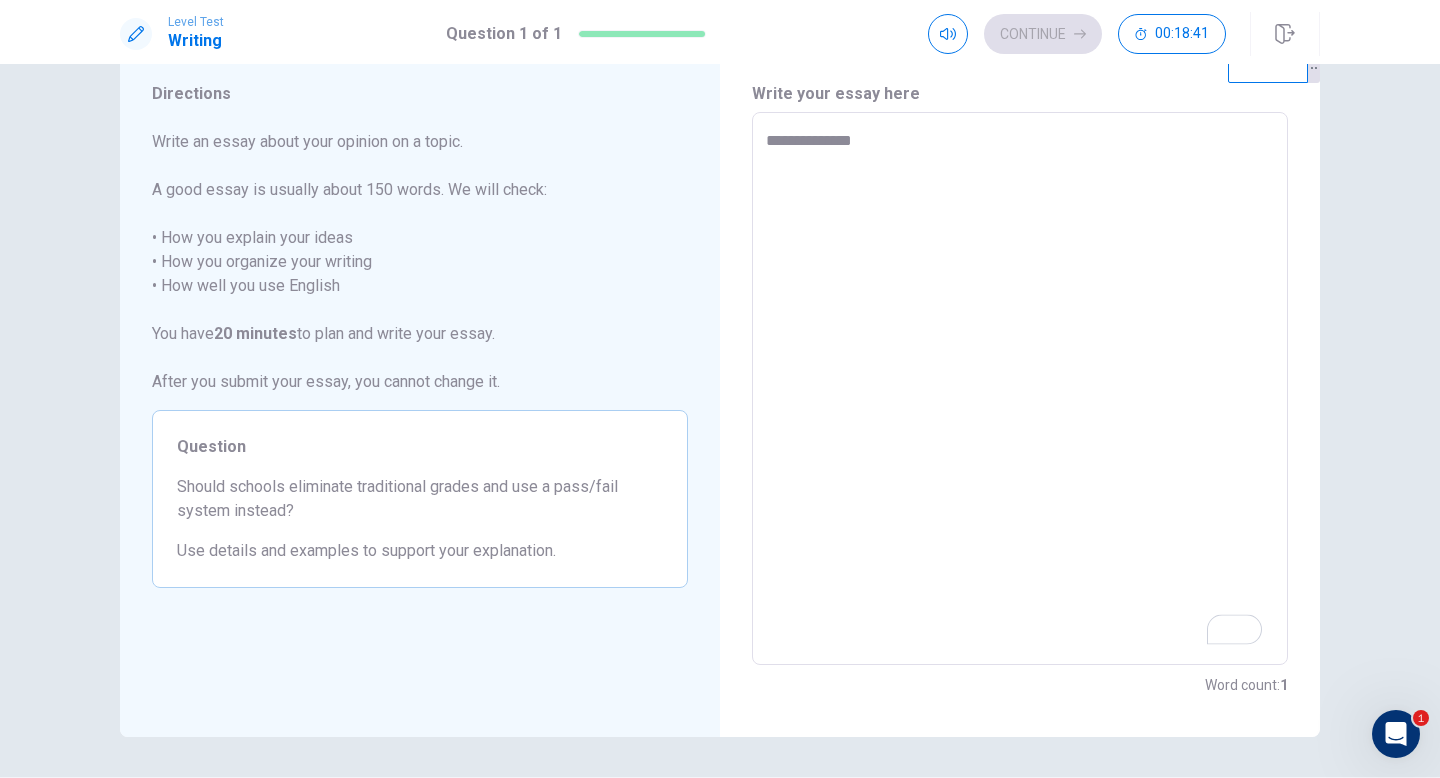 type on "**********" 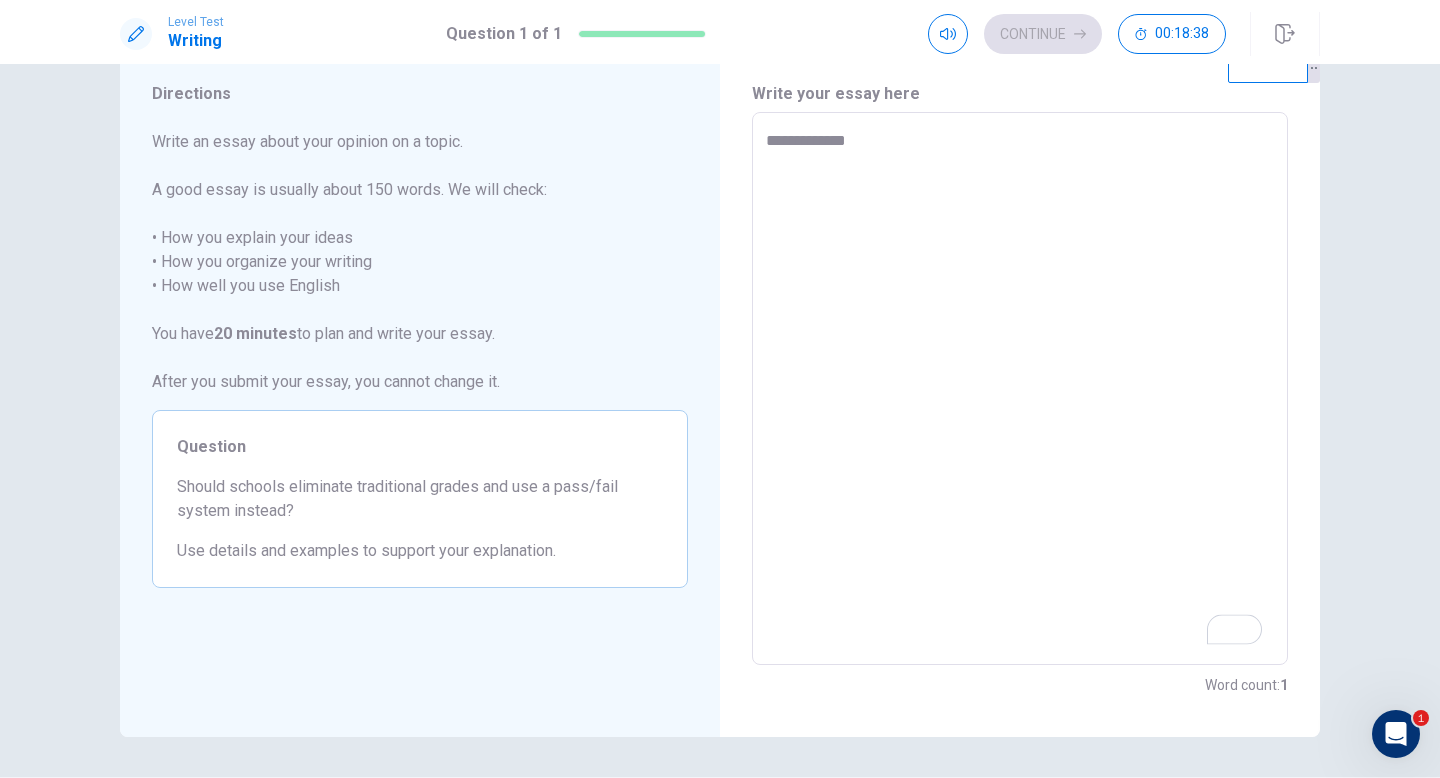 type on "*" 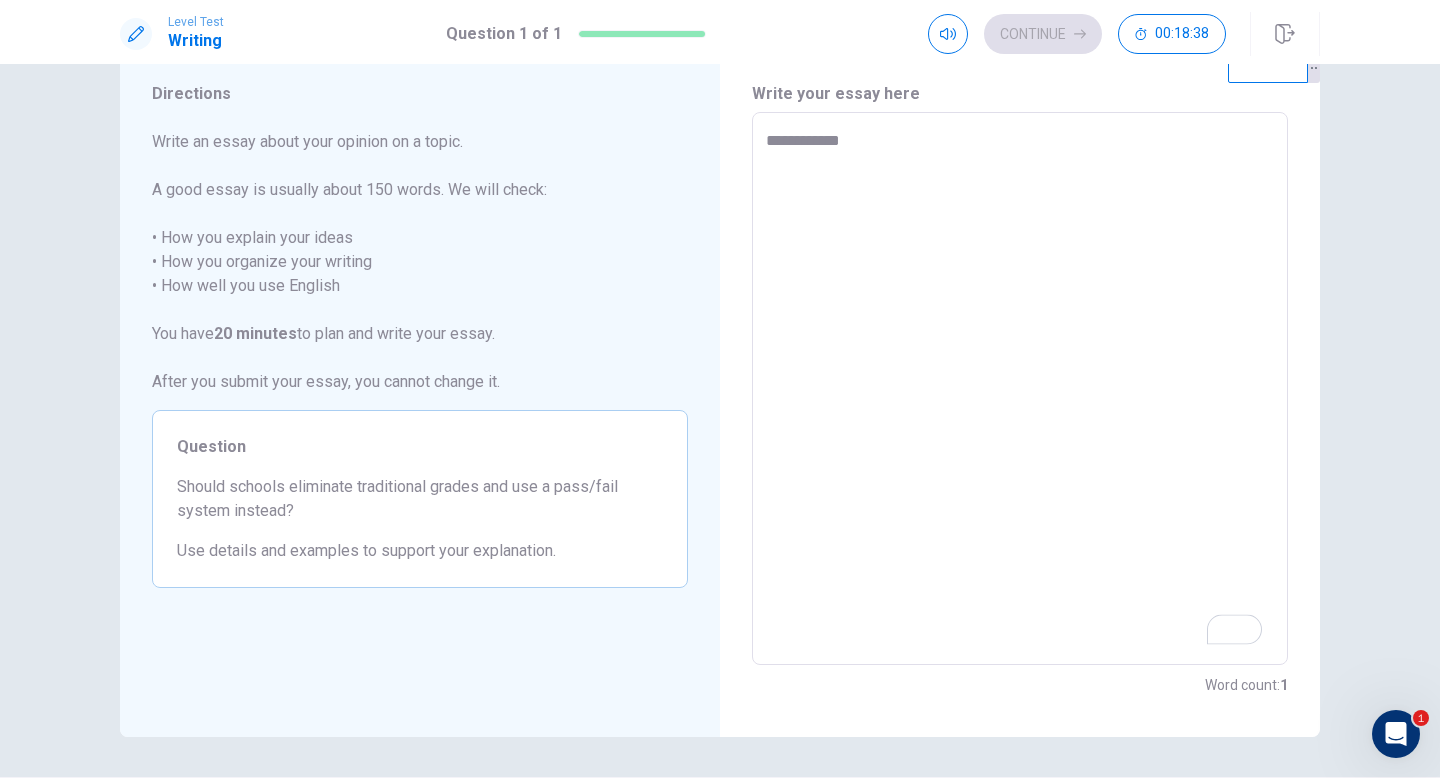 type on "*" 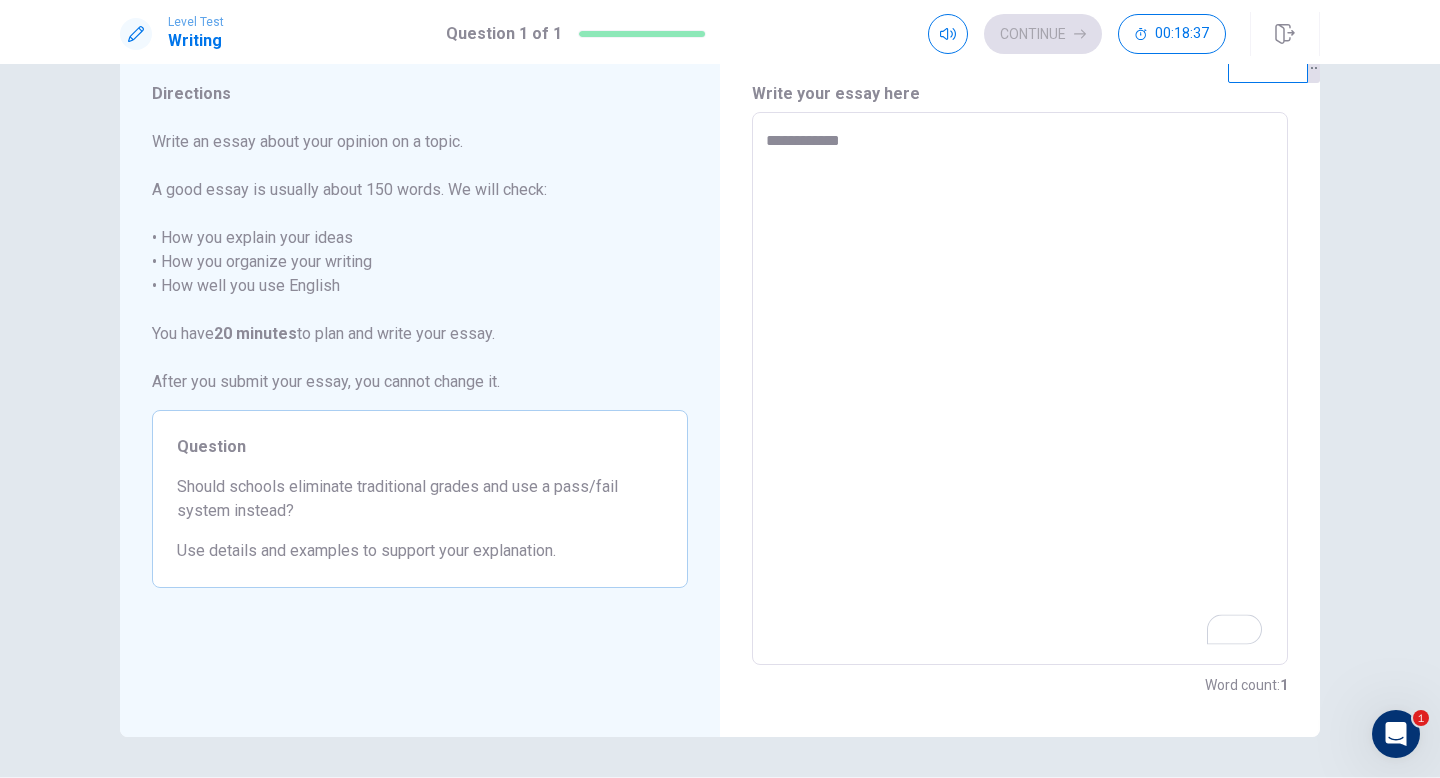 type on "**********" 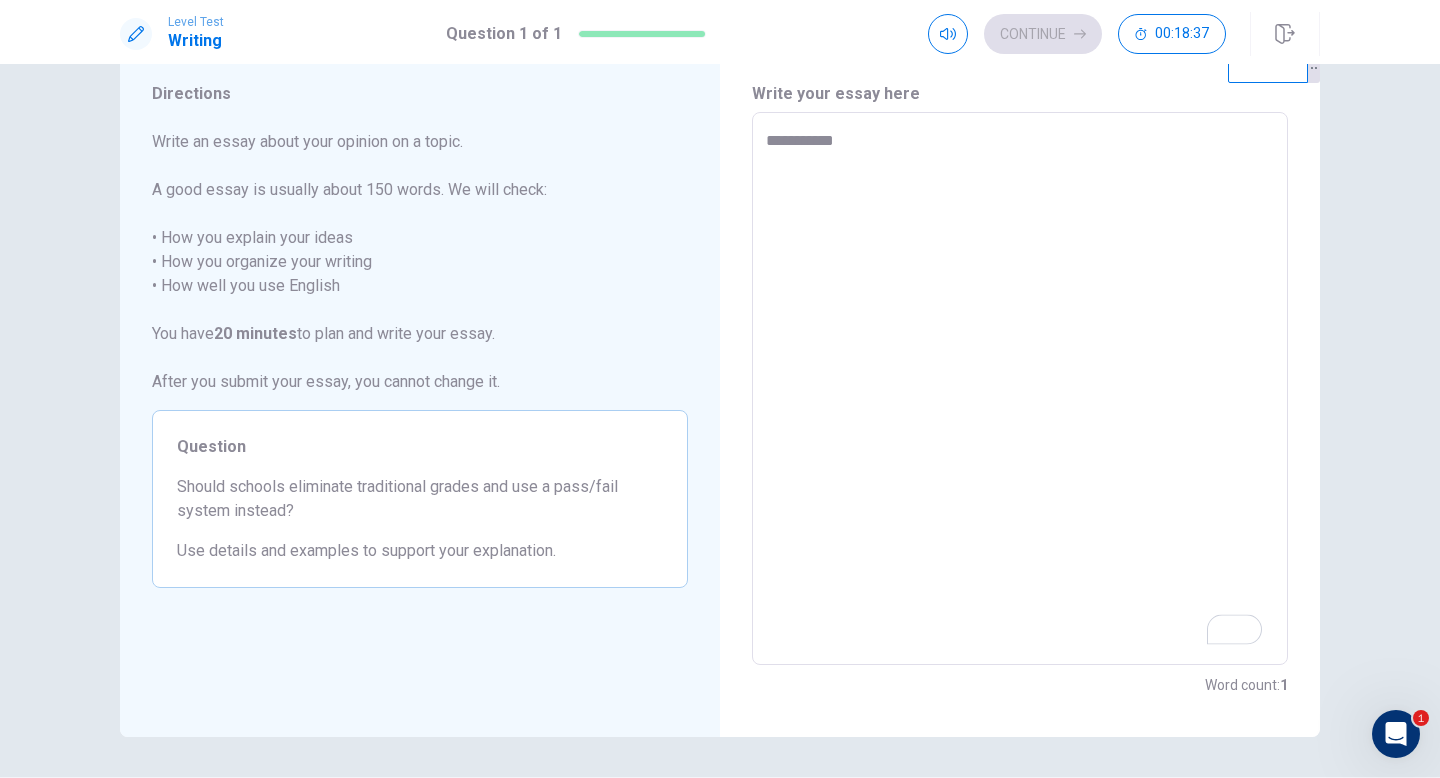 type on "*" 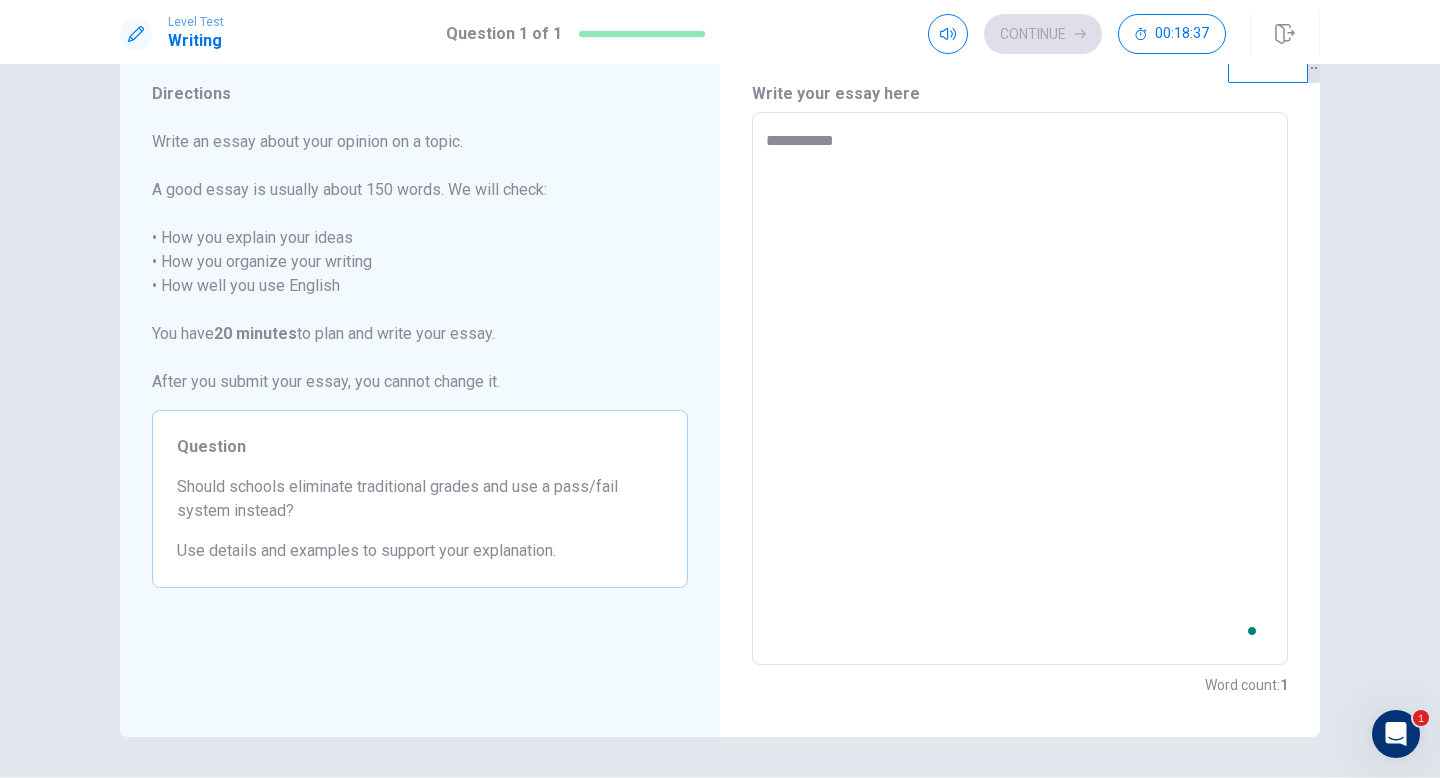 type on "**********" 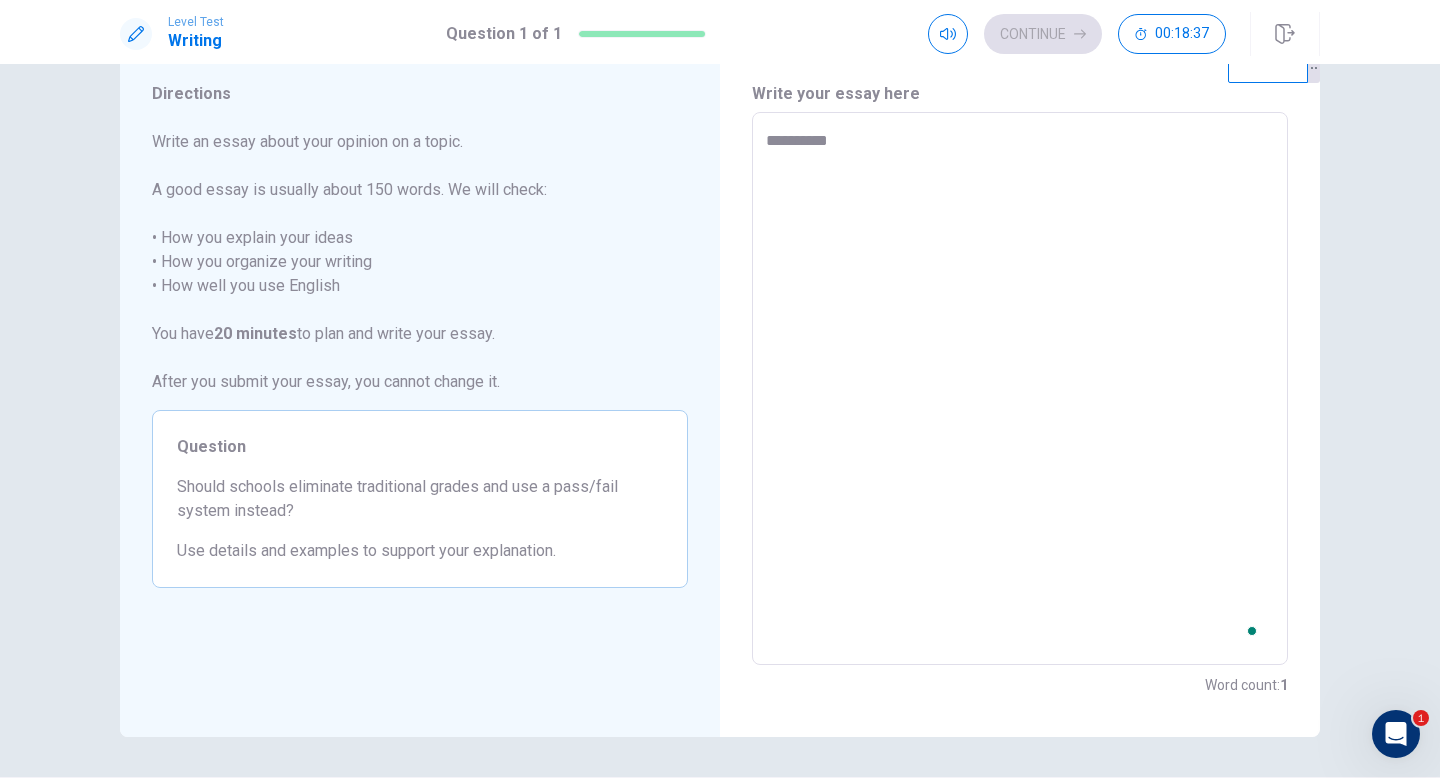 type on "*" 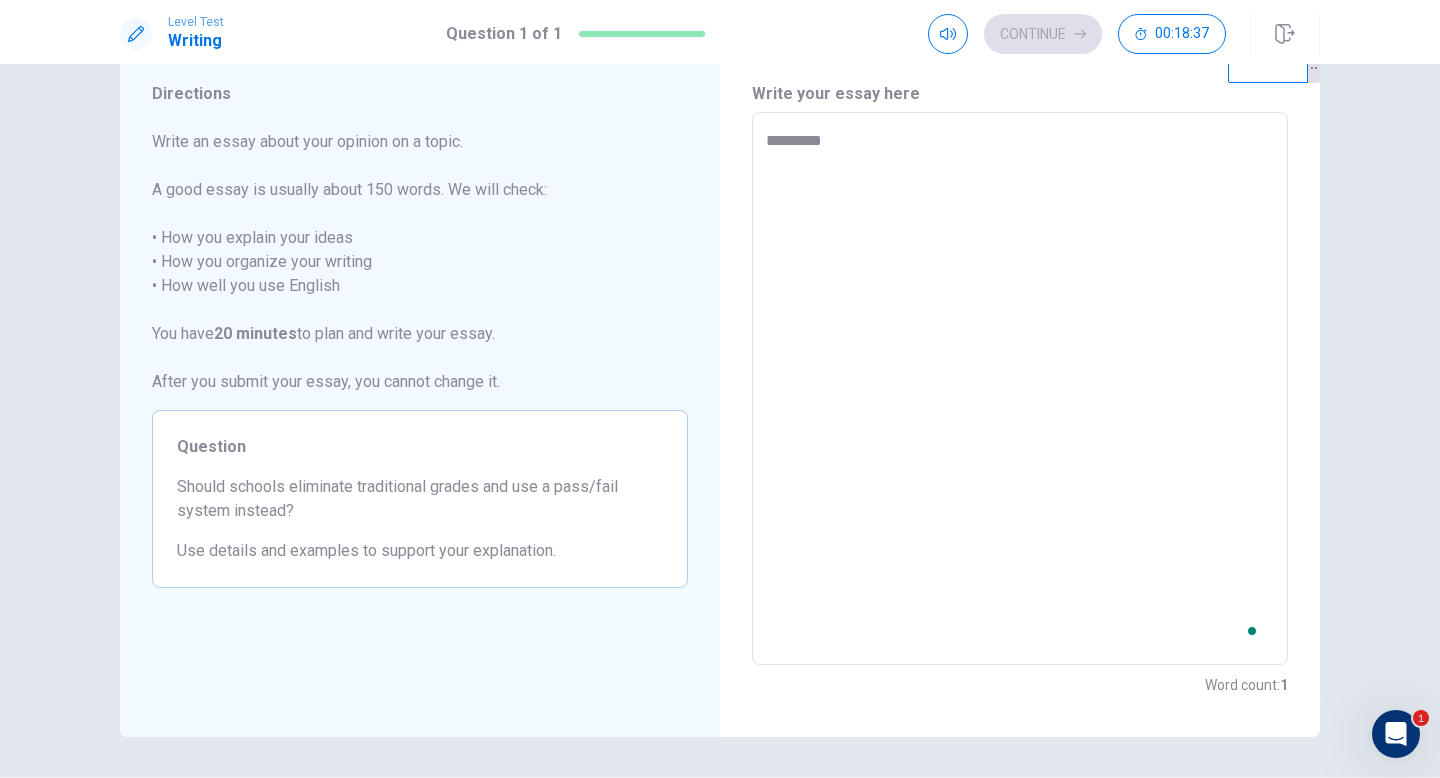 type on "*" 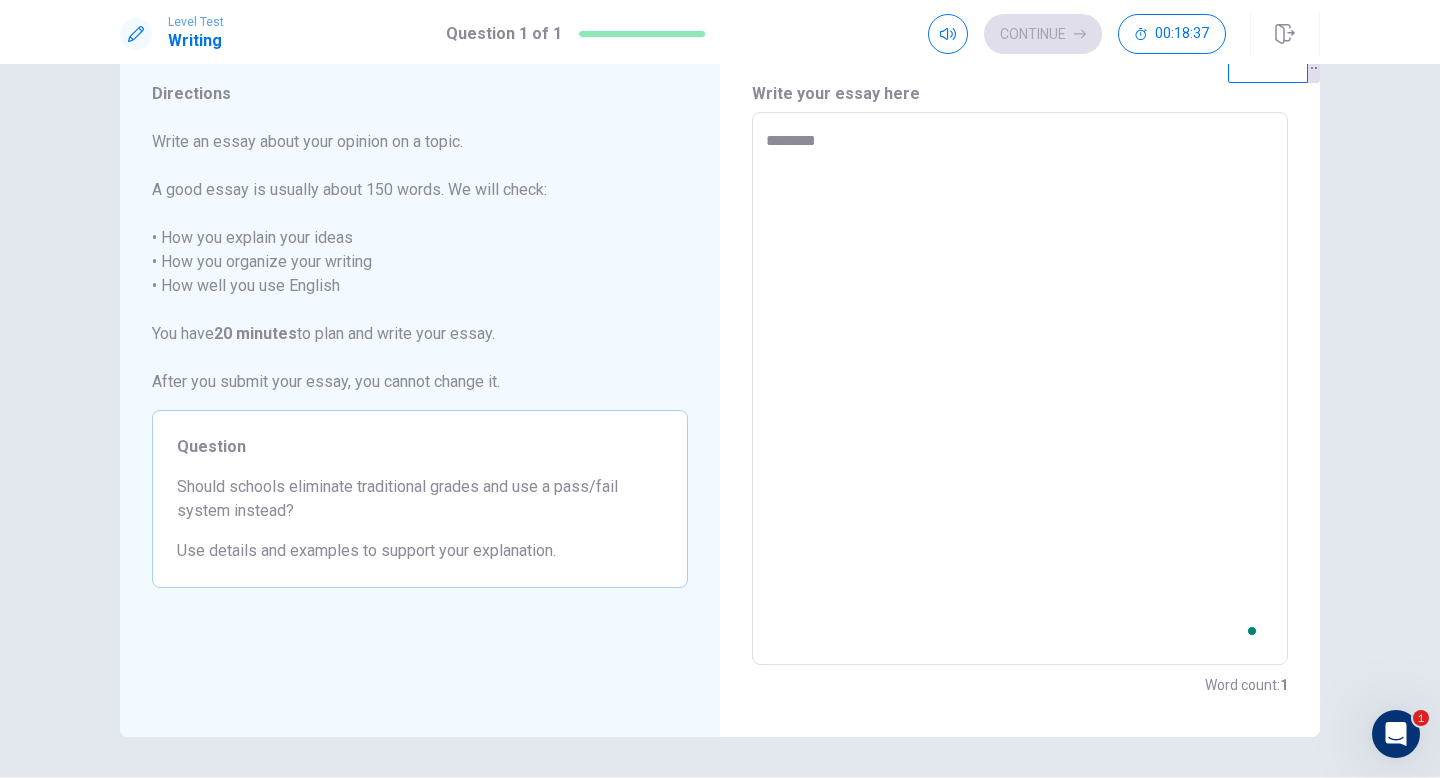 type on "*" 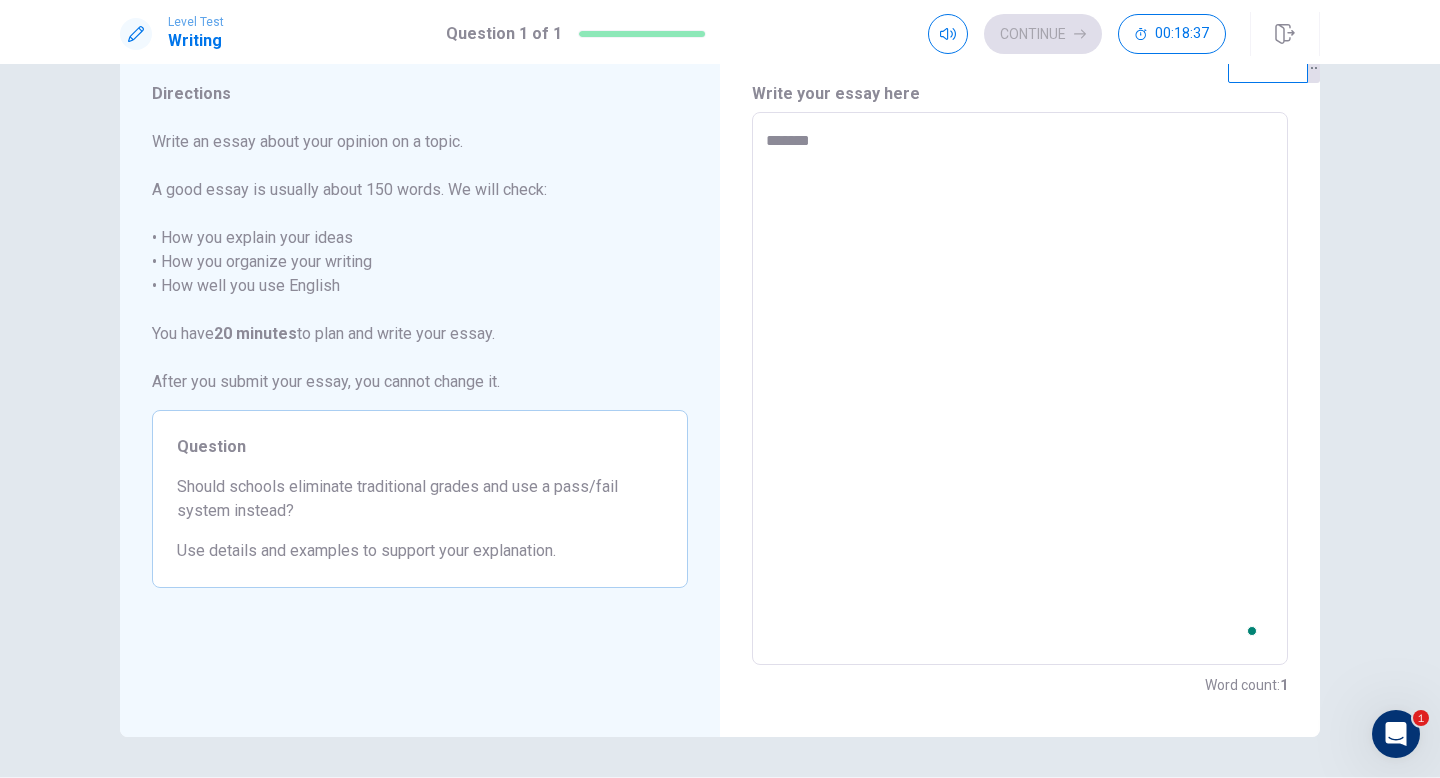type on "*" 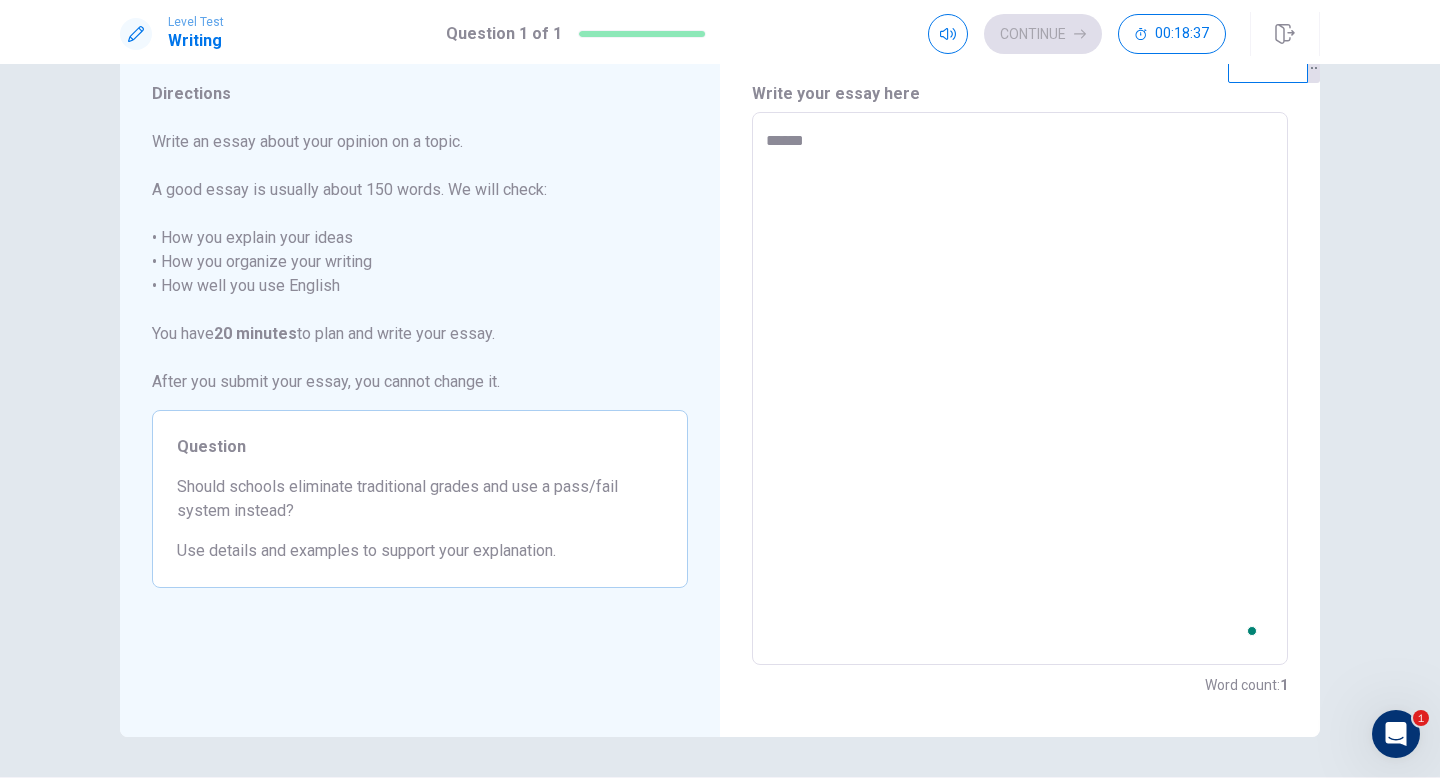 type on "*" 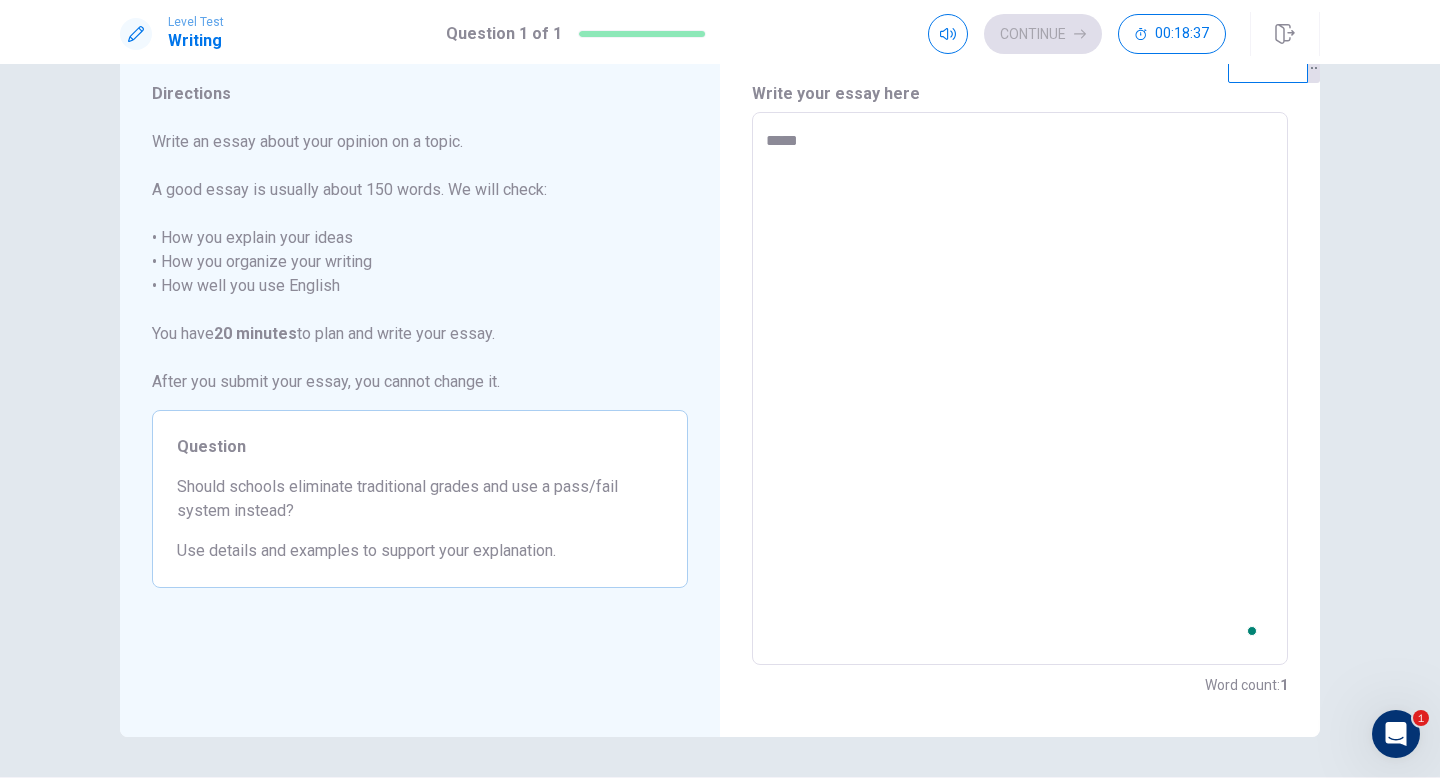 type on "*" 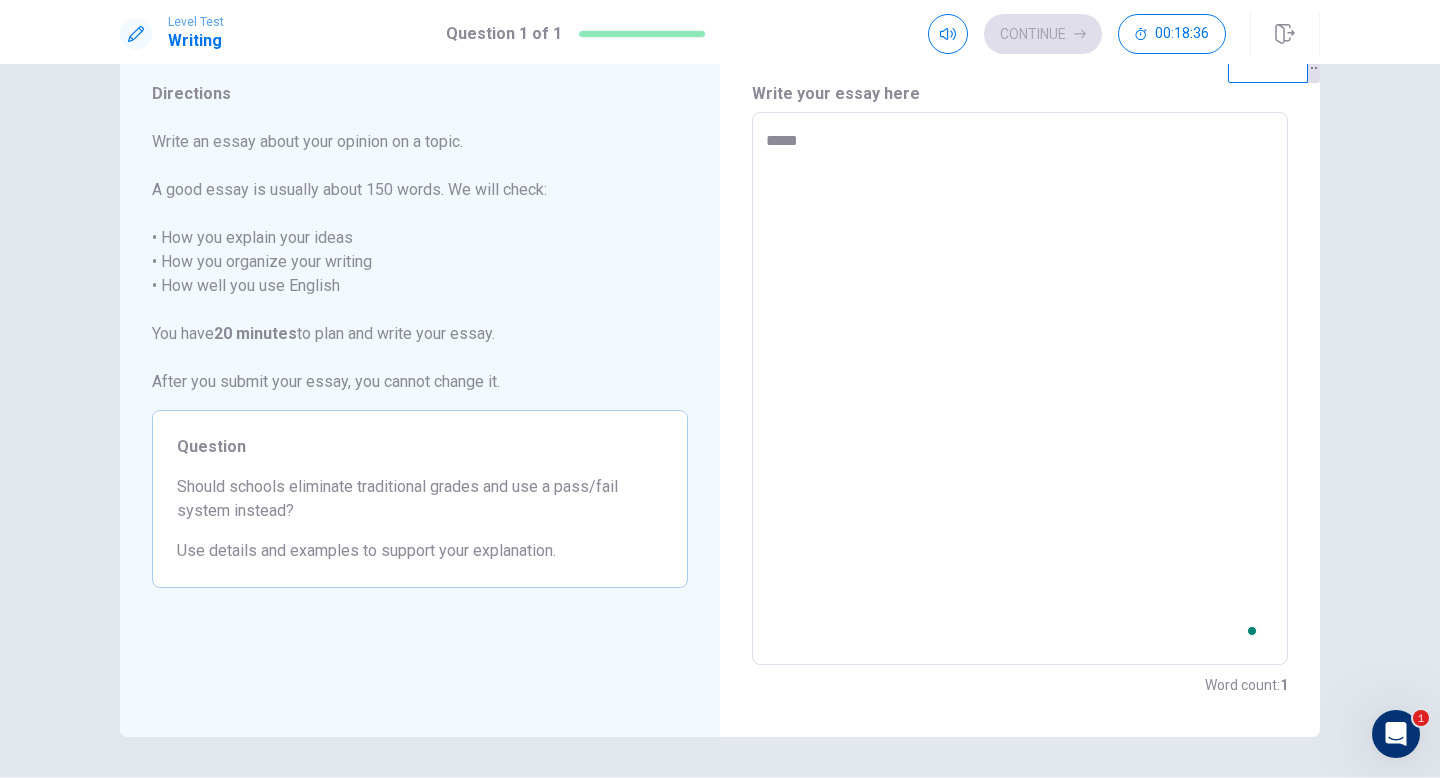 type on "****" 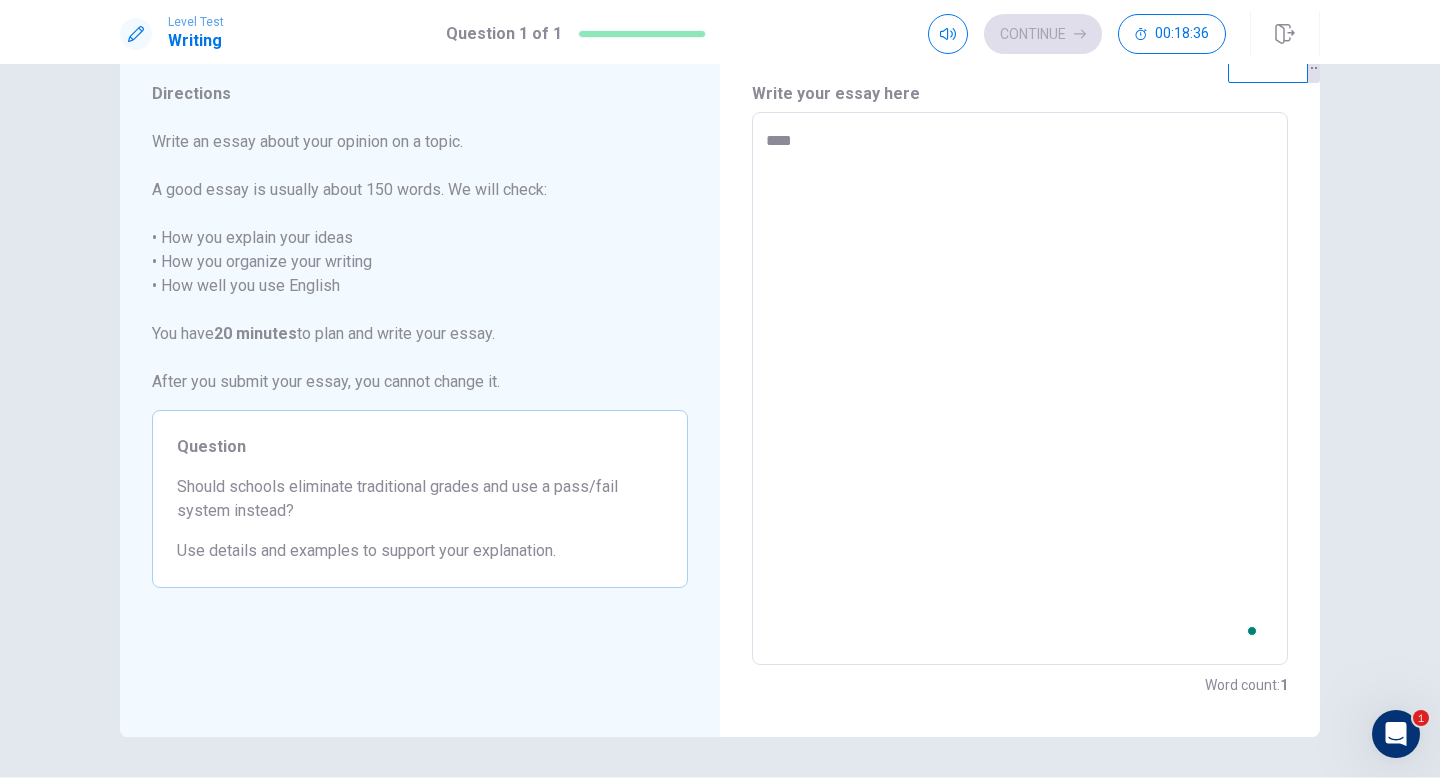 type on "*" 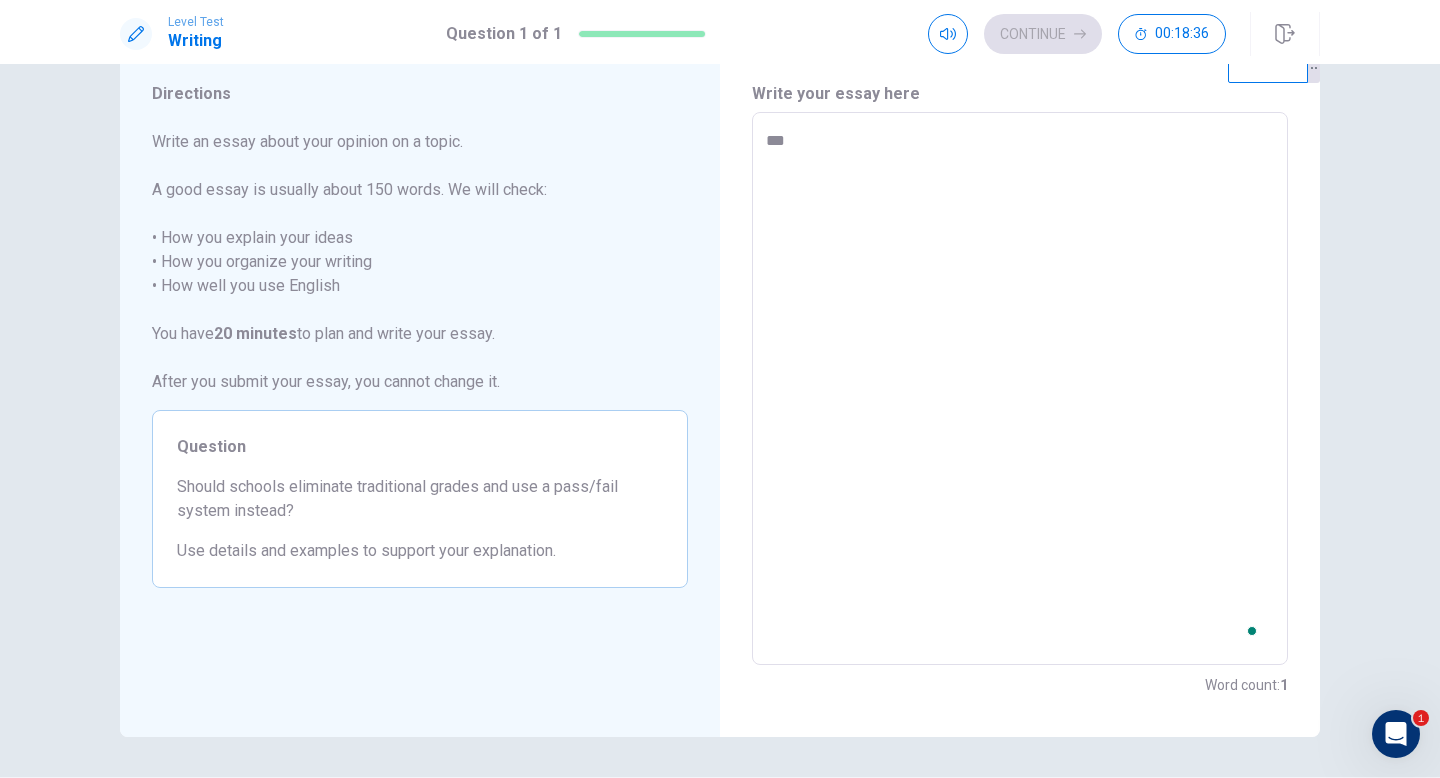 type on "*" 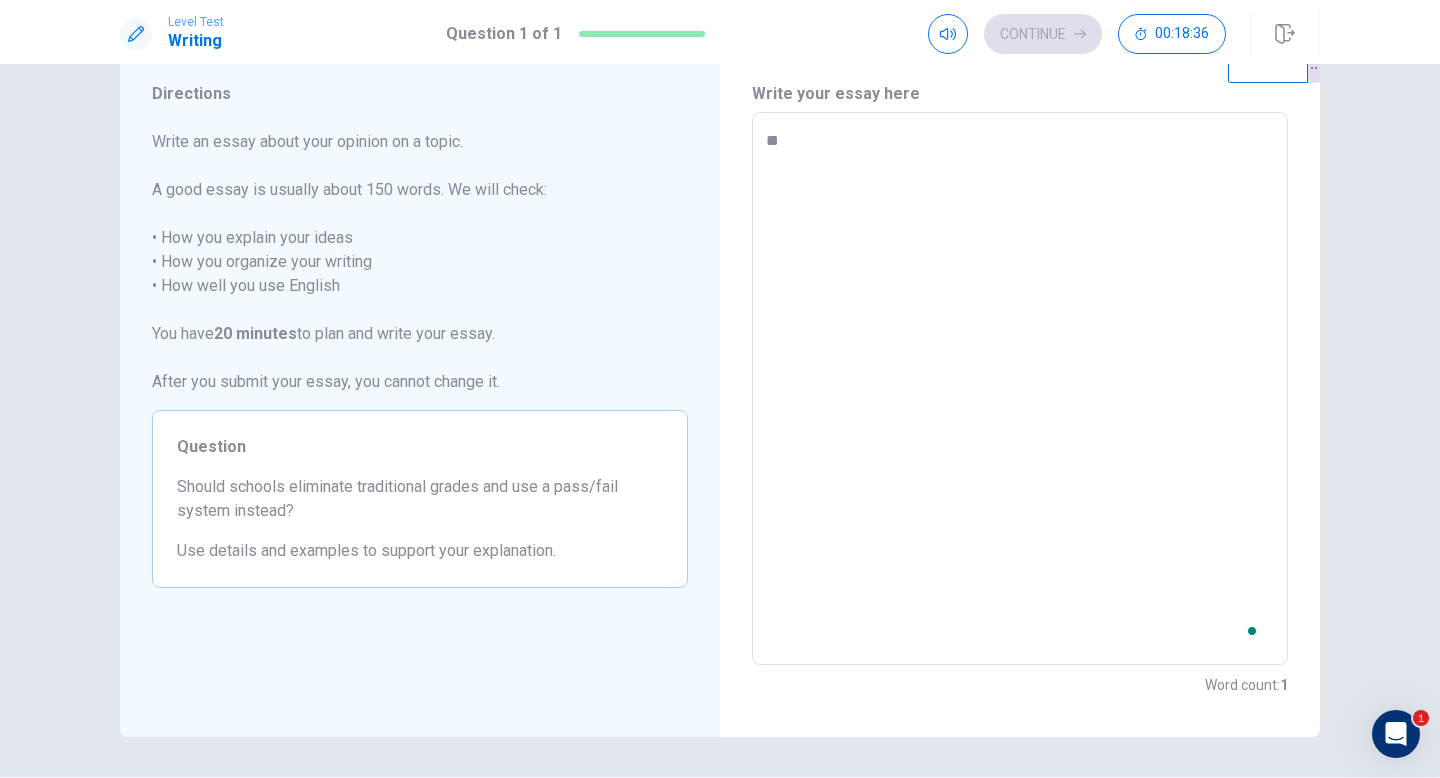 type on "*" 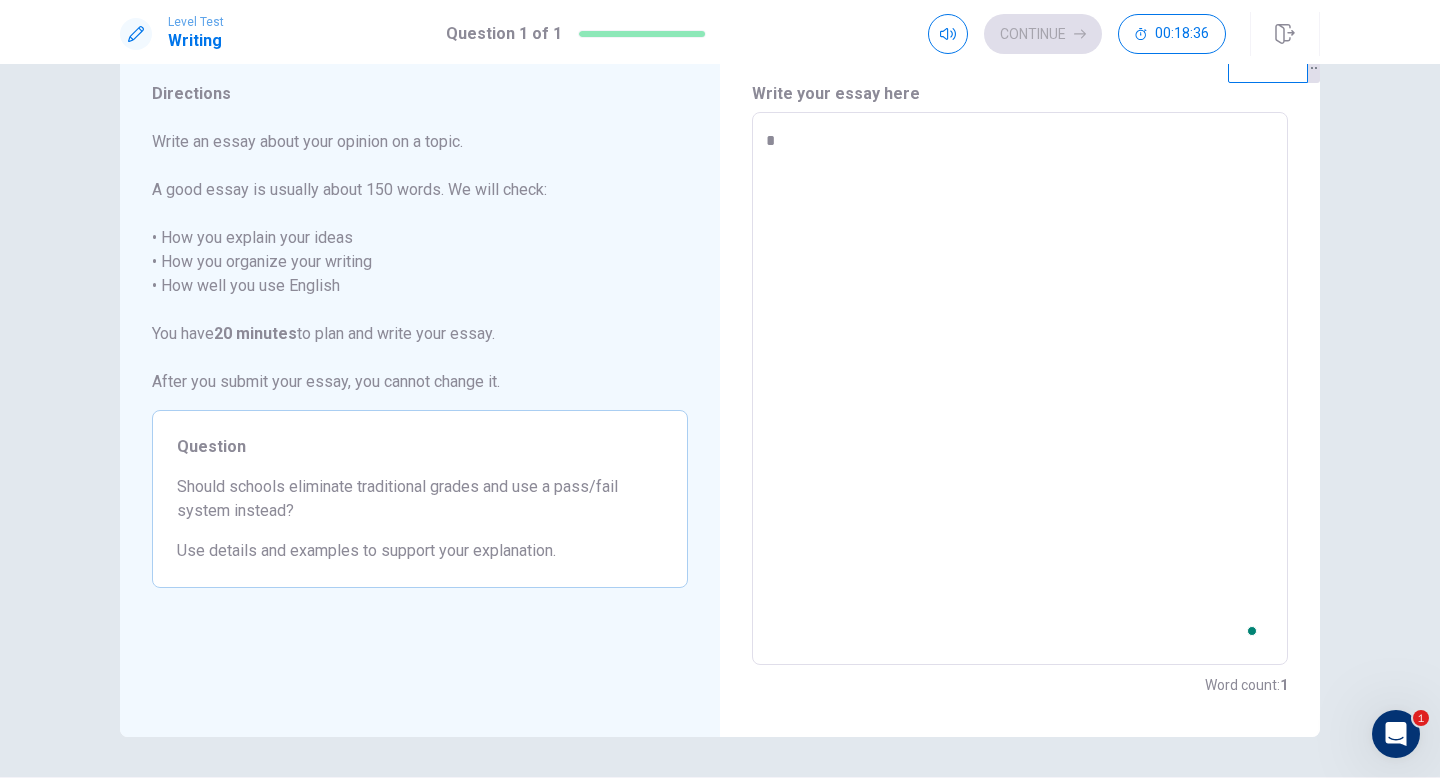 type on "*" 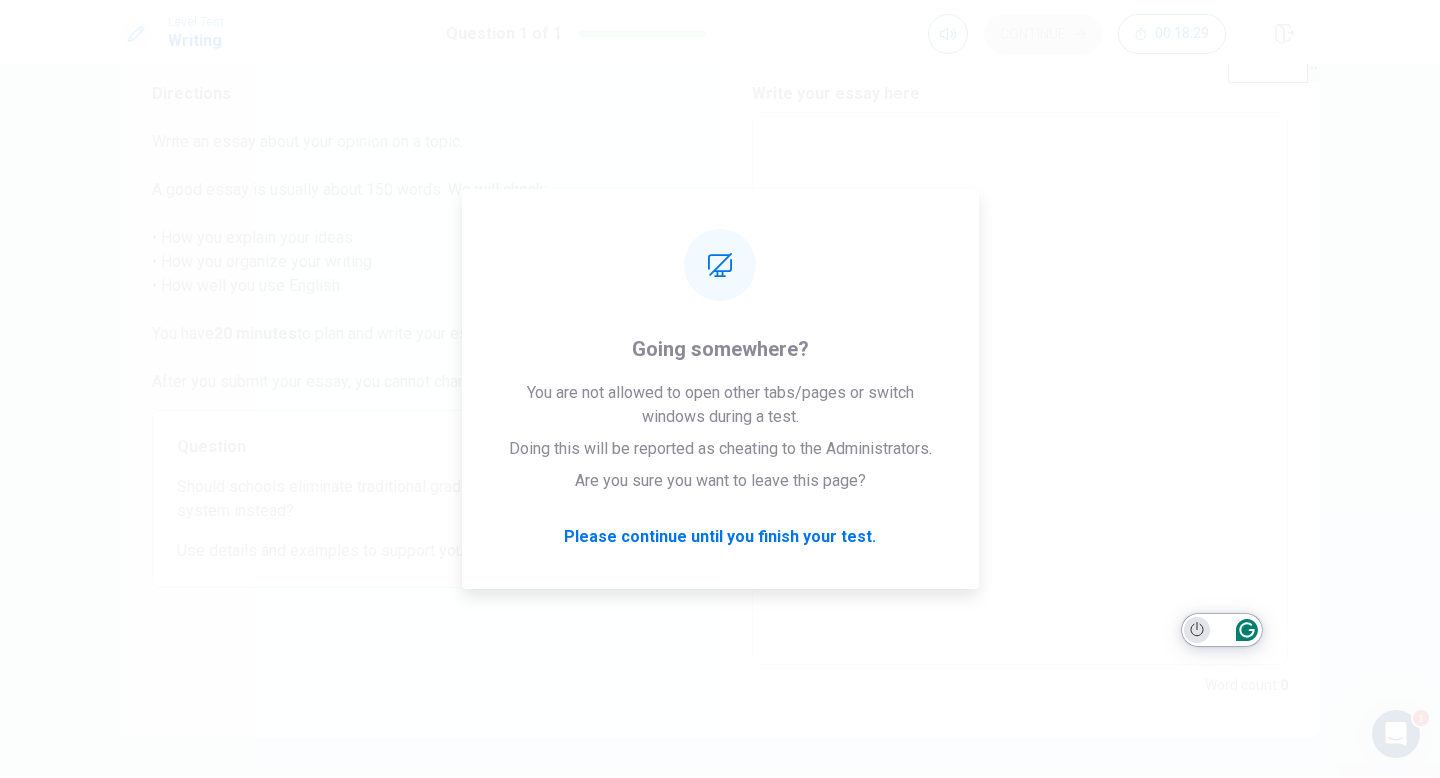 click 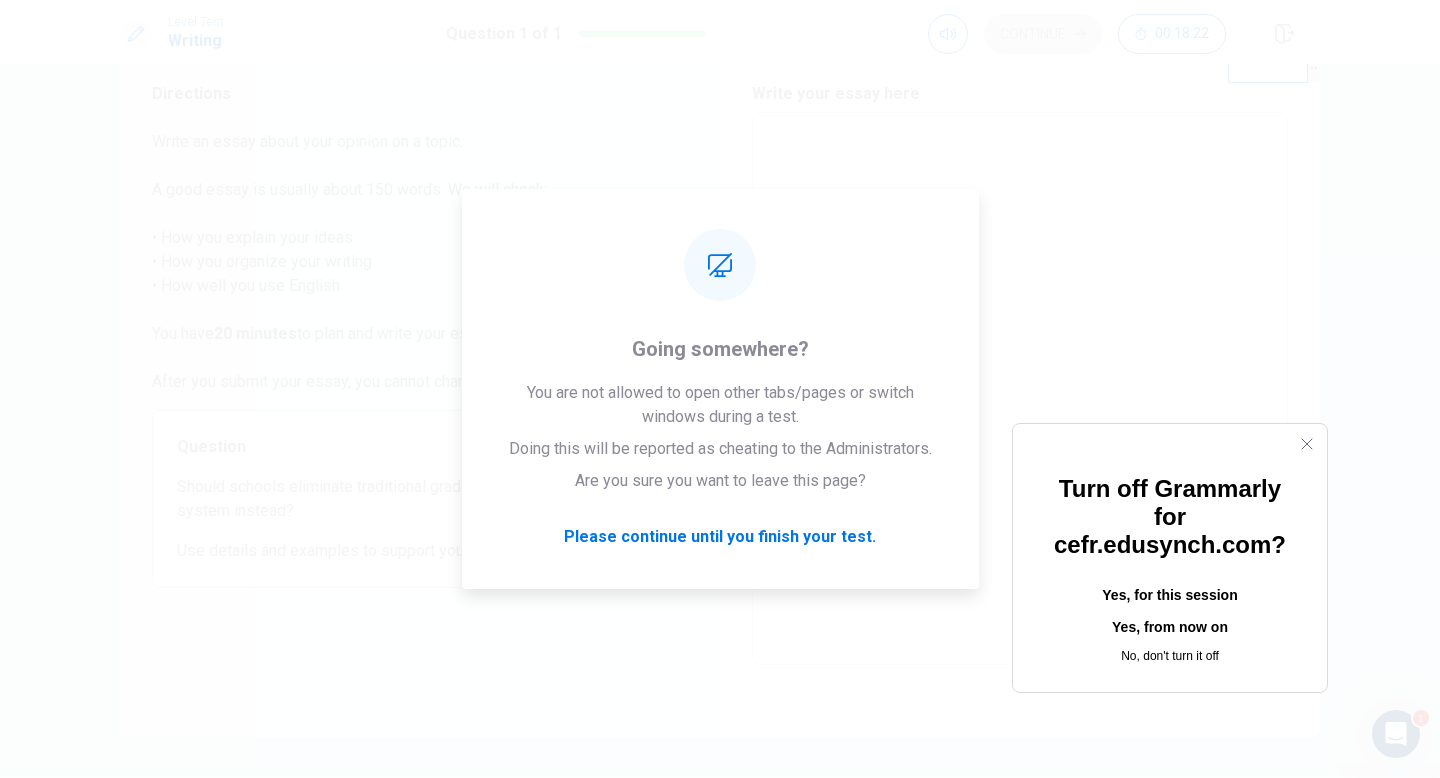 click on "Yes, from now on" 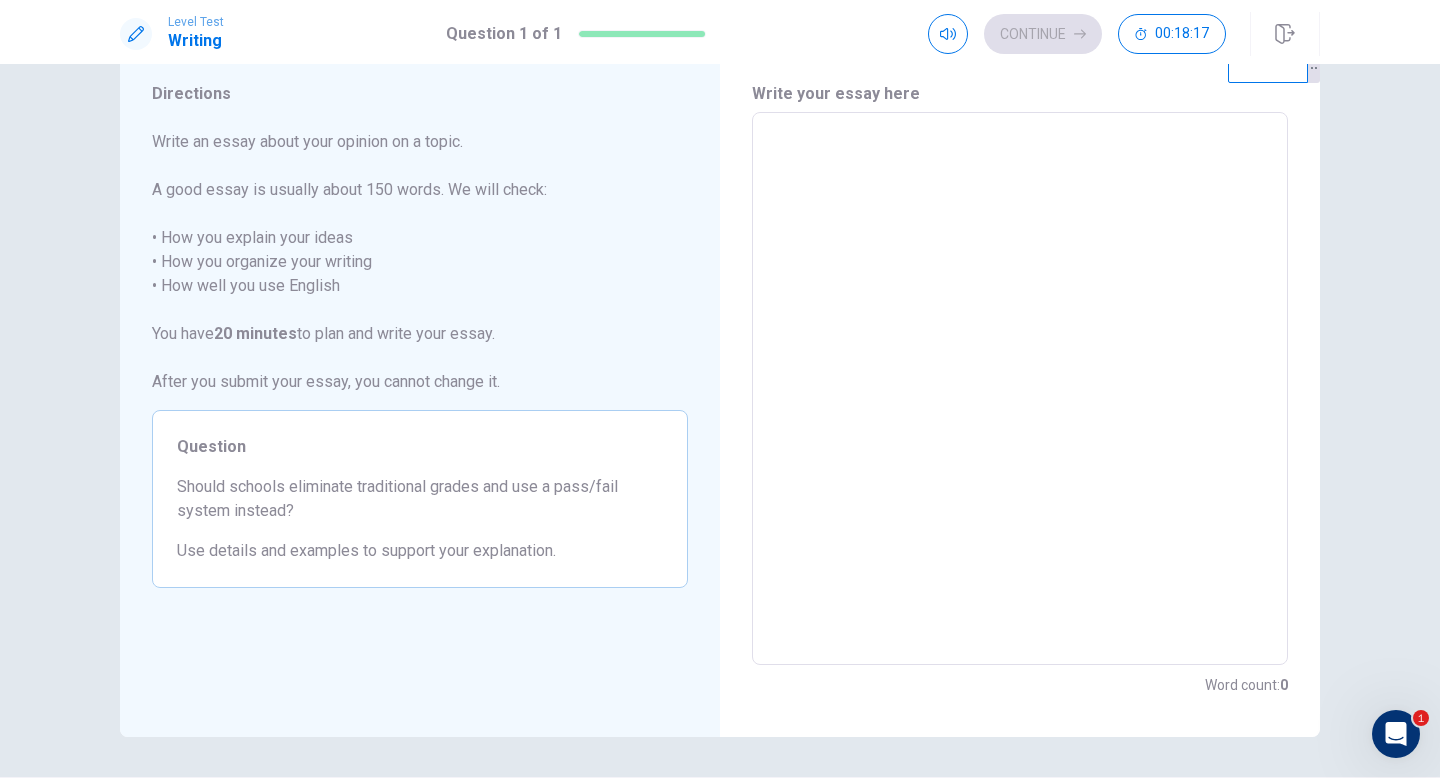 click at bounding box center (1020, 389) 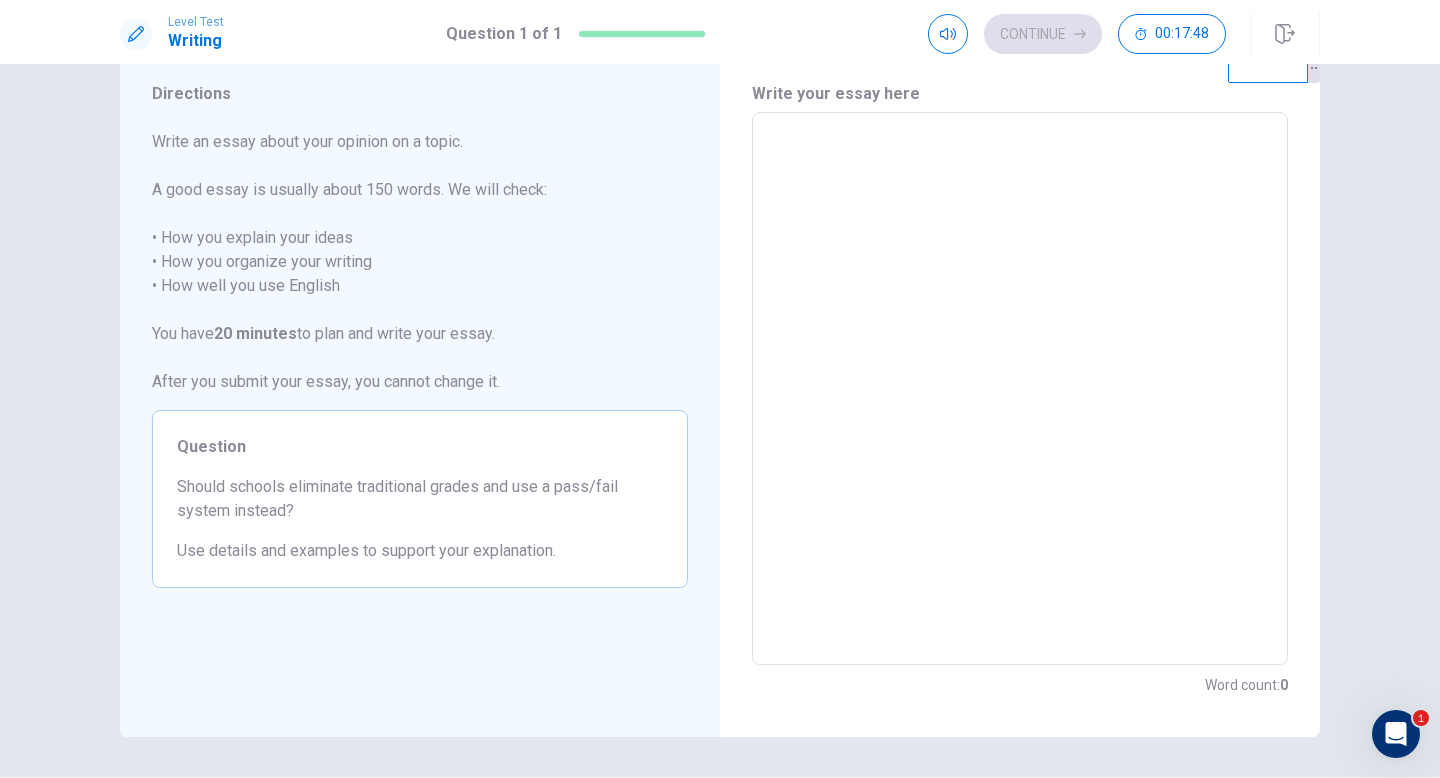 type on "*" 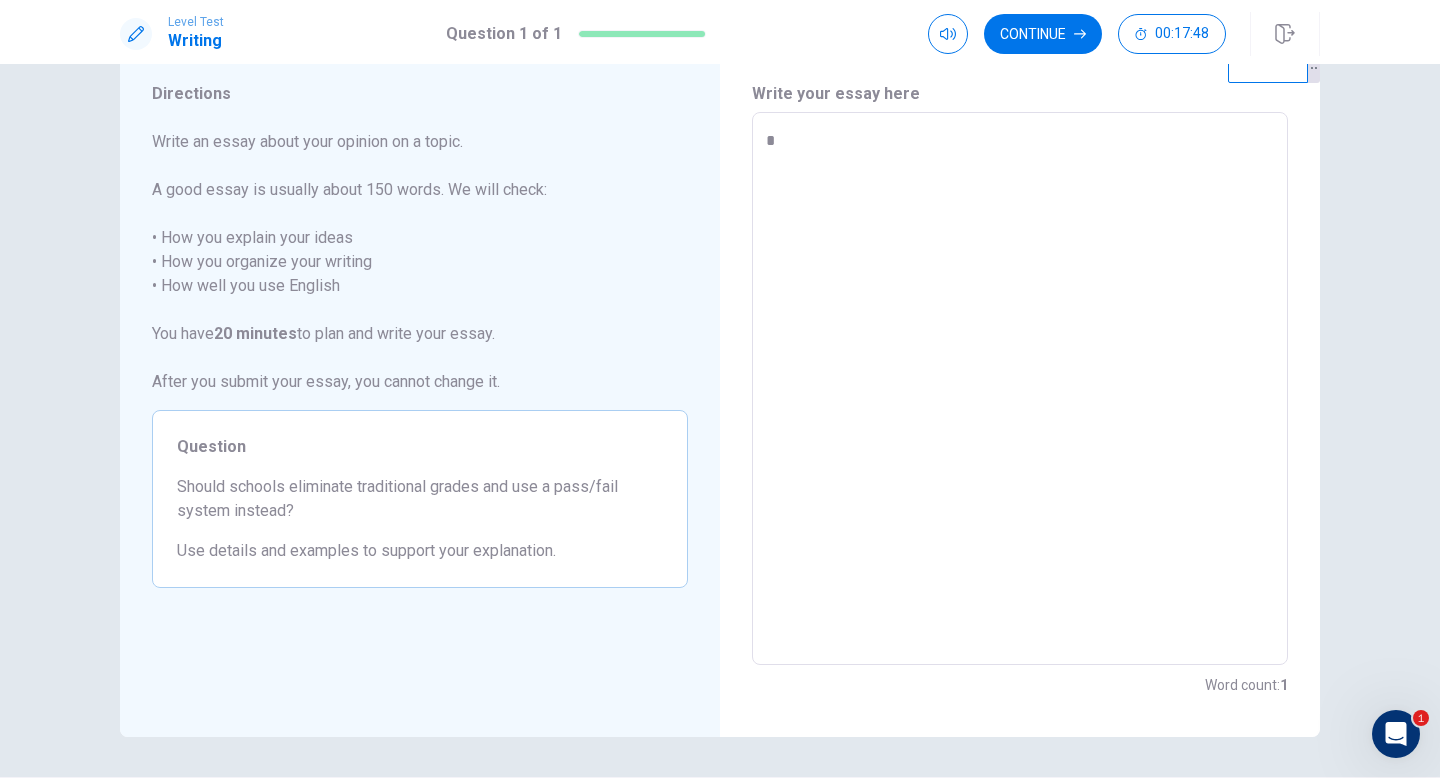 type on "*" 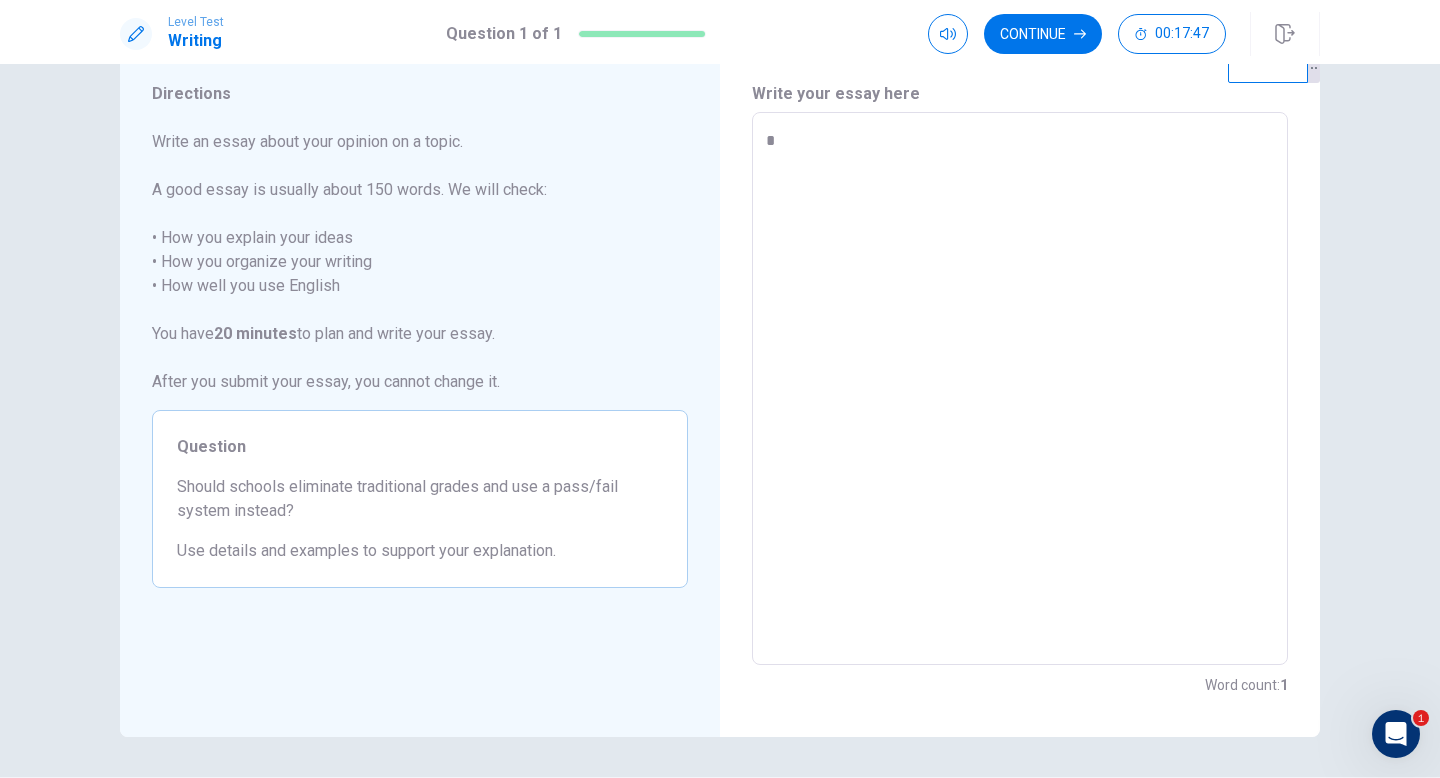 type on "**" 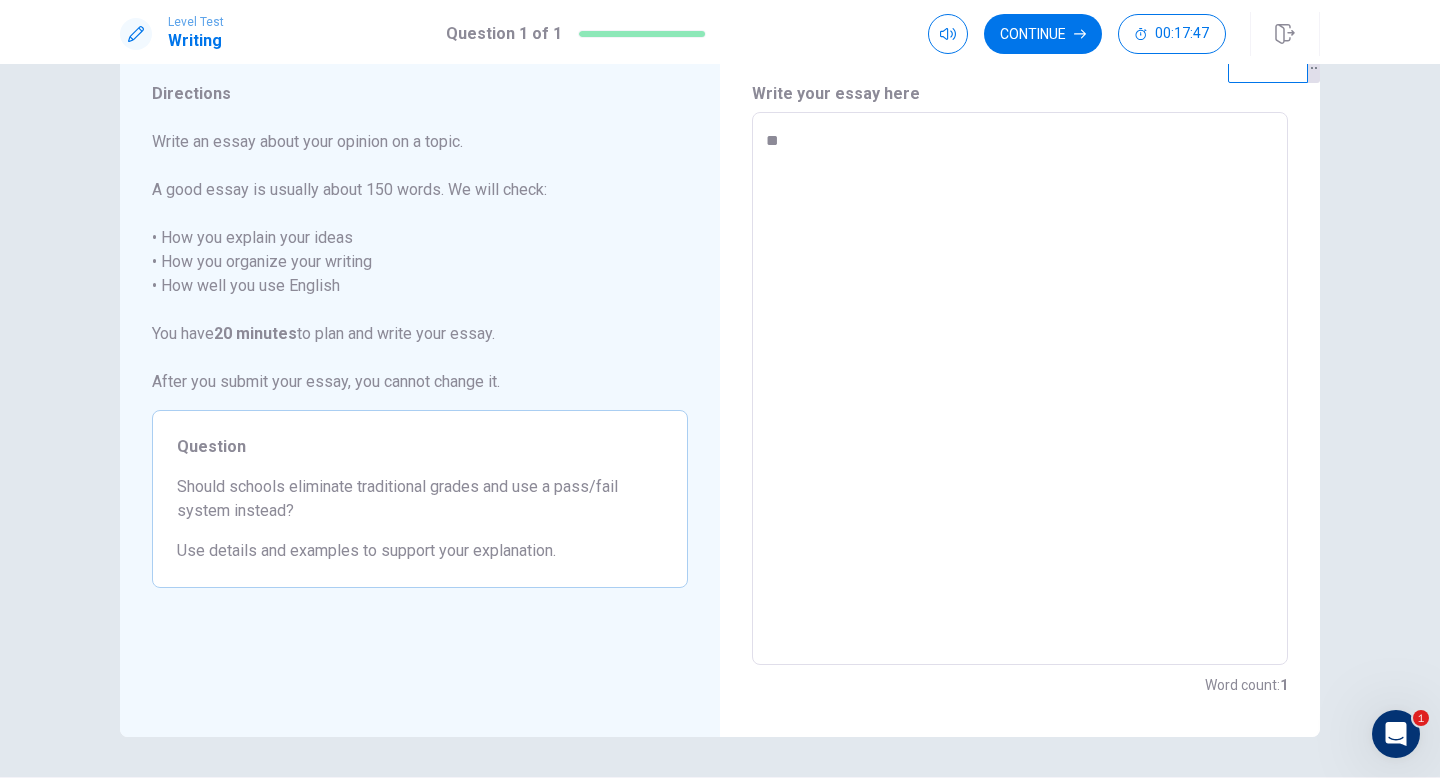 type on "*" 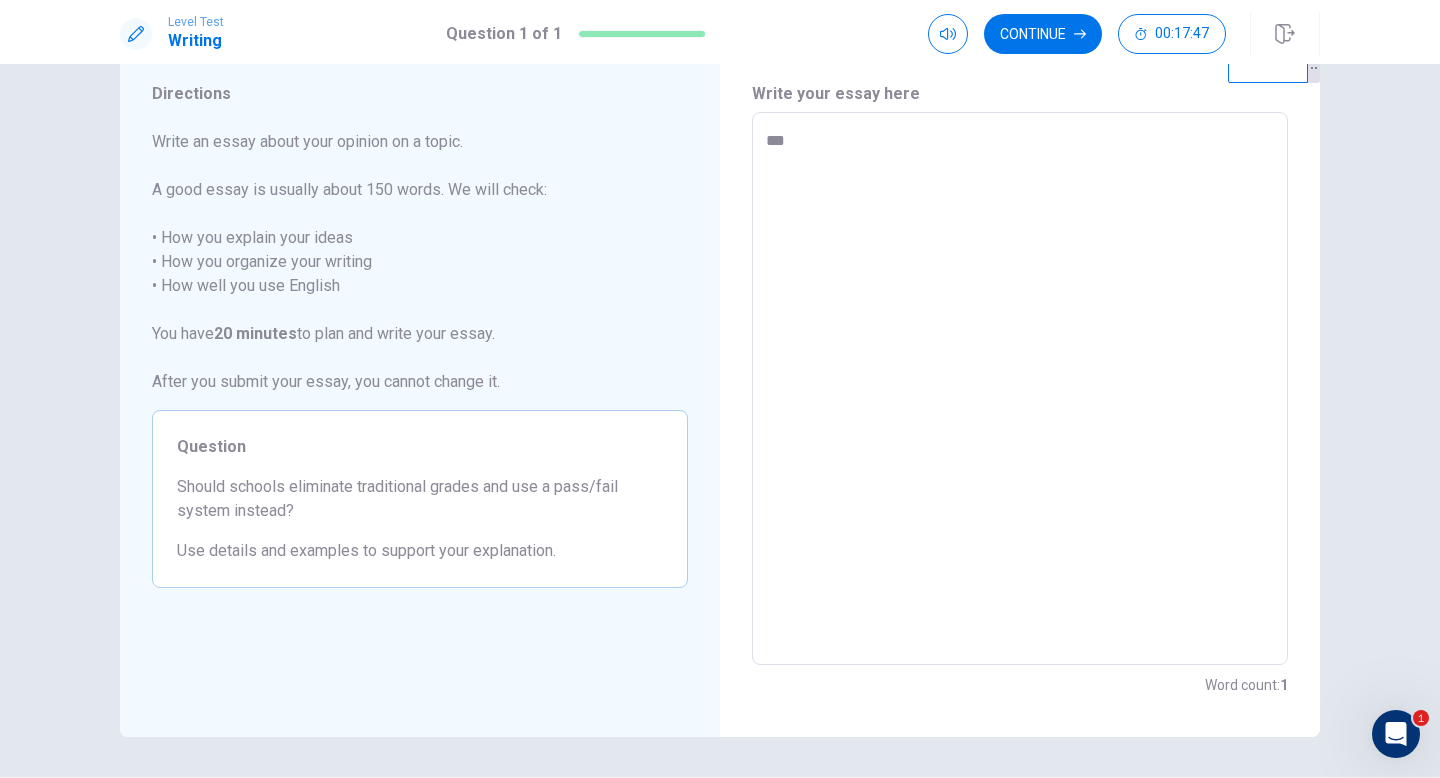type on "*" 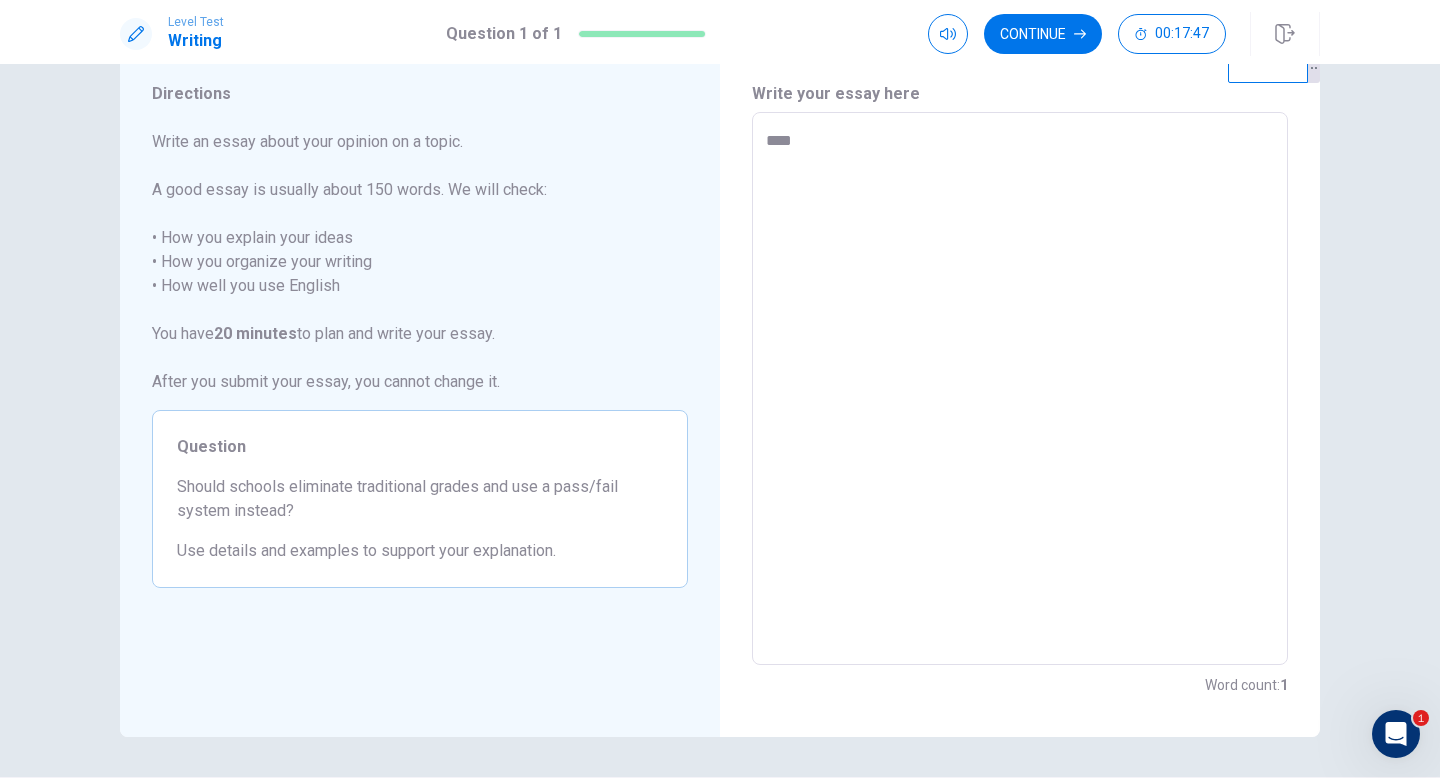 type on "*" 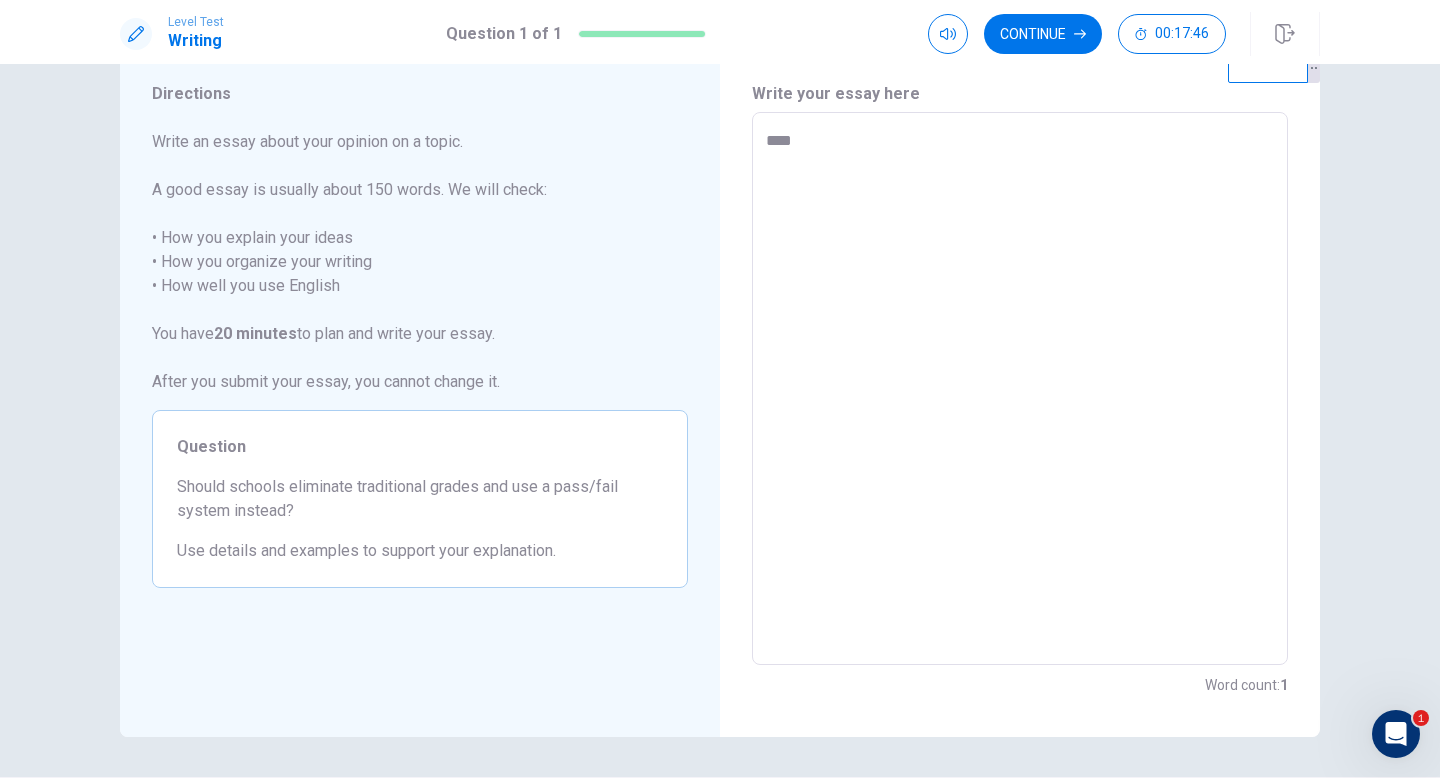 type on "*****" 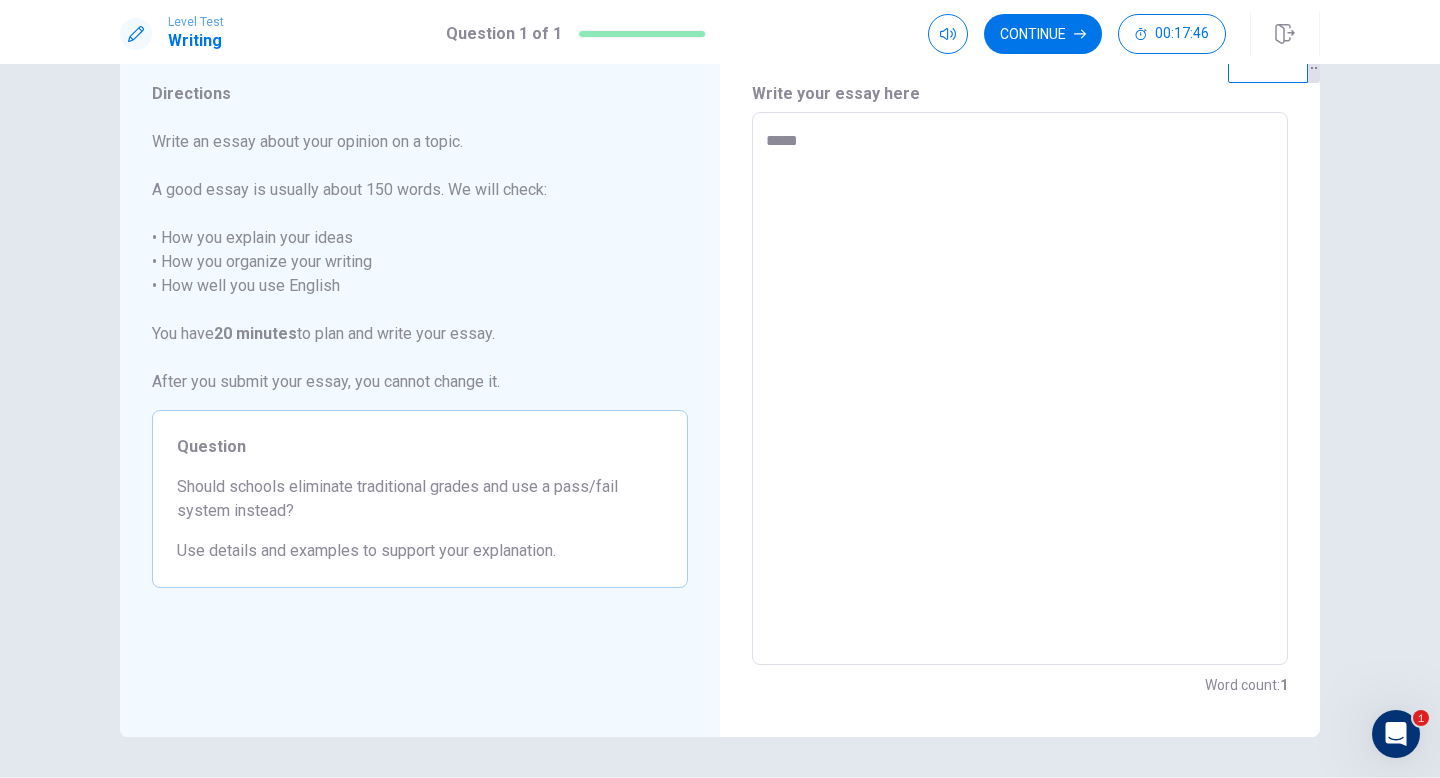 type on "*" 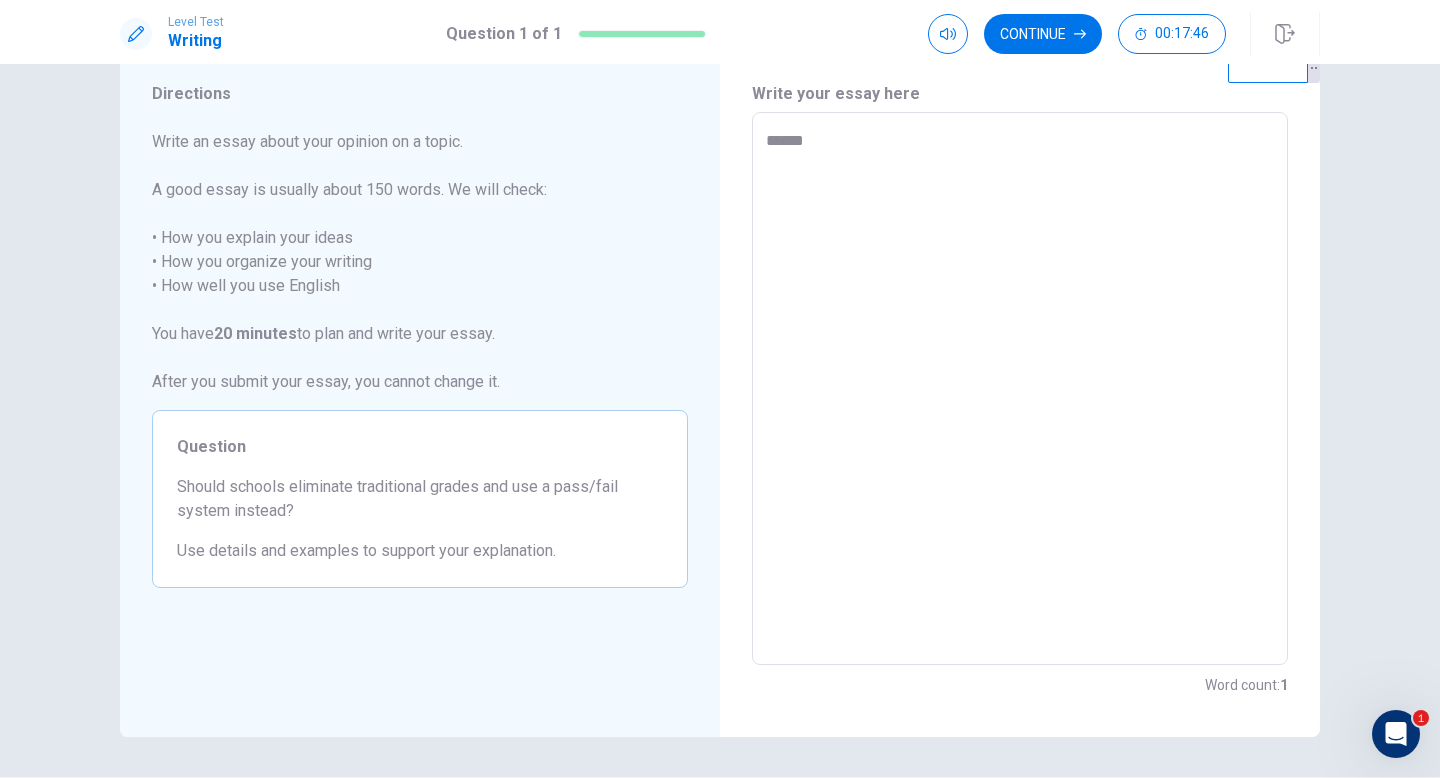 type on "*" 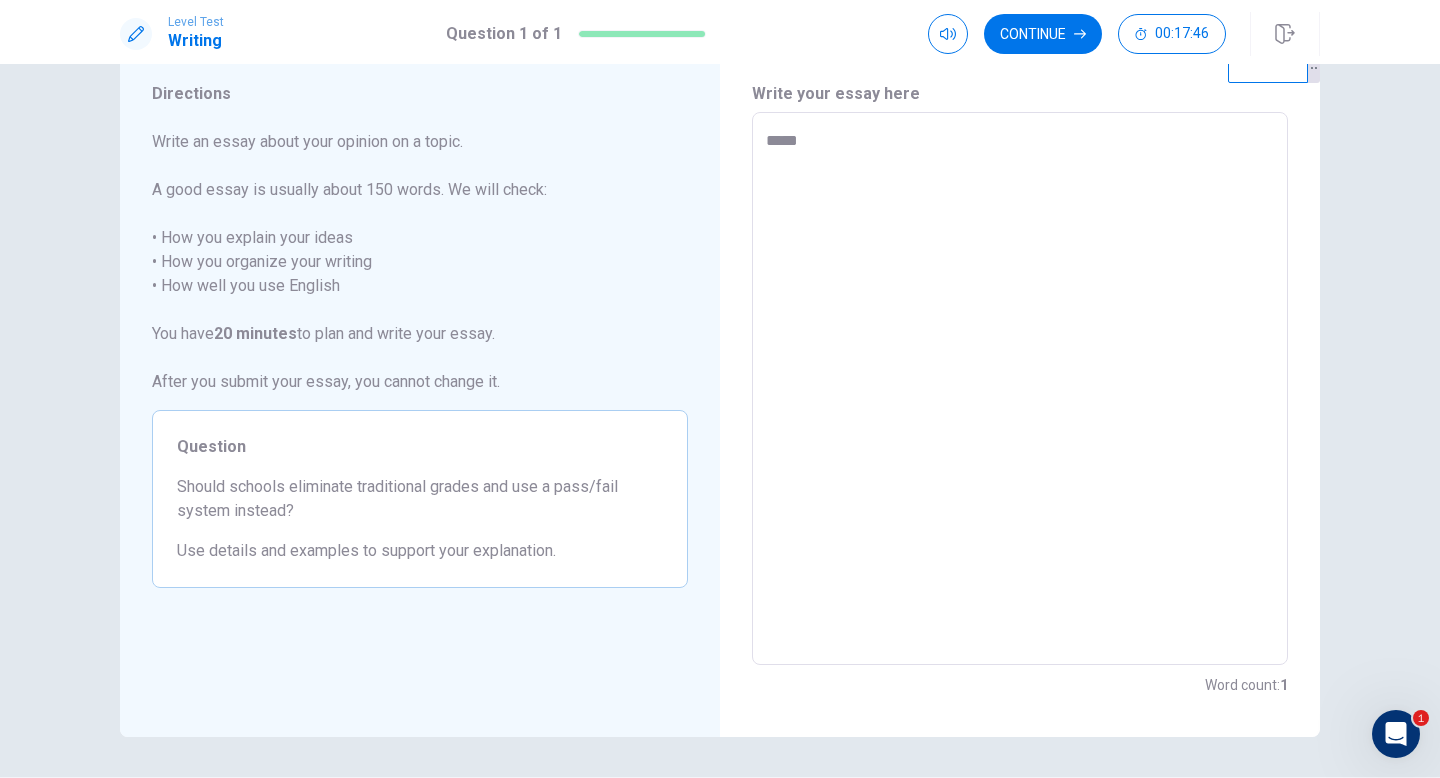 type on "*" 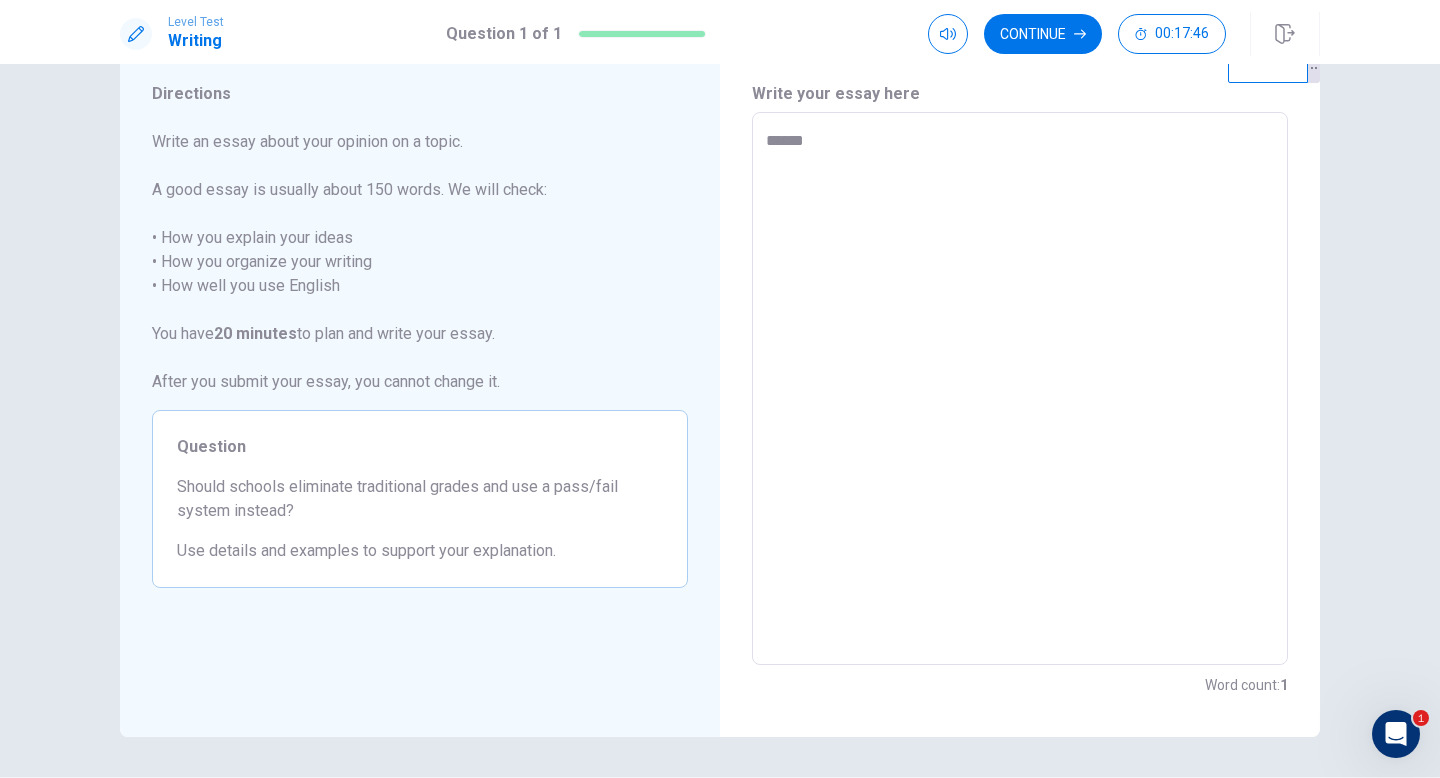 type on "*" 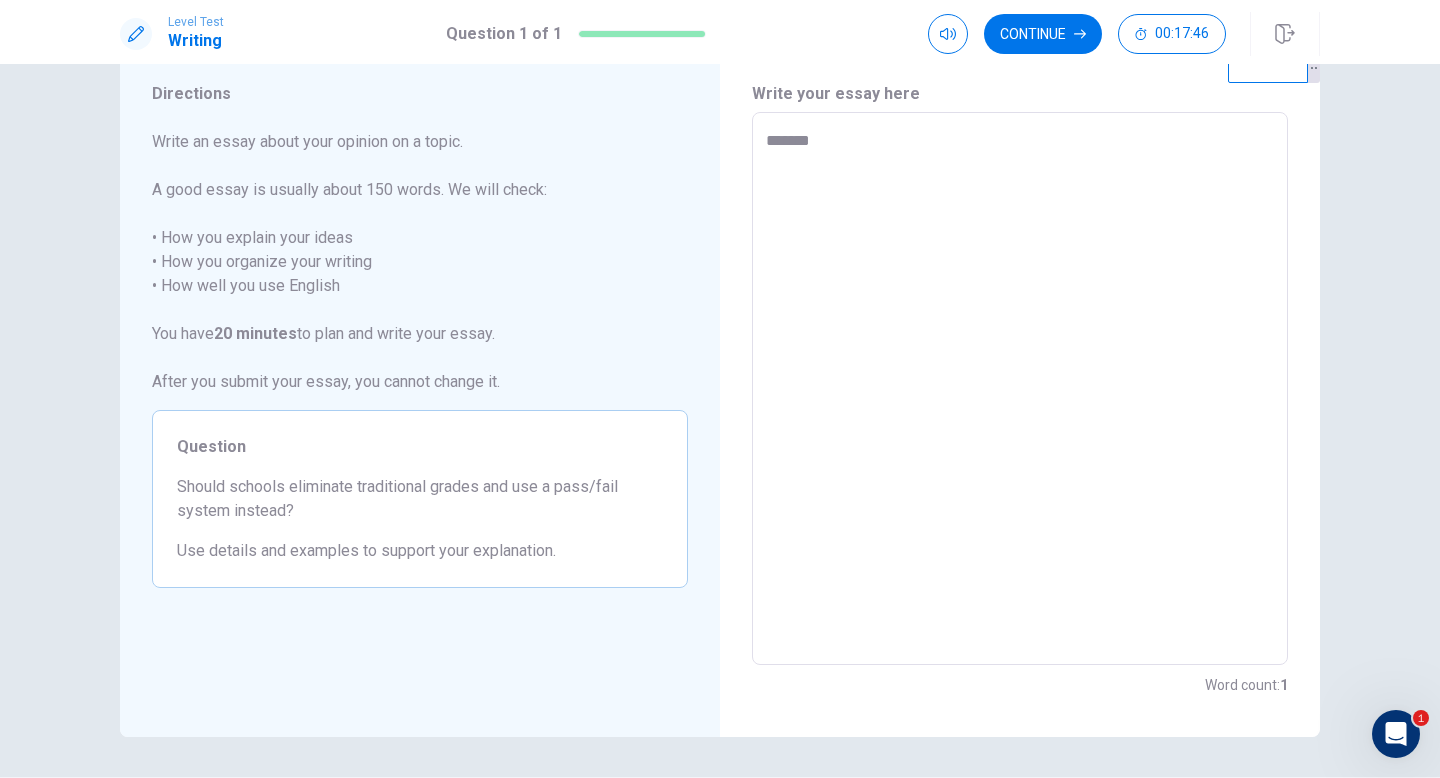 type on "*" 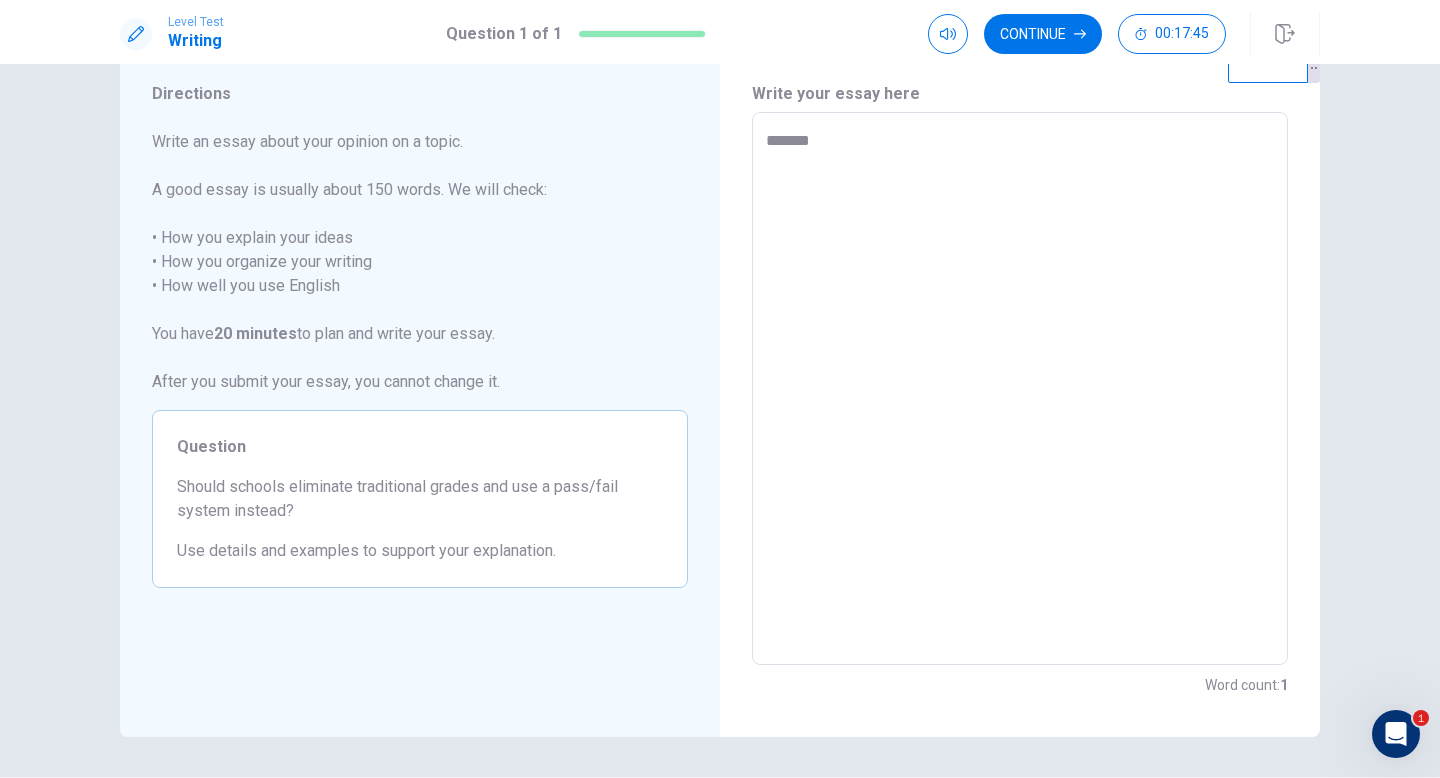 type on "******" 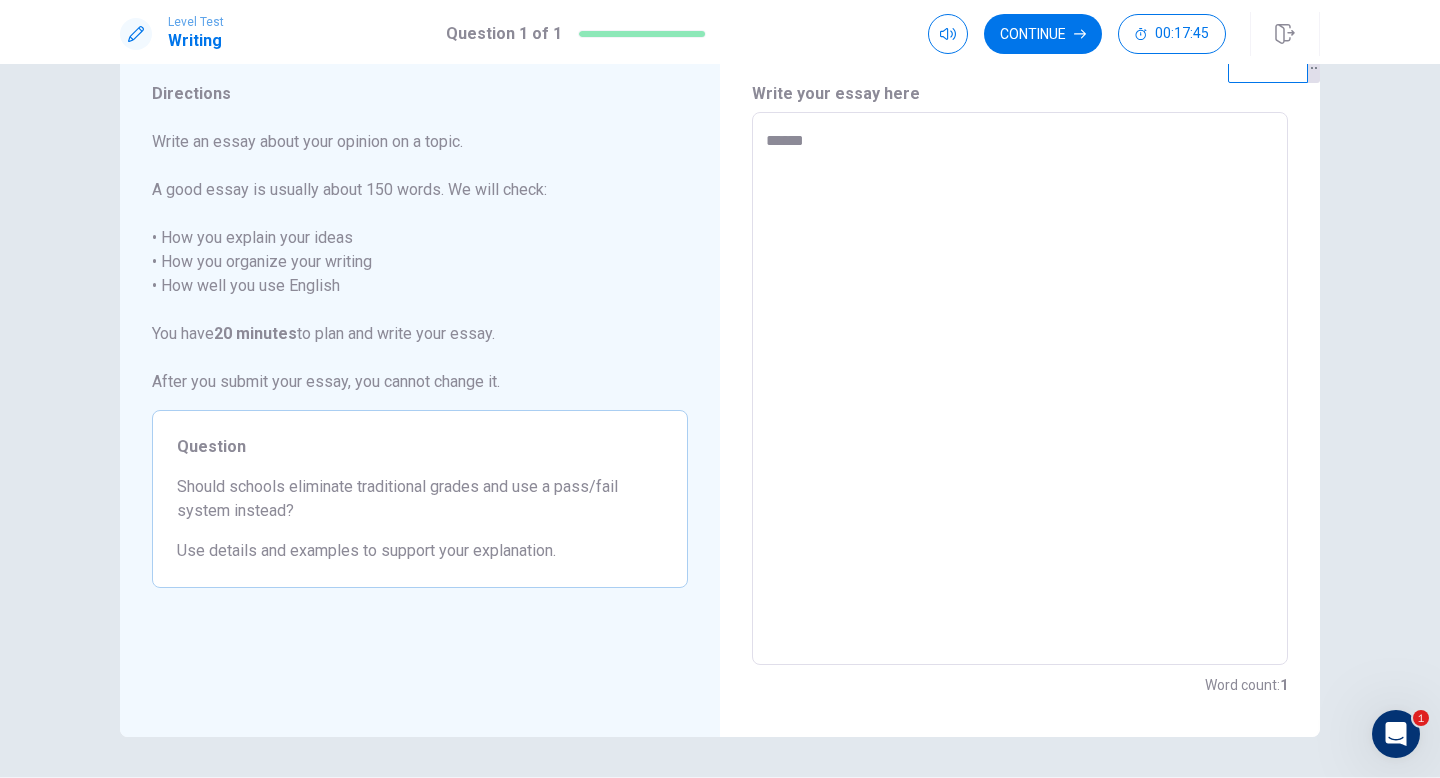 type on "*" 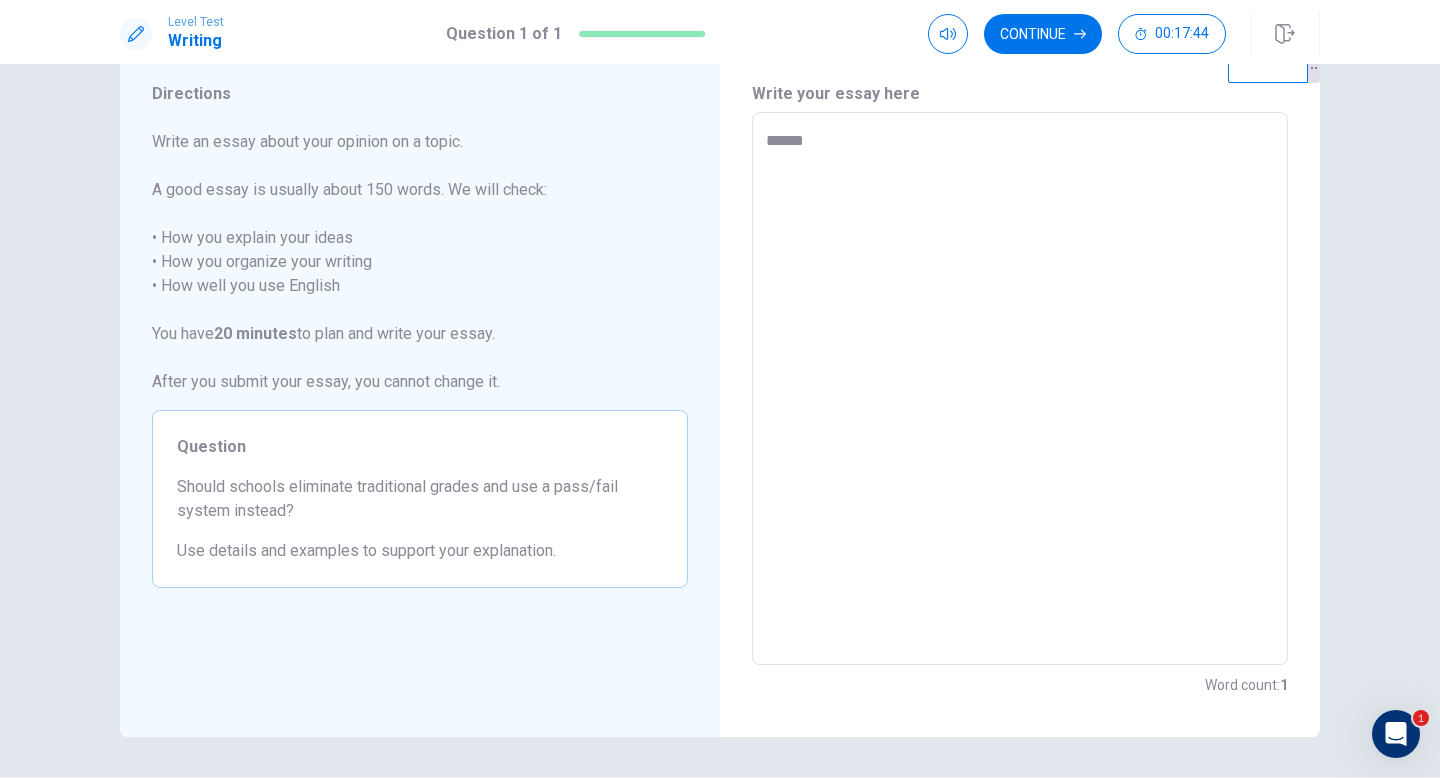 type on "*******" 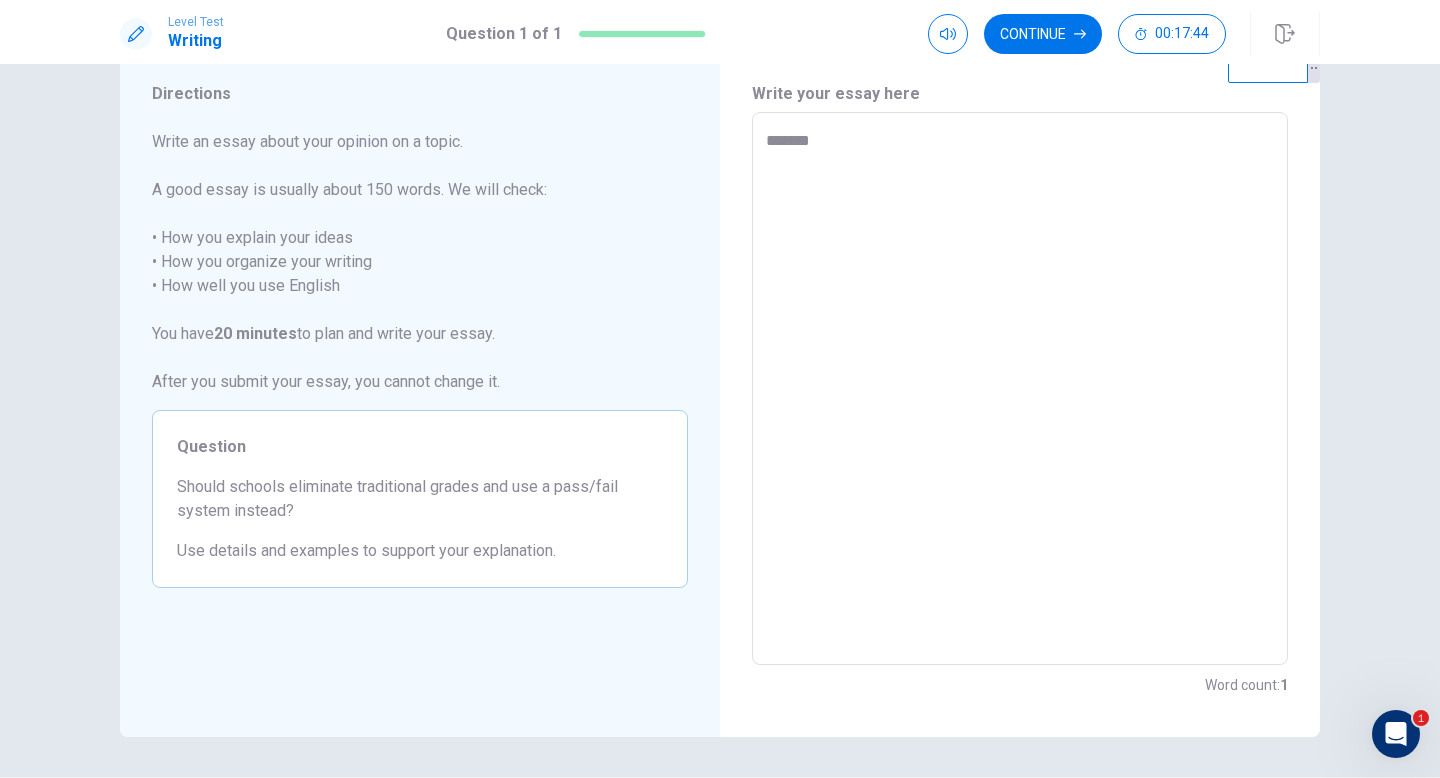 type on "*" 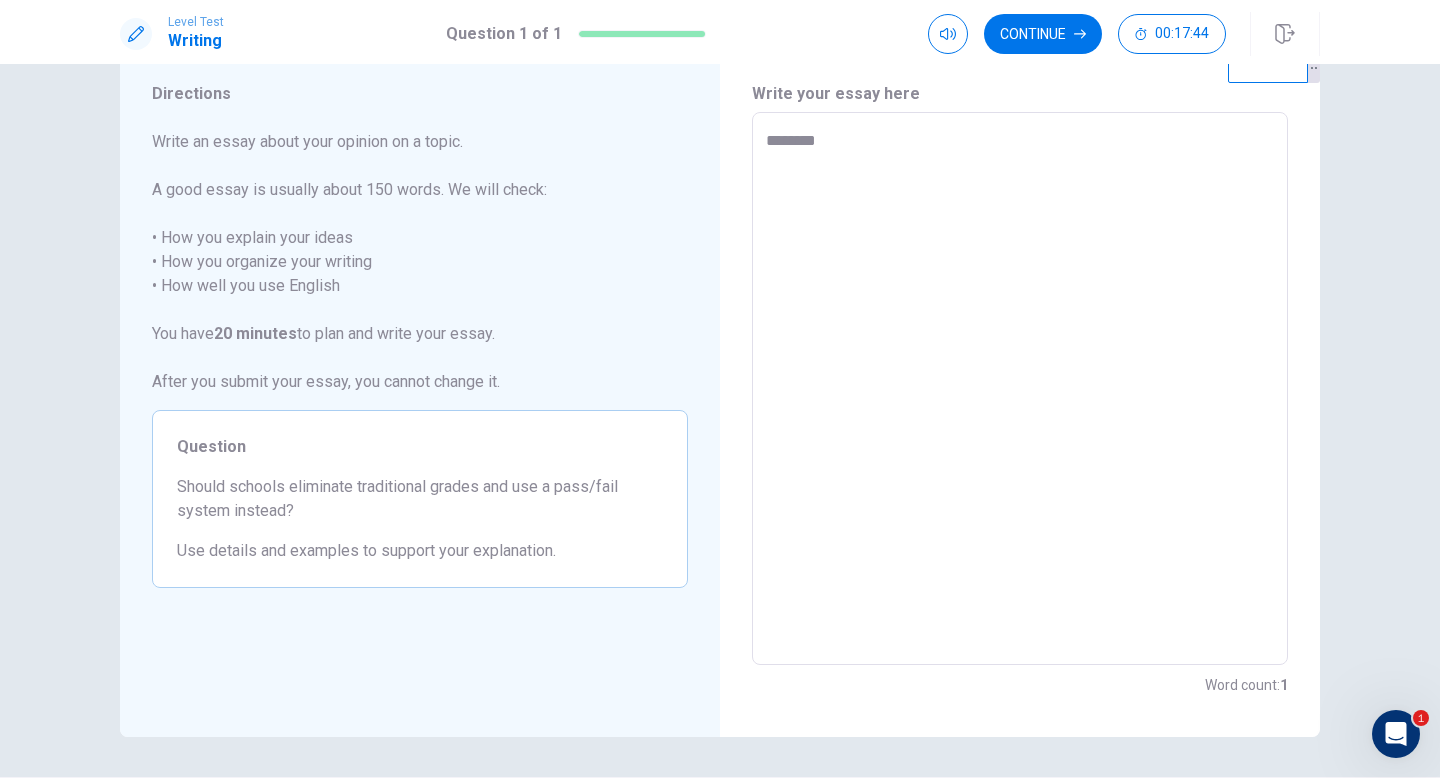 type on "*" 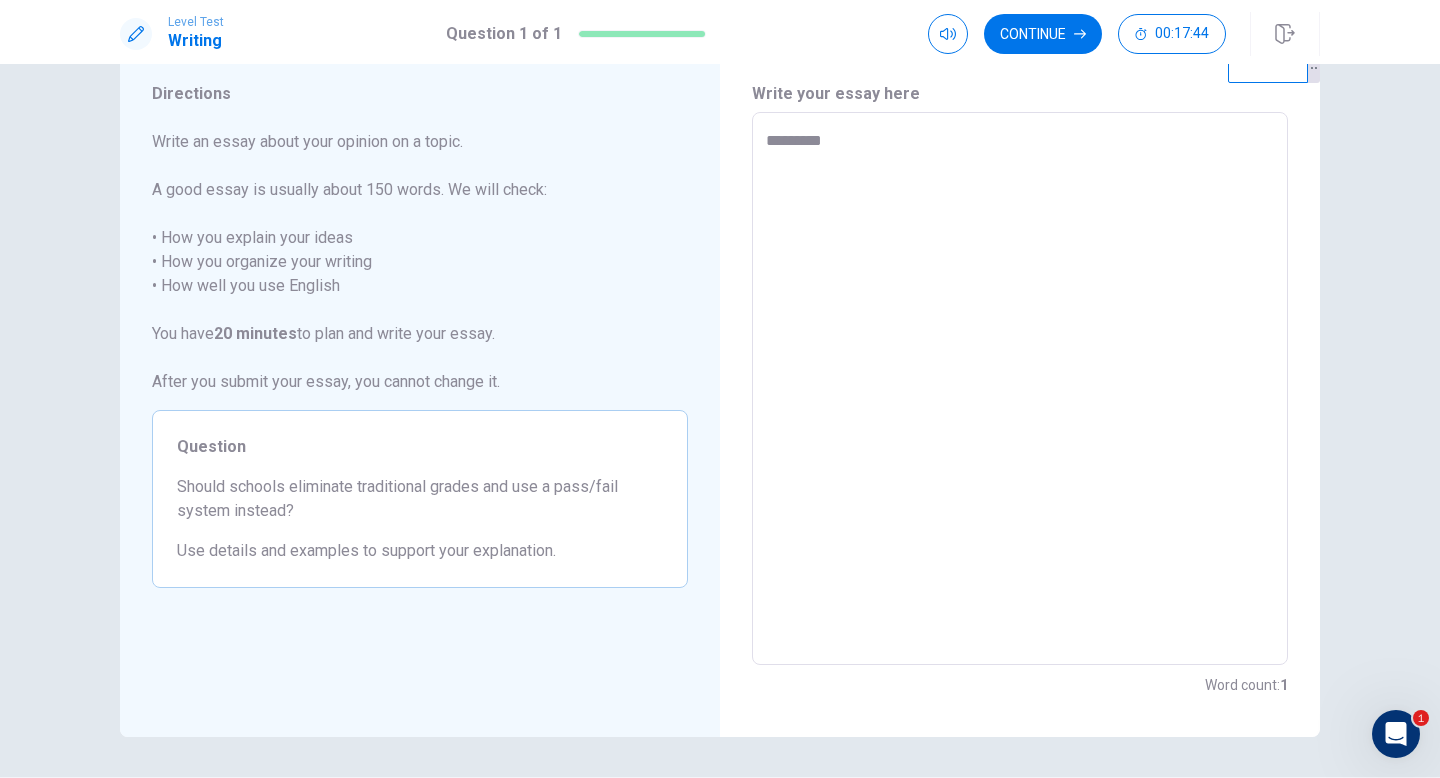 type on "*" 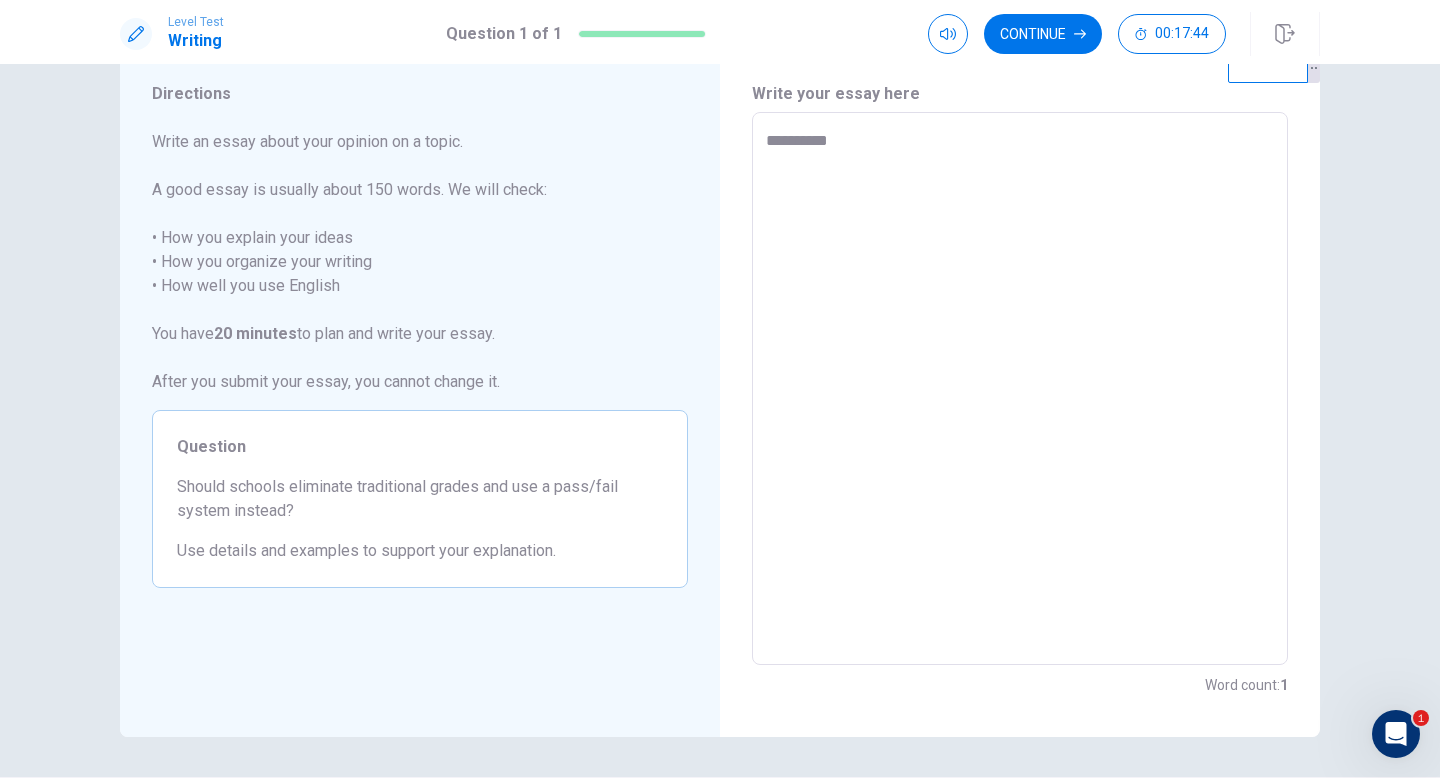 type on "*" 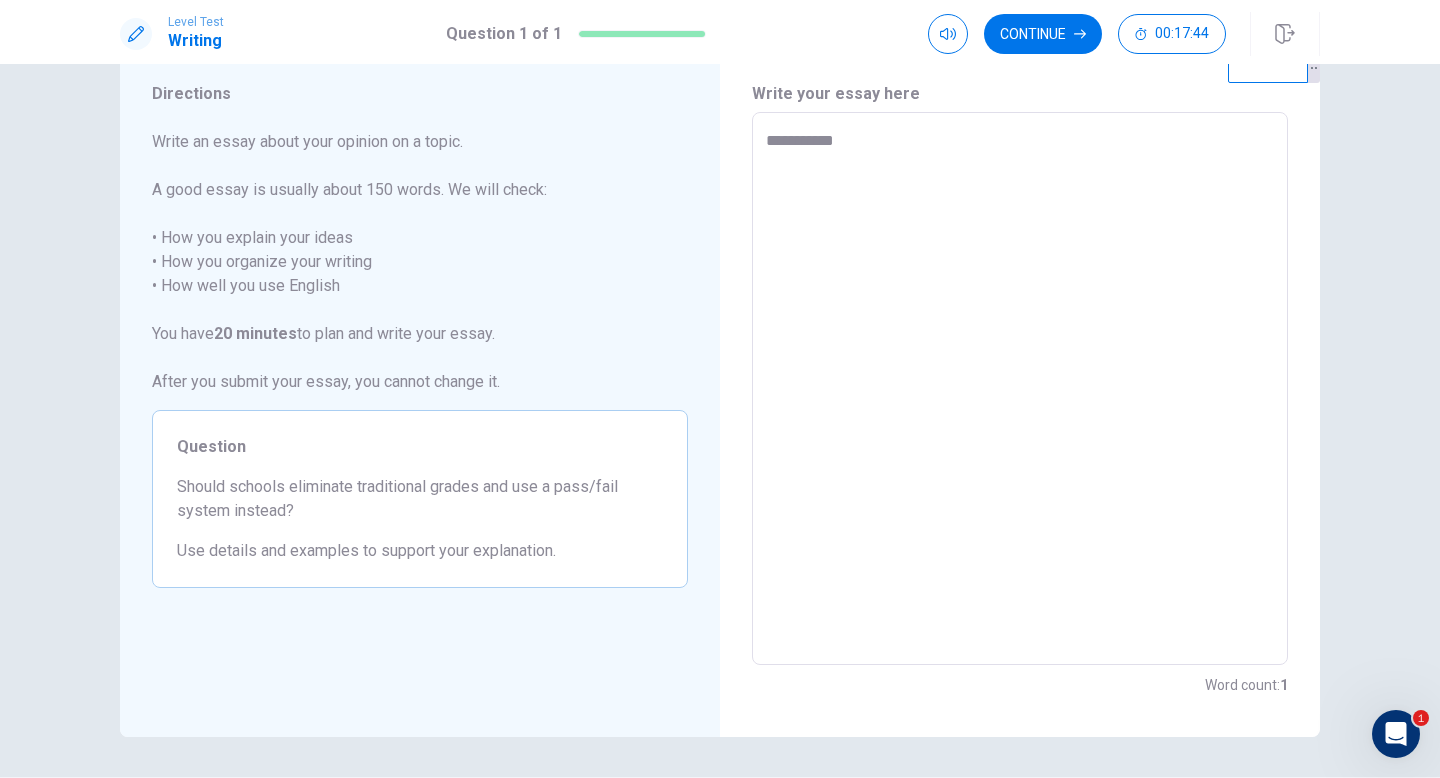 type on "*" 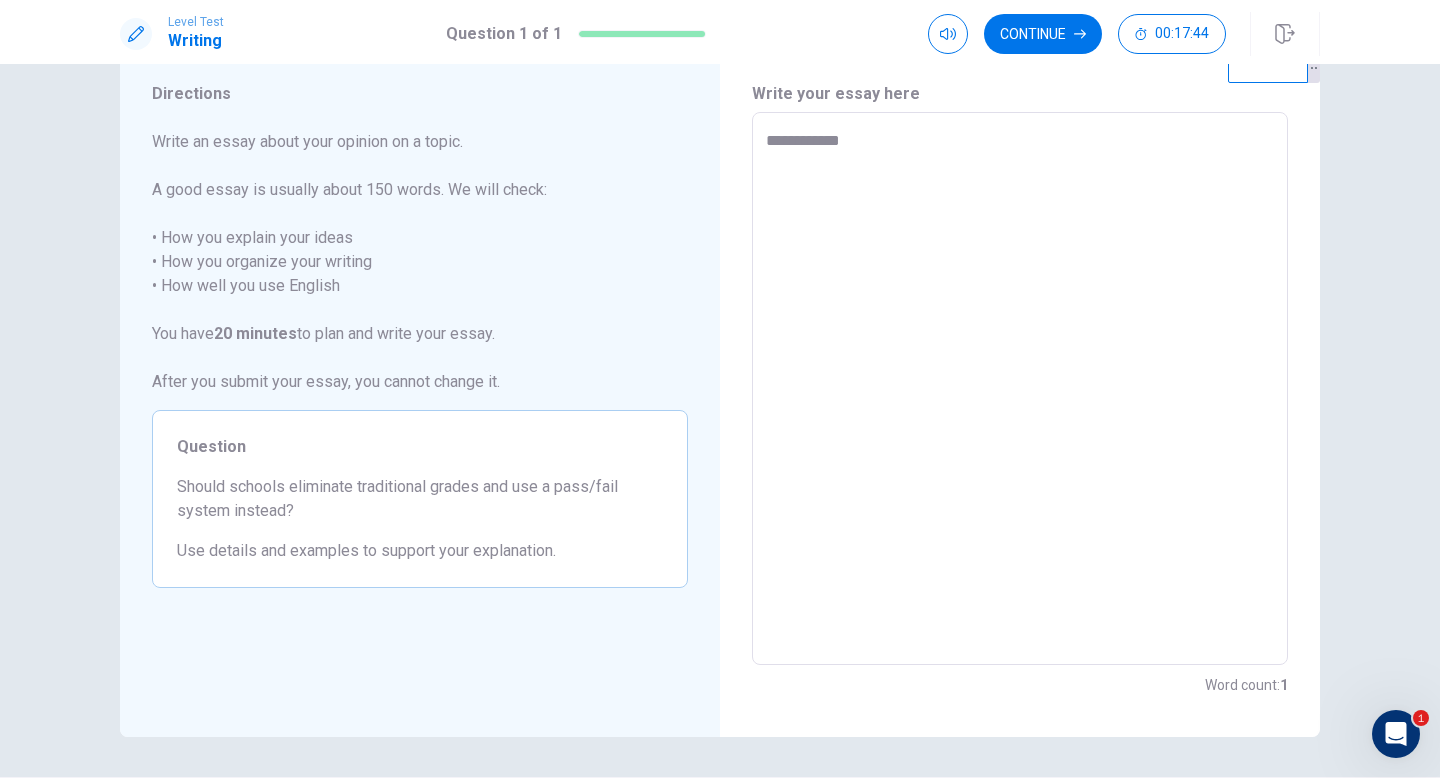 type on "*" 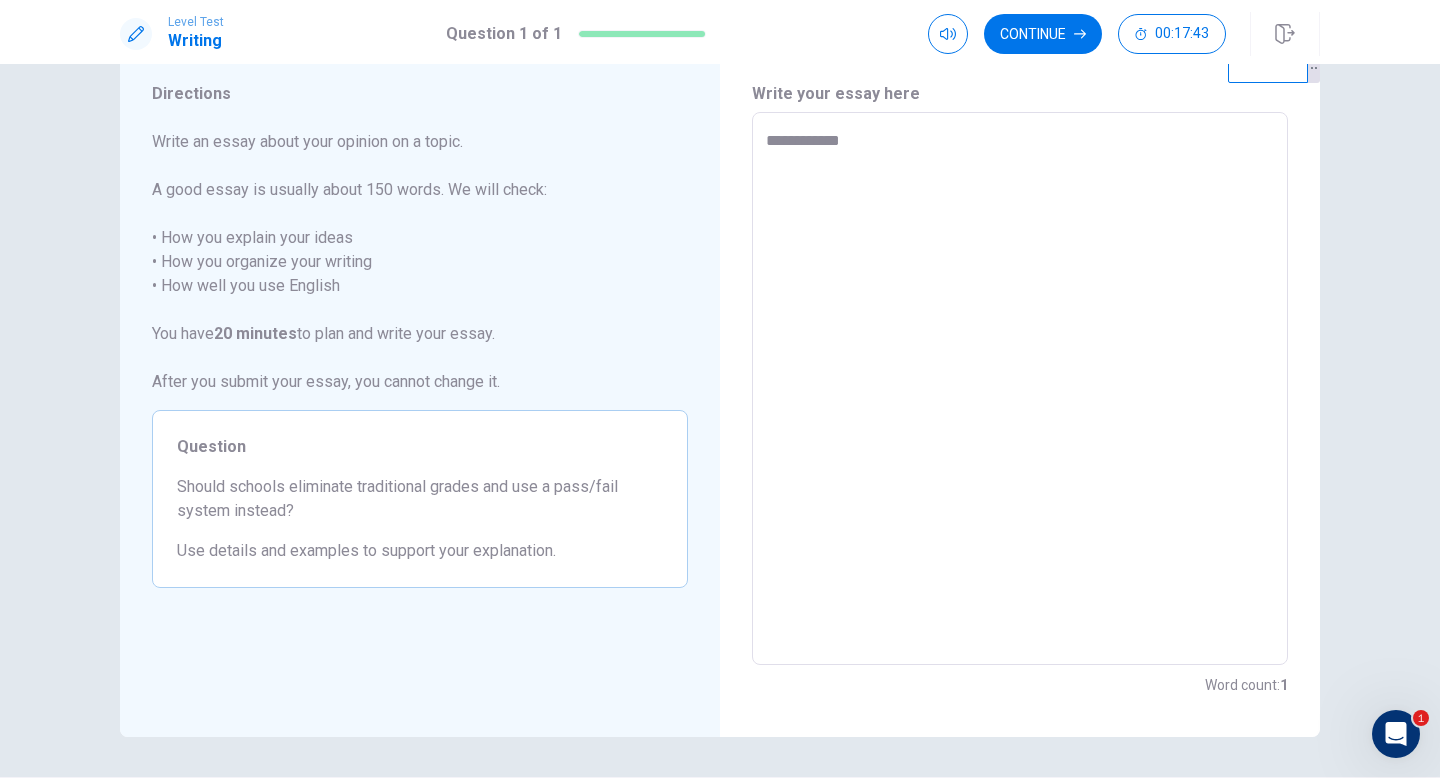 type on "**********" 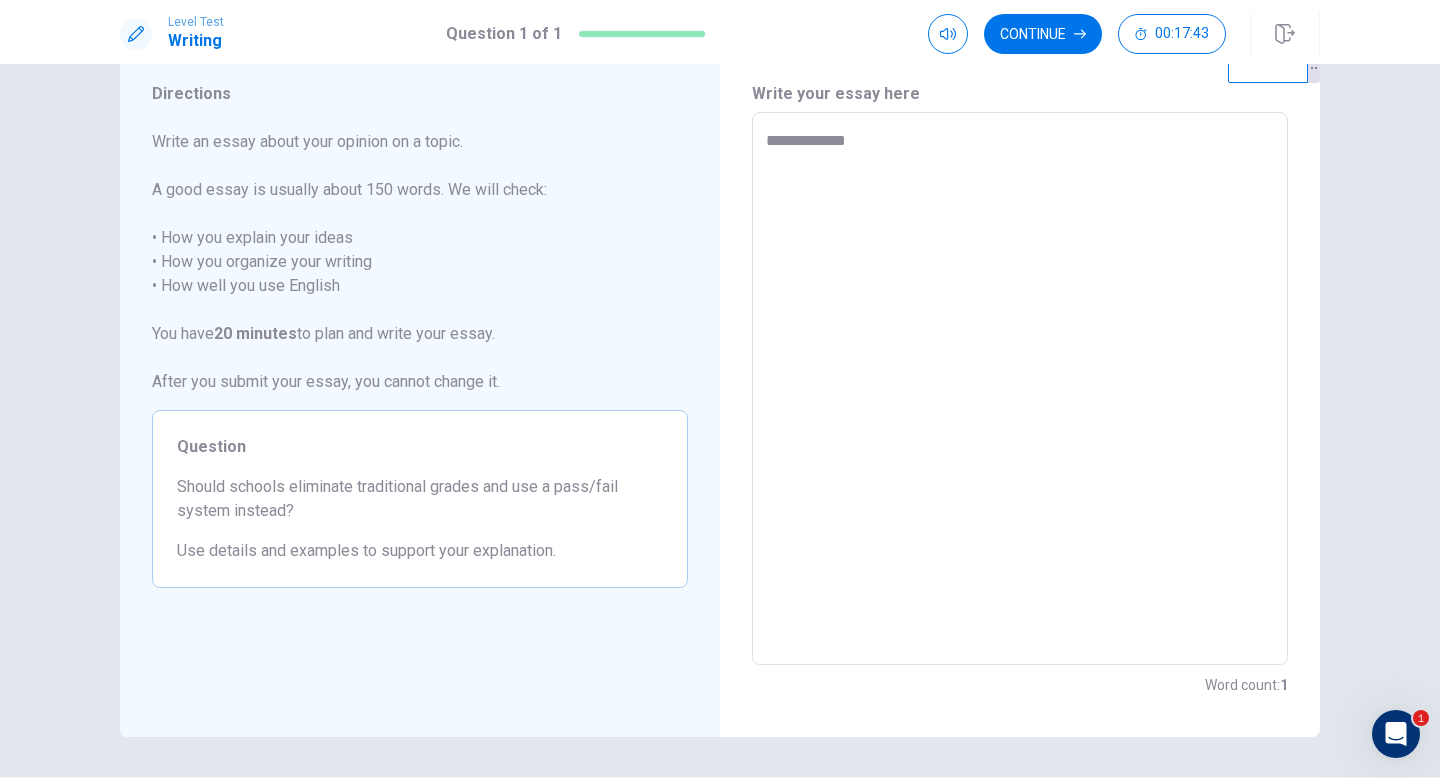type on "*" 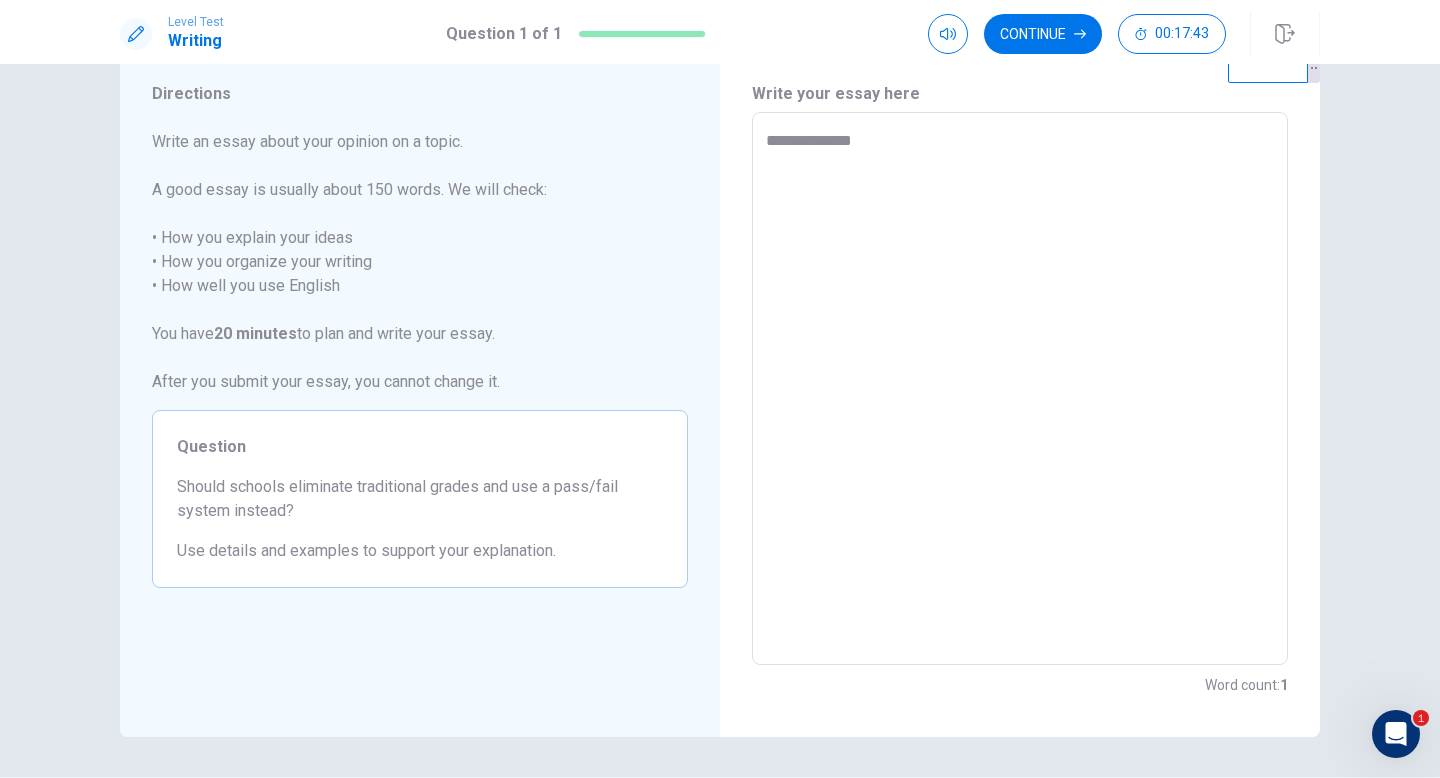 type on "*" 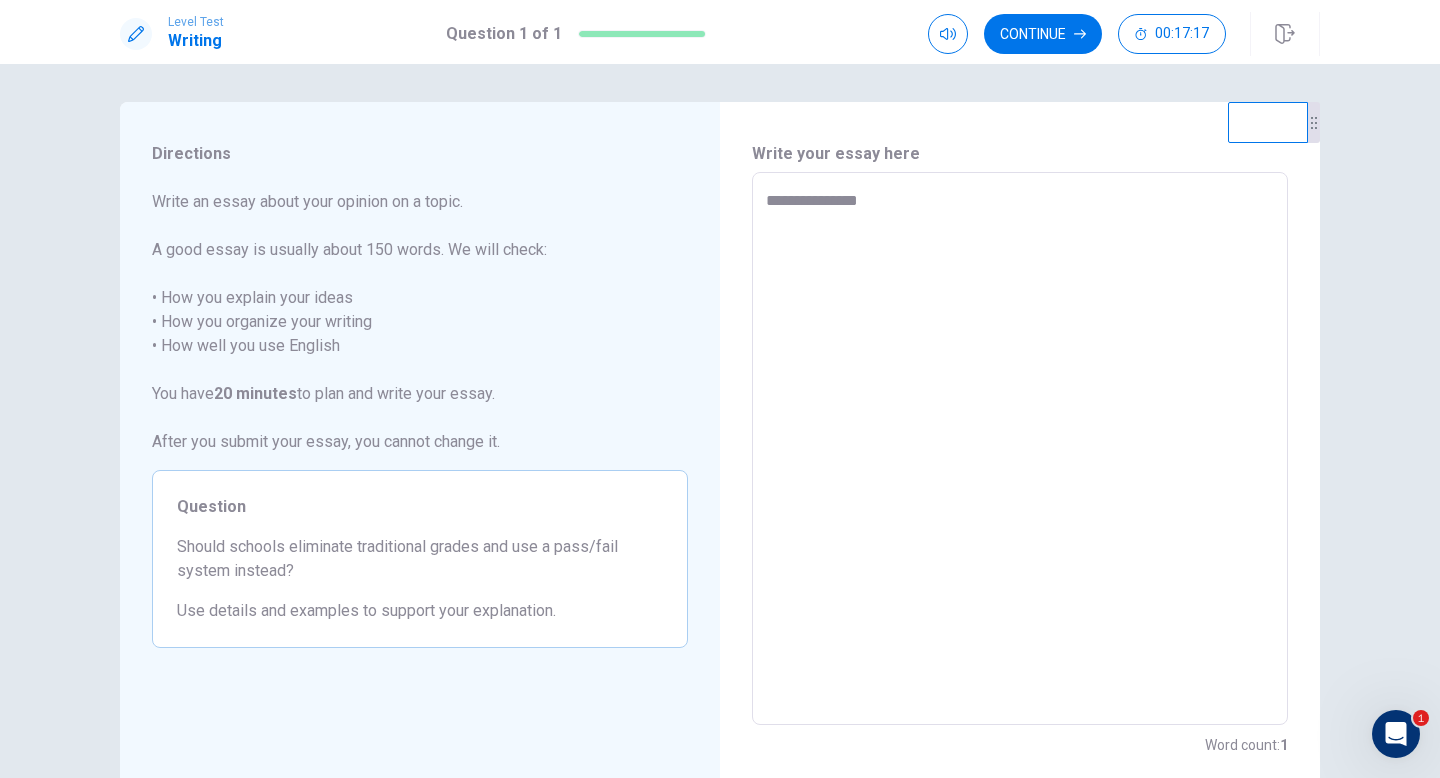 scroll, scrollTop: 1, scrollLeft: 0, axis: vertical 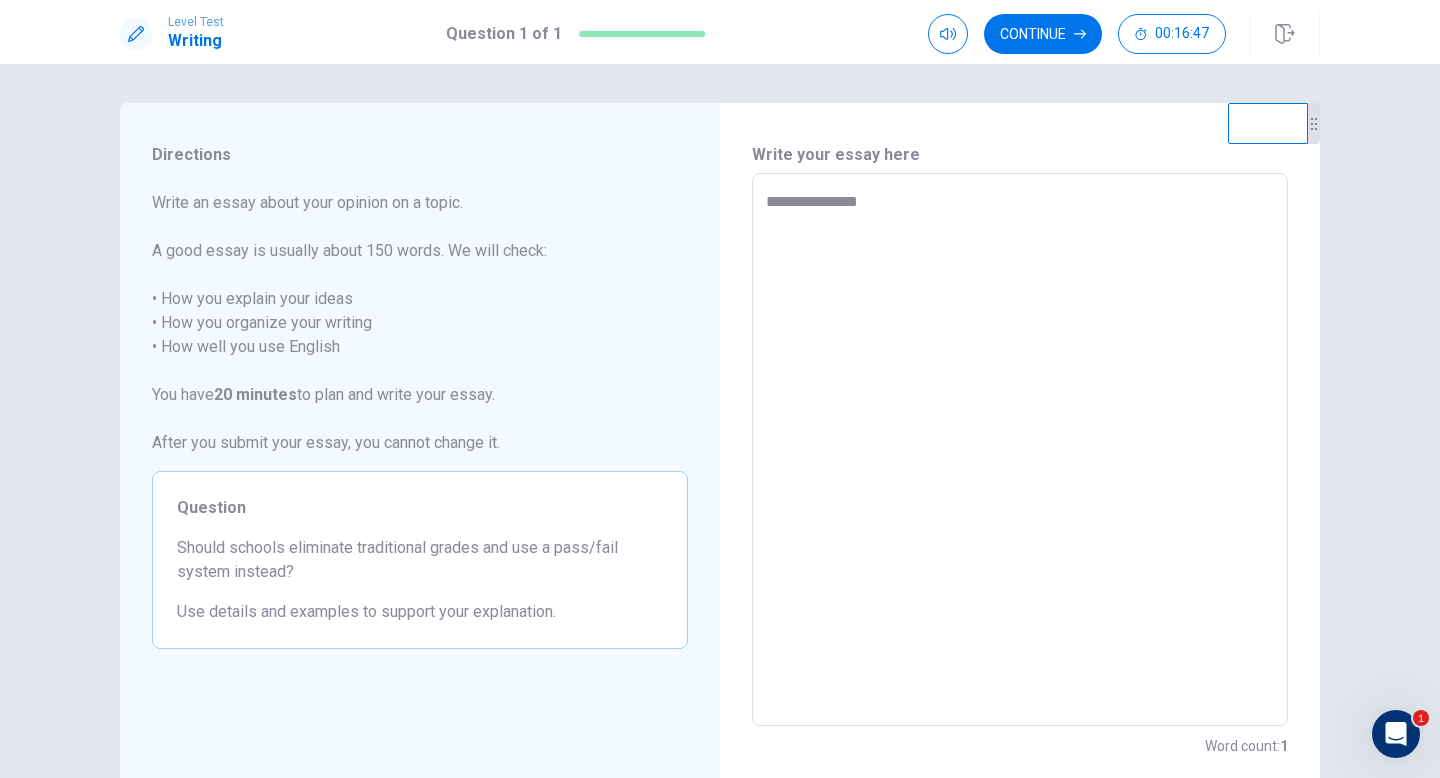 type on "*" 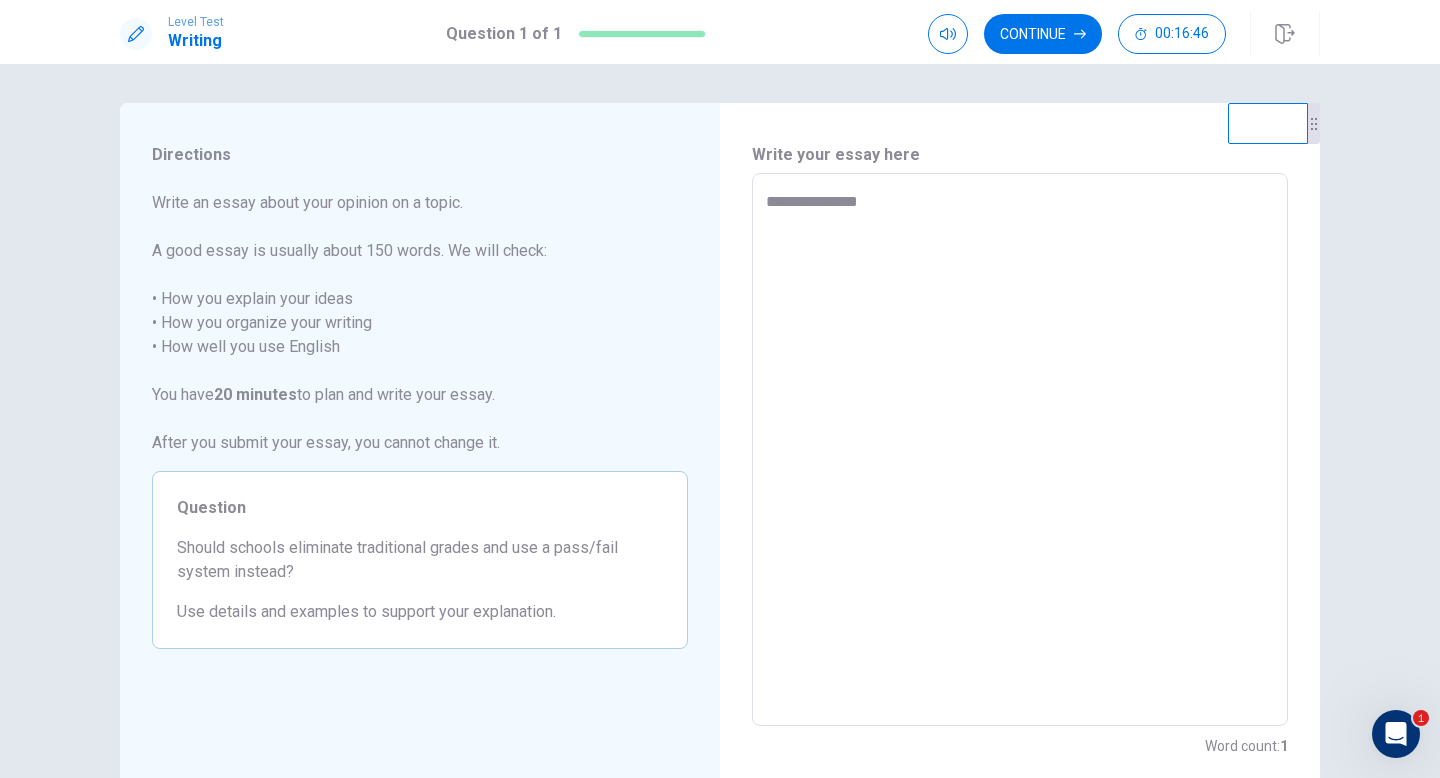 type on "**********" 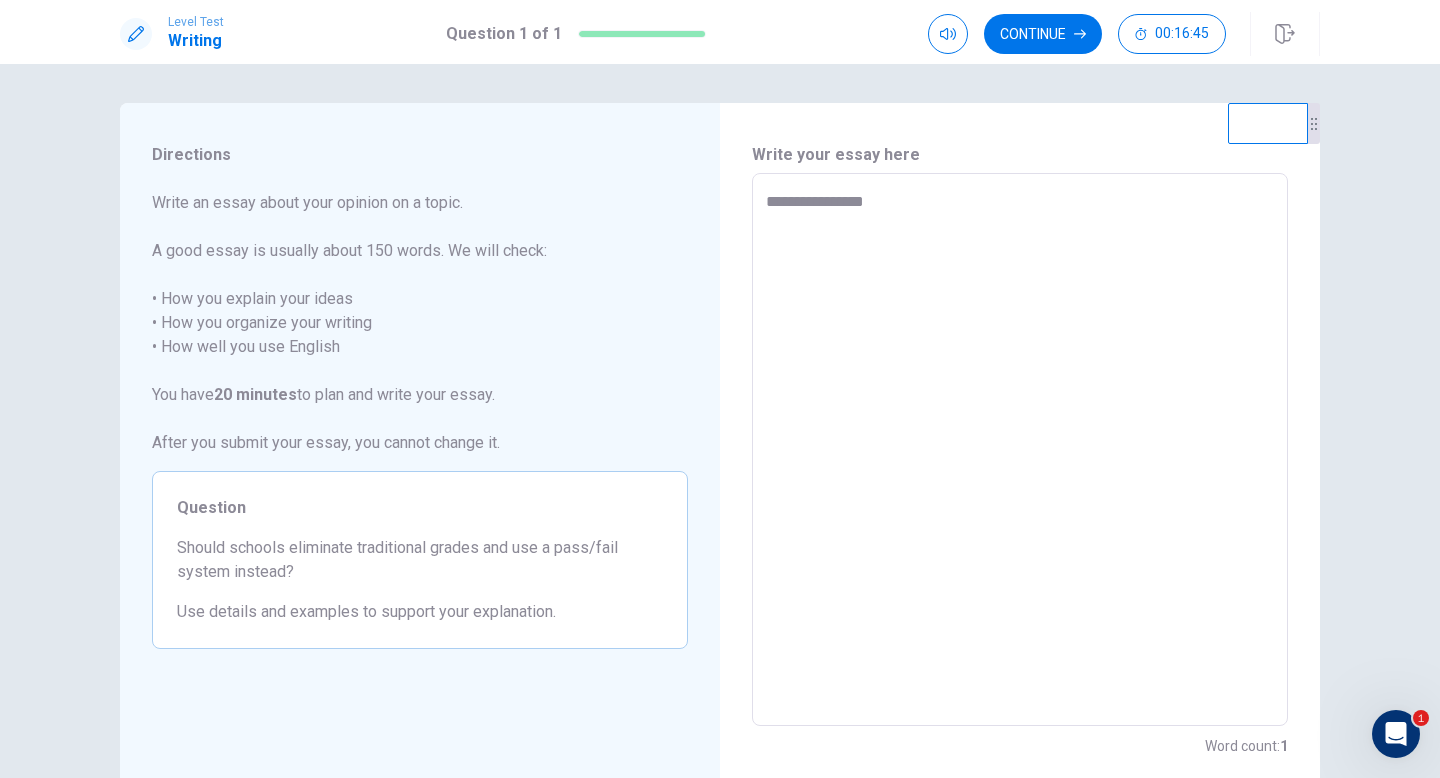 type on "*" 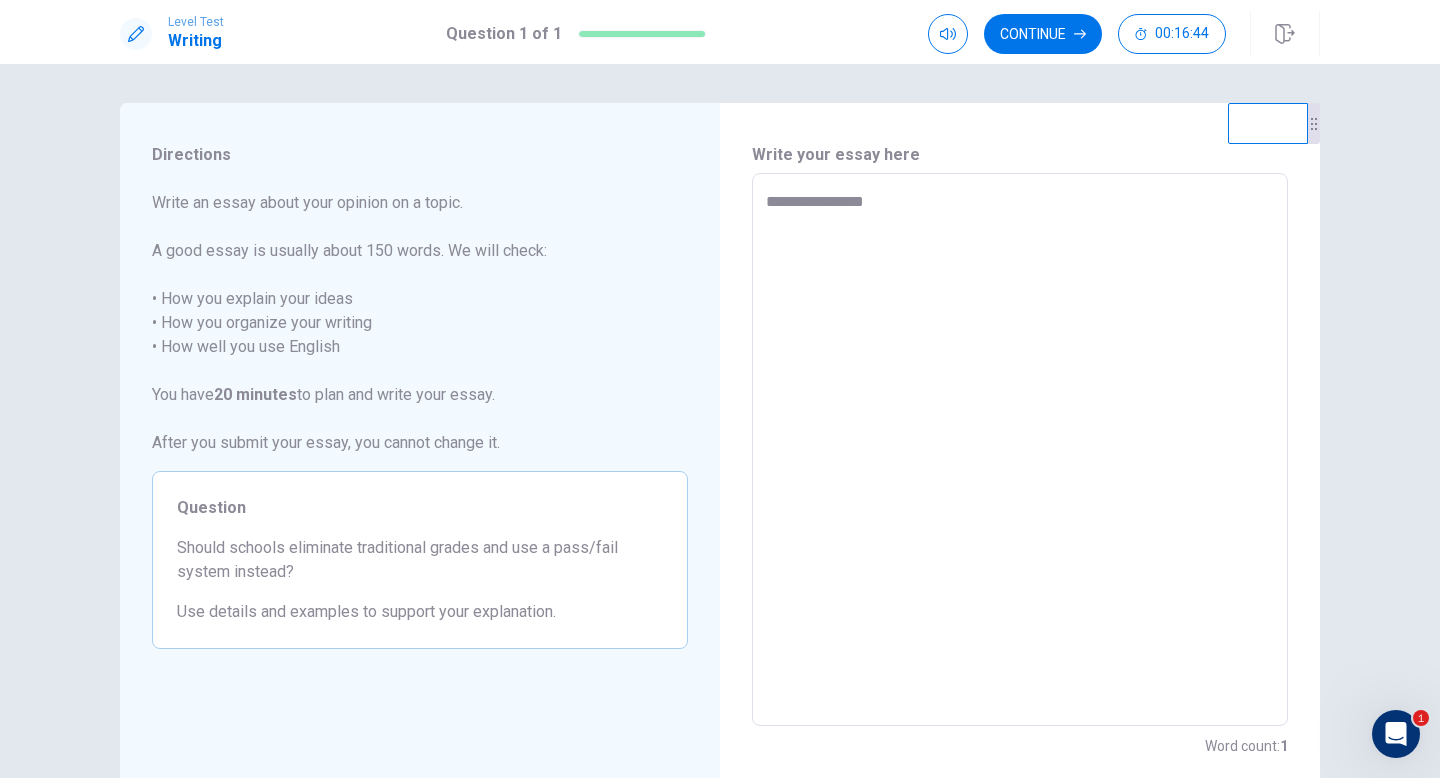 type on "**********" 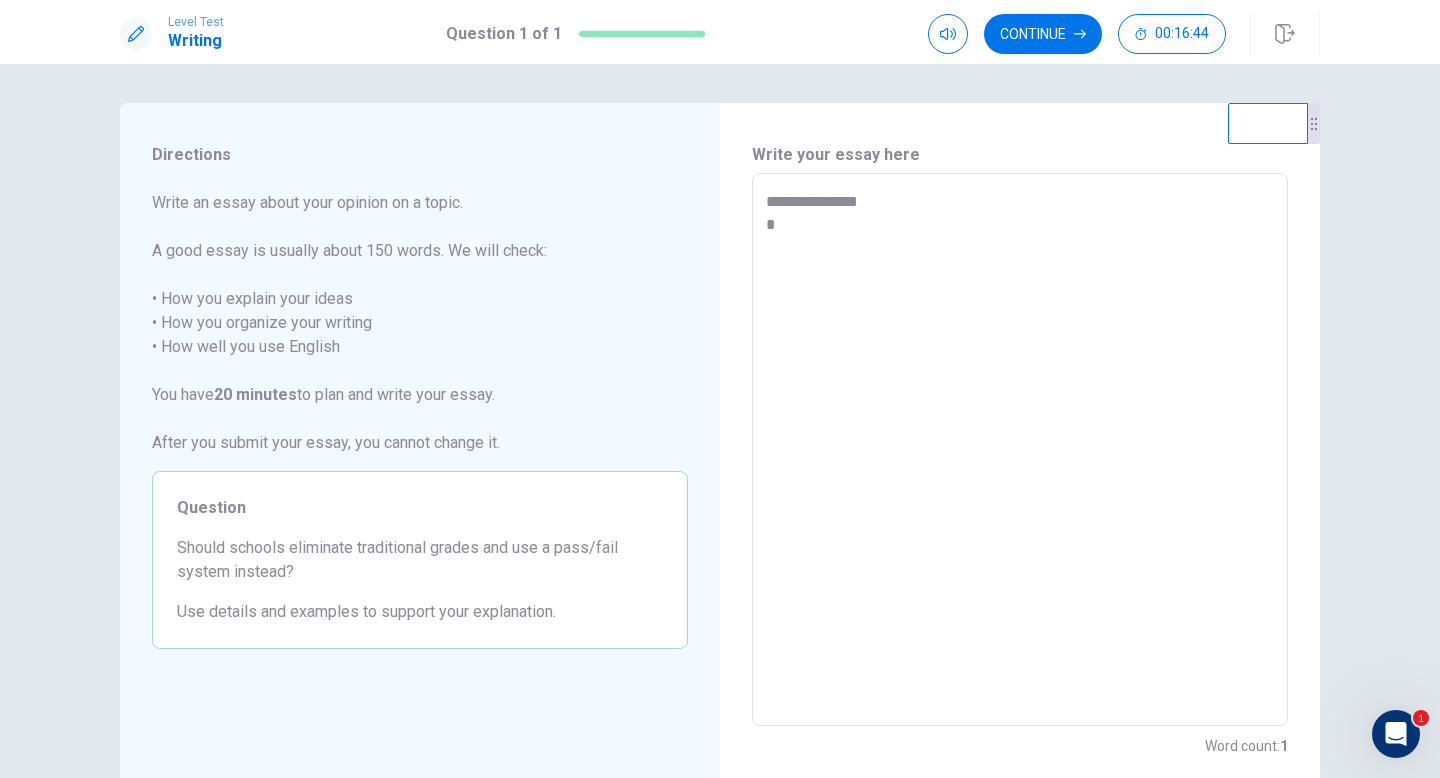 type on "*" 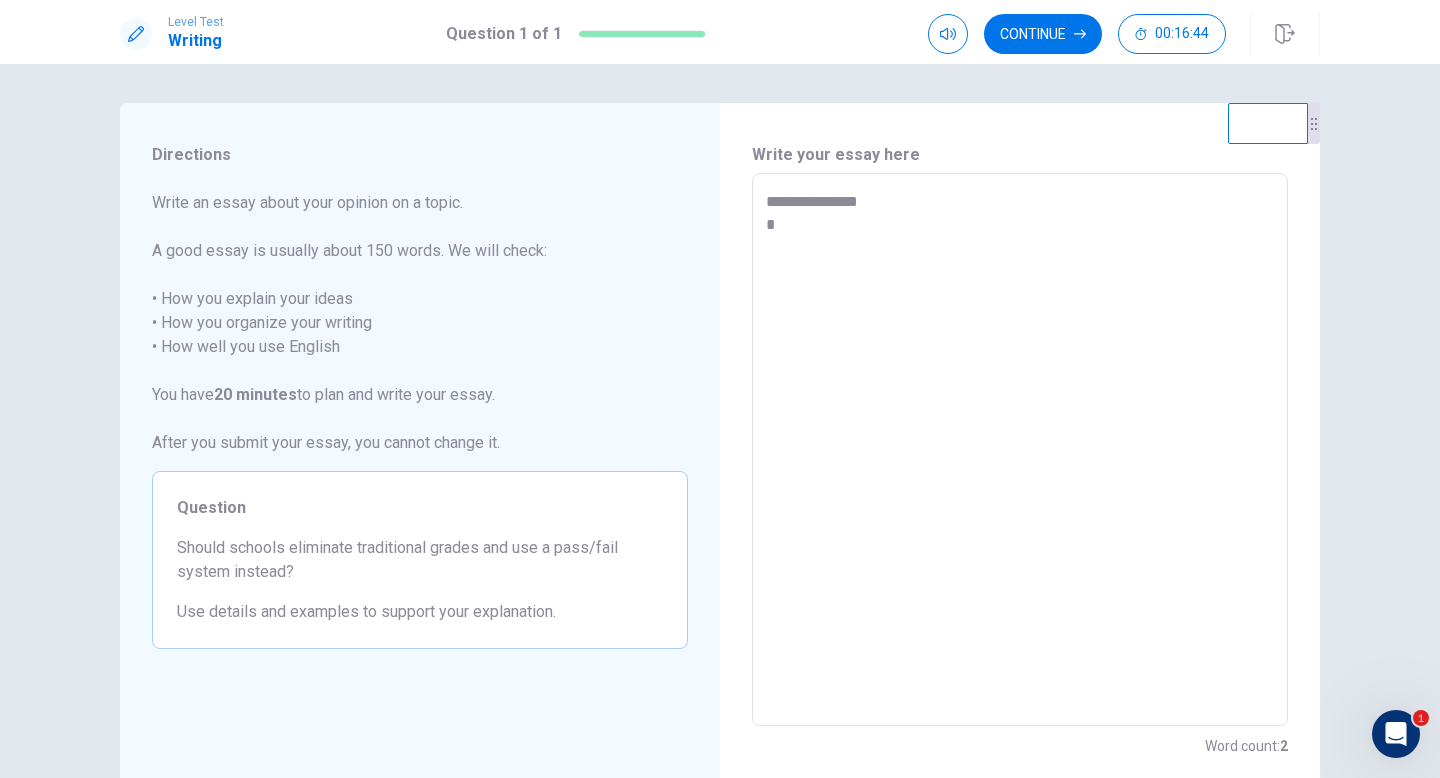 type on "**********" 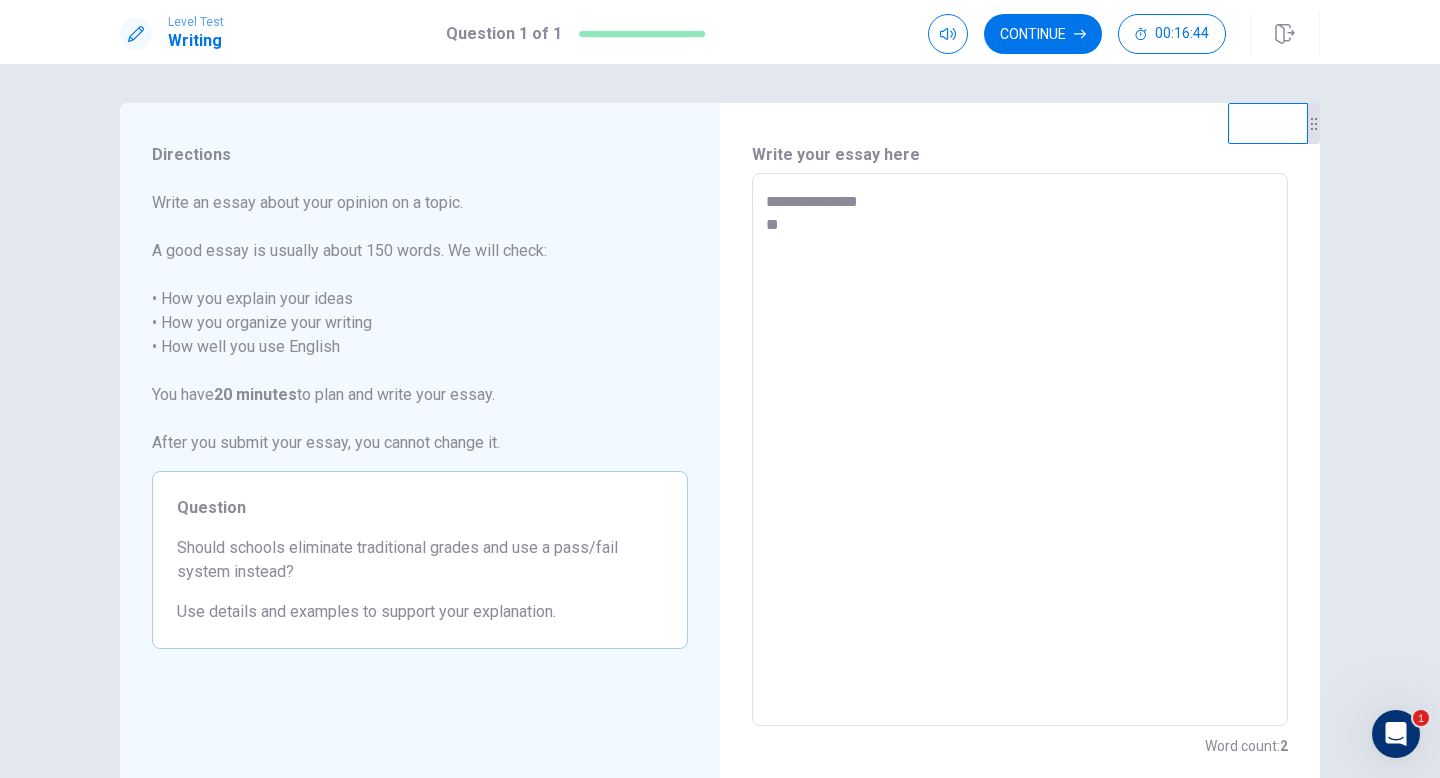 type on "*" 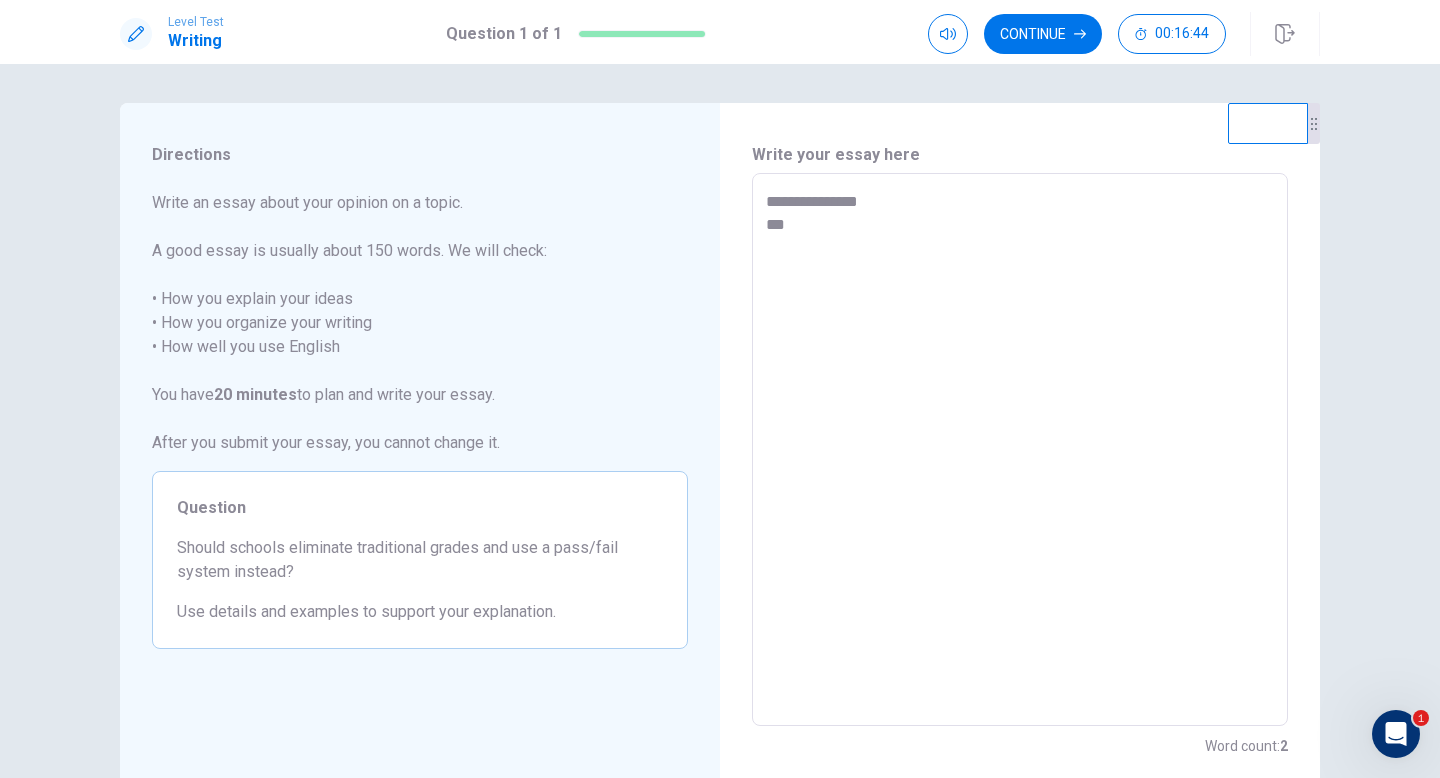type on "*" 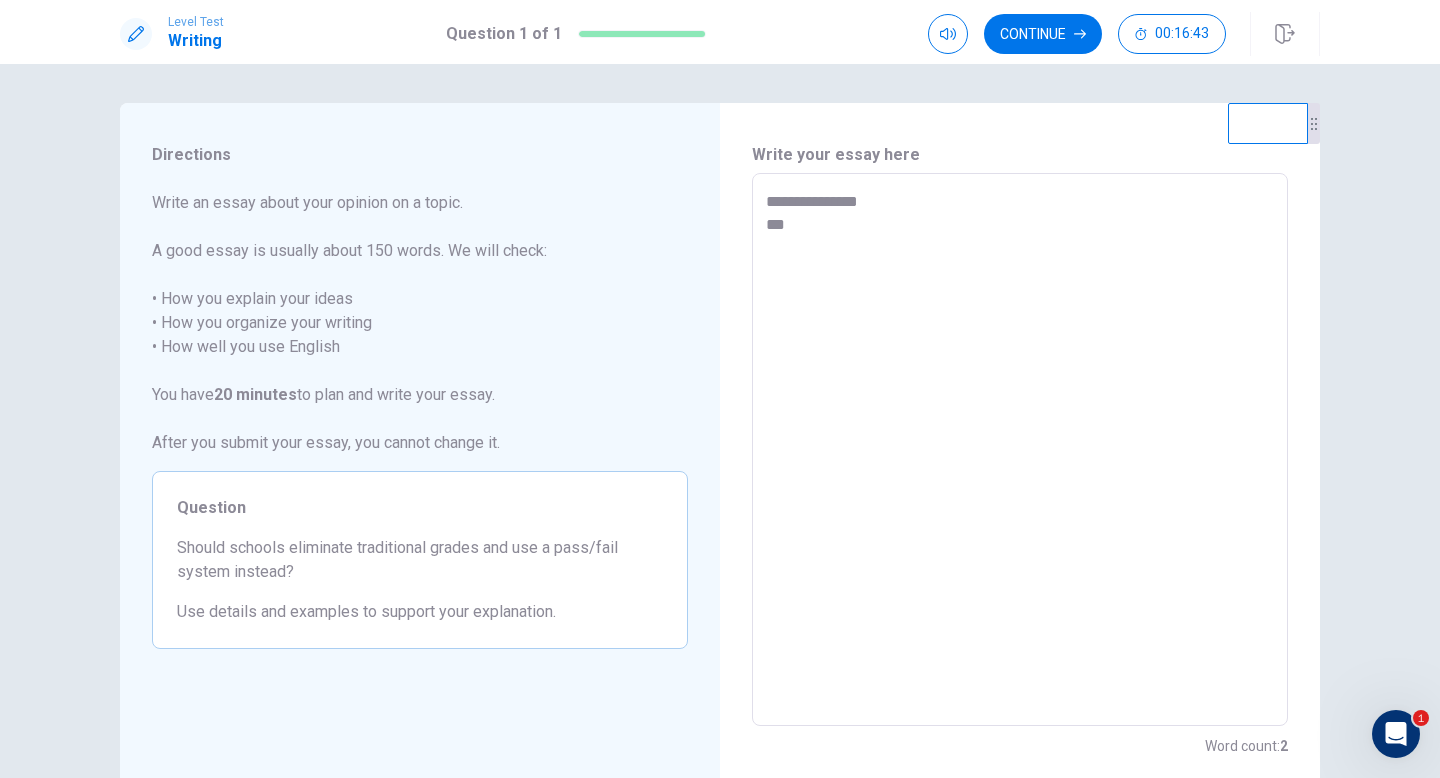 type on "**********" 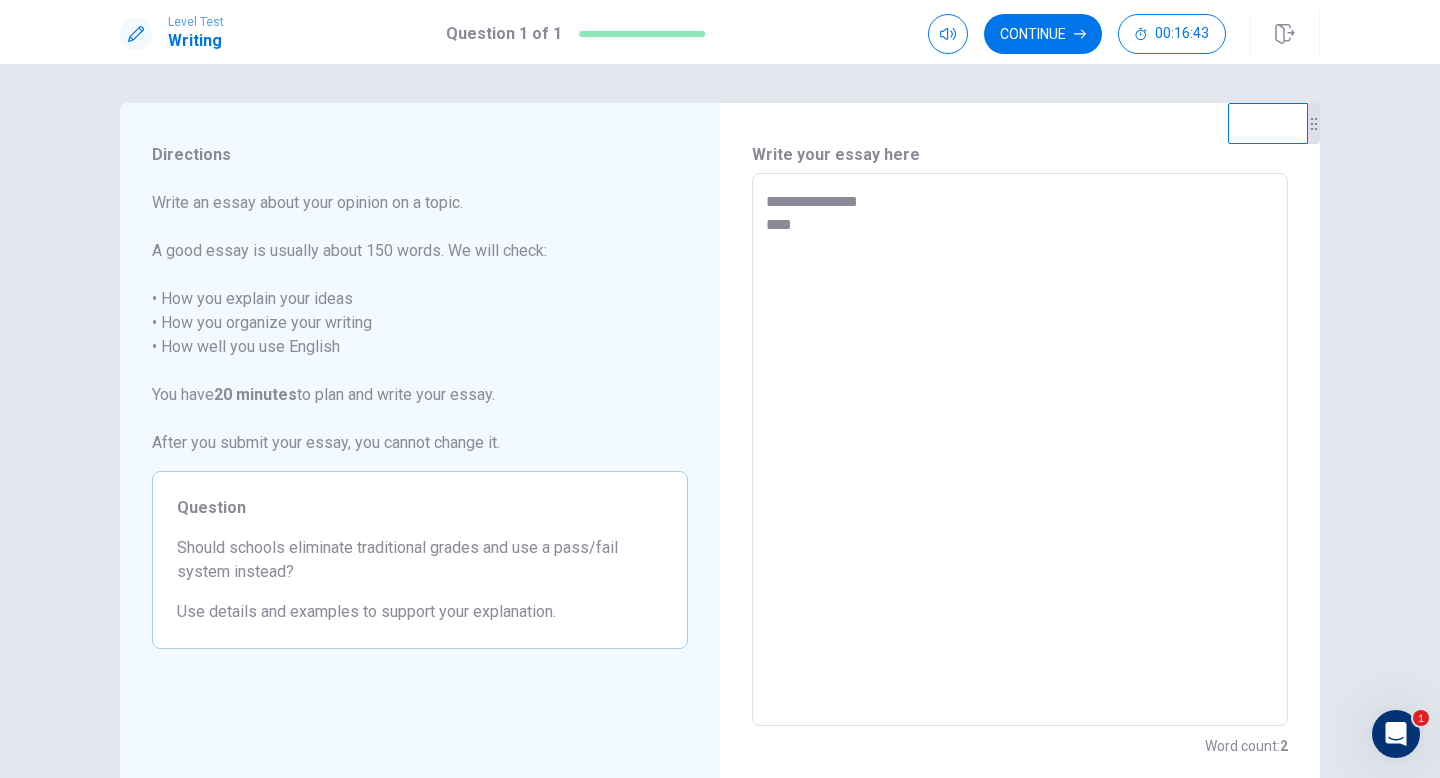 type on "*" 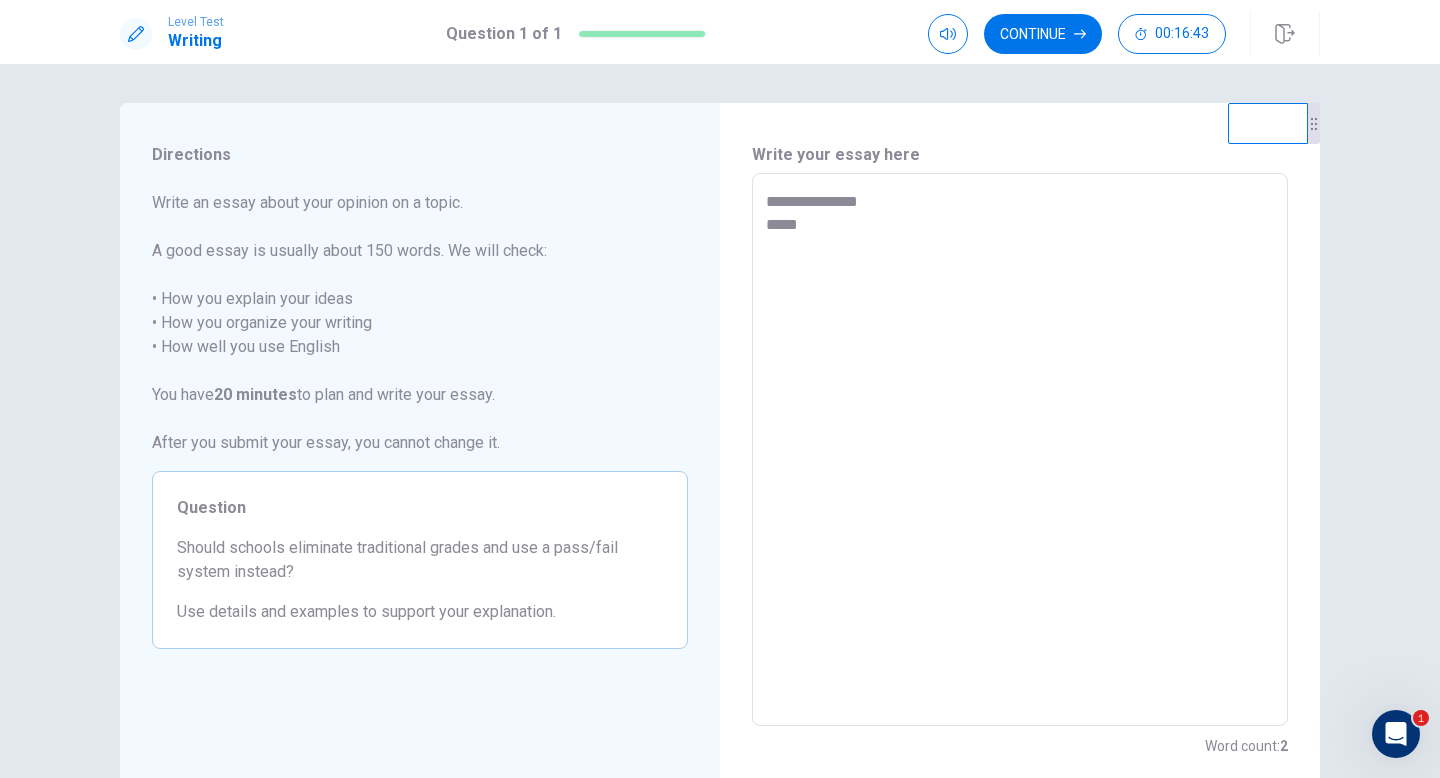 type on "*" 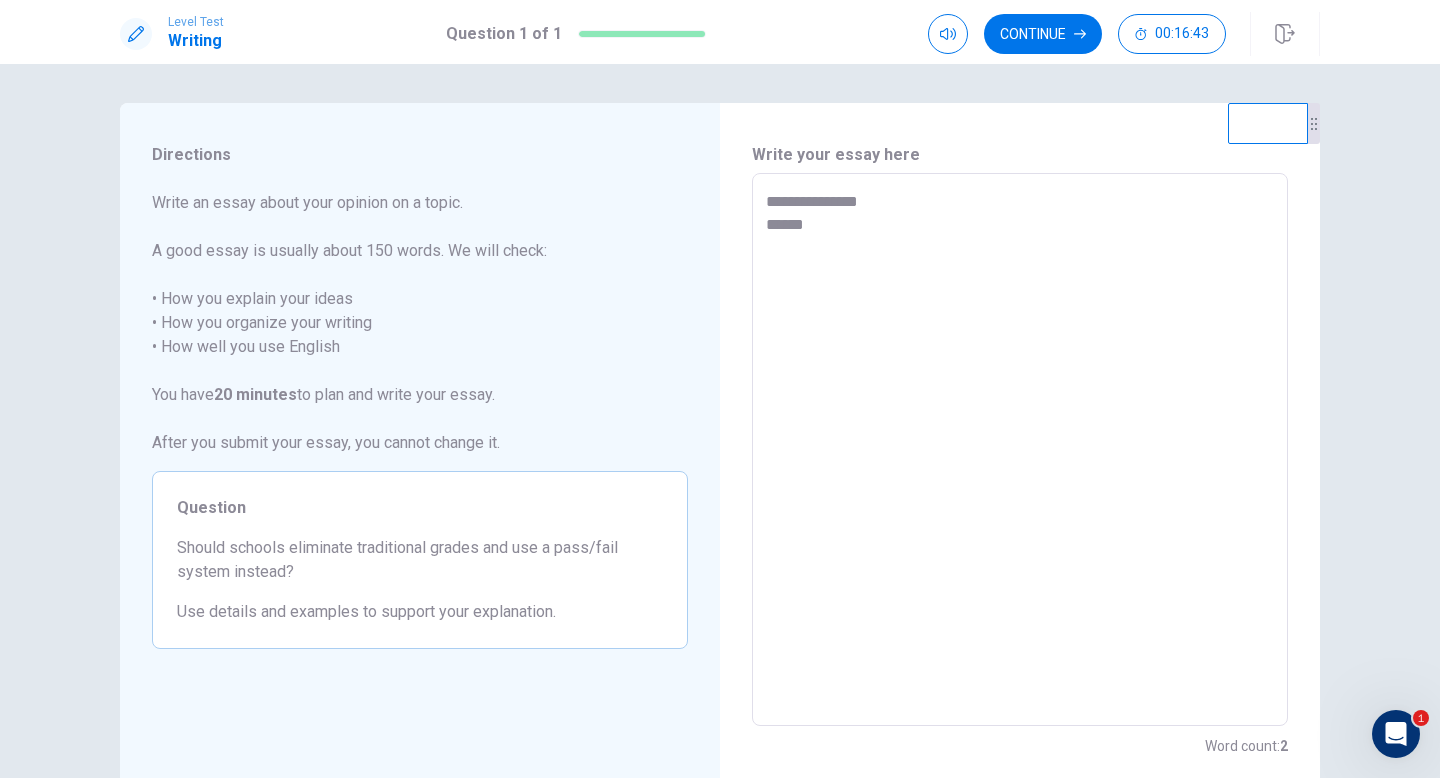 type on "*" 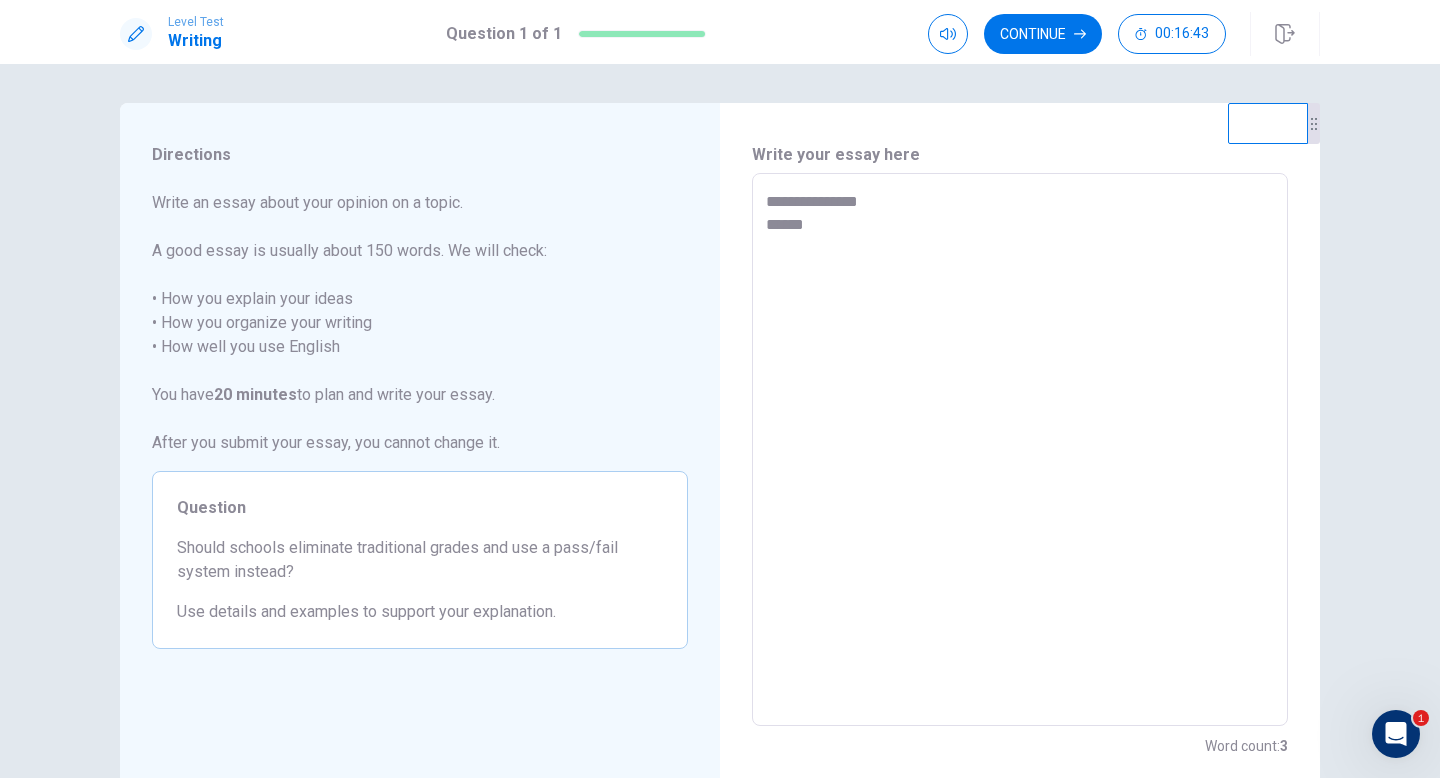 type on "**********" 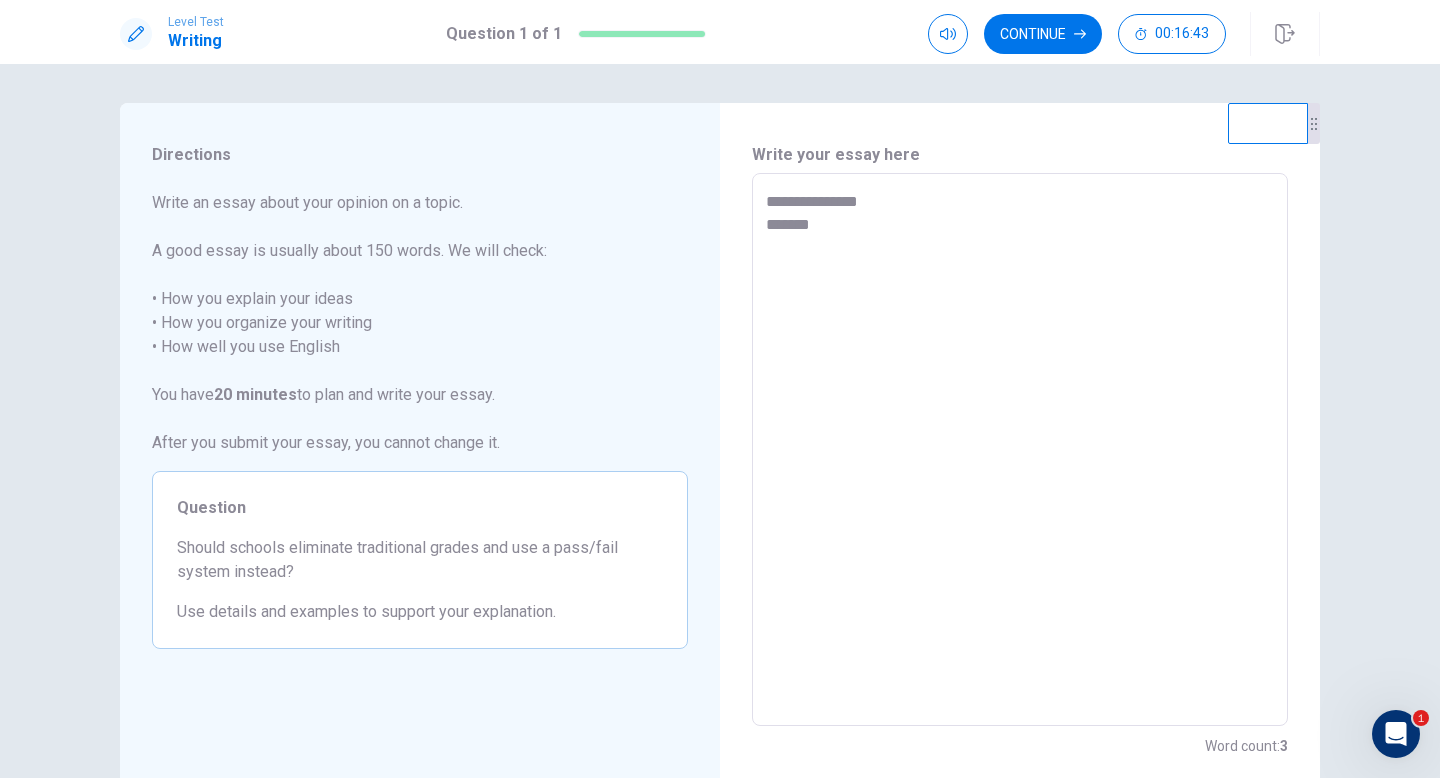 type on "*" 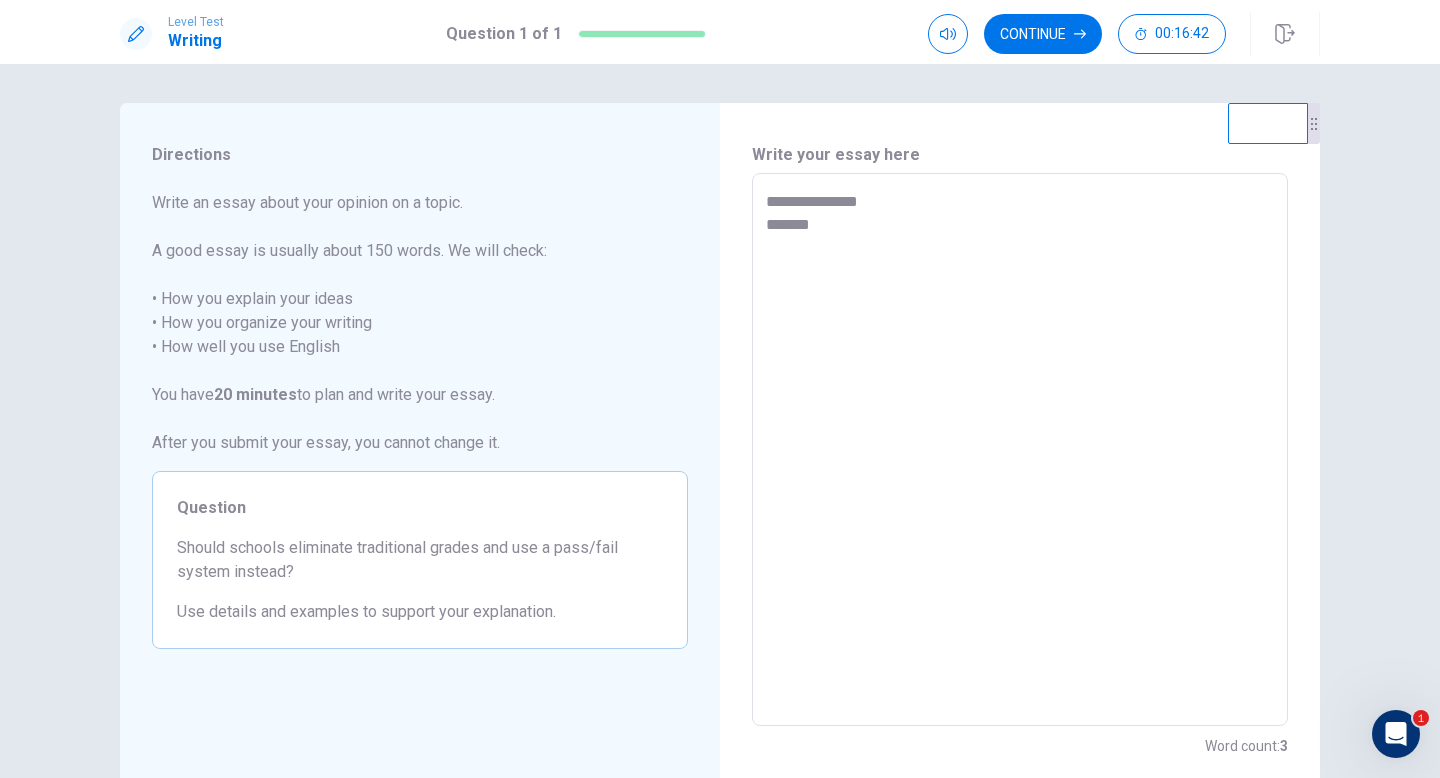type on "**********" 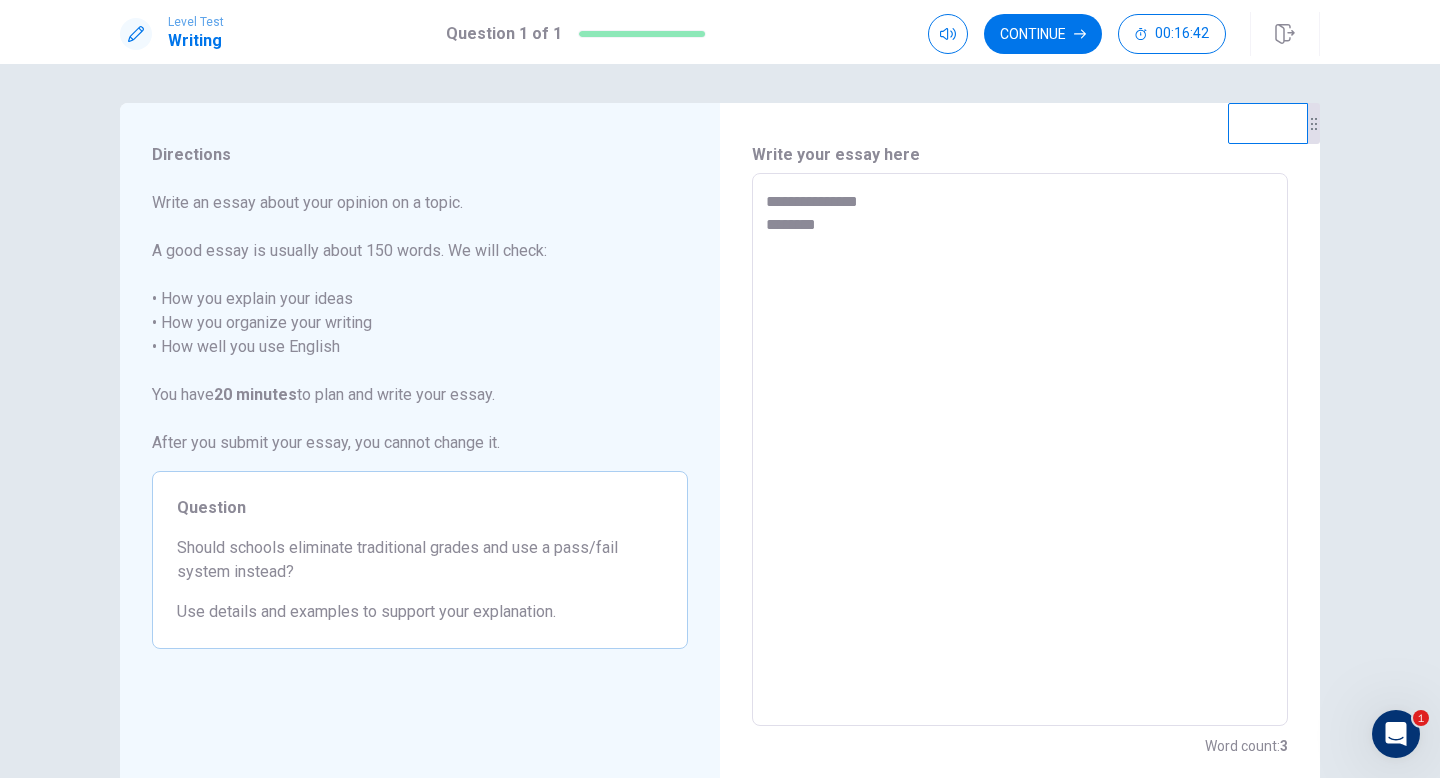 type on "*" 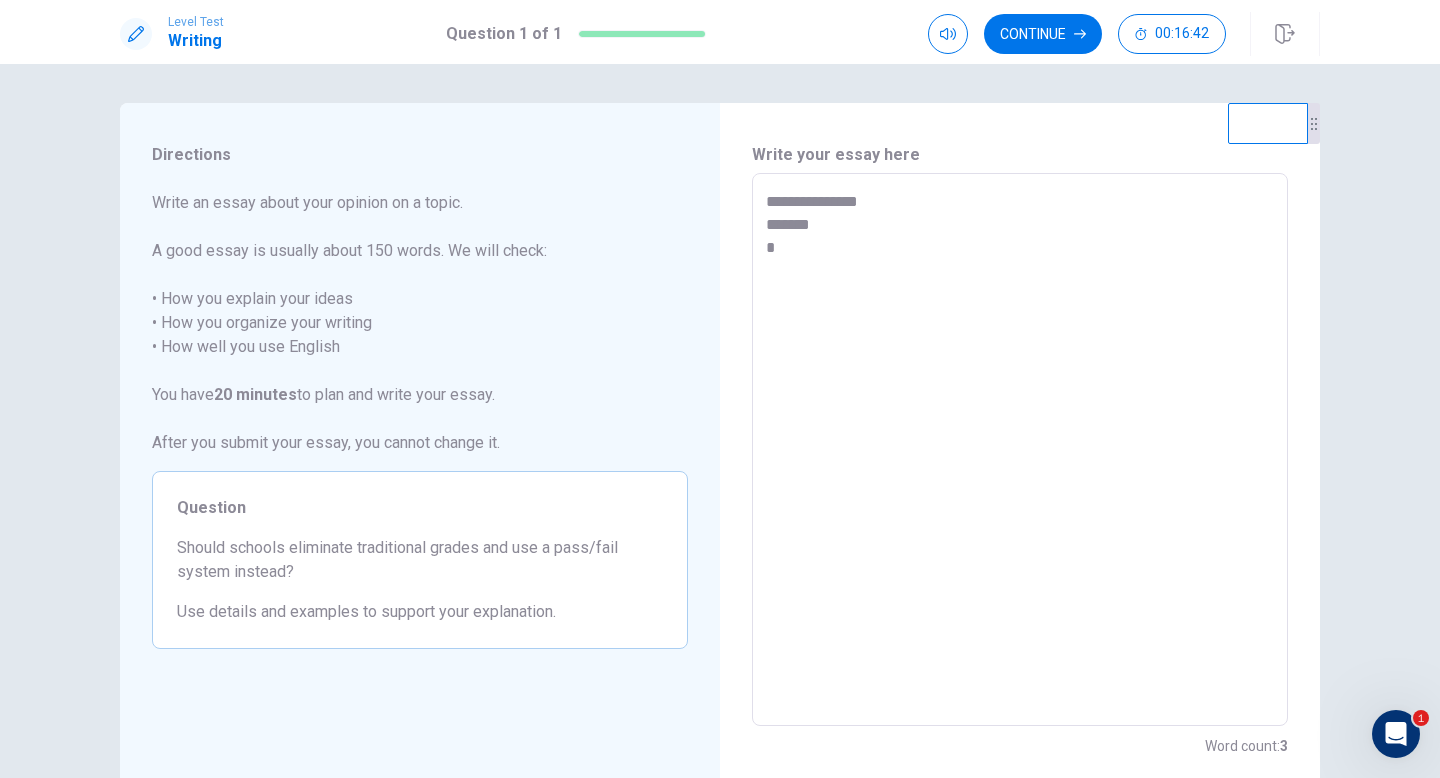 type on "*" 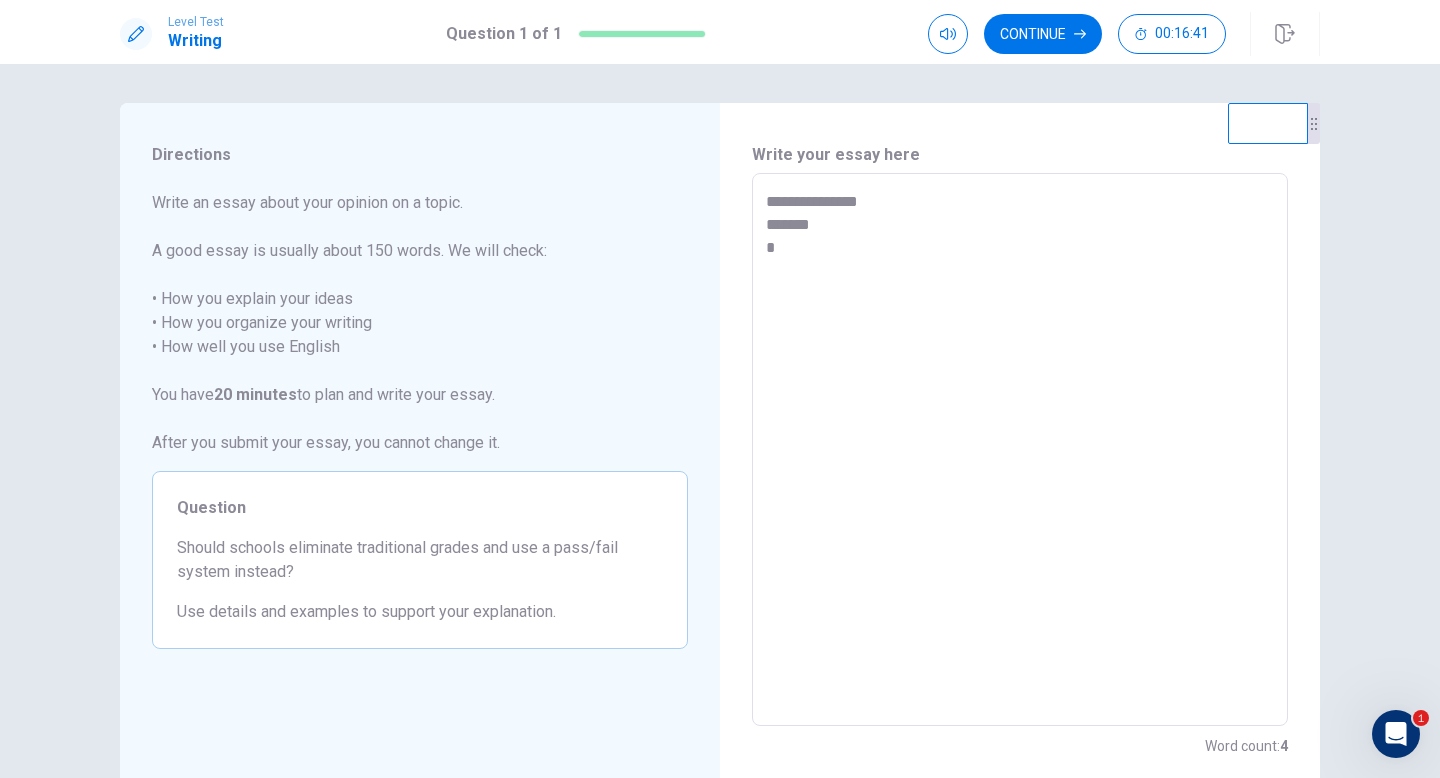 type on "**********" 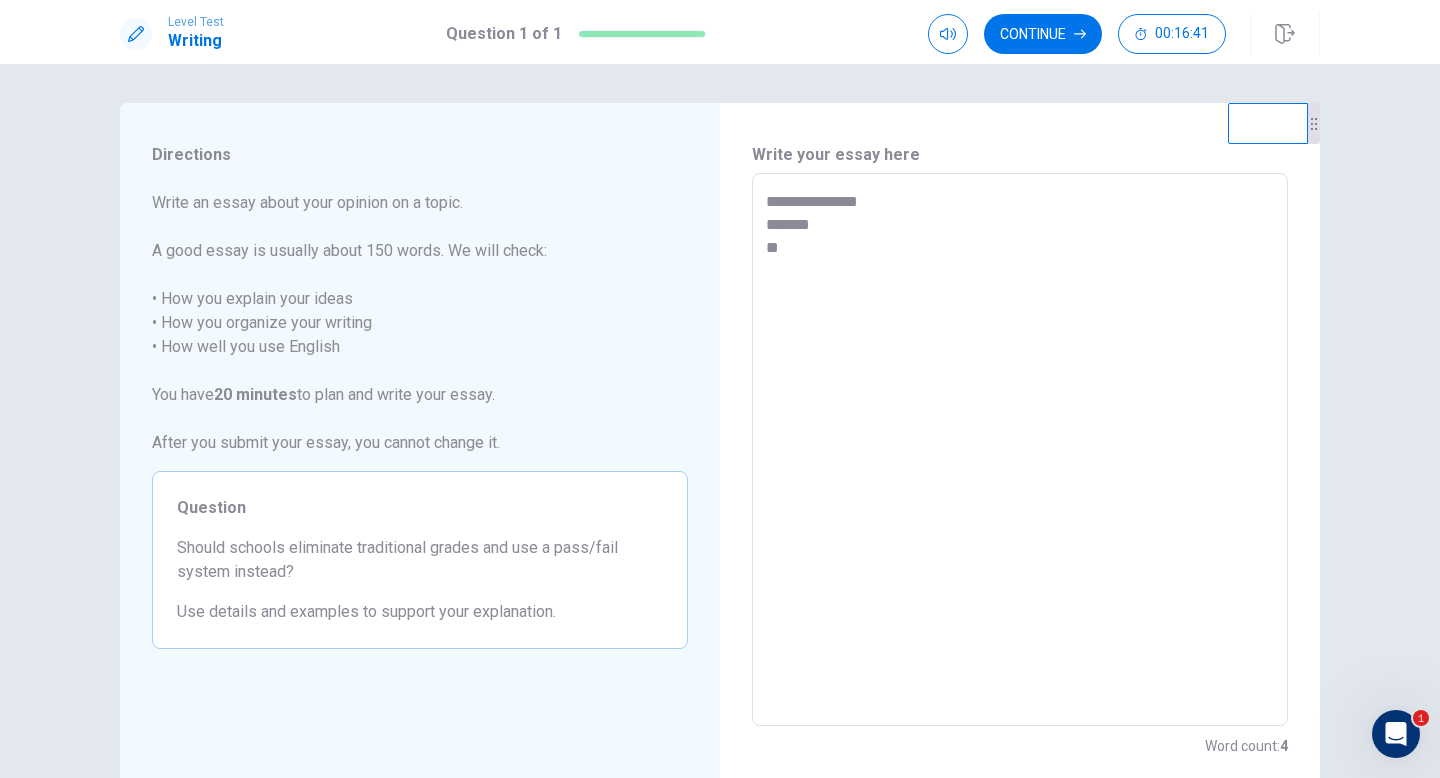 type on "*" 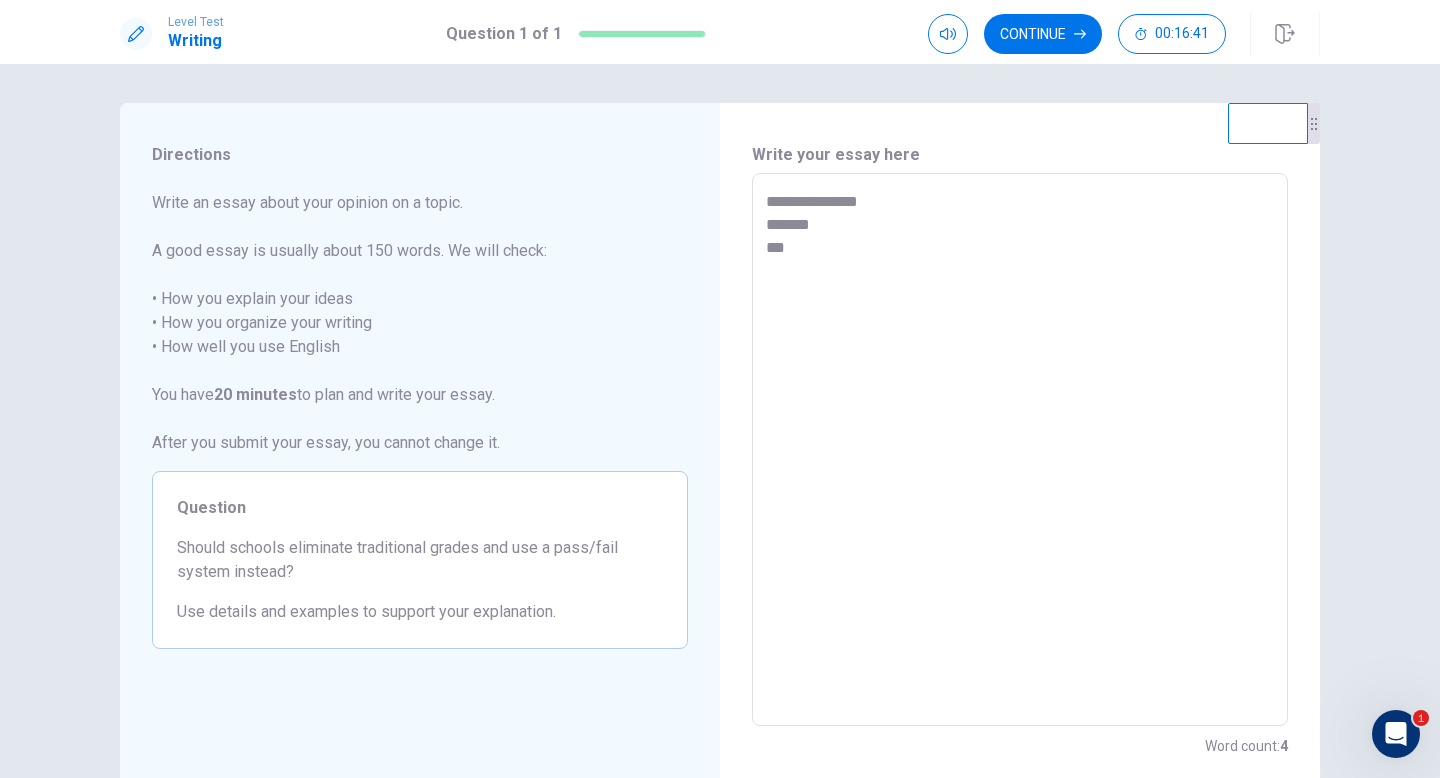 type on "*" 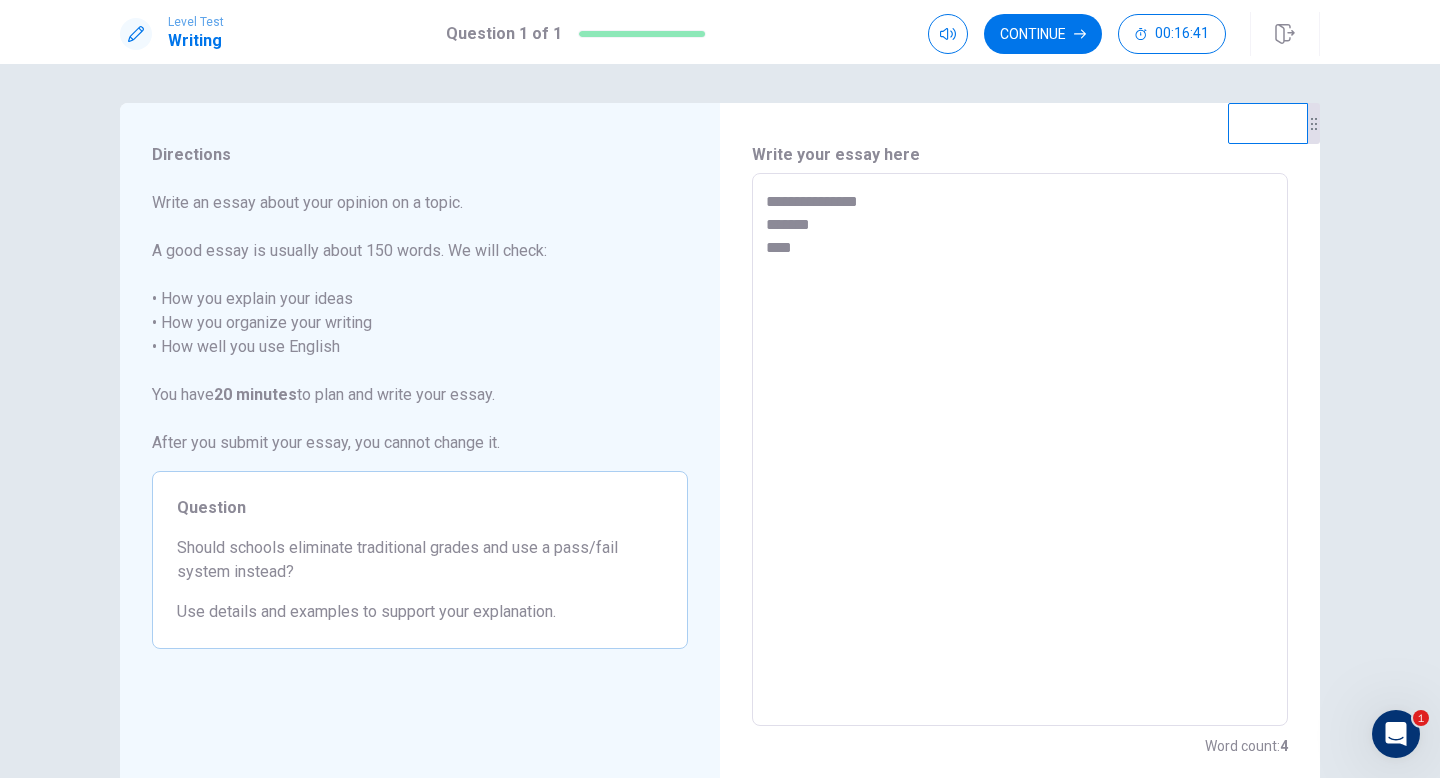 type on "*" 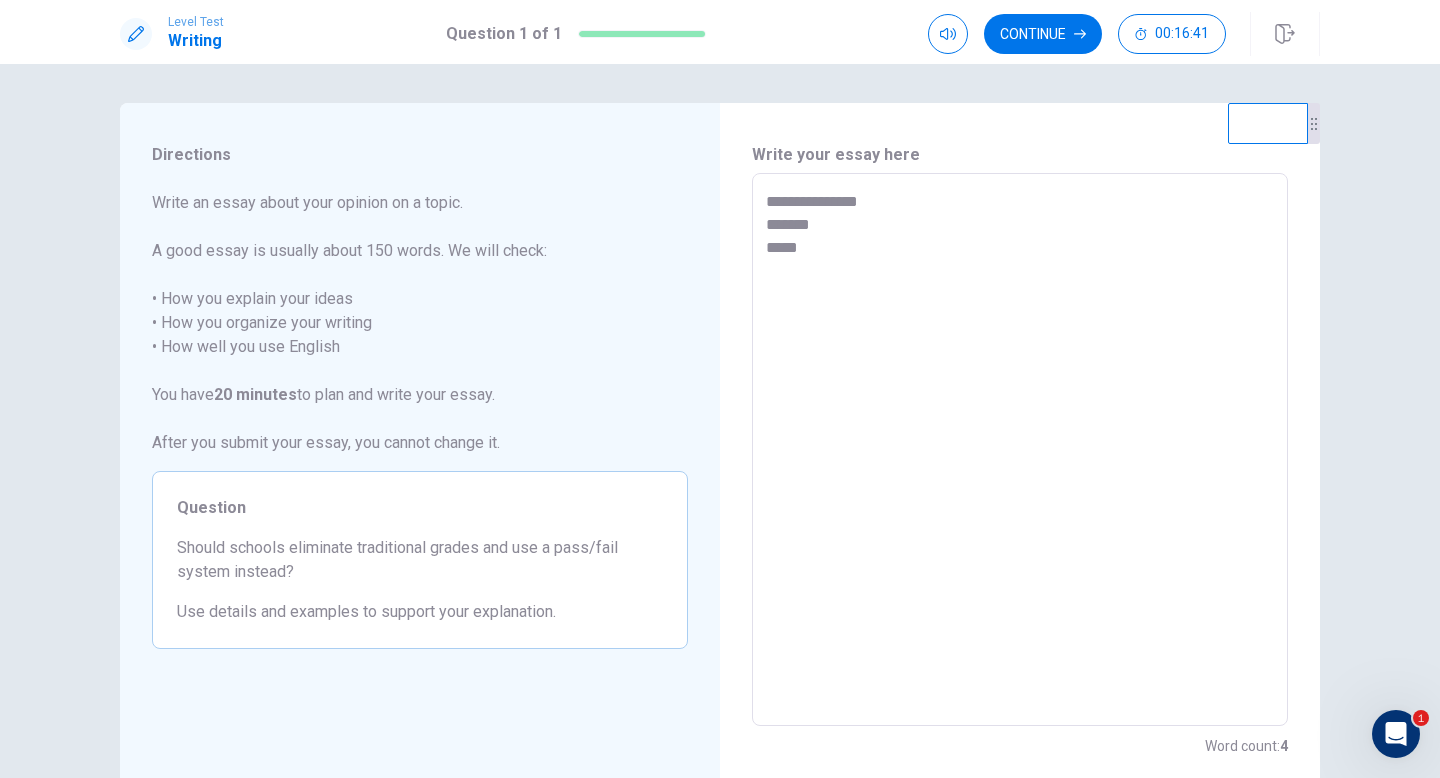 type on "*" 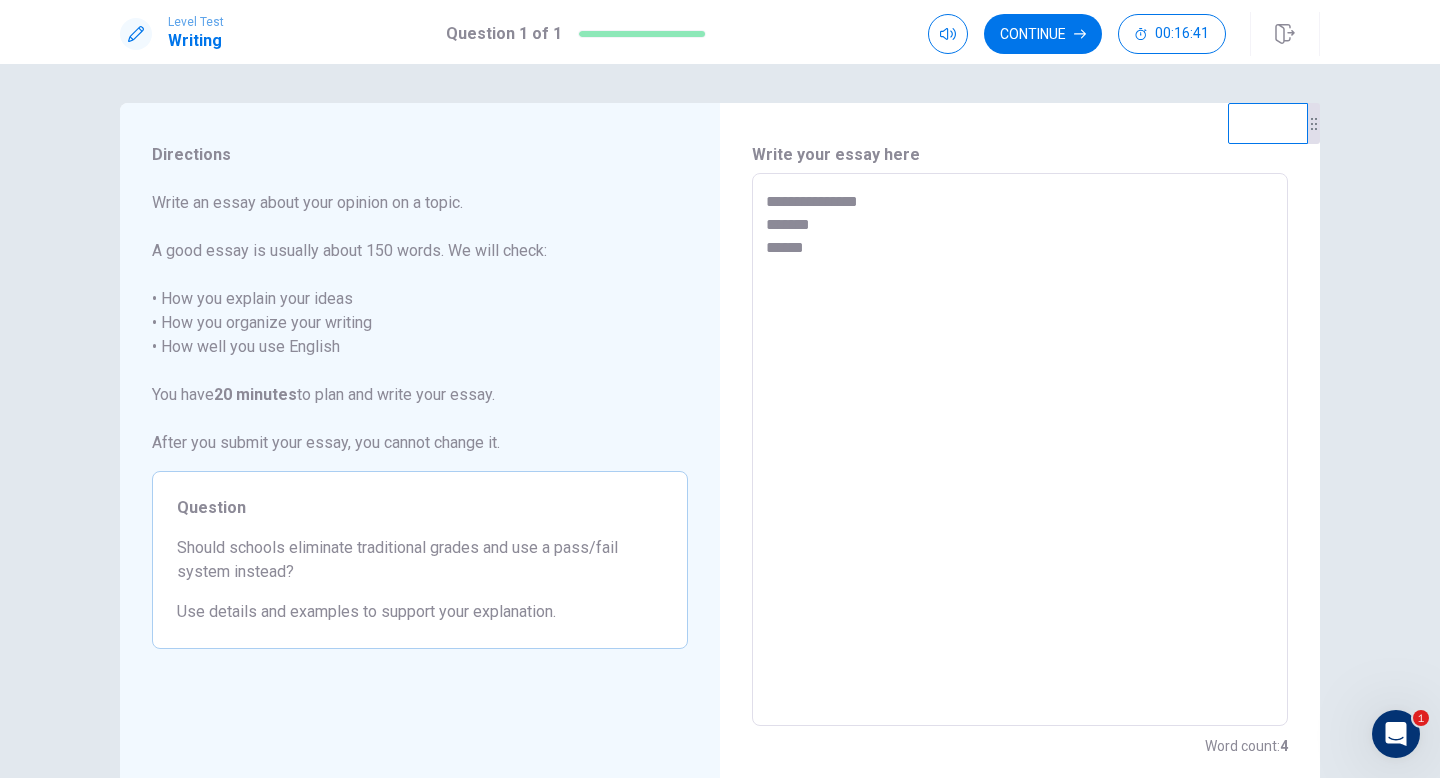 type on "*" 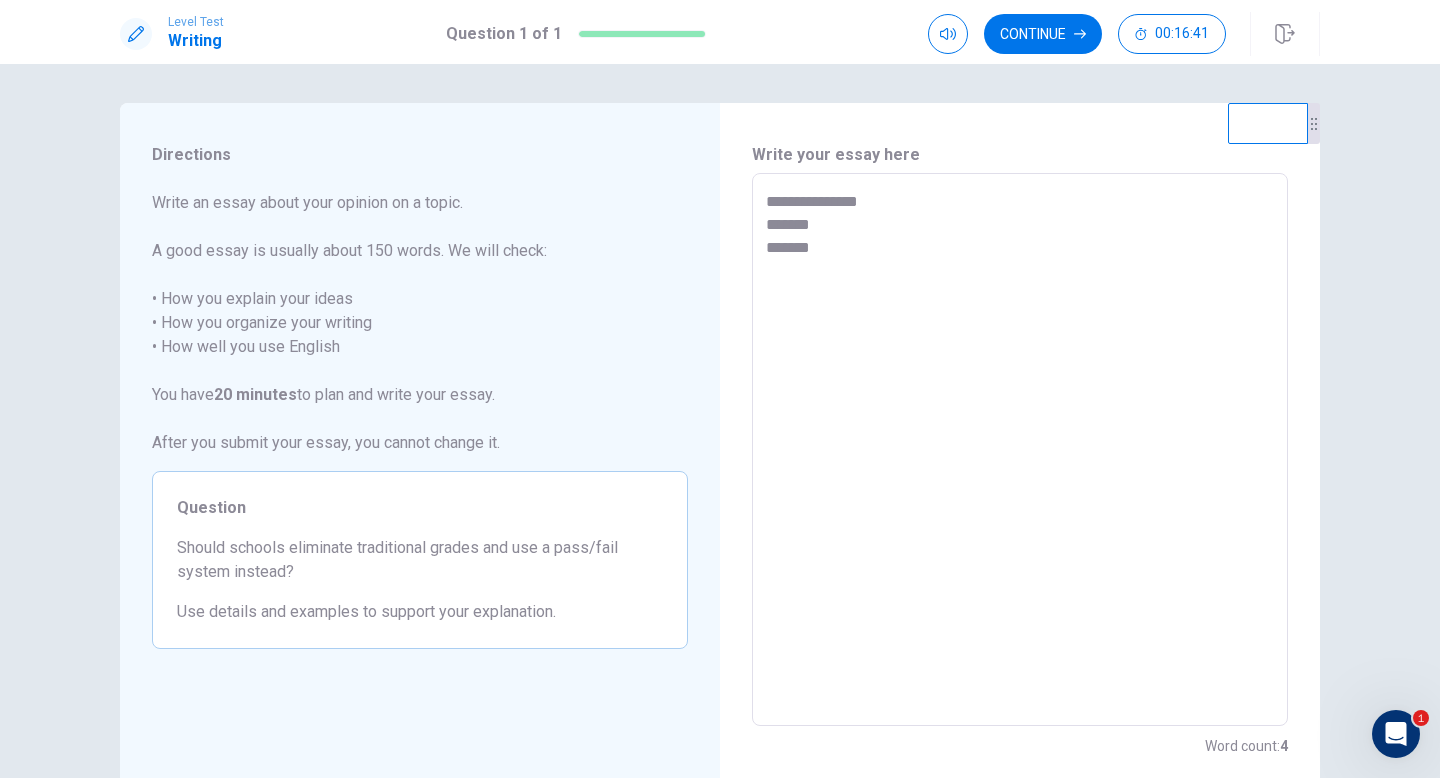 type on "*" 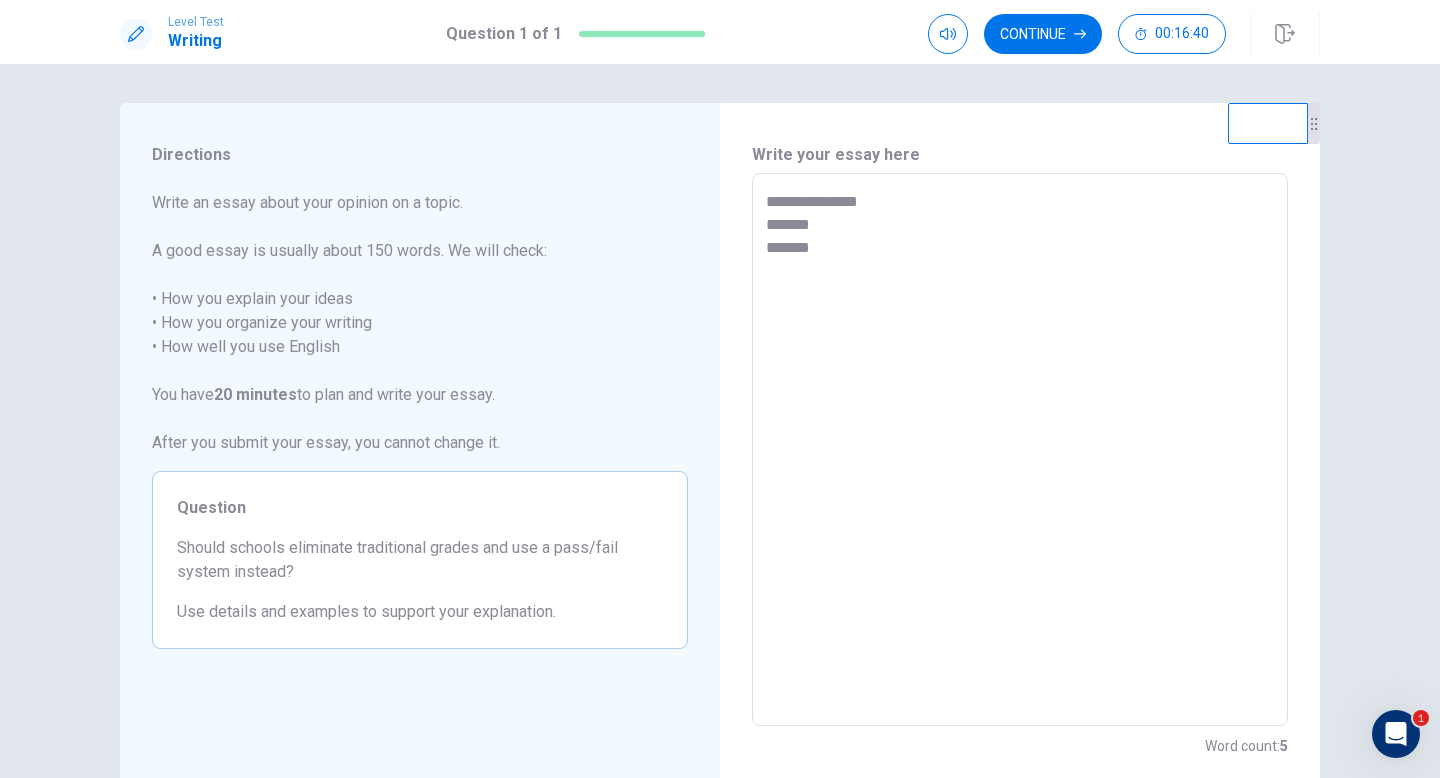 type on "**********" 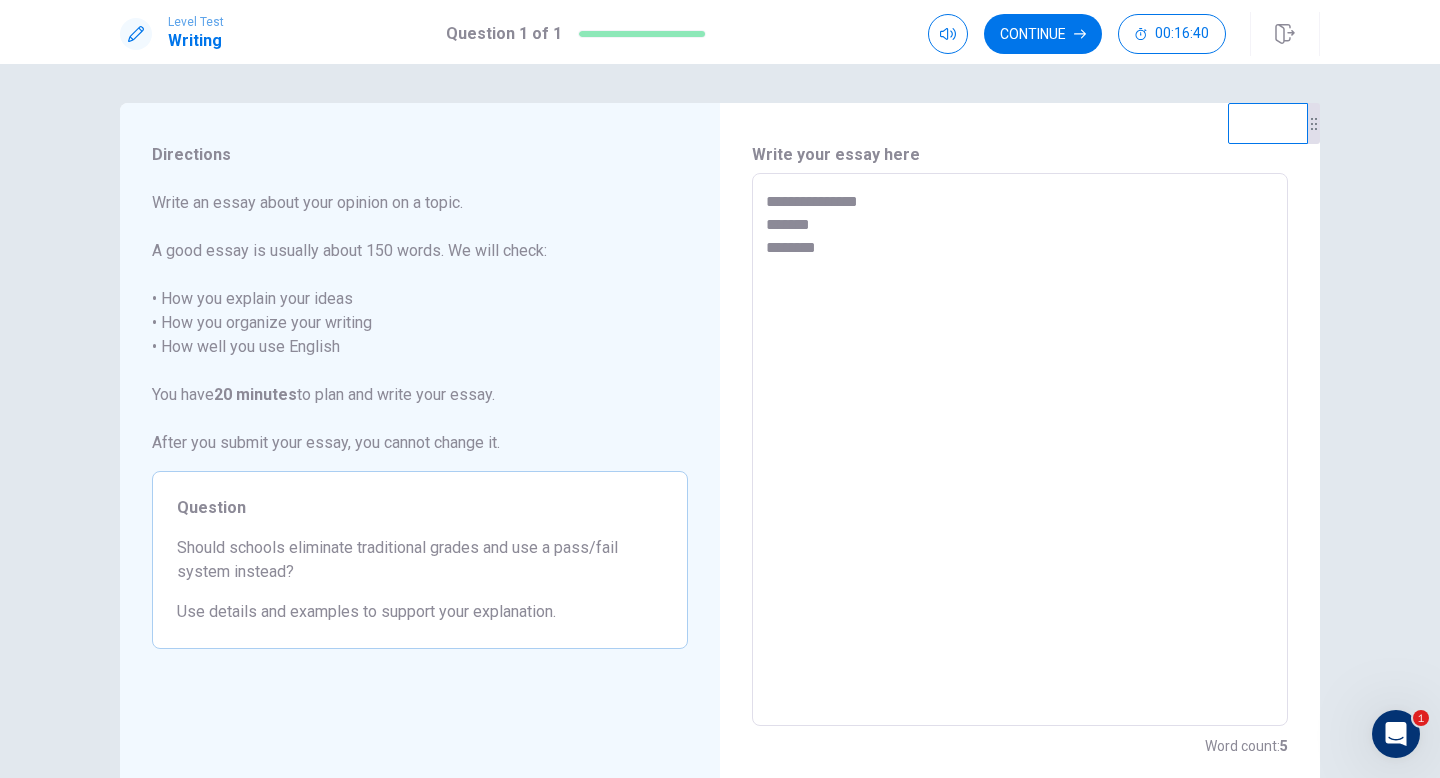 type on "*" 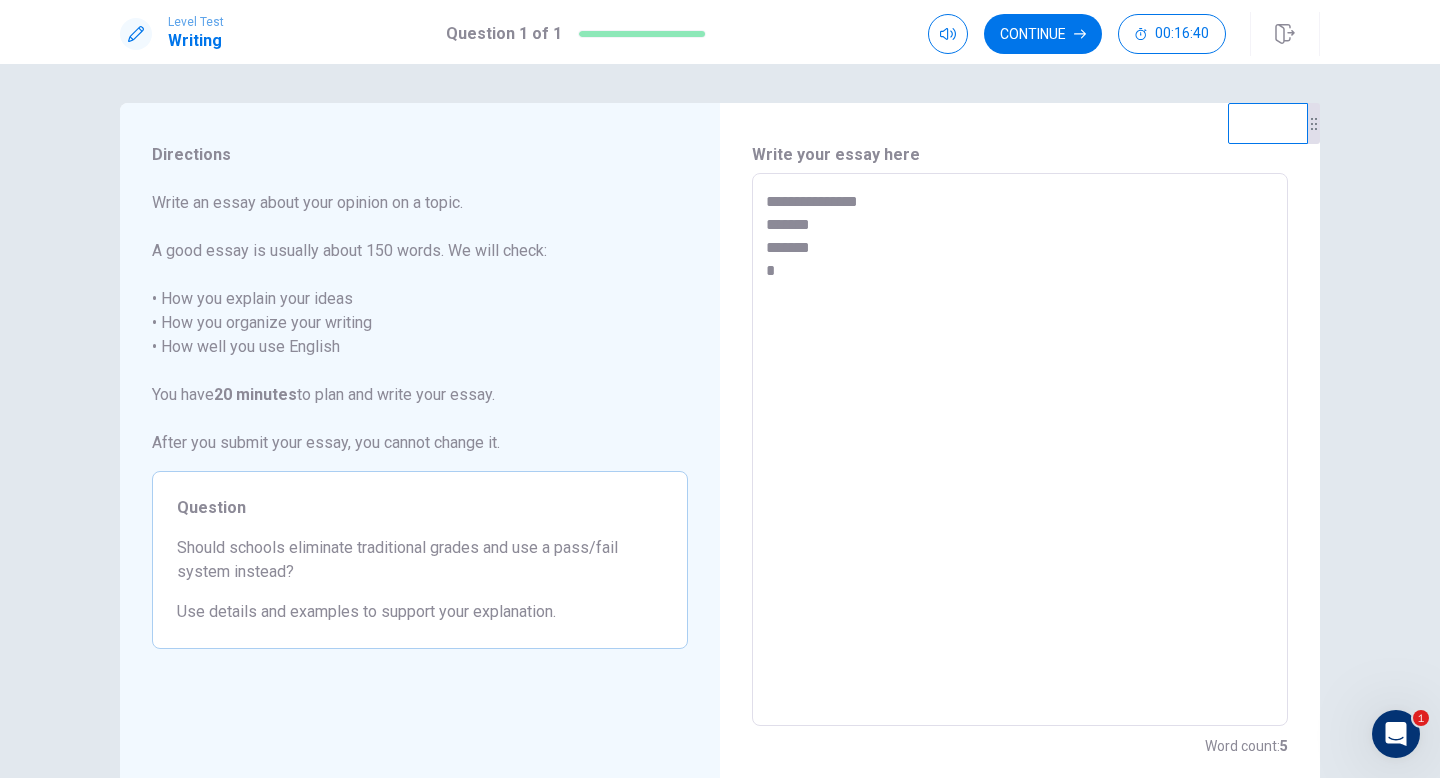 type on "*" 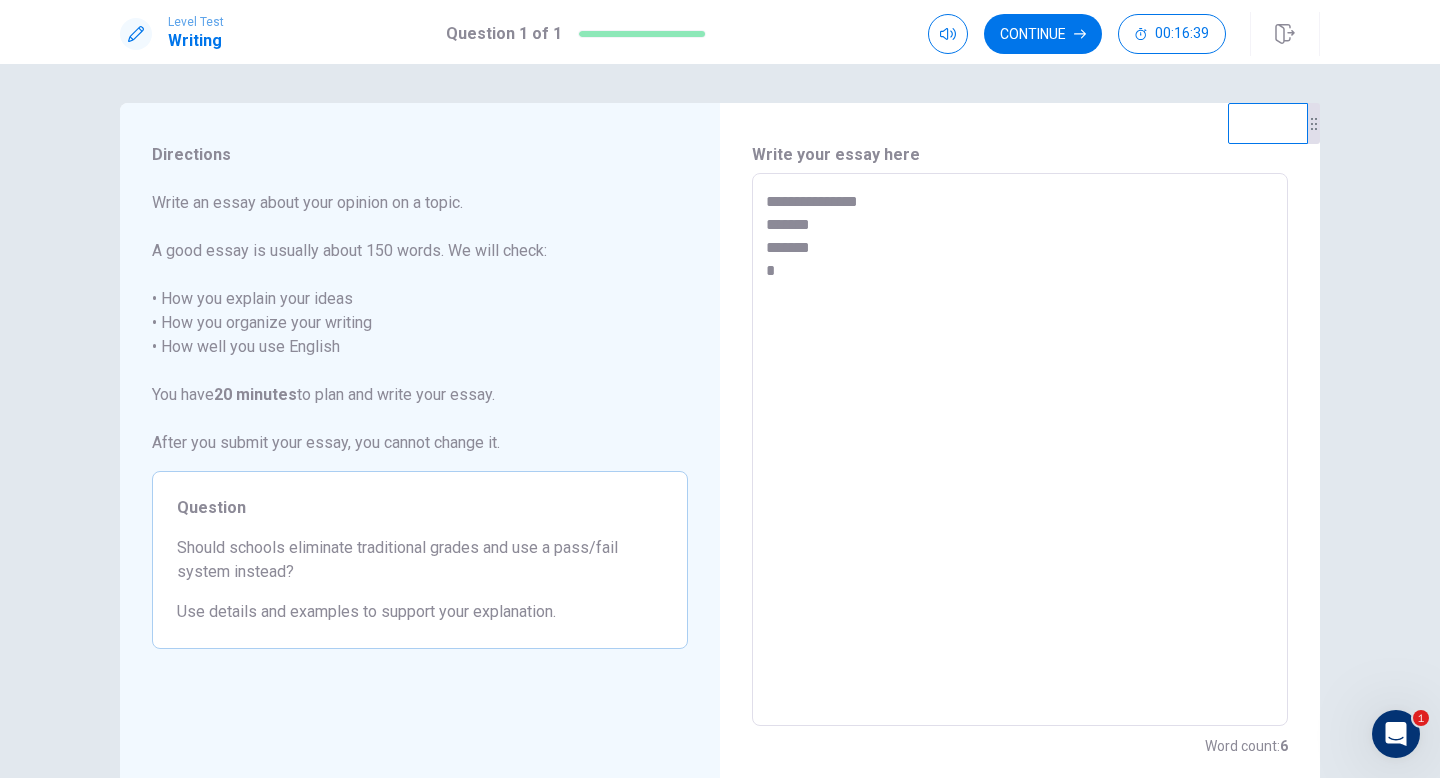 type on "**********" 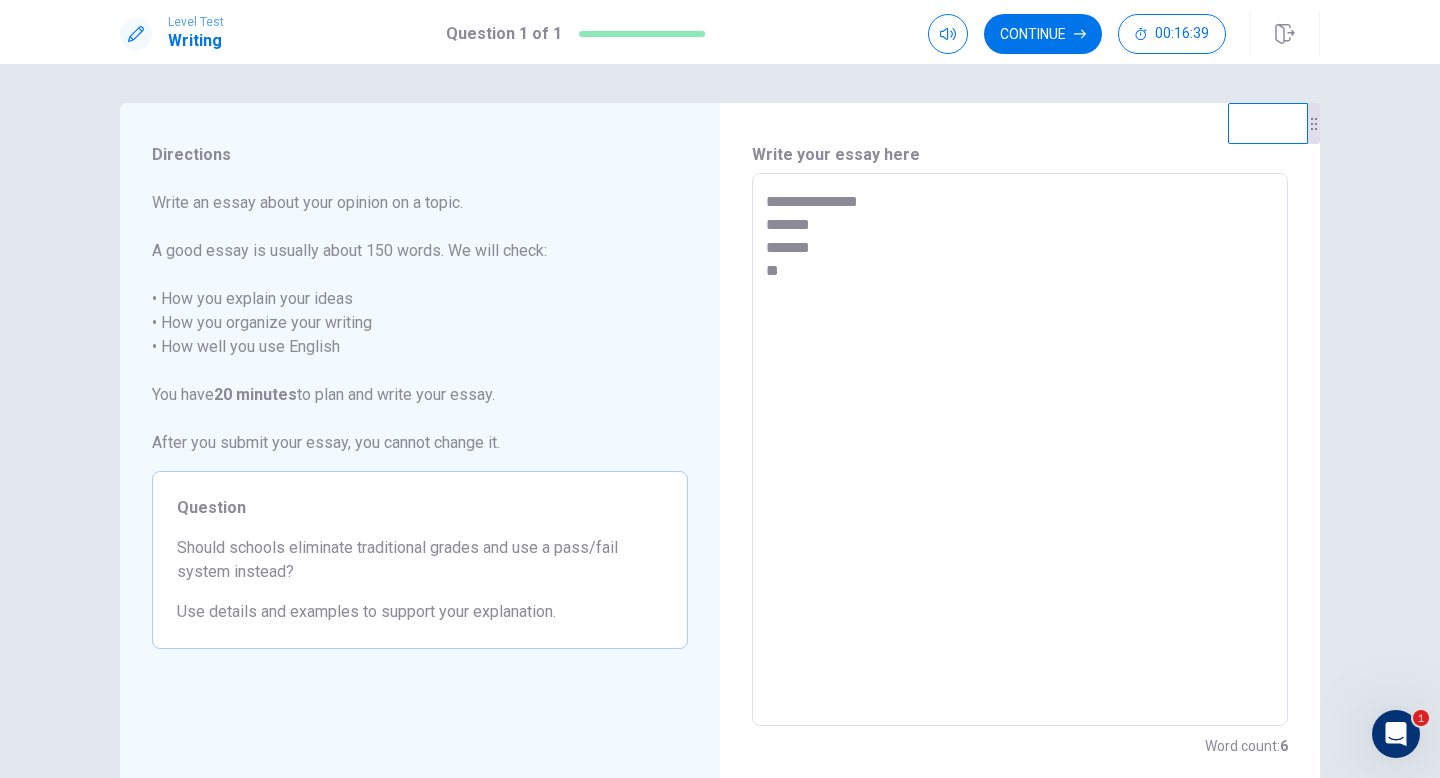 type on "*" 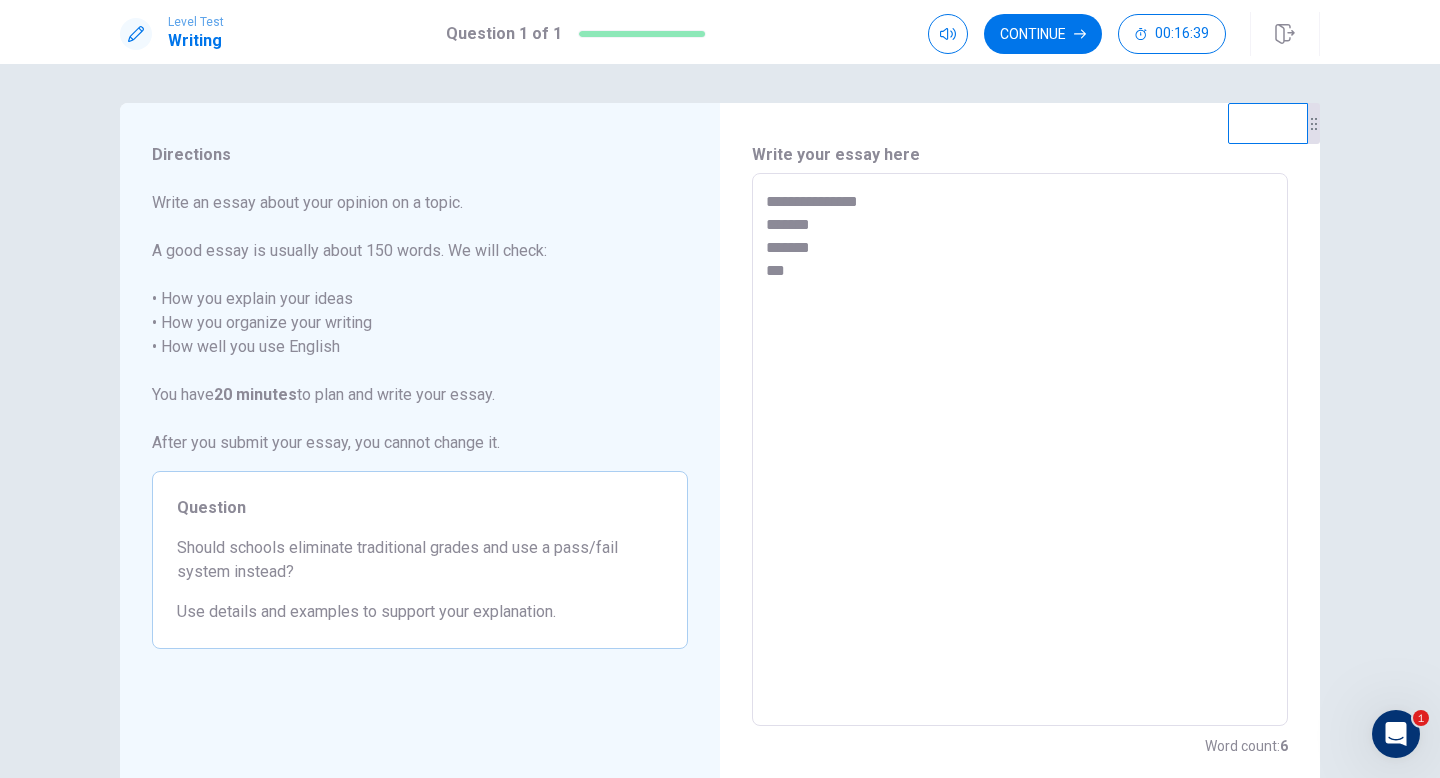 type on "*" 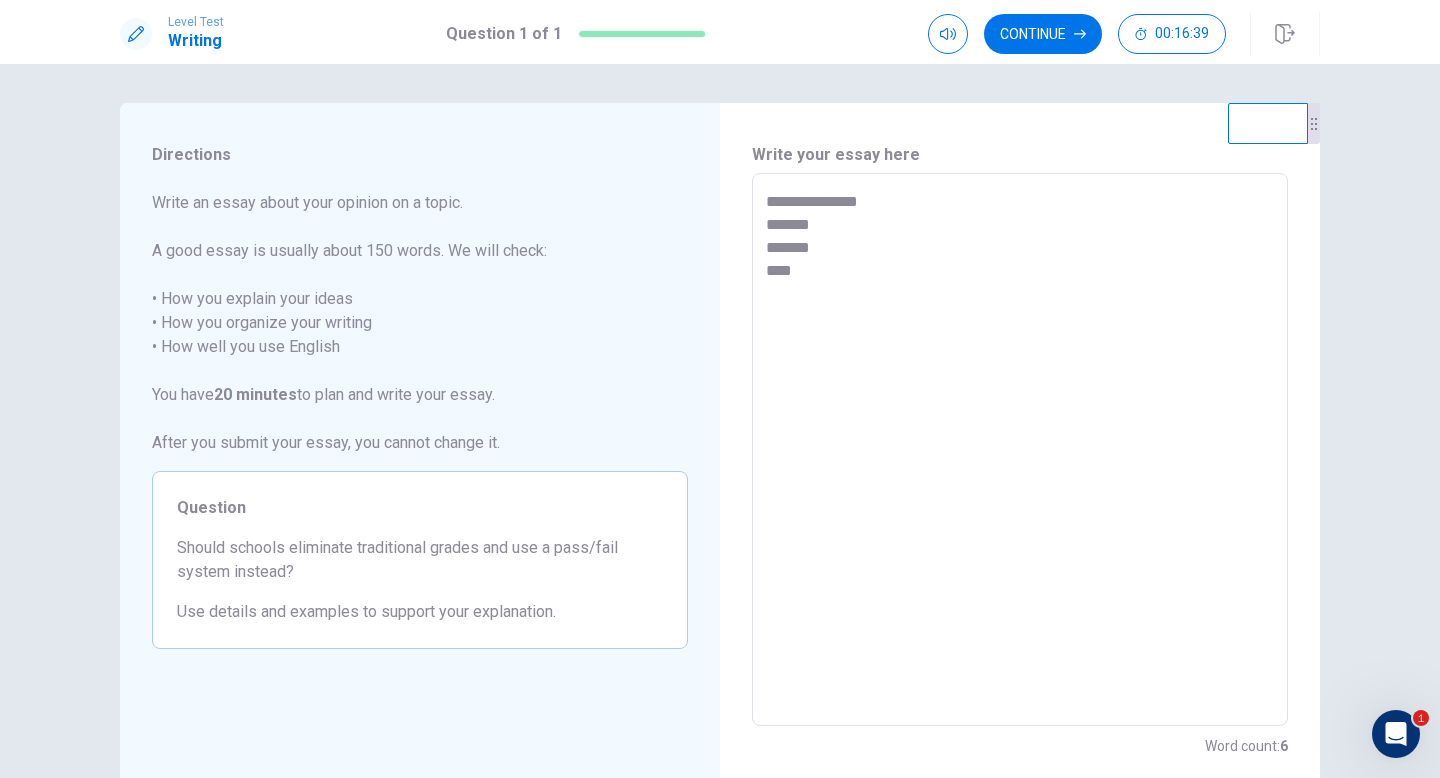 type on "*" 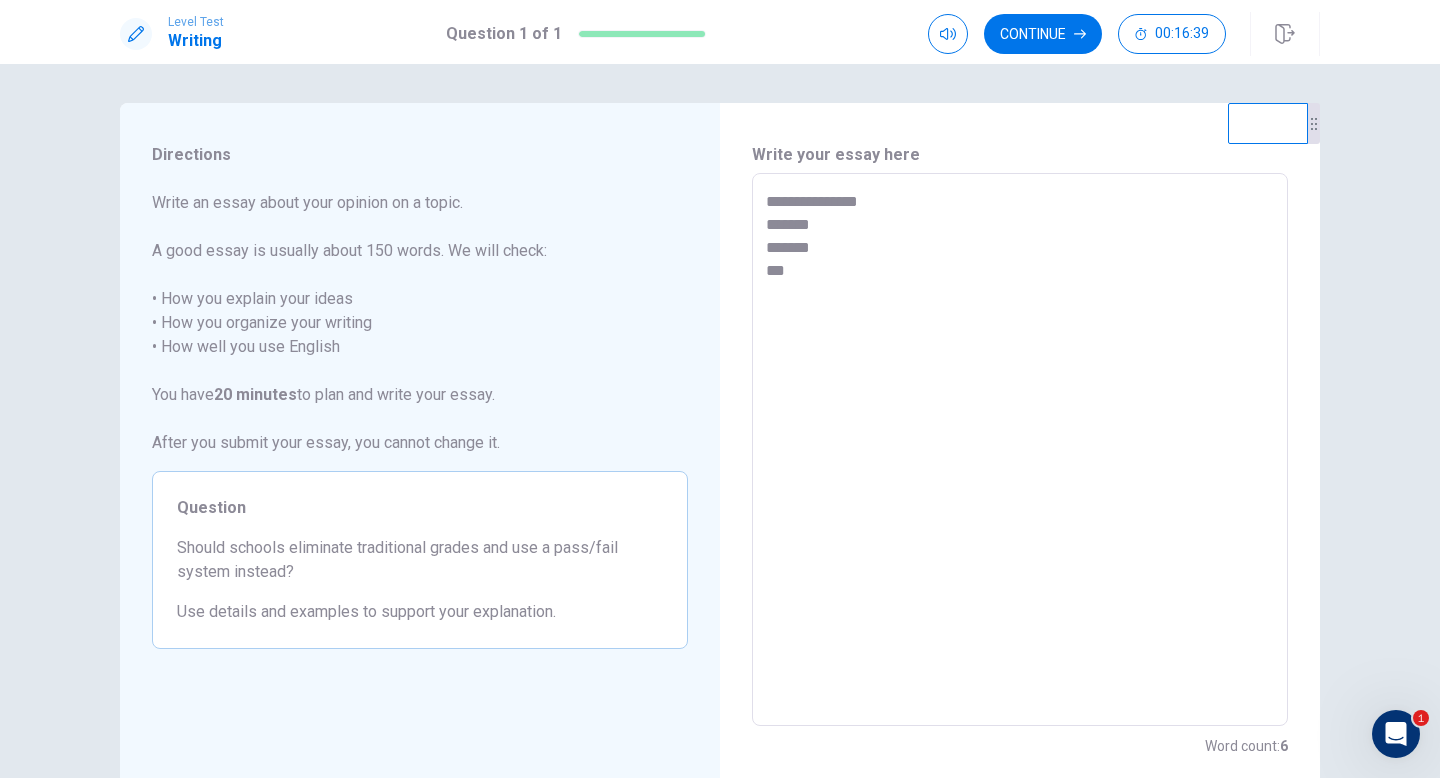type on "*" 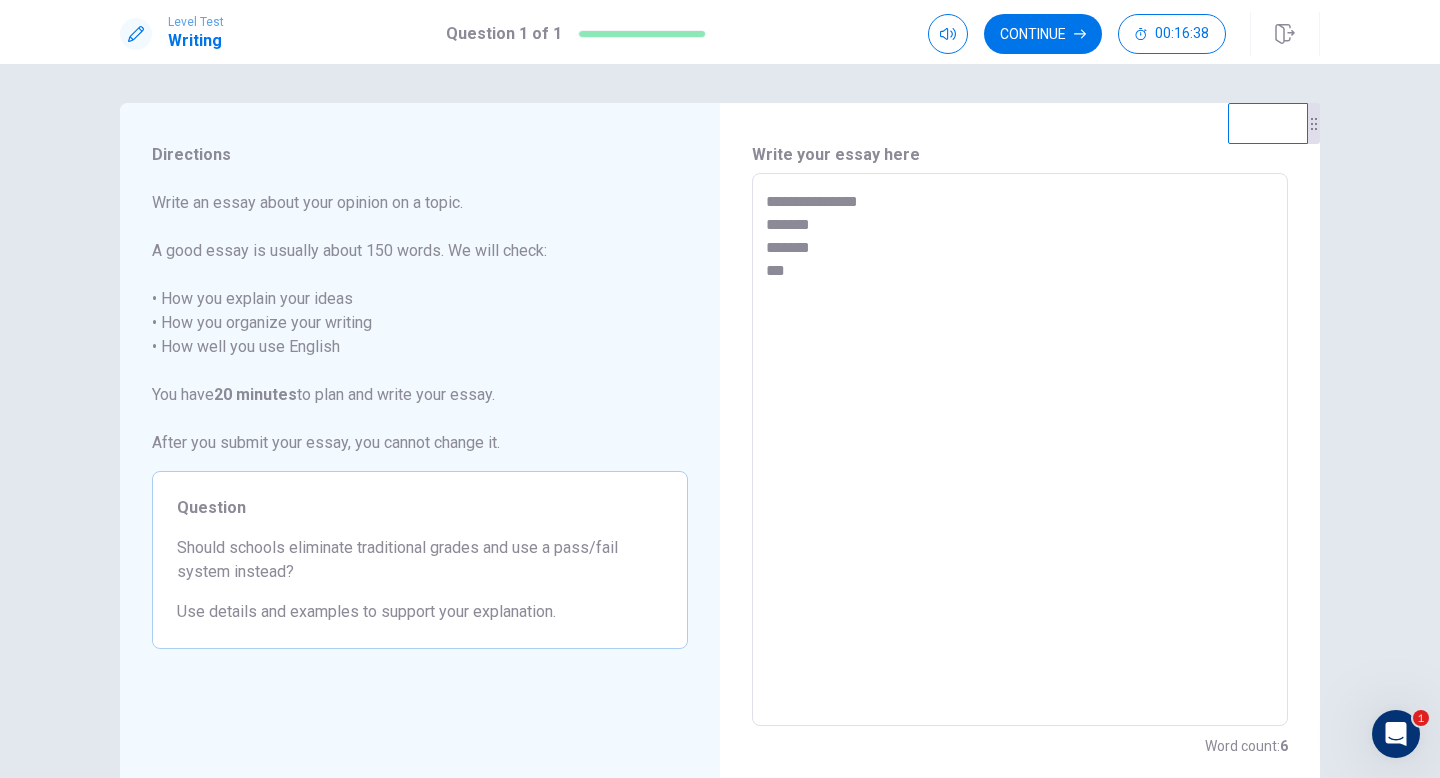 type on "**********" 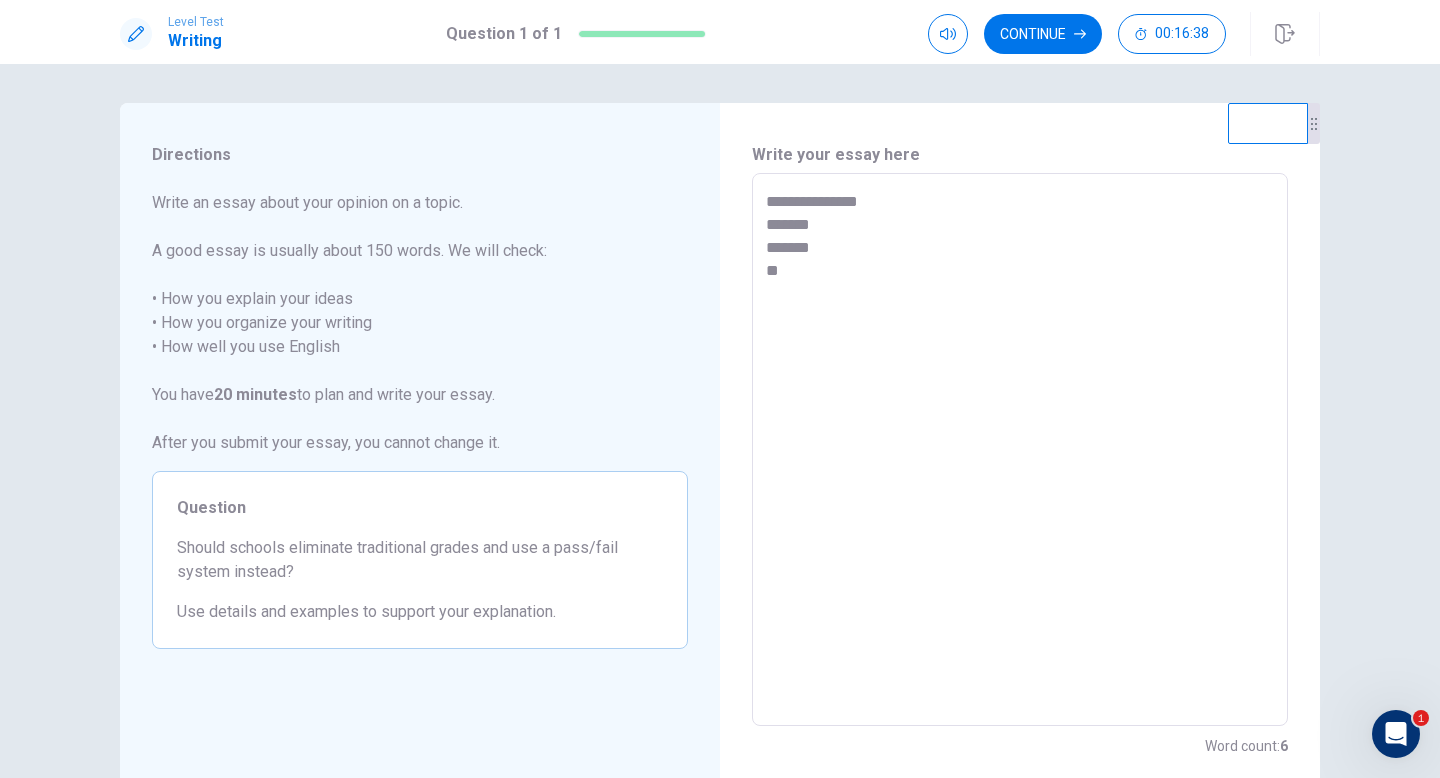 type on "*" 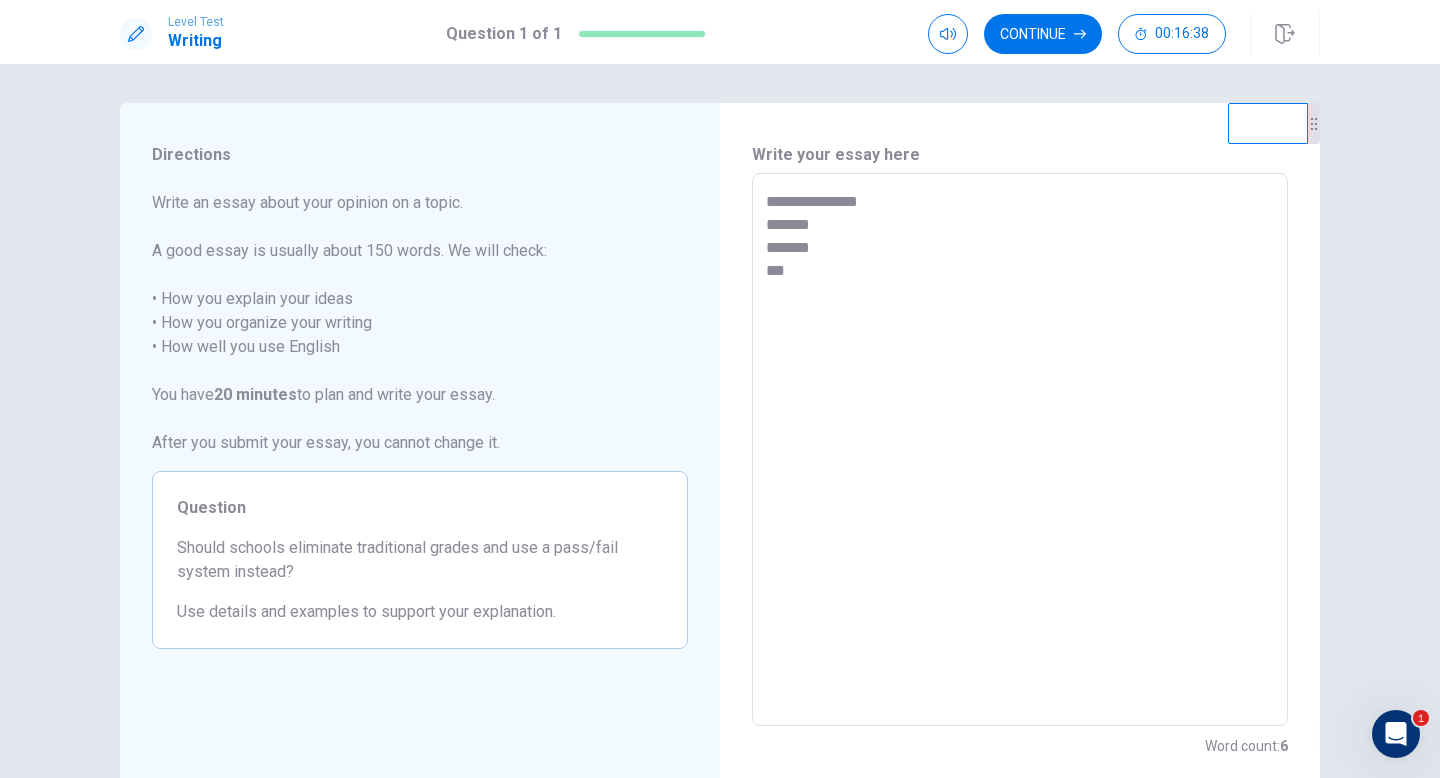 type on "*" 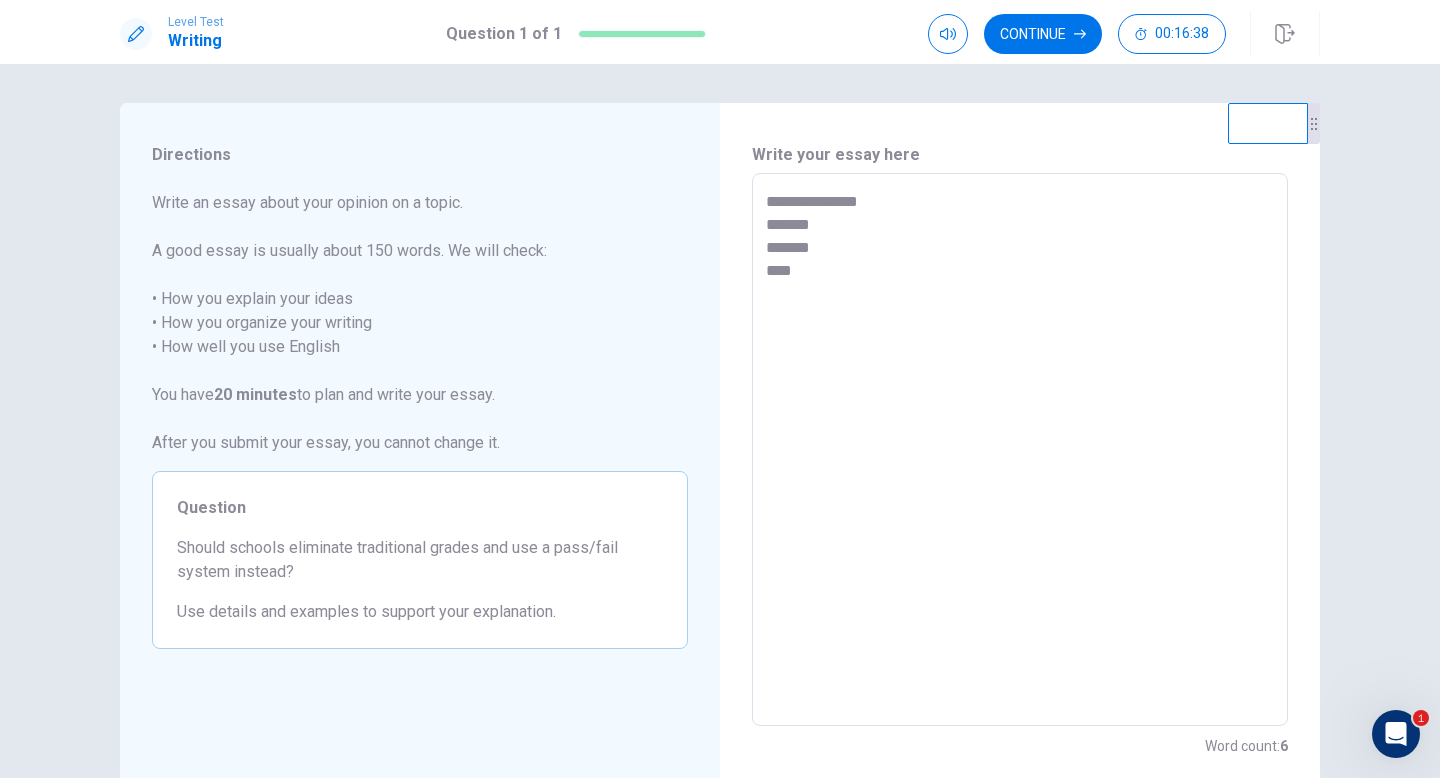 type on "*" 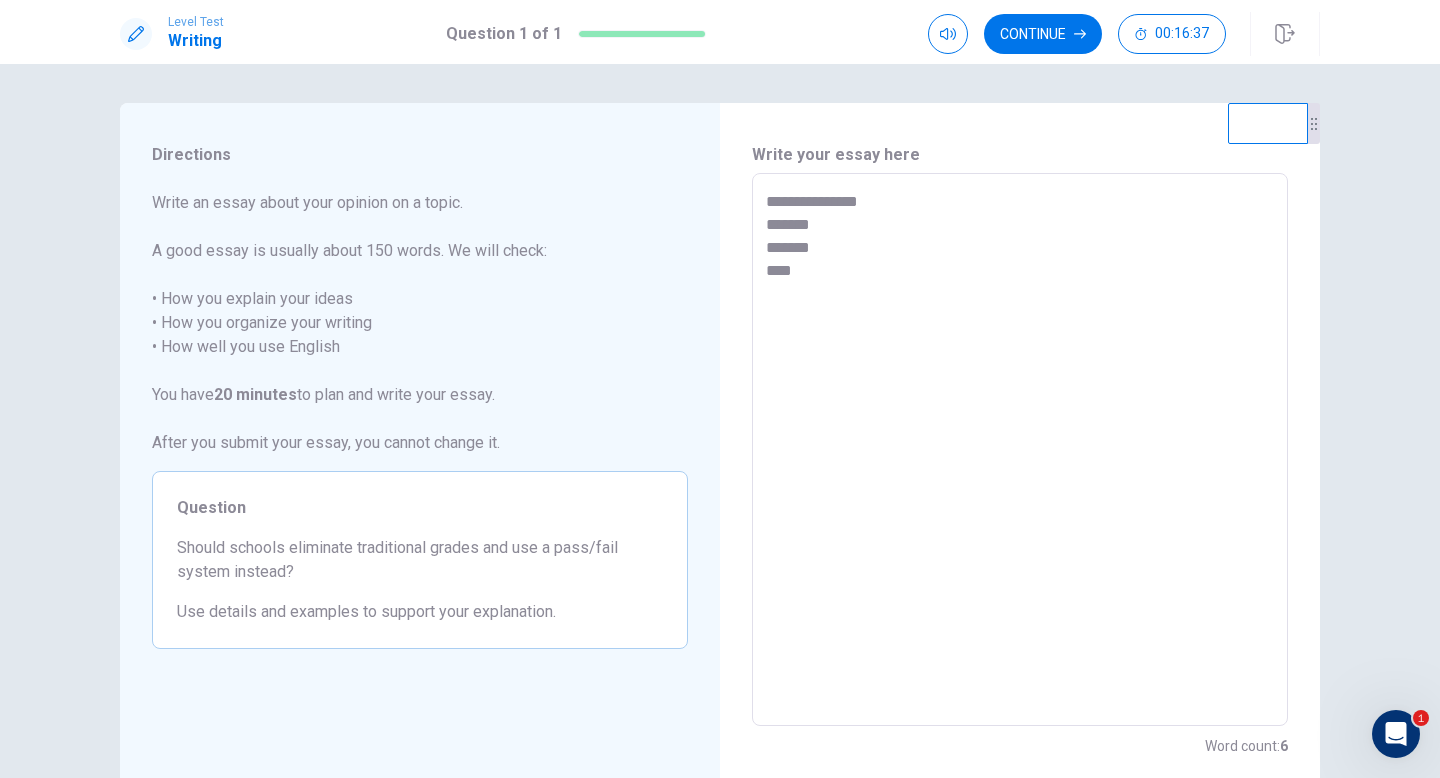 type on "**********" 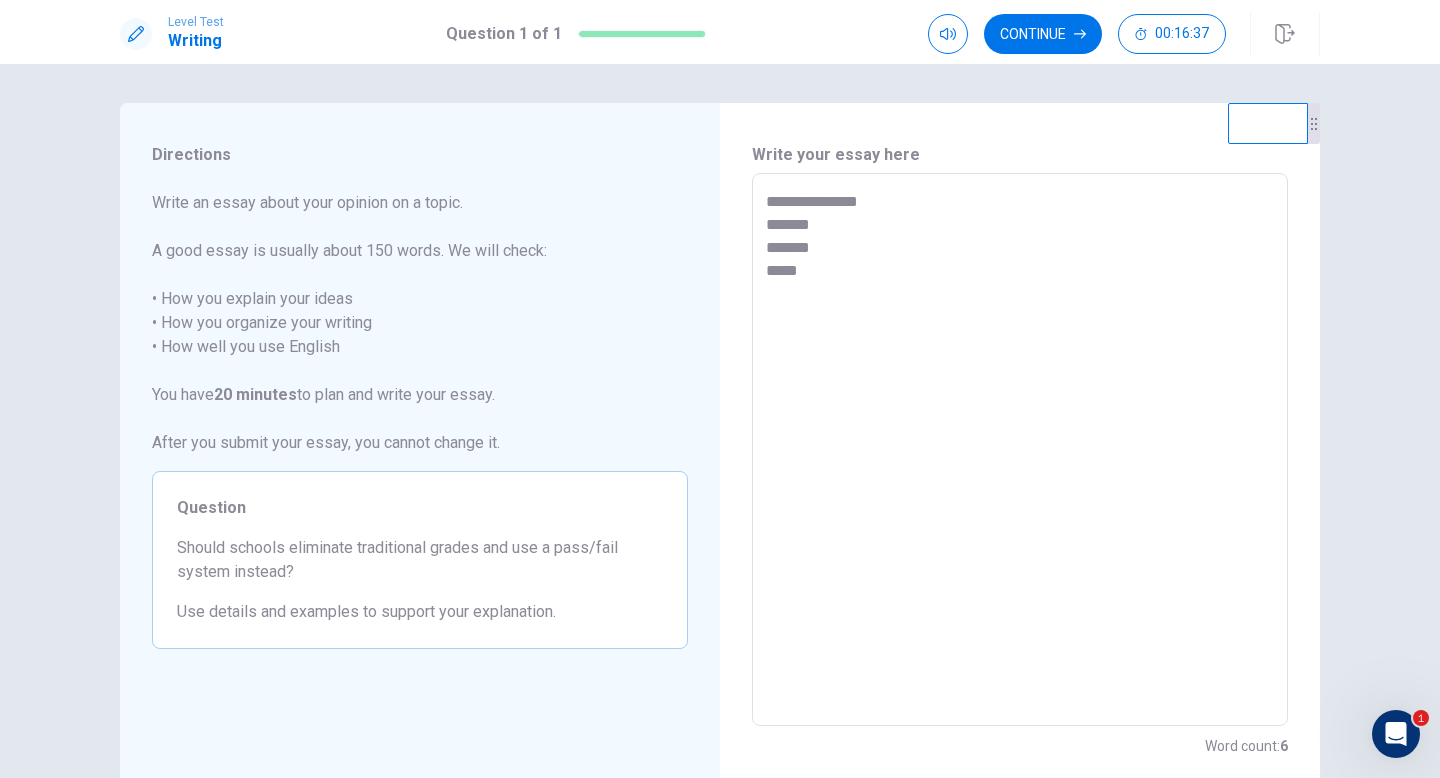 type on "*" 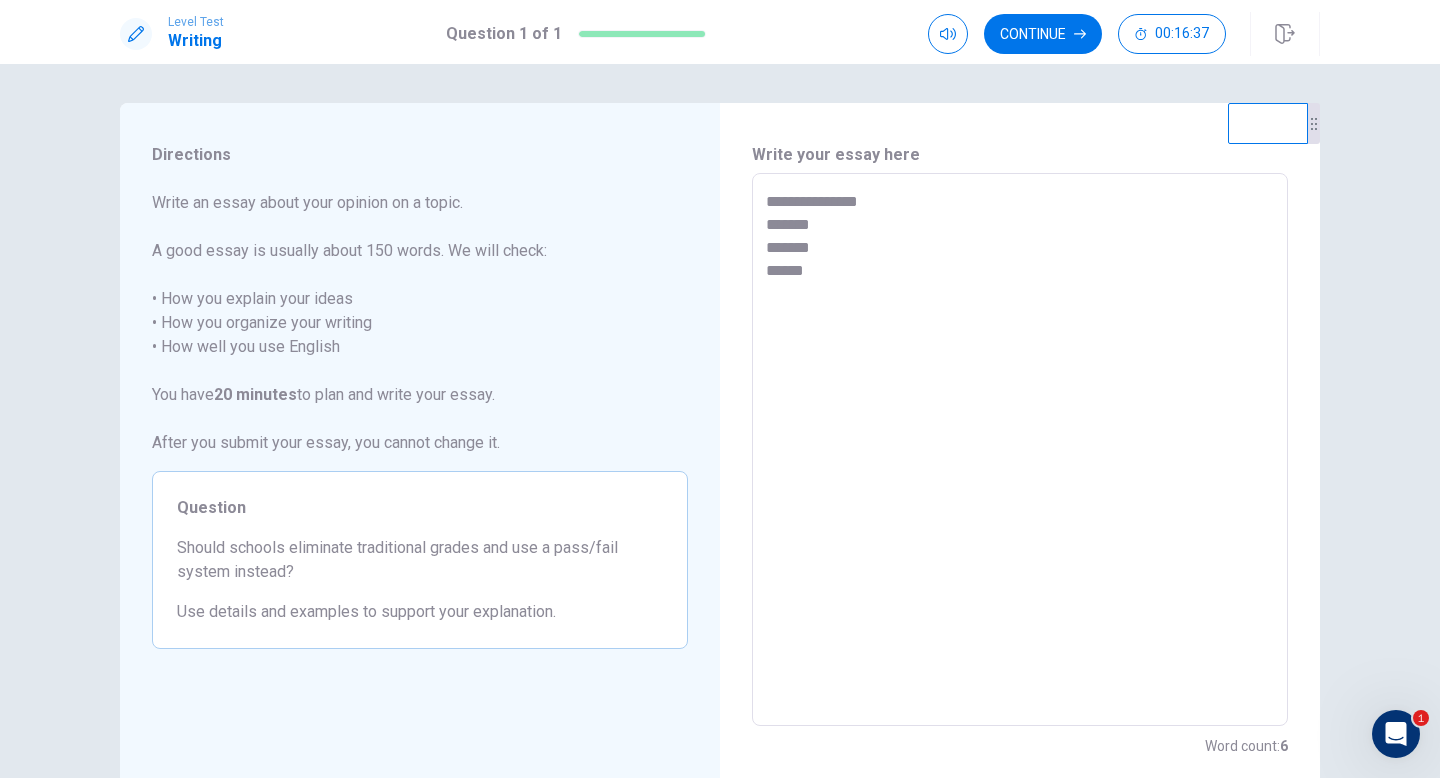 type on "*" 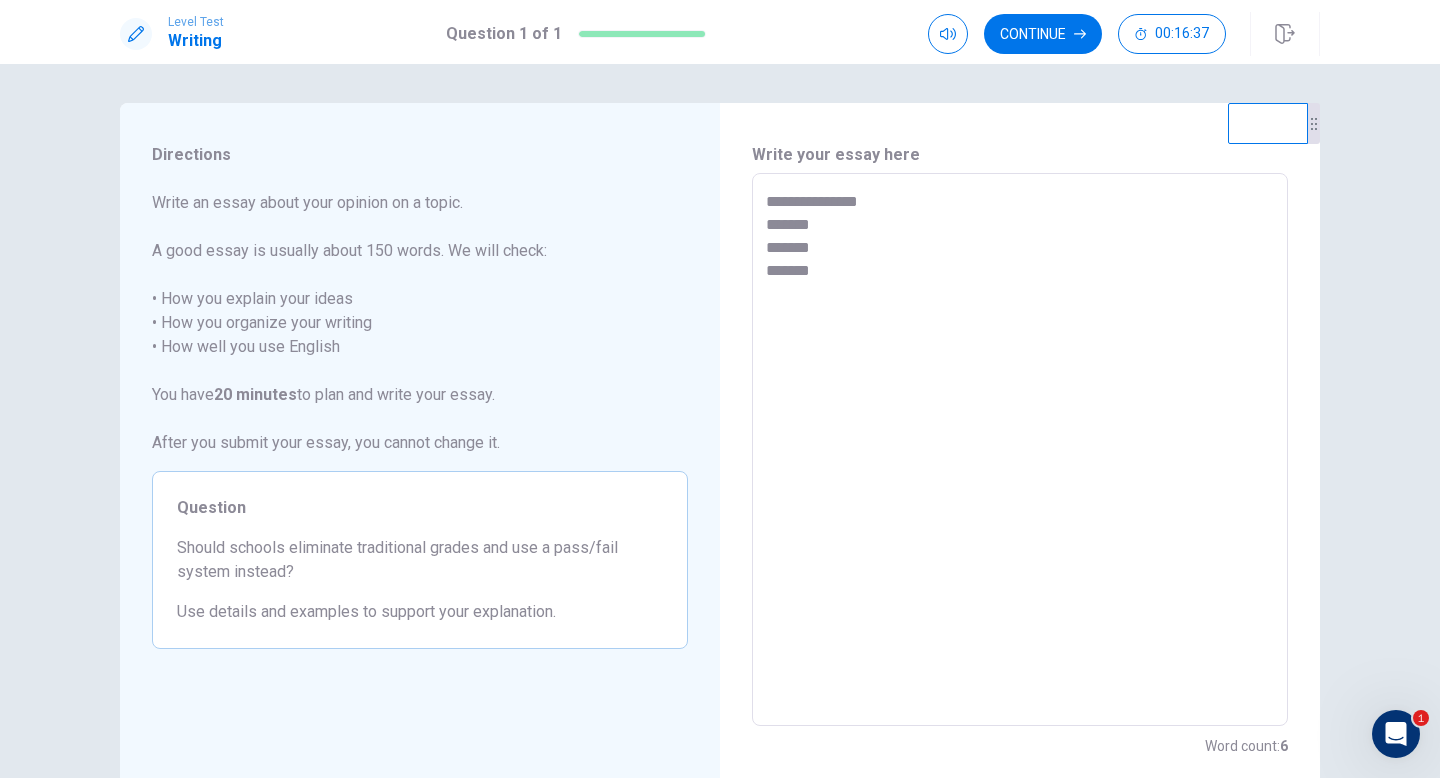 type on "*" 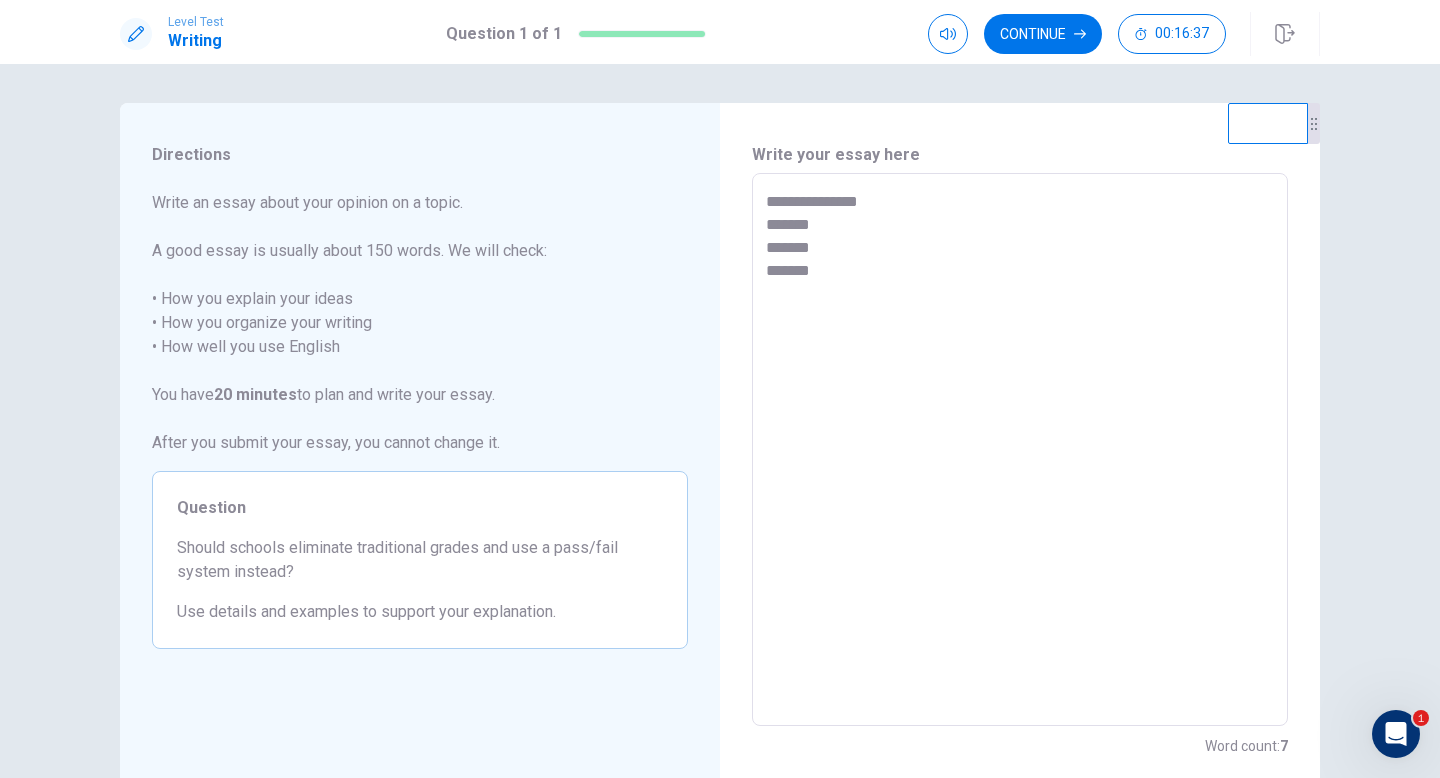 type on "**********" 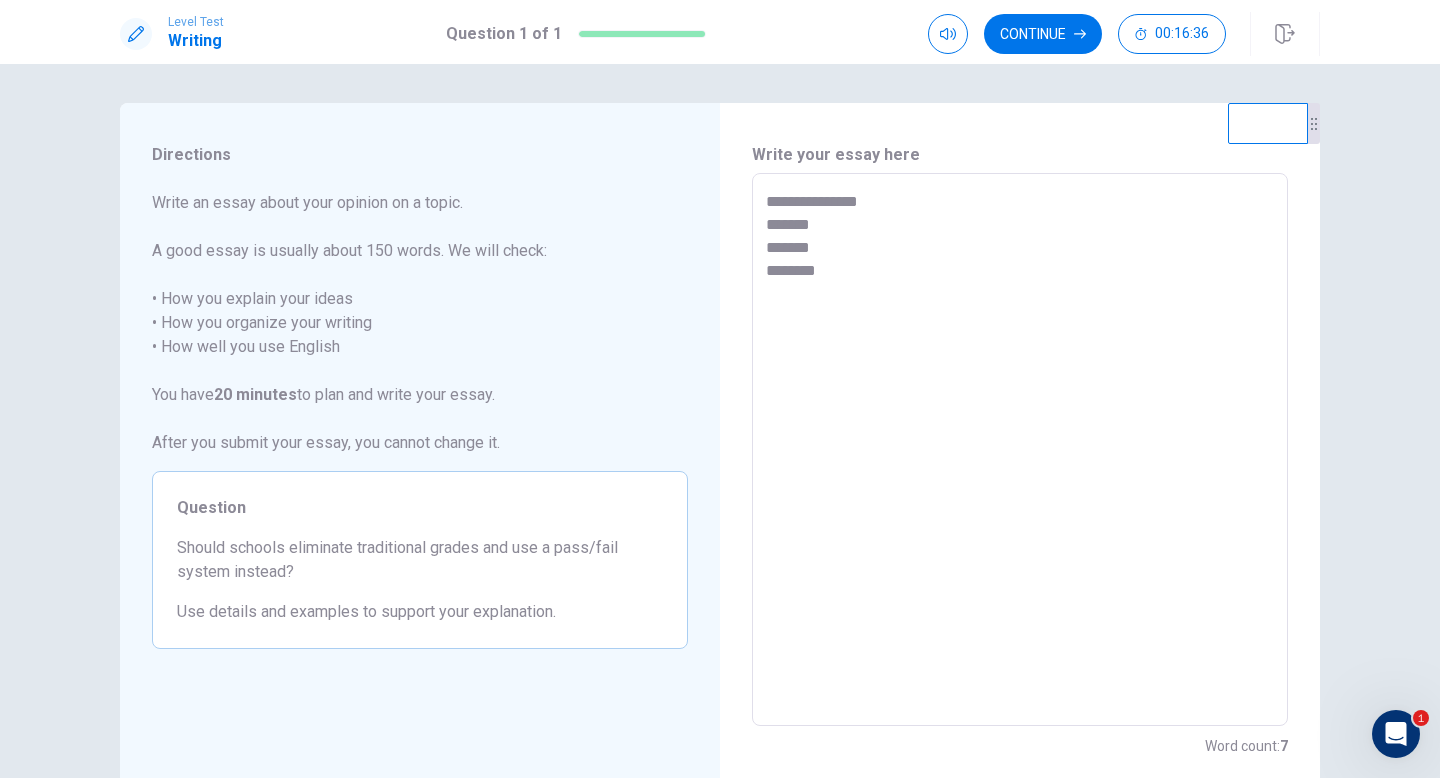 type on "*" 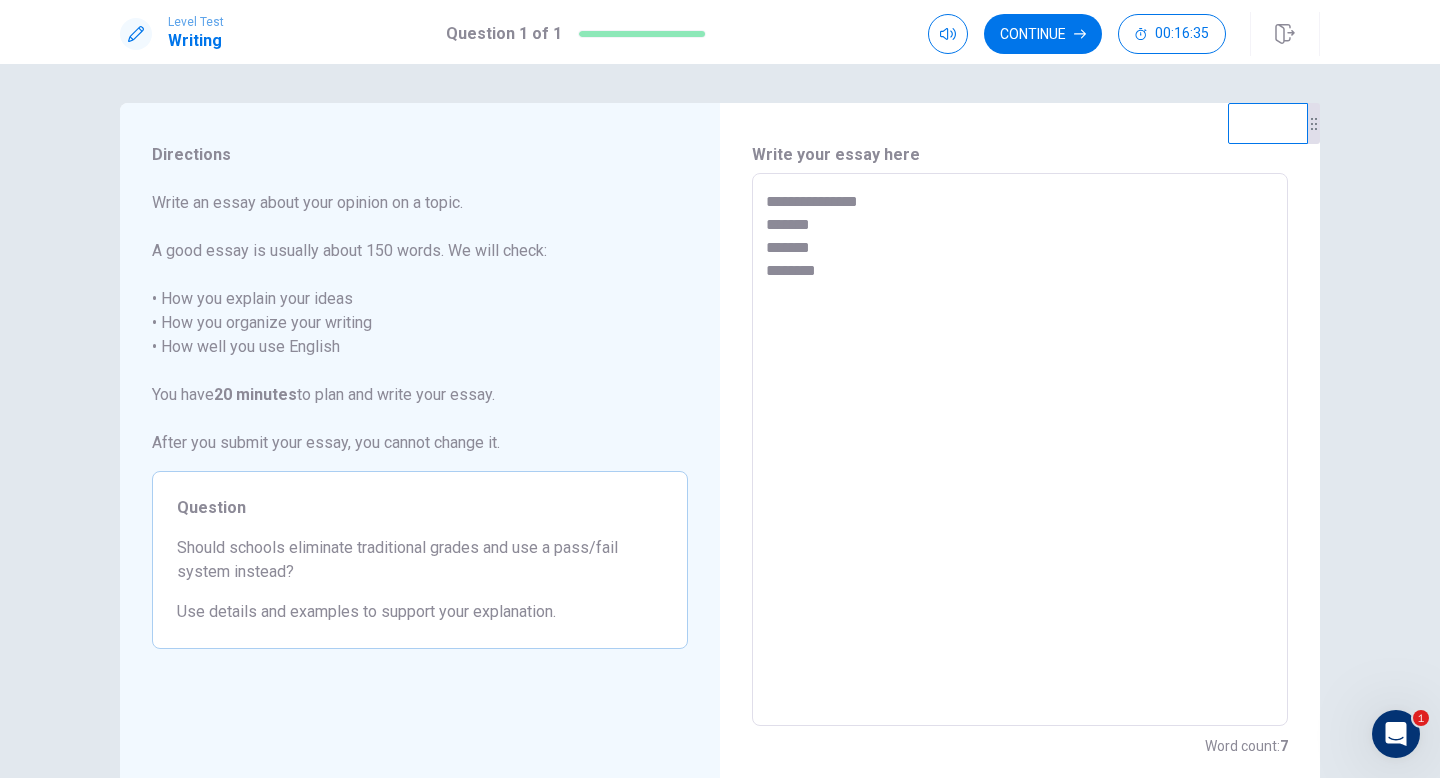 type on "**********" 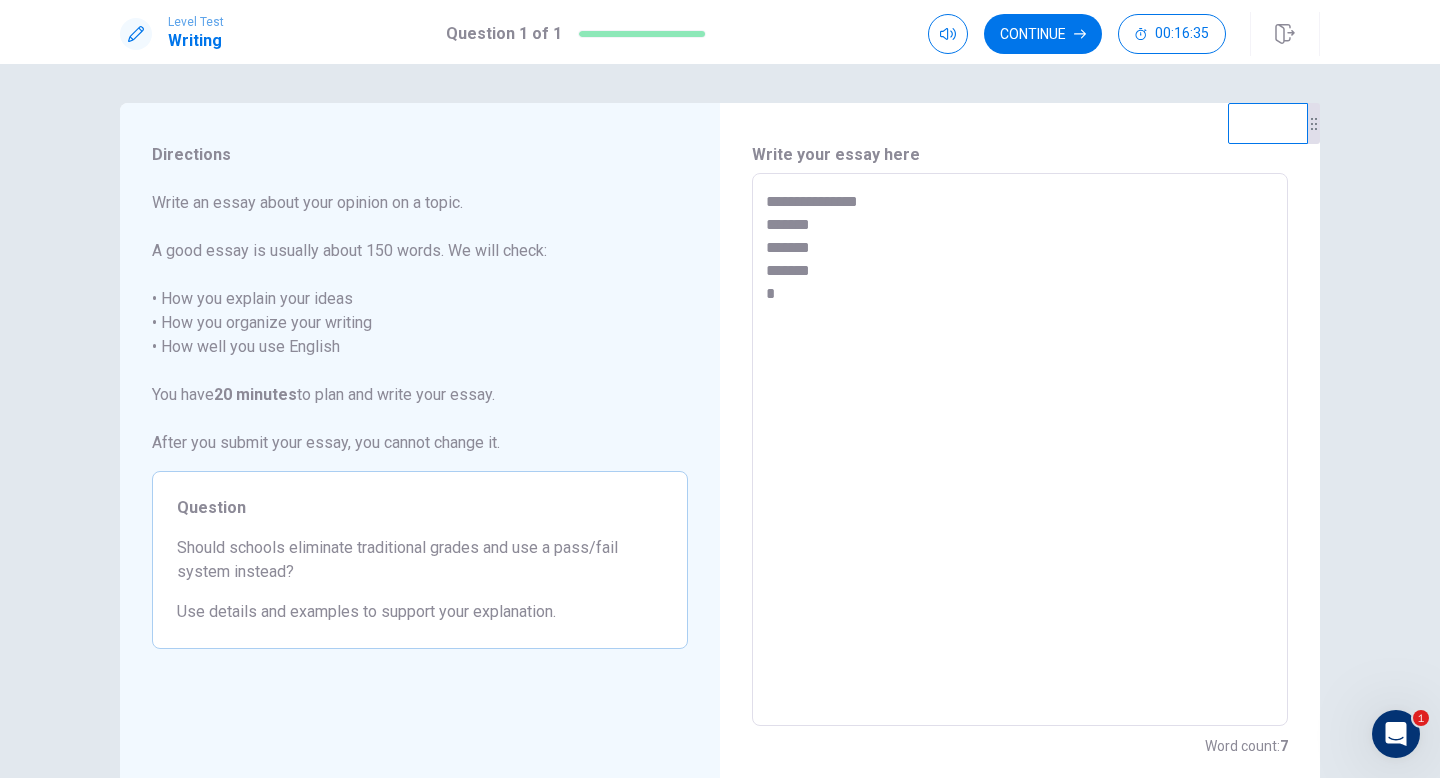 type on "*" 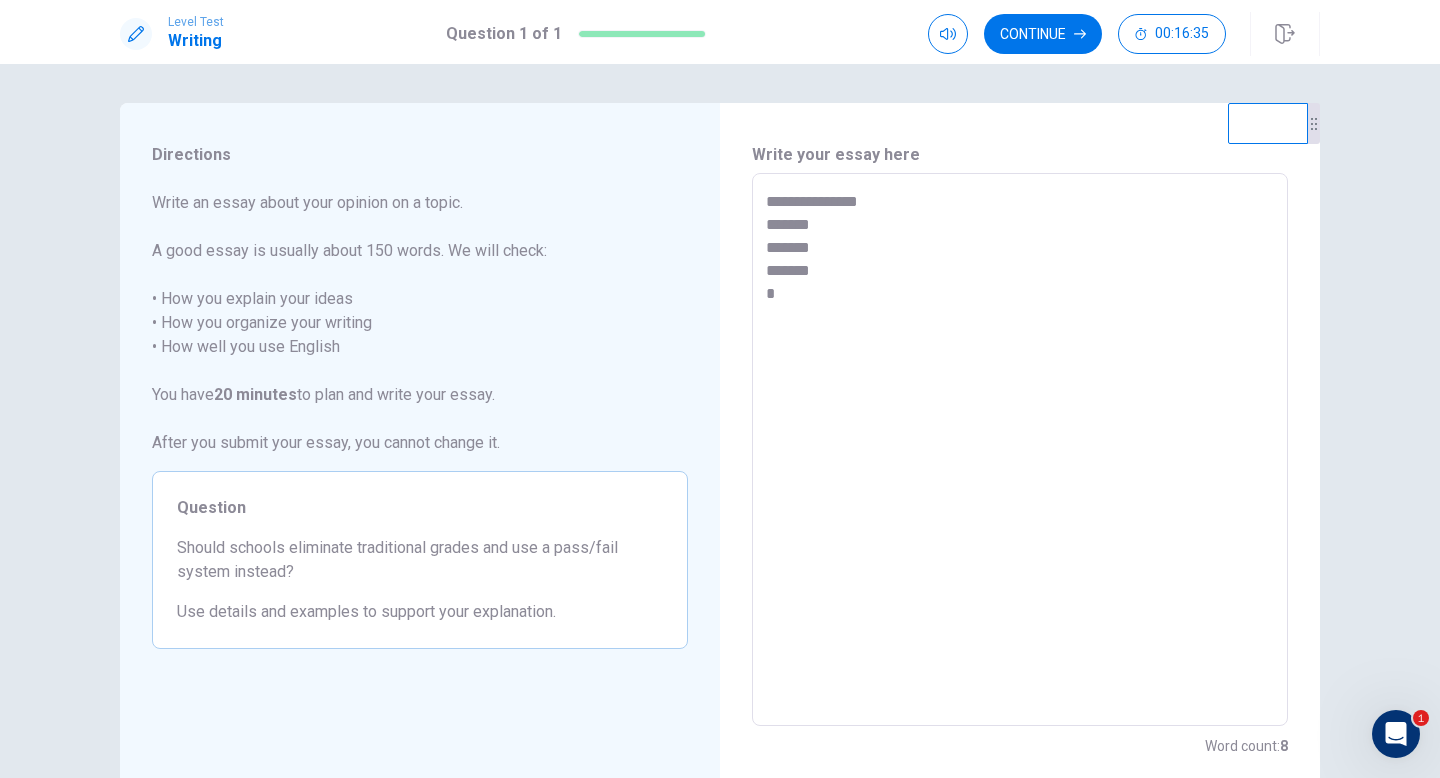 type on "**********" 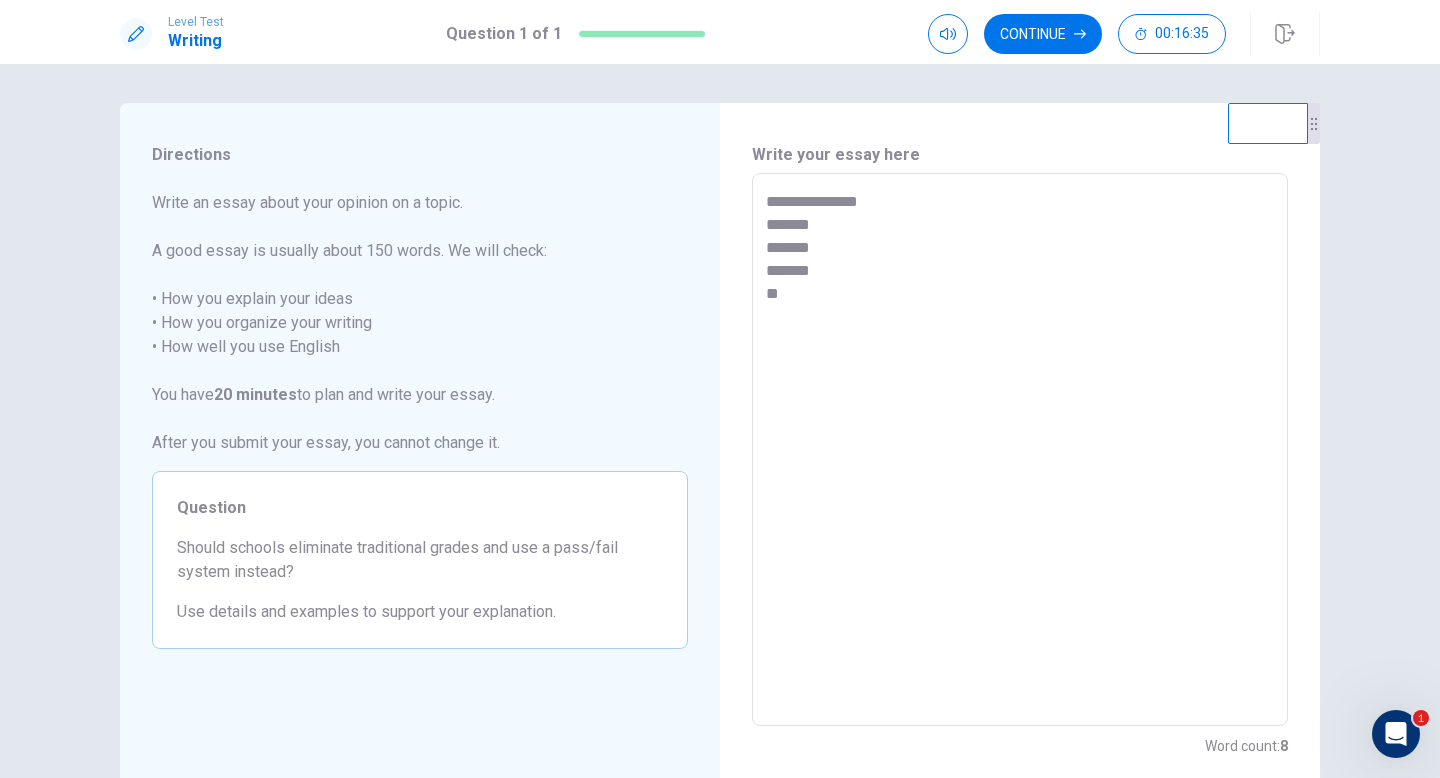 type on "*" 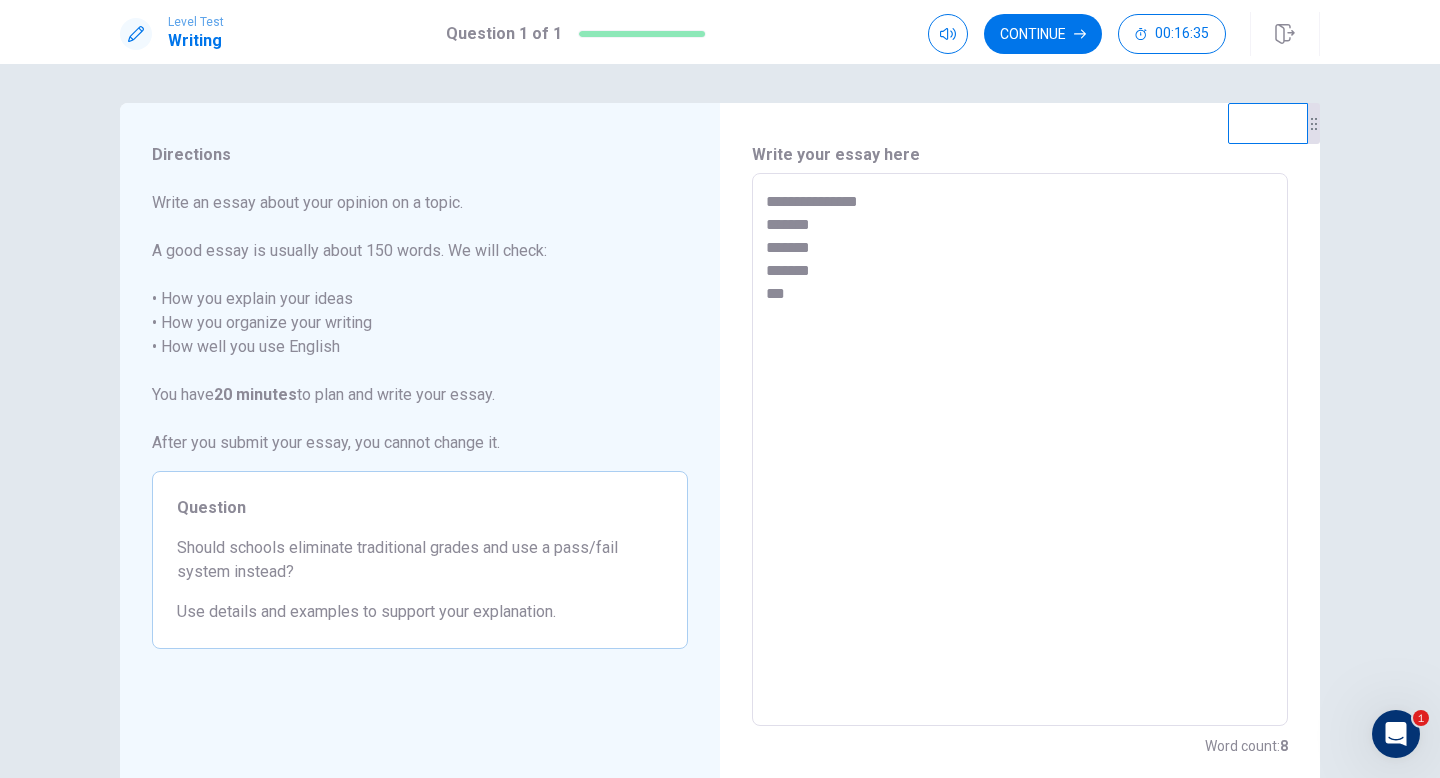 type on "*" 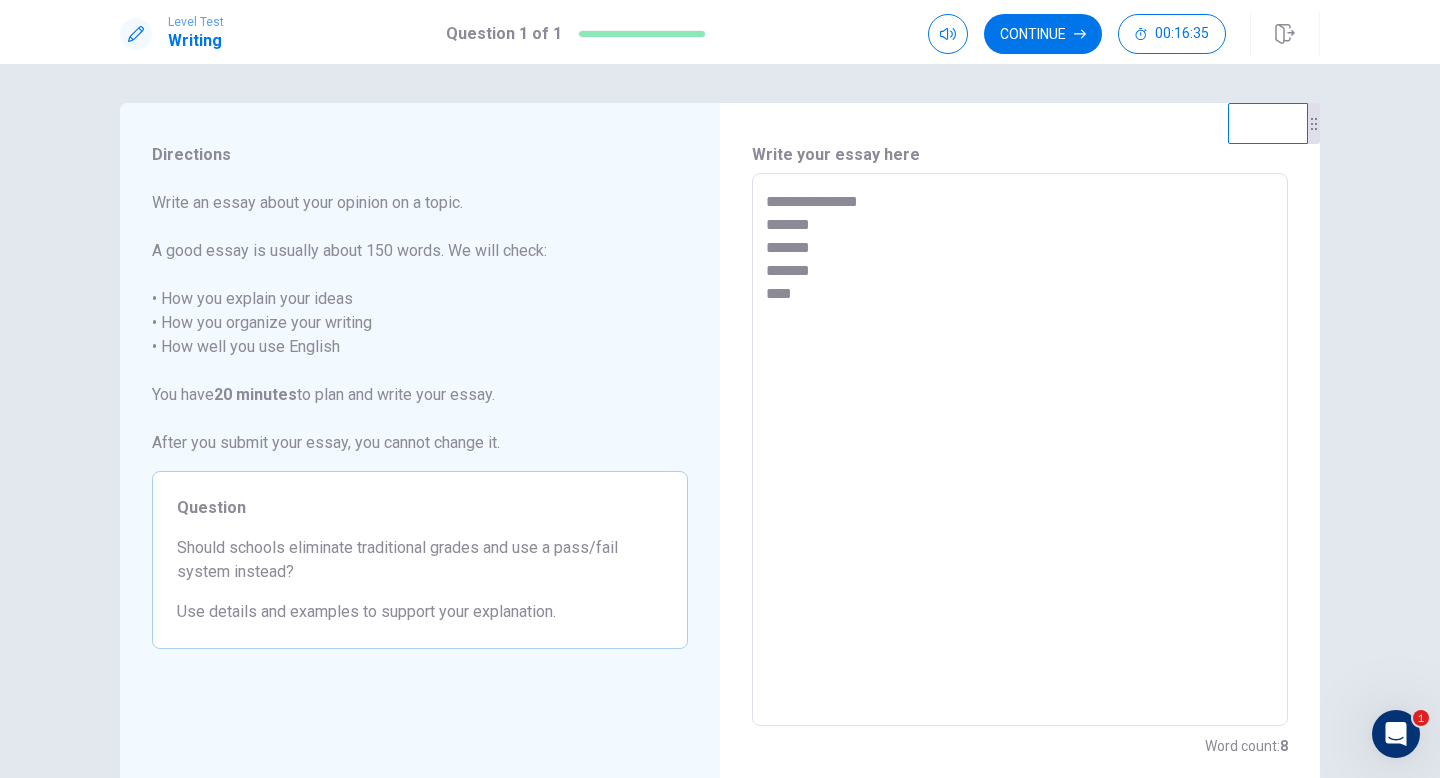 type on "*" 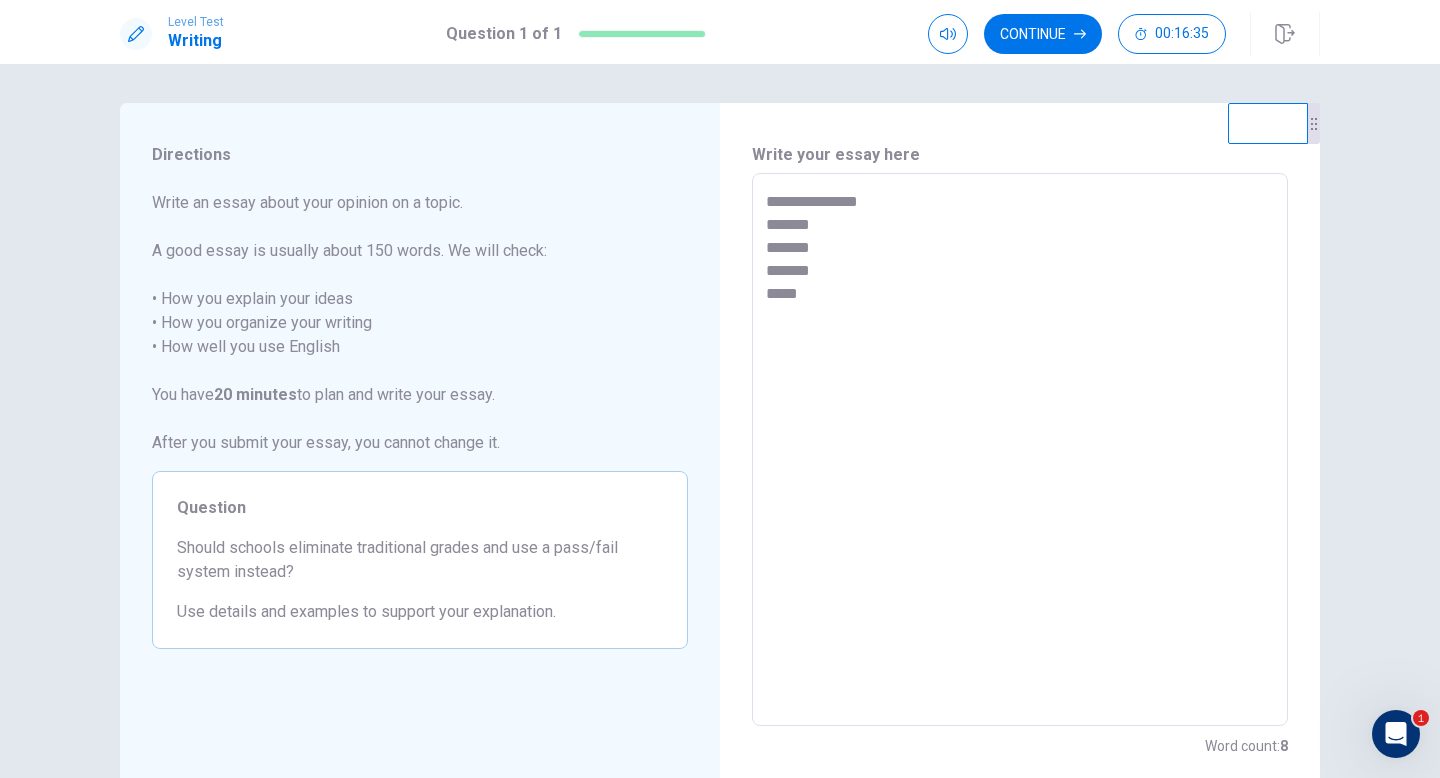 type on "*" 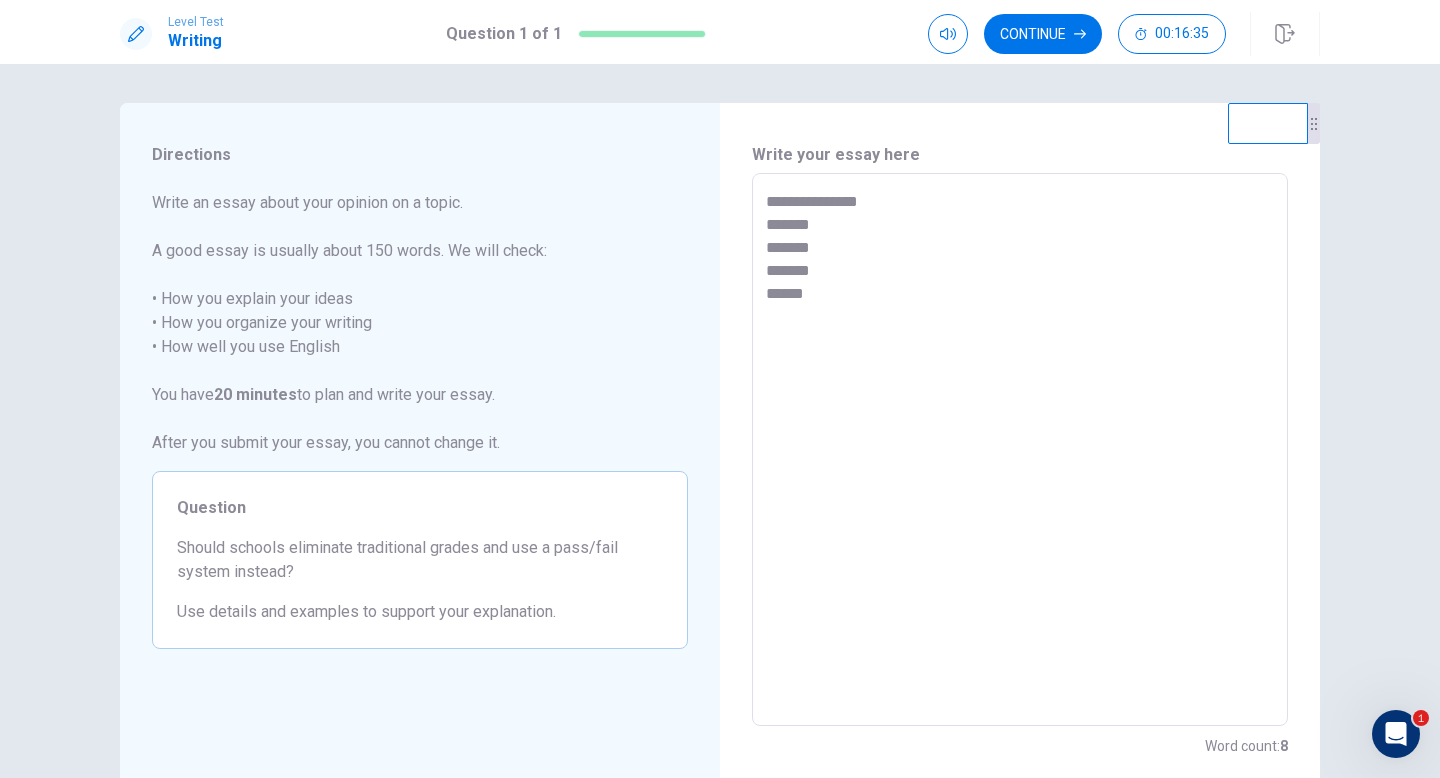 type on "*" 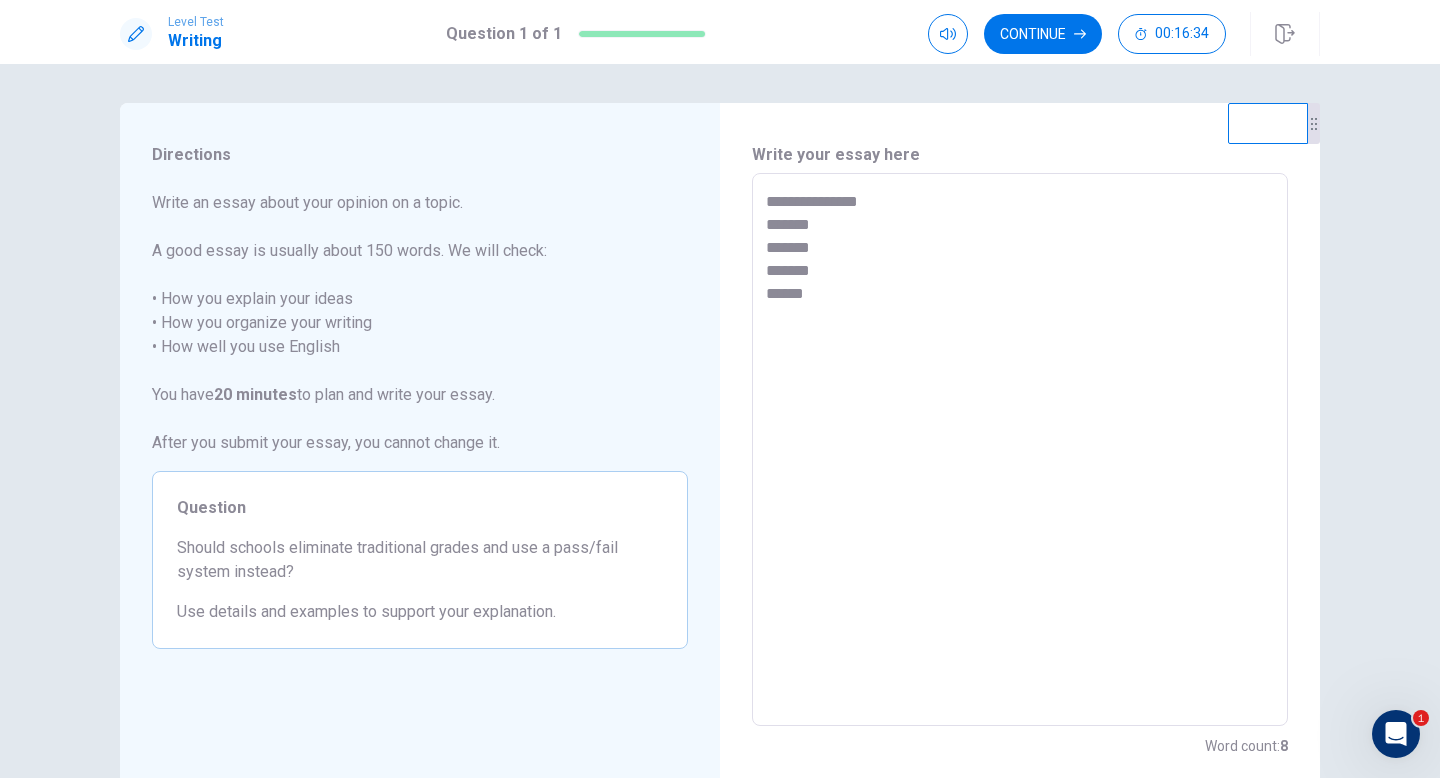 type on "[PERSONAL_INFO]
[PERSONAL_INFO]
[PERSONAL_INFO]
[PERSONAL_INFO]
[PERSONAL_INFO]" 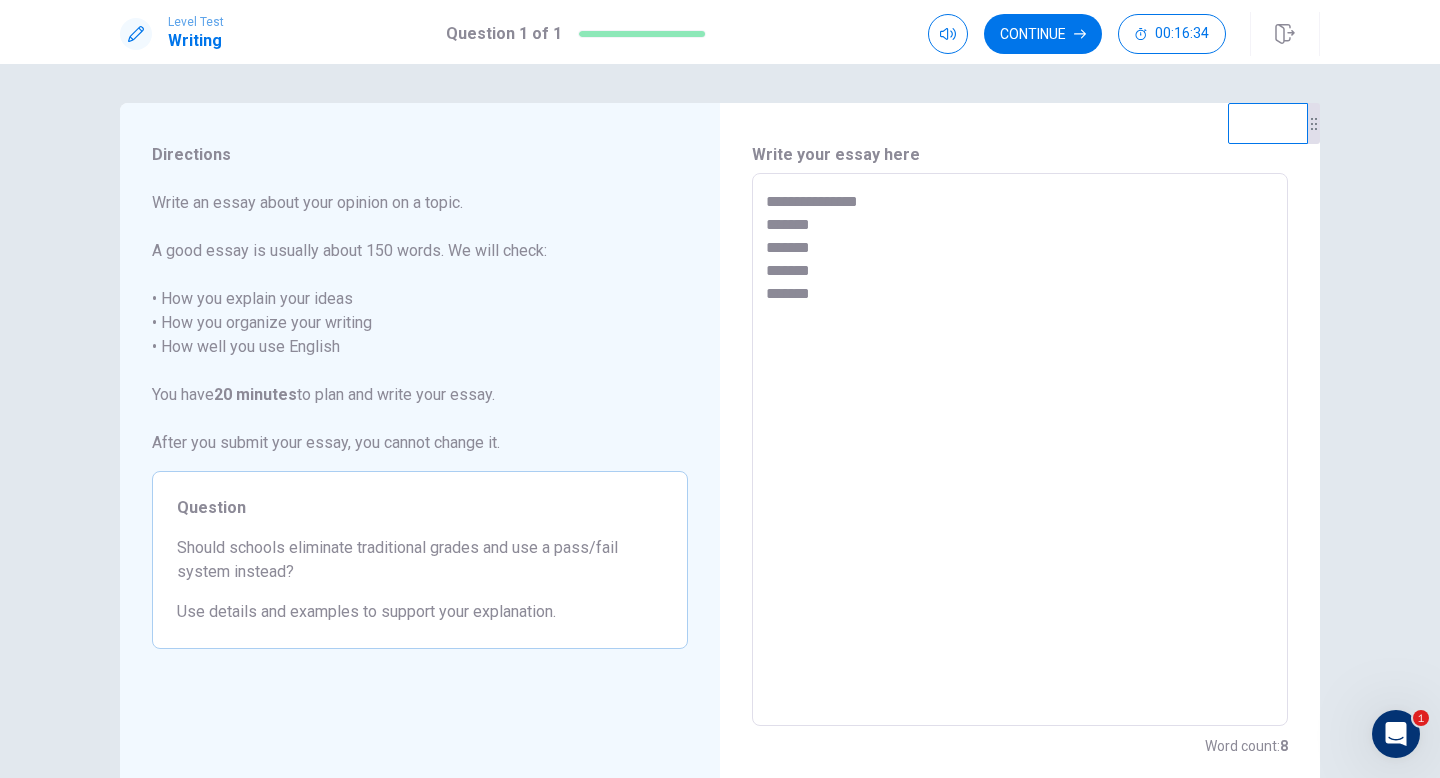 type on "*" 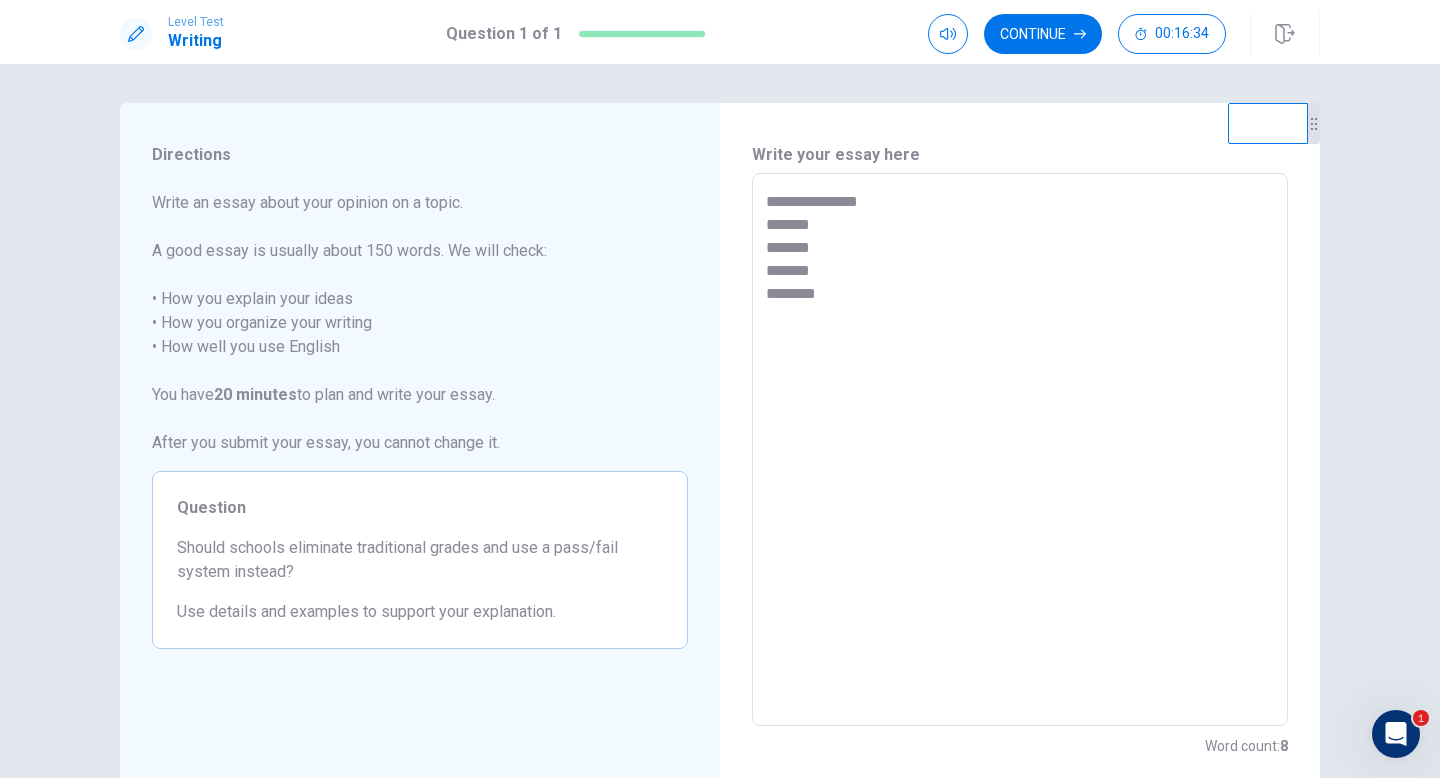 type on "*" 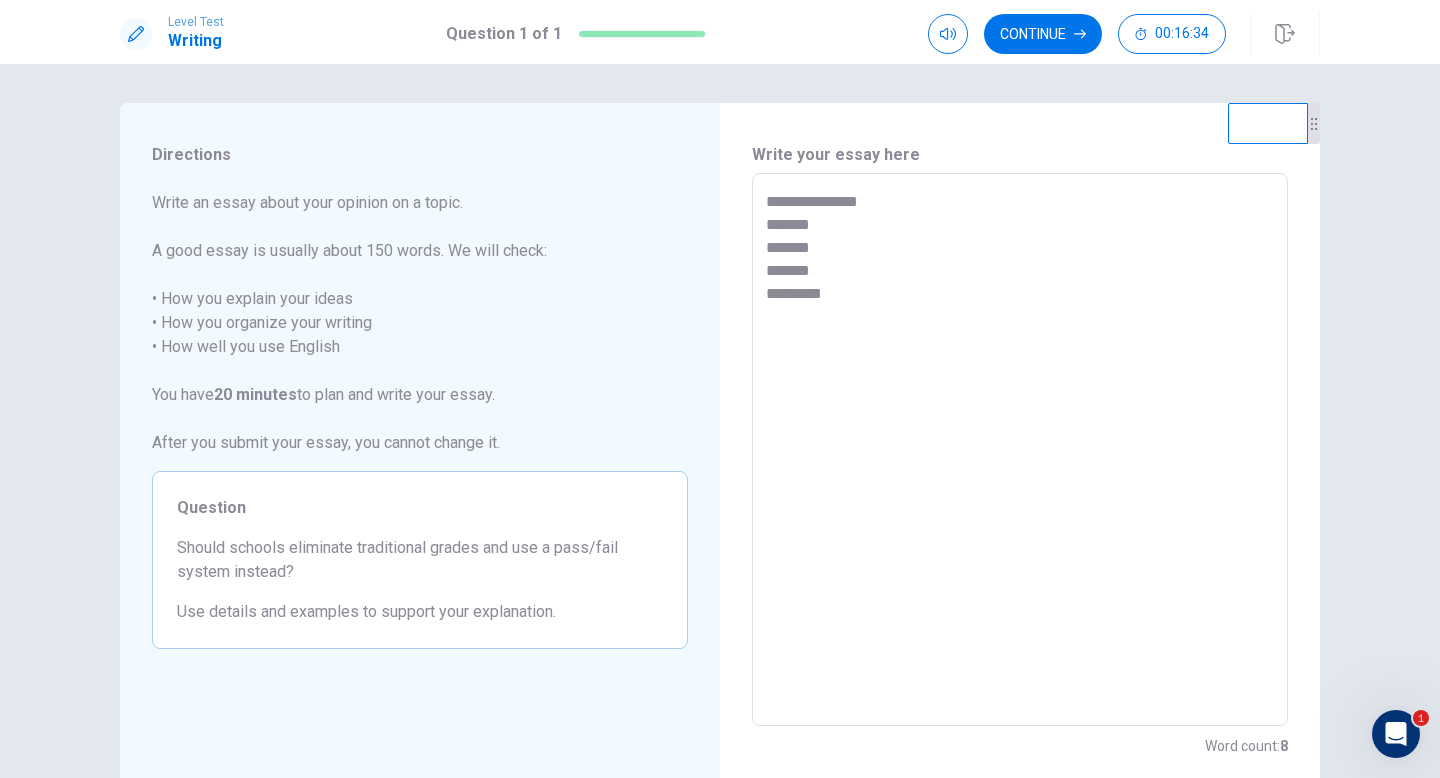 type on "*" 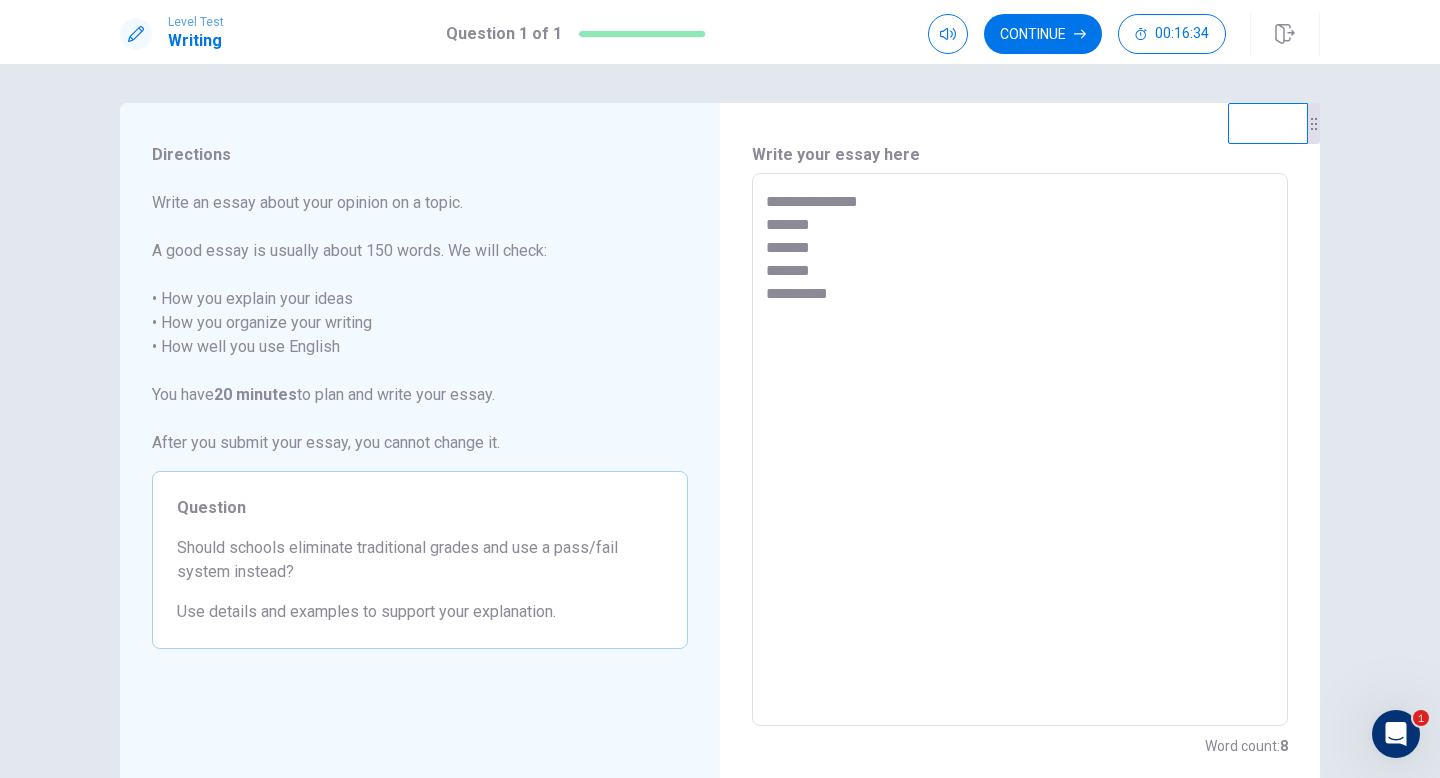type on "*" 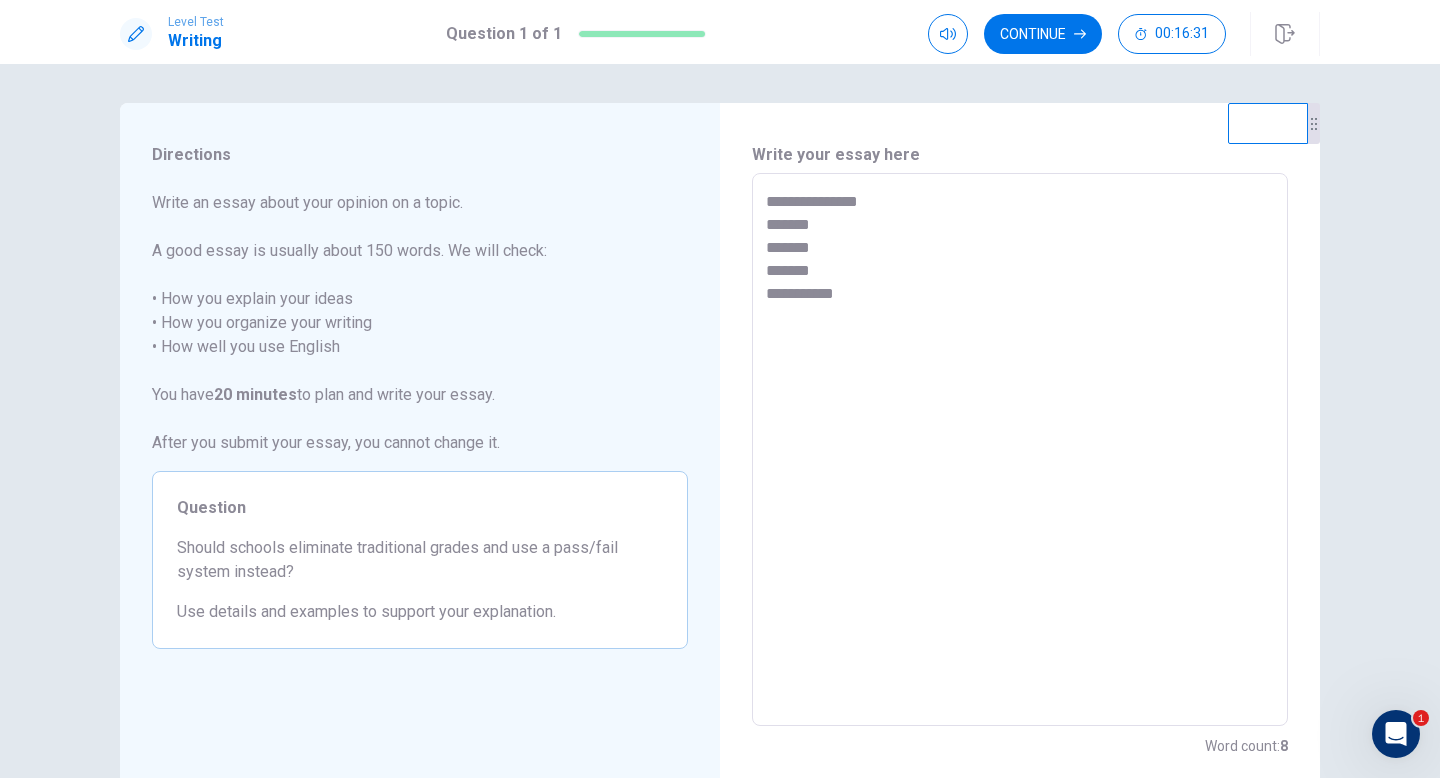 click on "**********" at bounding box center (1020, 450) 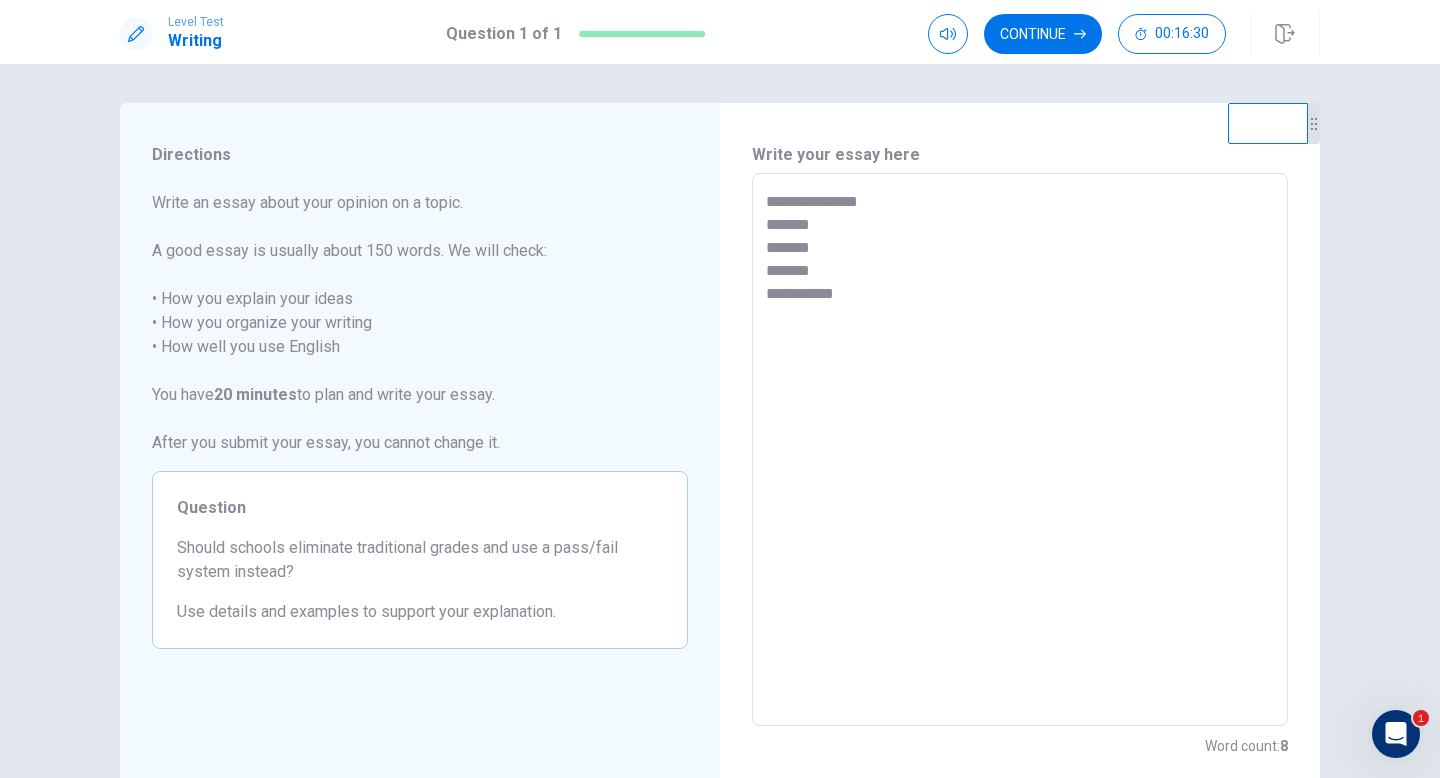 type on "**********" 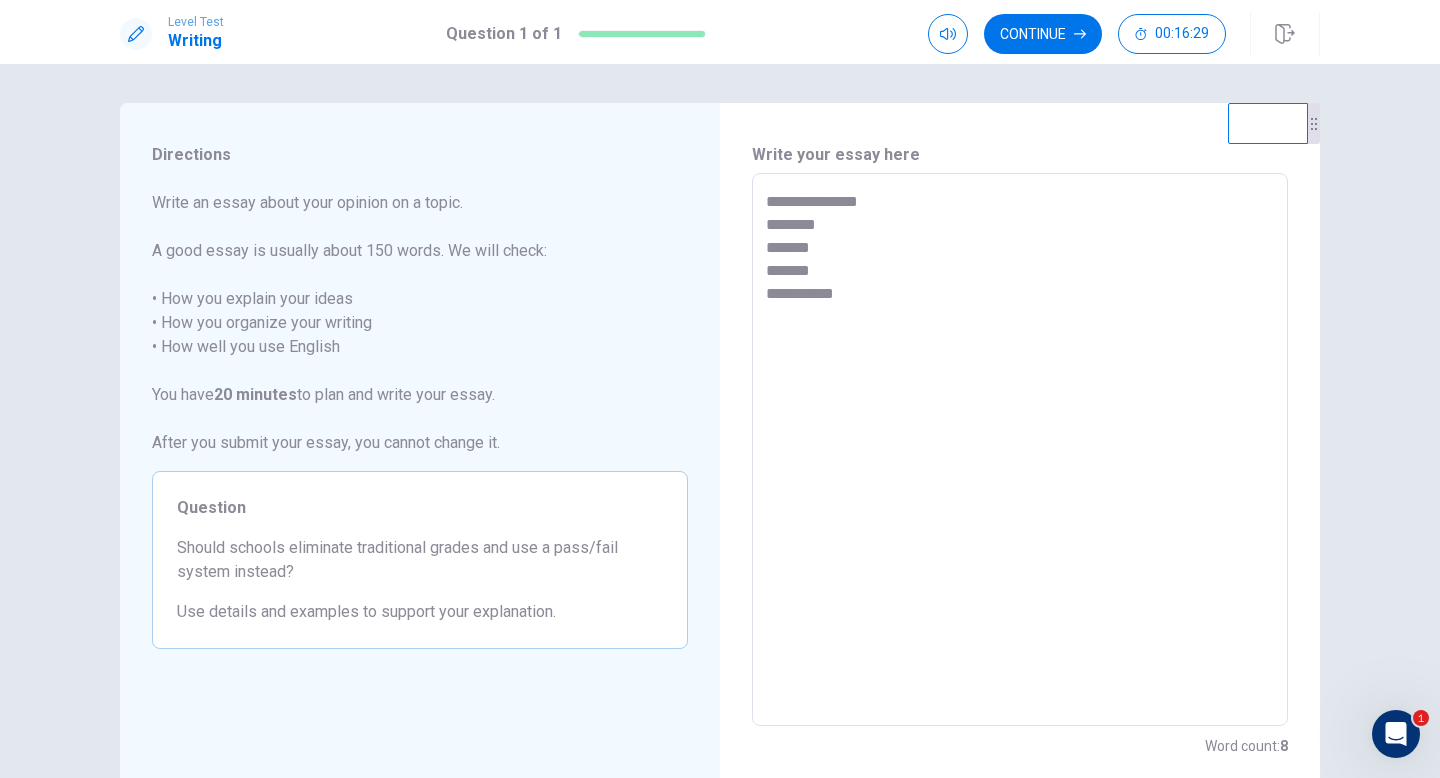 type on "*" 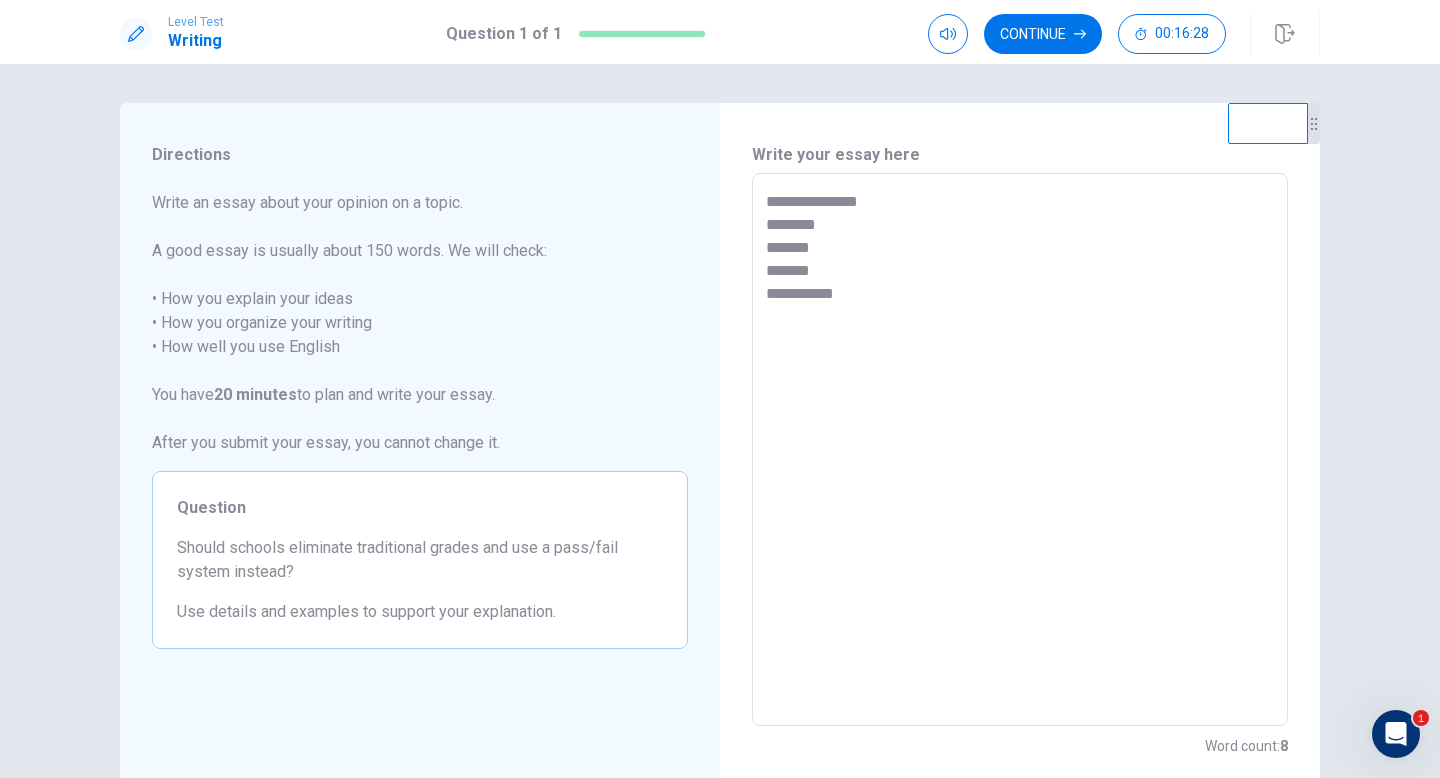 click on "**********" at bounding box center [1020, 450] 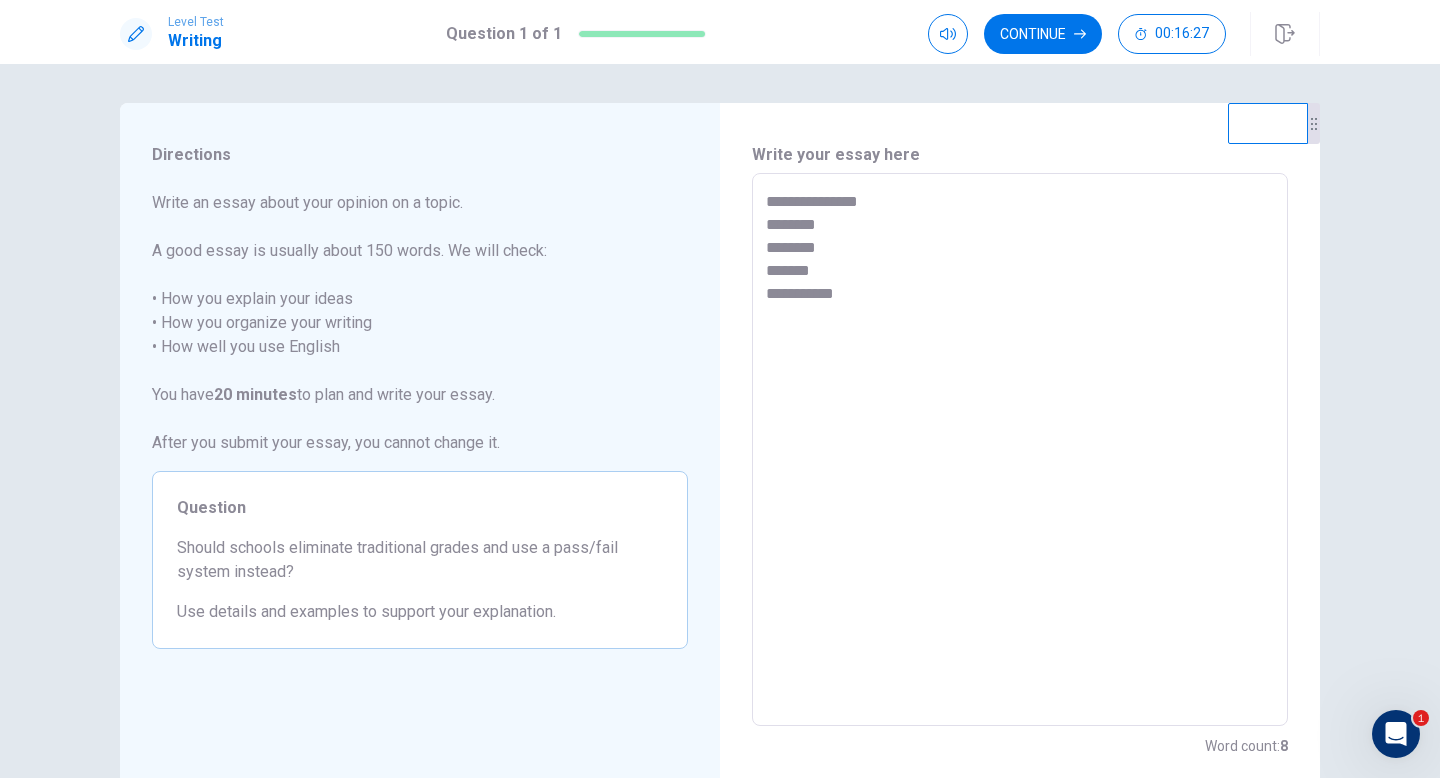 click on "**********" at bounding box center [1020, 450] 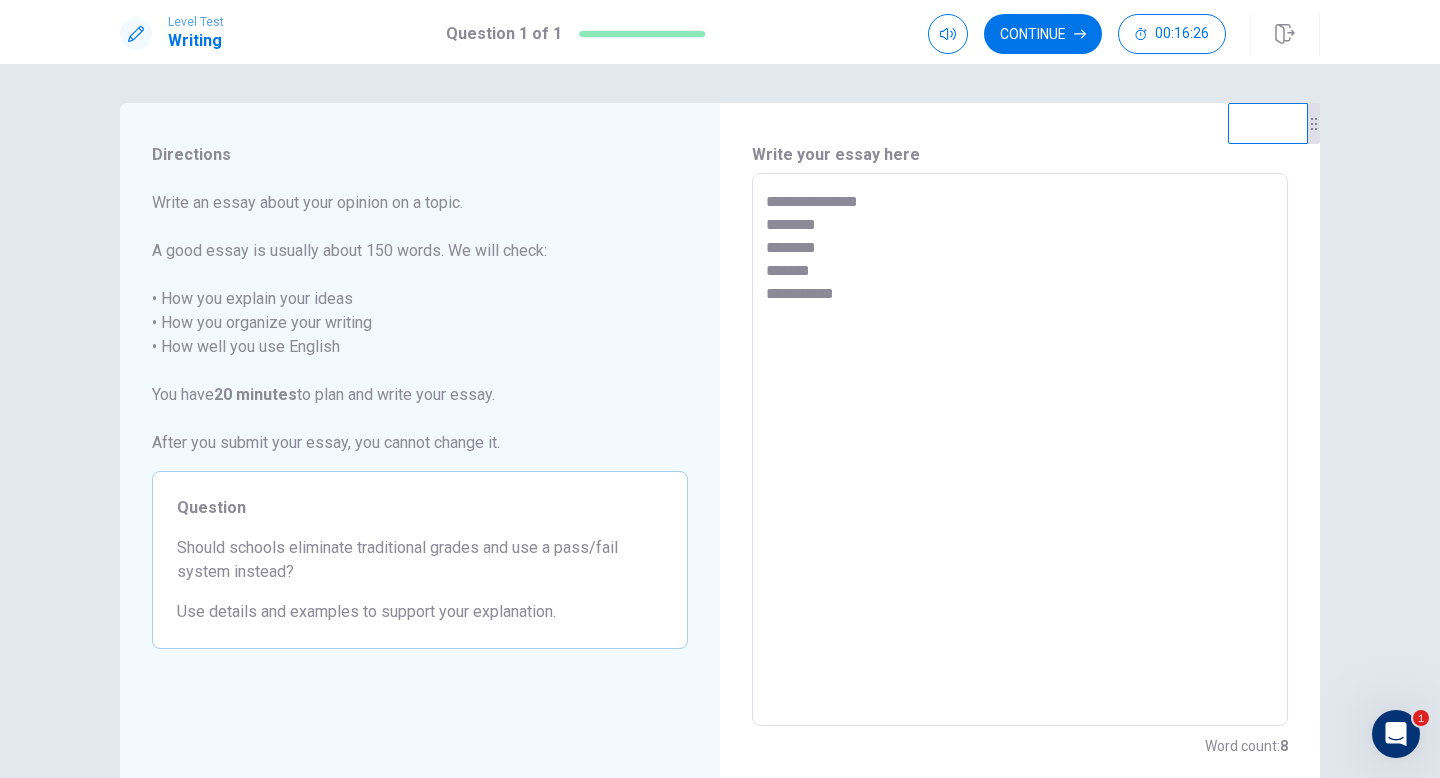 type on "**********" 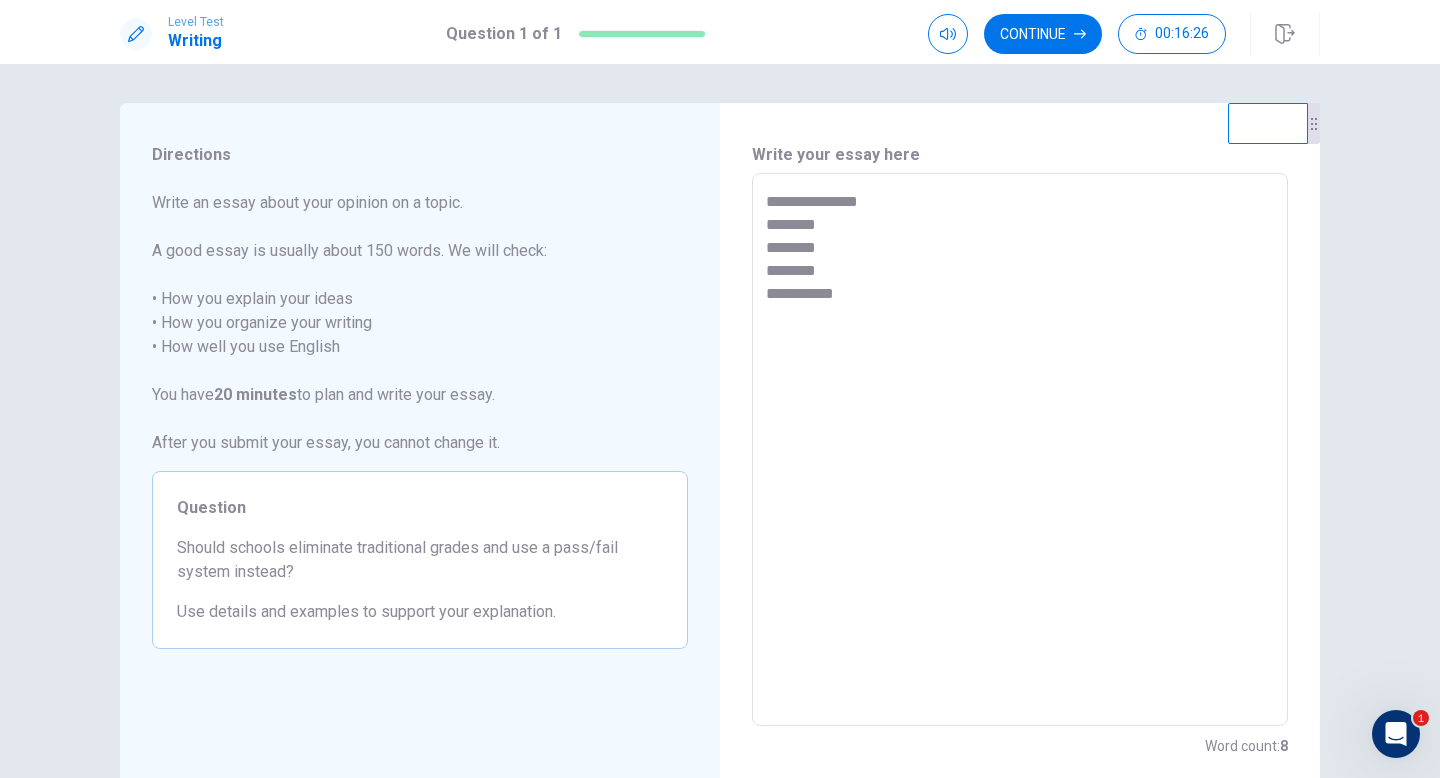 type on "*" 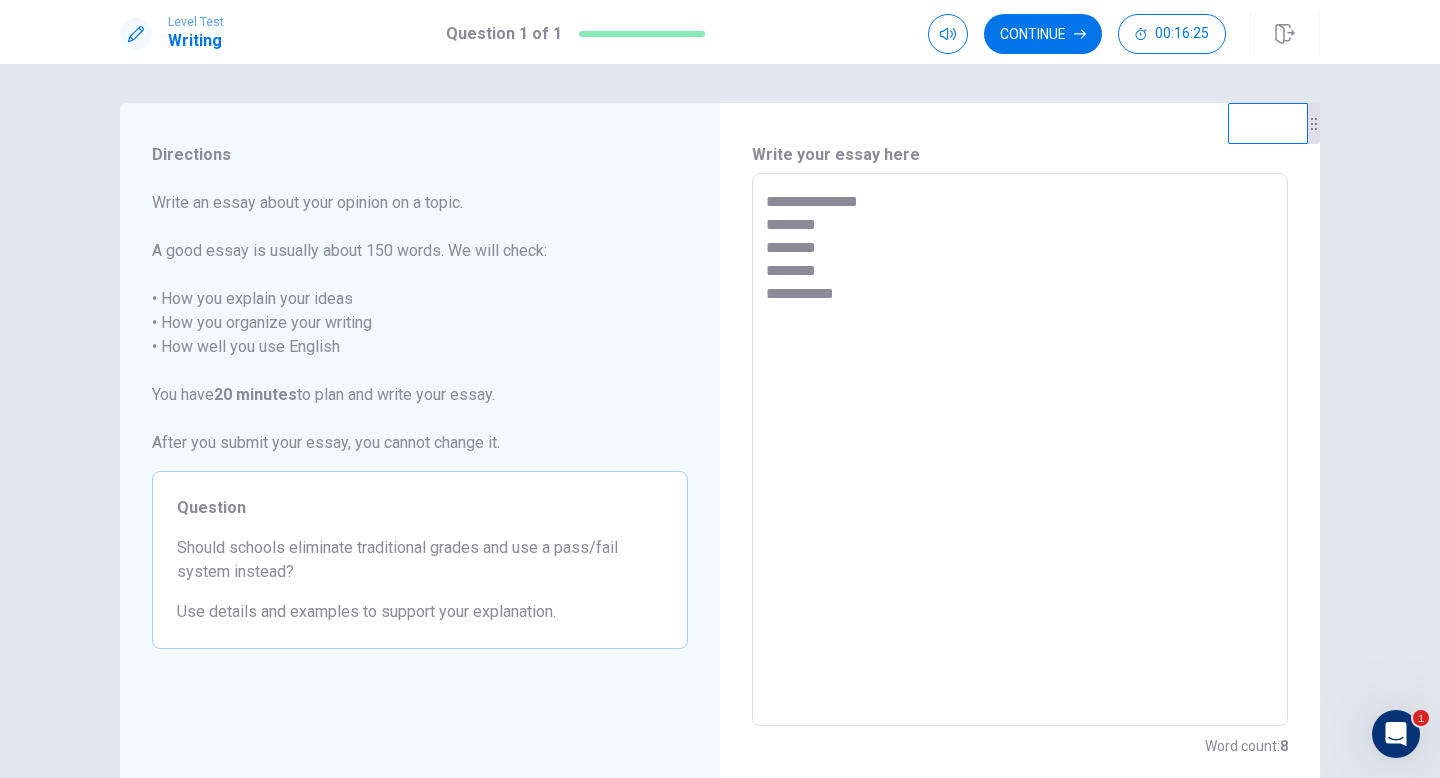 click on "**********" at bounding box center [1020, 450] 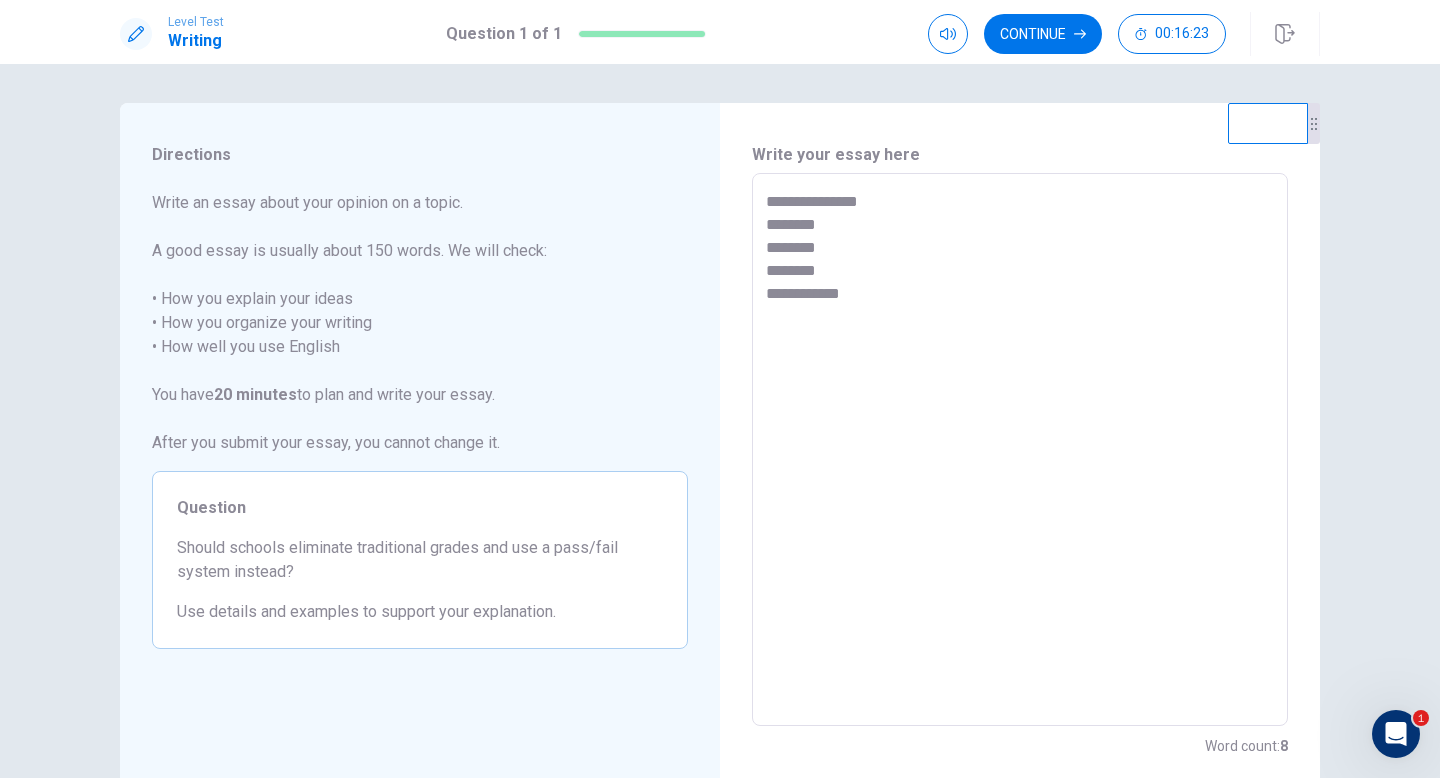 click on "**********" at bounding box center [1020, 450] 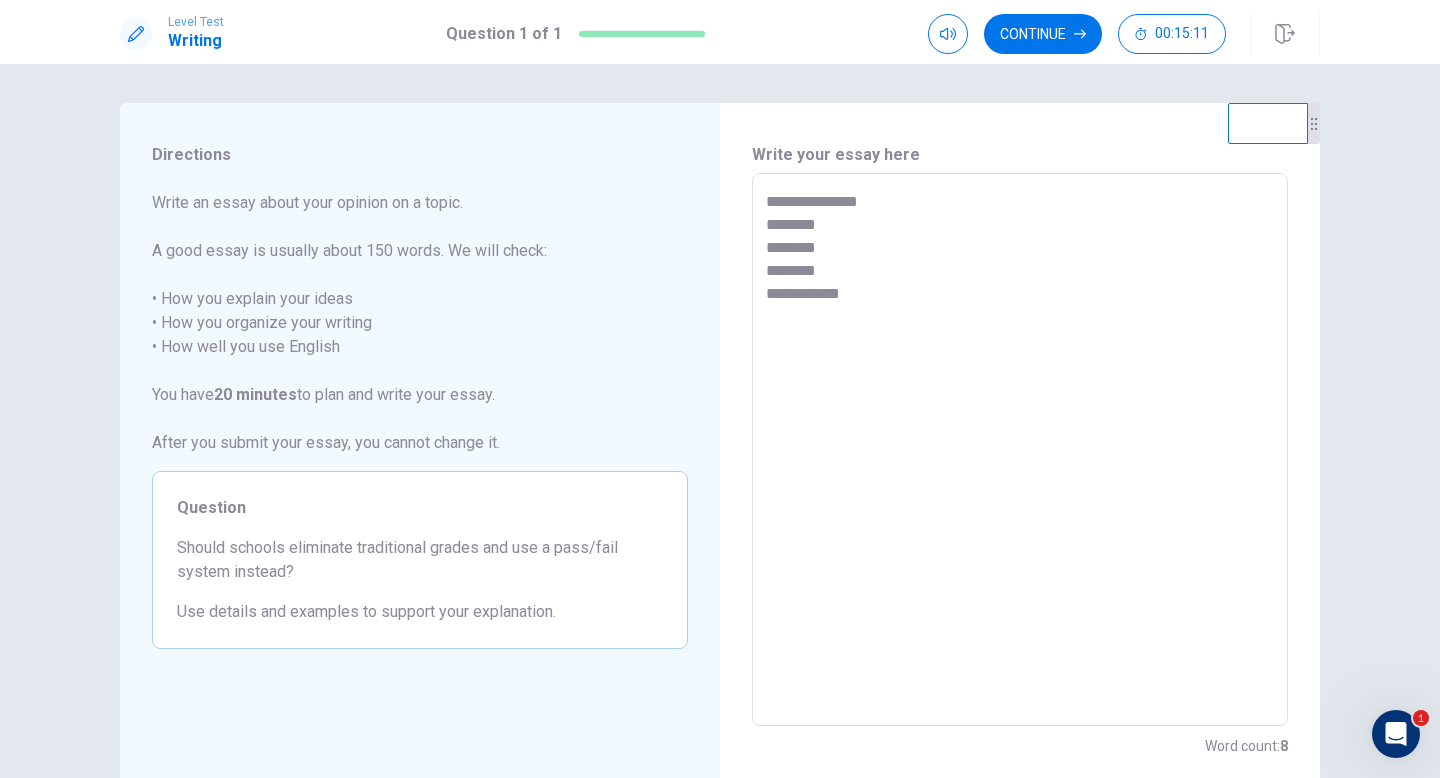 drag, startPoint x: 866, startPoint y: 210, endPoint x: 725, endPoint y: 200, distance: 141.35417 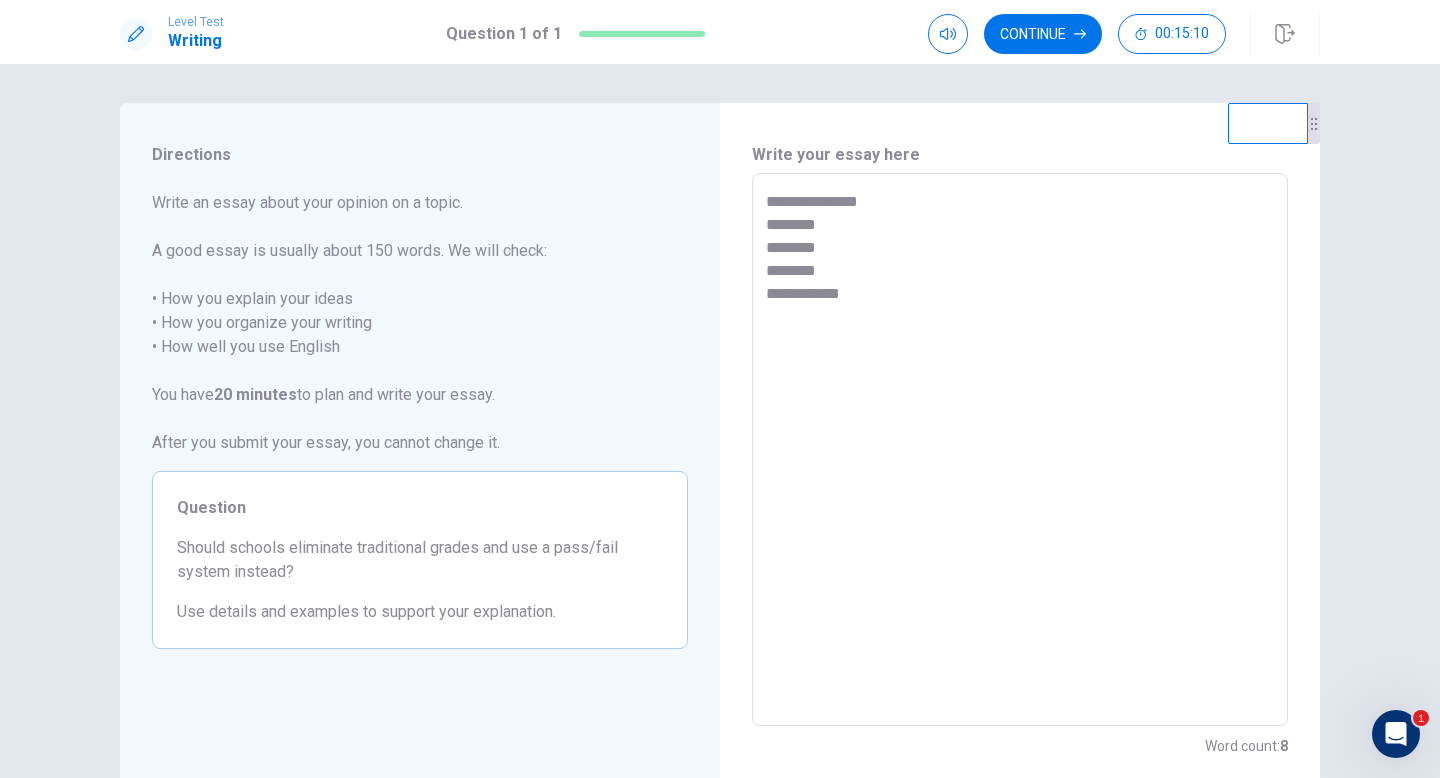 click on "**********" at bounding box center (1020, 450) 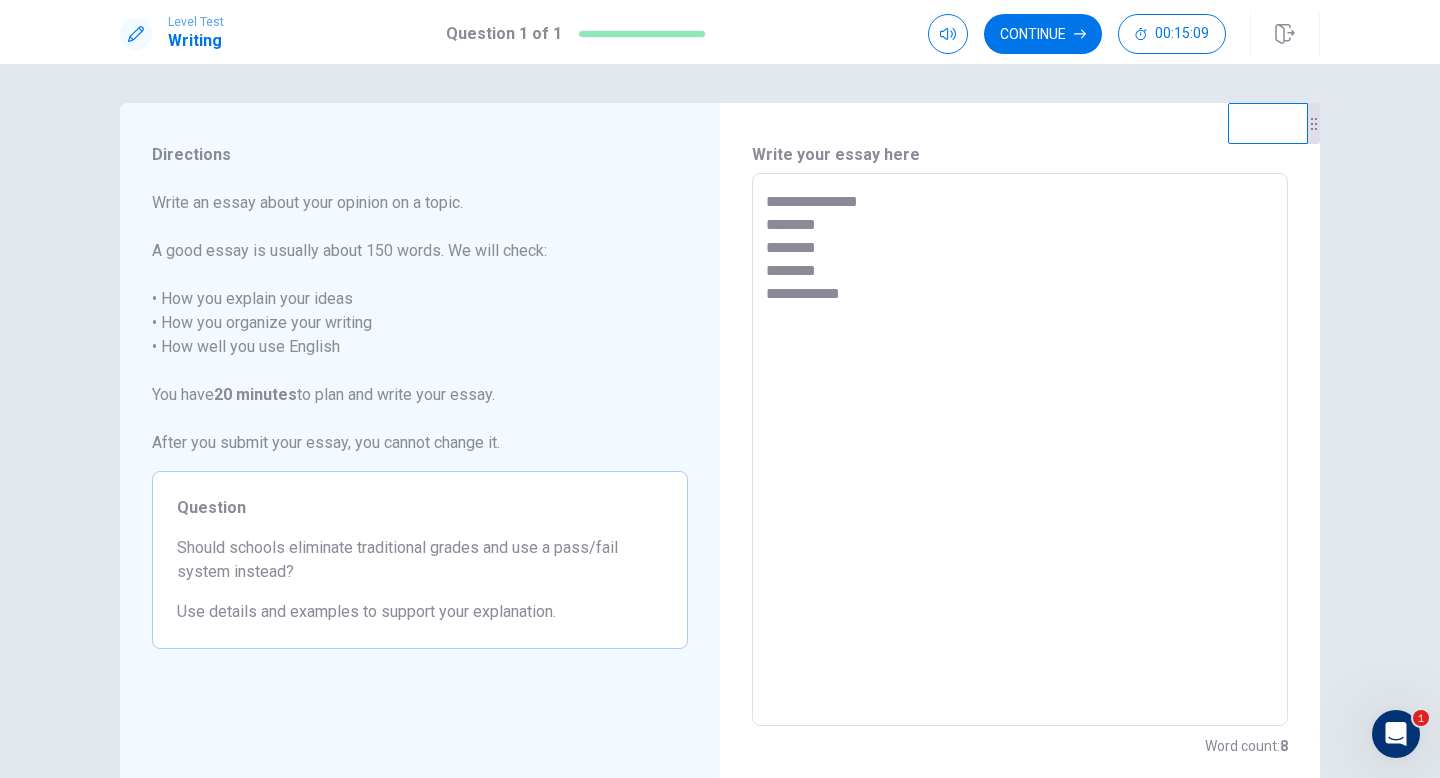 type on "**********" 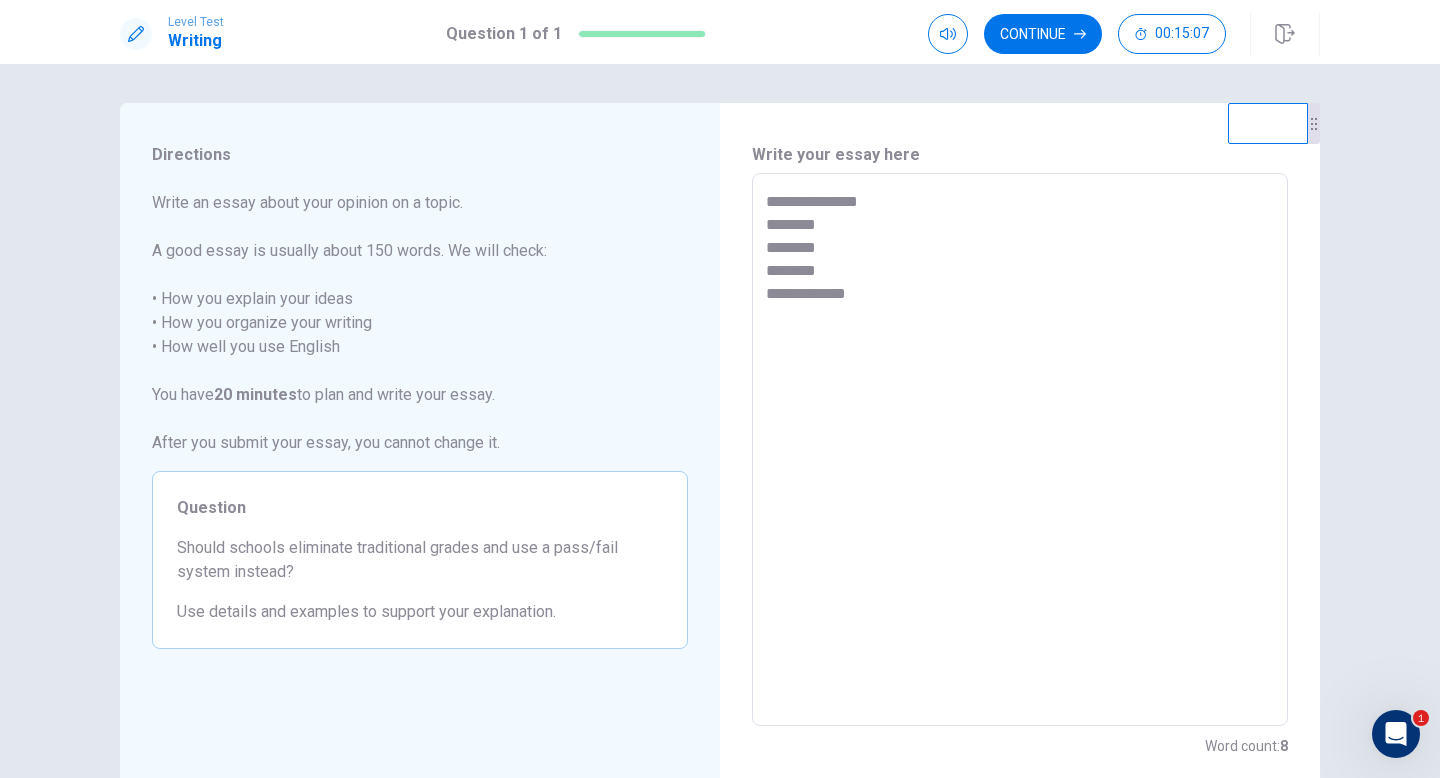 click on "**********" at bounding box center (1020, 450) 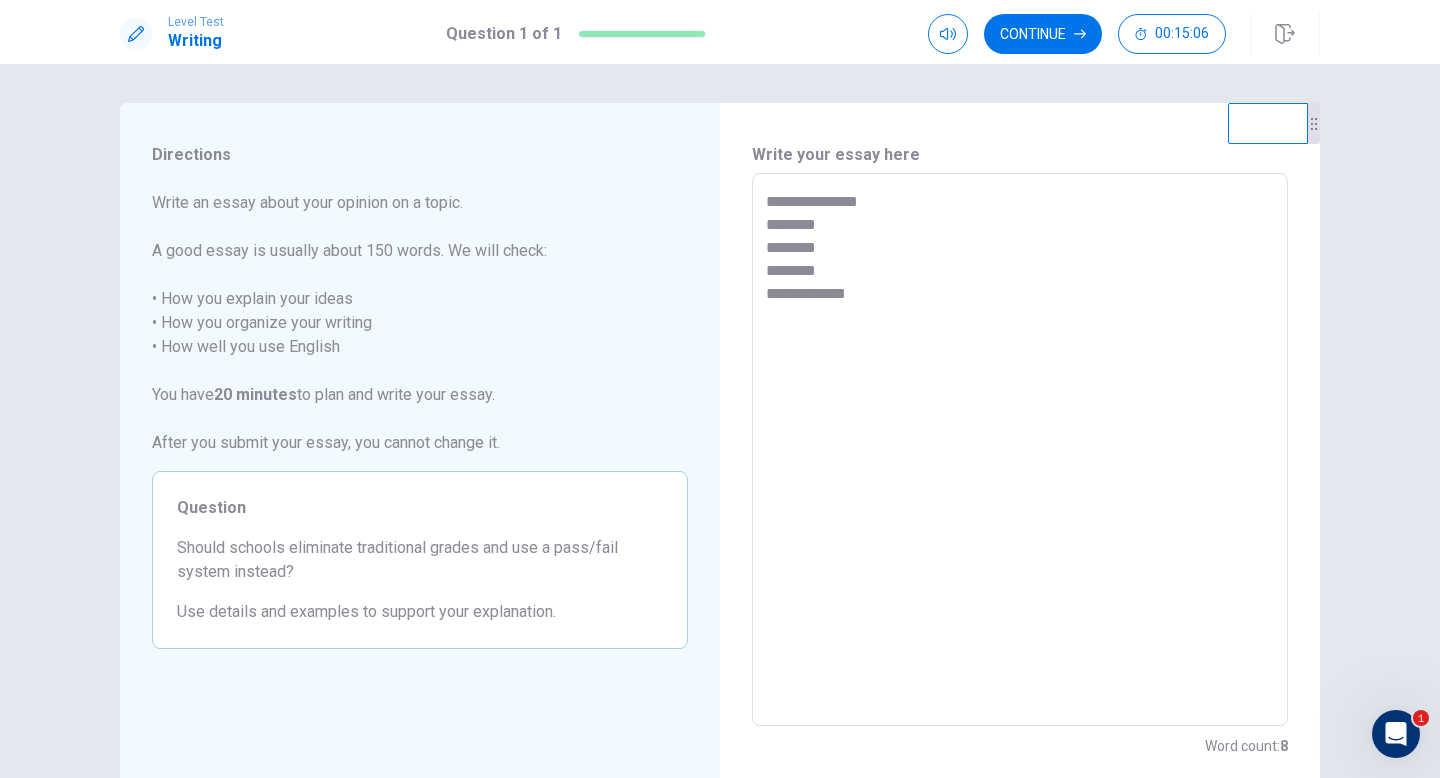 type on "**********" 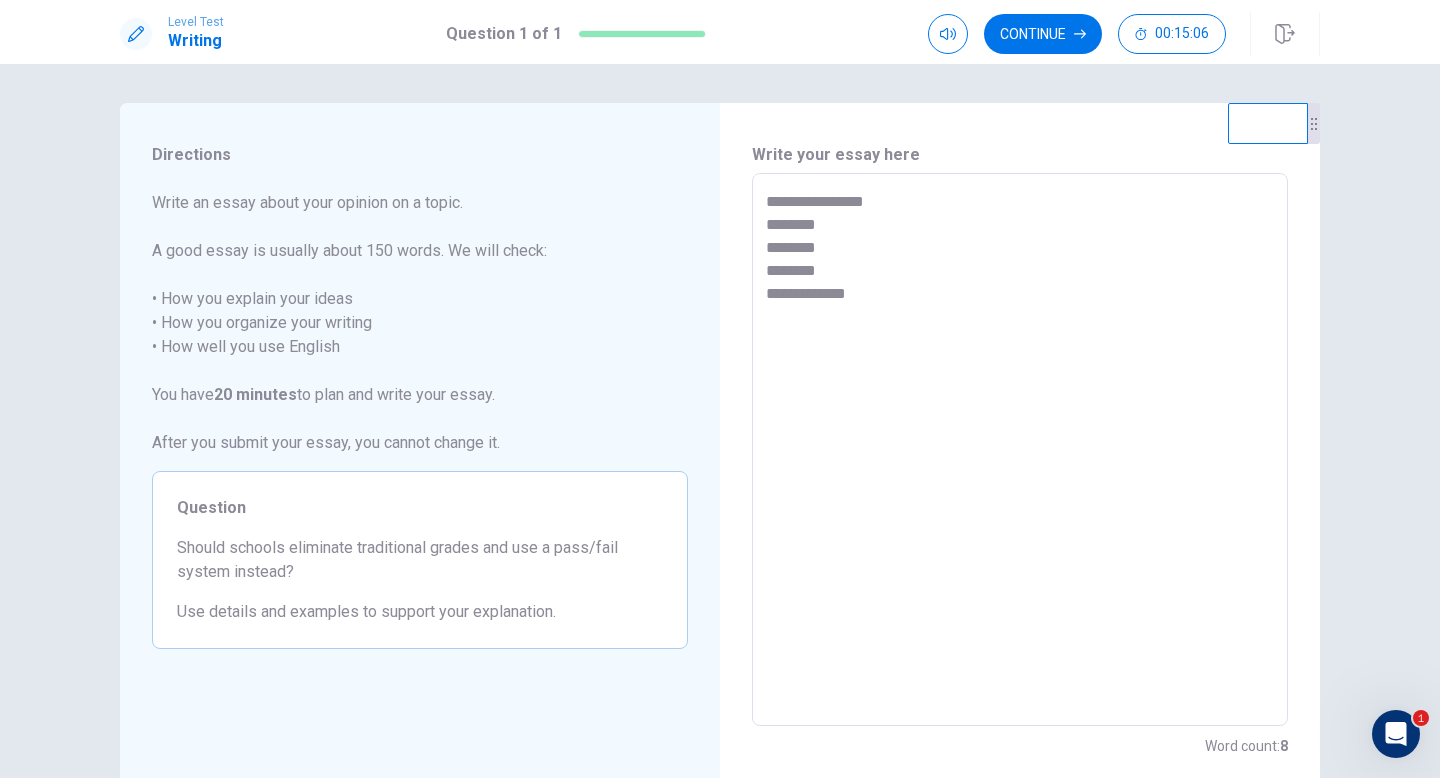 type on "*" 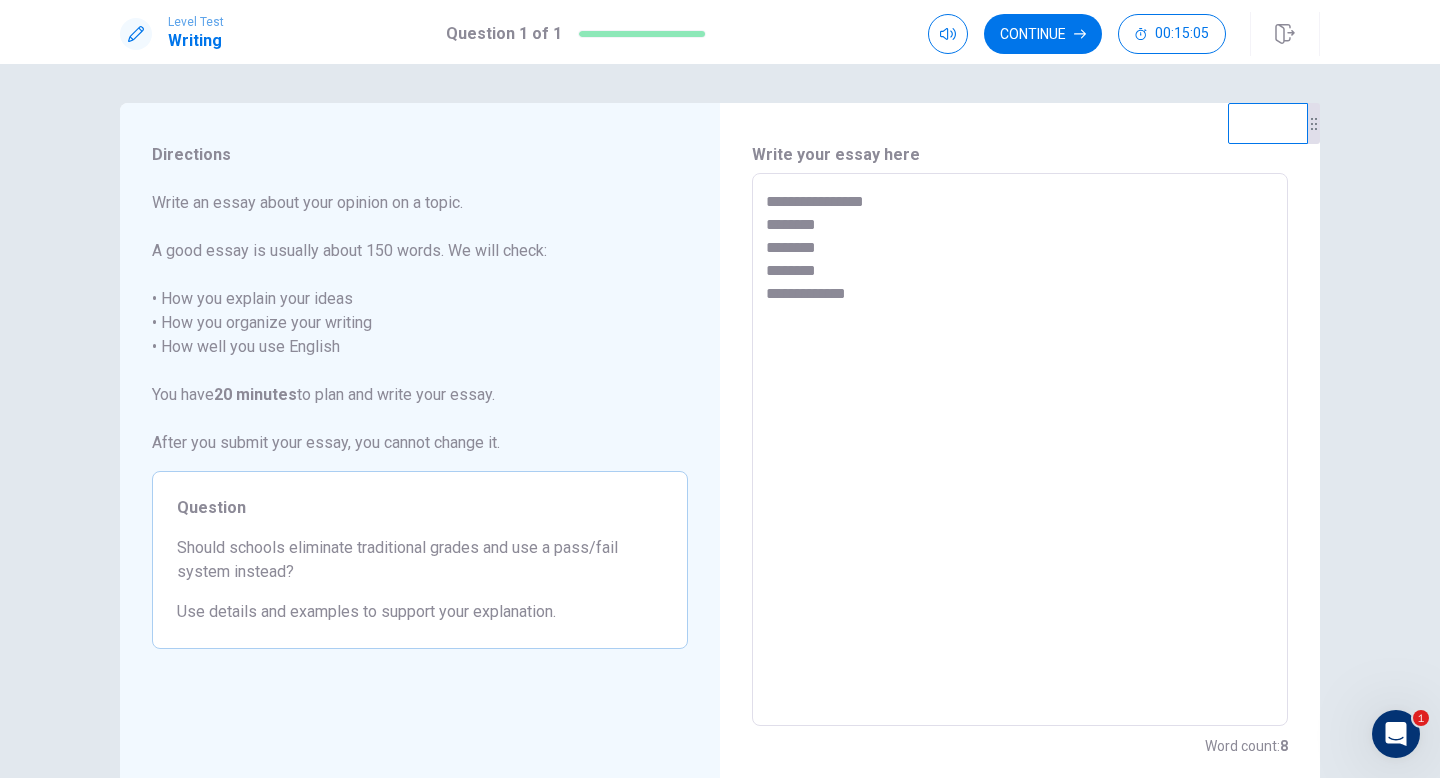 type on "**********" 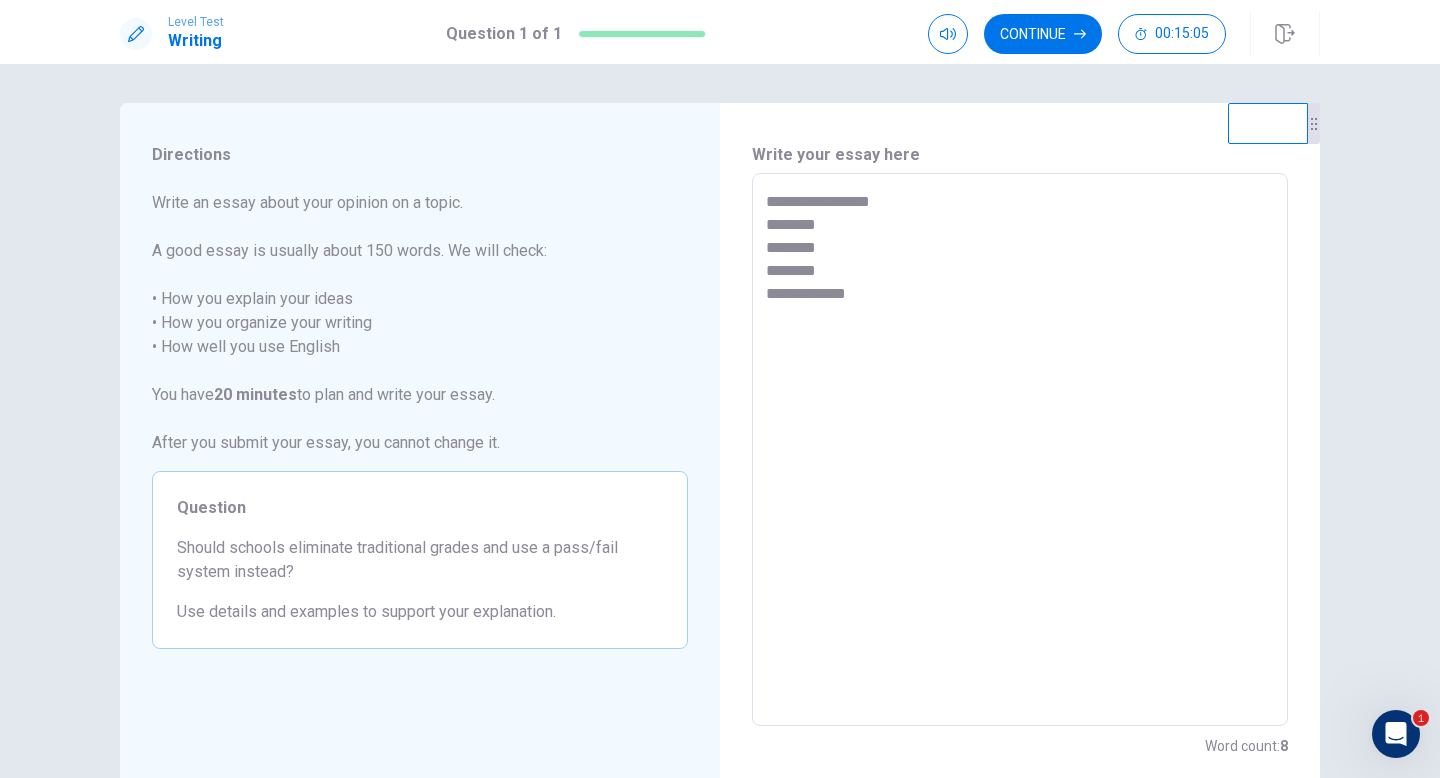 type on "*" 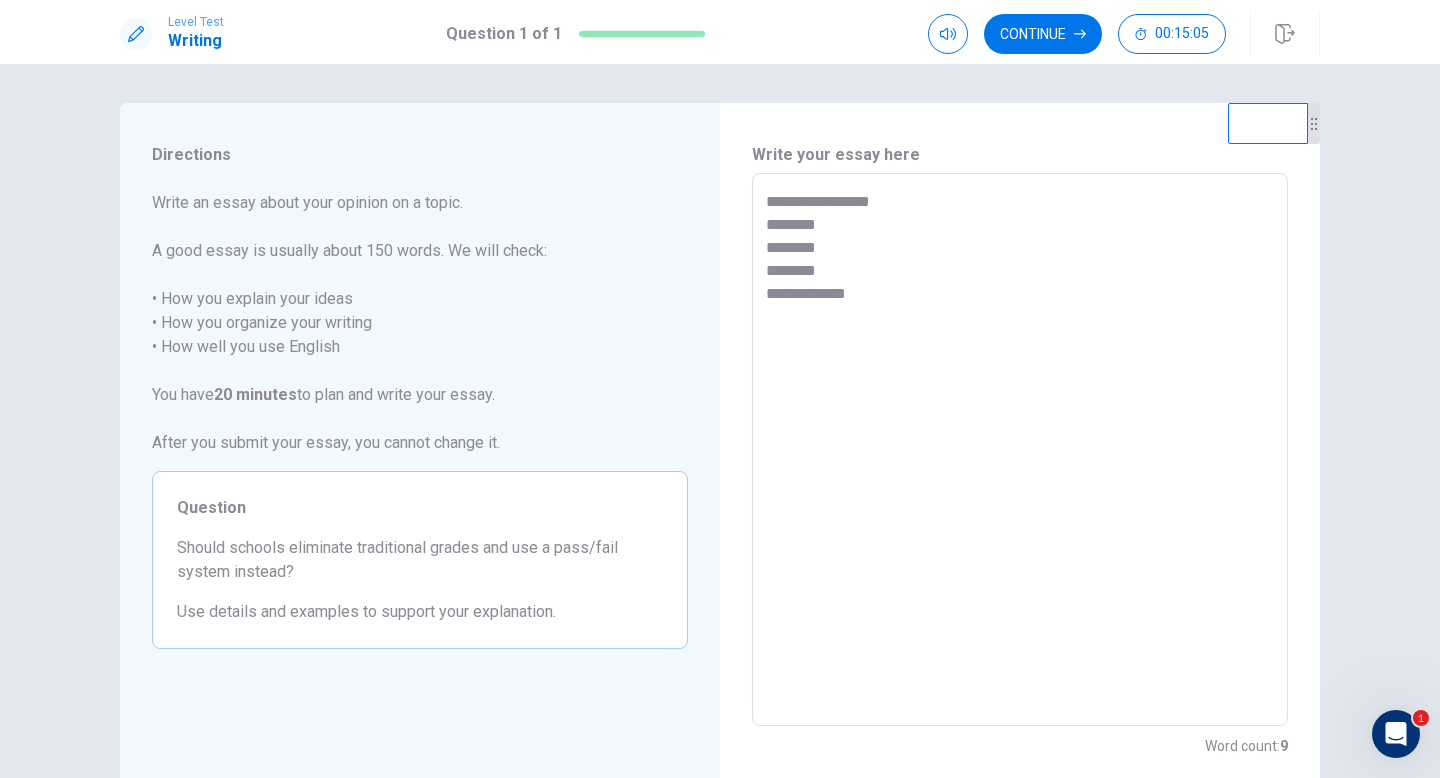 type on "[PERSONAL_INFO]
[PERSONAL_INFO]
[PERSONAL_INFO]
[PERSONAL_INFO]
[PERSONAL_INFO]" 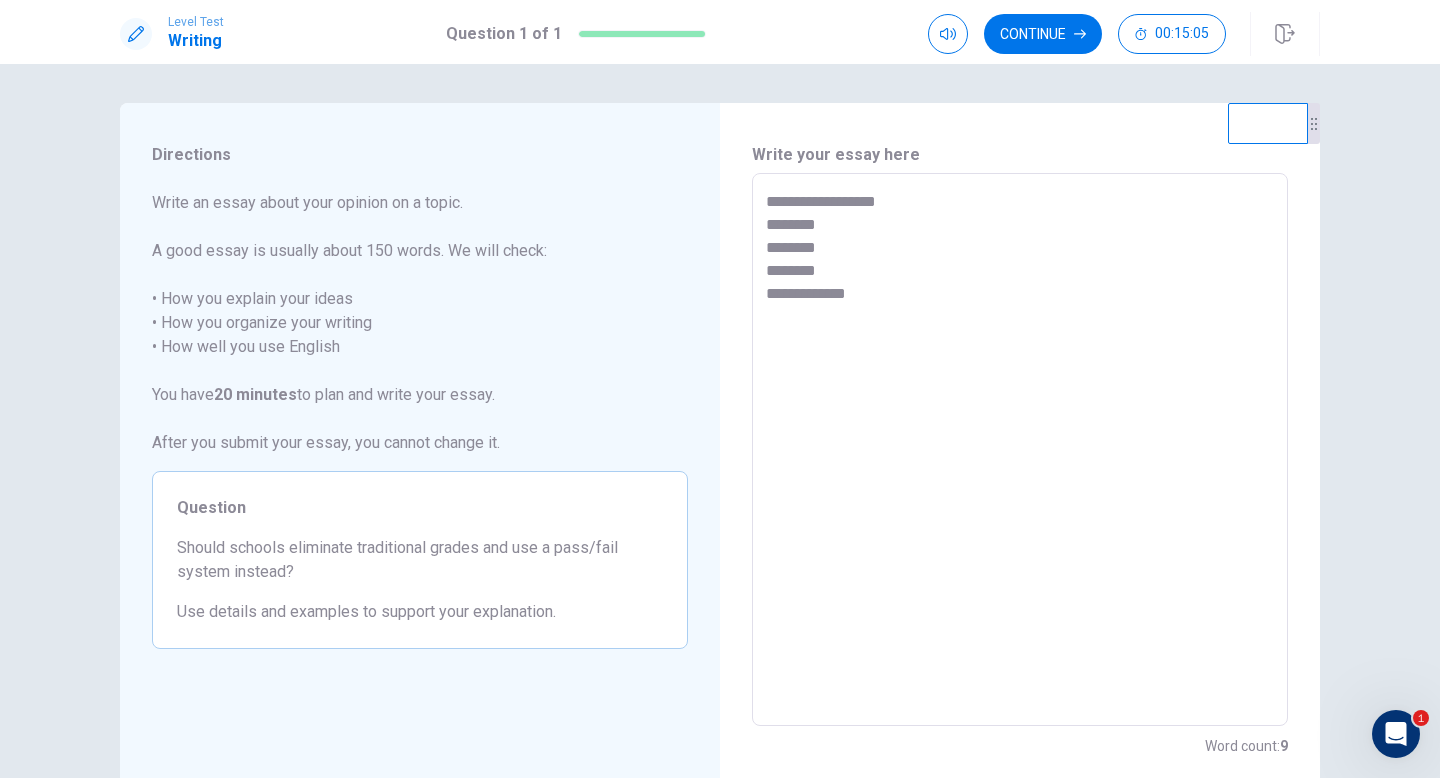 type on "*" 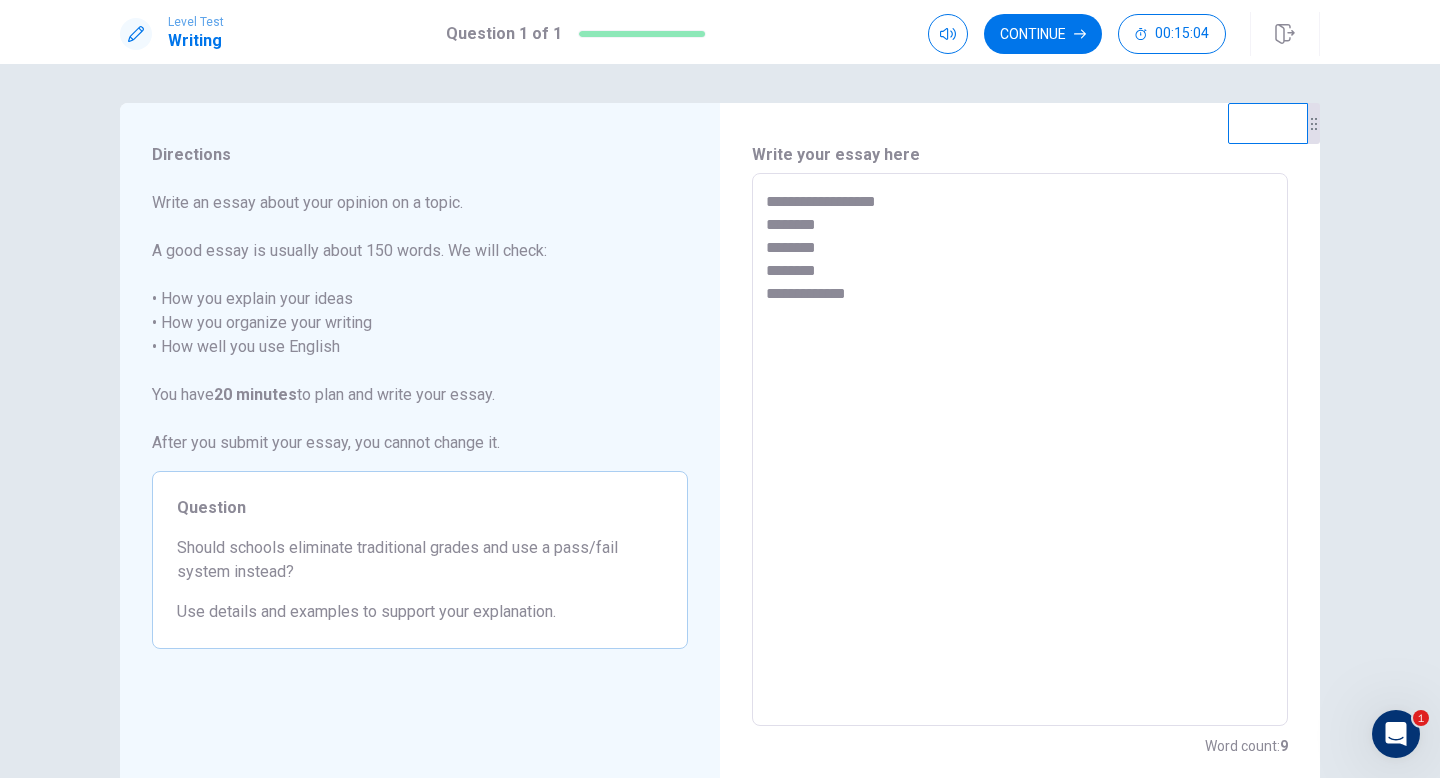 type on "**********" 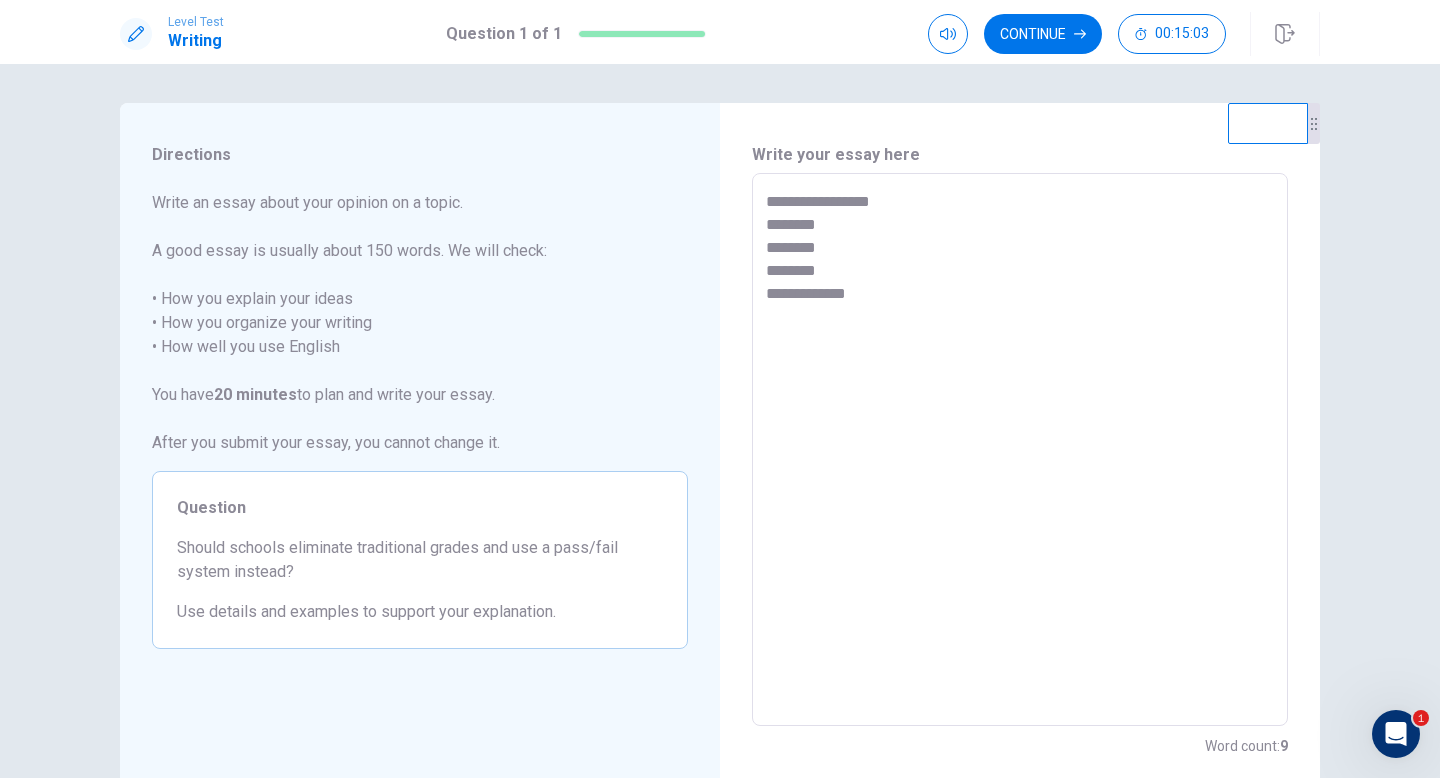 type on "*" 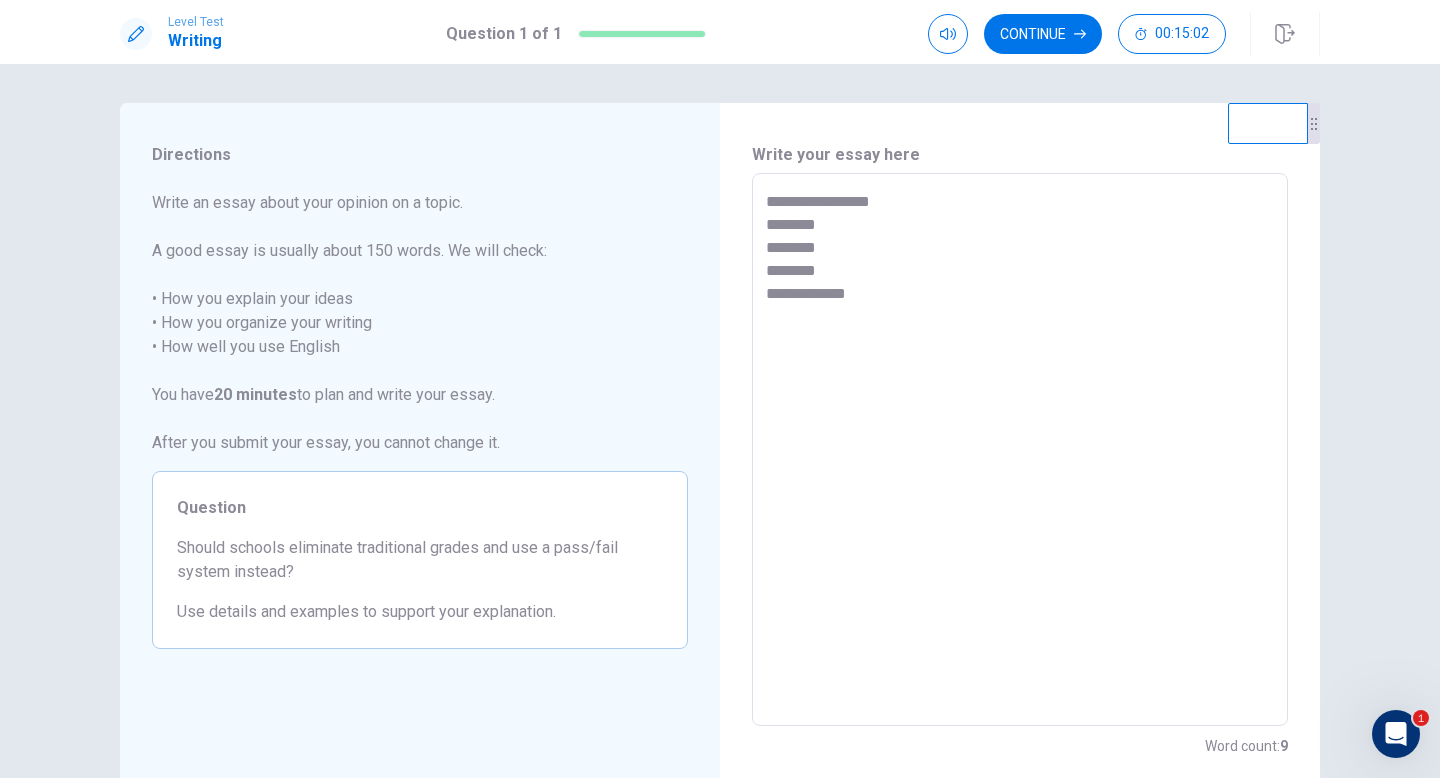 type 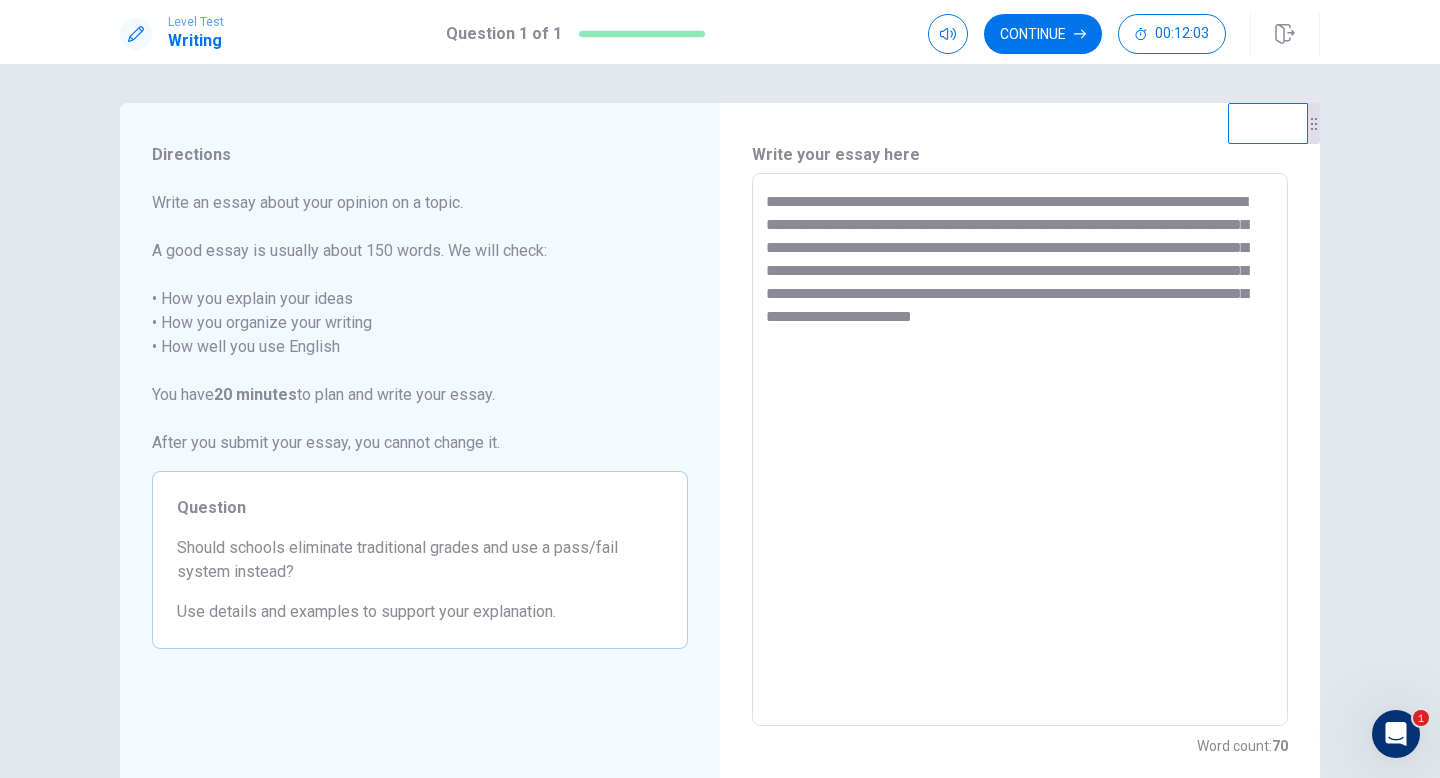 drag, startPoint x: 949, startPoint y: 344, endPoint x: 891, endPoint y: 341, distance: 58.077534 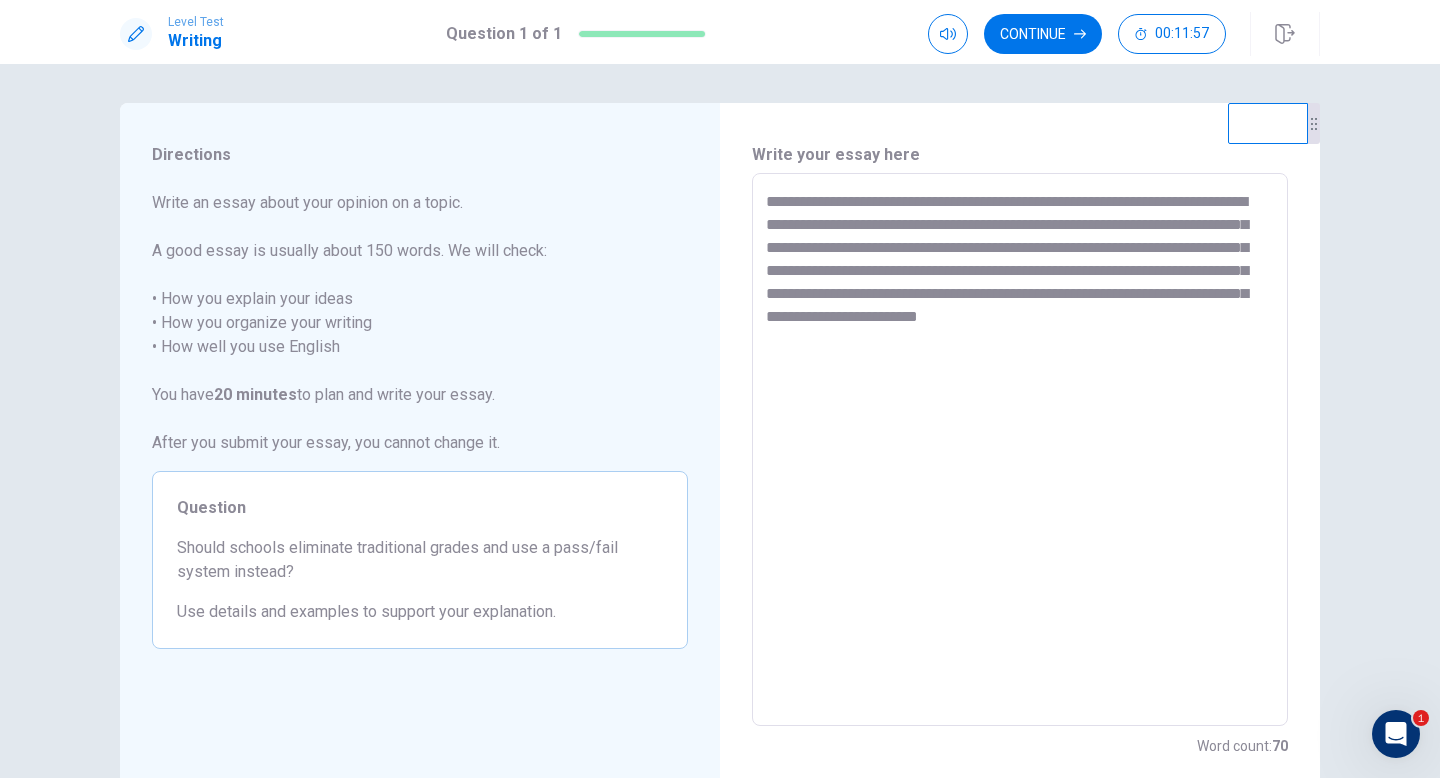 click on "**********" at bounding box center (1020, 450) 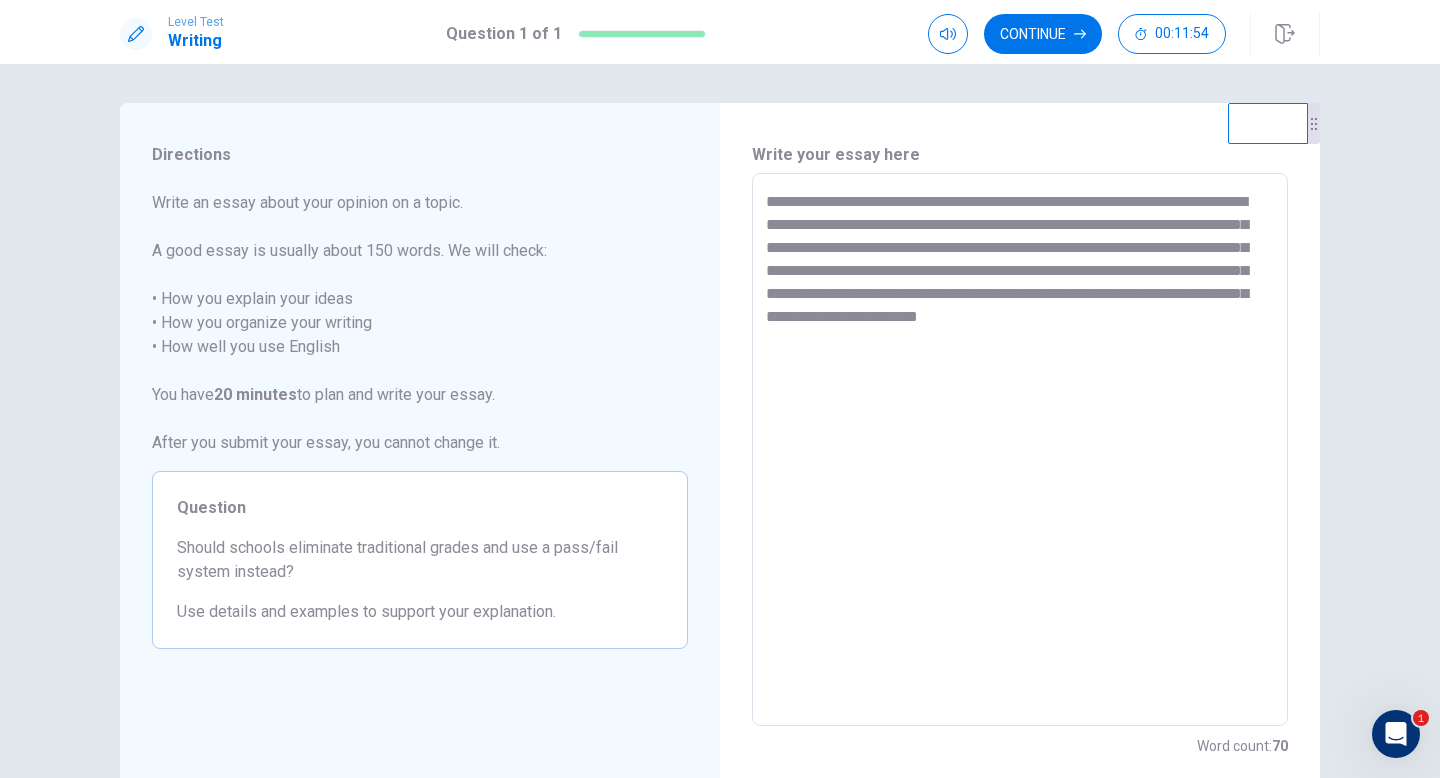 drag, startPoint x: 952, startPoint y: 343, endPoint x: 891, endPoint y: 343, distance: 61 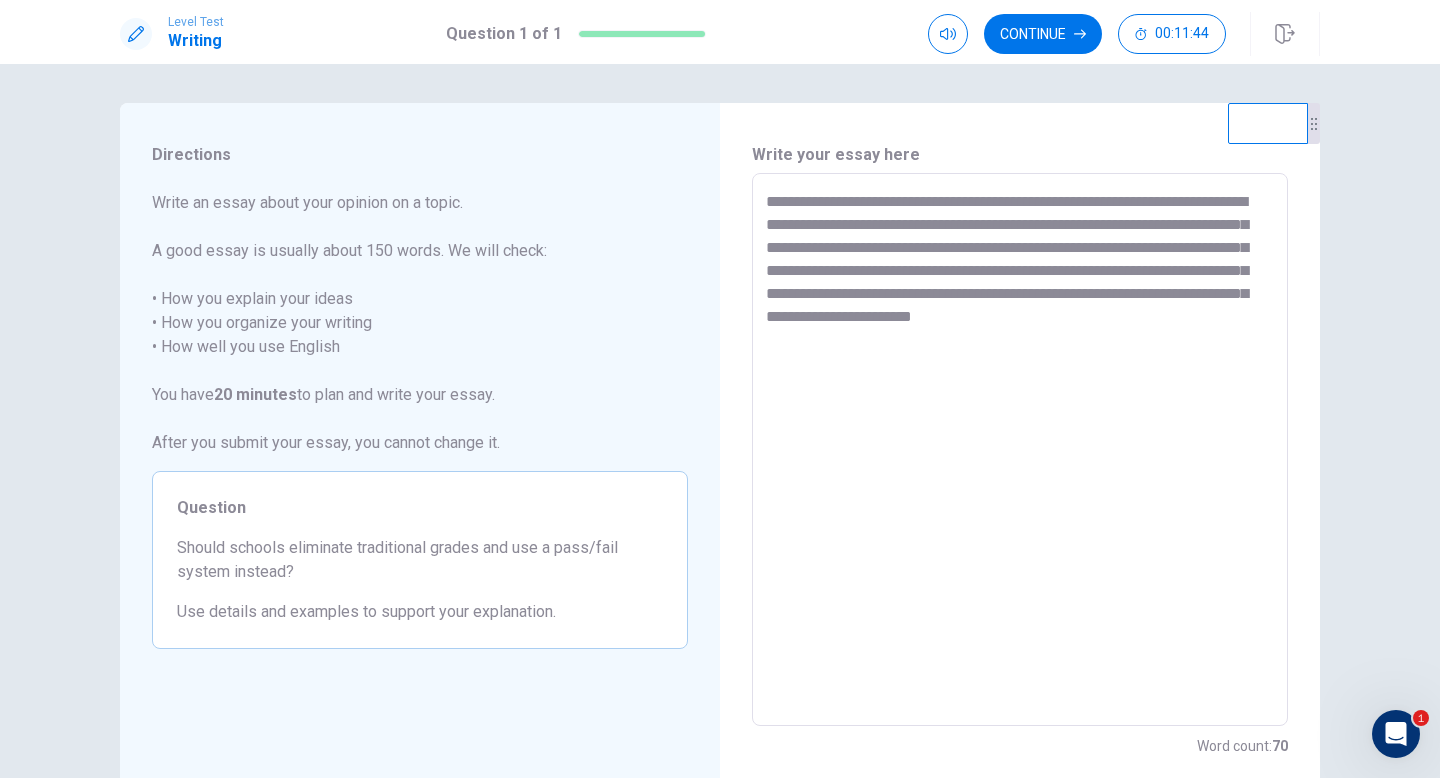 click on "**********" at bounding box center (1020, 450) 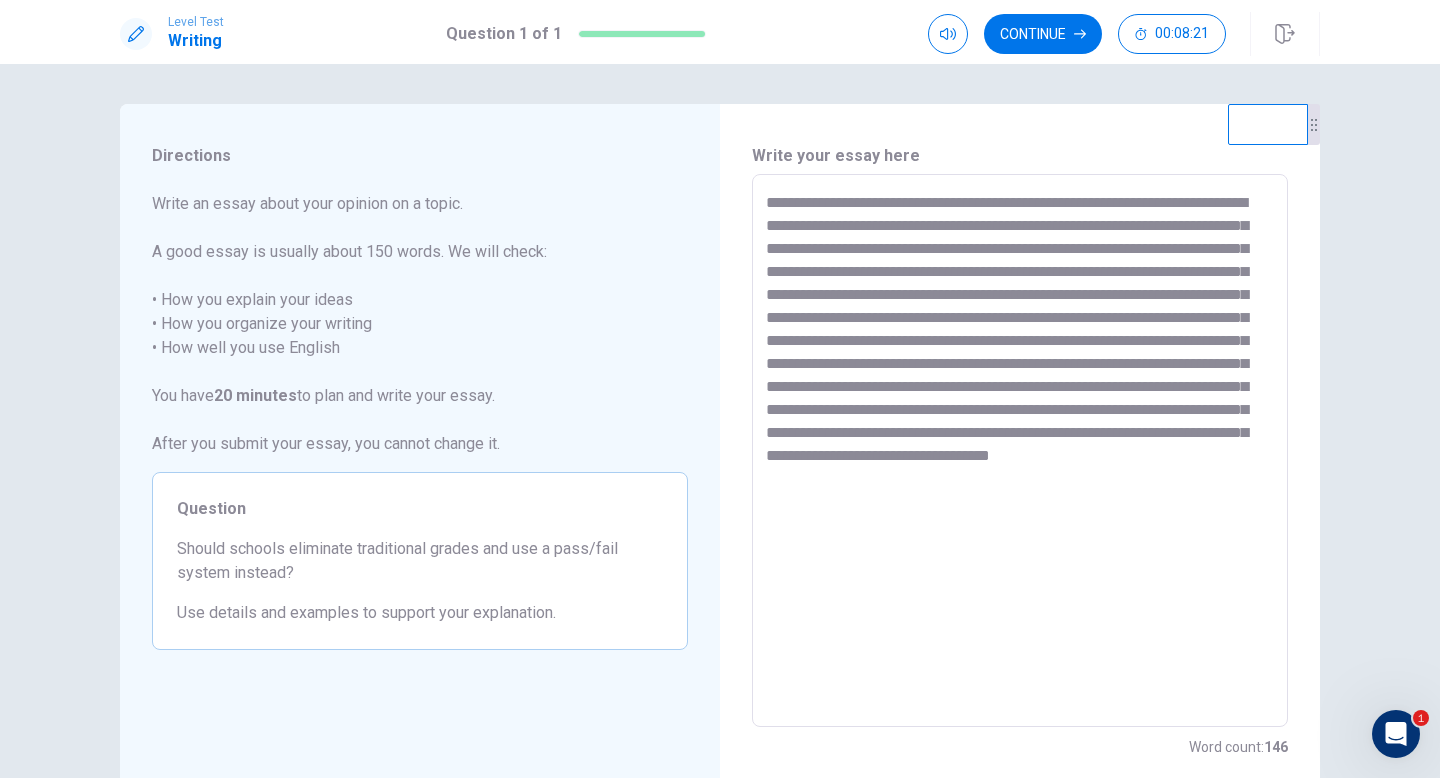 scroll, scrollTop: 1, scrollLeft: 0, axis: vertical 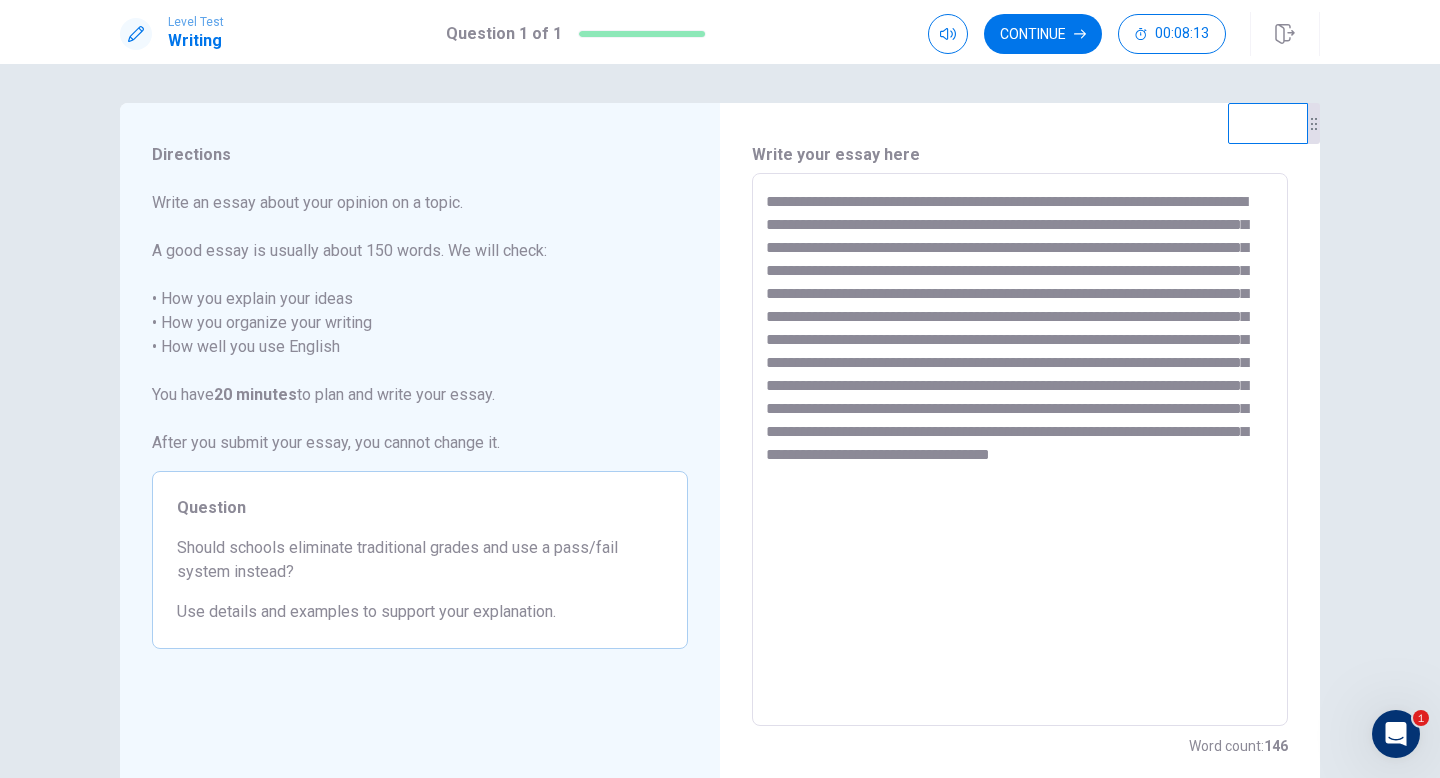 click on "**********" at bounding box center [1020, 450] 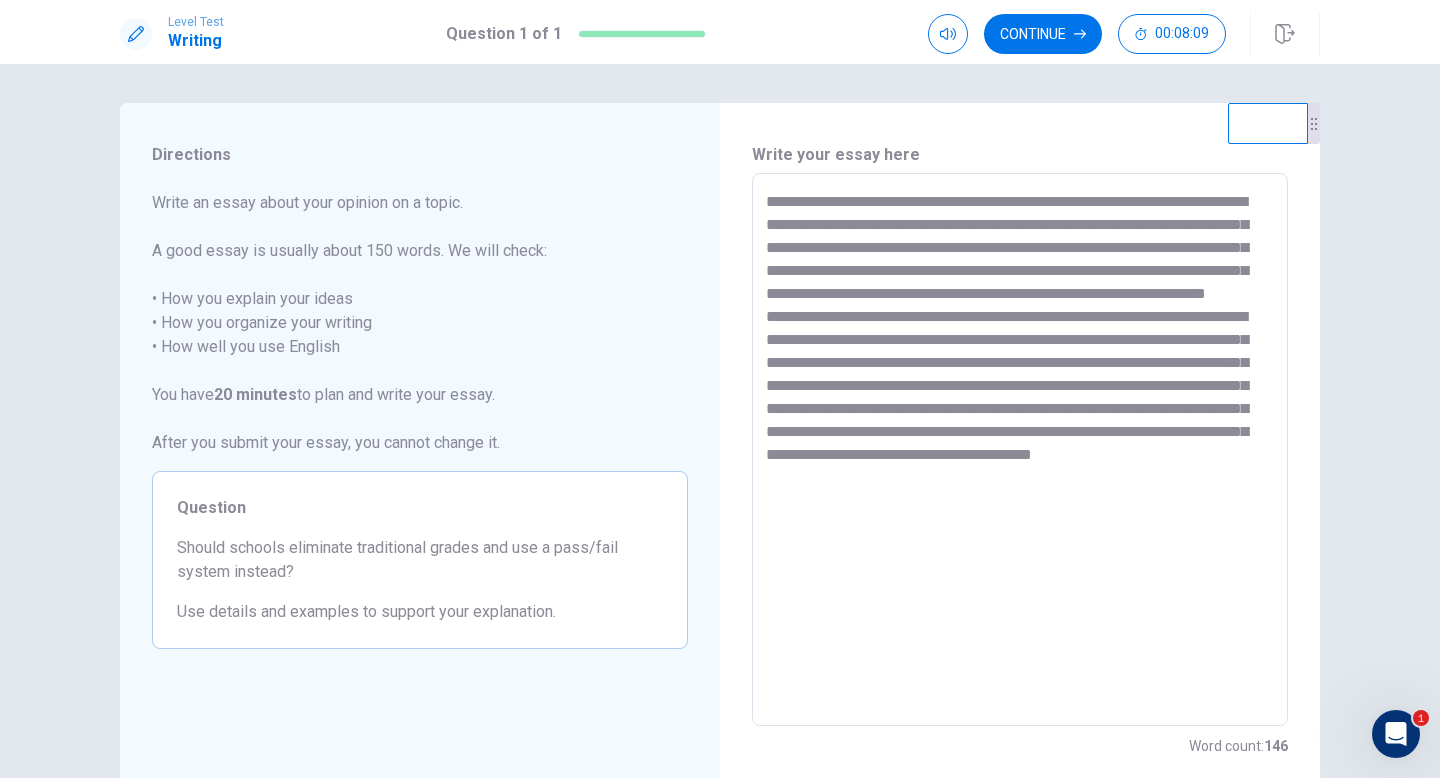 click on "**********" at bounding box center [1020, 450] 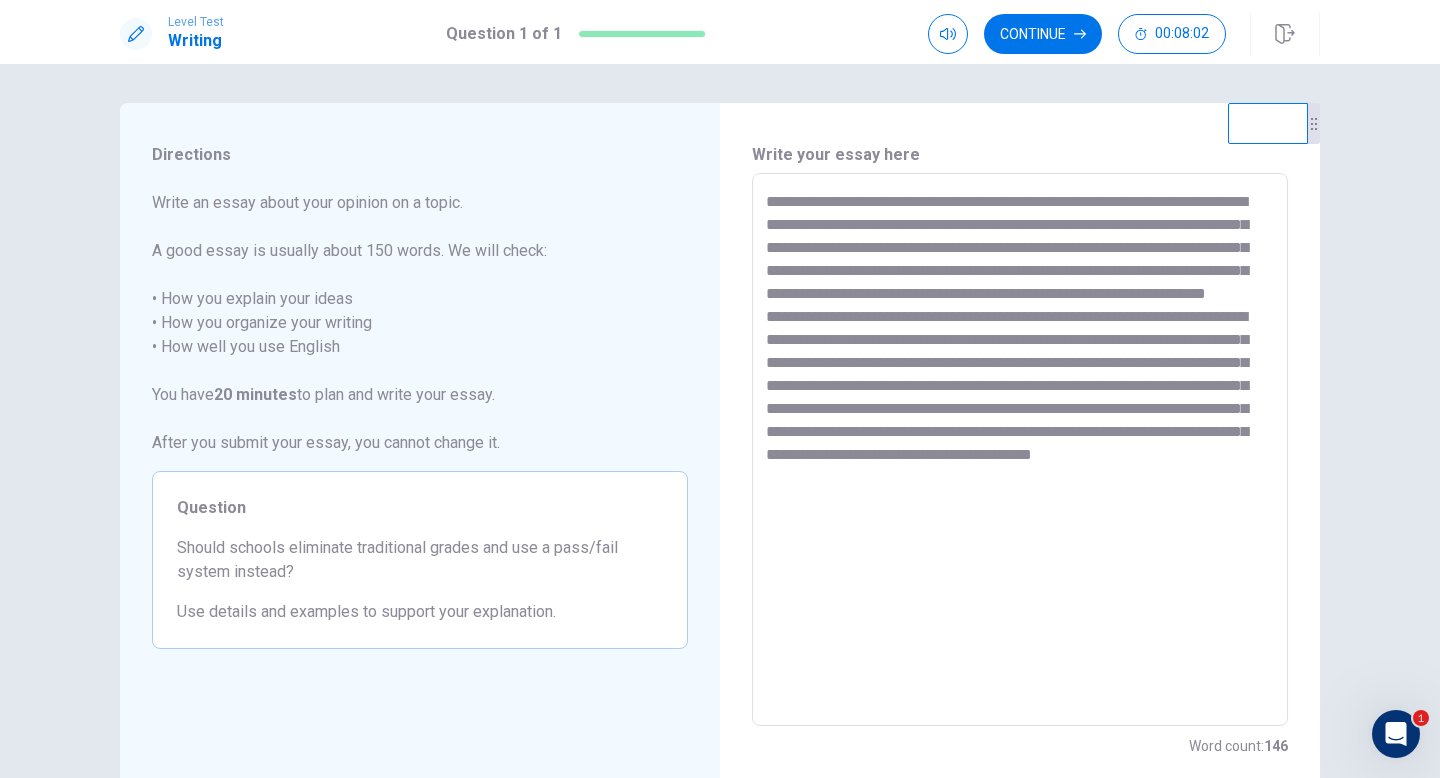 click on "**********" at bounding box center (1020, 450) 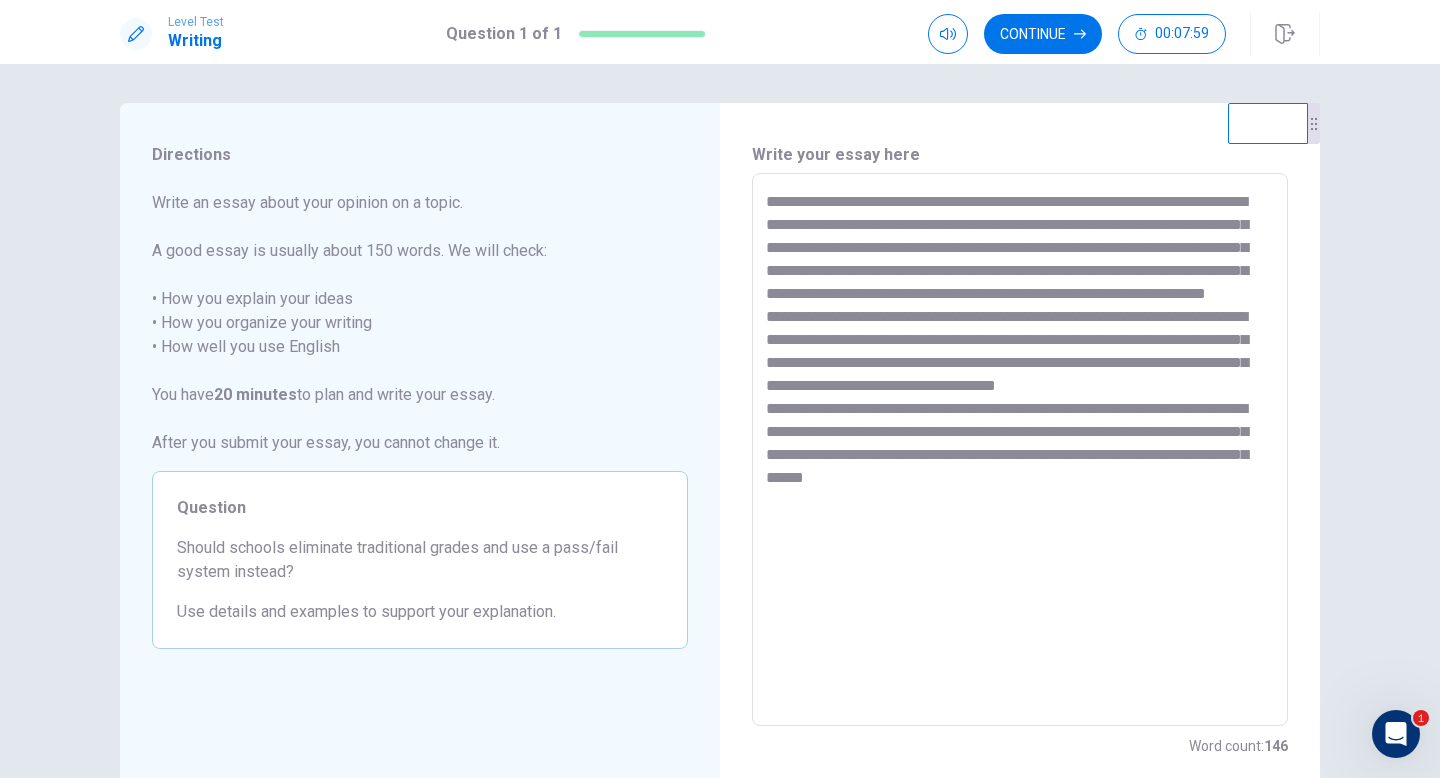 click on "**********" at bounding box center (1020, 450) 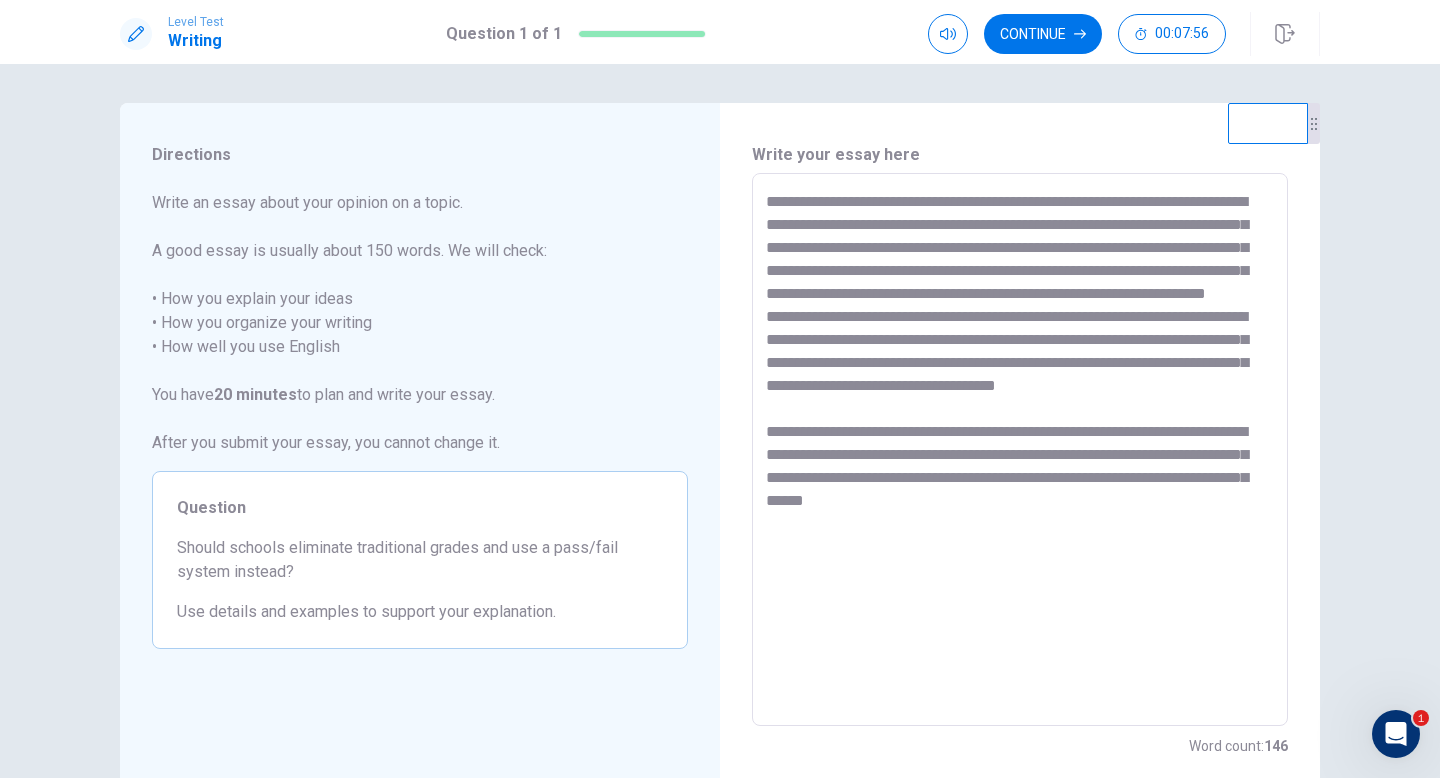 click on "**********" at bounding box center (1020, 449) 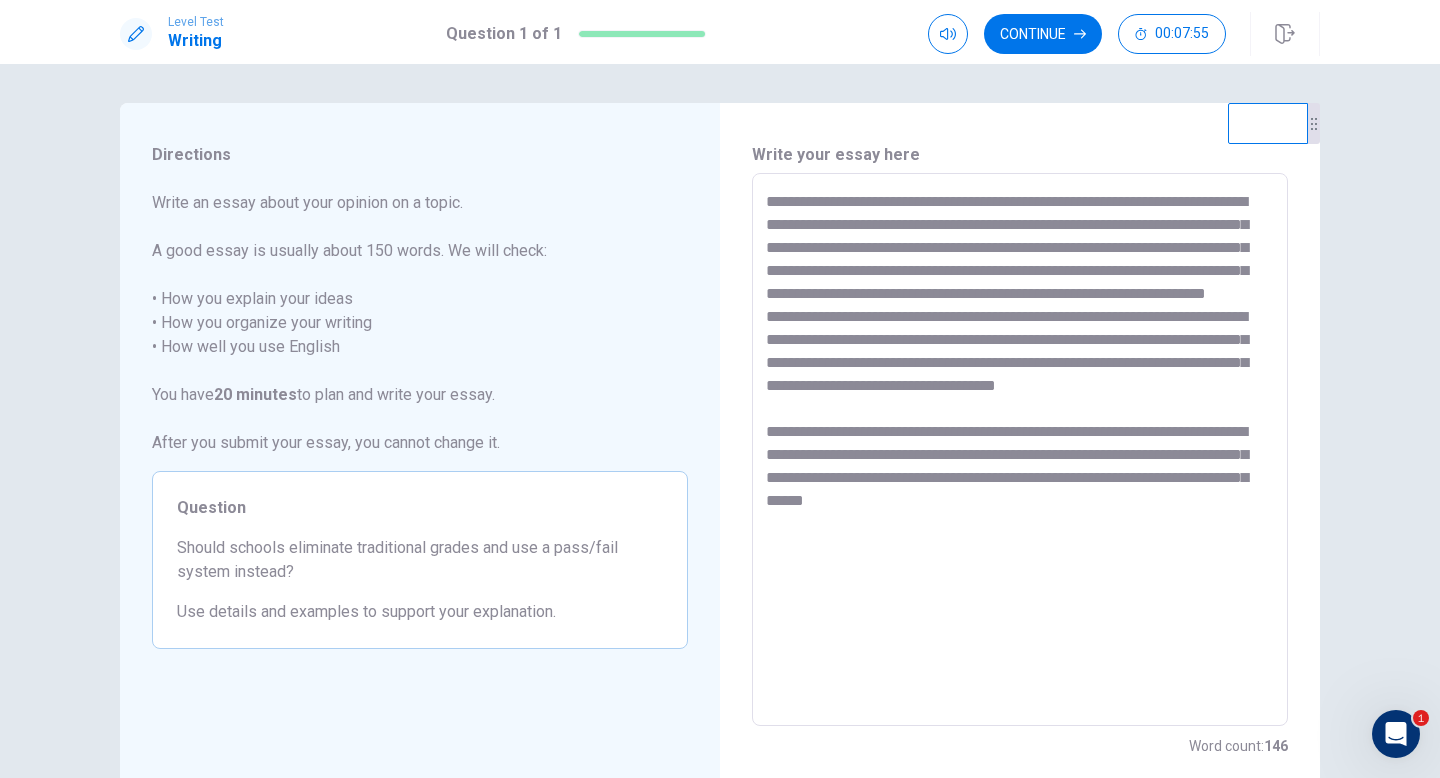 click on "**********" at bounding box center (1020, 450) 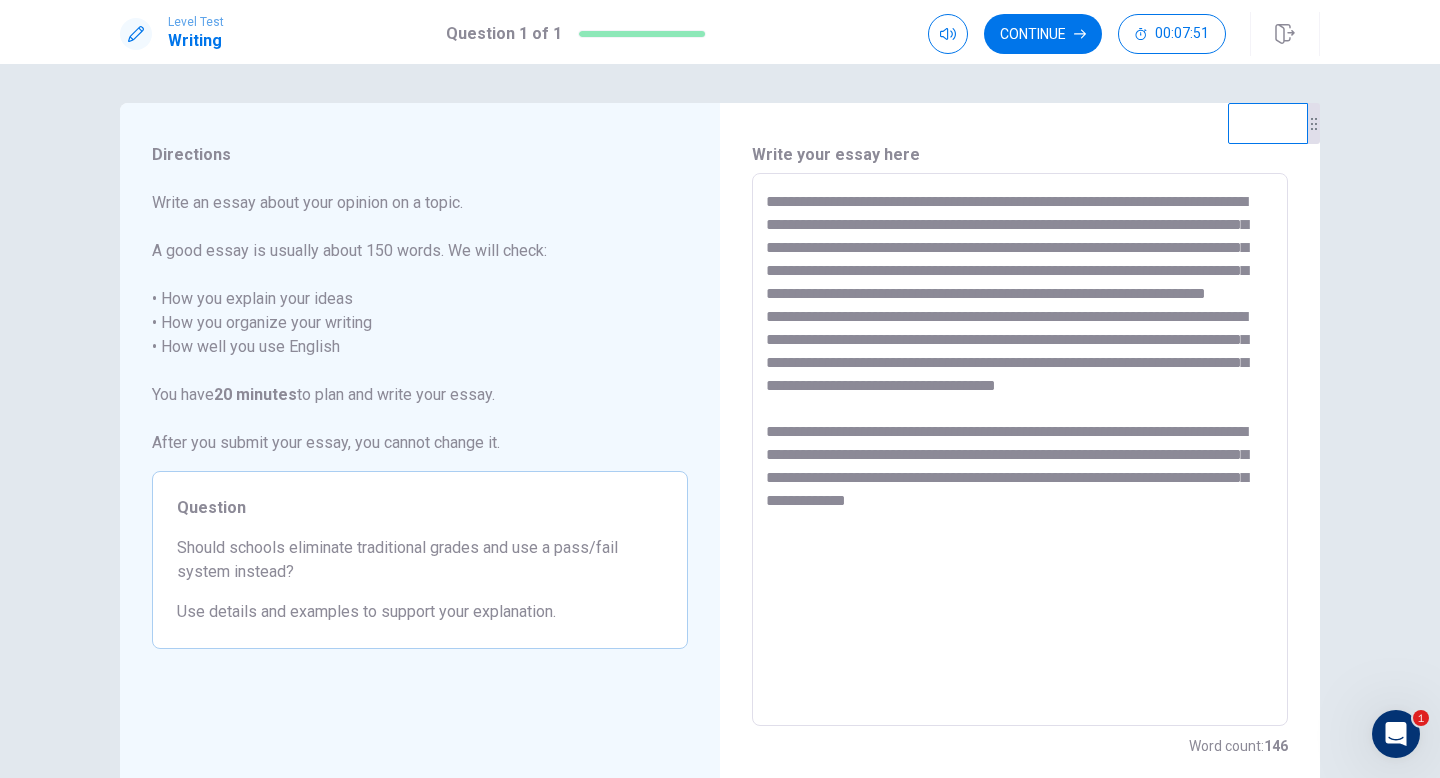 click on "[PERSONAL_INFO]
[PERSONAL_INFO]
[PERSONAL_INFO] * ​" at bounding box center (1020, 449) 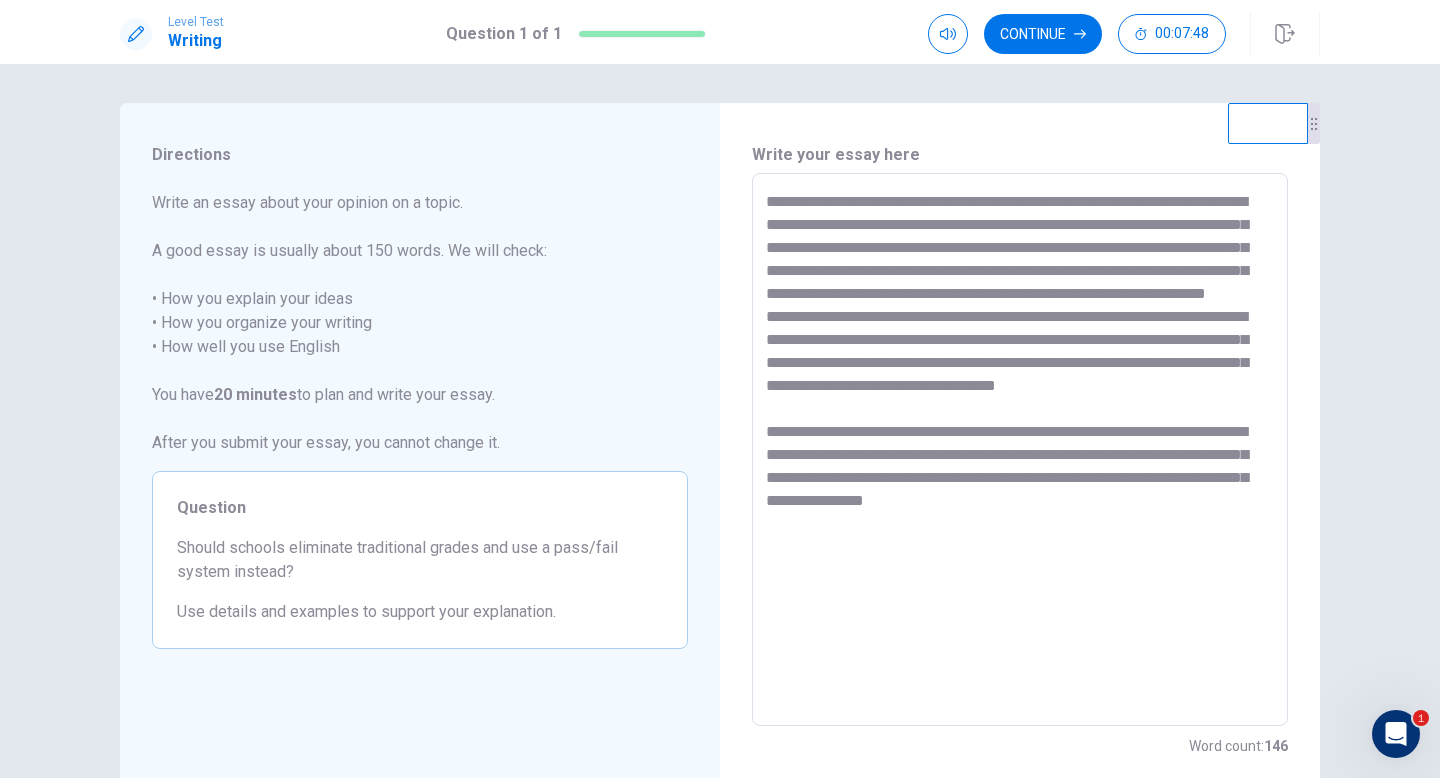click on "[PERSONAL_INFO]
[PERSONAL_INFO]
[PERSONAL_INFO]" at bounding box center [1020, 450] 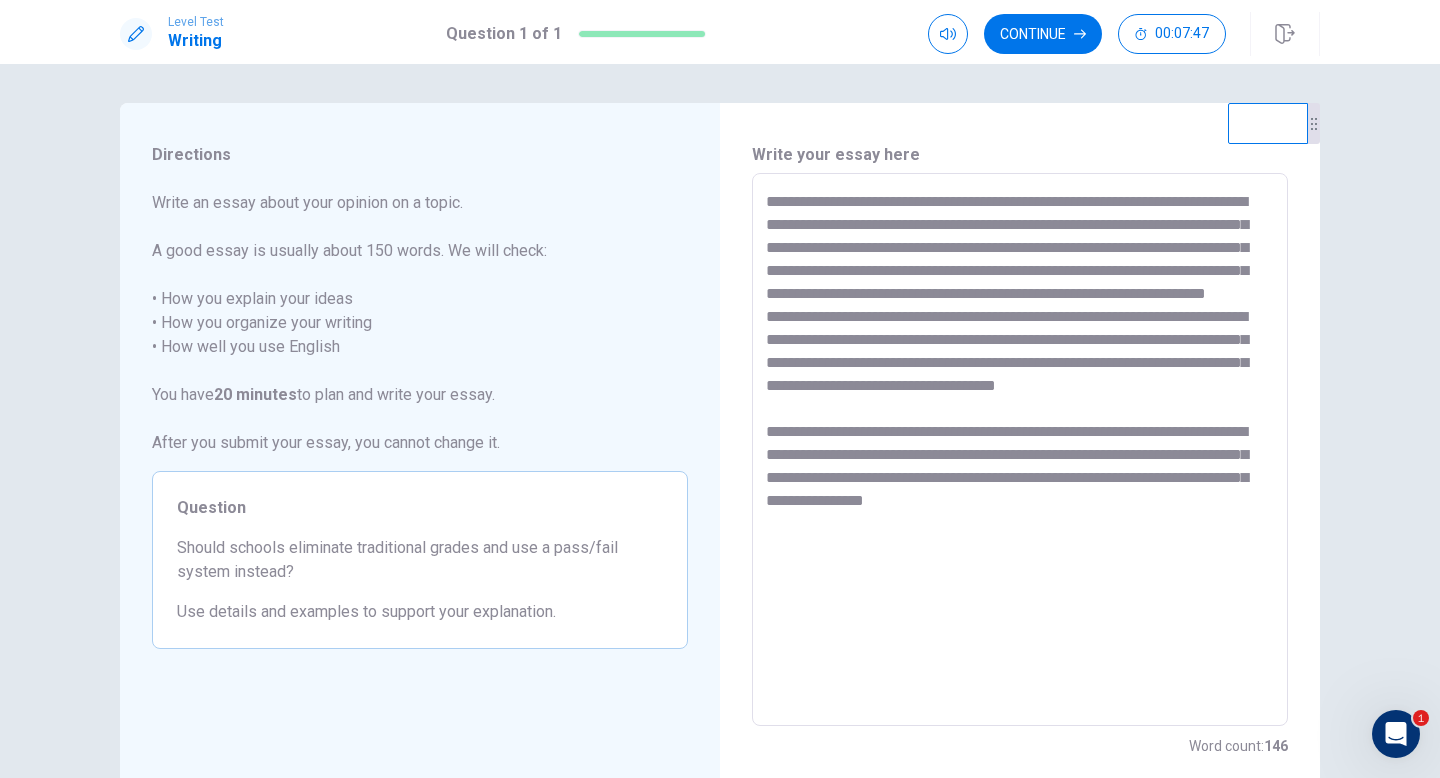click on "[PERSONAL_INFO]
[PERSONAL_INFO]
[PERSONAL_INFO]" at bounding box center (1020, 450) 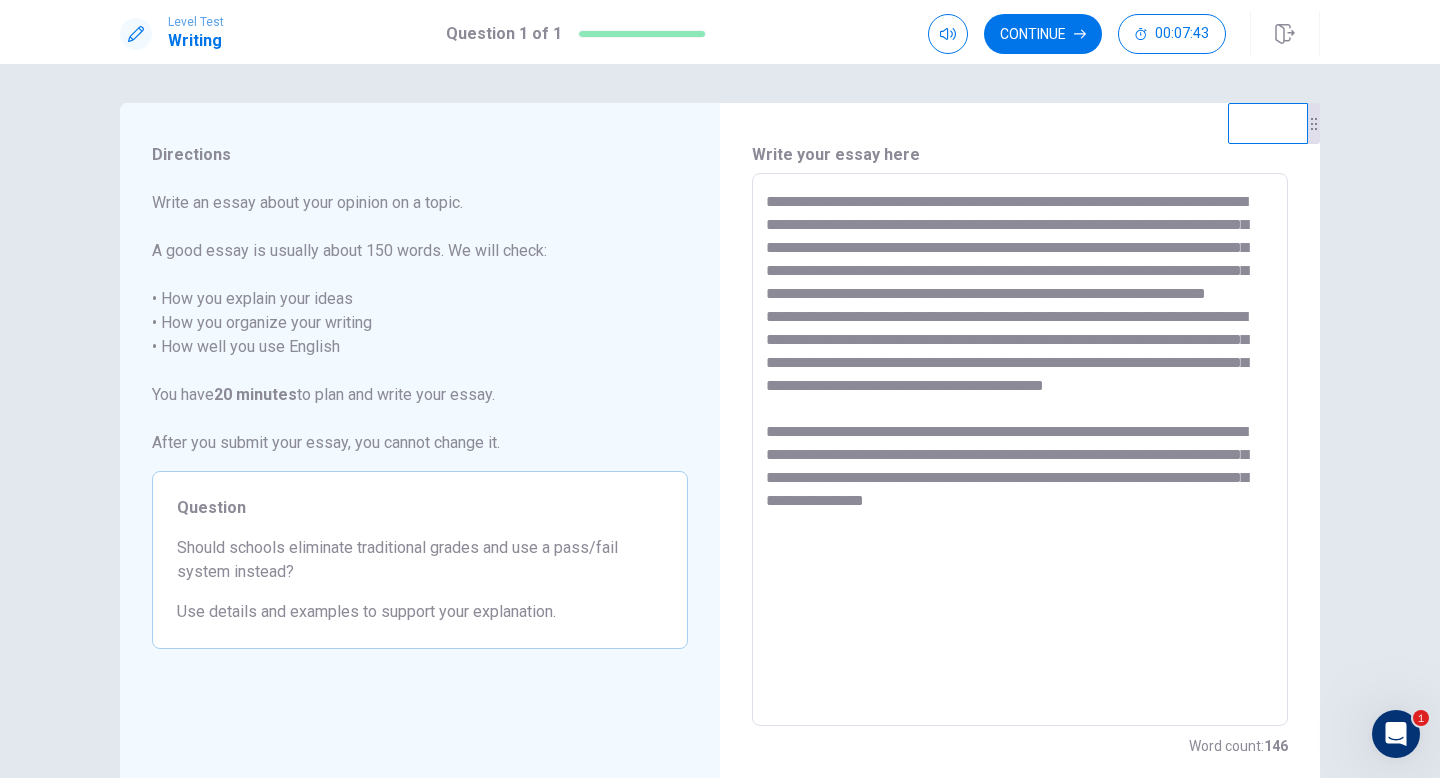 click on "**********" at bounding box center [1020, 450] 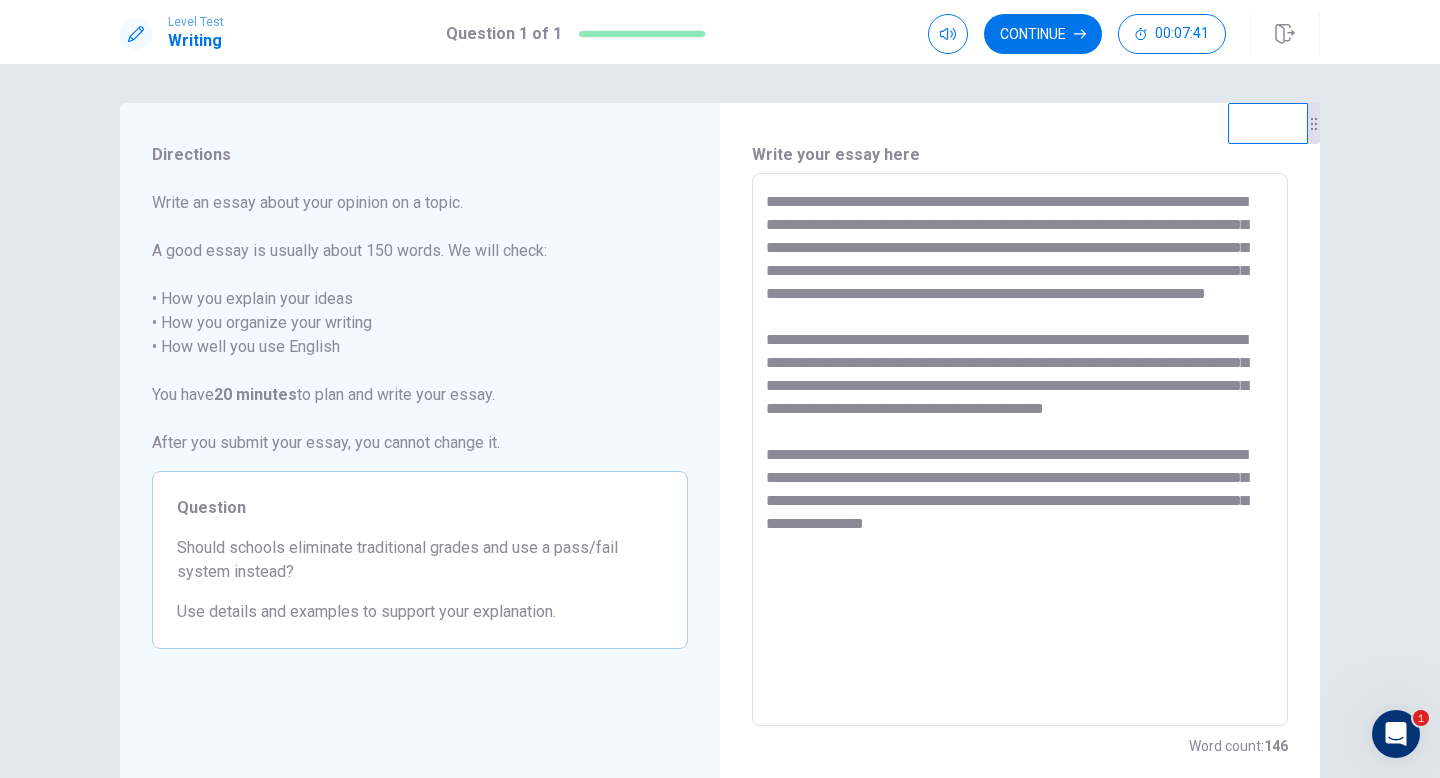 click on "**********" at bounding box center [1020, 449] 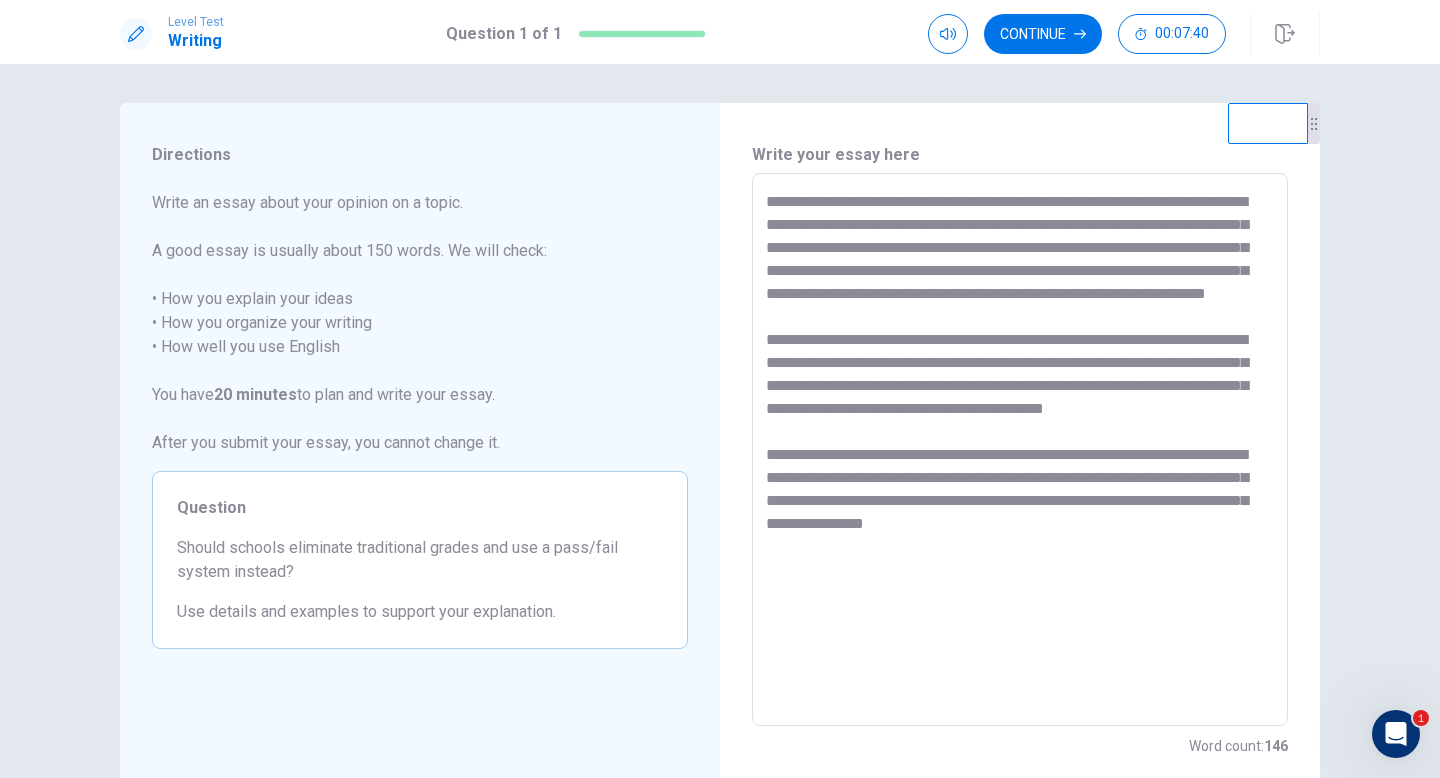 click on "**********" at bounding box center (1020, 449) 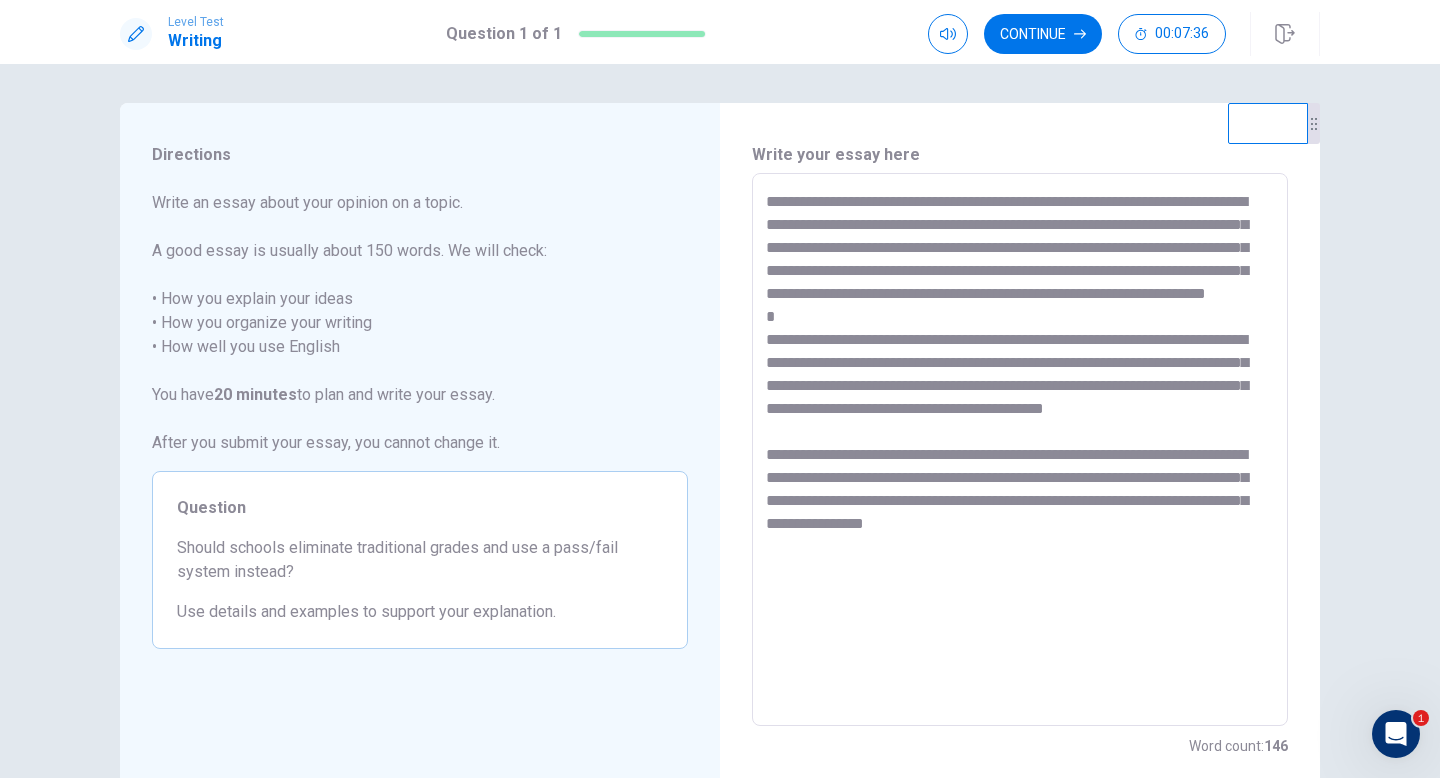 click on "**********" at bounding box center (1020, 450) 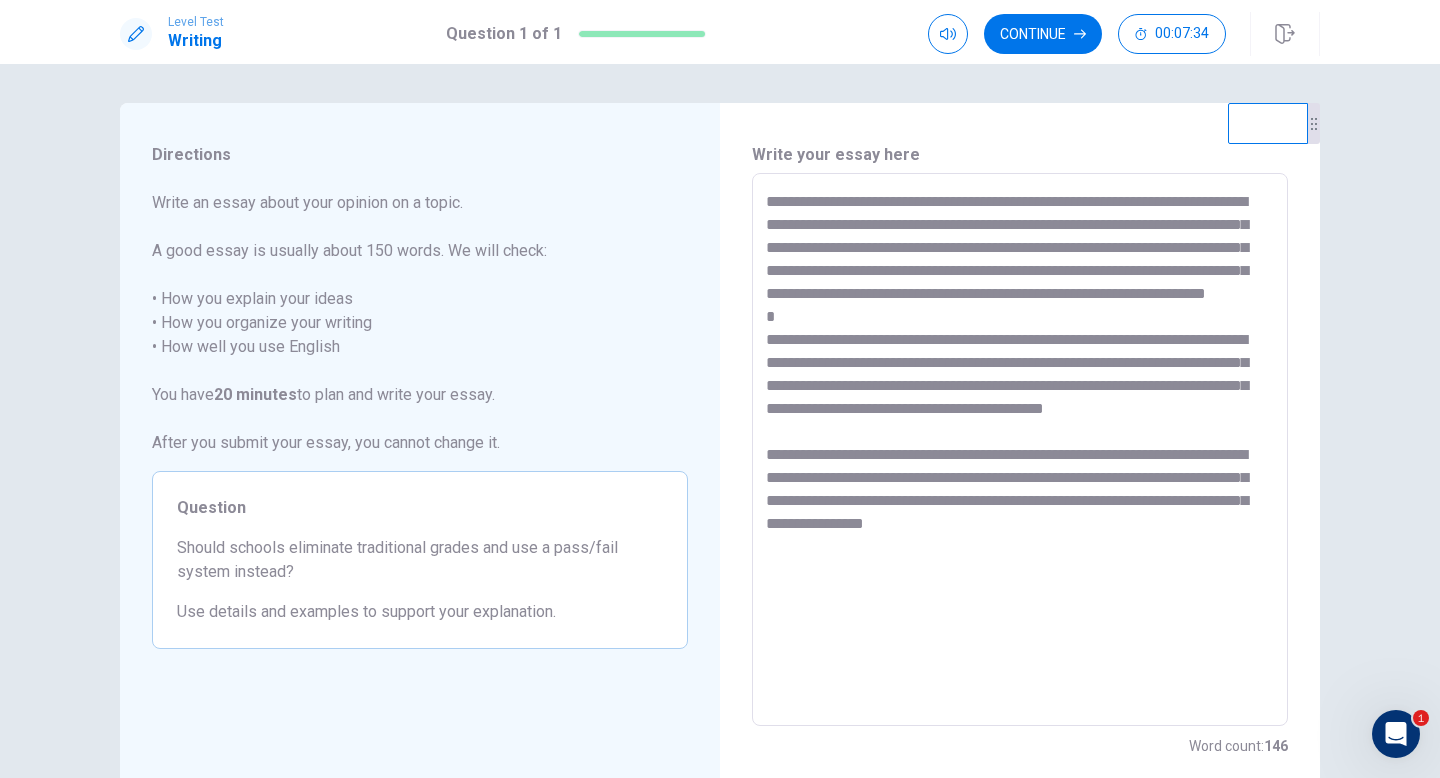 click on "**********" at bounding box center (1020, 450) 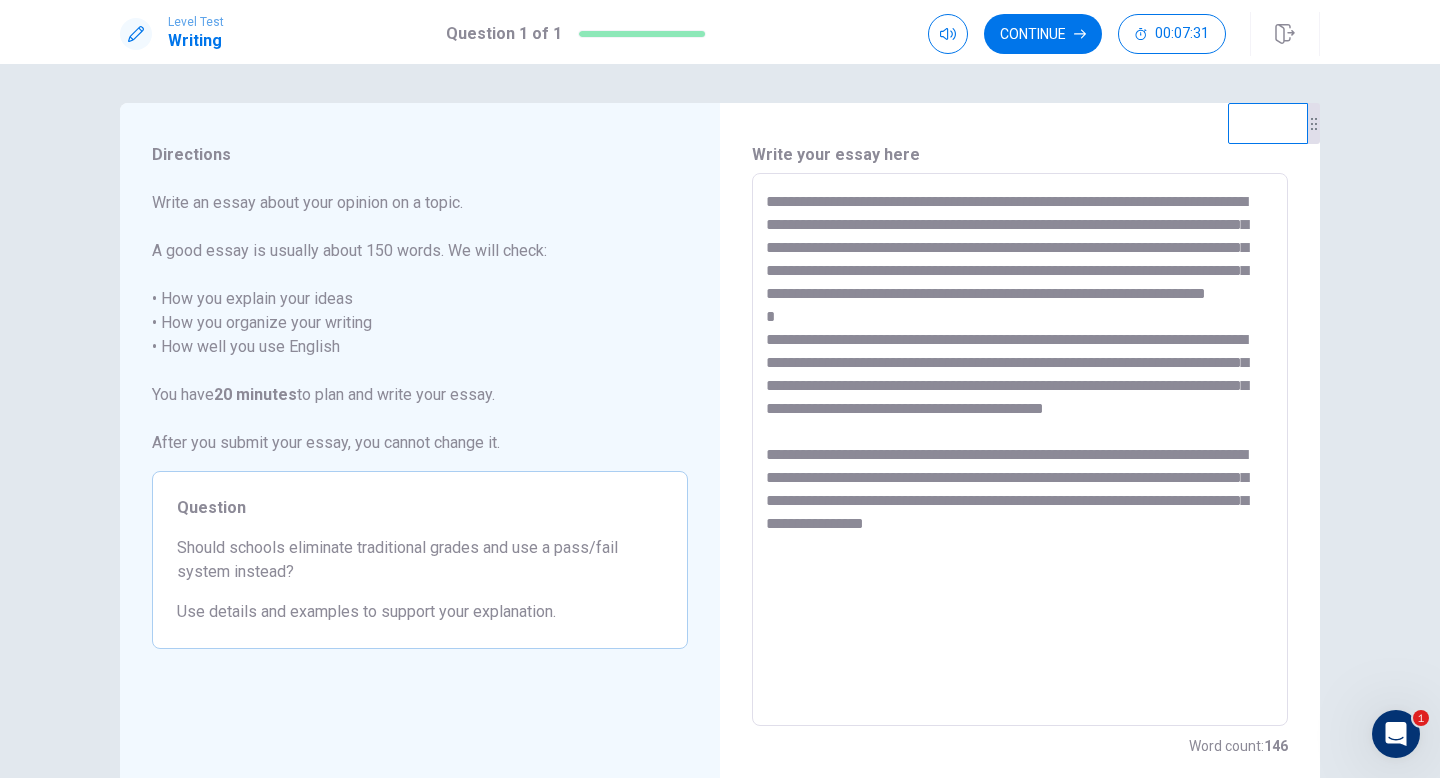 click on "**********" at bounding box center (1020, 449) 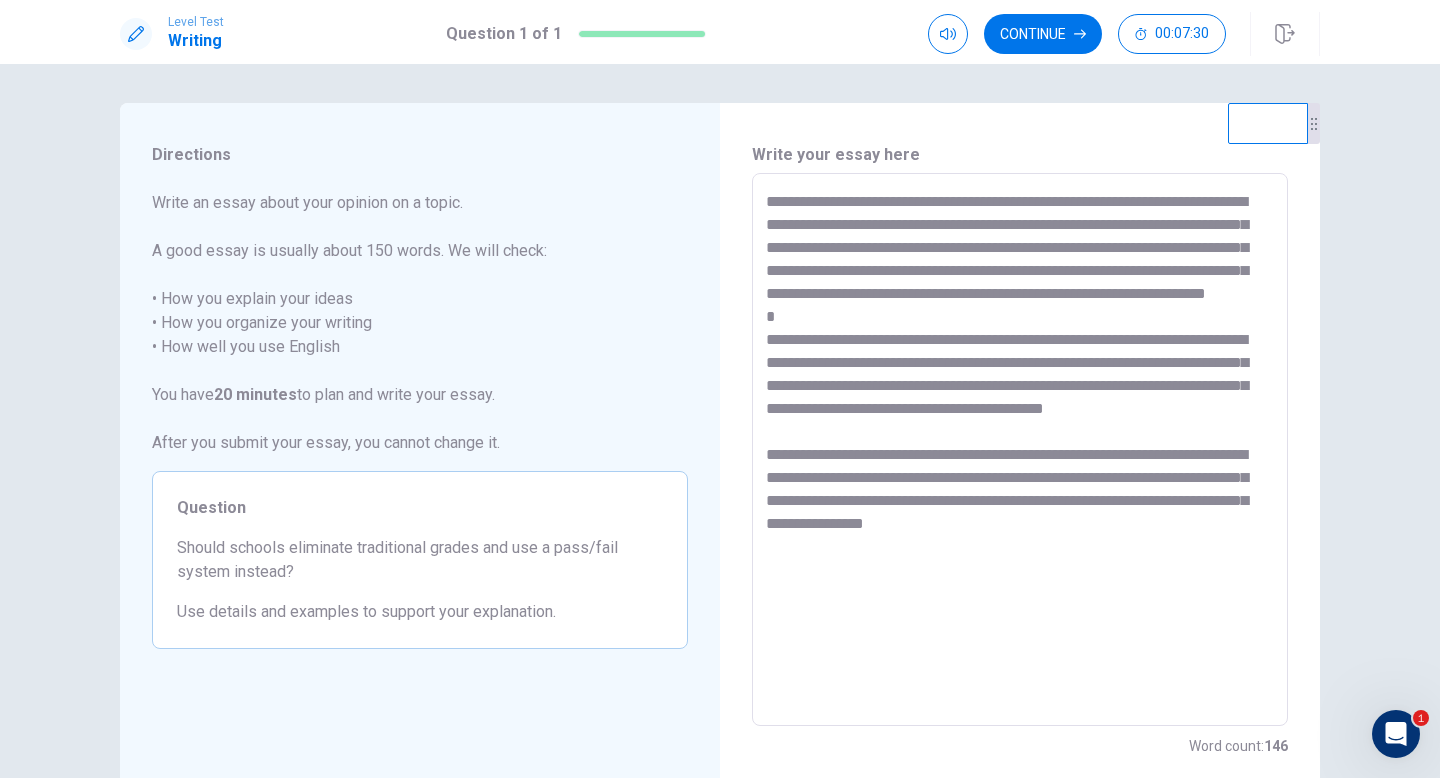 click on "**********" at bounding box center [1020, 449] 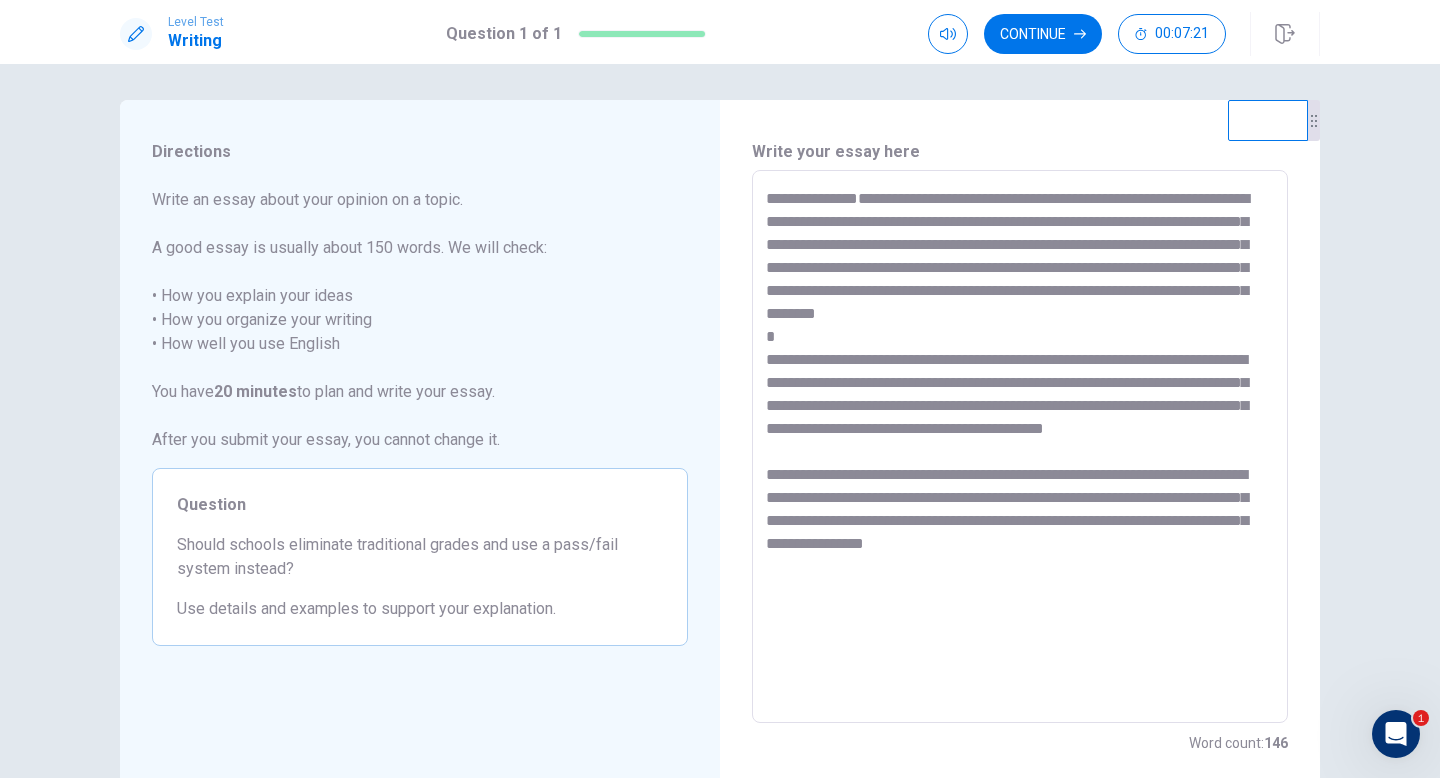 scroll, scrollTop: 1, scrollLeft: 0, axis: vertical 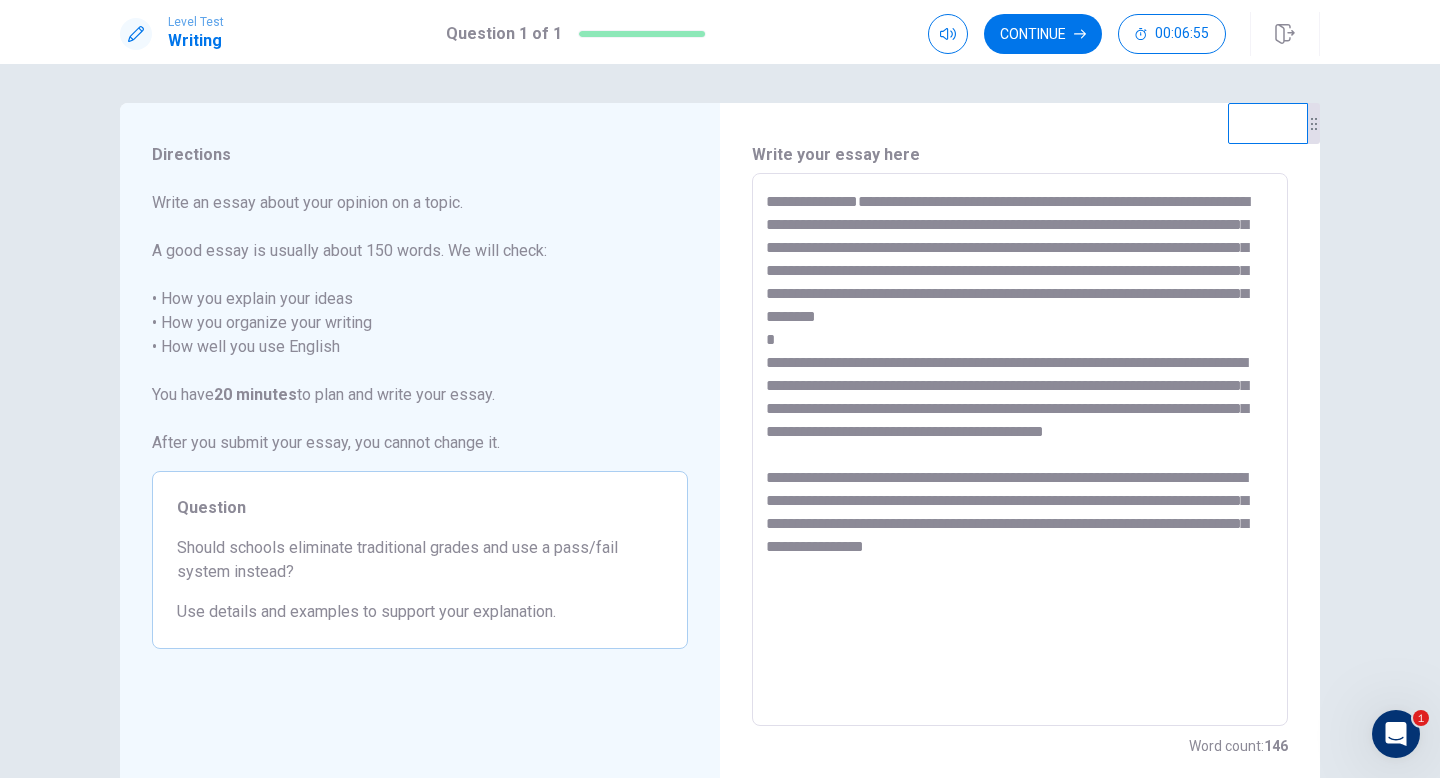 click on "**********" at bounding box center (1020, 450) 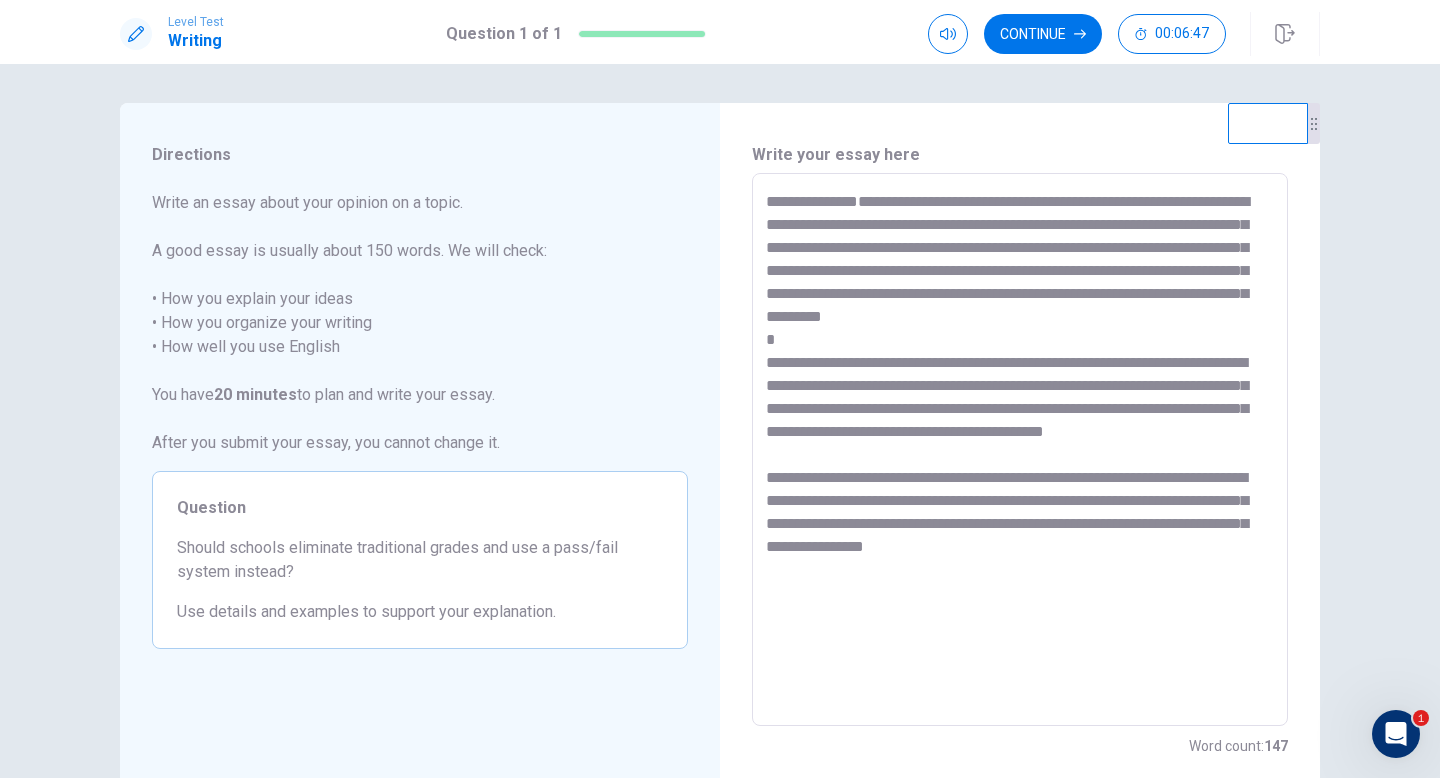 click on "**********" at bounding box center [1020, 450] 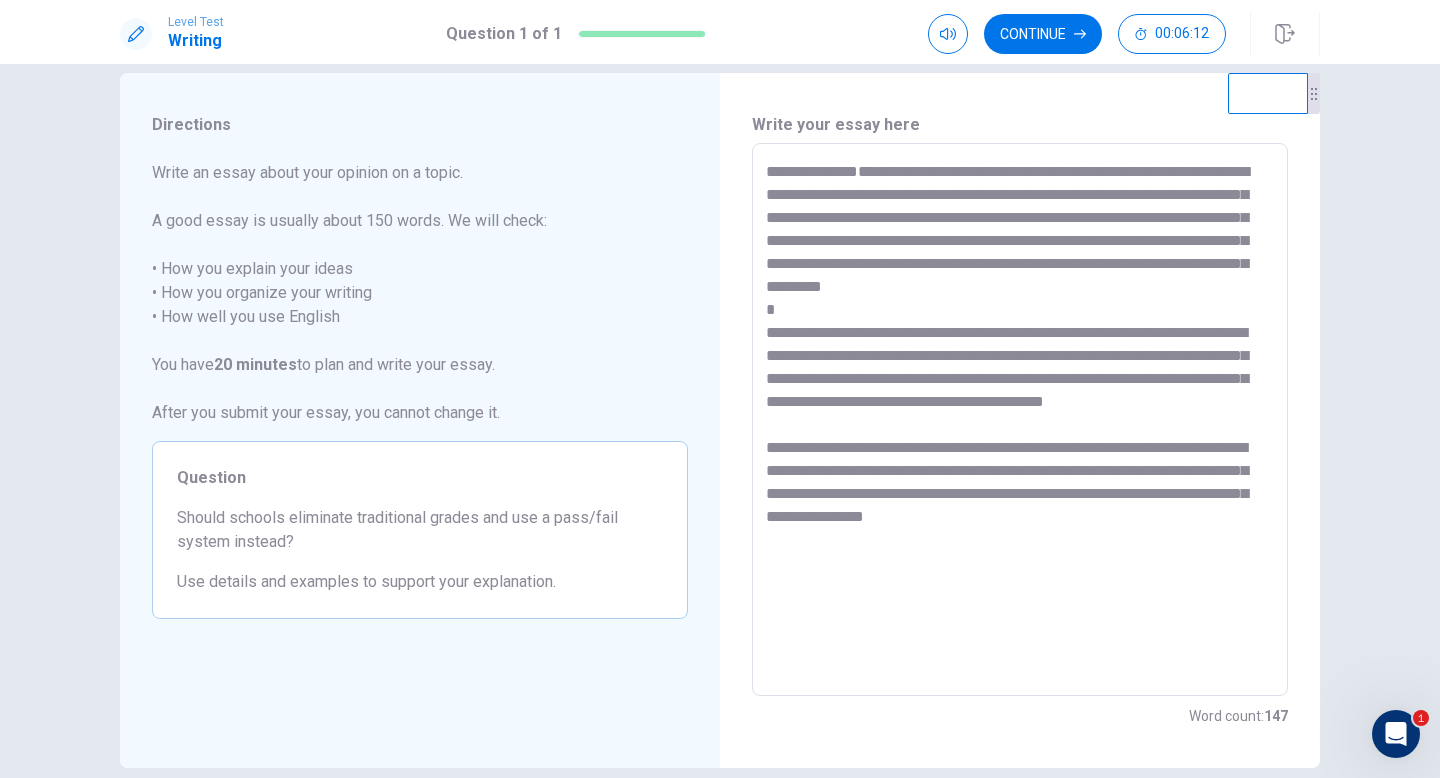 scroll, scrollTop: 6, scrollLeft: 0, axis: vertical 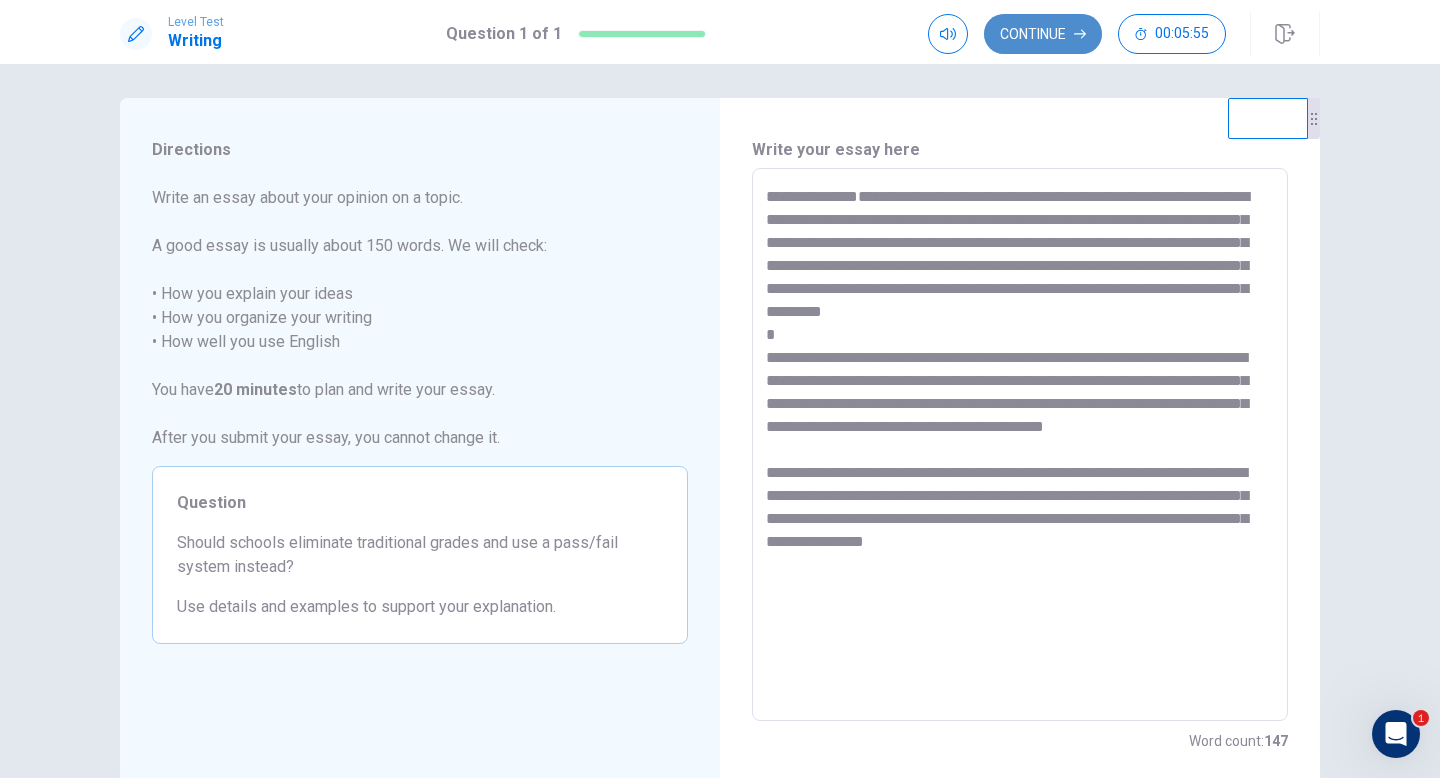 click on "Continue" at bounding box center [1043, 34] 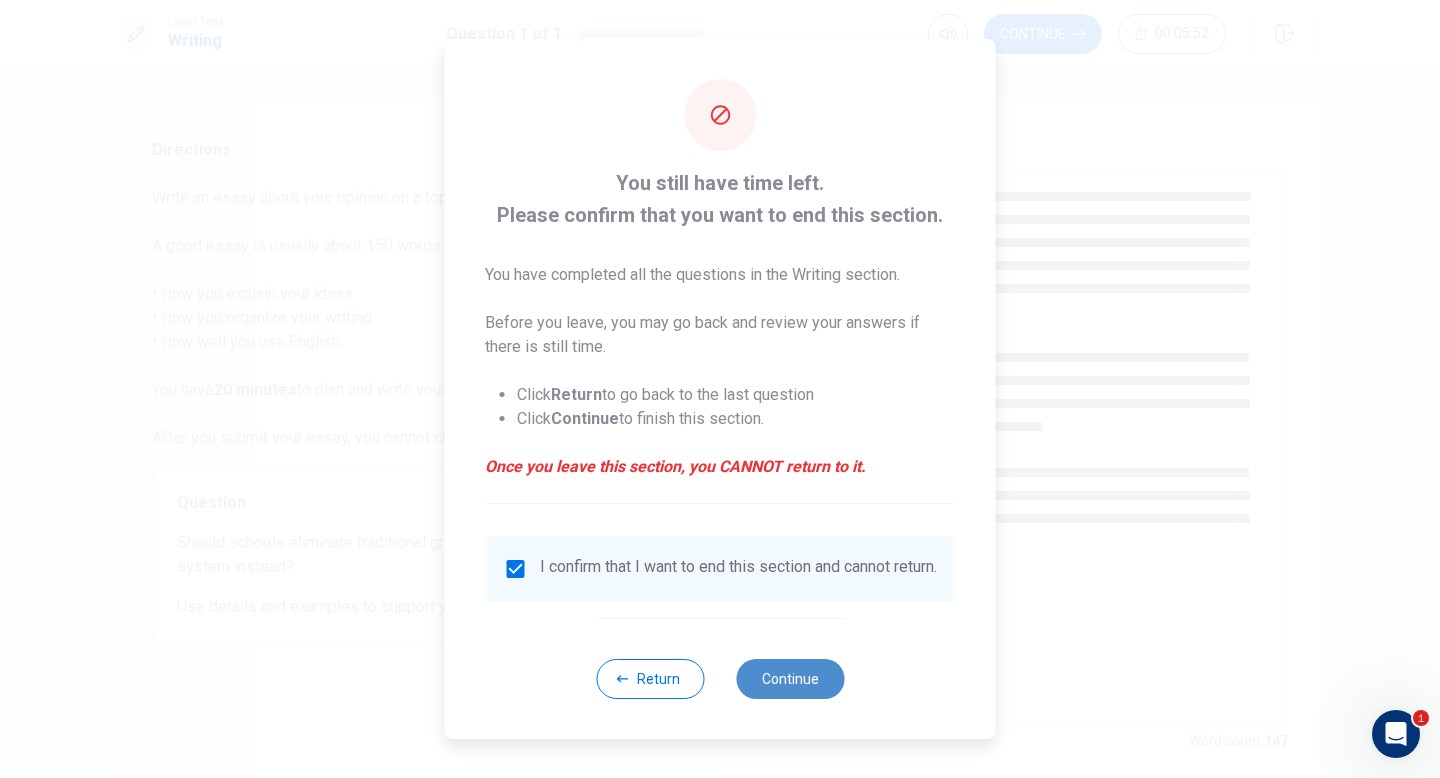 click on "Continue" at bounding box center (790, 679) 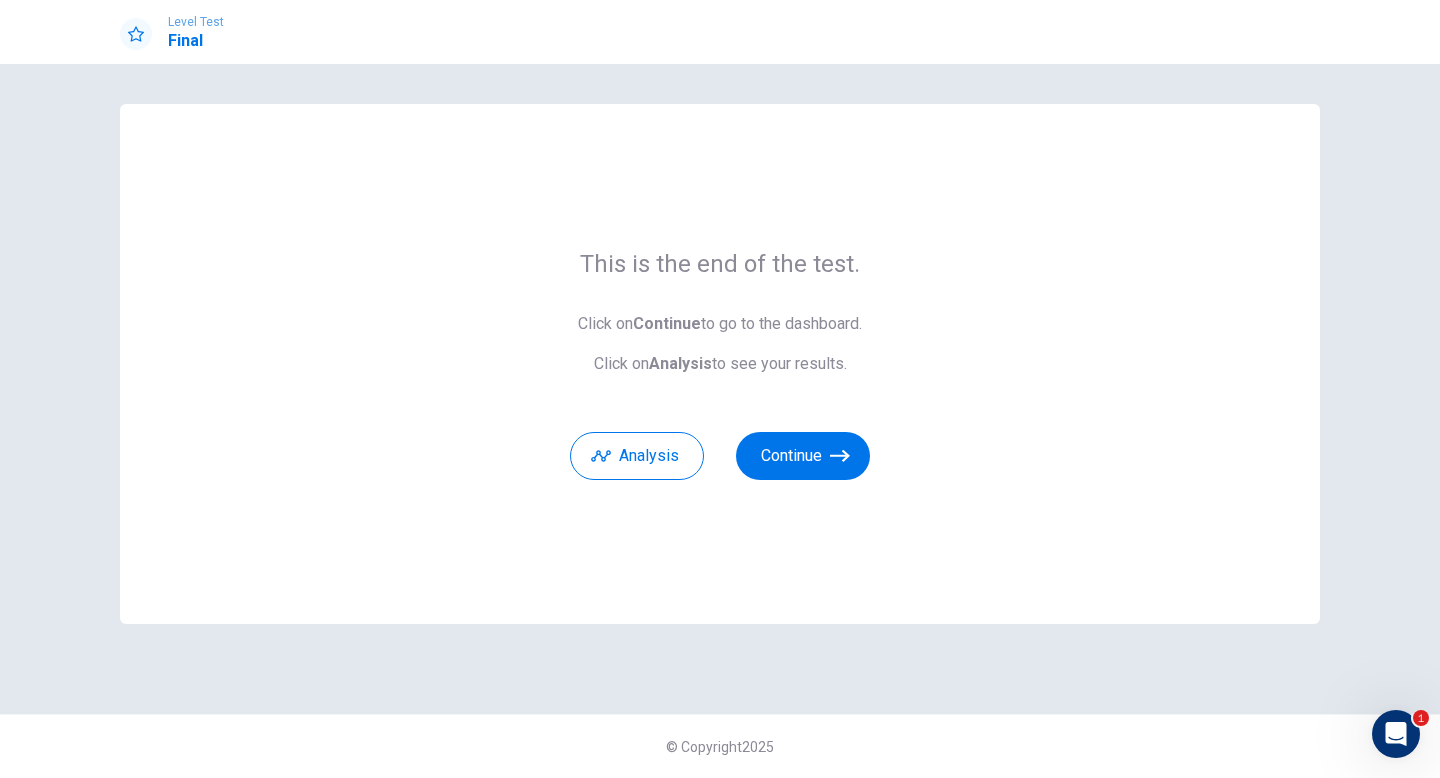 scroll, scrollTop: 0, scrollLeft: 0, axis: both 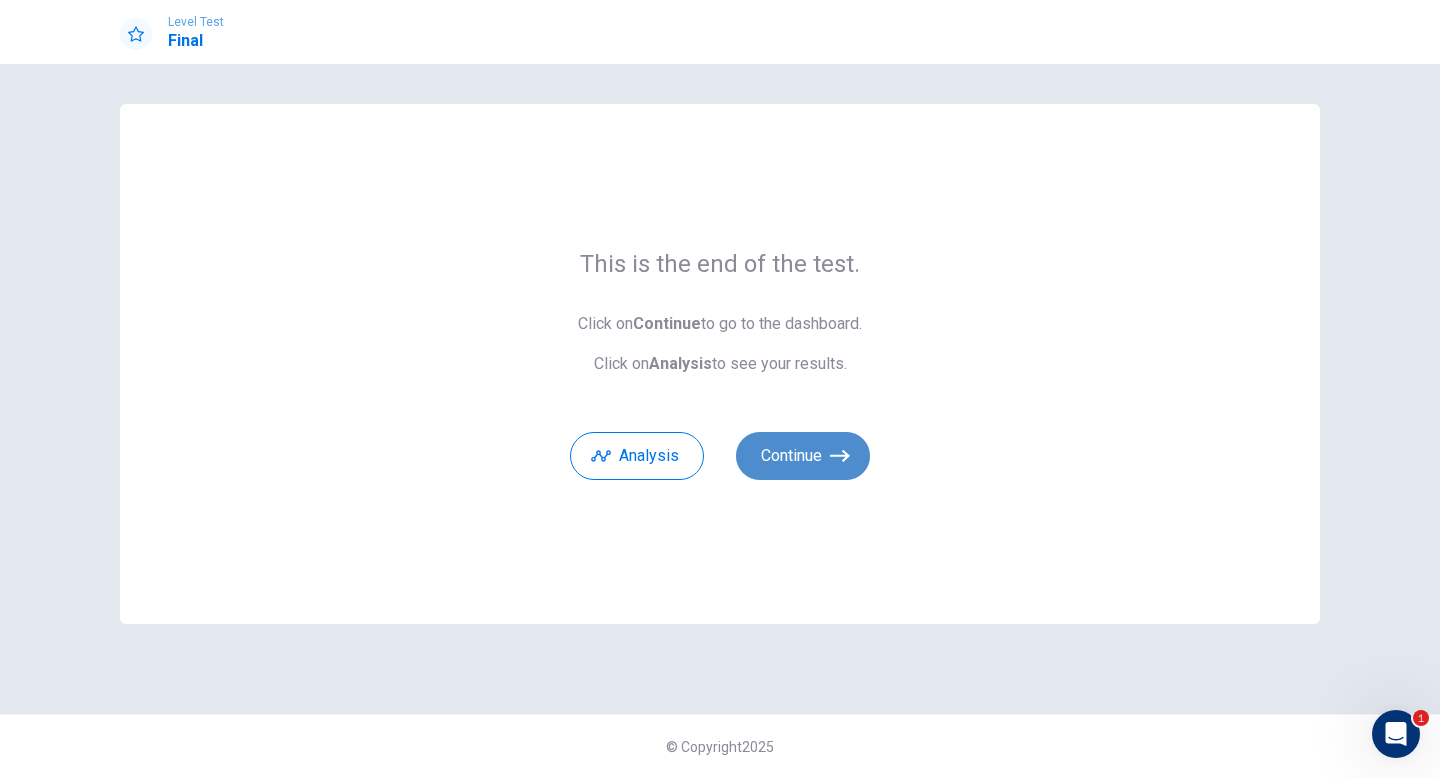 click on "Continue" at bounding box center [803, 456] 